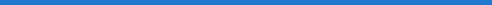 scroll, scrollTop: 0, scrollLeft: 0, axis: both 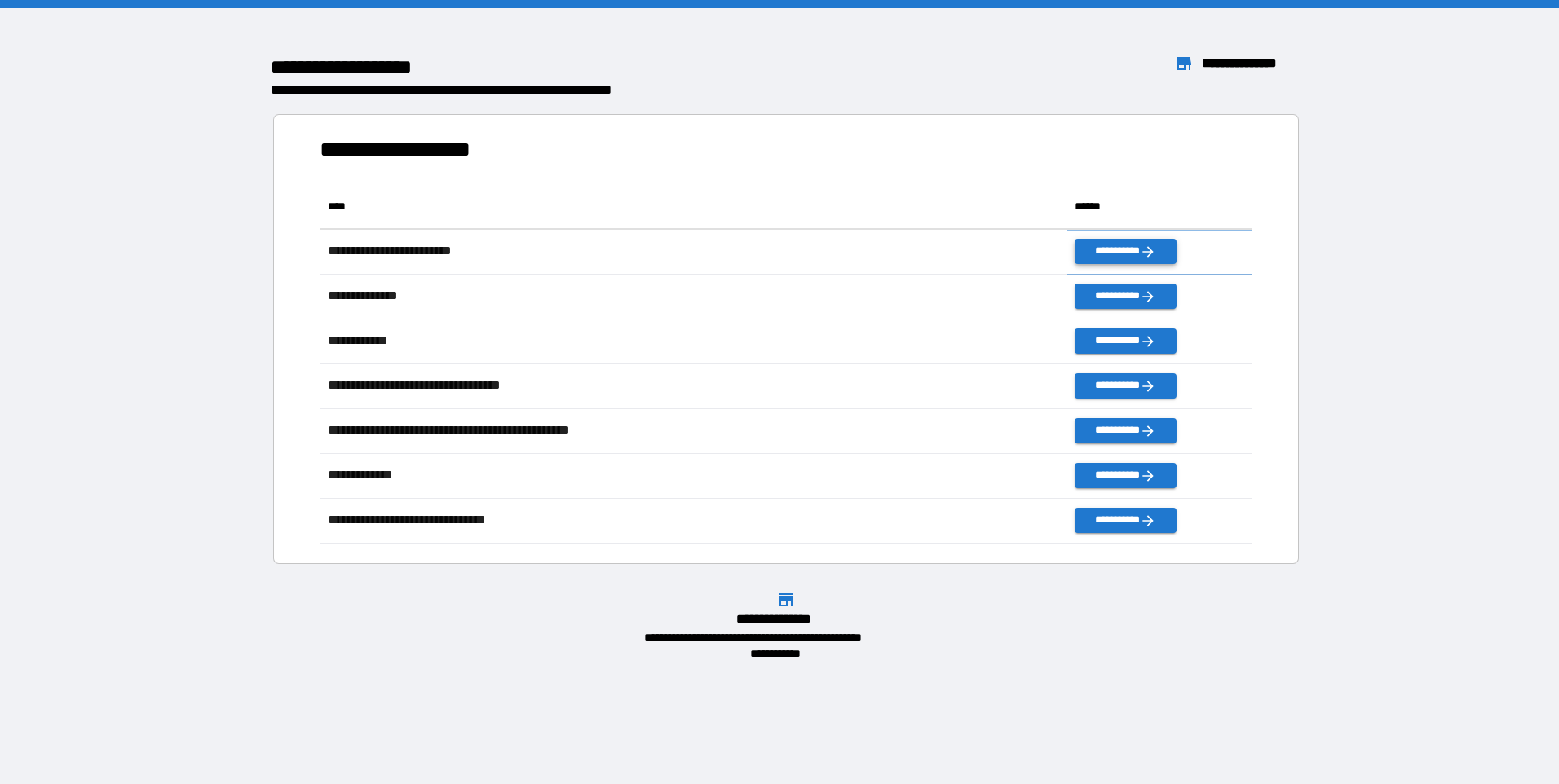 click on "**********" at bounding box center (1125, 251) 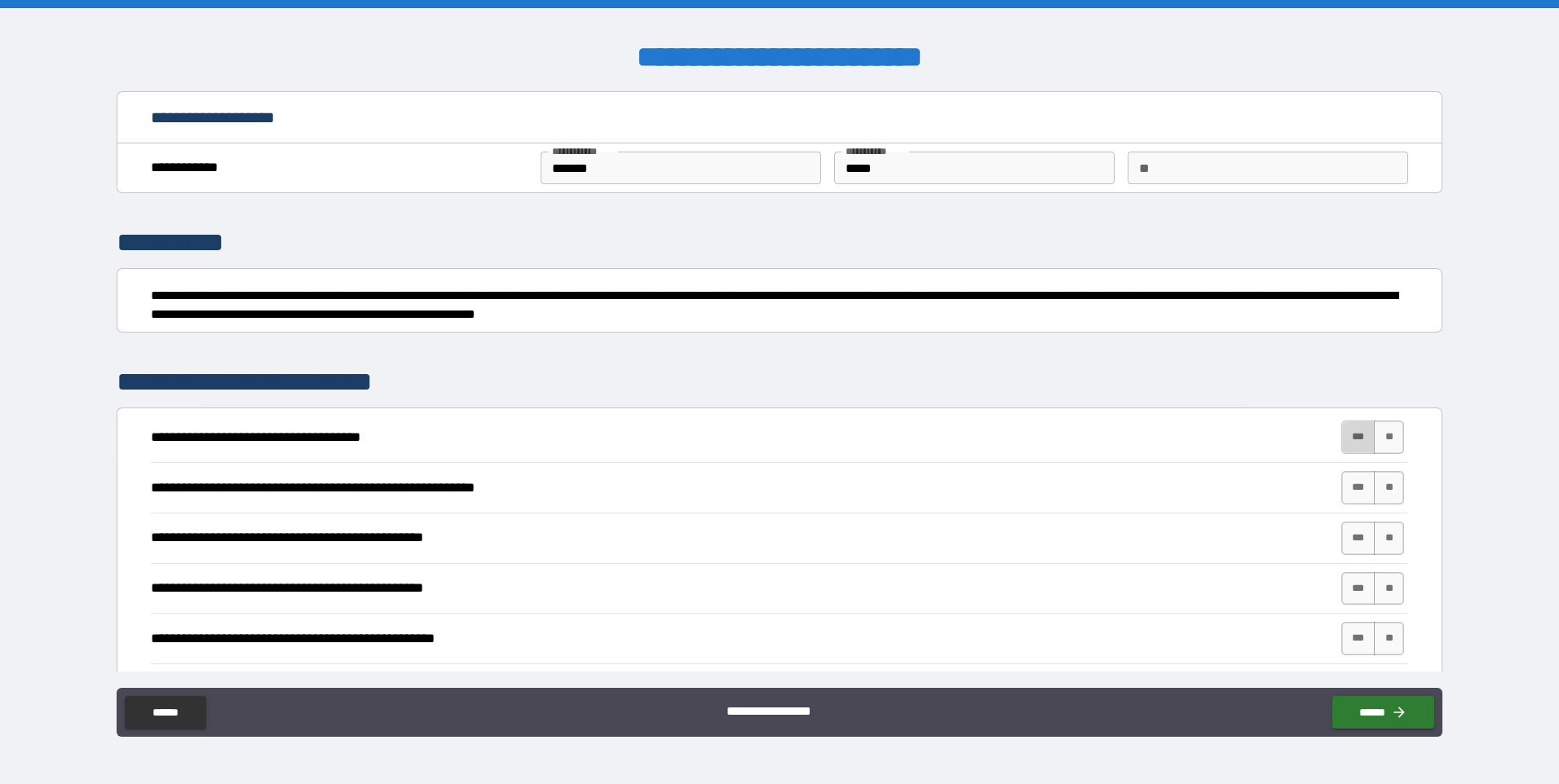 click on "***" at bounding box center (1358, 437) 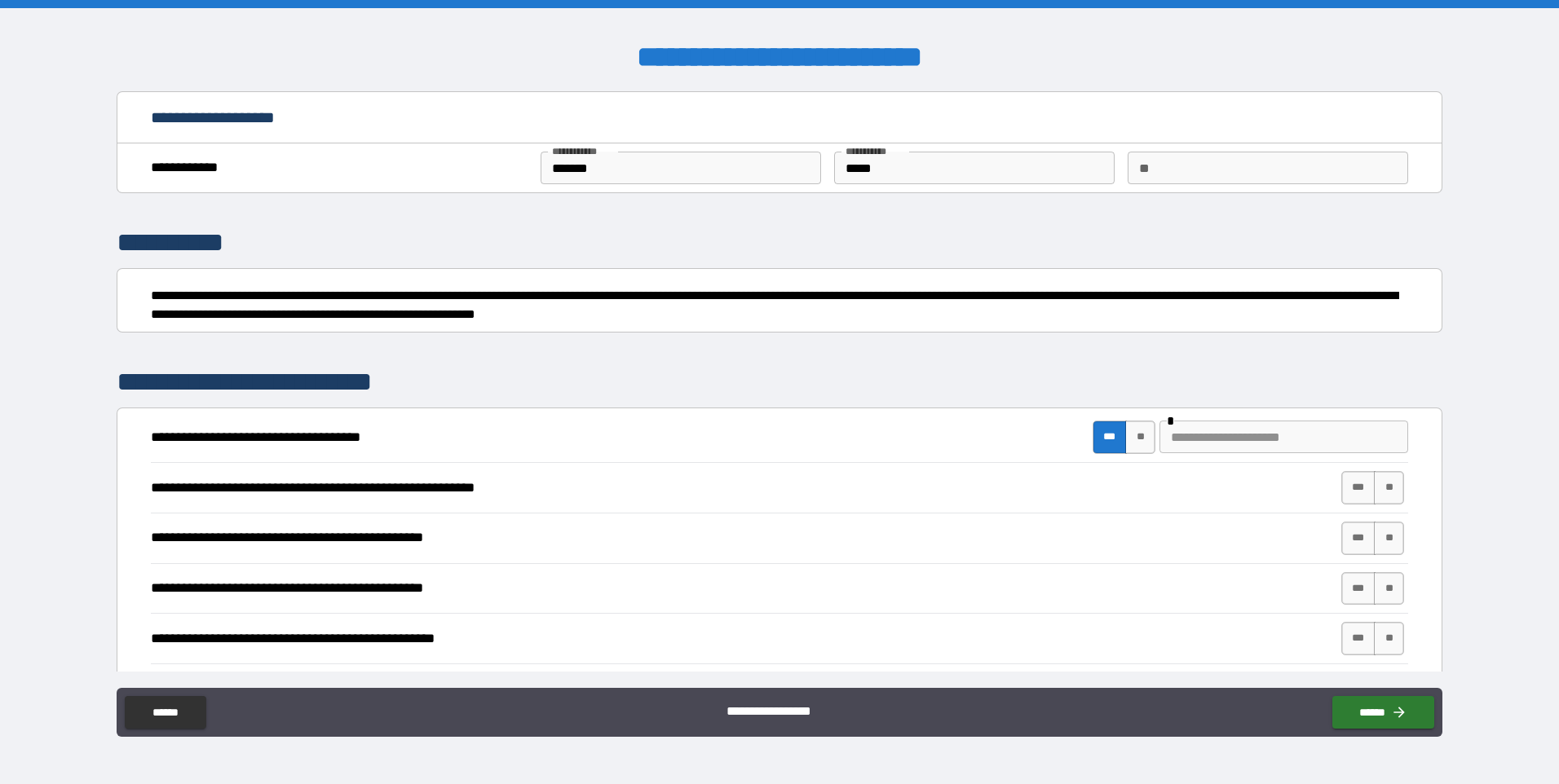 click at bounding box center (1283, 437) 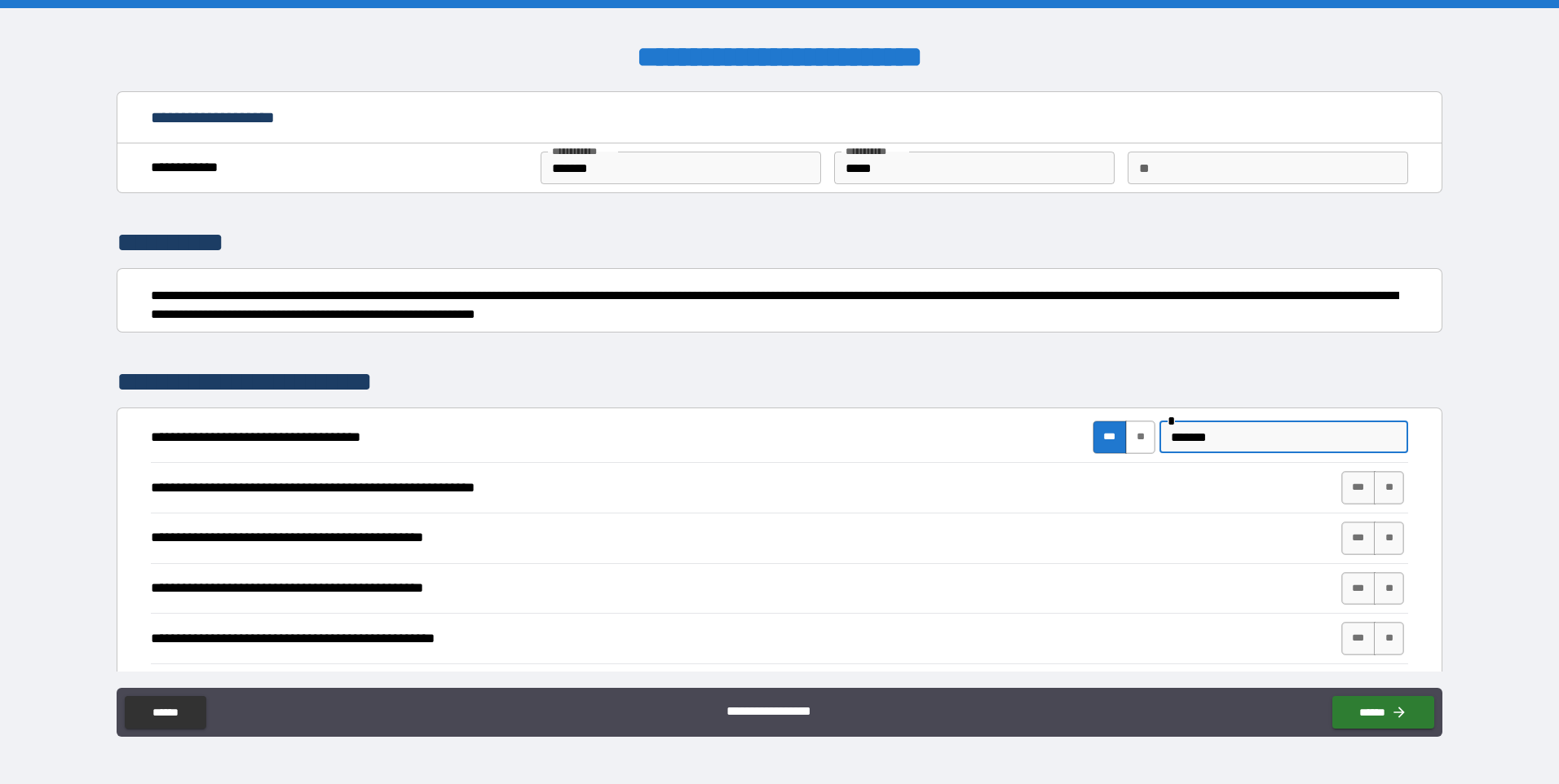 type on "******" 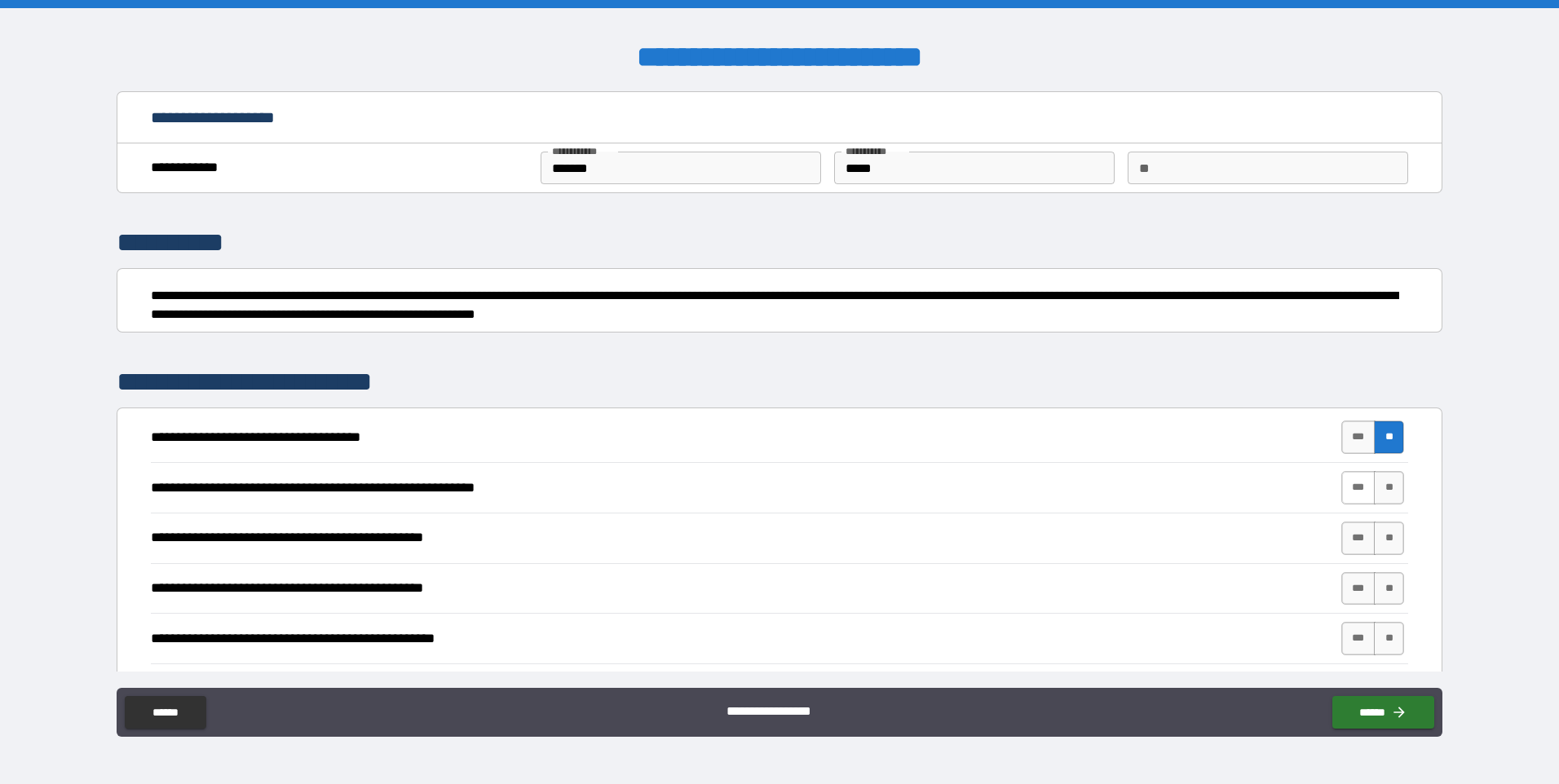 click on "***" at bounding box center (1358, 487) 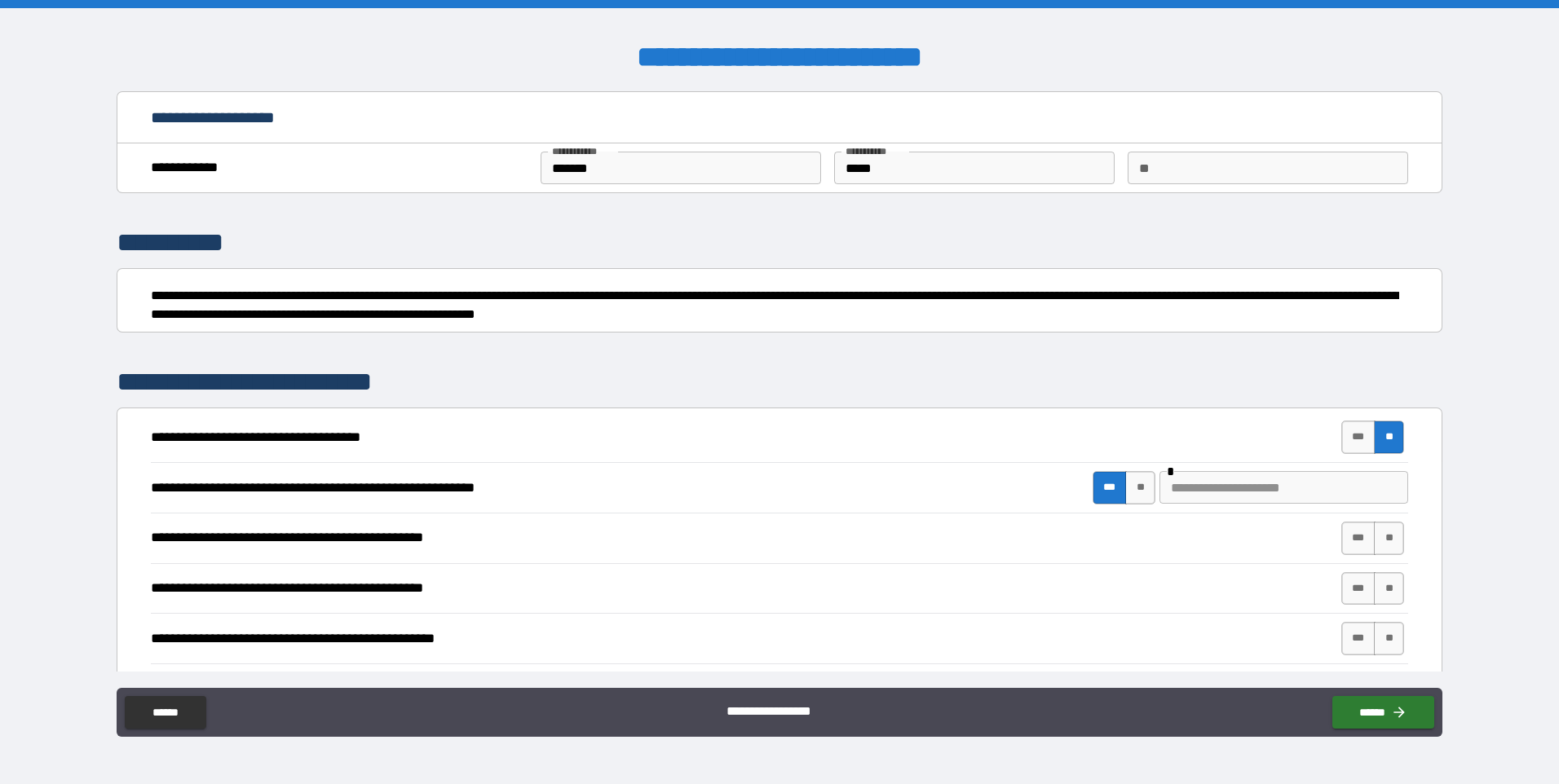 click at bounding box center [1283, 487] 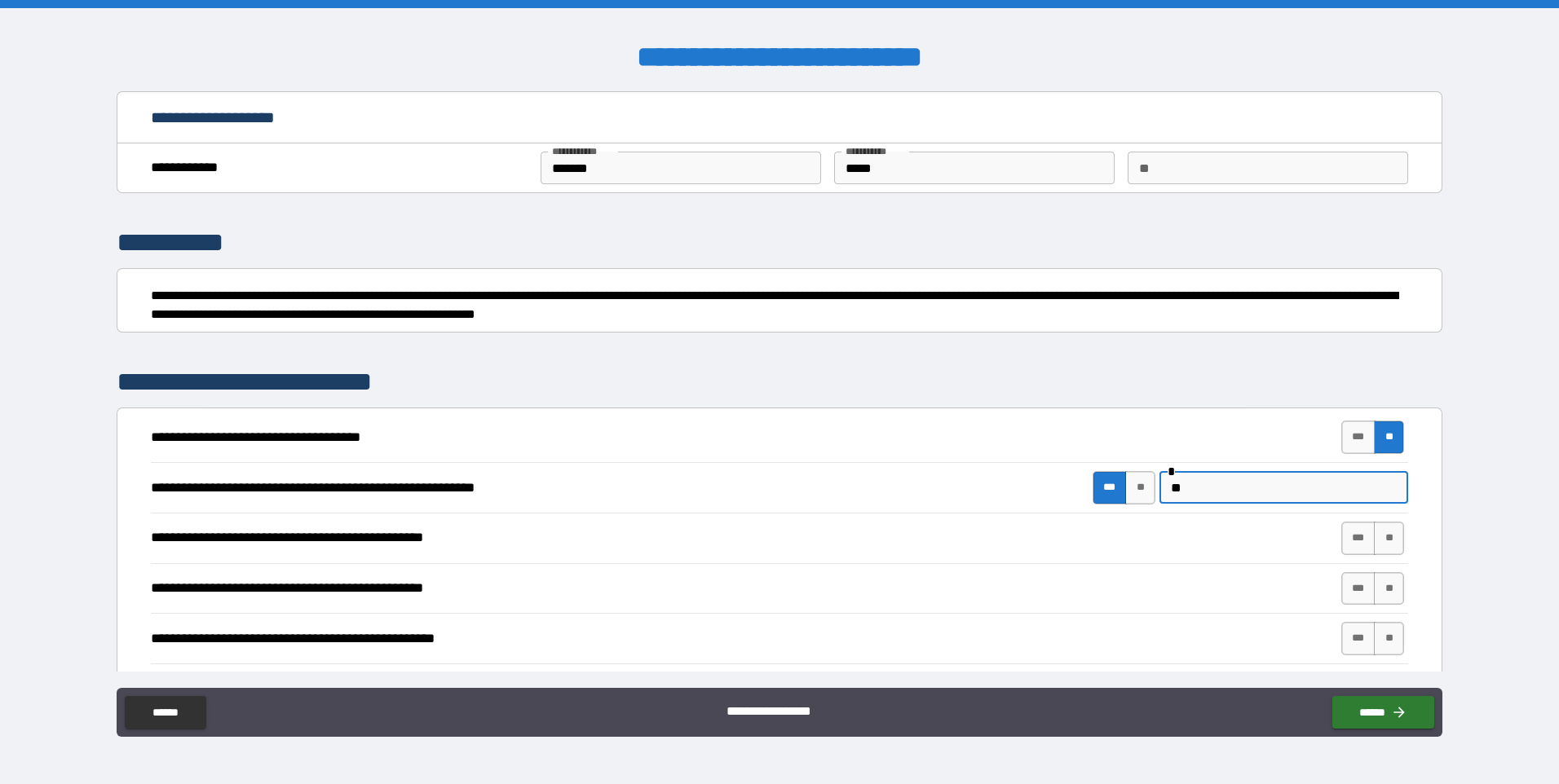 type on "*" 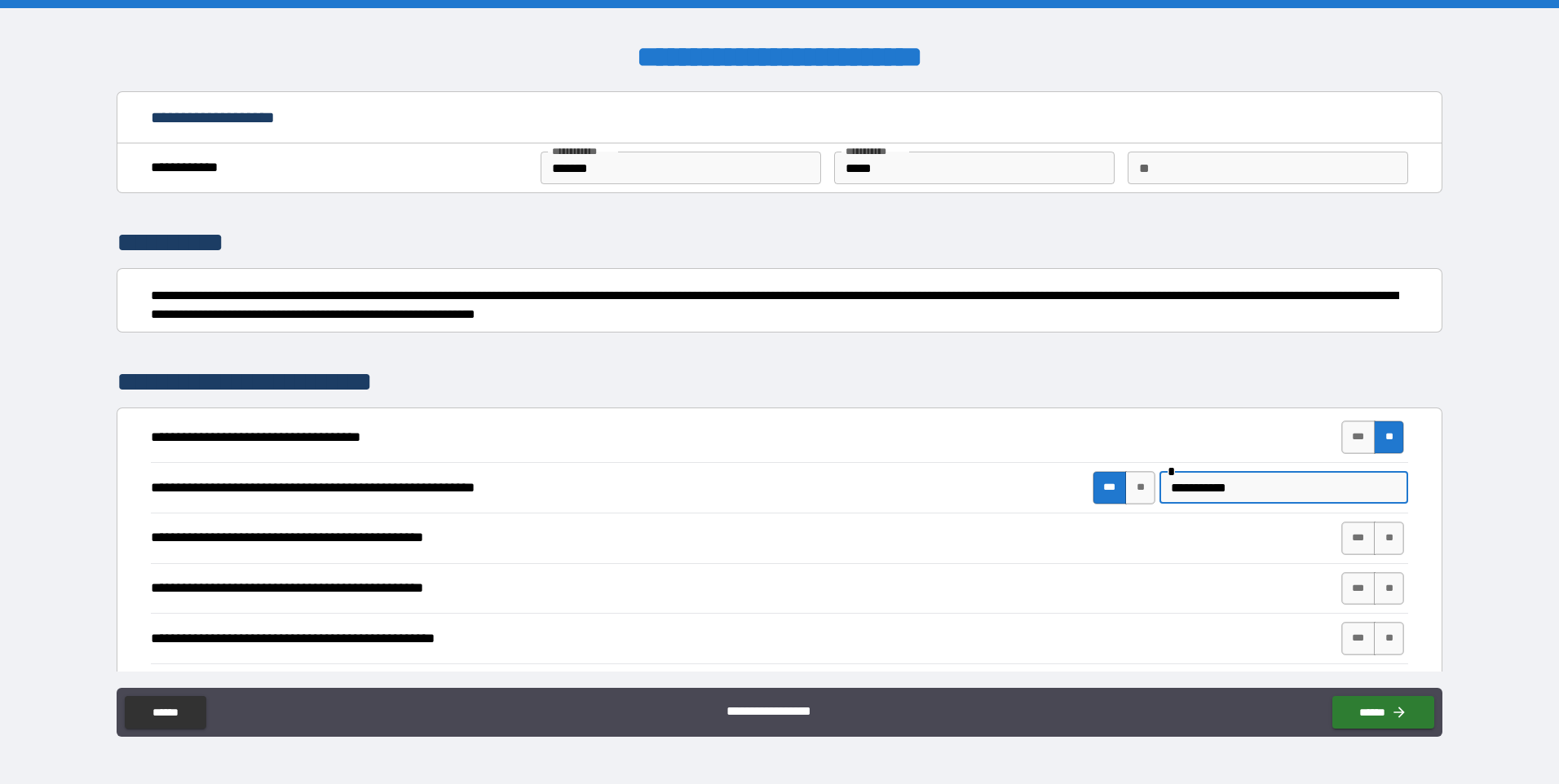 click on "**********" at bounding box center (1283, 487) 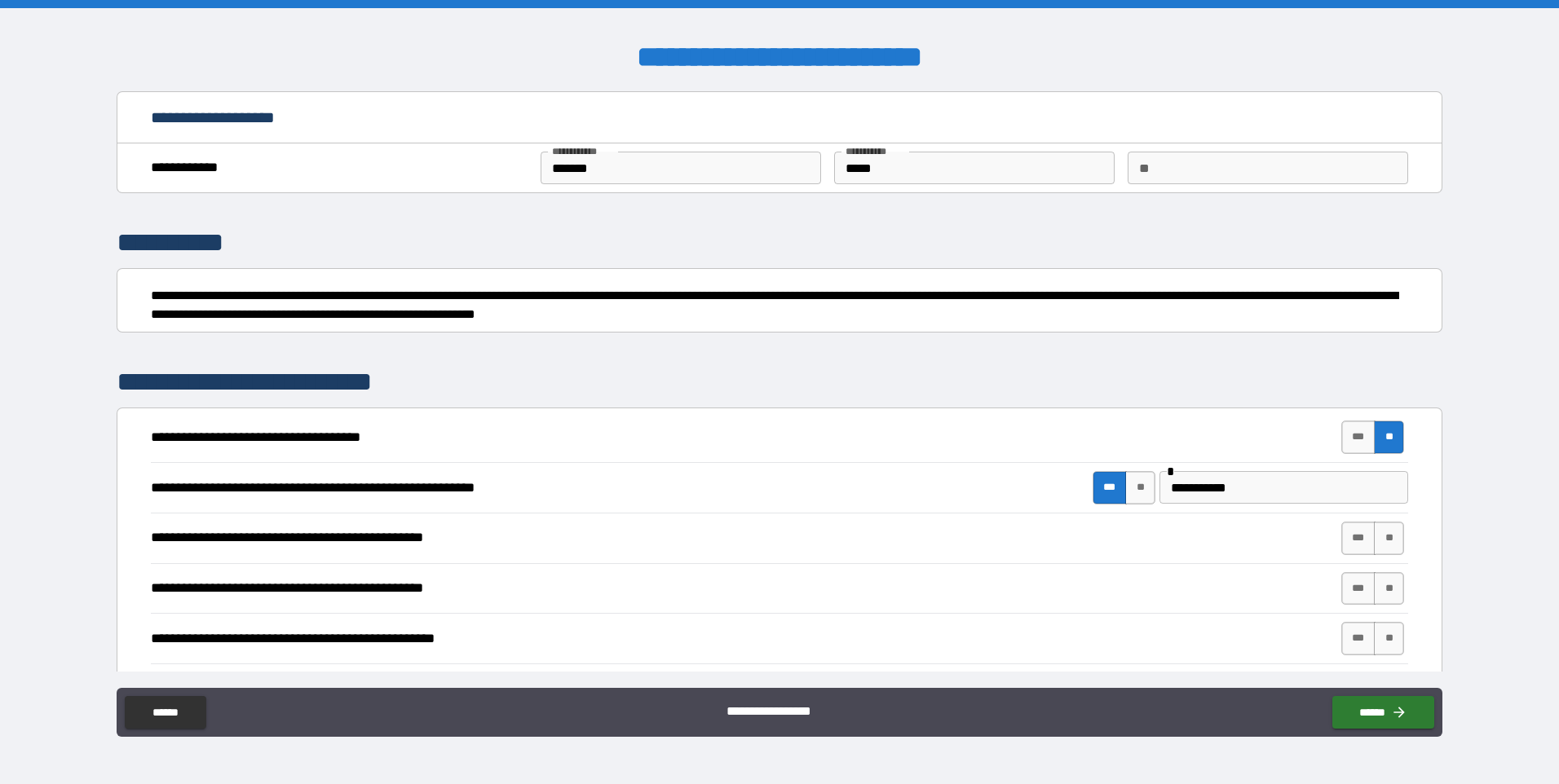 click on "**********" at bounding box center (1283, 487) 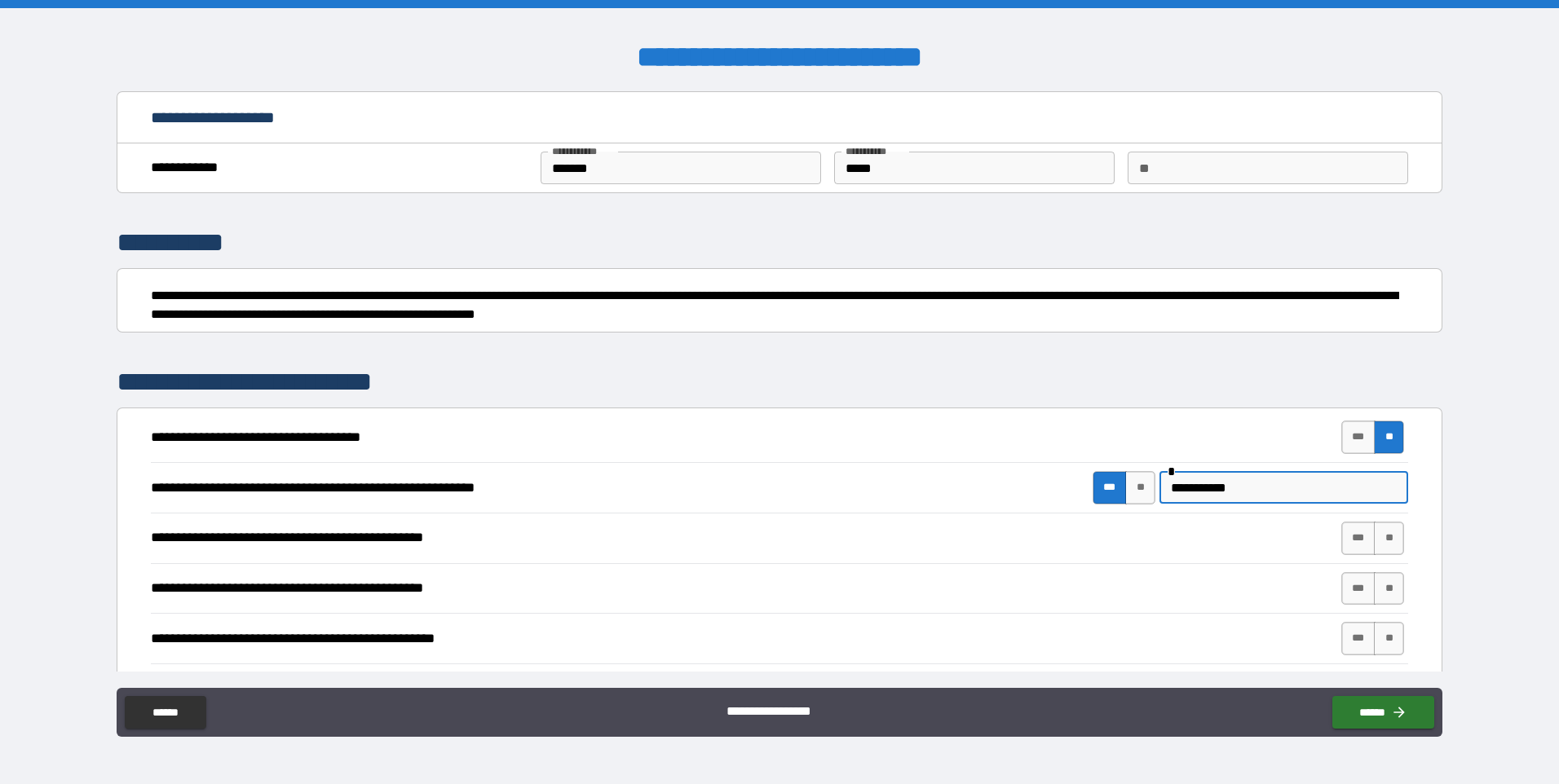 paste on "**********" 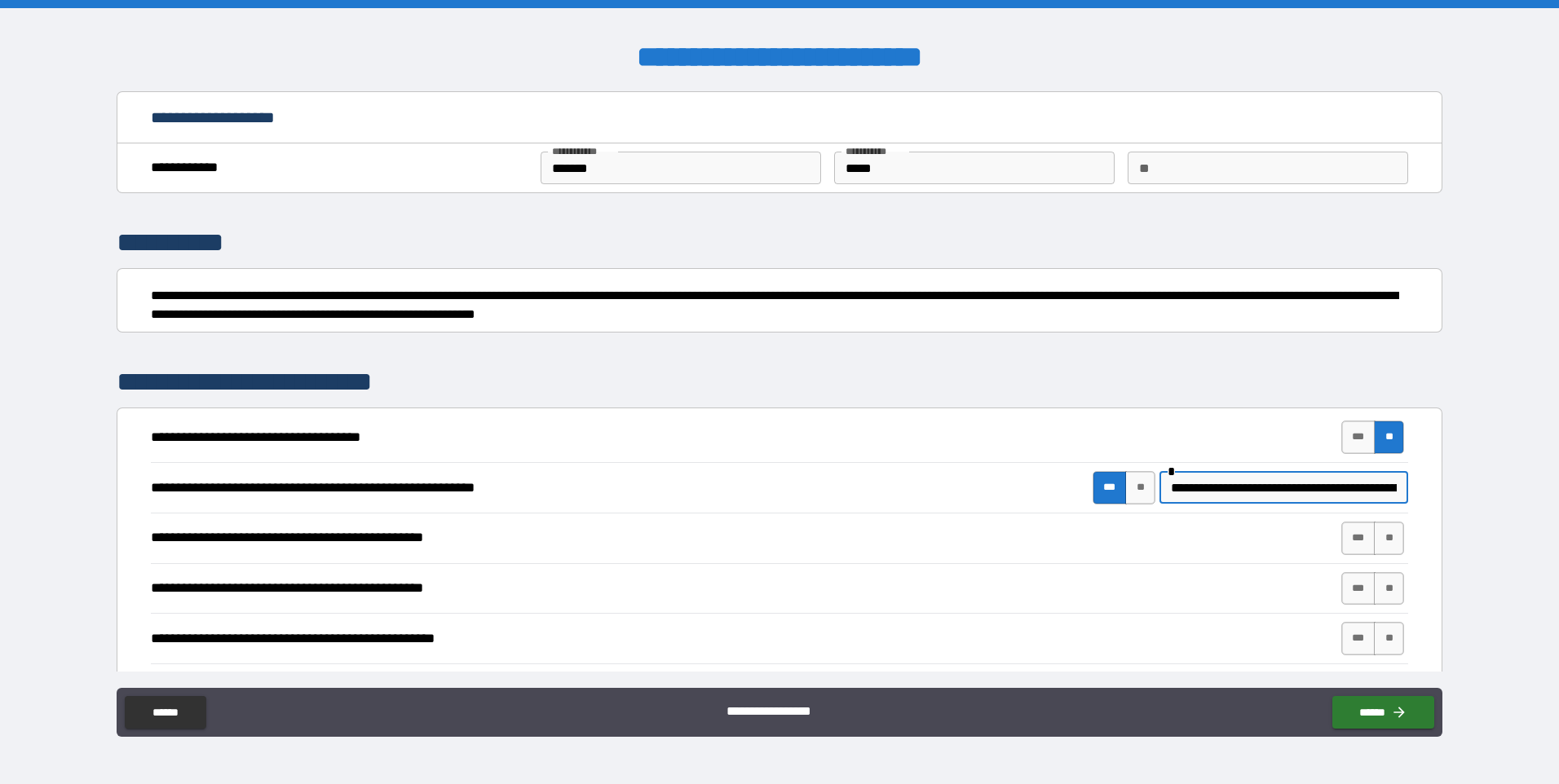 scroll, scrollTop: 0, scrollLeft: 245, axis: horizontal 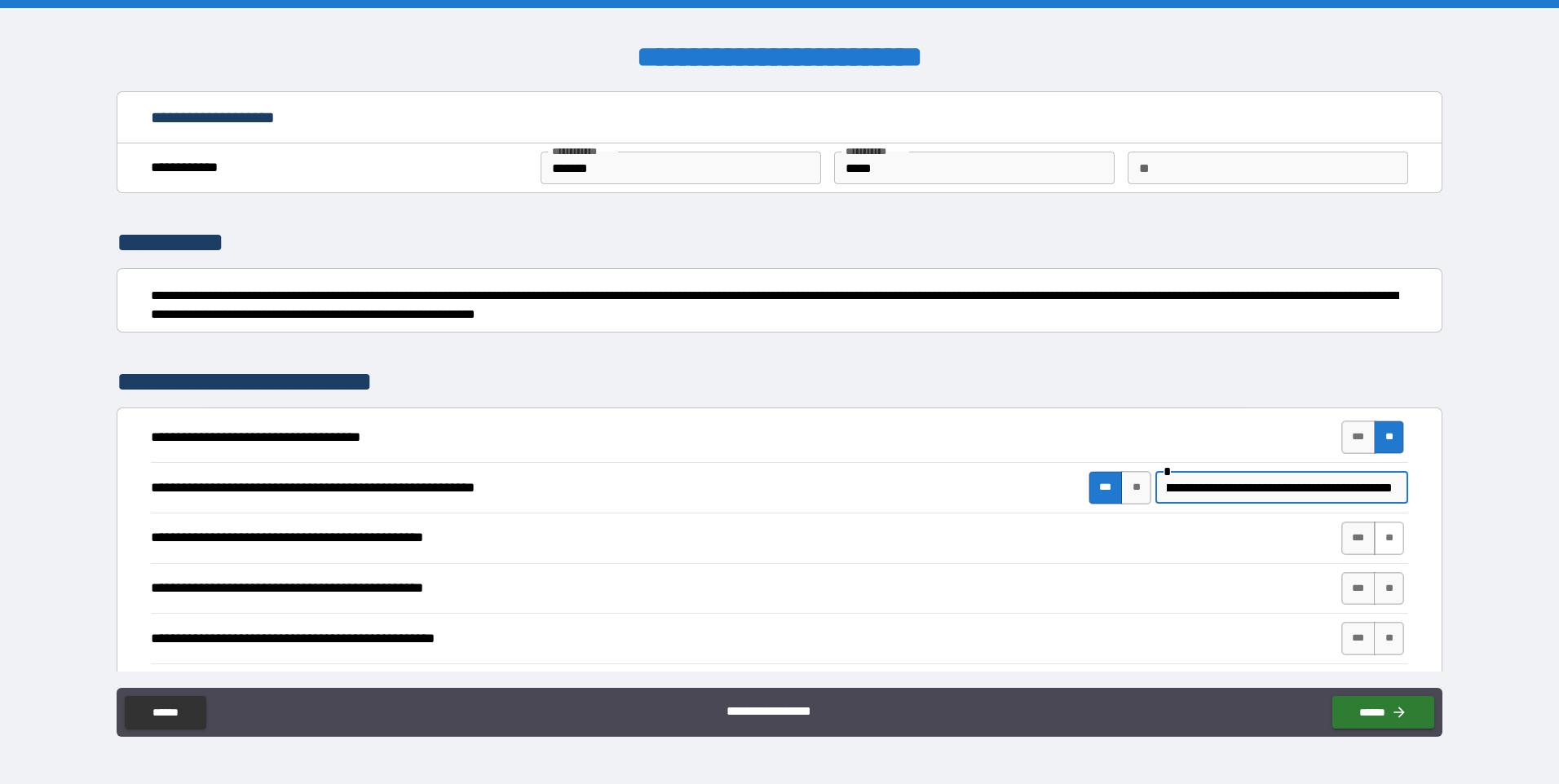 type on "**********" 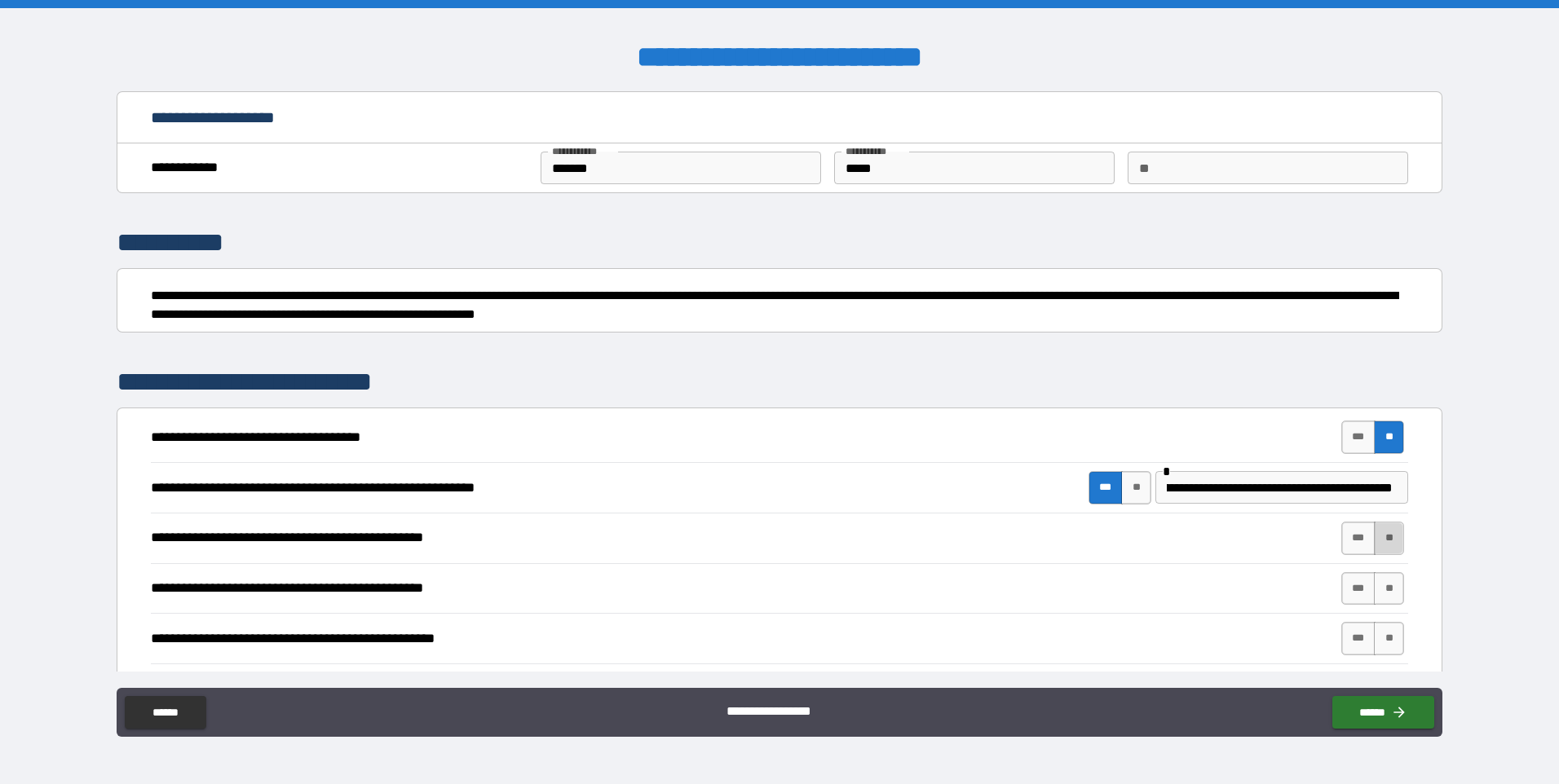 click on "**" at bounding box center [1389, 538] 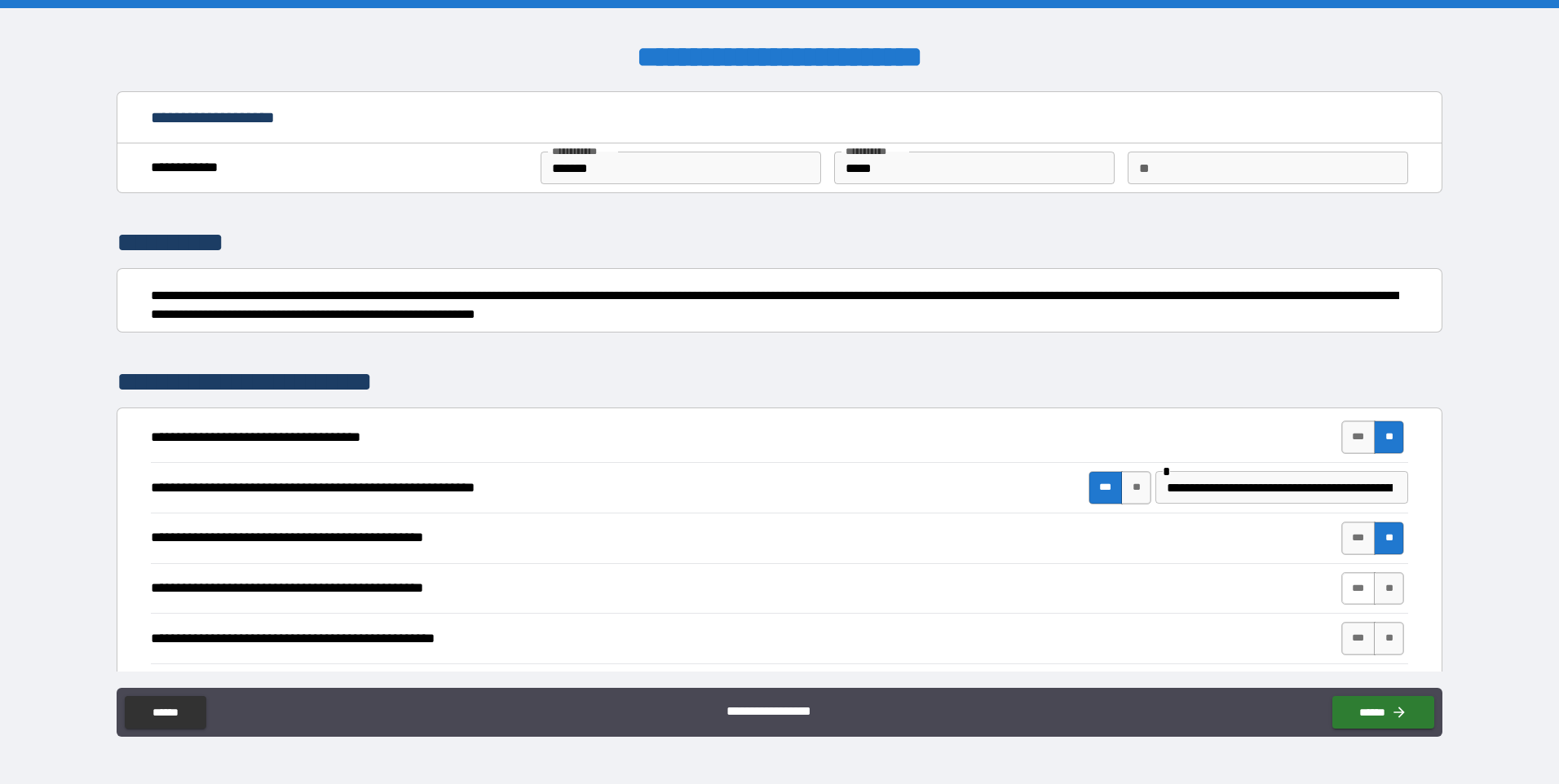 click on "***" at bounding box center (1358, 588) 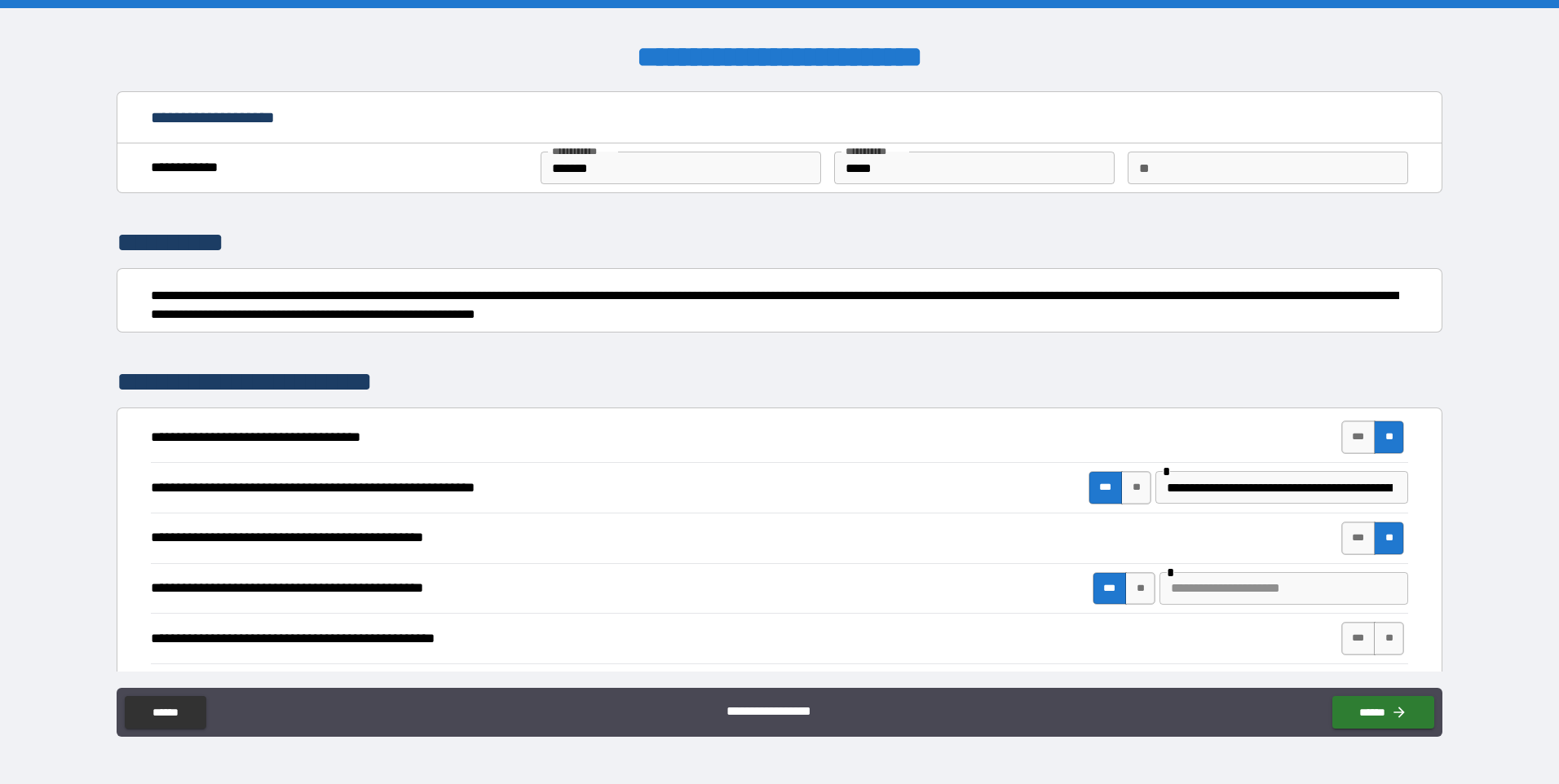 click at bounding box center (1283, 588) 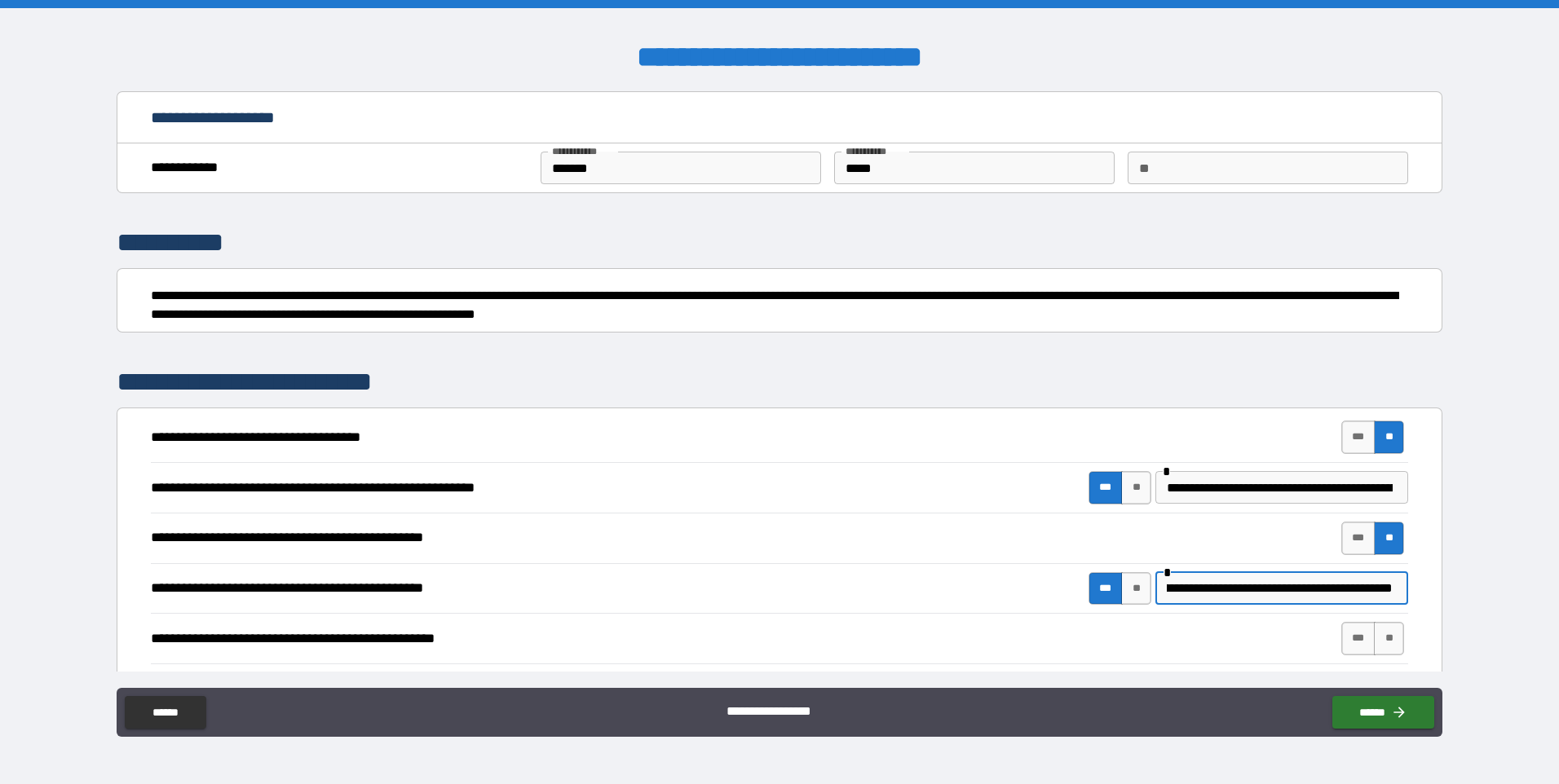 scroll, scrollTop: 0, scrollLeft: 72, axis: horizontal 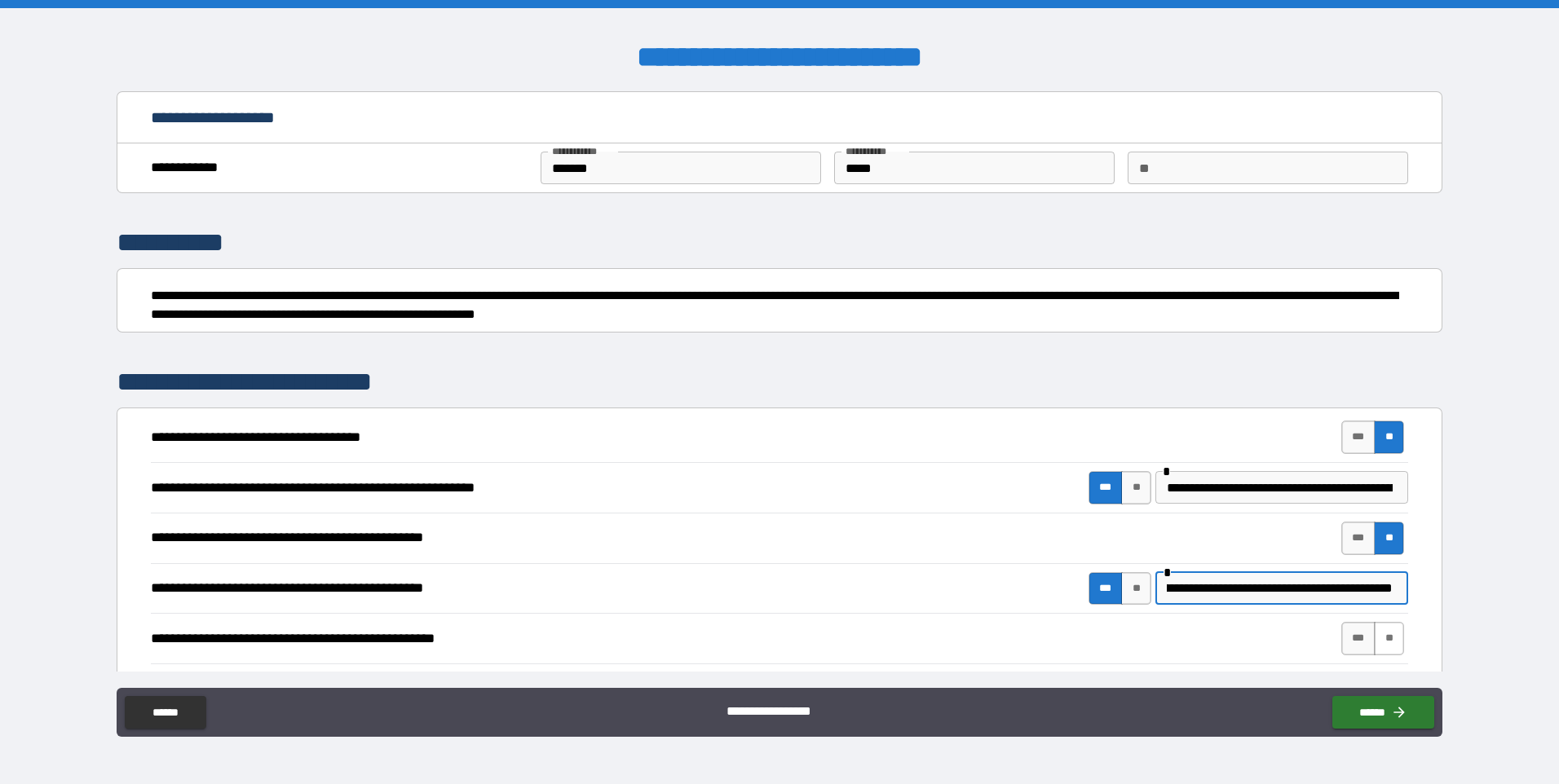 type on "**********" 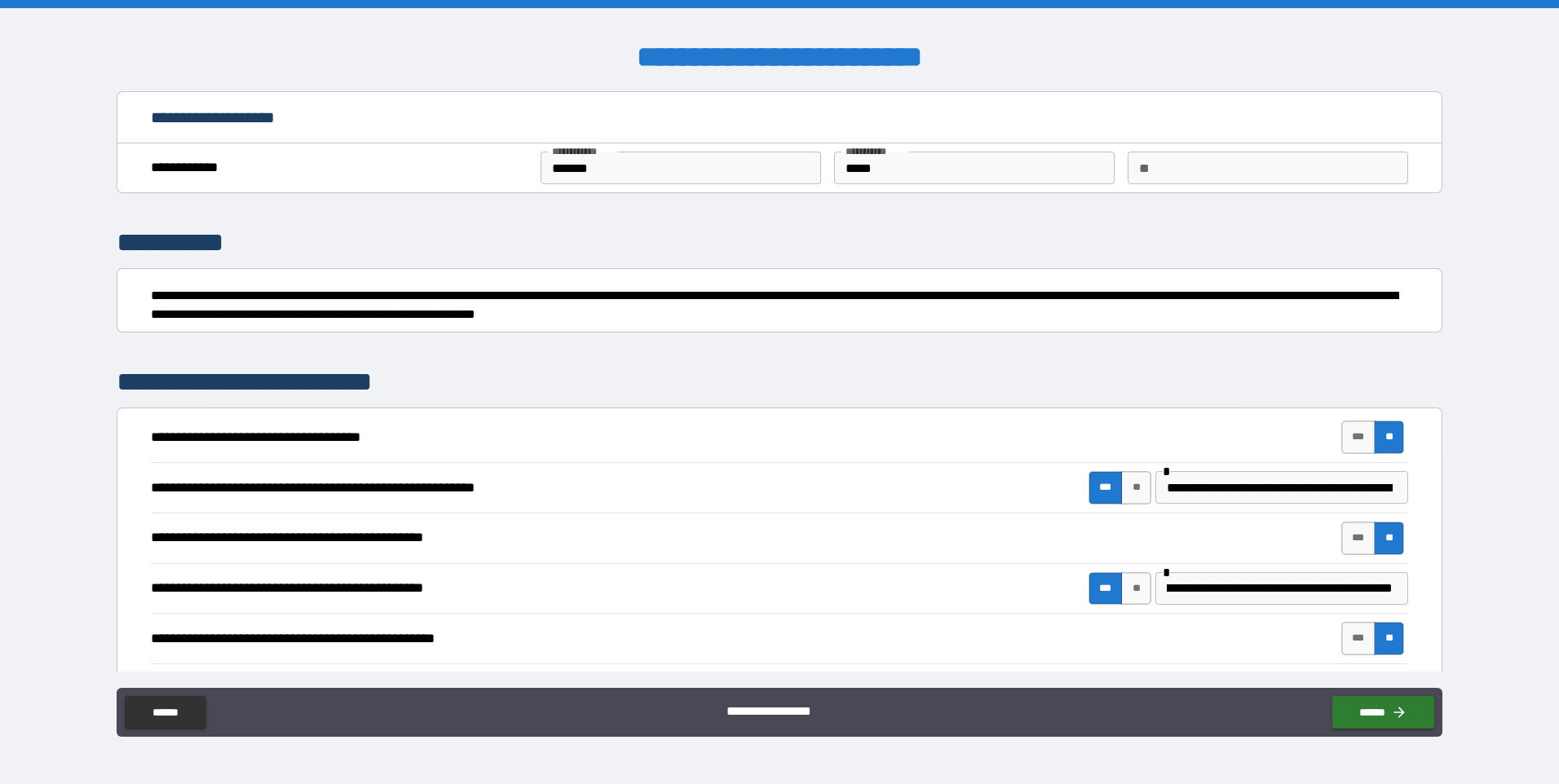 scroll, scrollTop: 0, scrollLeft: 0, axis: both 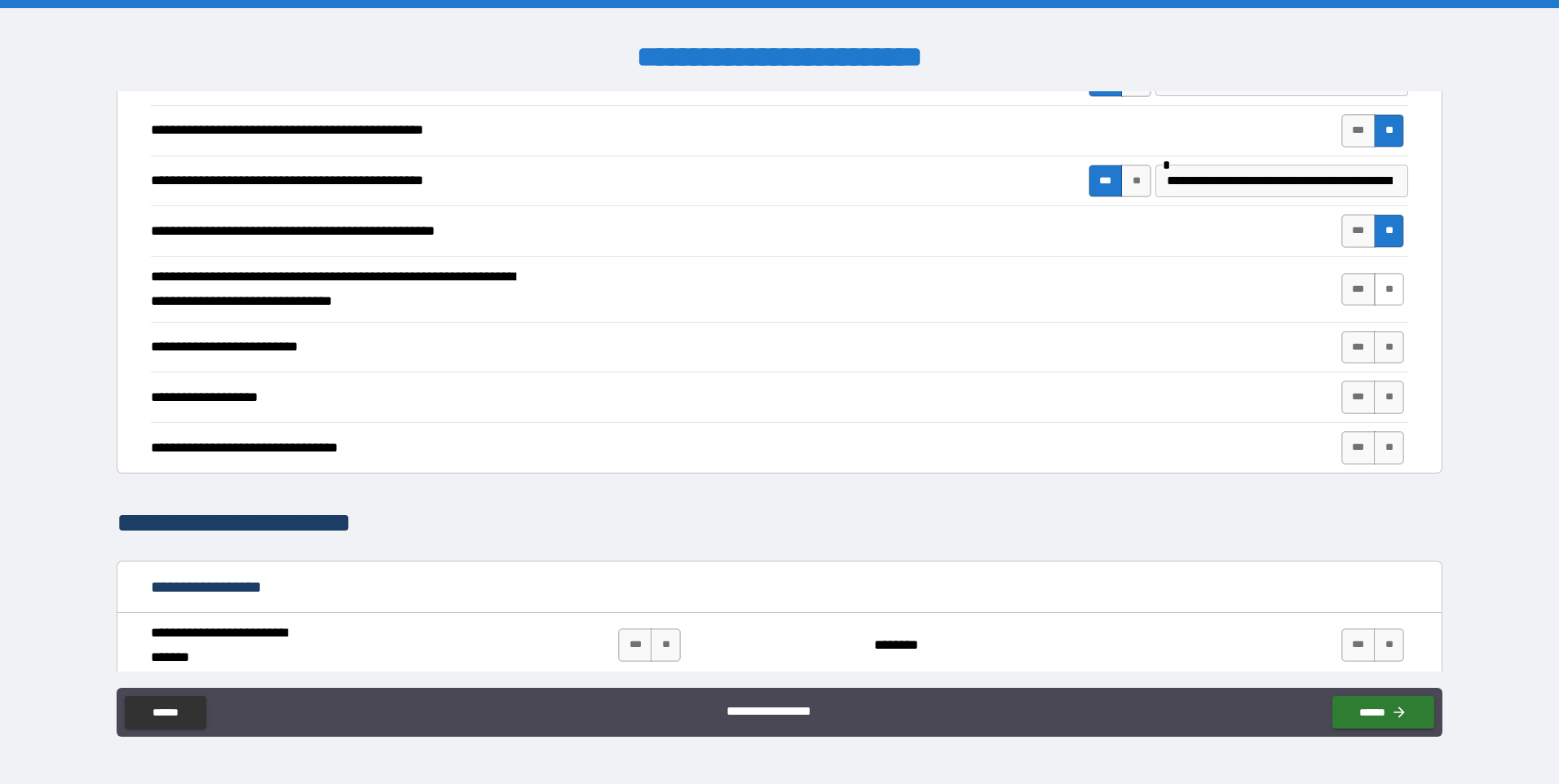 click on "**" at bounding box center (1389, 289) 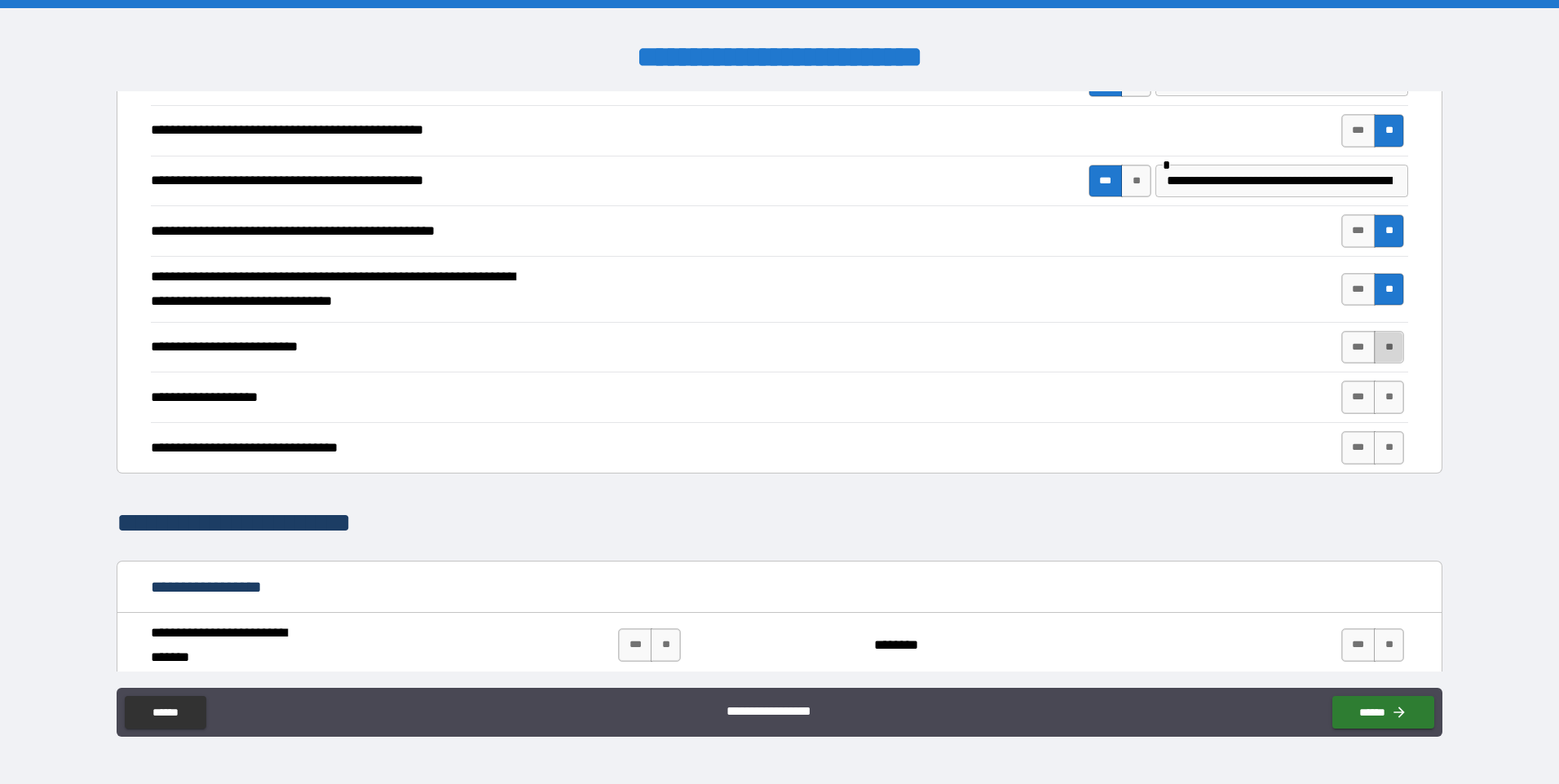 click on "**" at bounding box center (1389, 347) 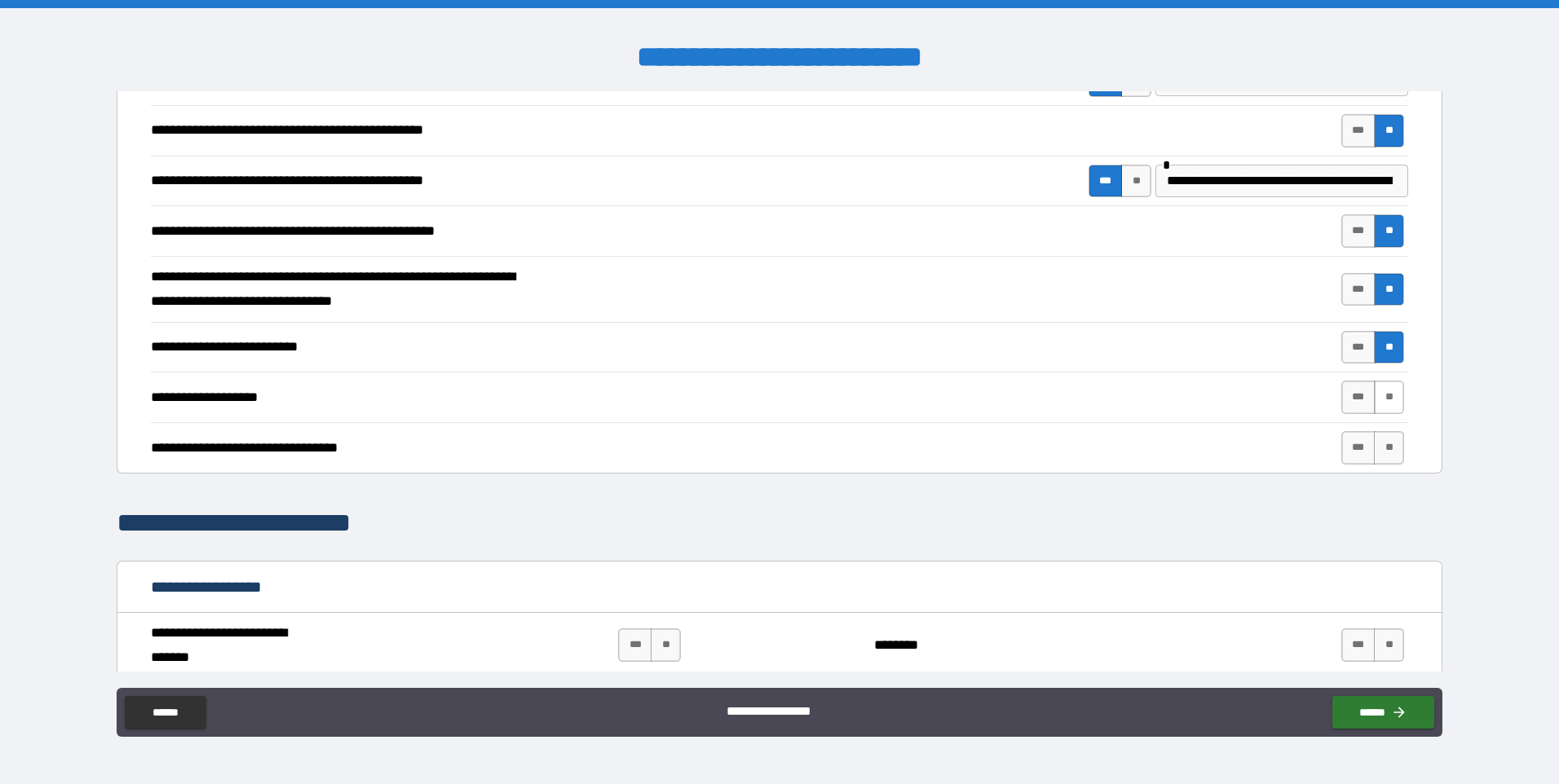 click on "**" at bounding box center [1389, 397] 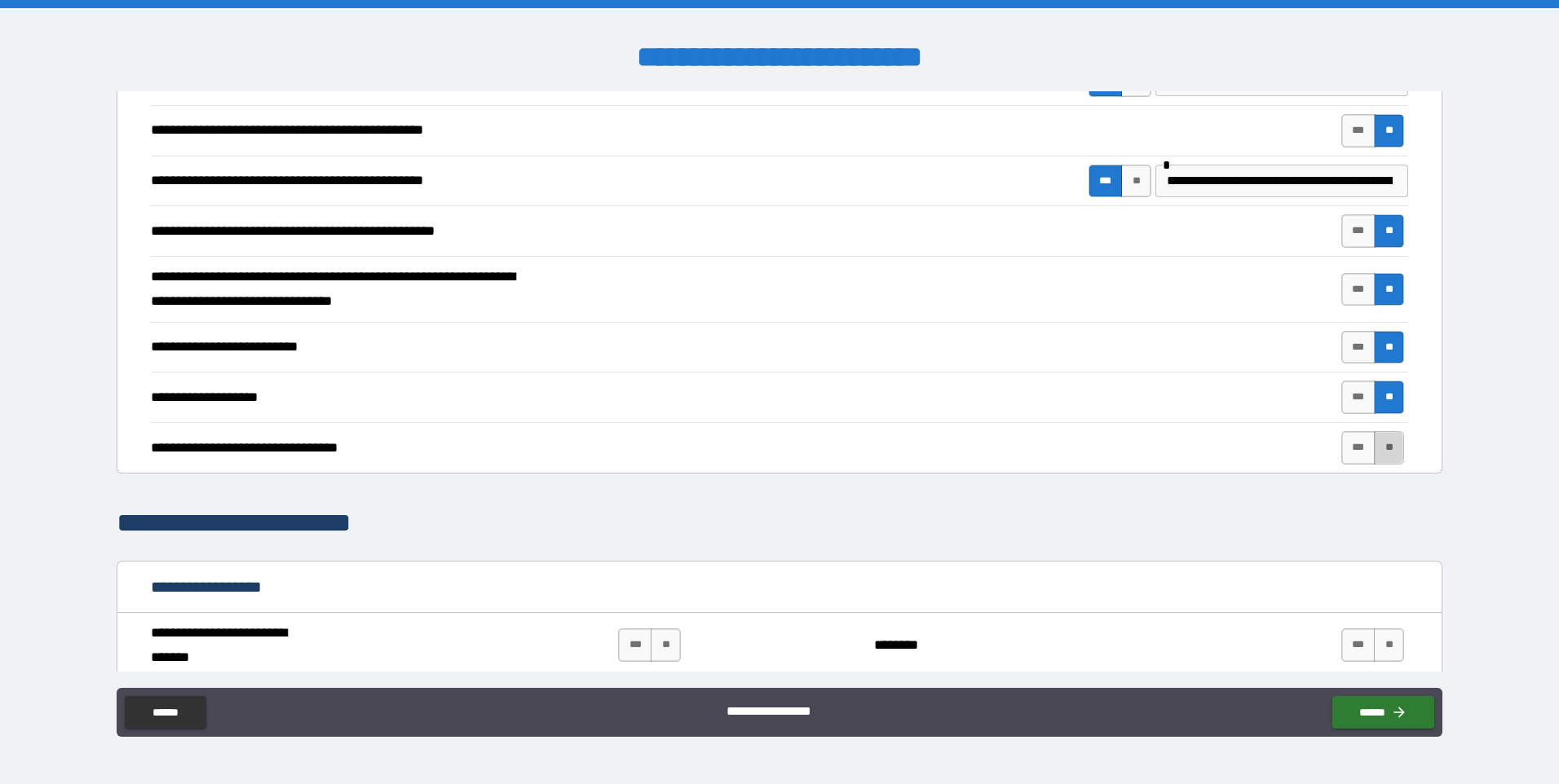 click on "**" at bounding box center [1389, 447] 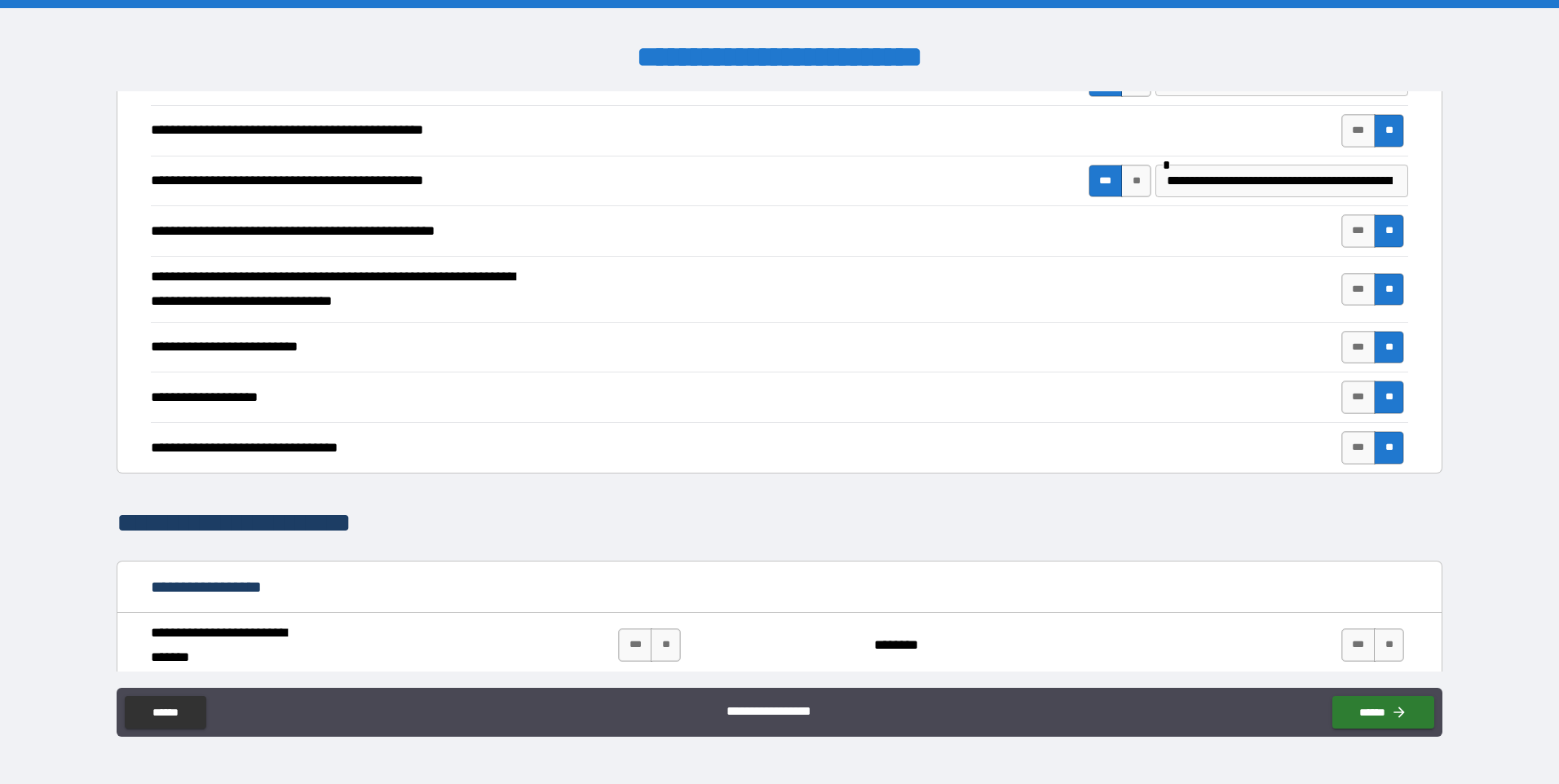 click on "**********" at bounding box center (779, 523) 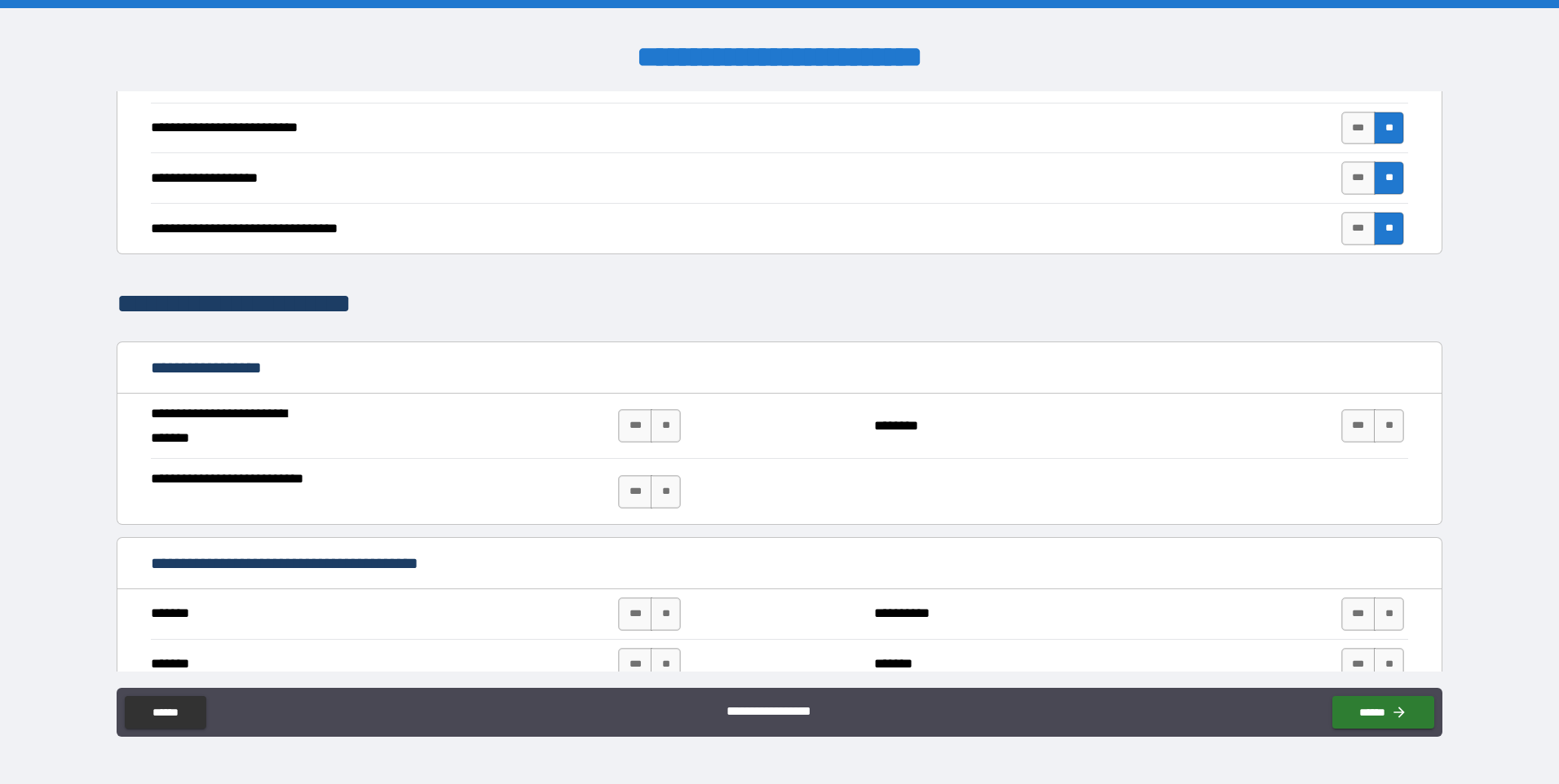 scroll, scrollTop: 652, scrollLeft: 0, axis: vertical 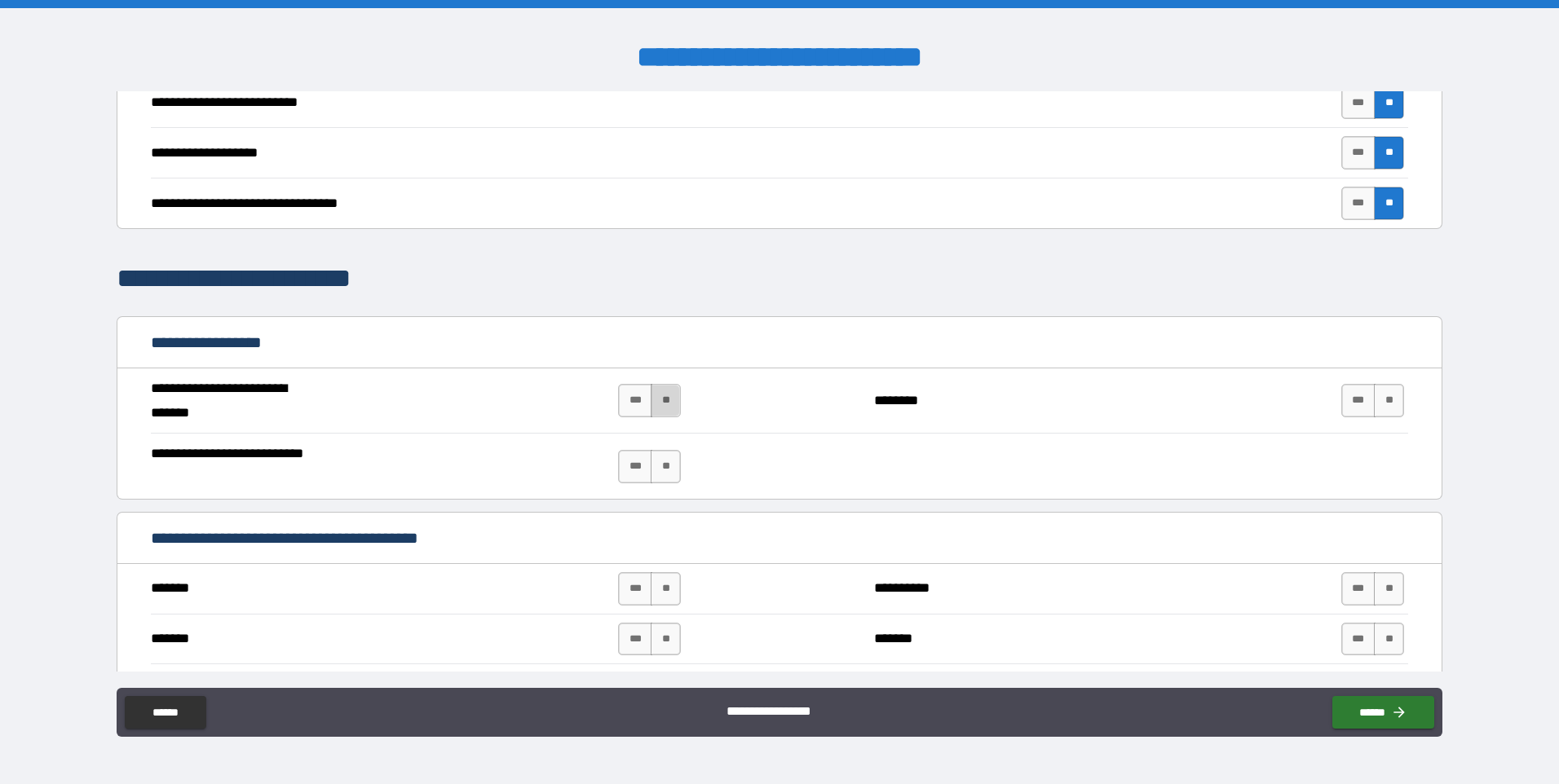 click on "**" at bounding box center [665, 400] 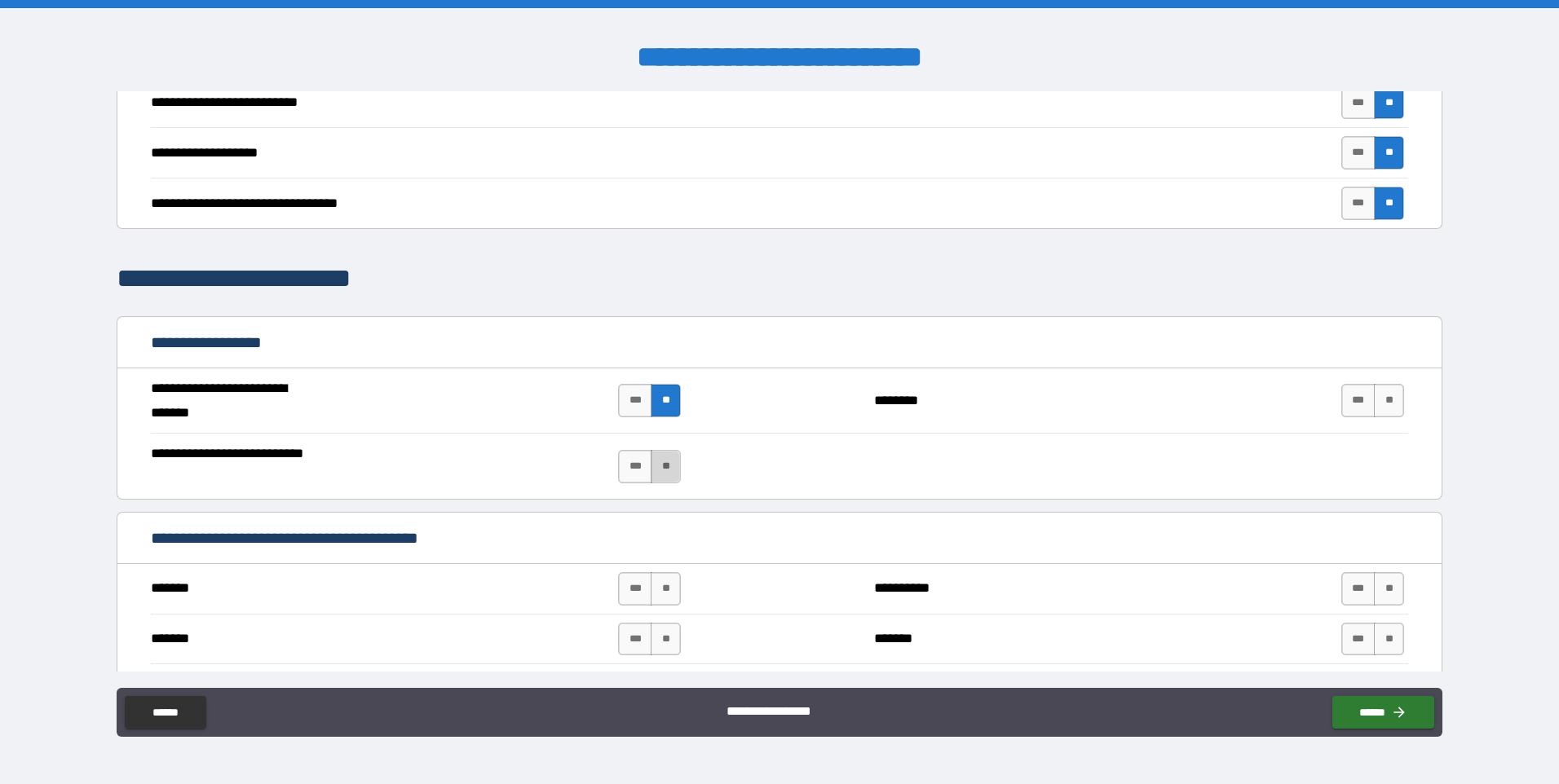 click on "**" at bounding box center [665, 466] 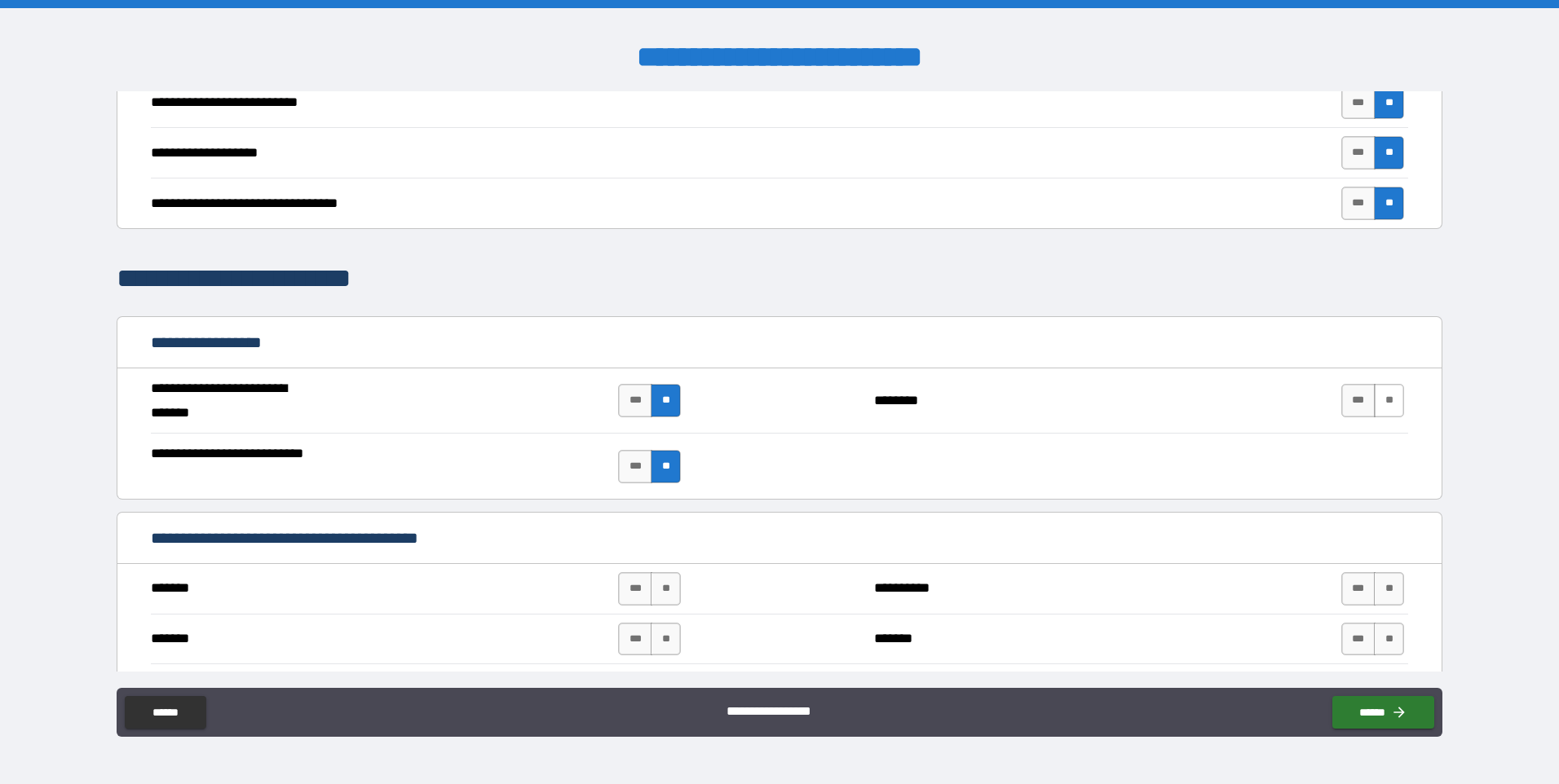click on "**" at bounding box center [1389, 400] 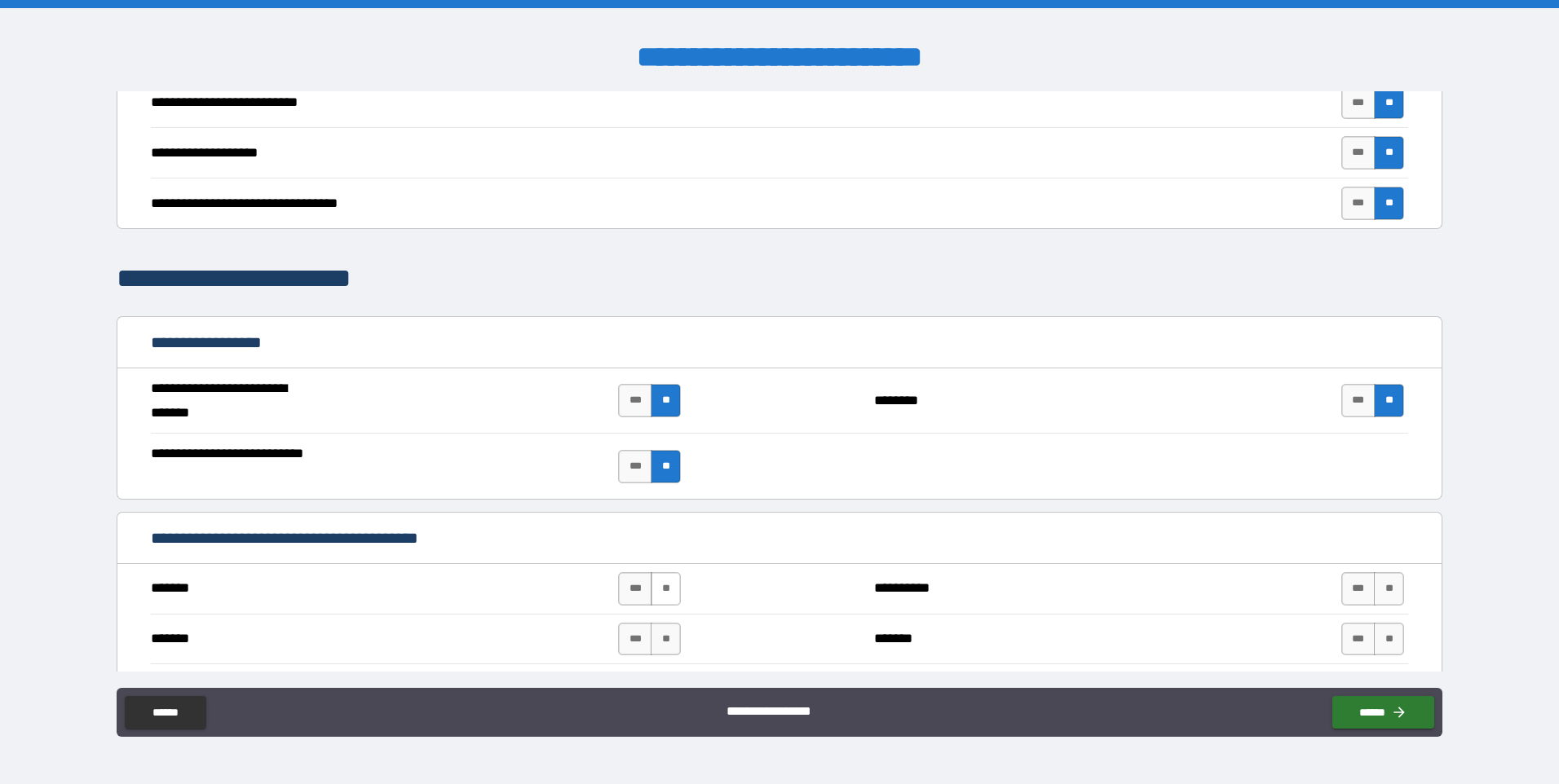 click on "**" at bounding box center (665, 588) 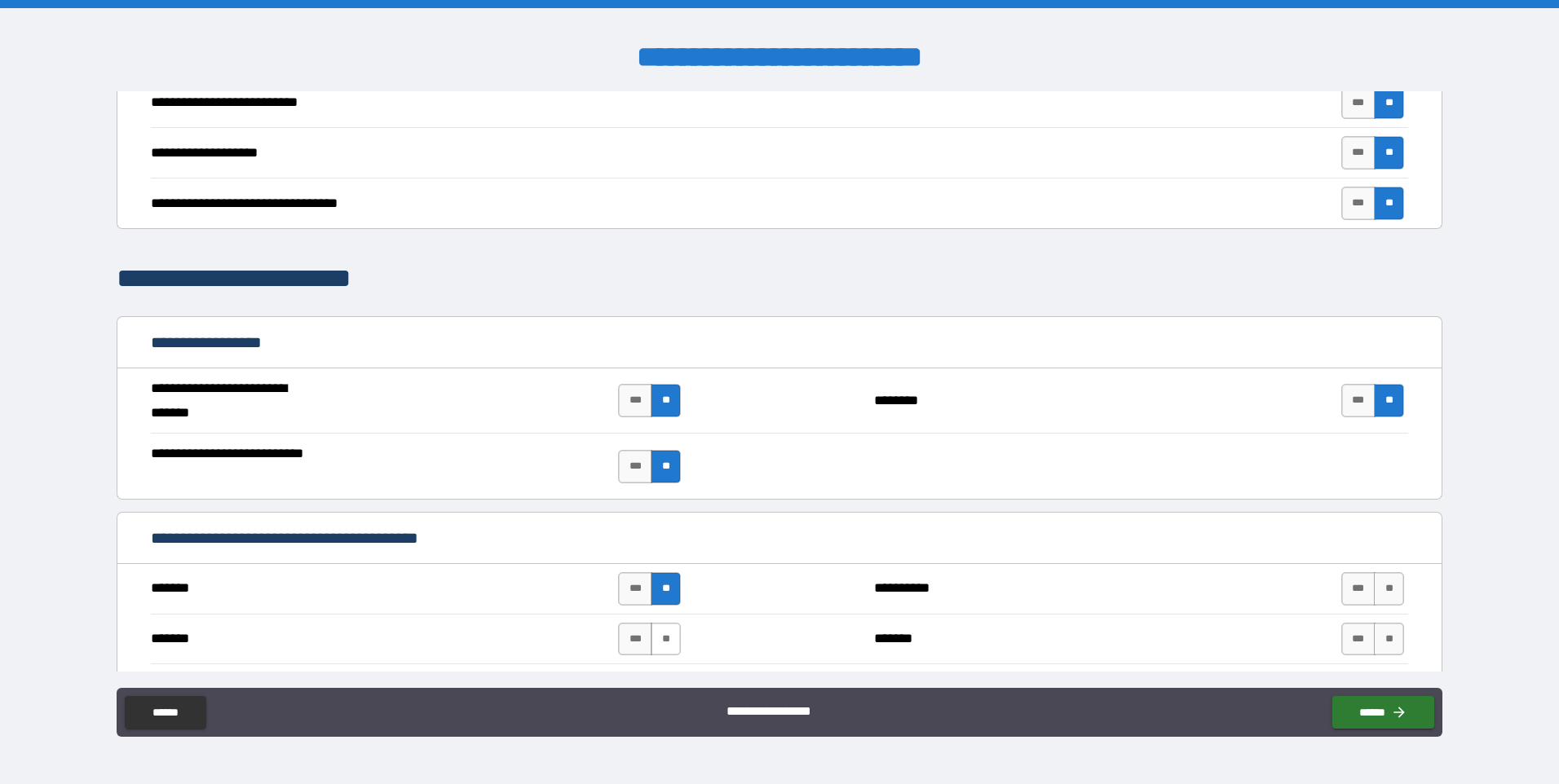 click on "**" at bounding box center [665, 639] 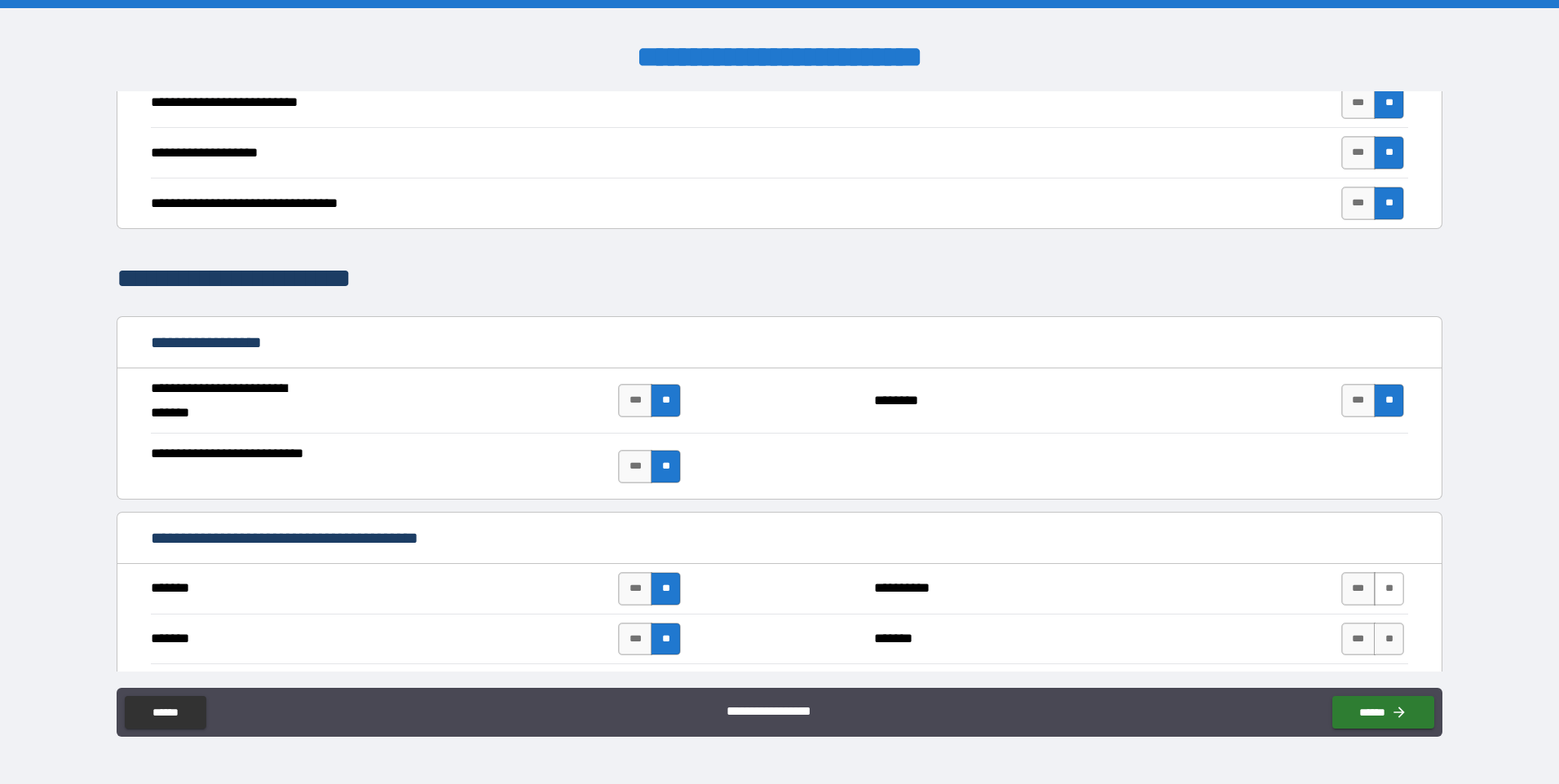 click on "**" at bounding box center (1389, 588) 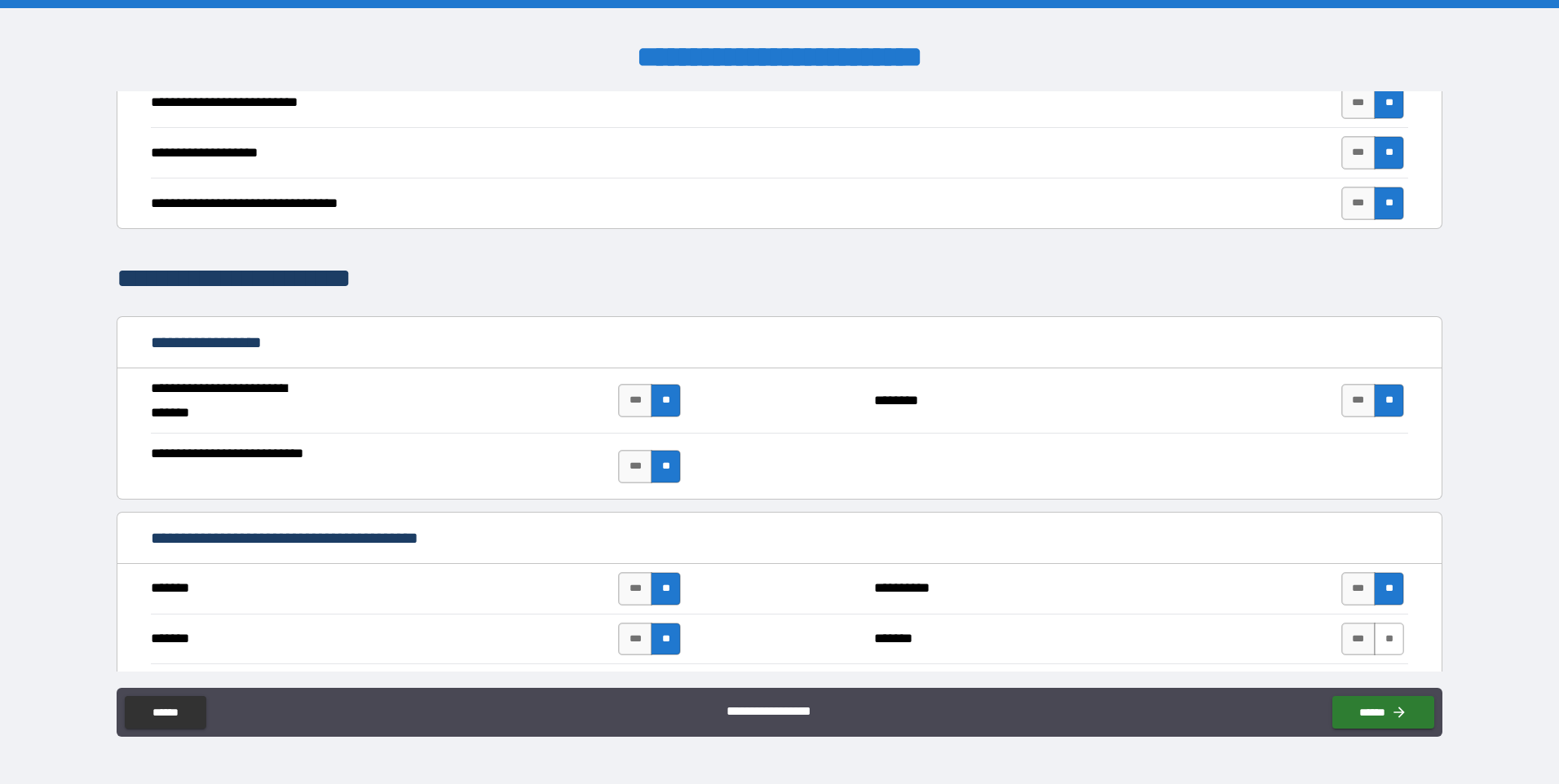 click on "**" at bounding box center [1389, 639] 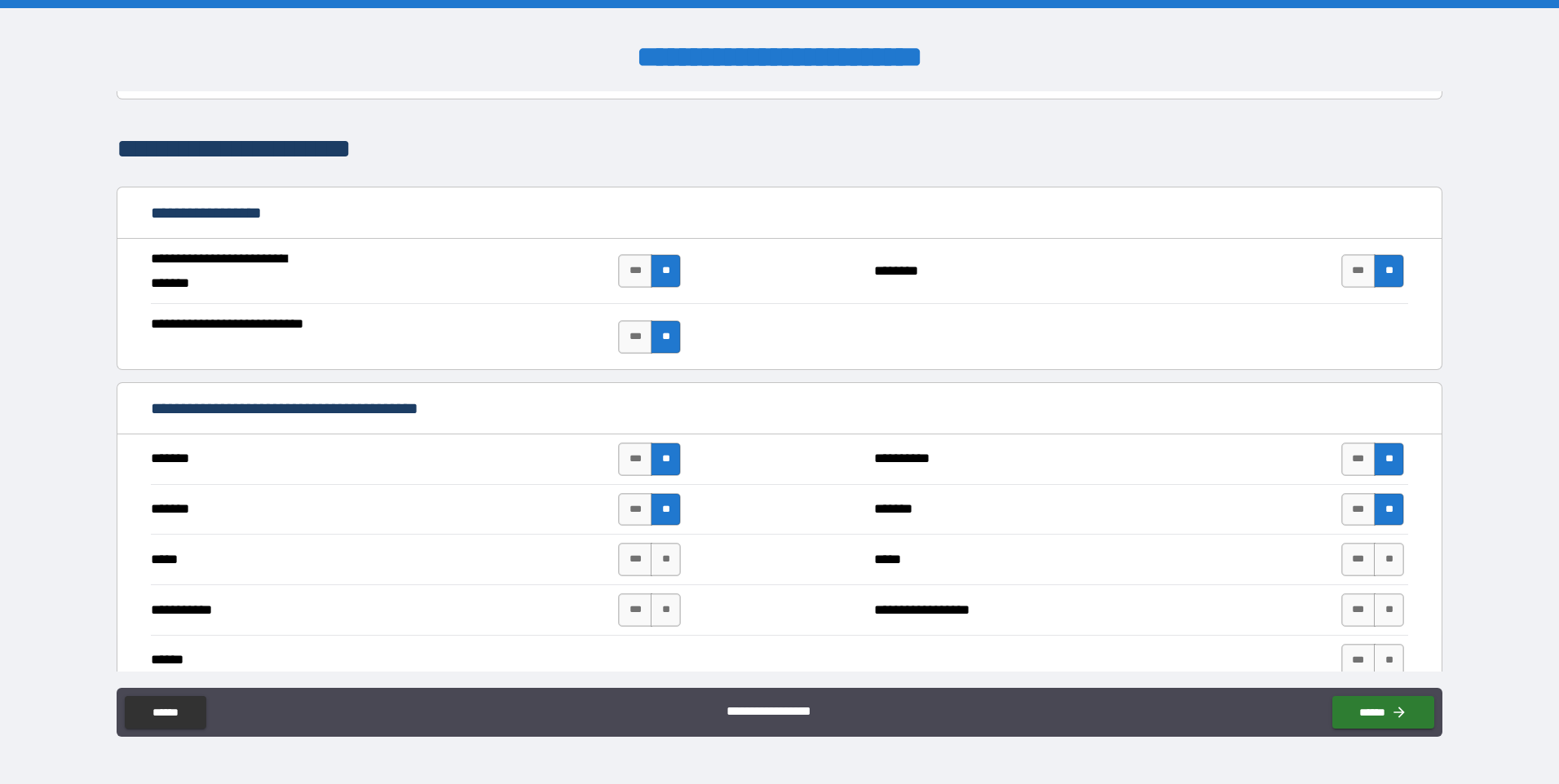 scroll, scrollTop: 978, scrollLeft: 0, axis: vertical 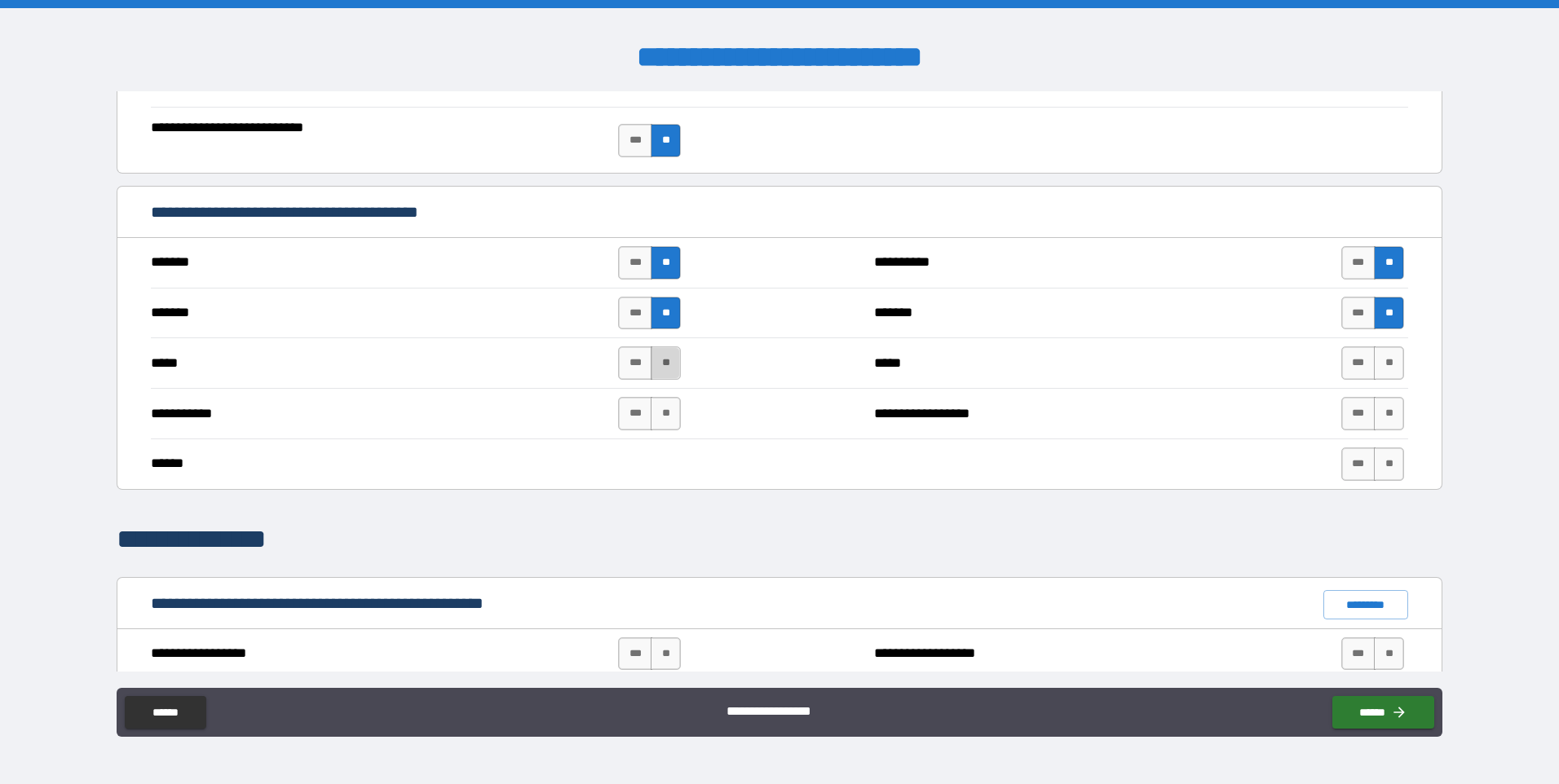 click on "**" at bounding box center [665, 363] 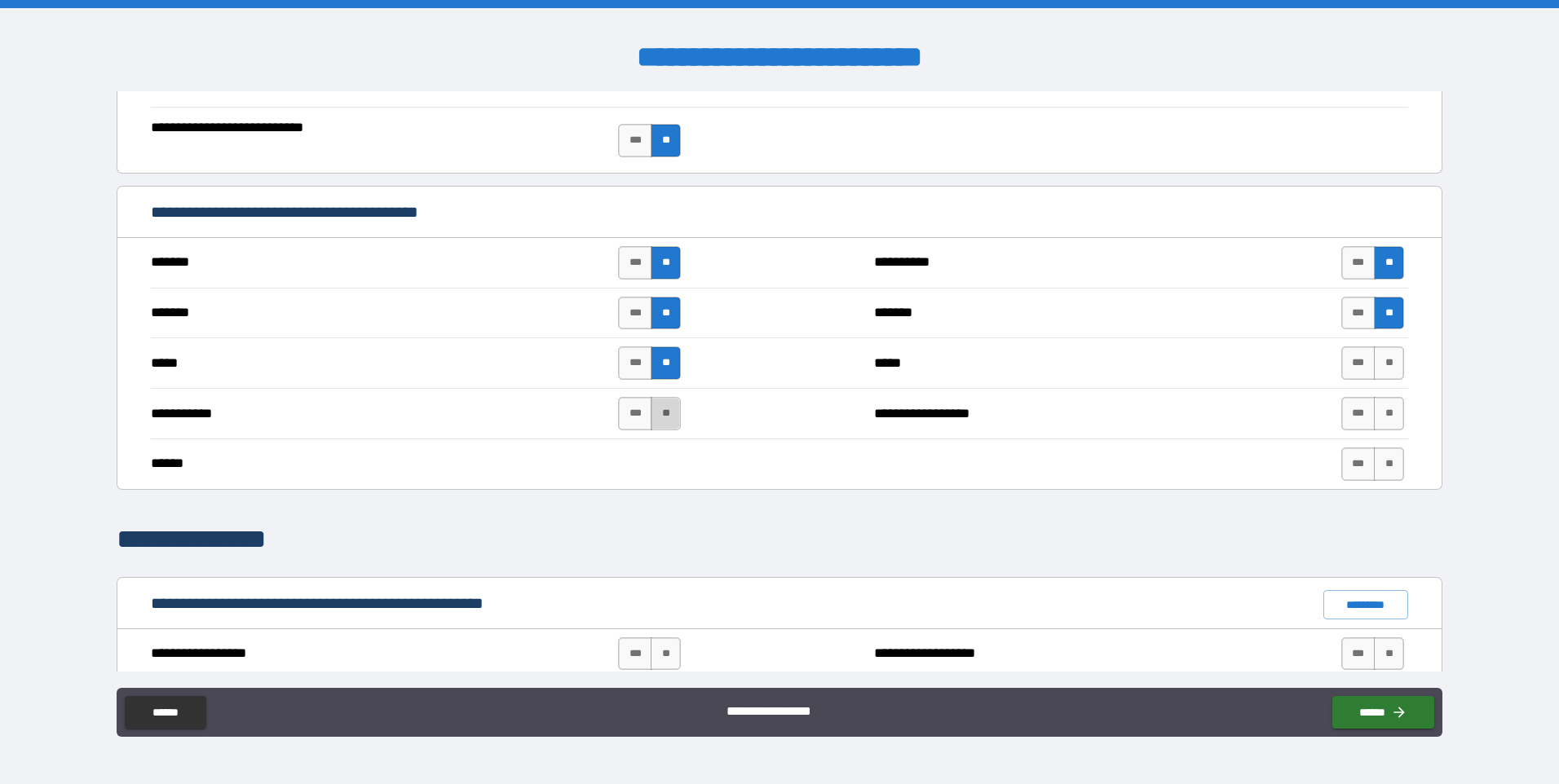 click on "**" at bounding box center (665, 413) 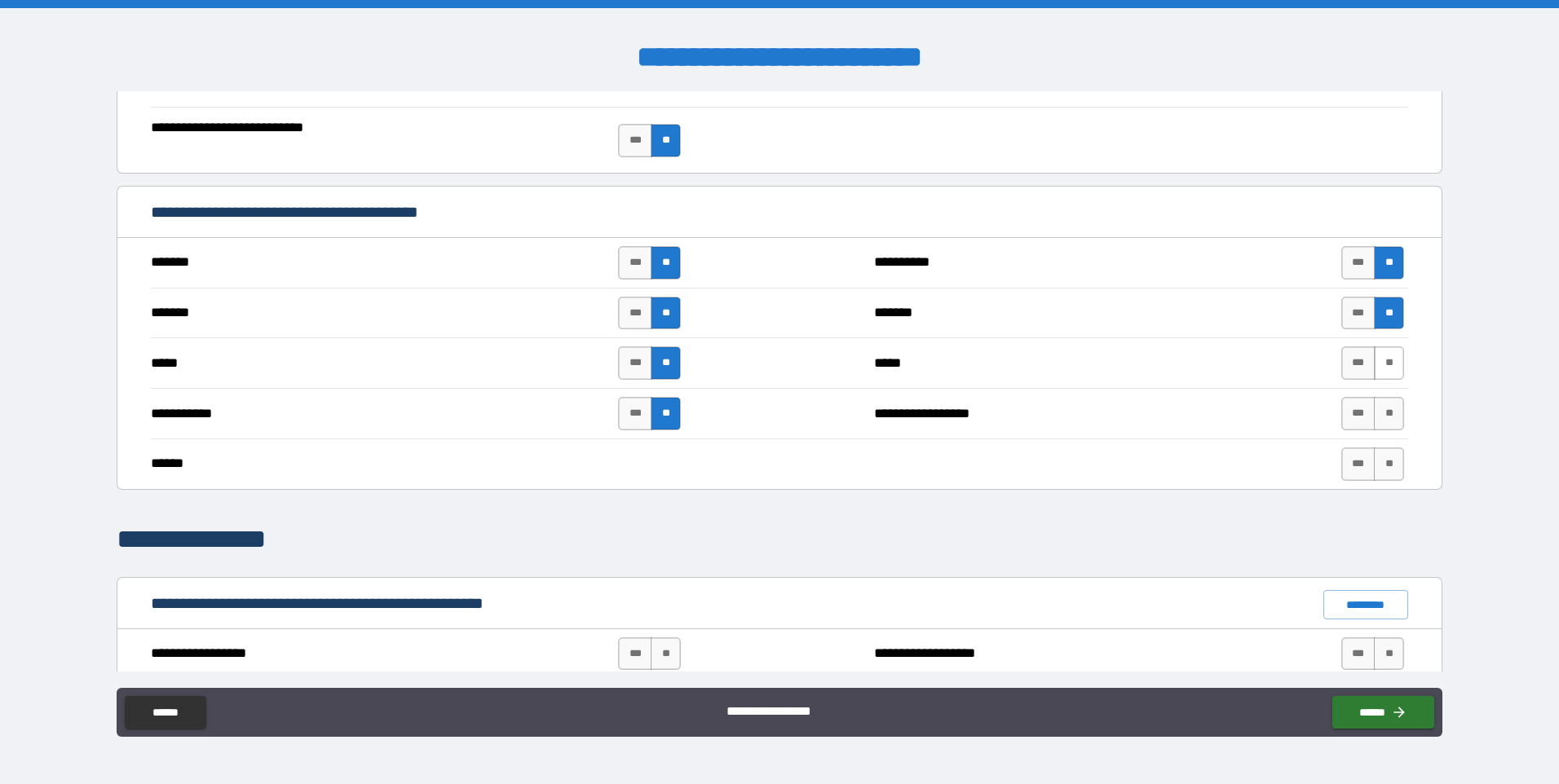 click on "**" at bounding box center (1389, 363) 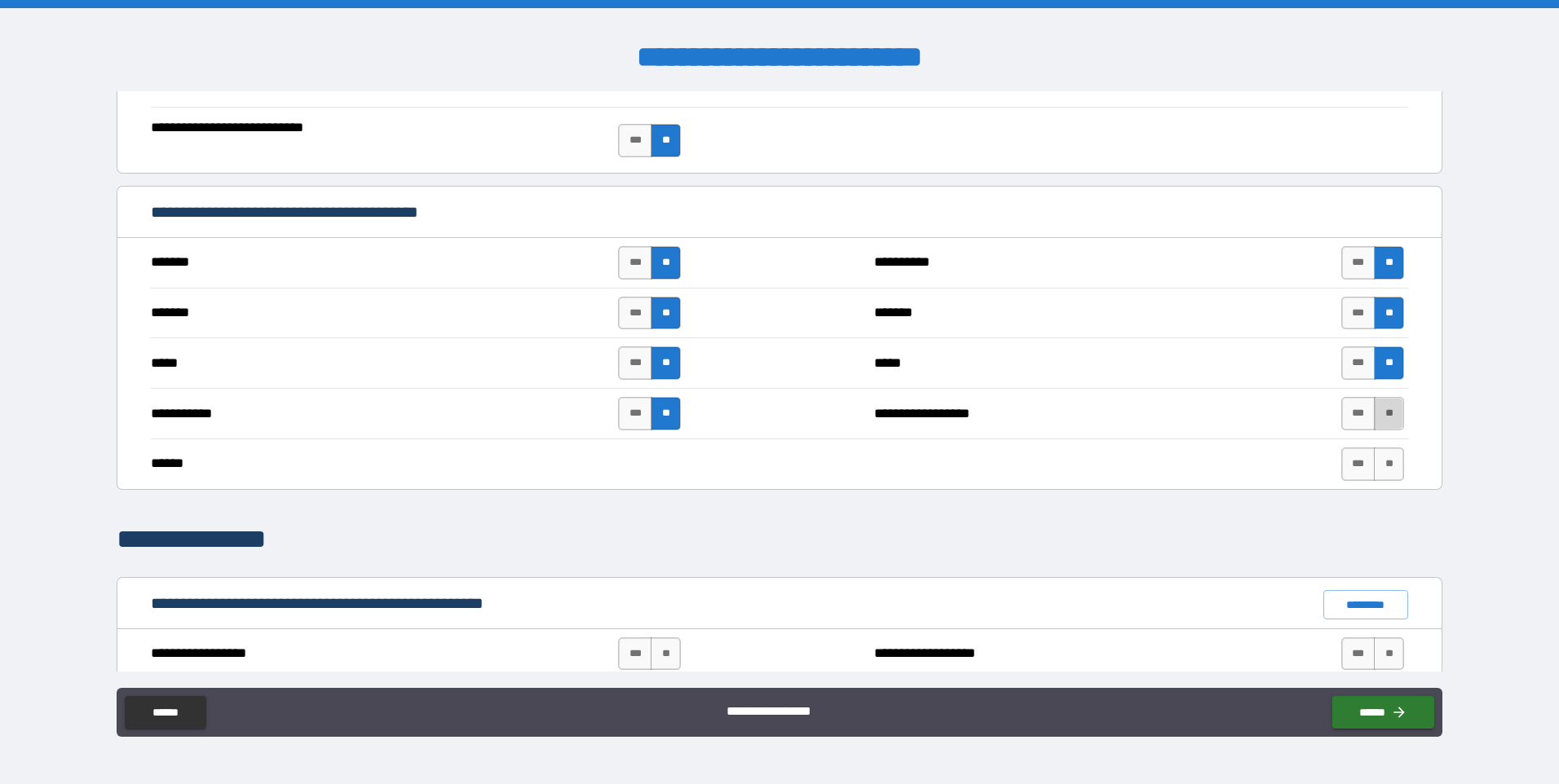 click on "**" at bounding box center [1389, 413] 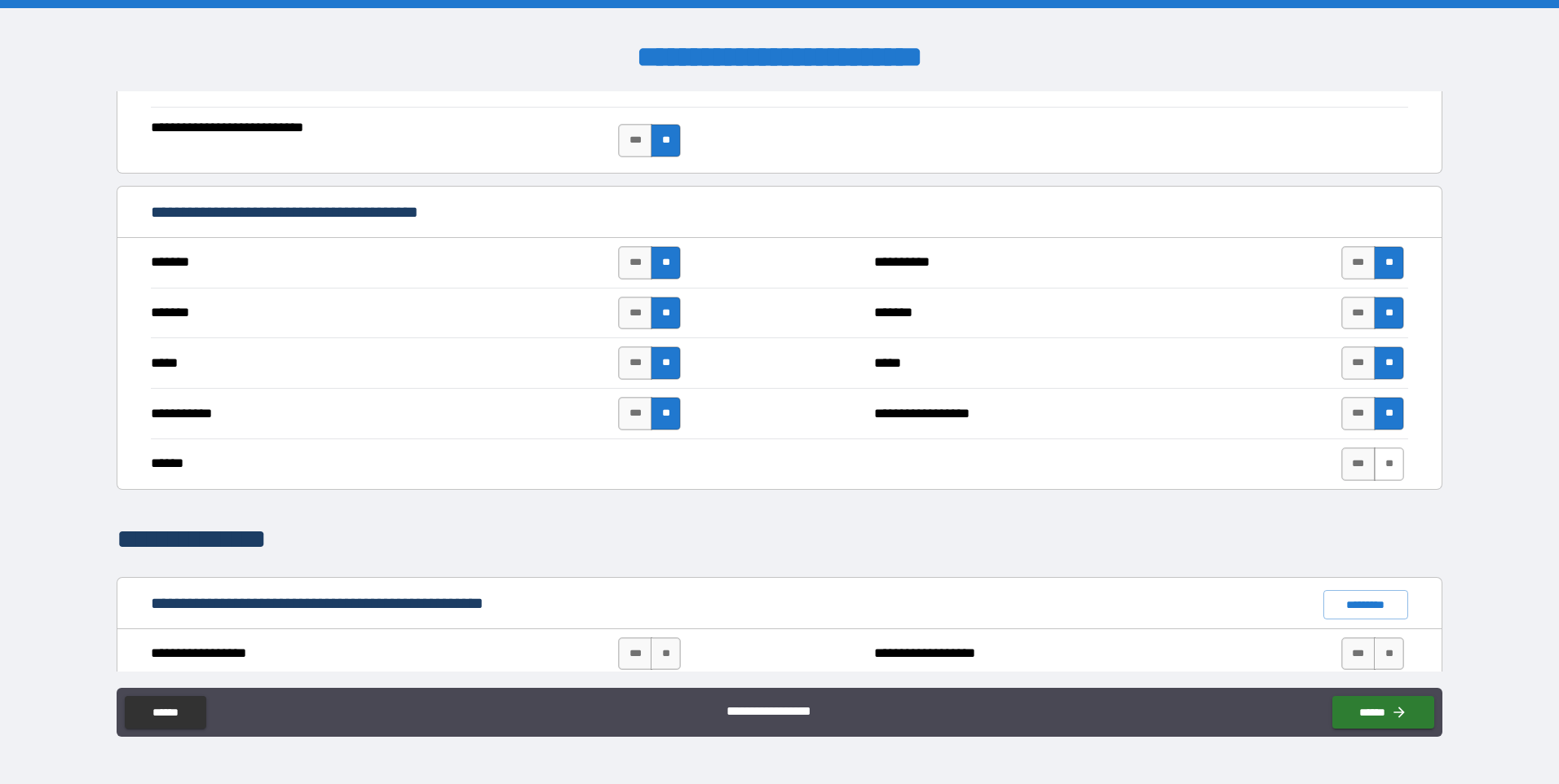 click on "**" at bounding box center [1389, 464] 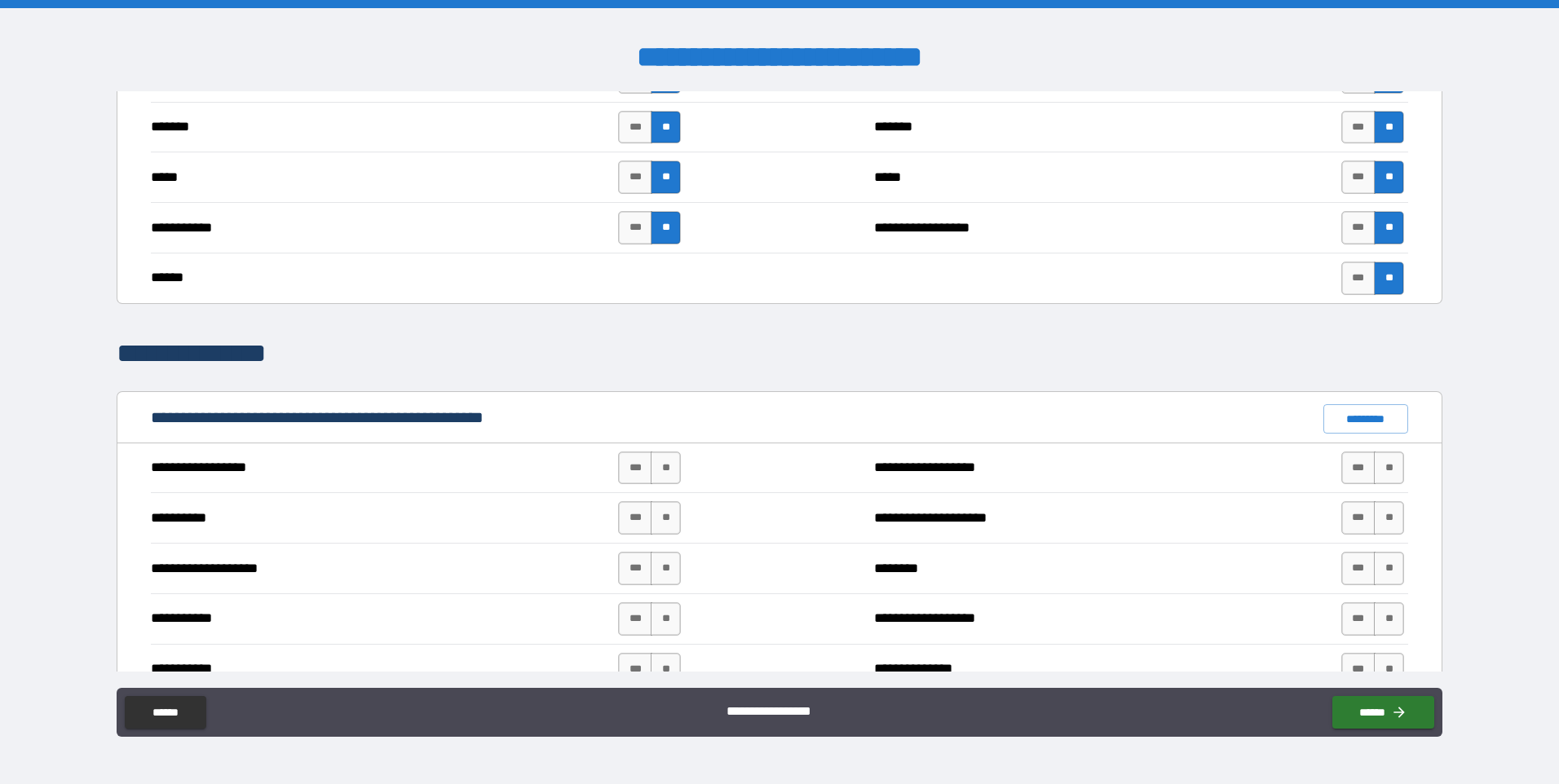 scroll, scrollTop: 1222, scrollLeft: 0, axis: vertical 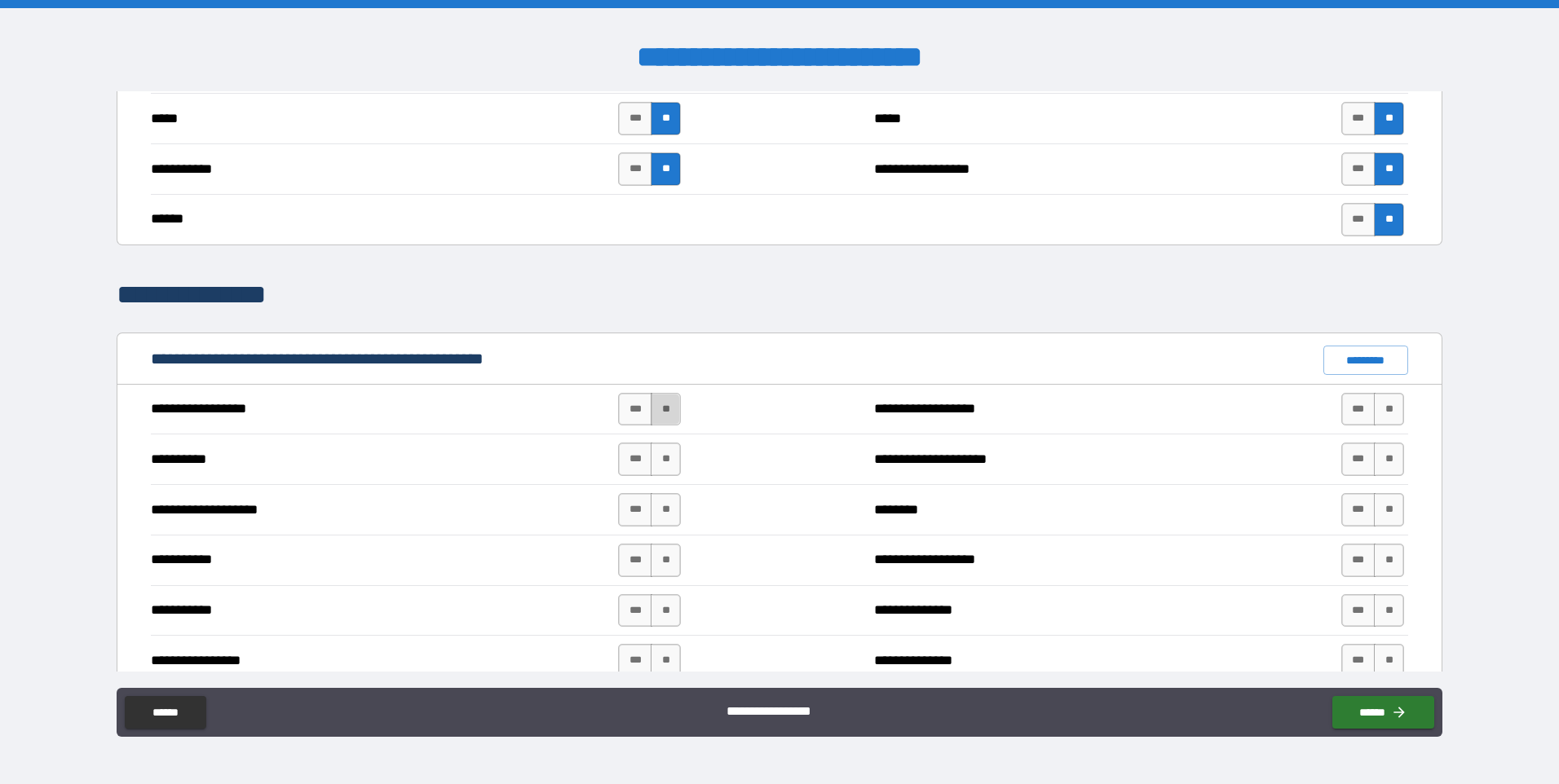 click on "**" at bounding box center (665, 409) 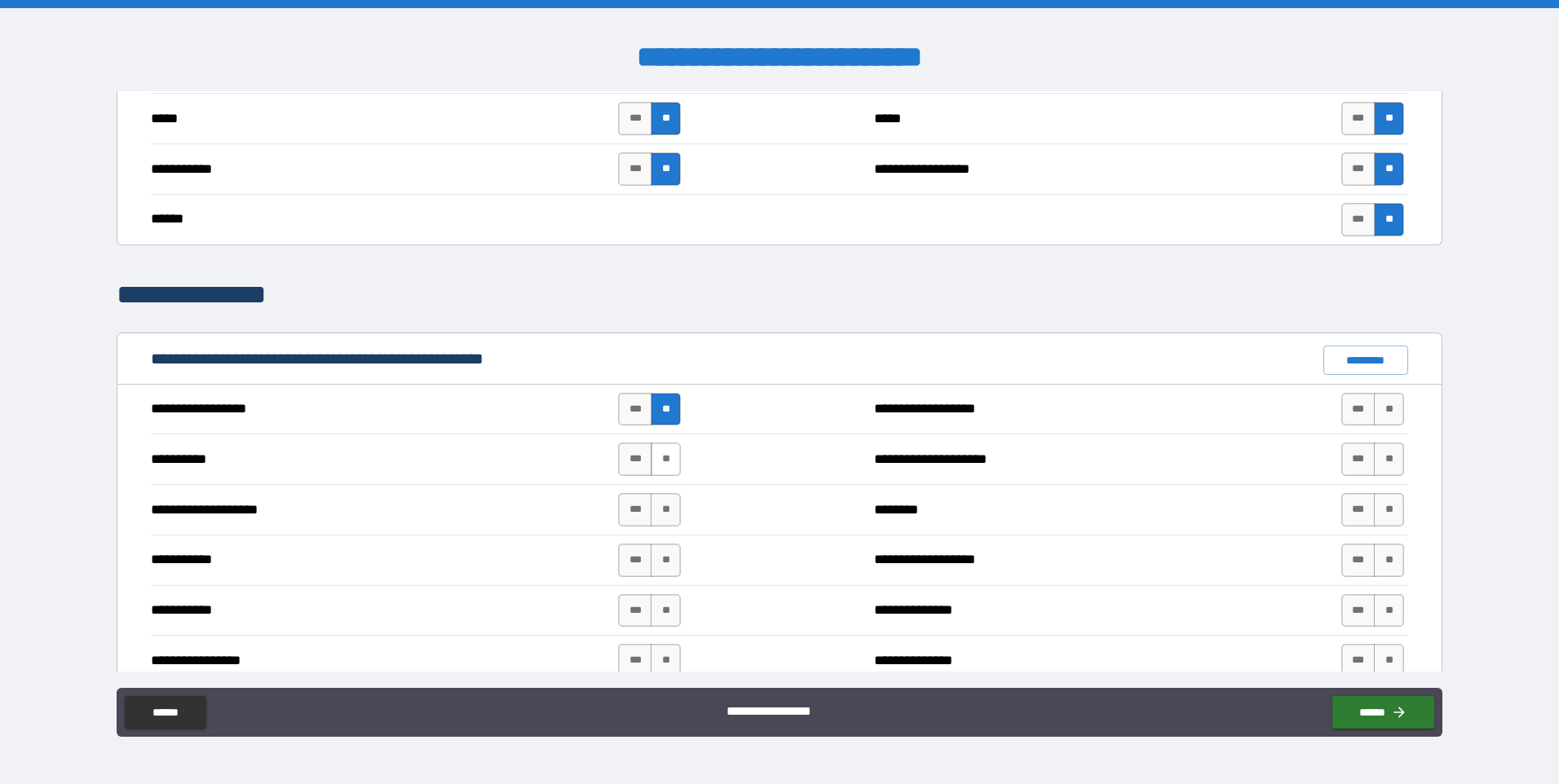 click on "**" at bounding box center (665, 459) 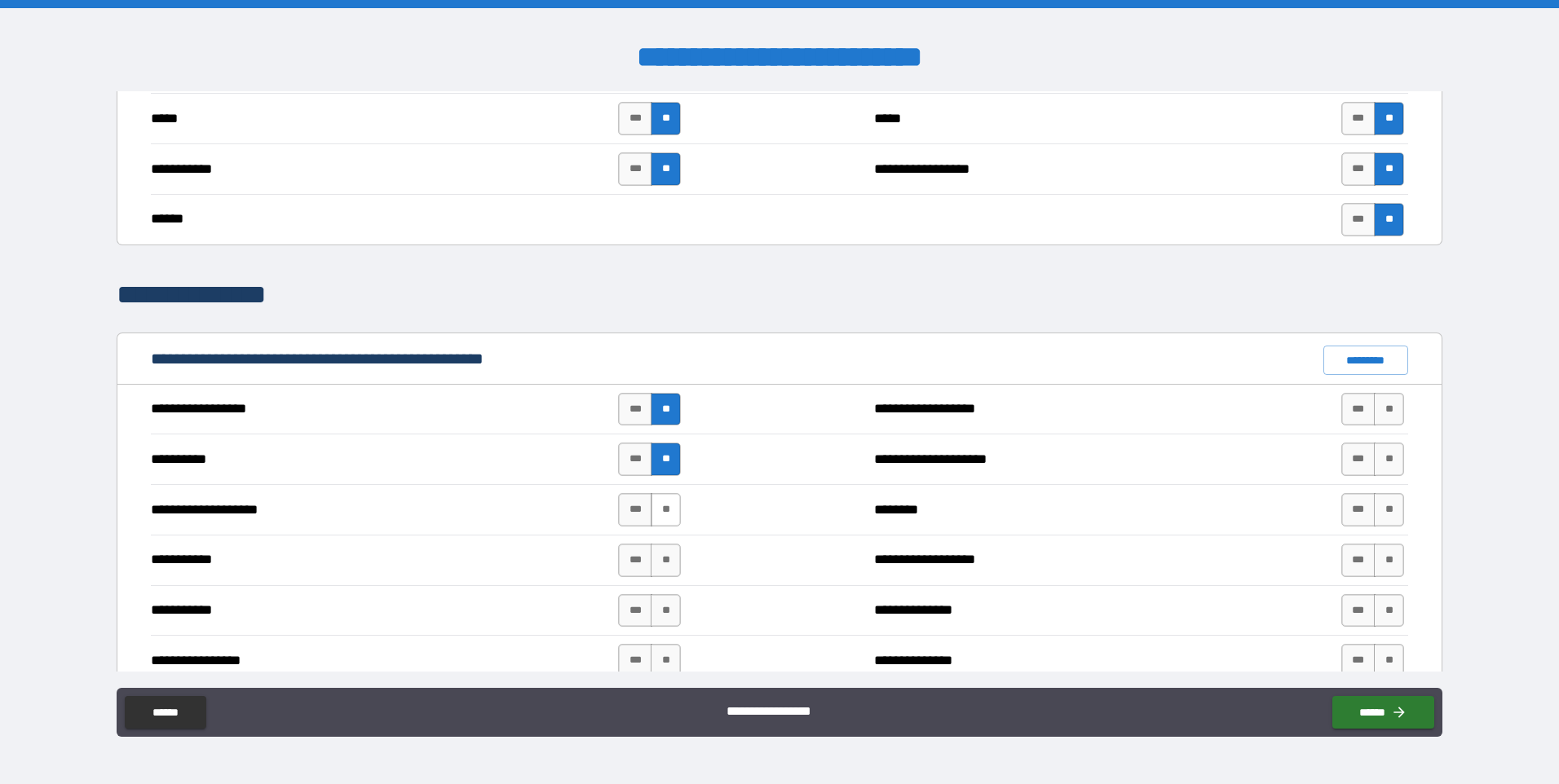 click on "**" at bounding box center (665, 509) 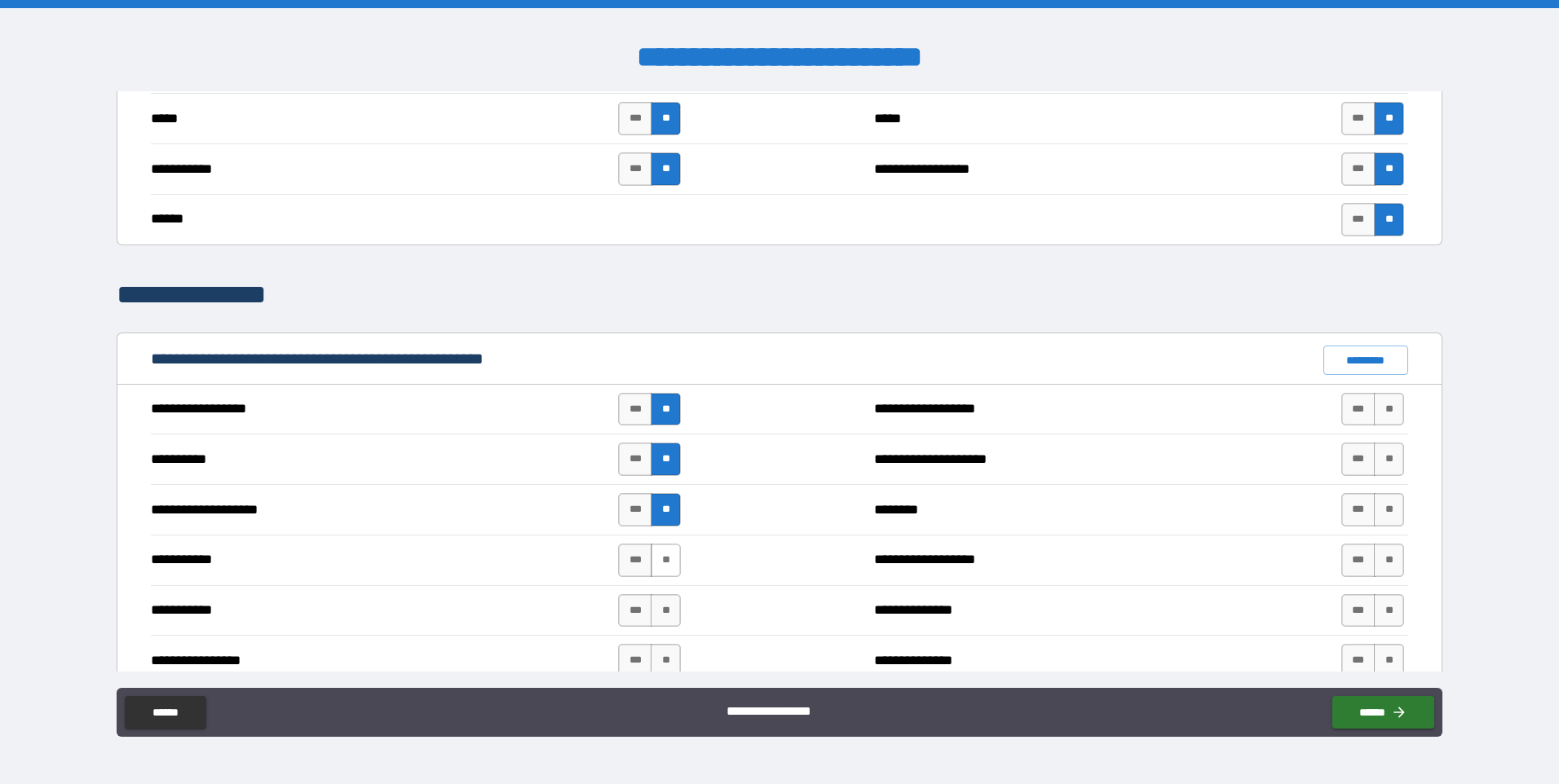 click on "**" at bounding box center [665, 560] 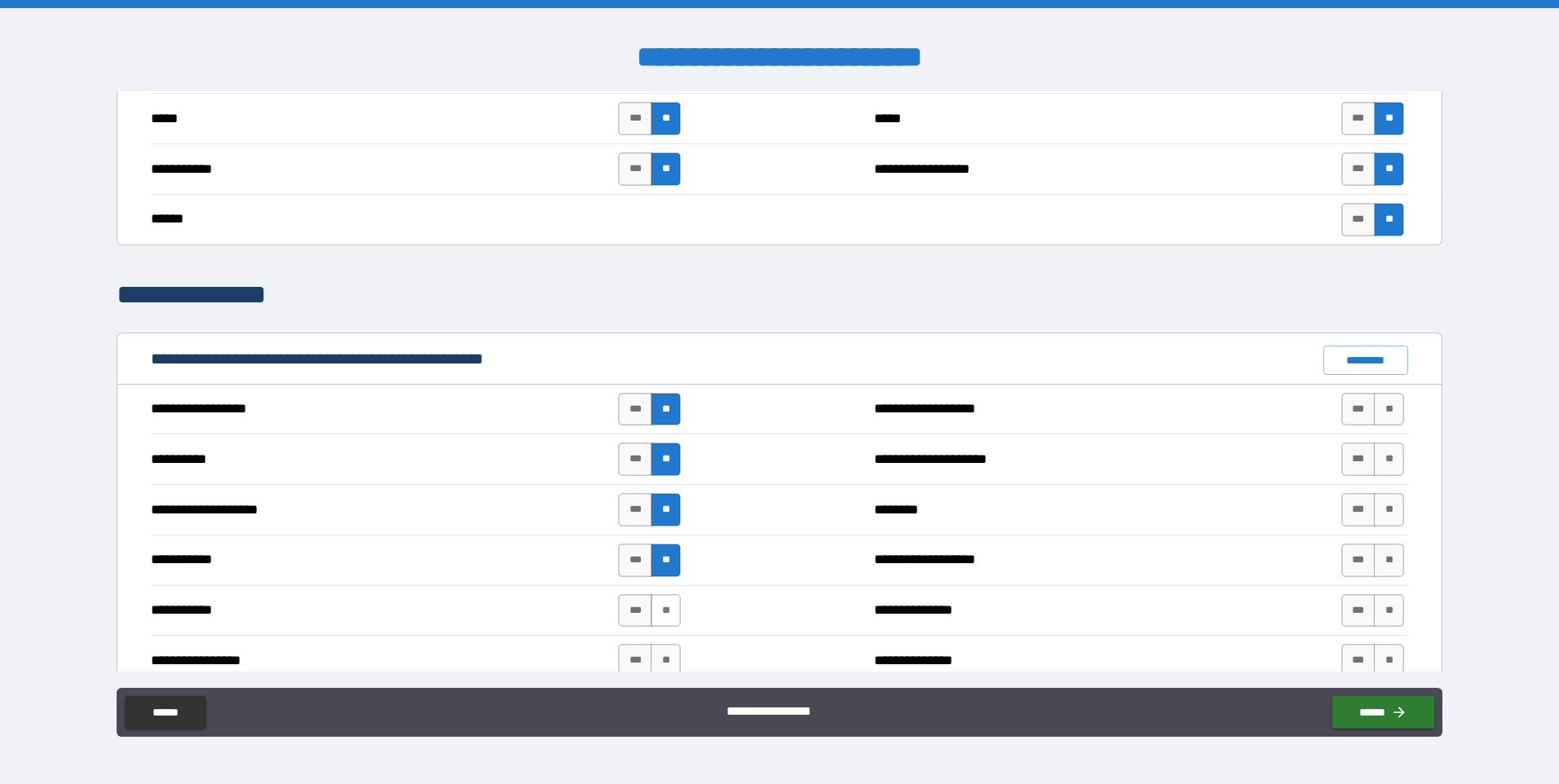 click on "**" at bounding box center [665, 610] 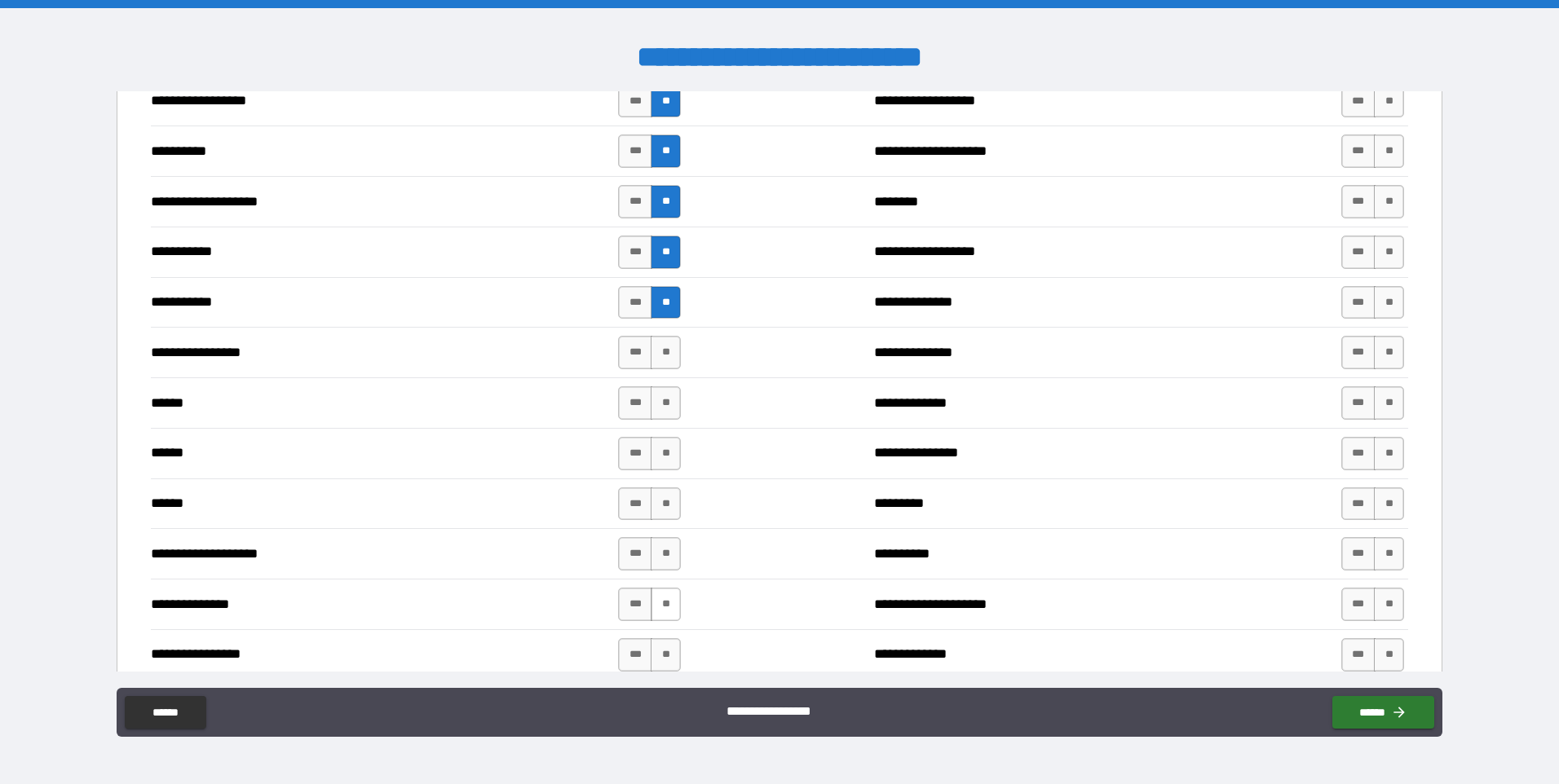 scroll, scrollTop: 1548, scrollLeft: 0, axis: vertical 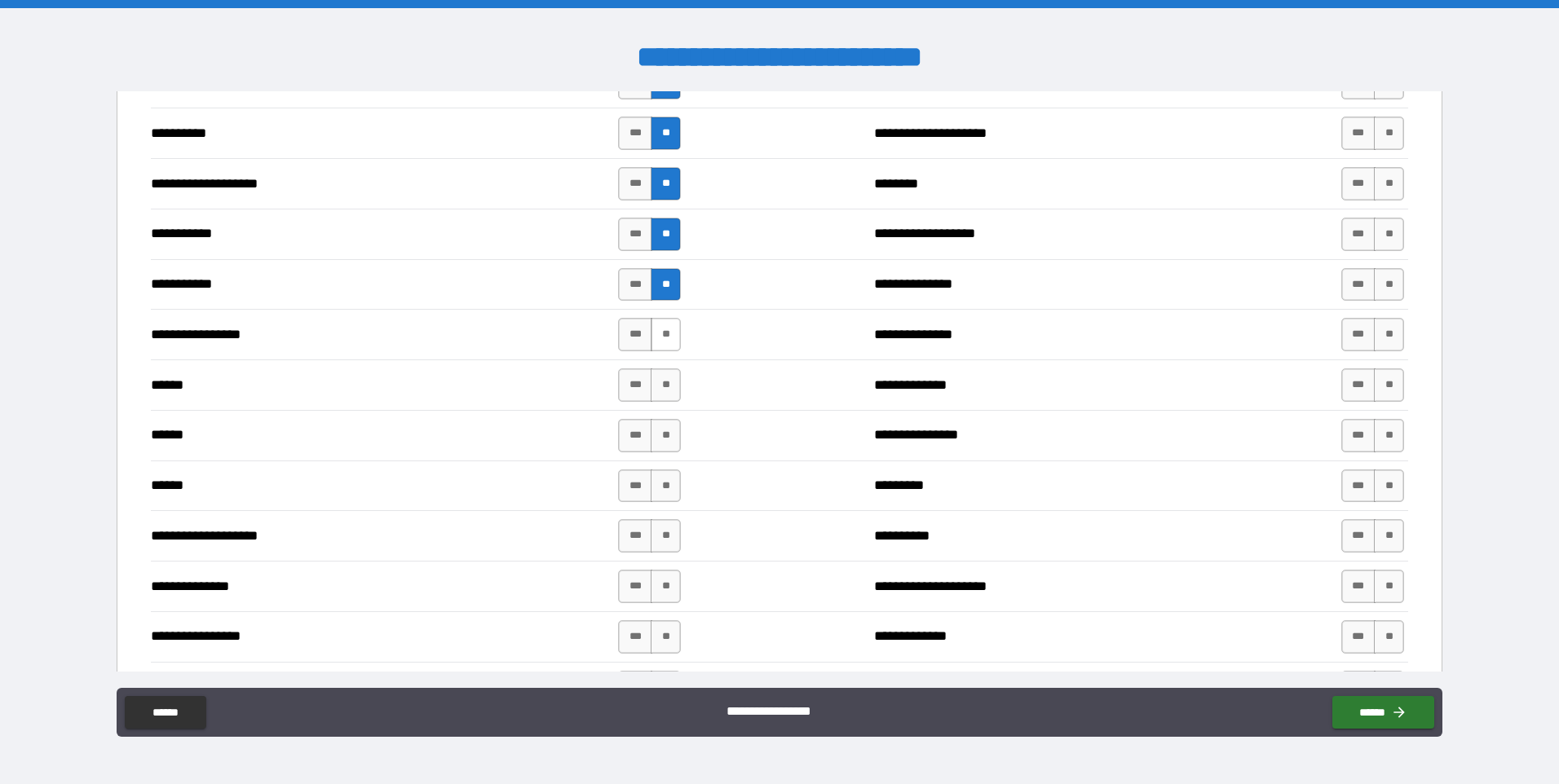 click on "**" at bounding box center (665, 334) 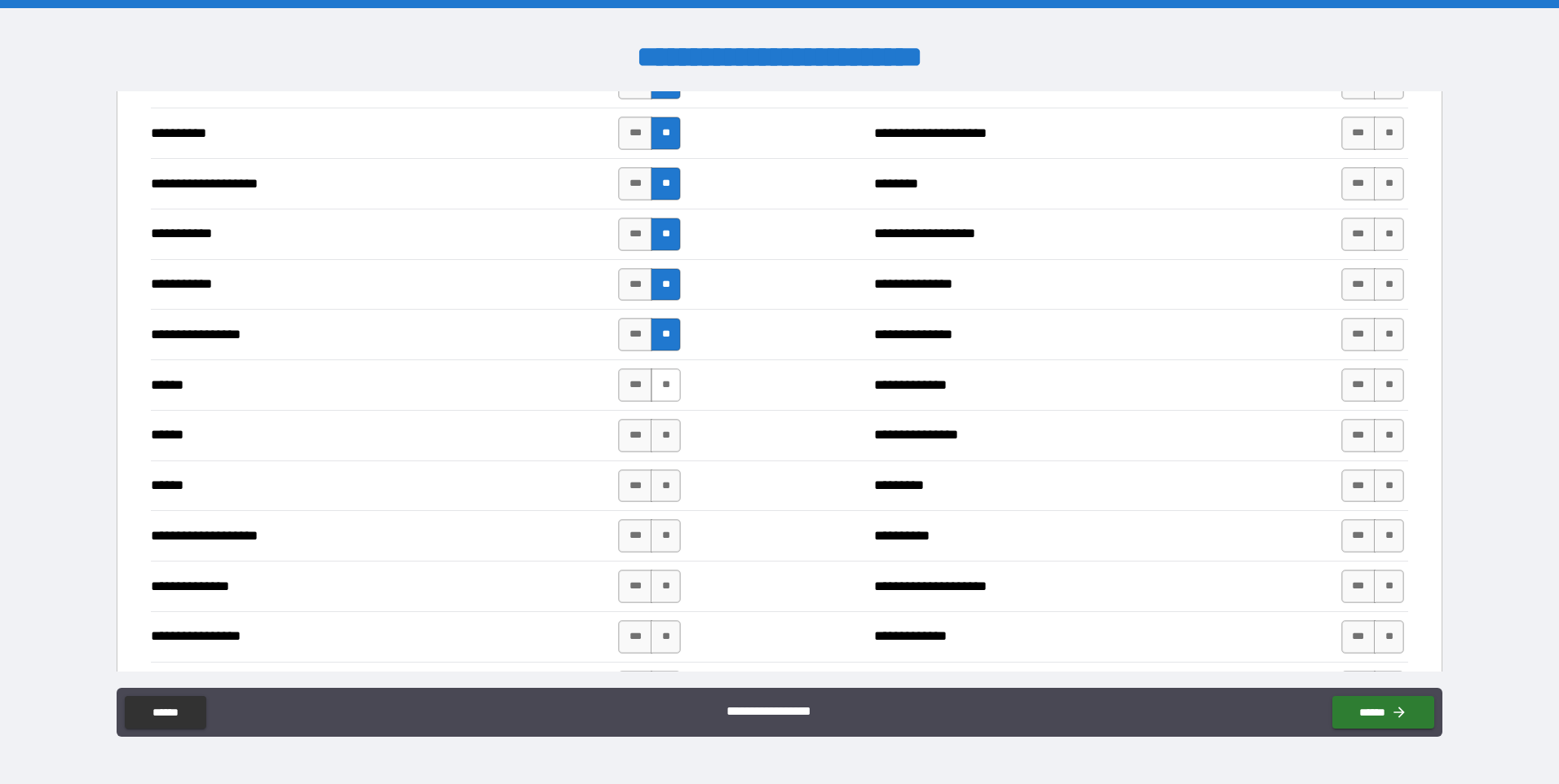 click on "**" at bounding box center [665, 385] 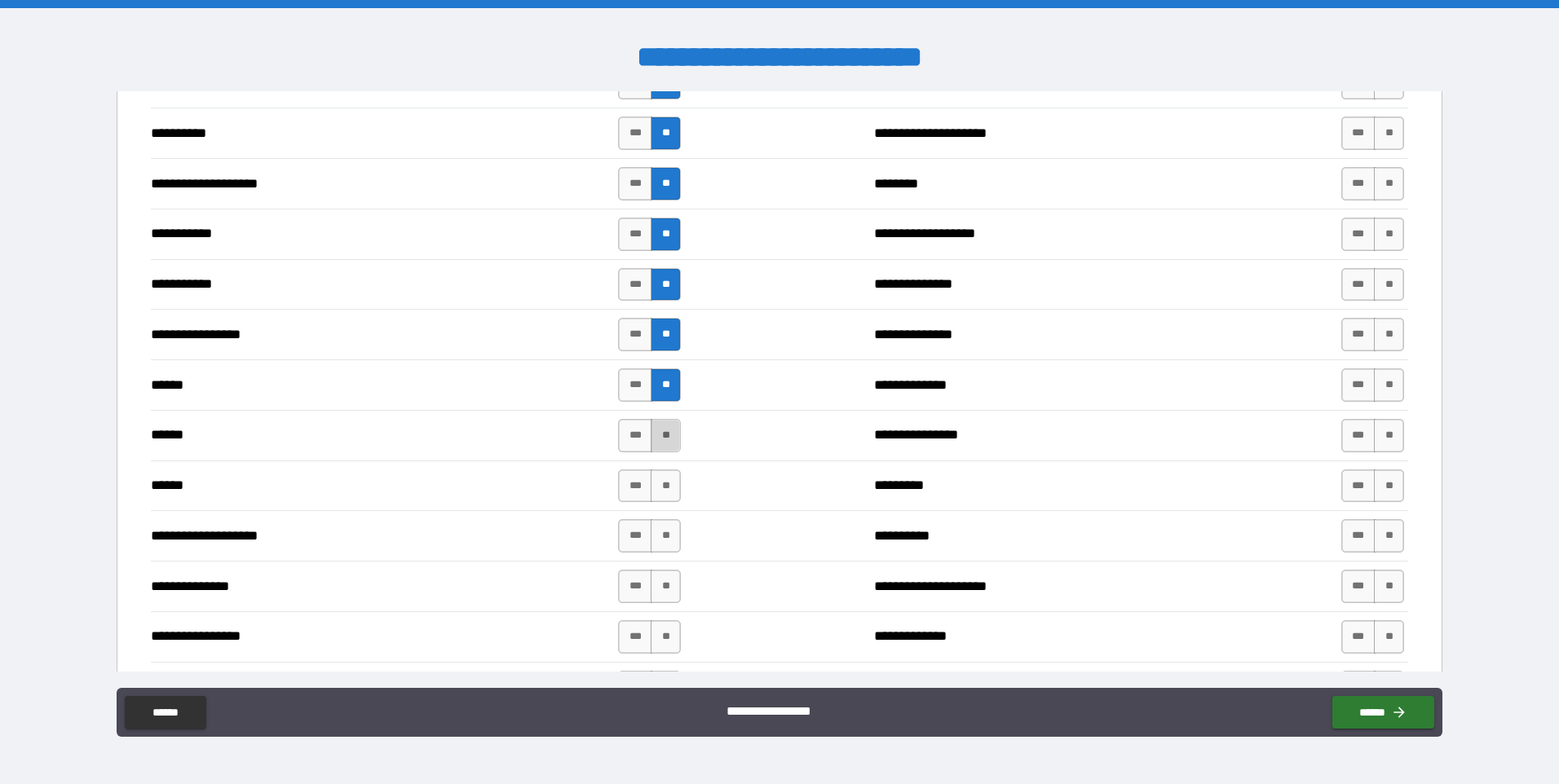click on "**" at bounding box center [665, 435] 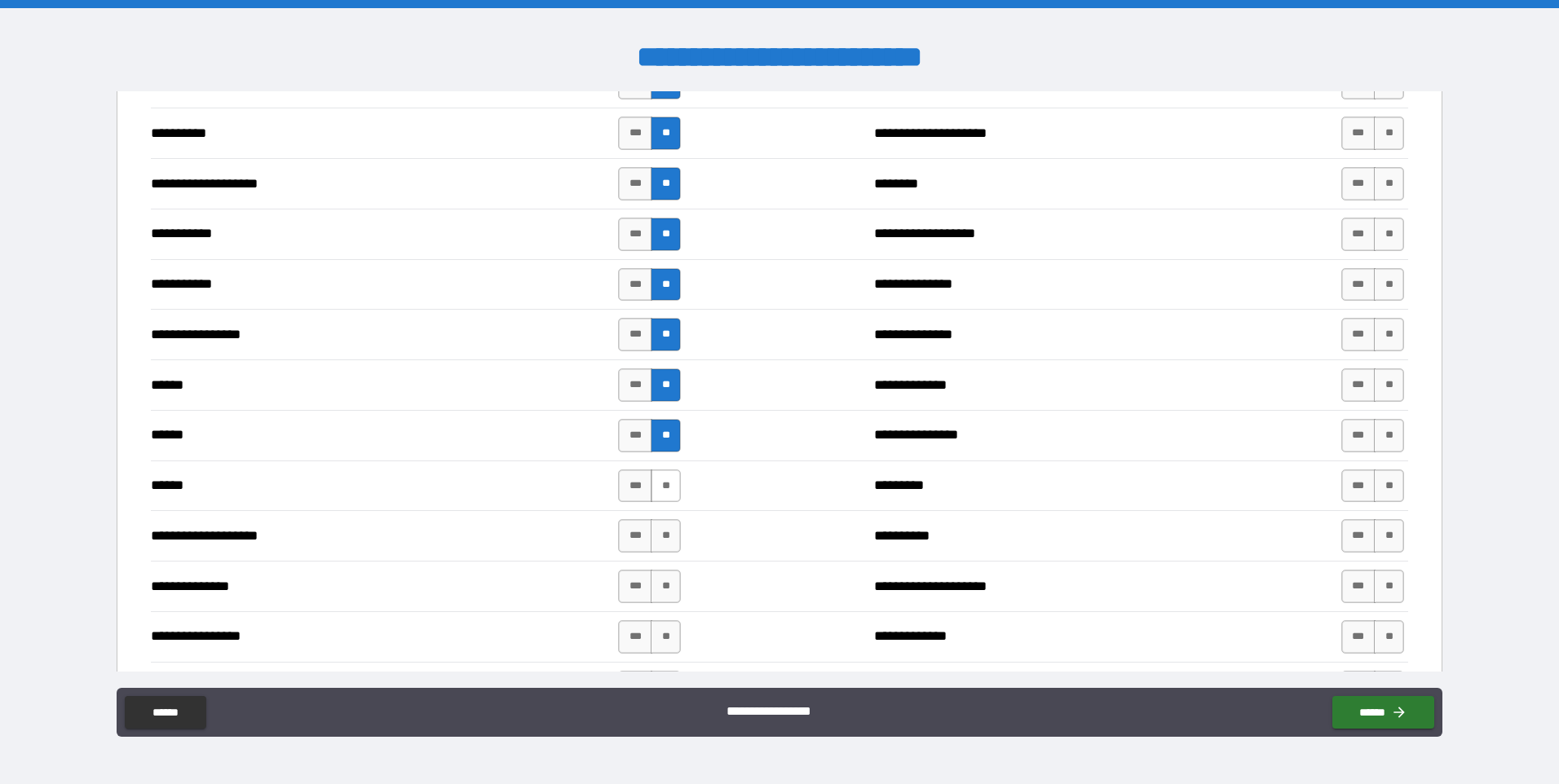 click on "**" at bounding box center [665, 486] 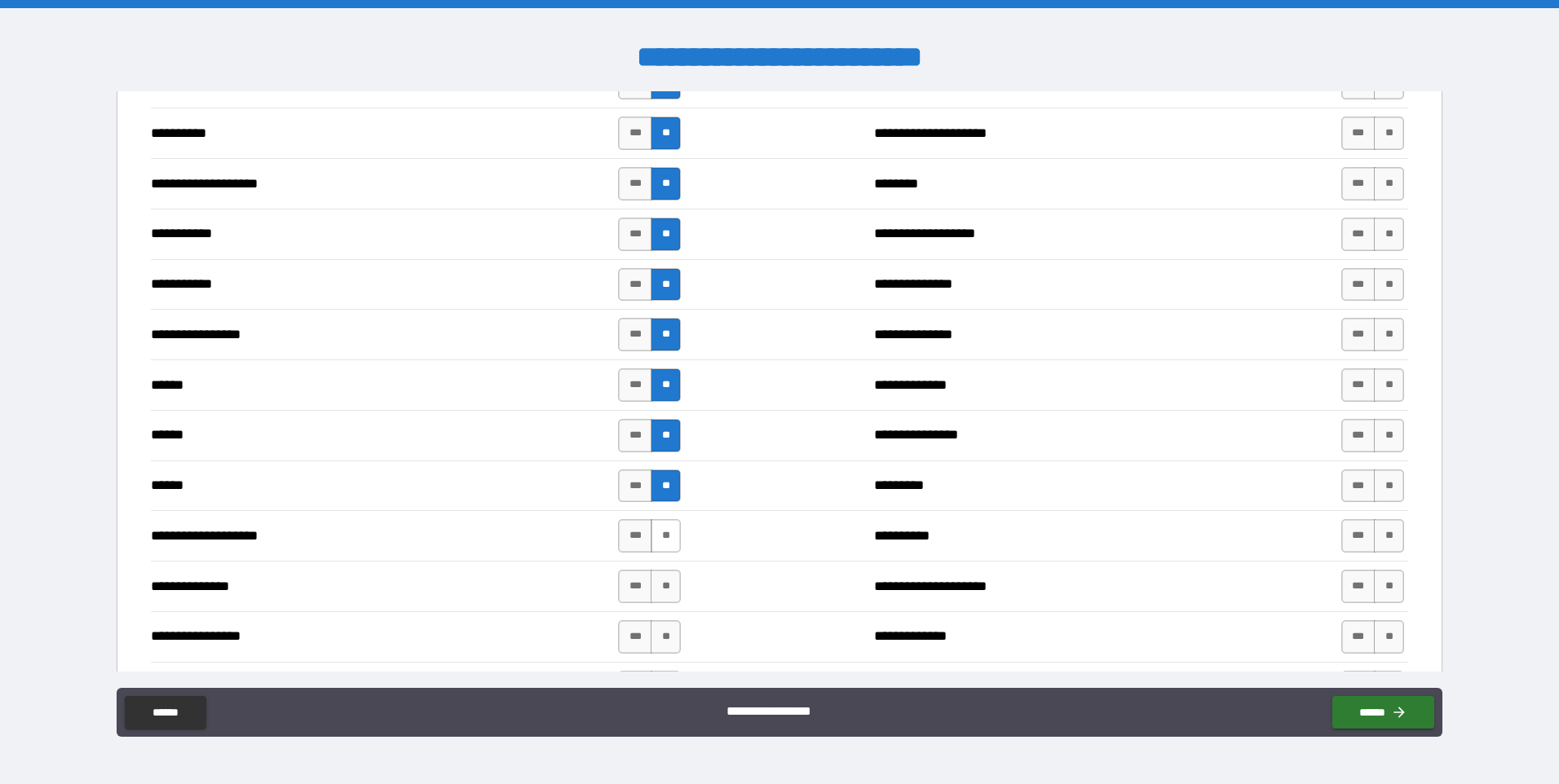 click on "**" at bounding box center [665, 535] 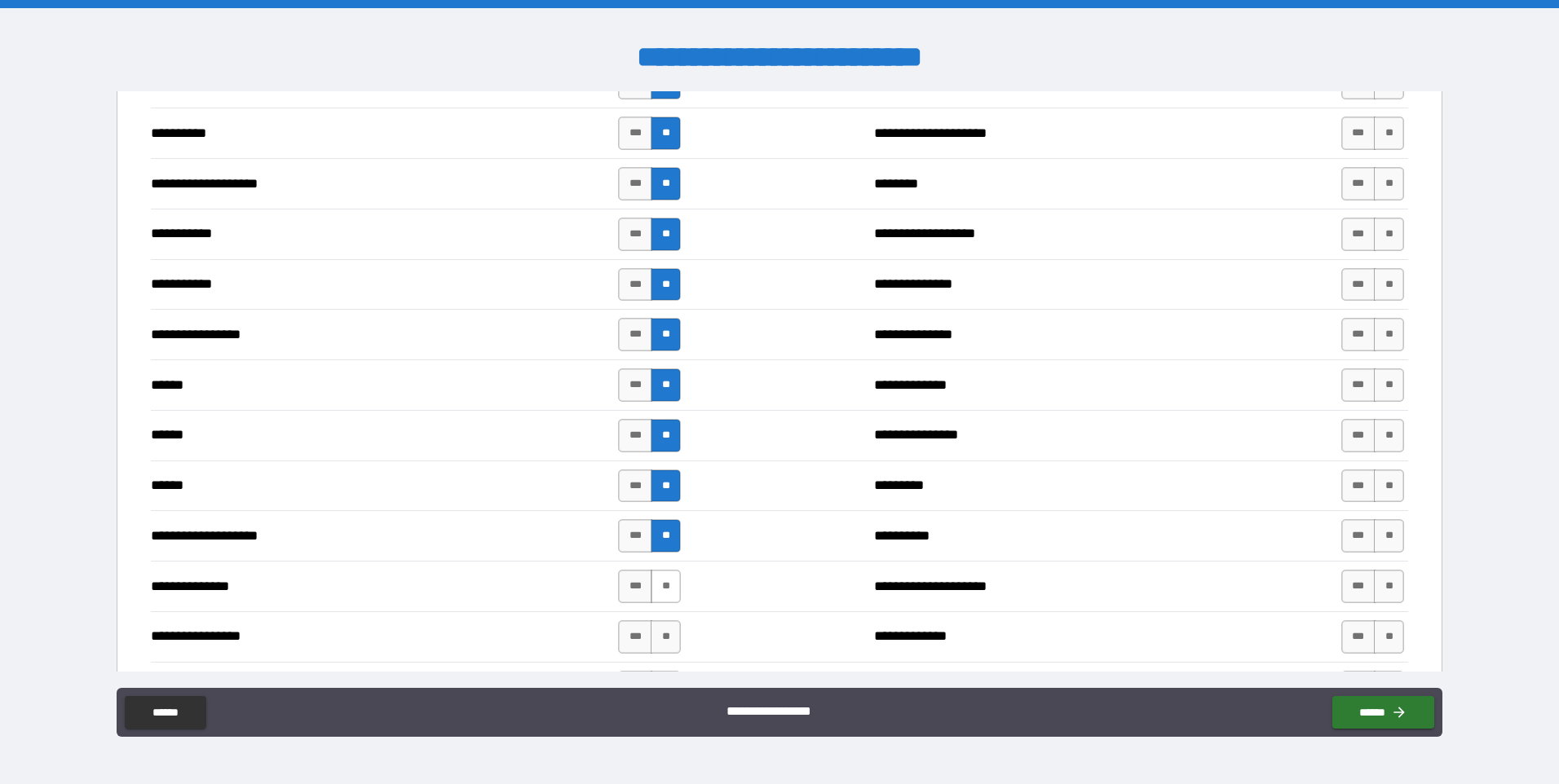 click on "**" at bounding box center (665, 586) 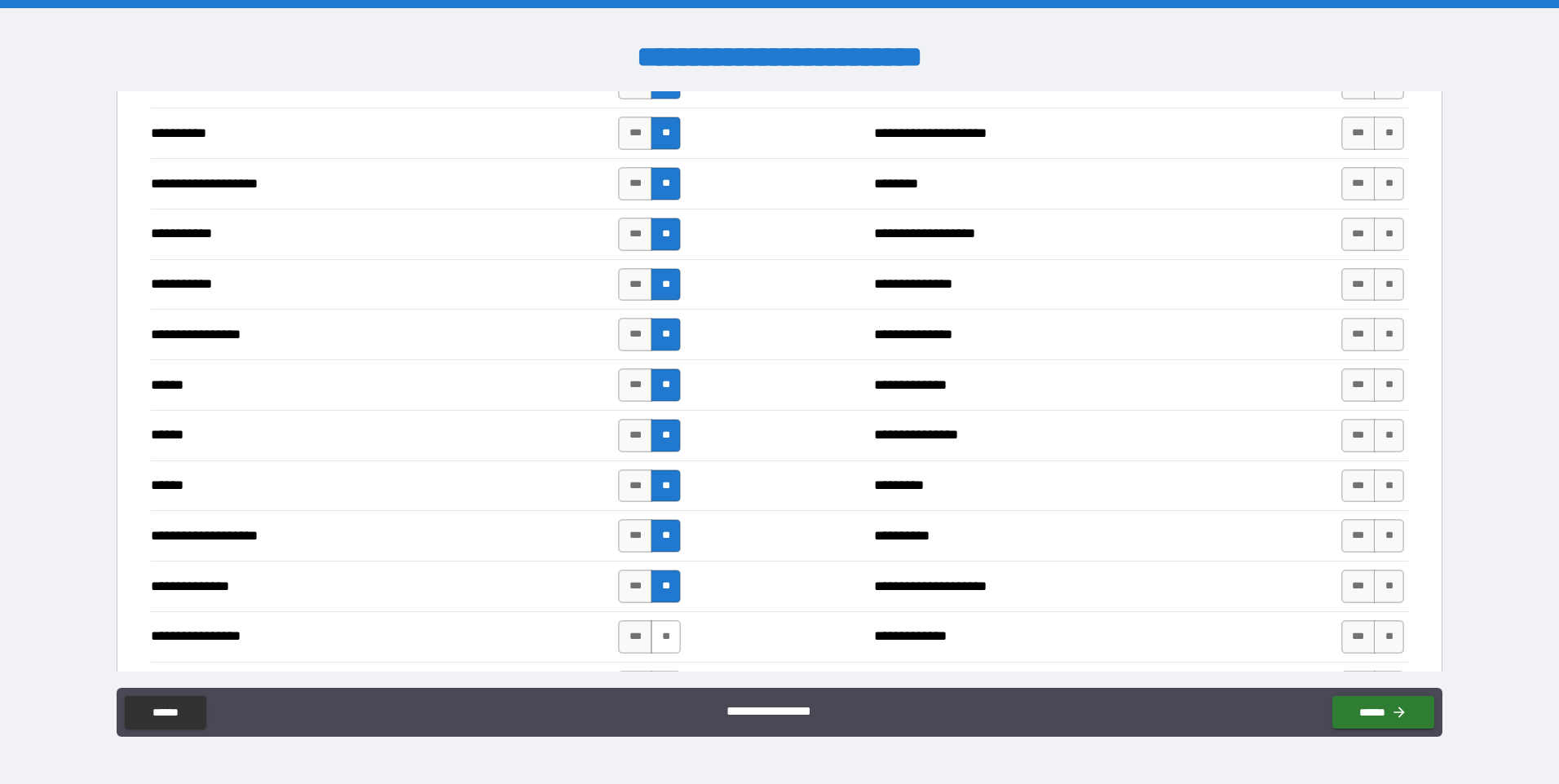 click on "**" at bounding box center (665, 636) 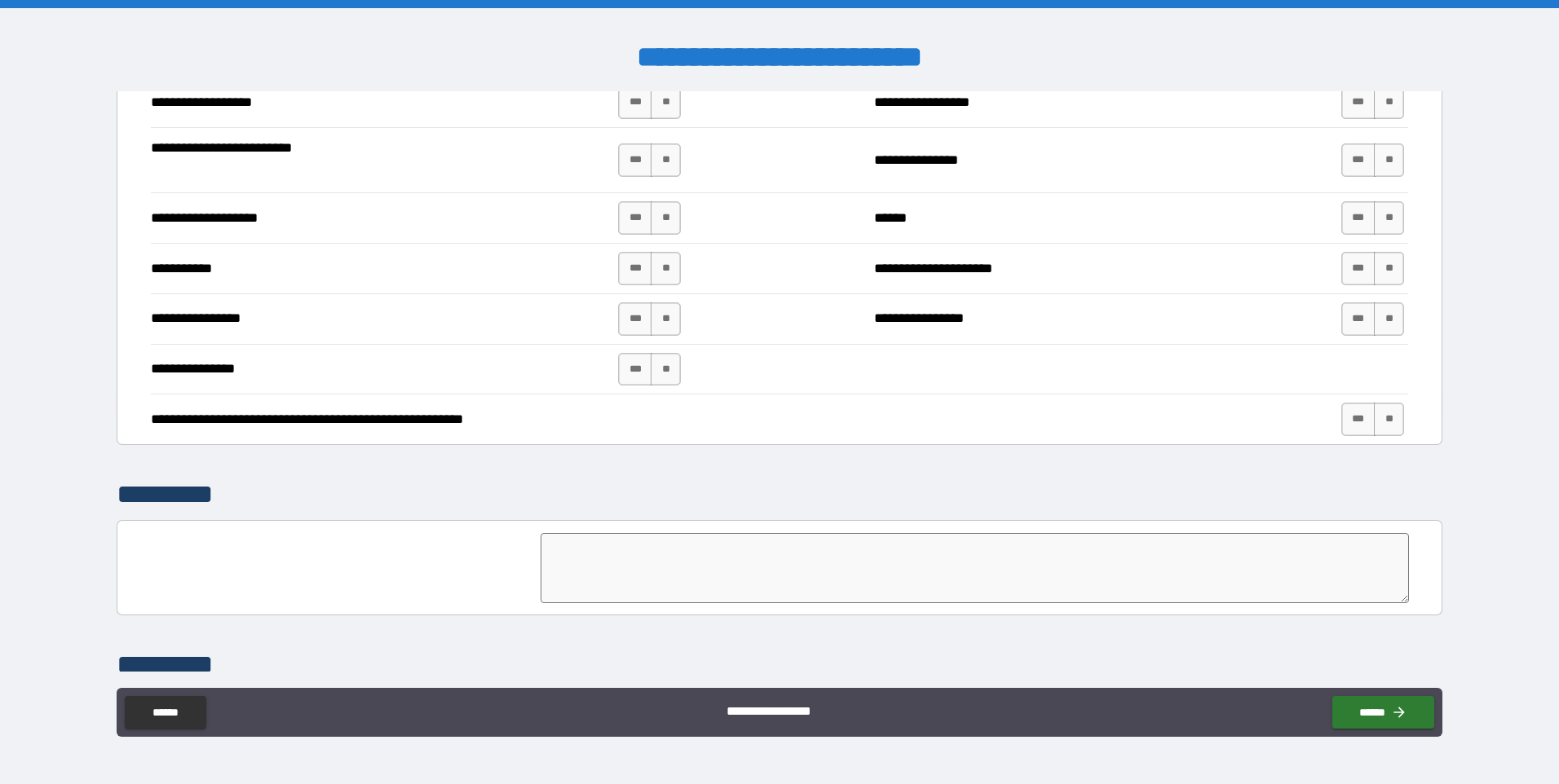 scroll, scrollTop: 2947, scrollLeft: 0, axis: vertical 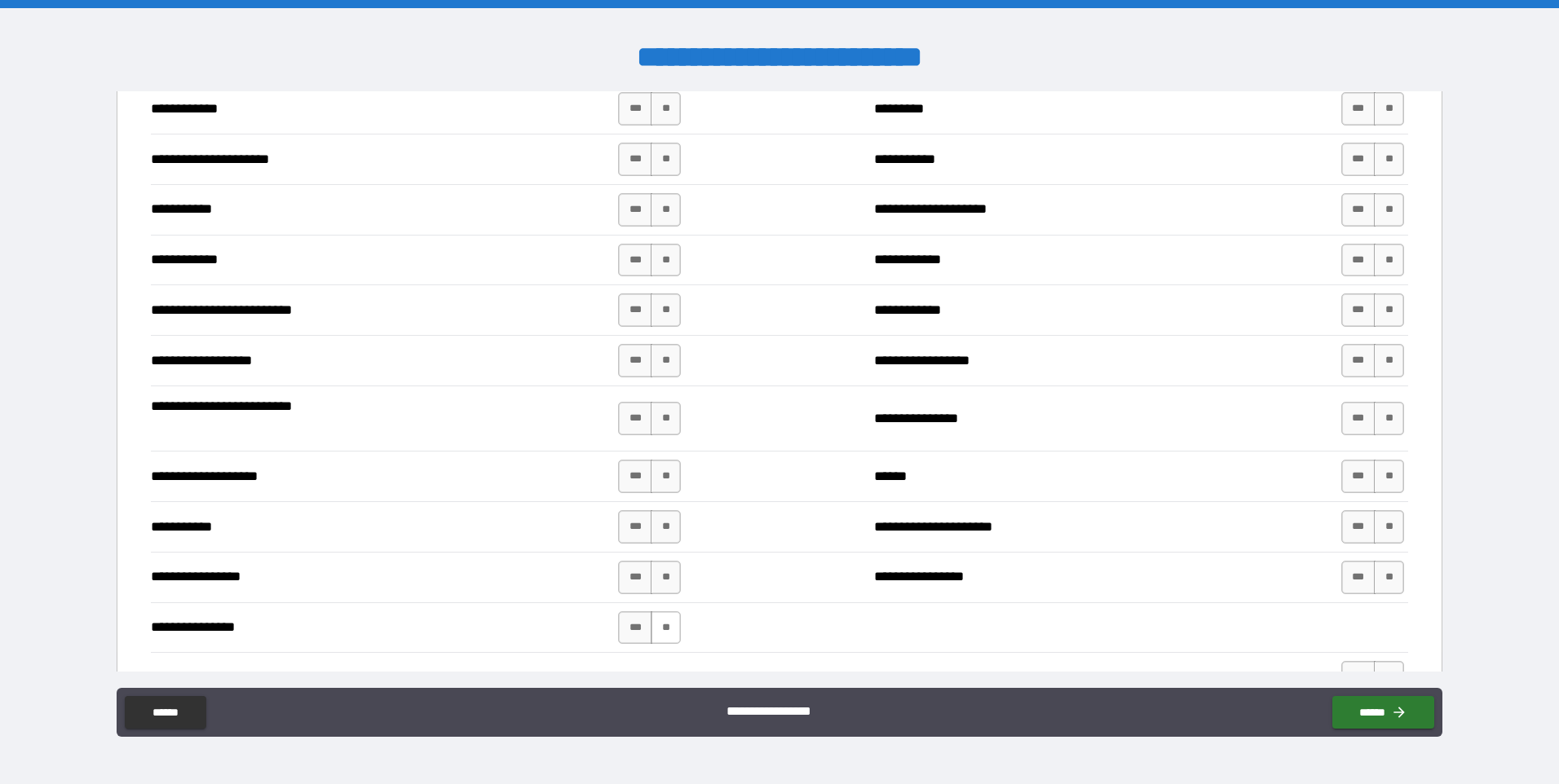click on "**" at bounding box center (665, 628) 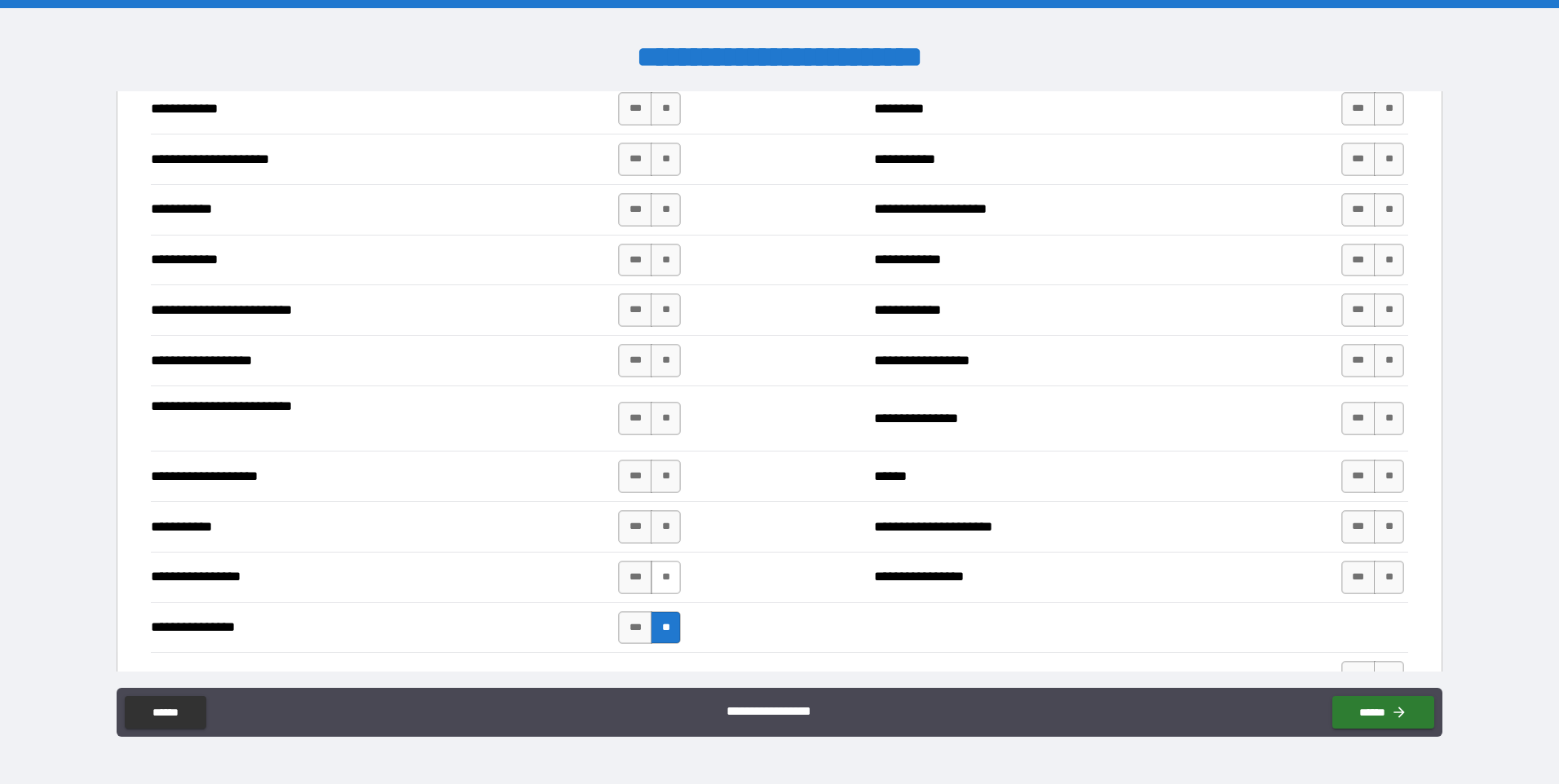 click on "**" at bounding box center (665, 577) 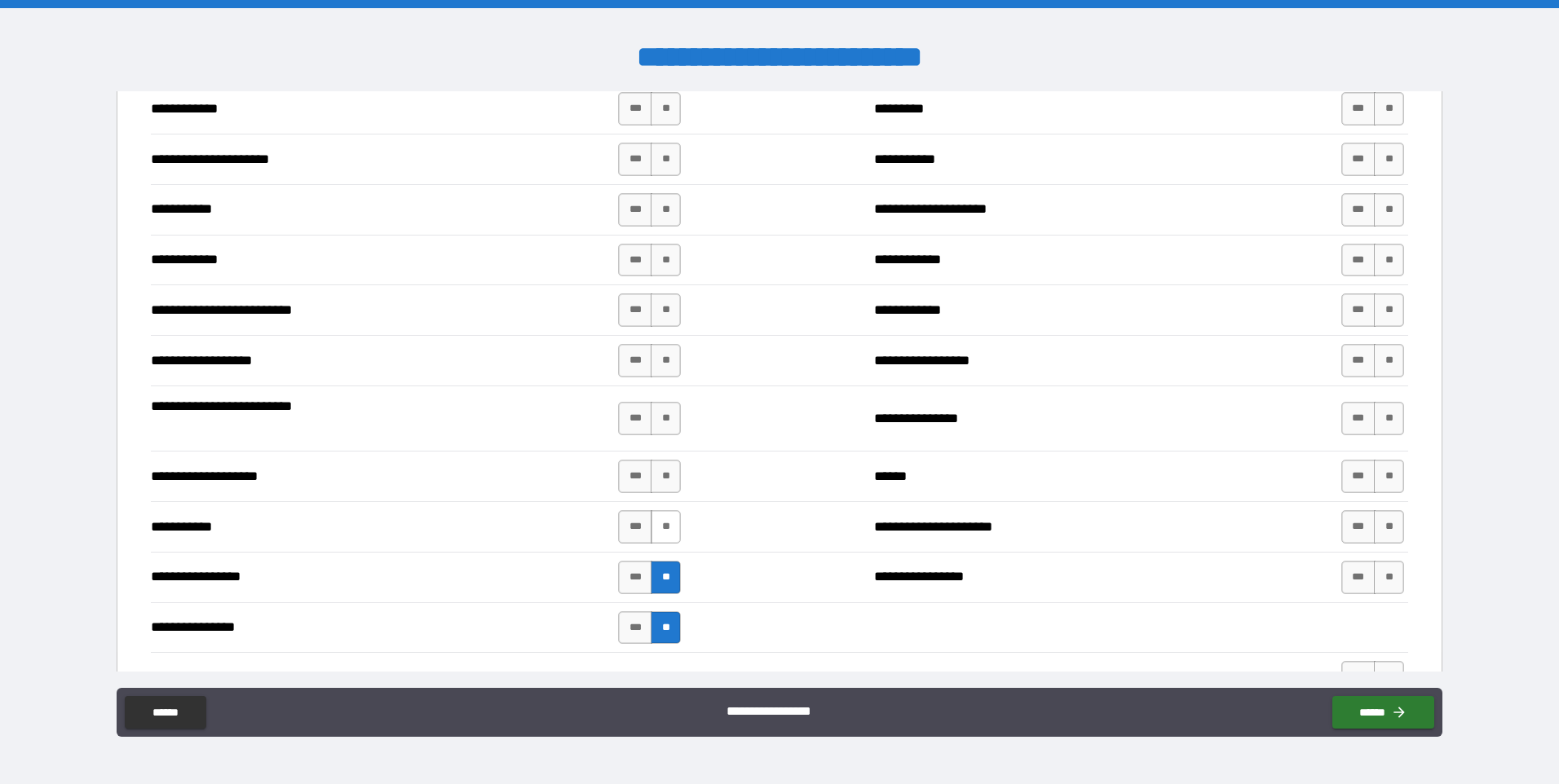 click on "**" at bounding box center [665, 526] 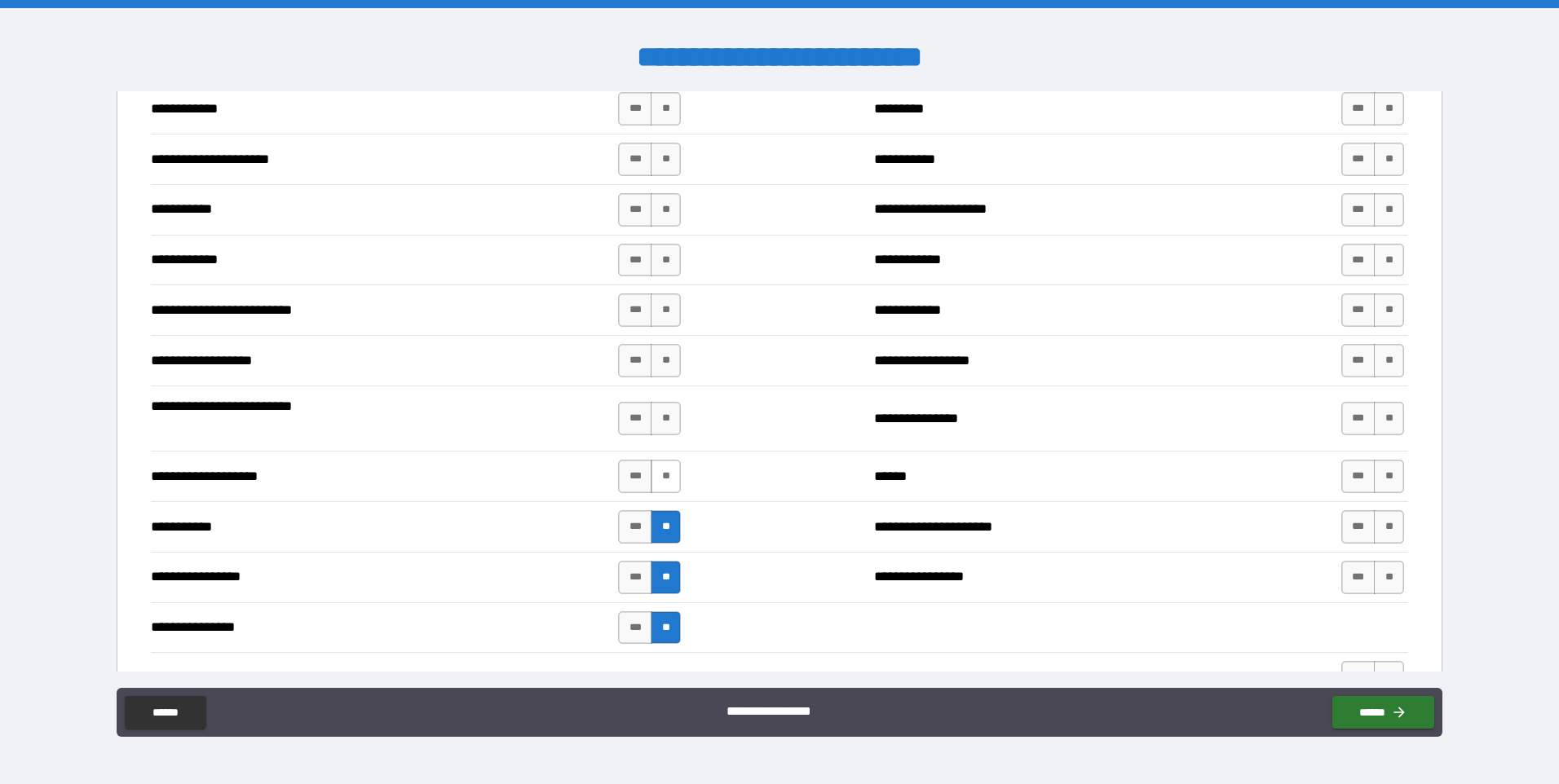 click on "**" at bounding box center [665, 476] 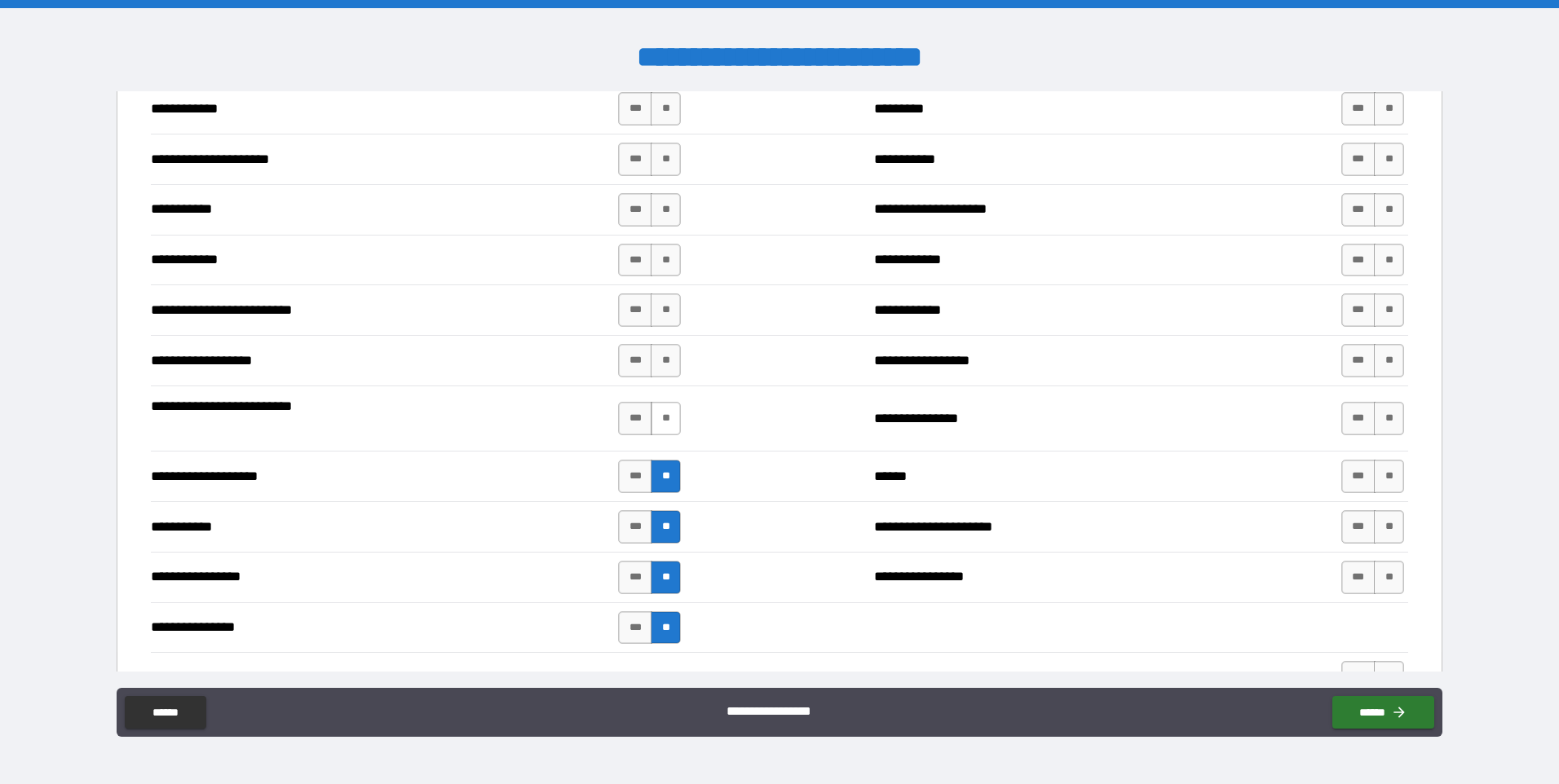 click on "**" at bounding box center [665, 418] 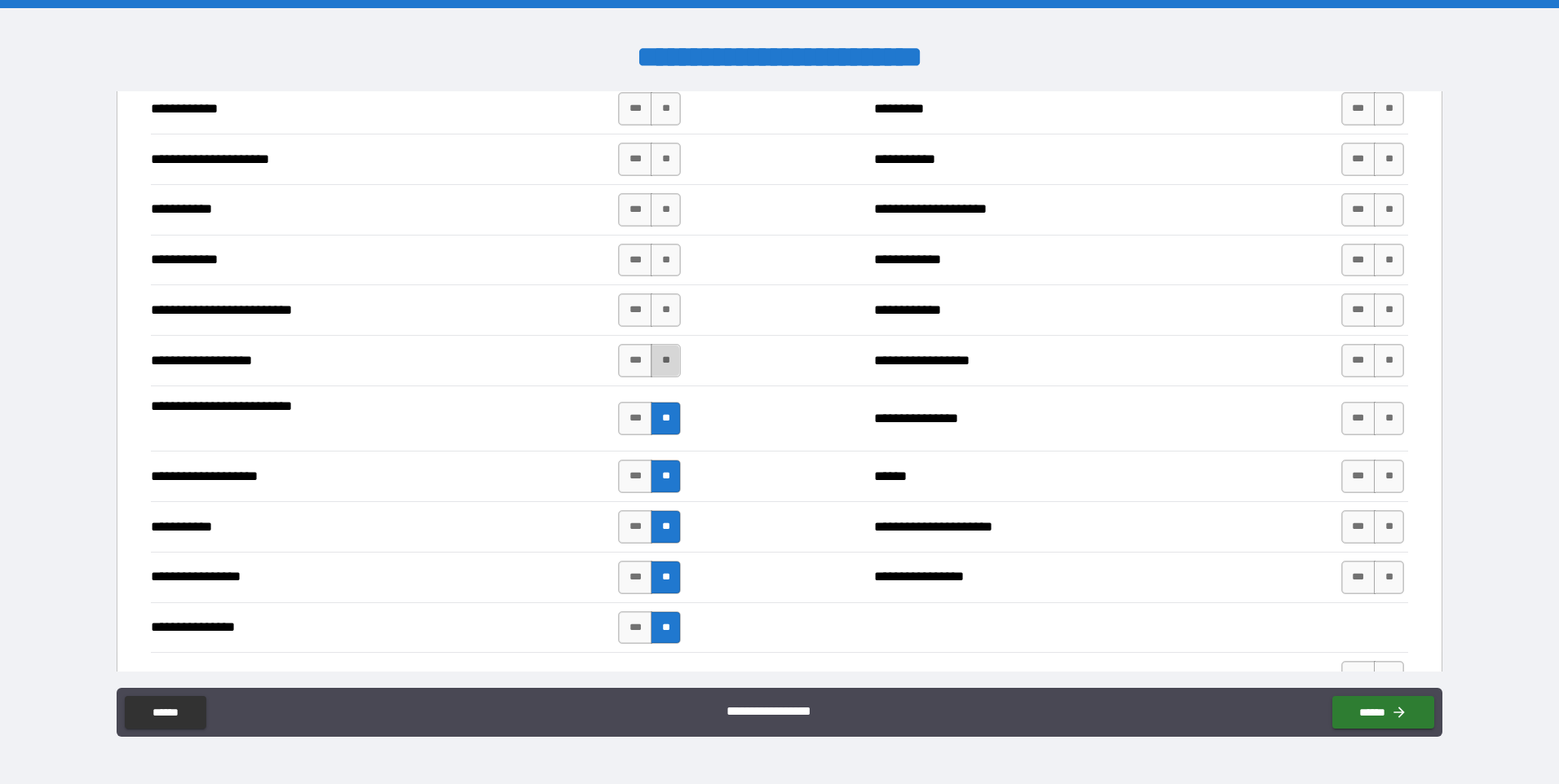 click on "**" at bounding box center [665, 360] 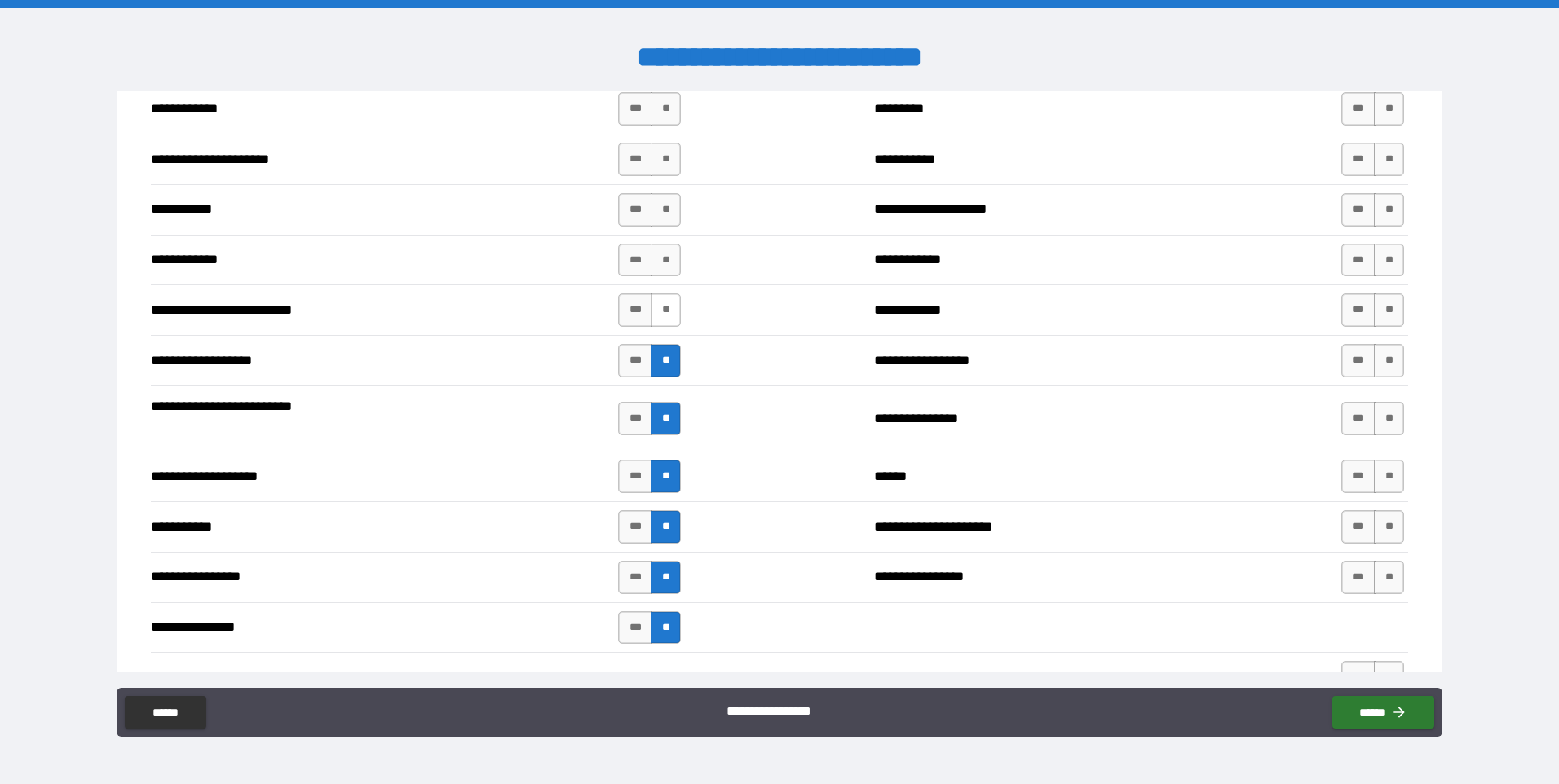 click on "**" at bounding box center [665, 310] 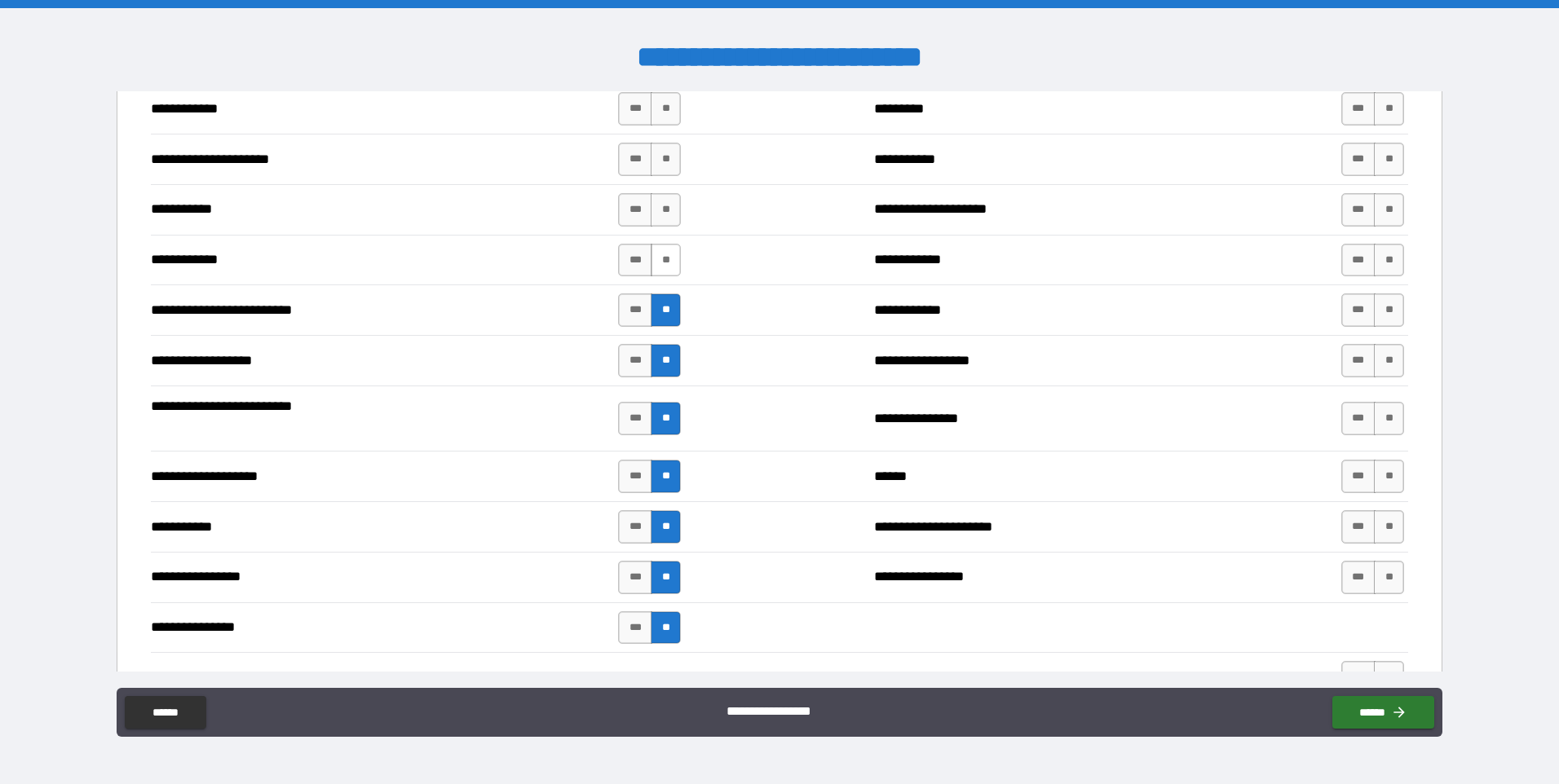 click on "**" at bounding box center [665, 260] 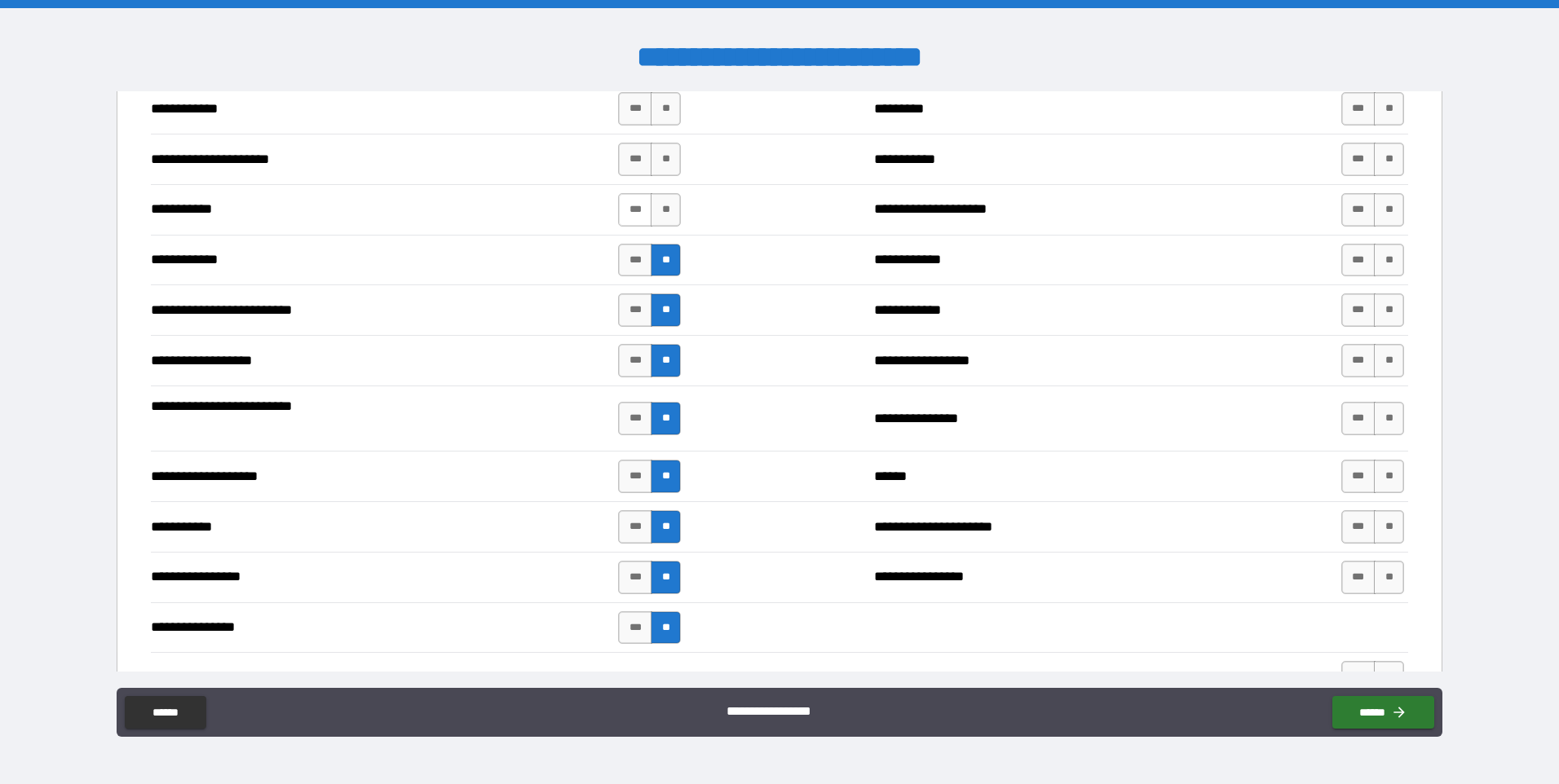 click on "***" at bounding box center (635, 209) 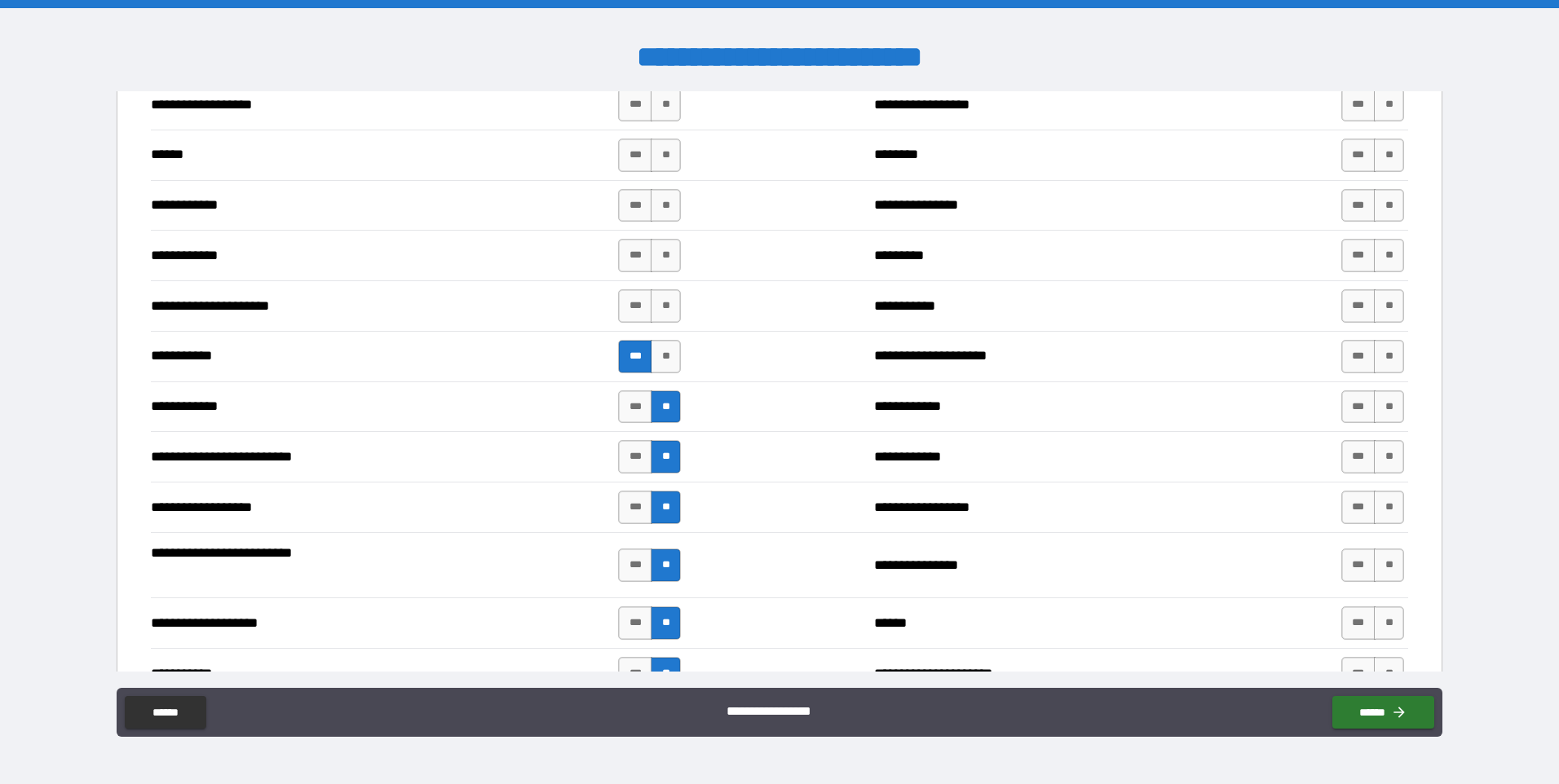 scroll, scrollTop: 2784, scrollLeft: 0, axis: vertical 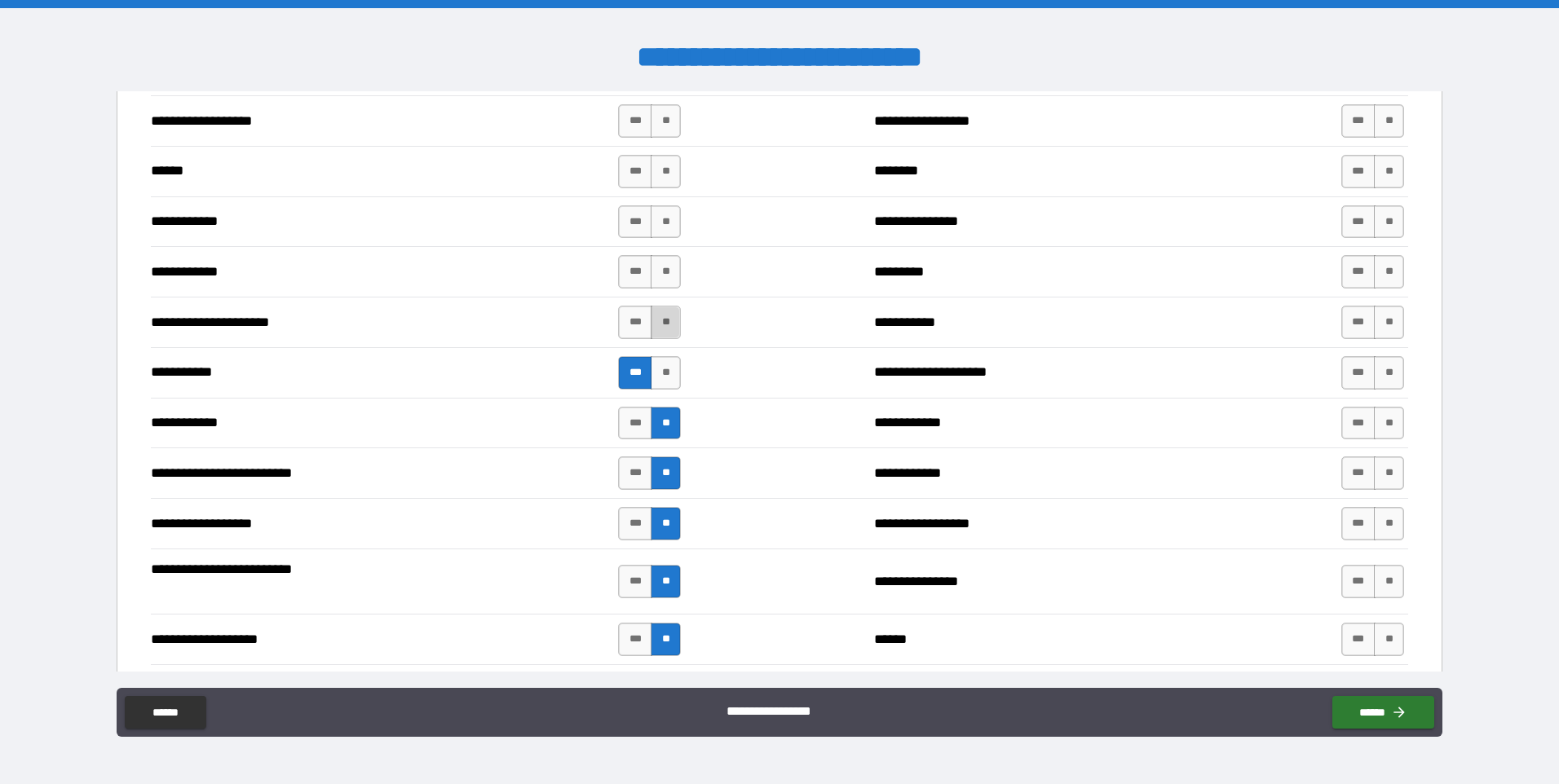 click on "**" at bounding box center (665, 322) 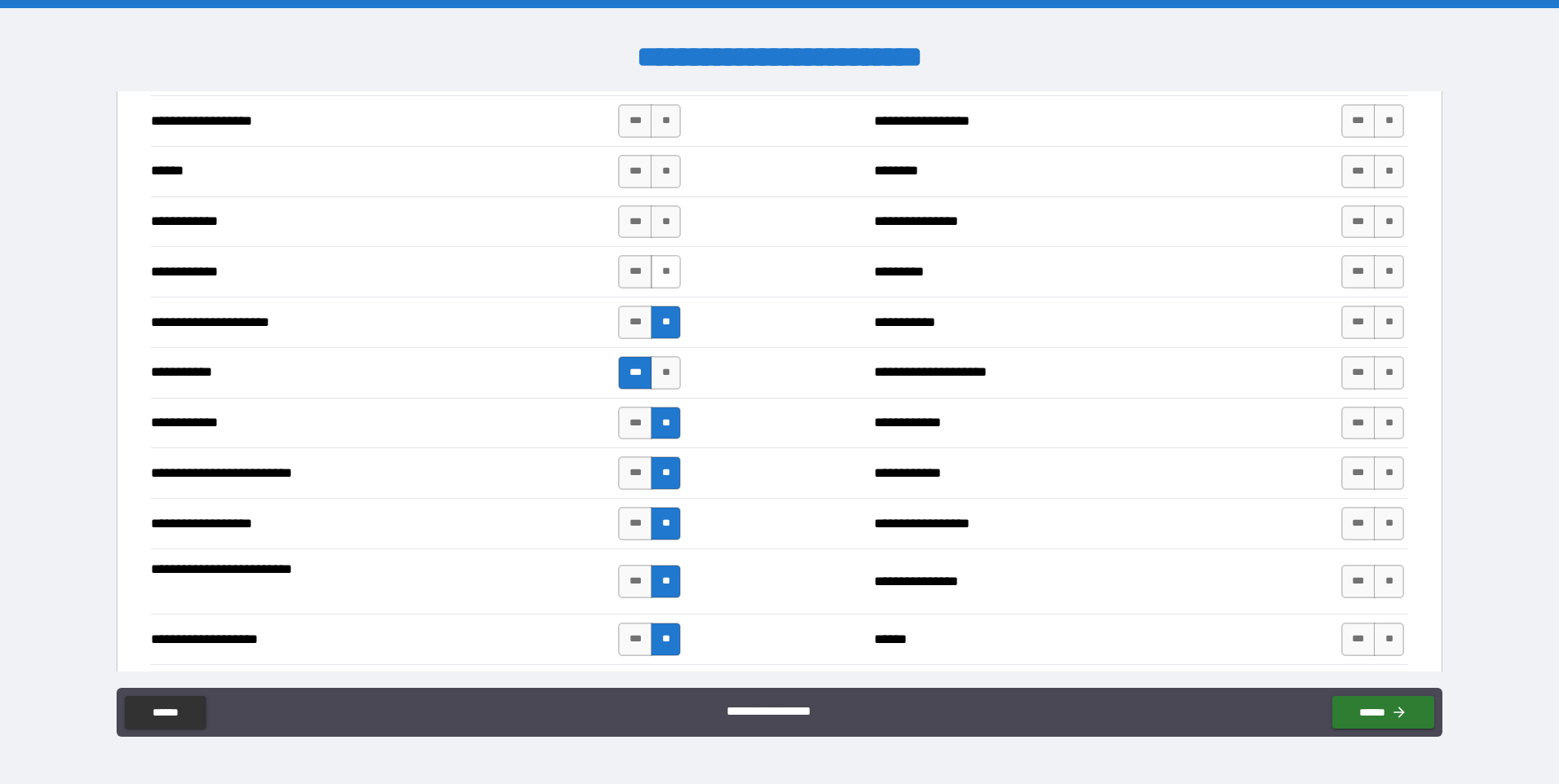 click on "**" at bounding box center [665, 271] 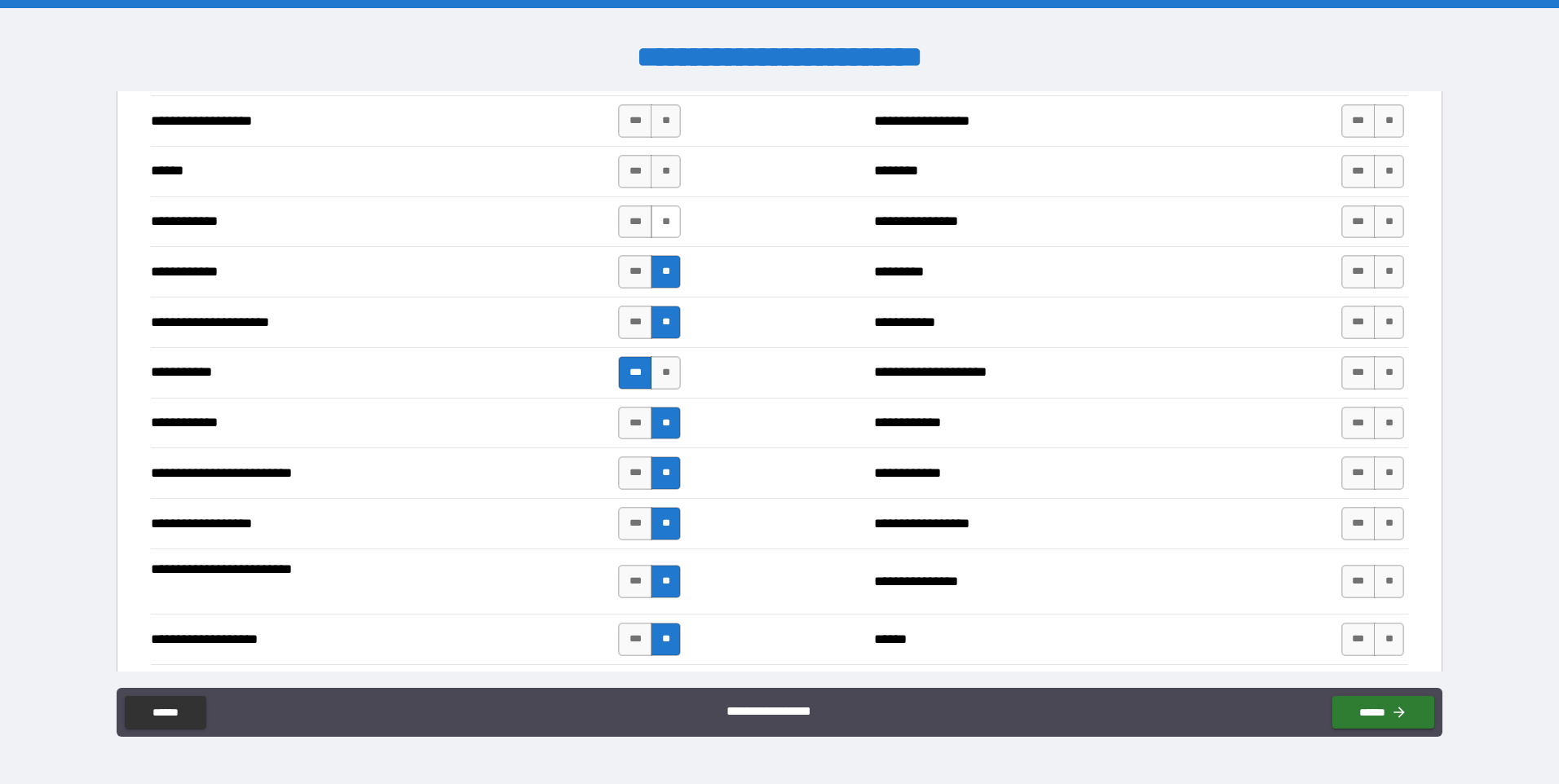 click on "**" at bounding box center (665, 222) 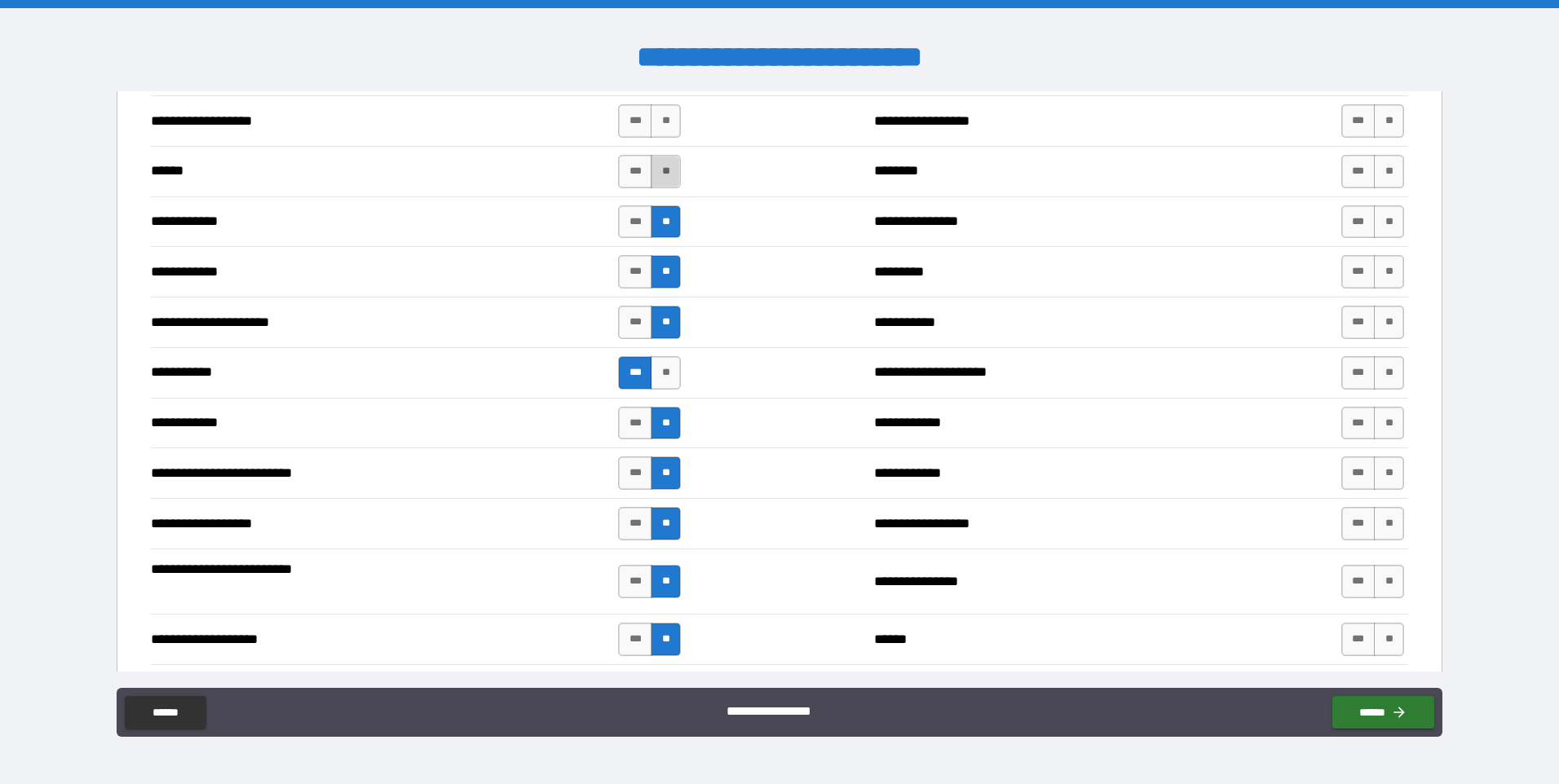 click on "**" at bounding box center [665, 171] 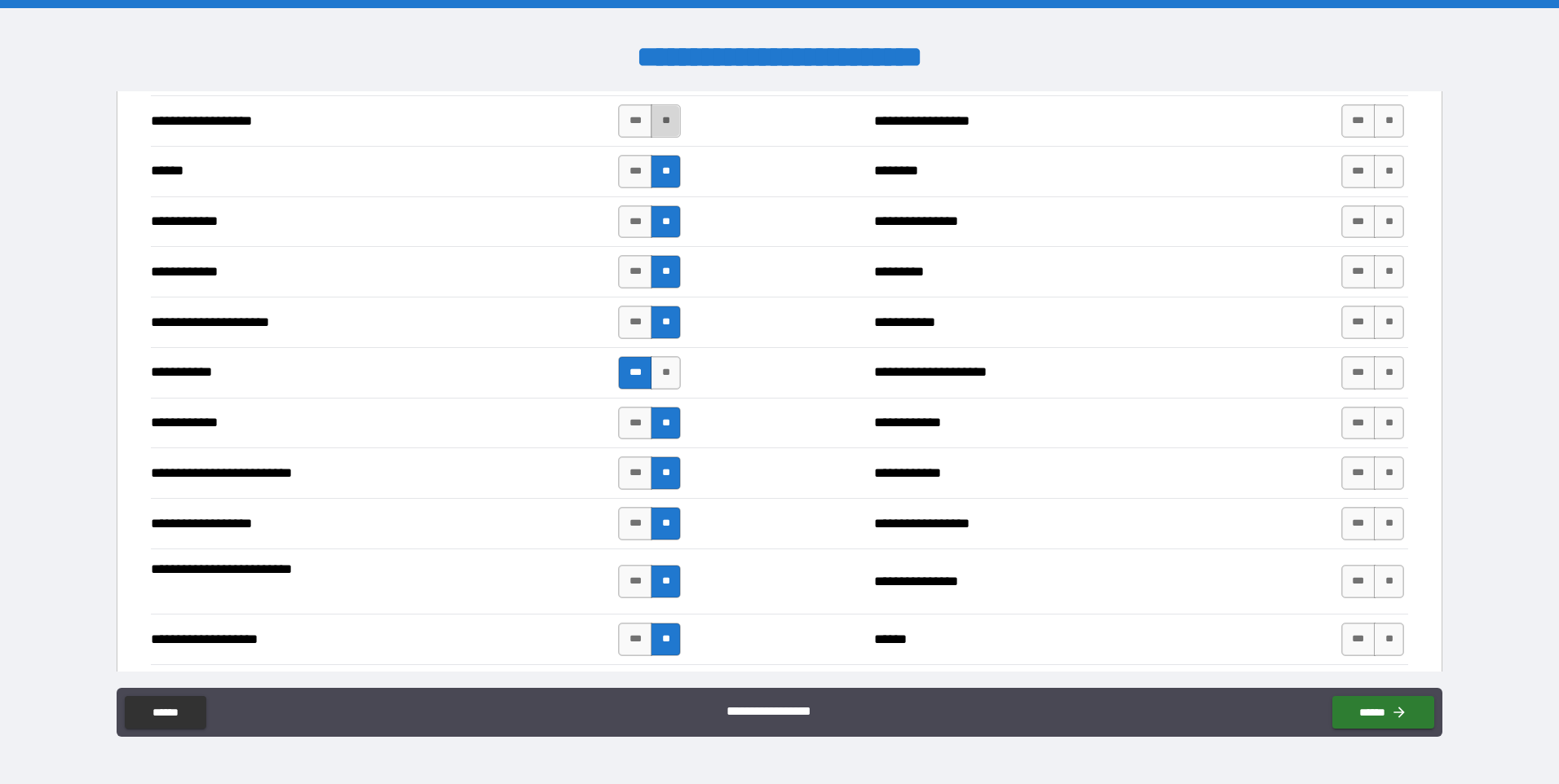 click on "**" at bounding box center (665, 121) 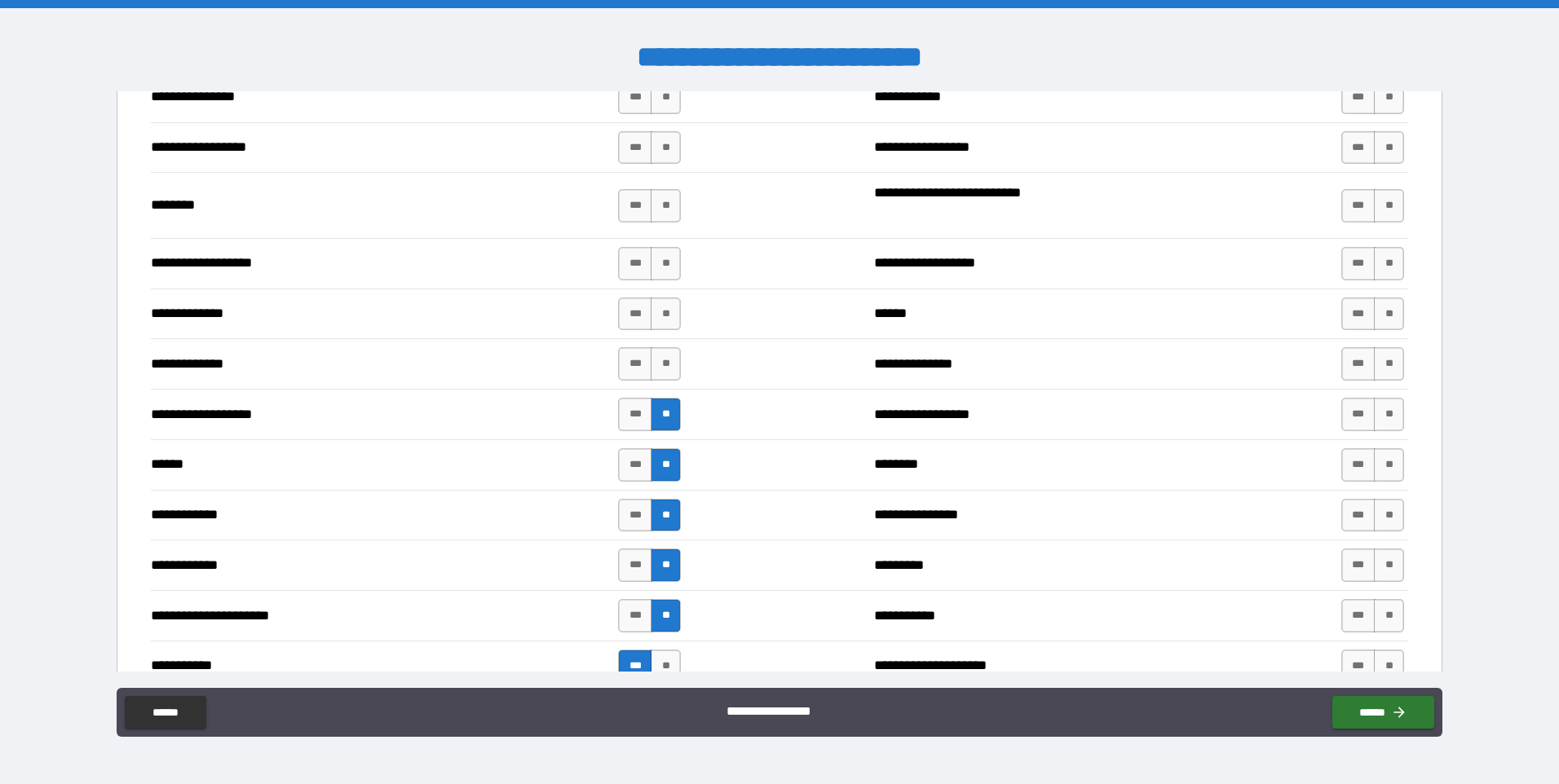 scroll, scrollTop: 2458, scrollLeft: 0, axis: vertical 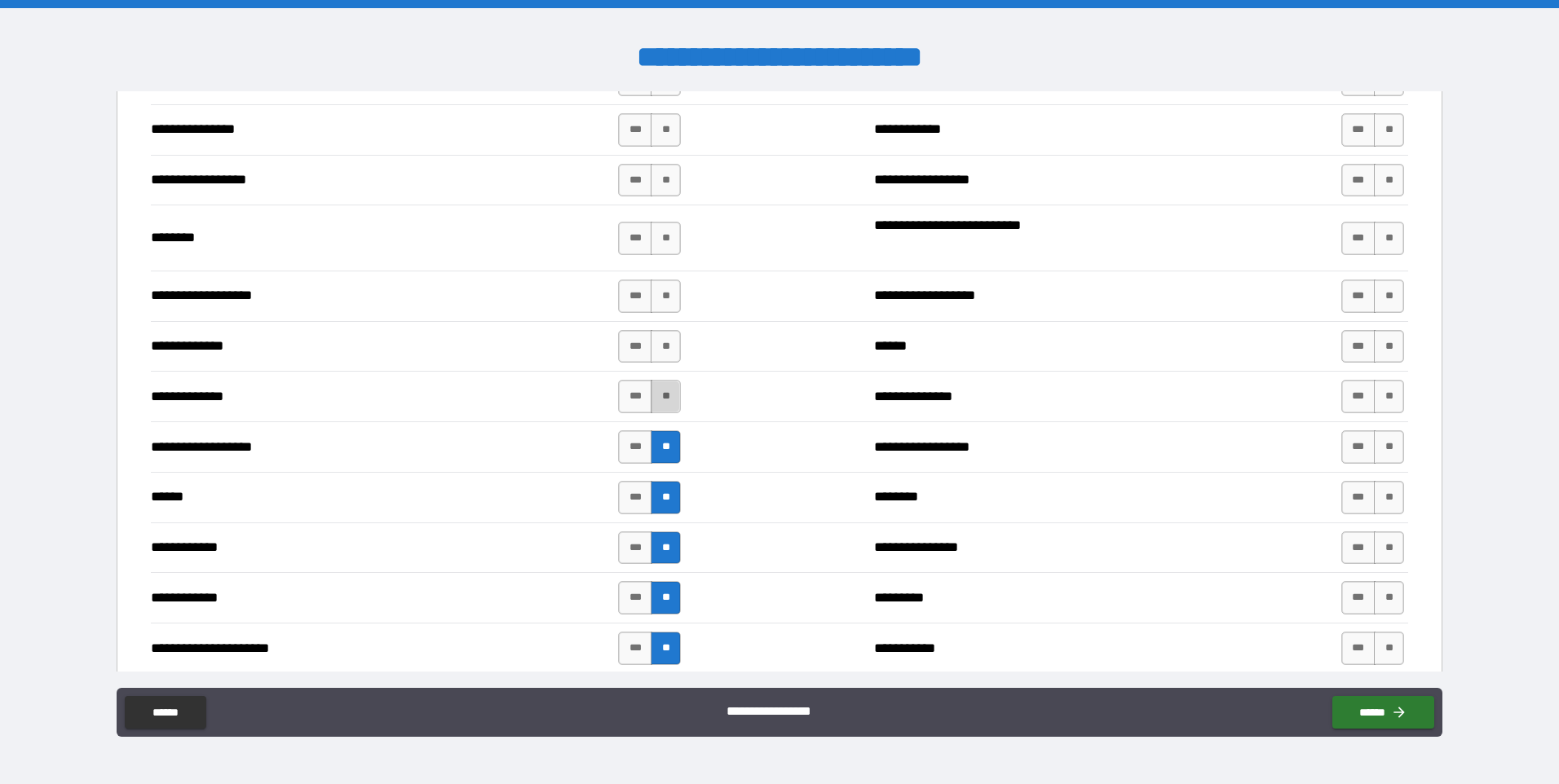 click on "**" at bounding box center (665, 396) 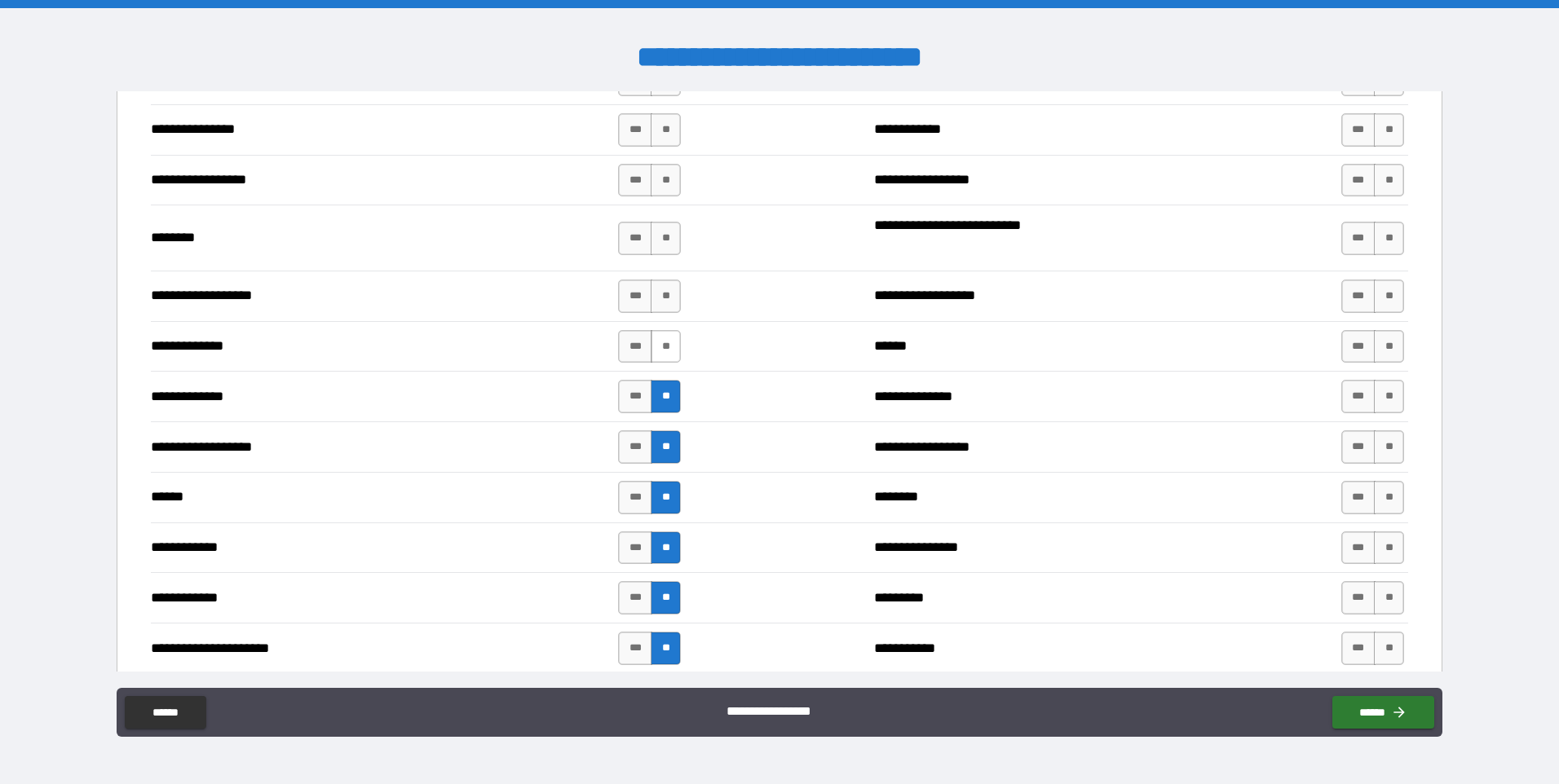 click on "**" at bounding box center (665, 346) 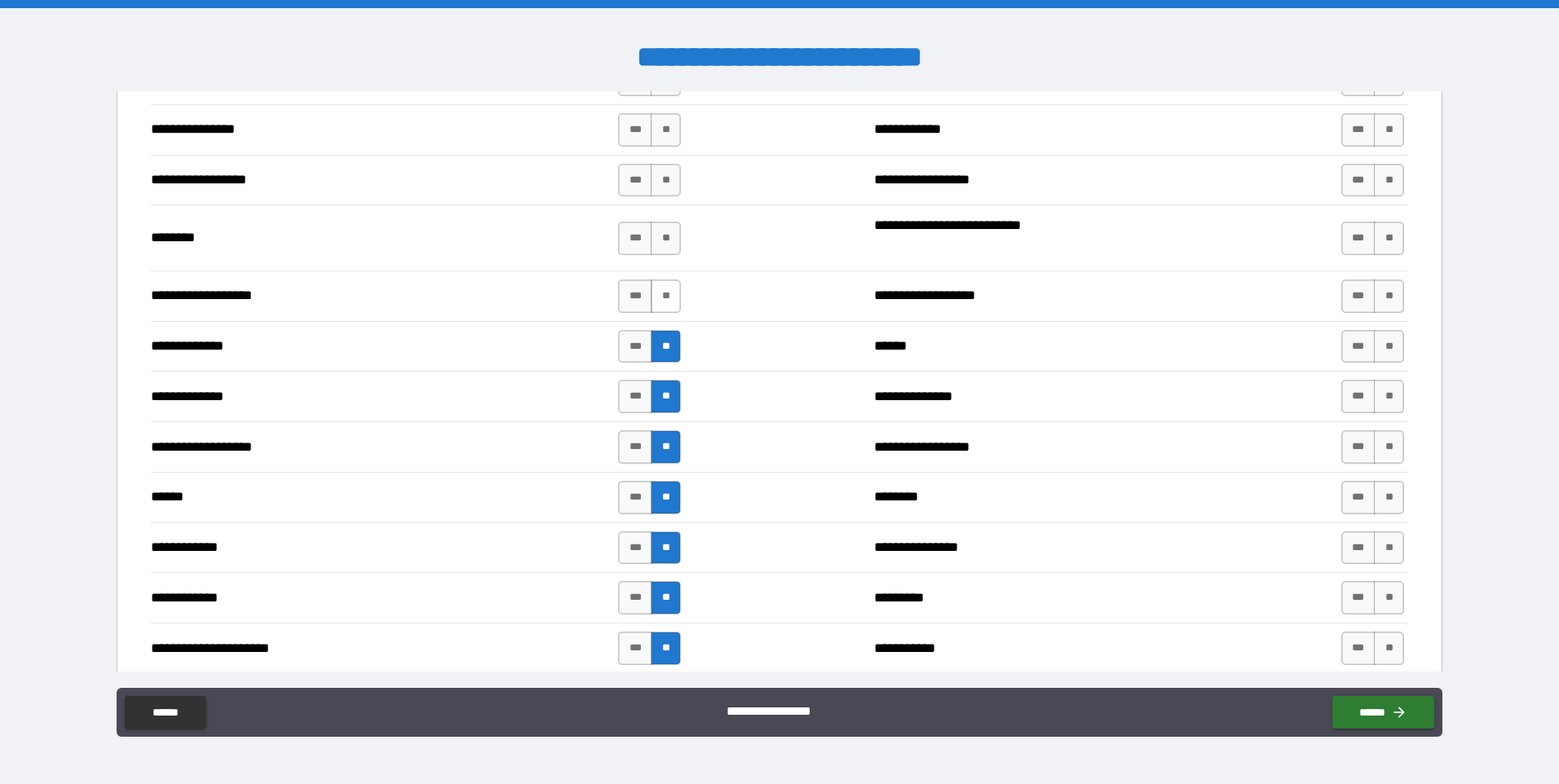 click on "**" at bounding box center (665, 296) 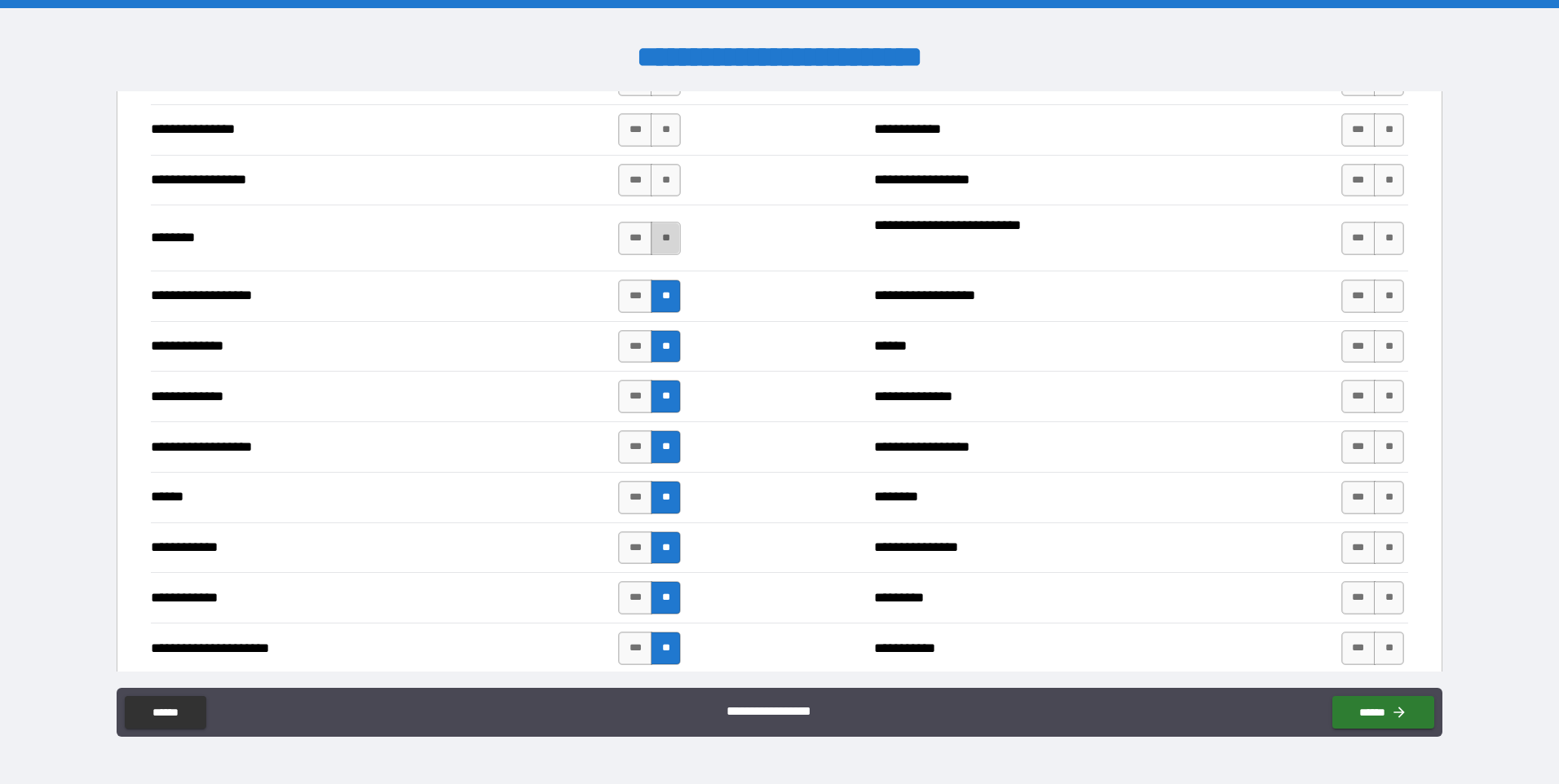 click on "**" at bounding box center (665, 238) 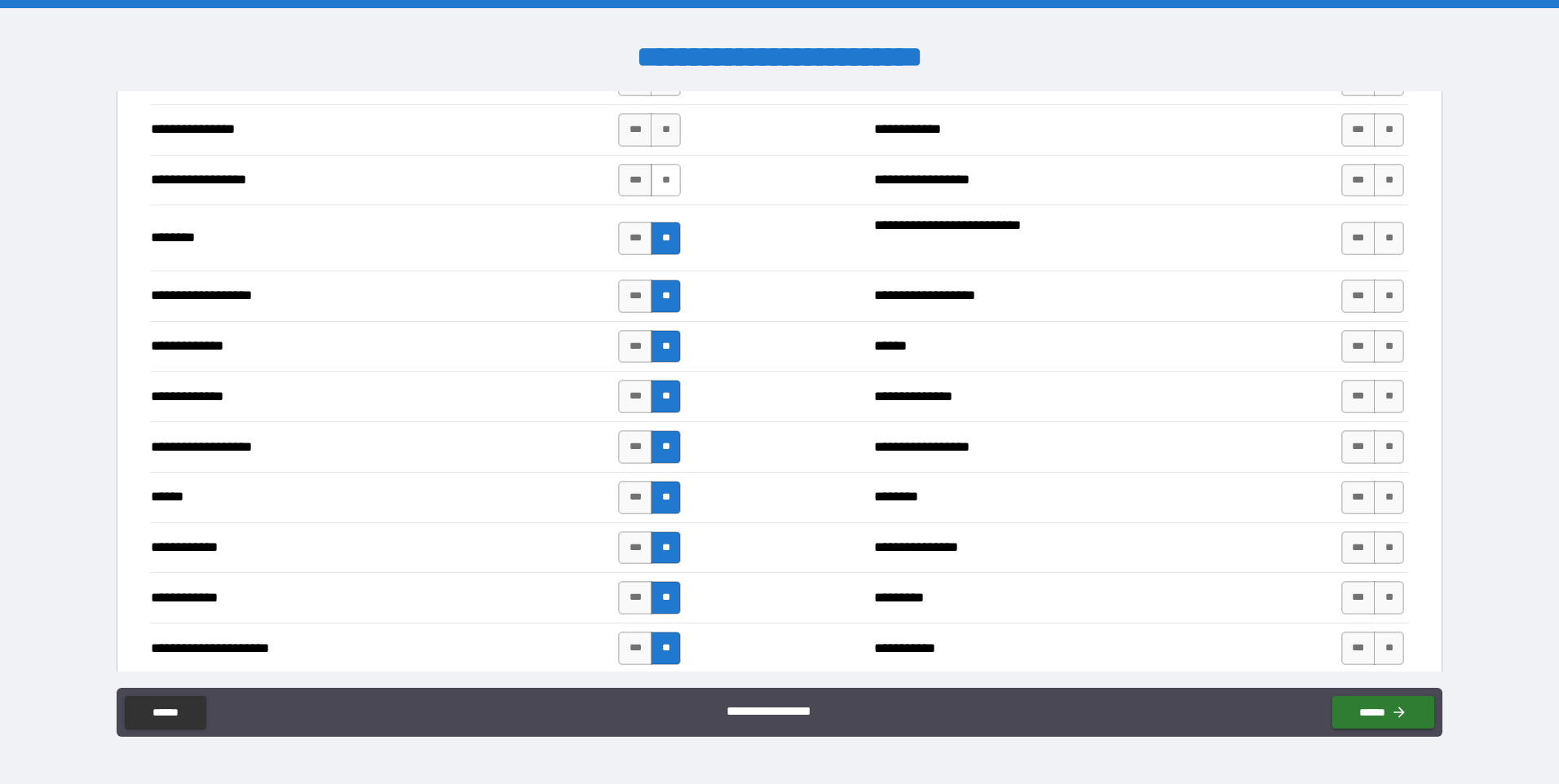 click on "**" at bounding box center (665, 180) 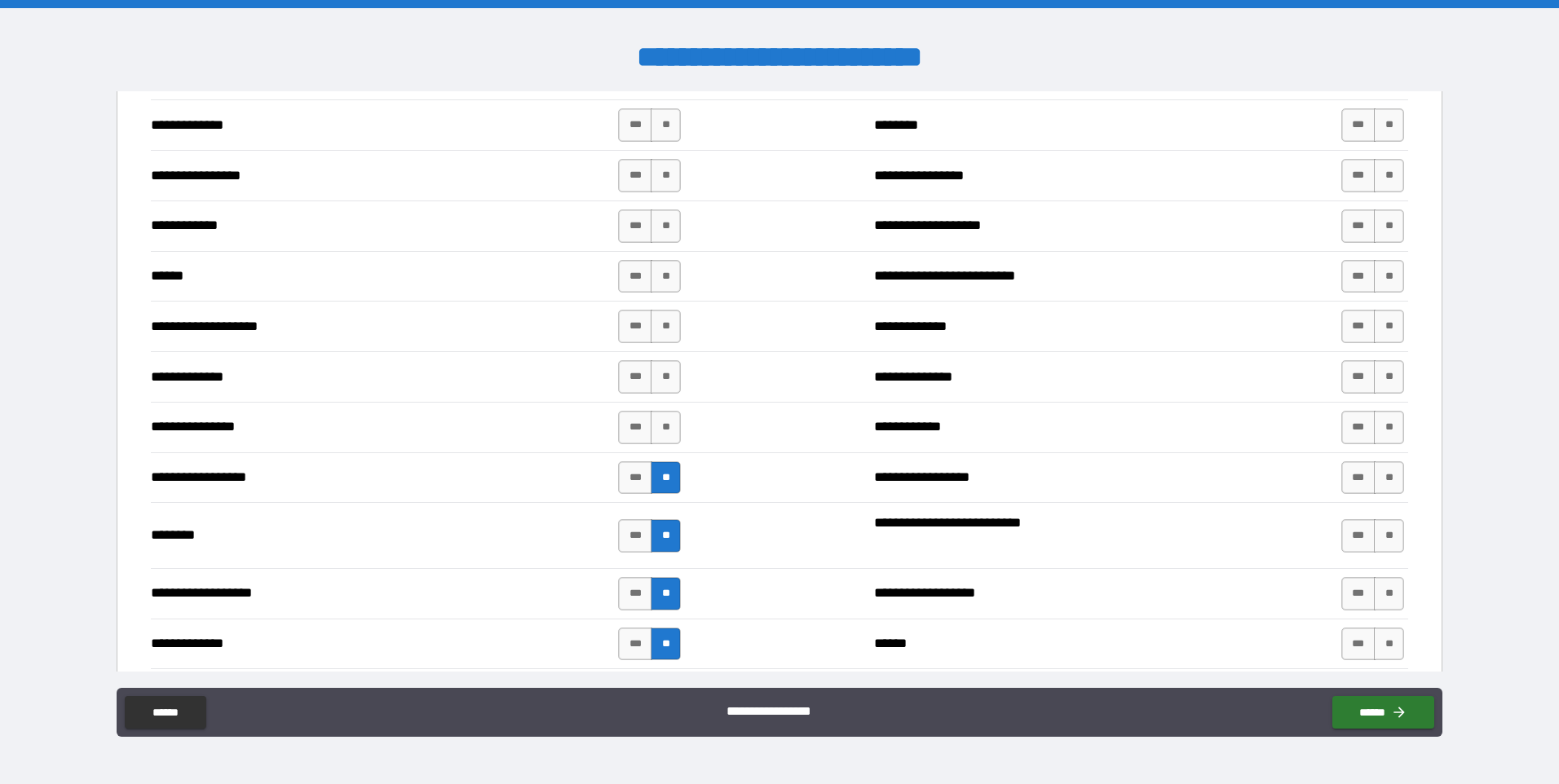 scroll, scrollTop: 2132, scrollLeft: 0, axis: vertical 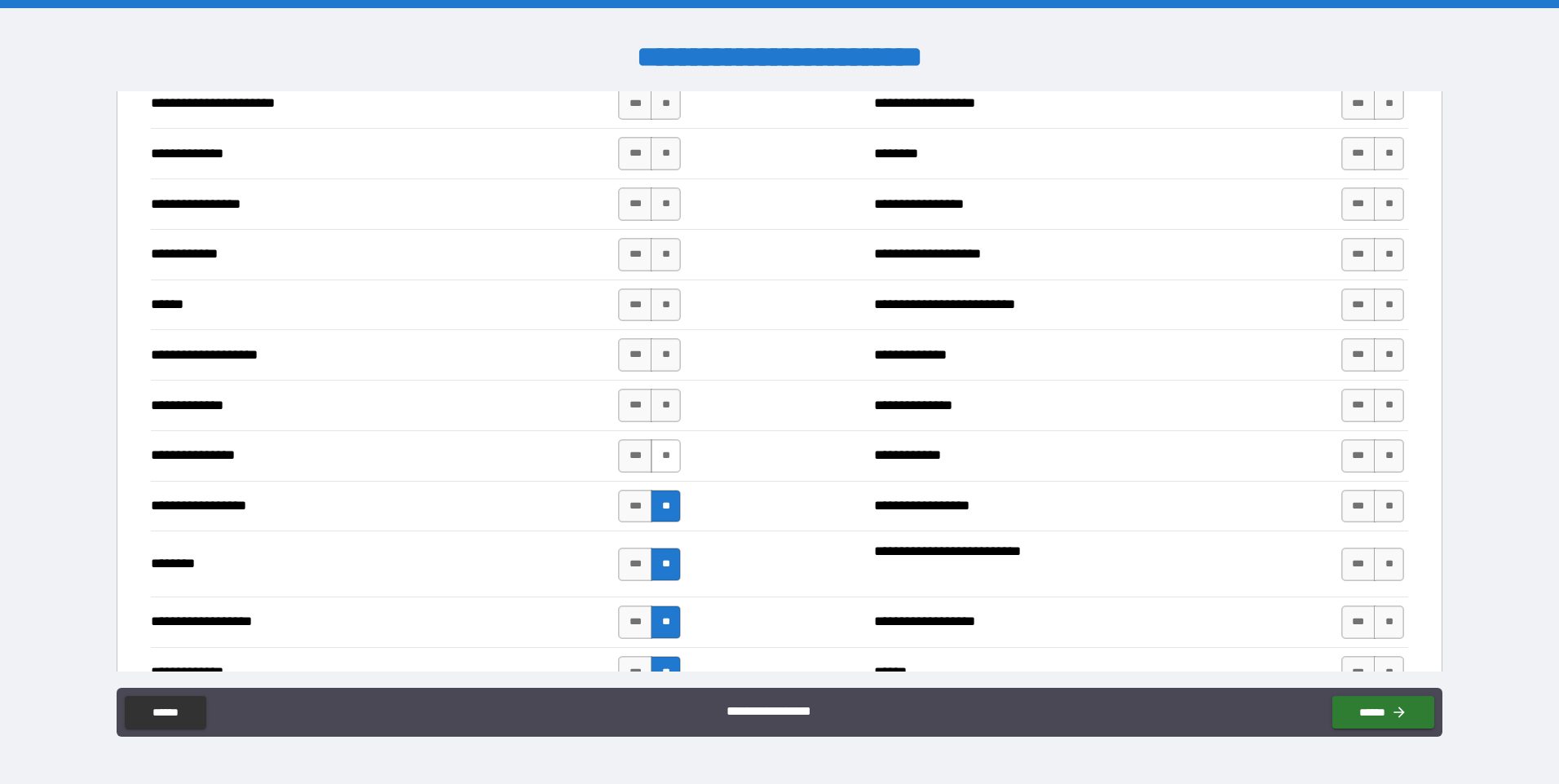 click on "**" at bounding box center (665, 456) 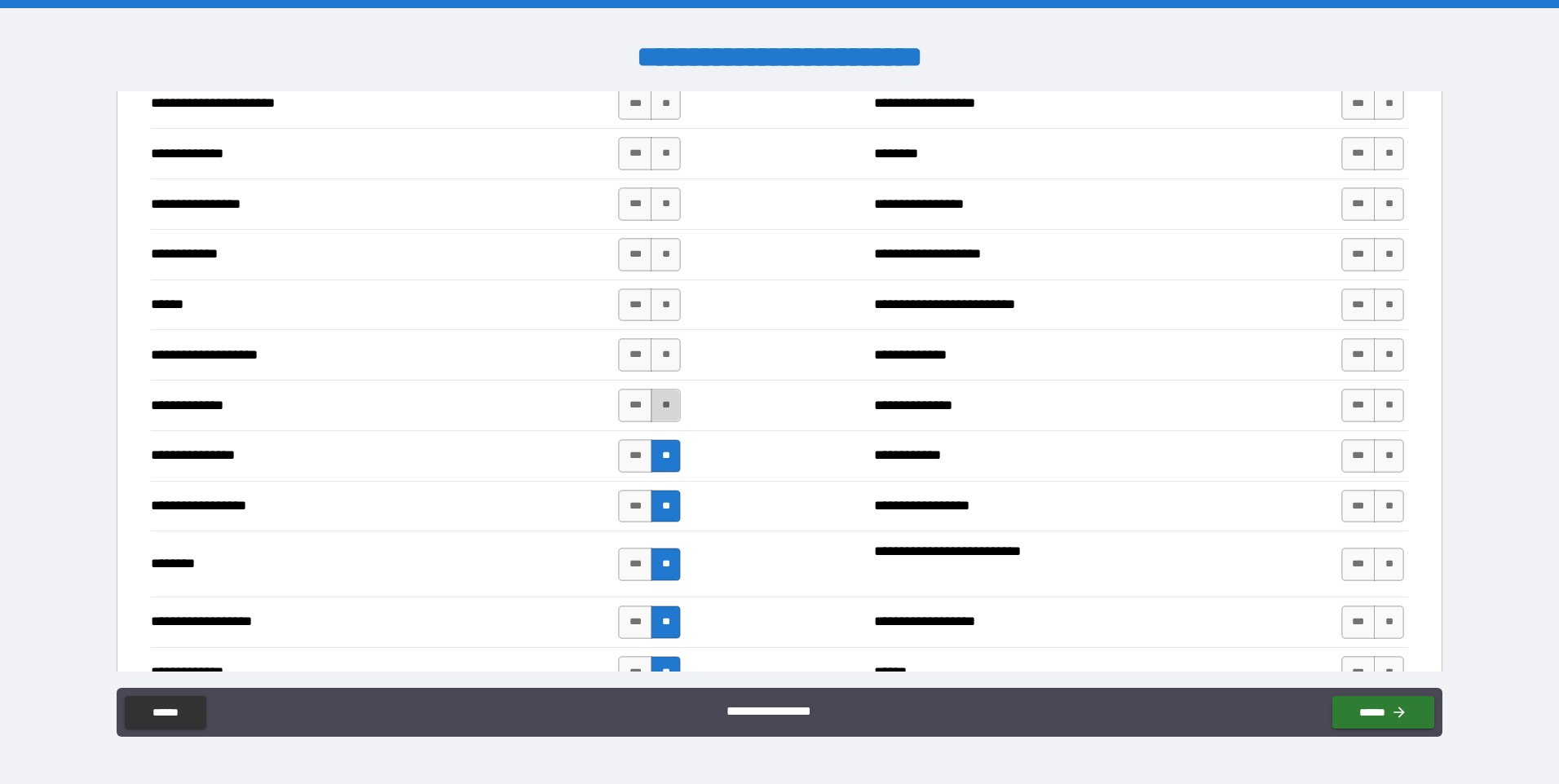 click on "**" at bounding box center (665, 405) 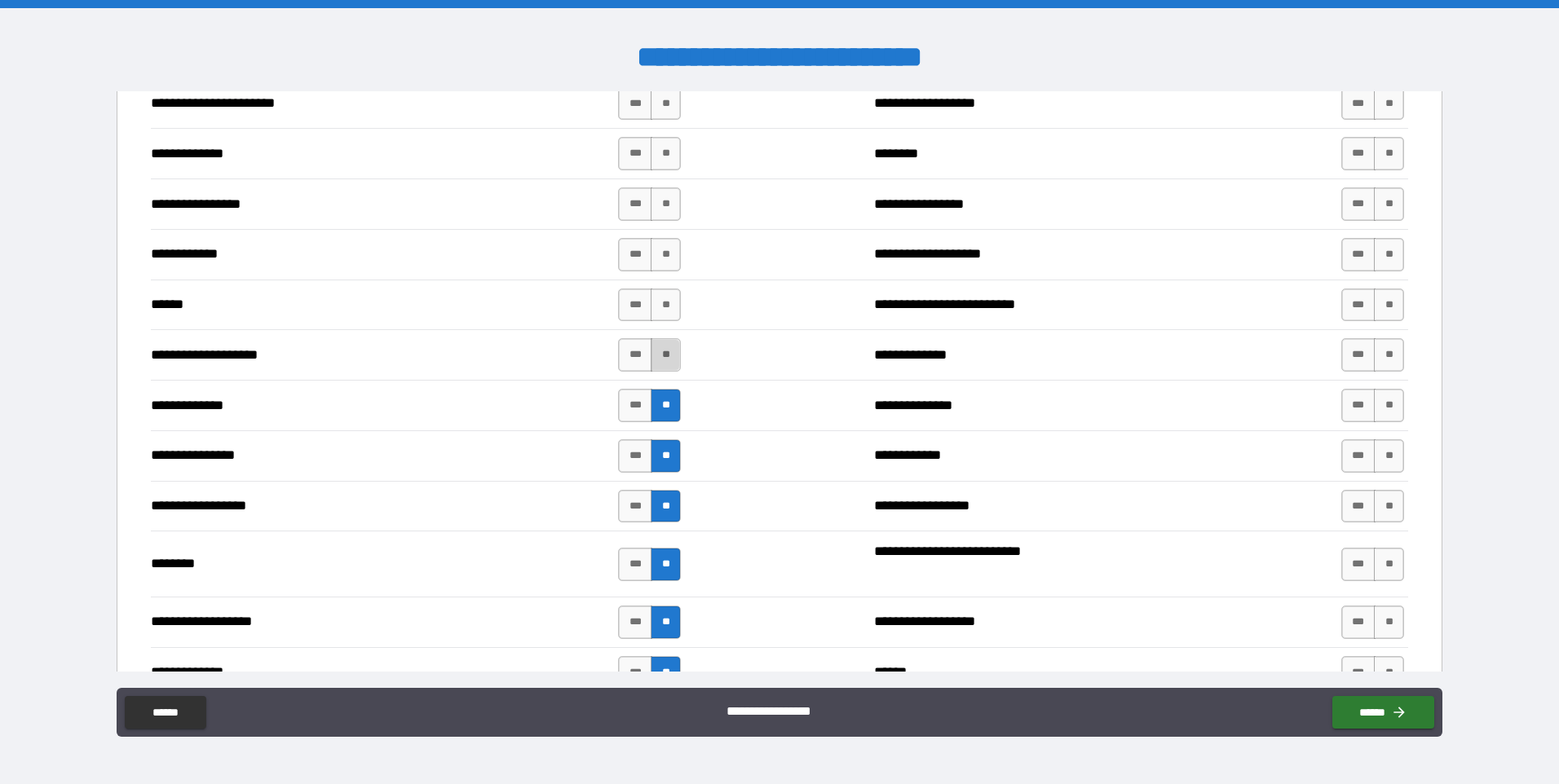drag, startPoint x: 667, startPoint y: 355, endPoint x: 665, endPoint y: 324, distance: 31.064449 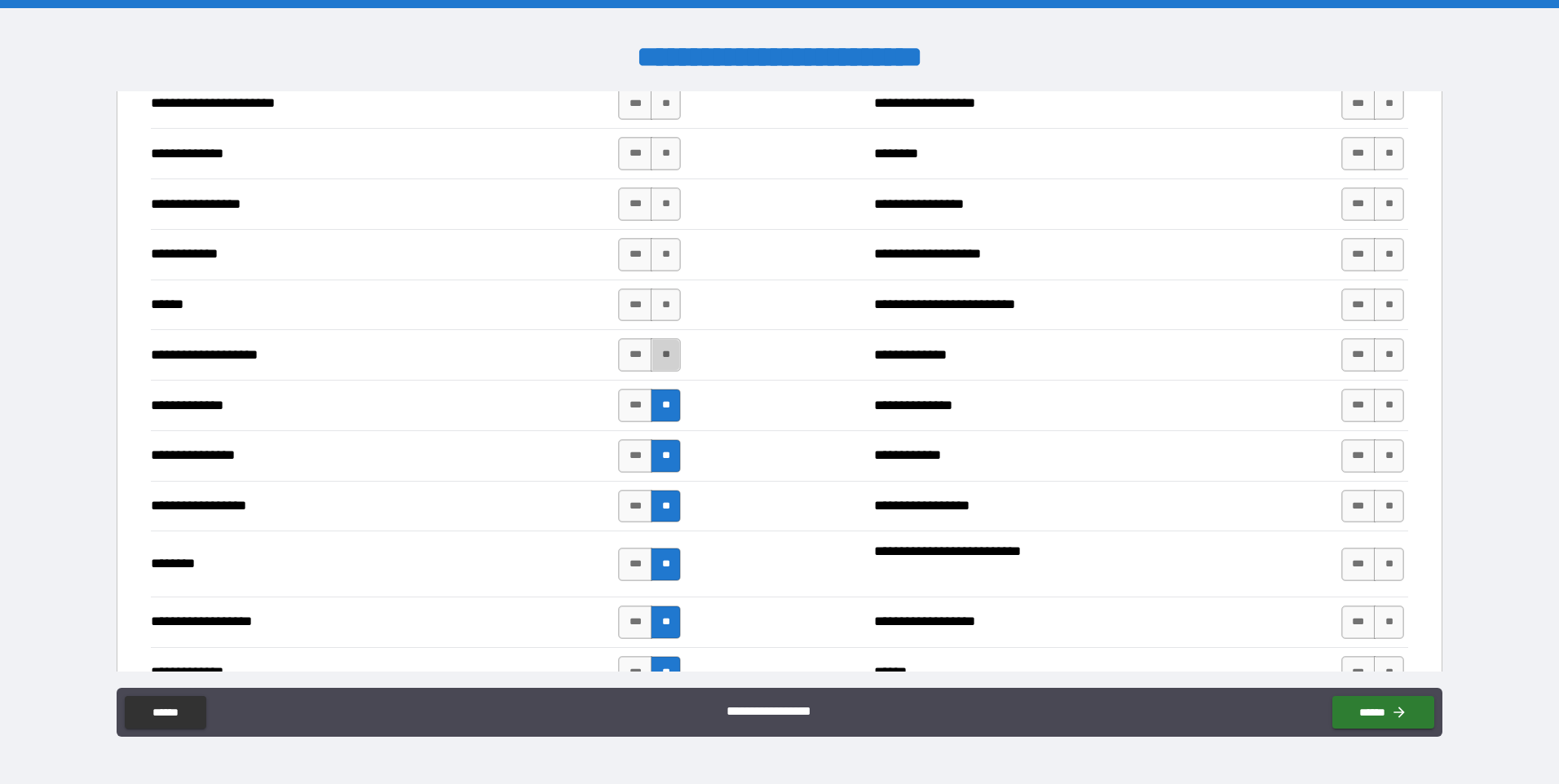 click on "**" at bounding box center (665, 355) 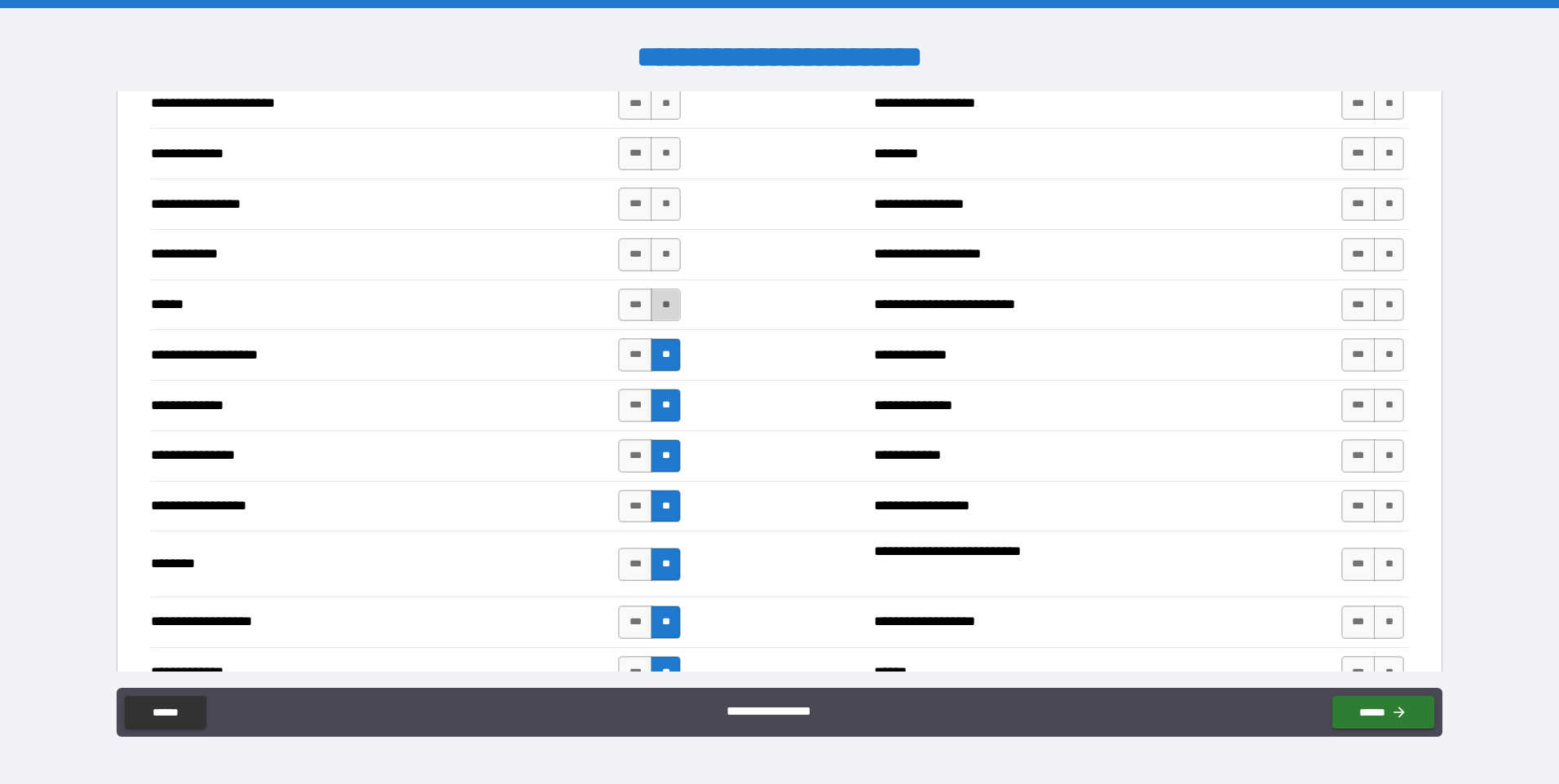 click on "**" at bounding box center [665, 305] 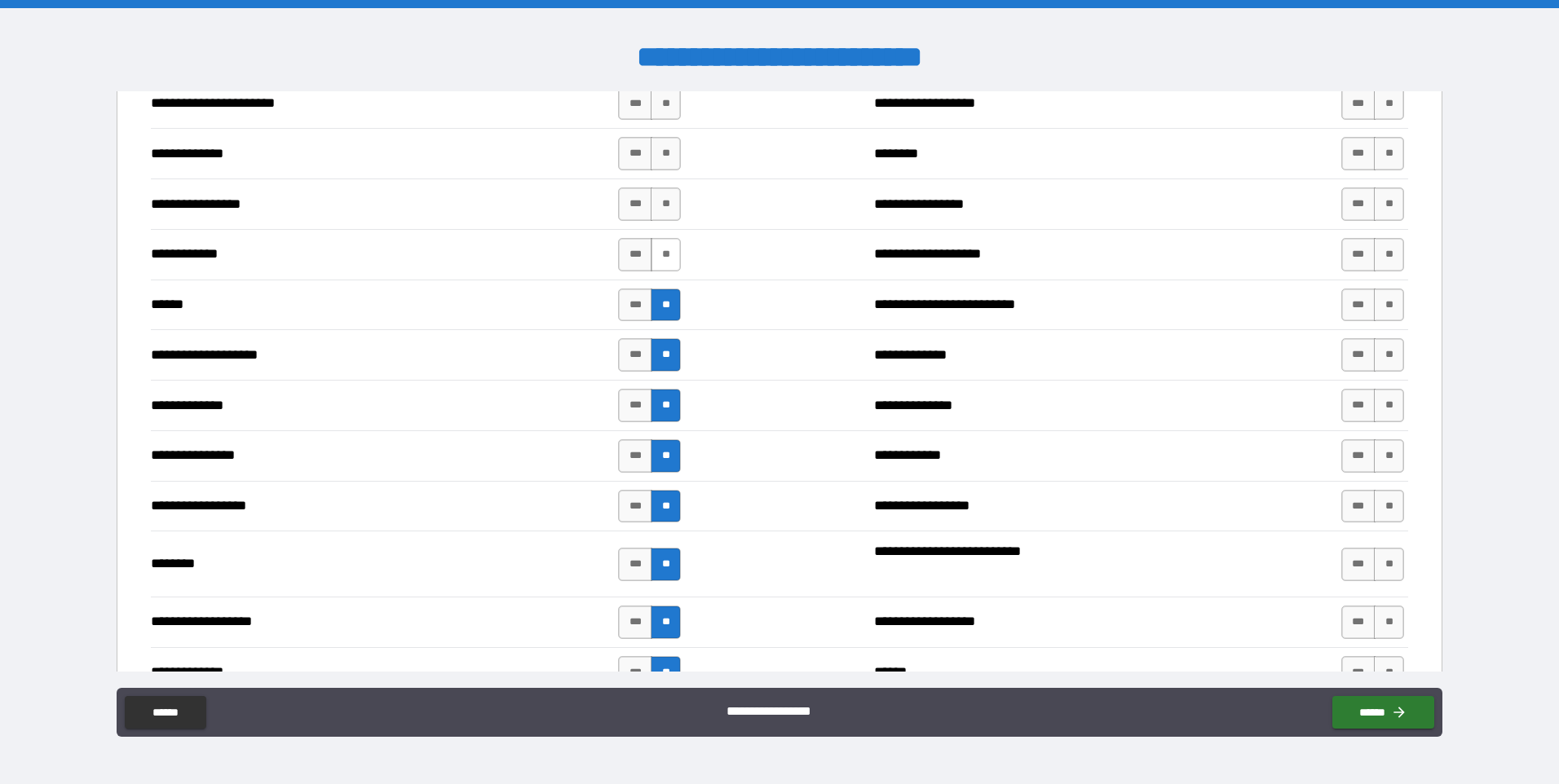 click on "**" at bounding box center [665, 254] 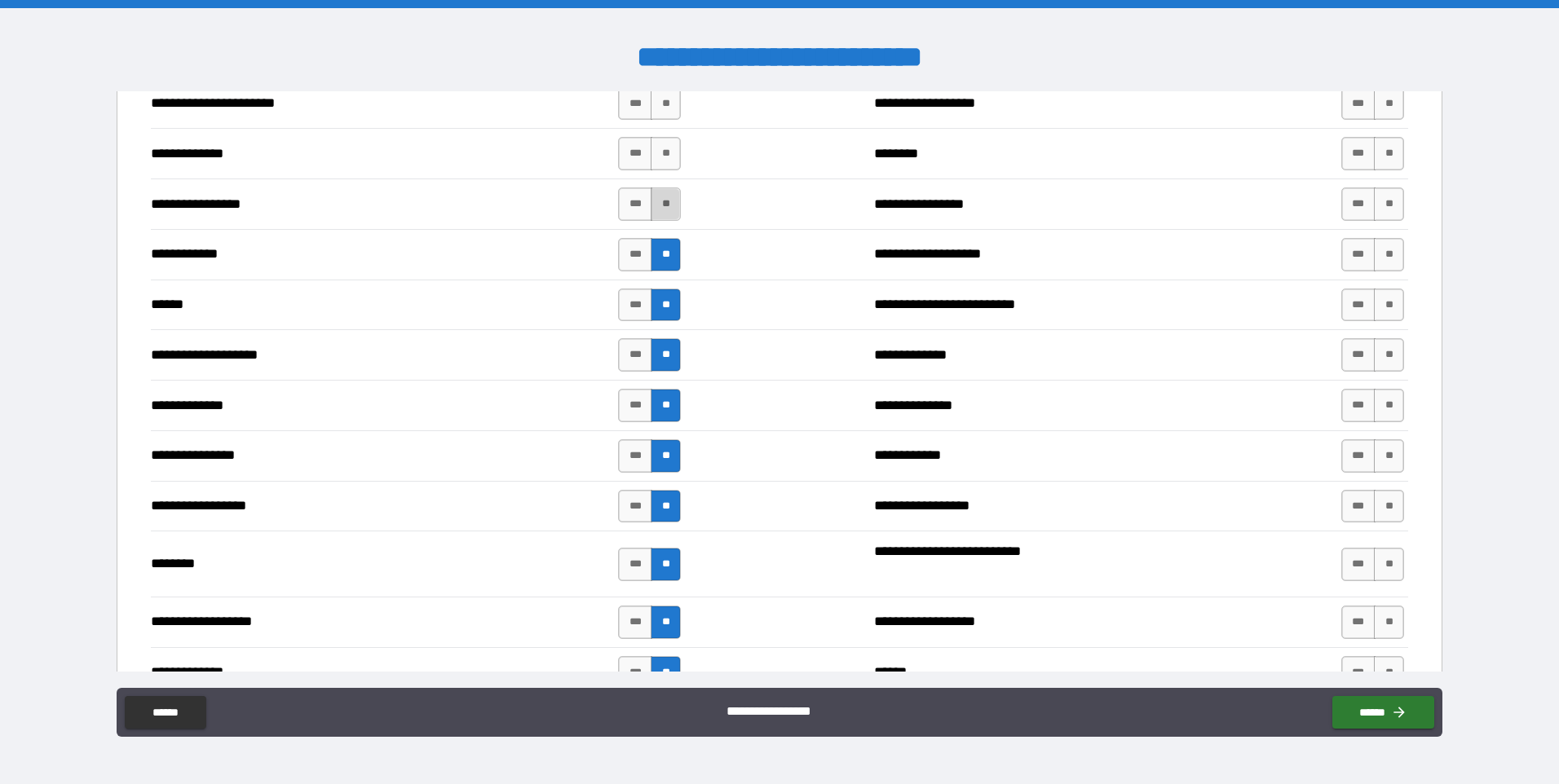 click on "**" at bounding box center [665, 204] 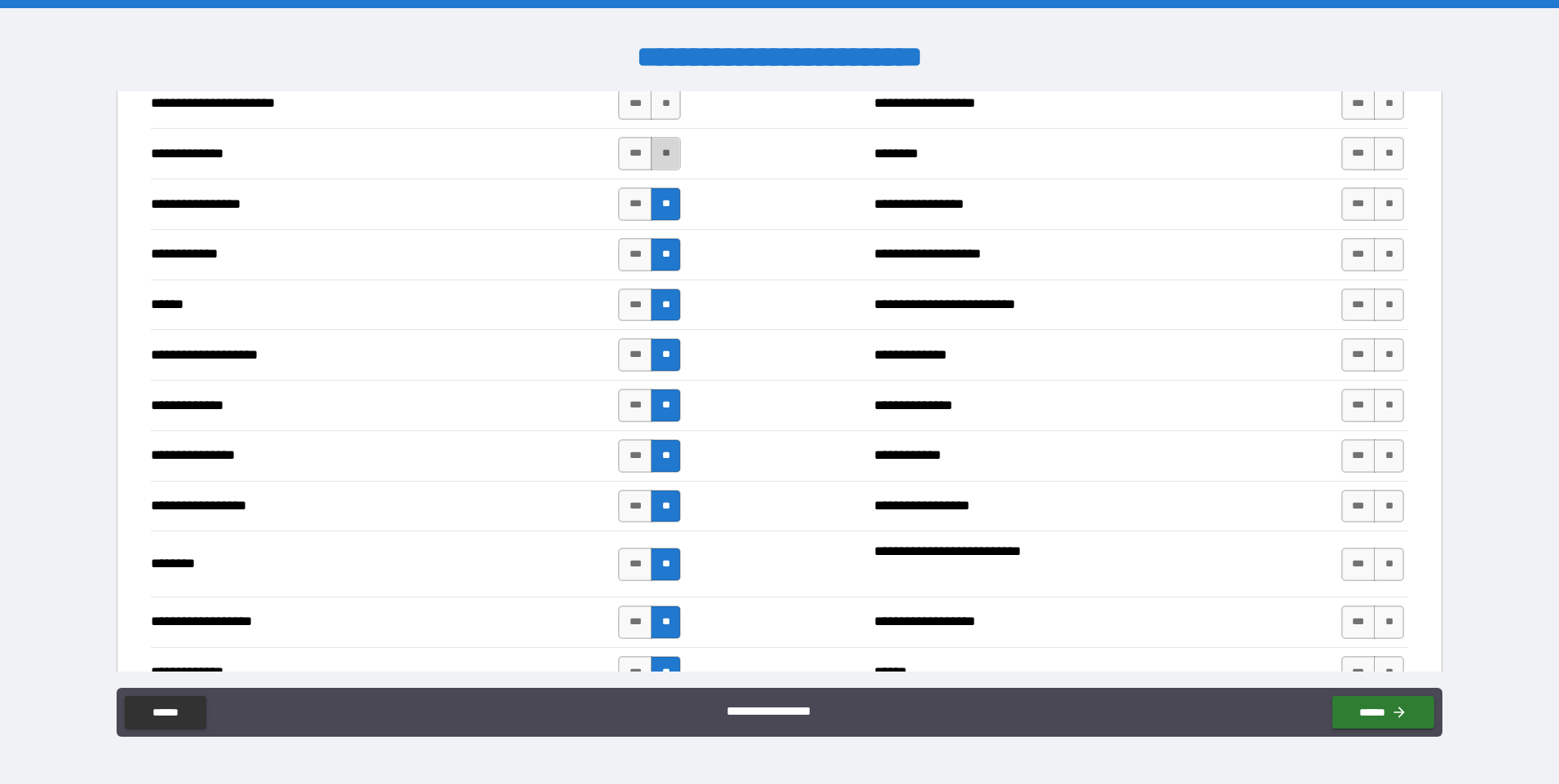 click on "**" at bounding box center [665, 153] 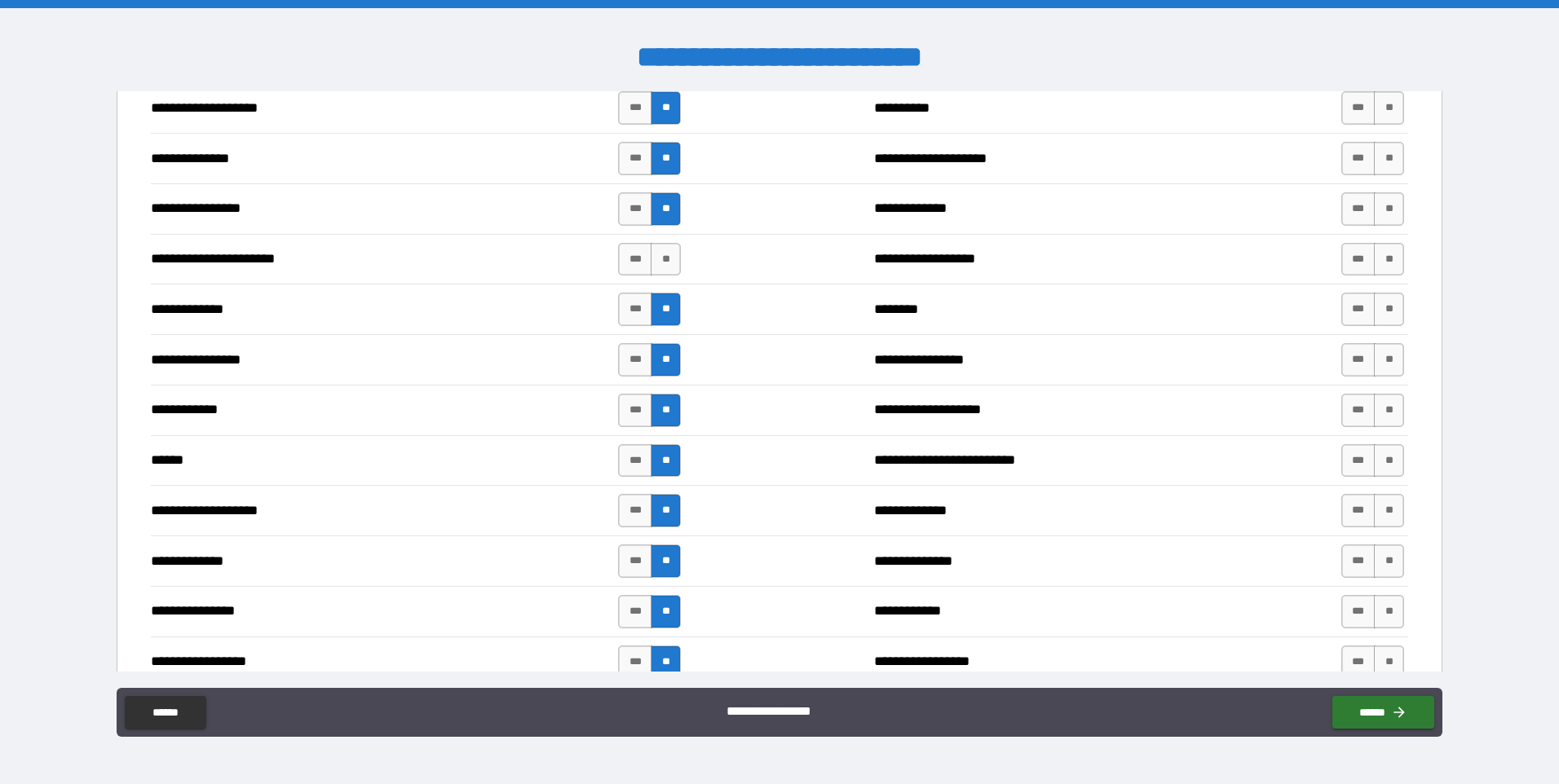 scroll, scrollTop: 1969, scrollLeft: 0, axis: vertical 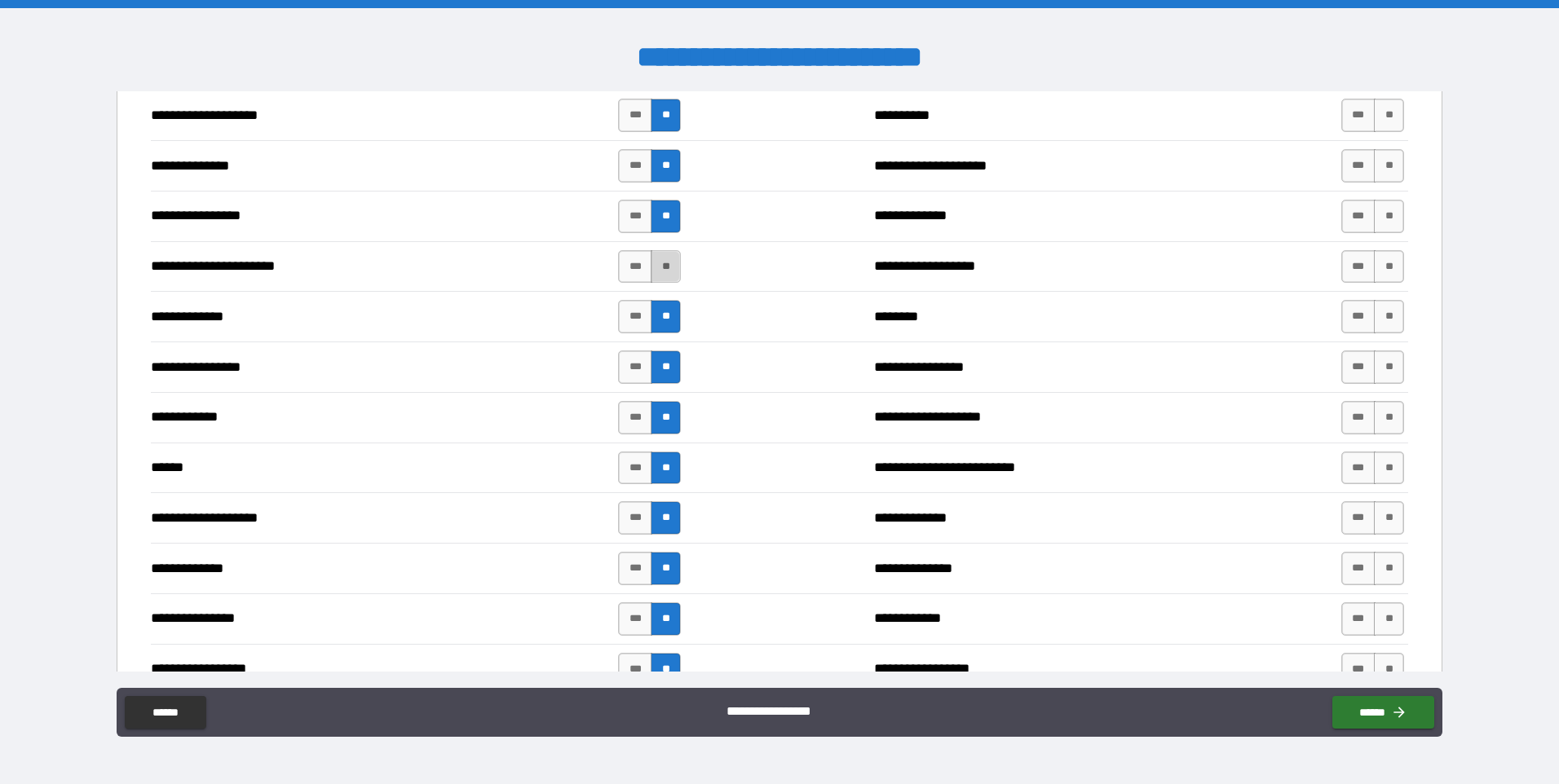 click on "**" at bounding box center (665, 266) 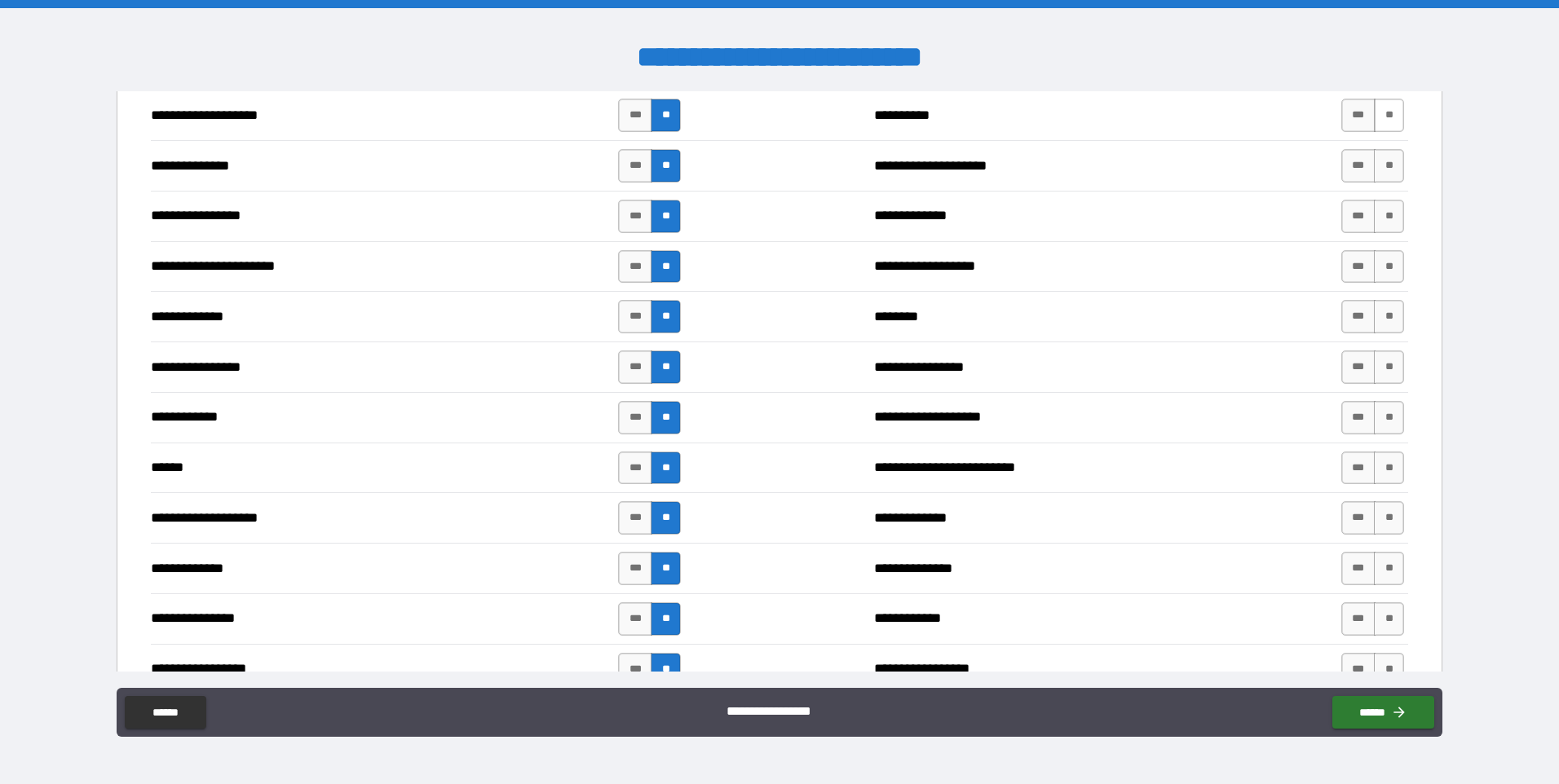 click on "**" at bounding box center [1389, 115] 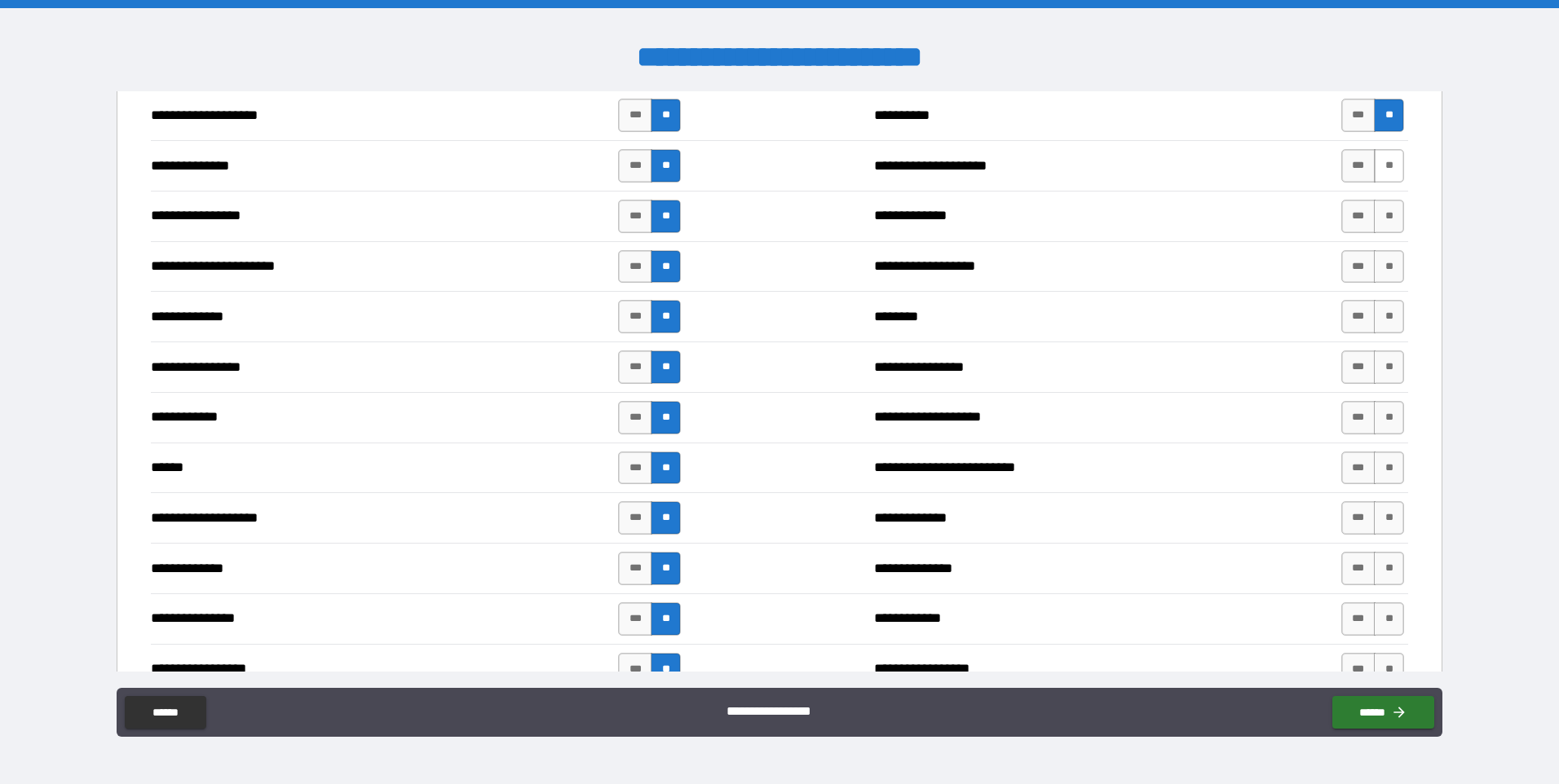 click on "**" at bounding box center [1389, 165] 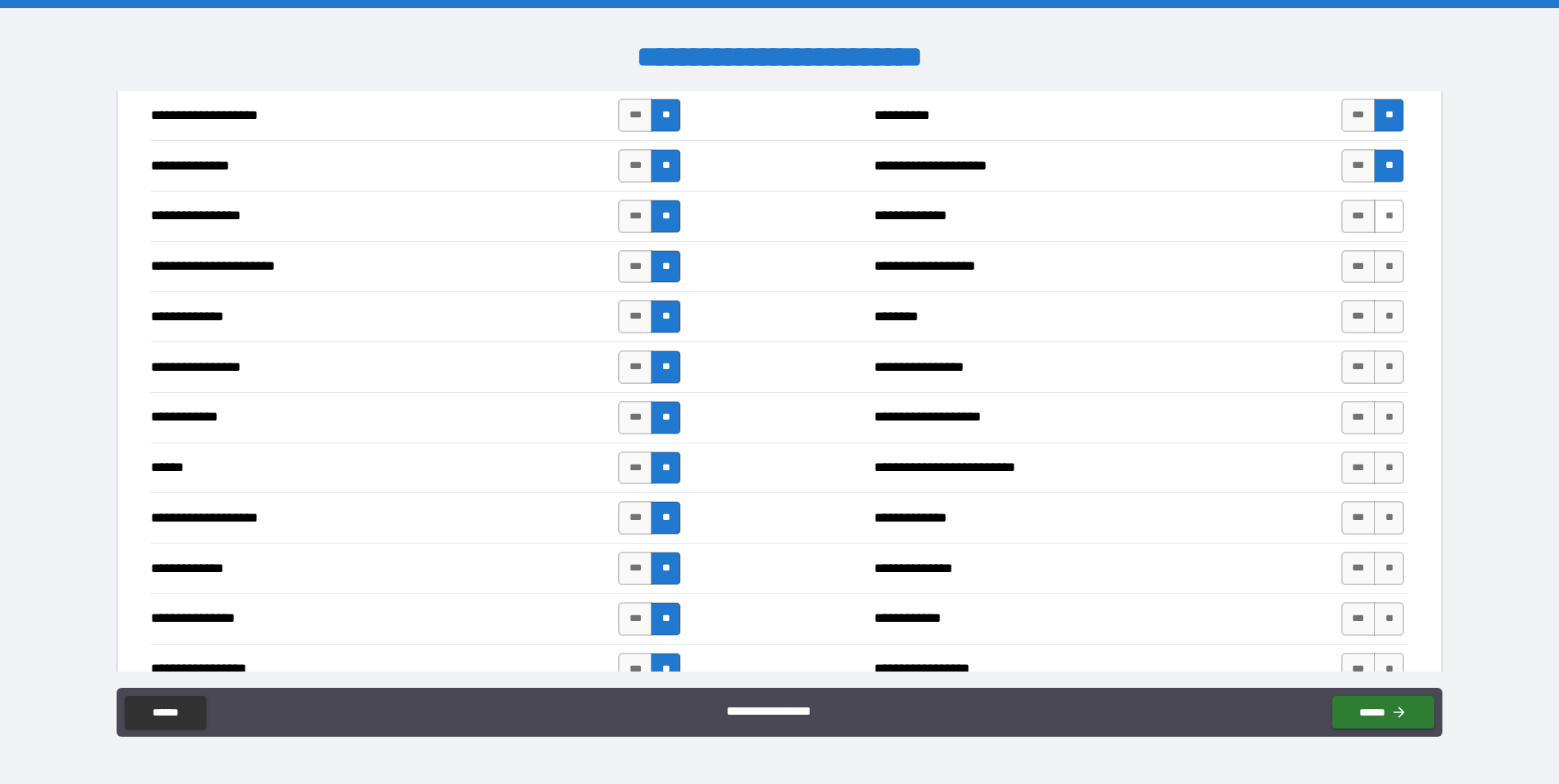 click on "**" at bounding box center [1389, 216] 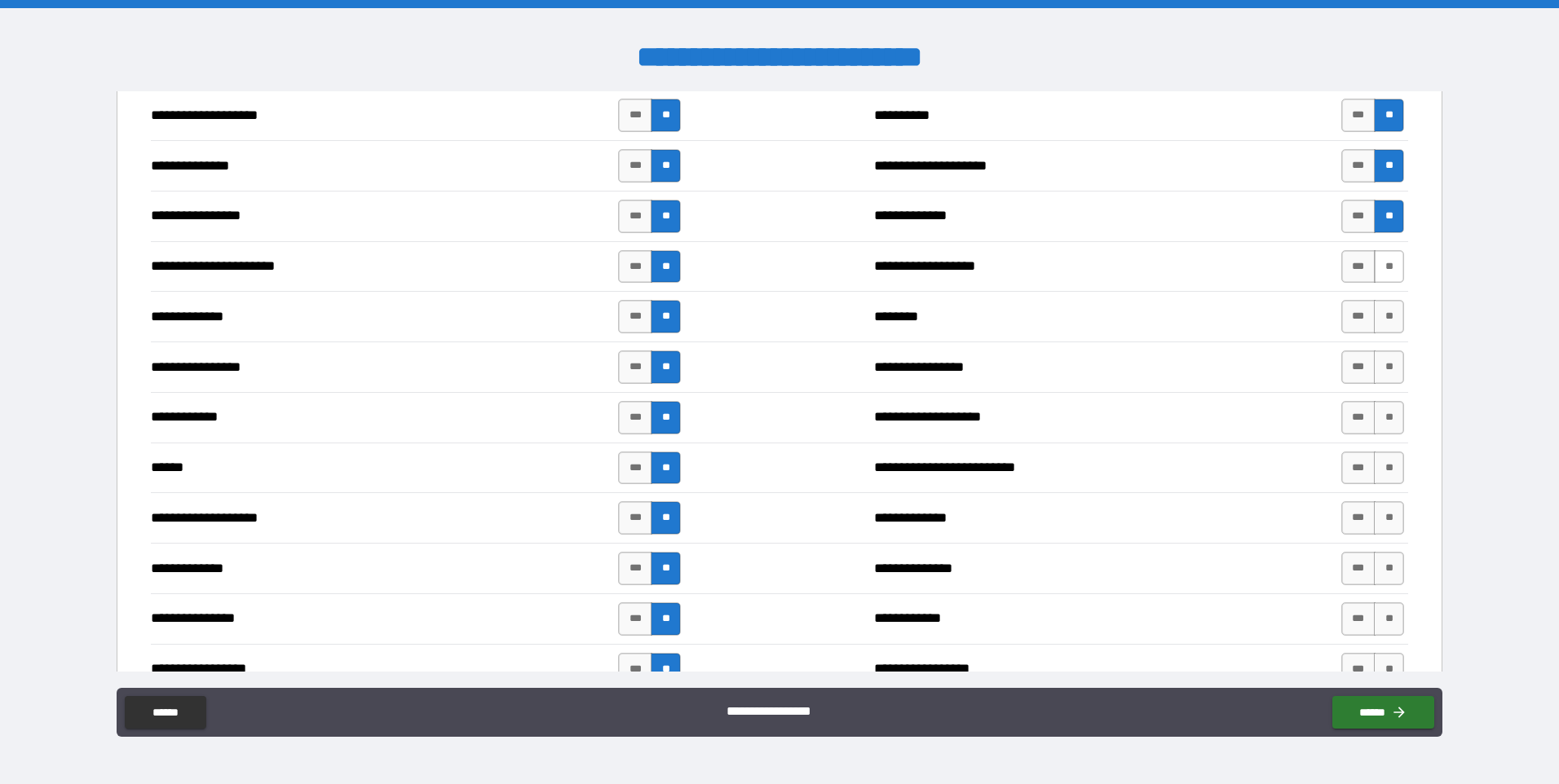 click on "**" at bounding box center [1389, 266] 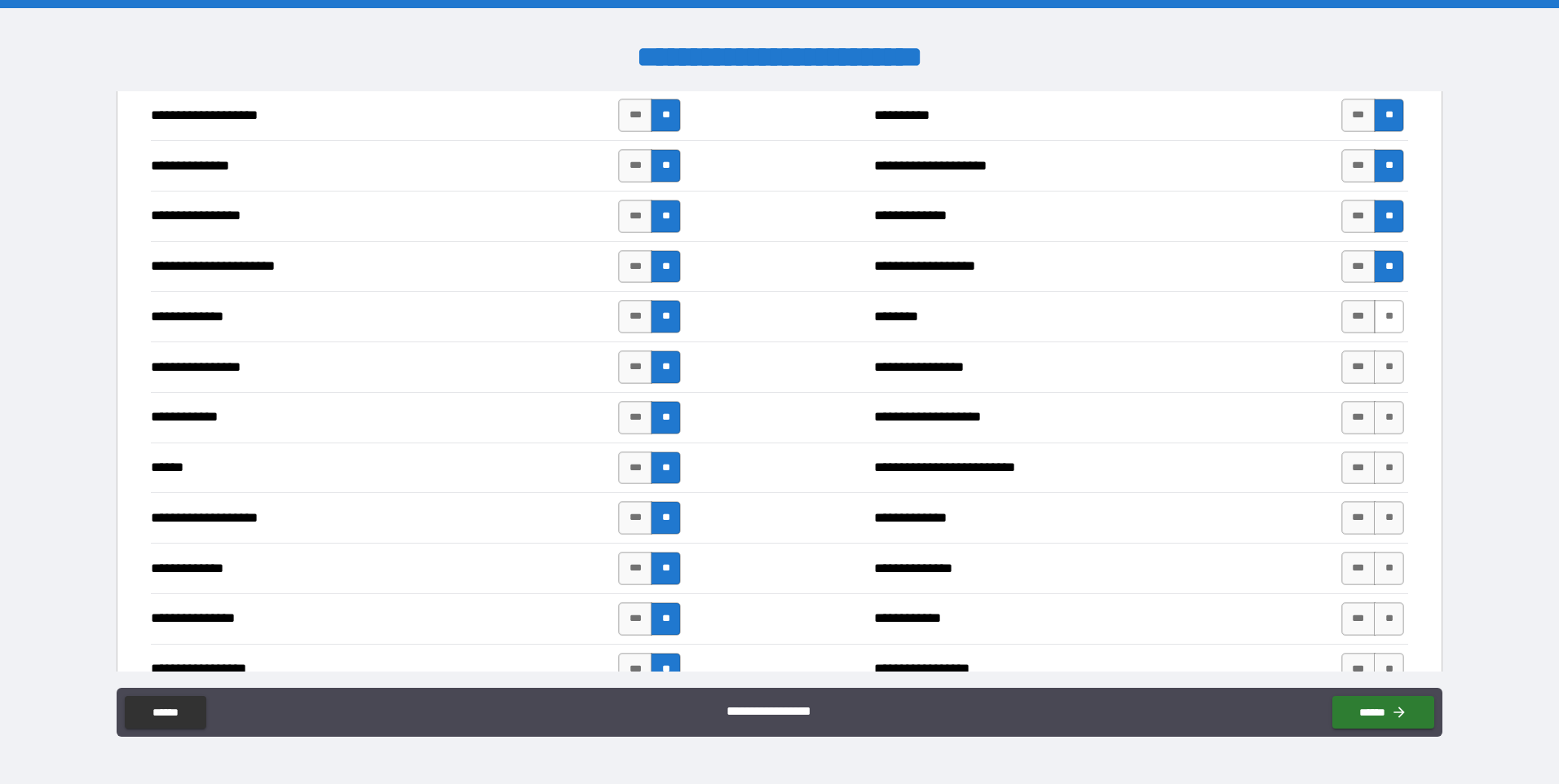 click on "**" at bounding box center (1389, 316) 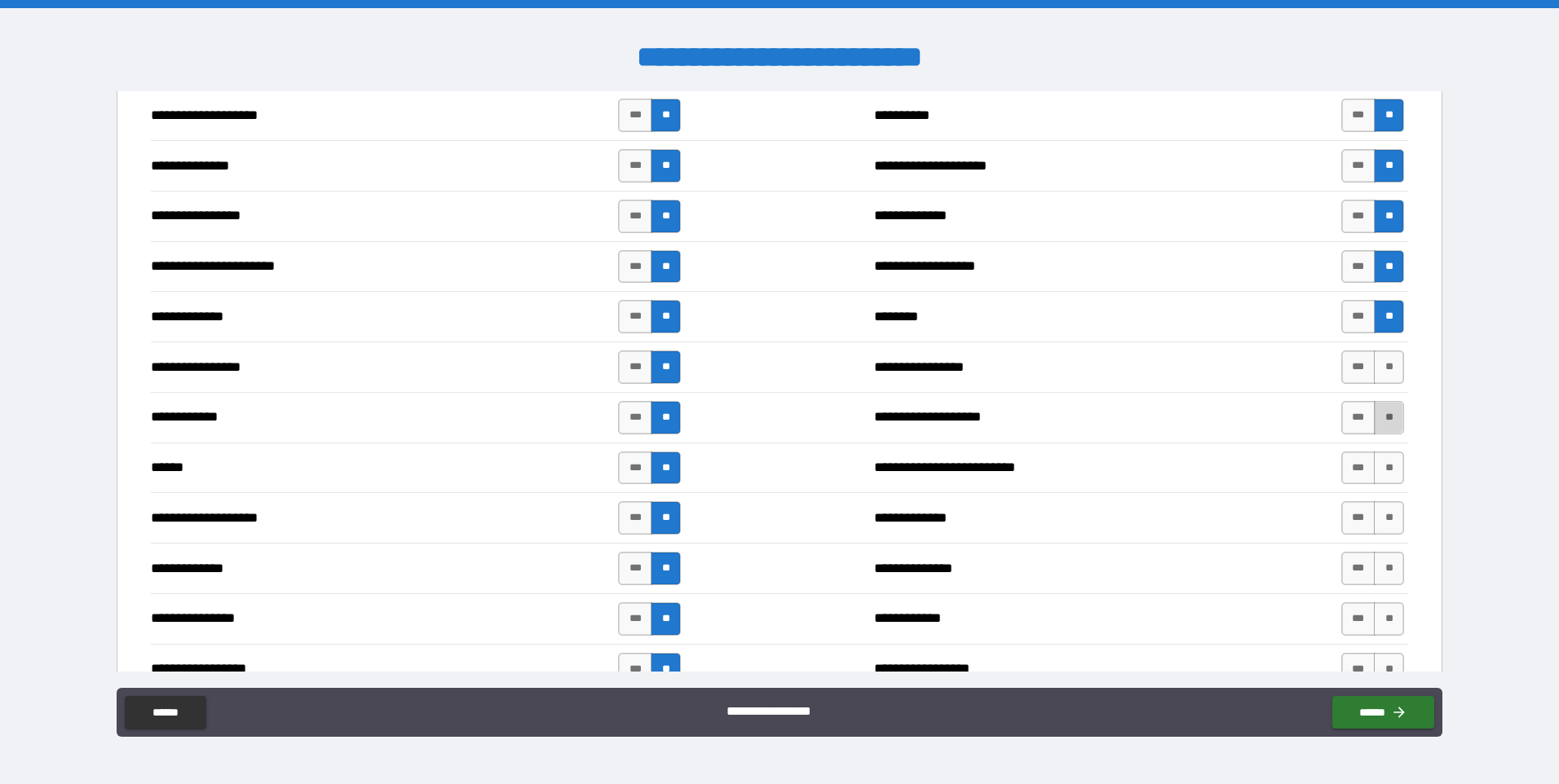 drag, startPoint x: 1384, startPoint y: 428, endPoint x: 1384, endPoint y: 390, distance: 38 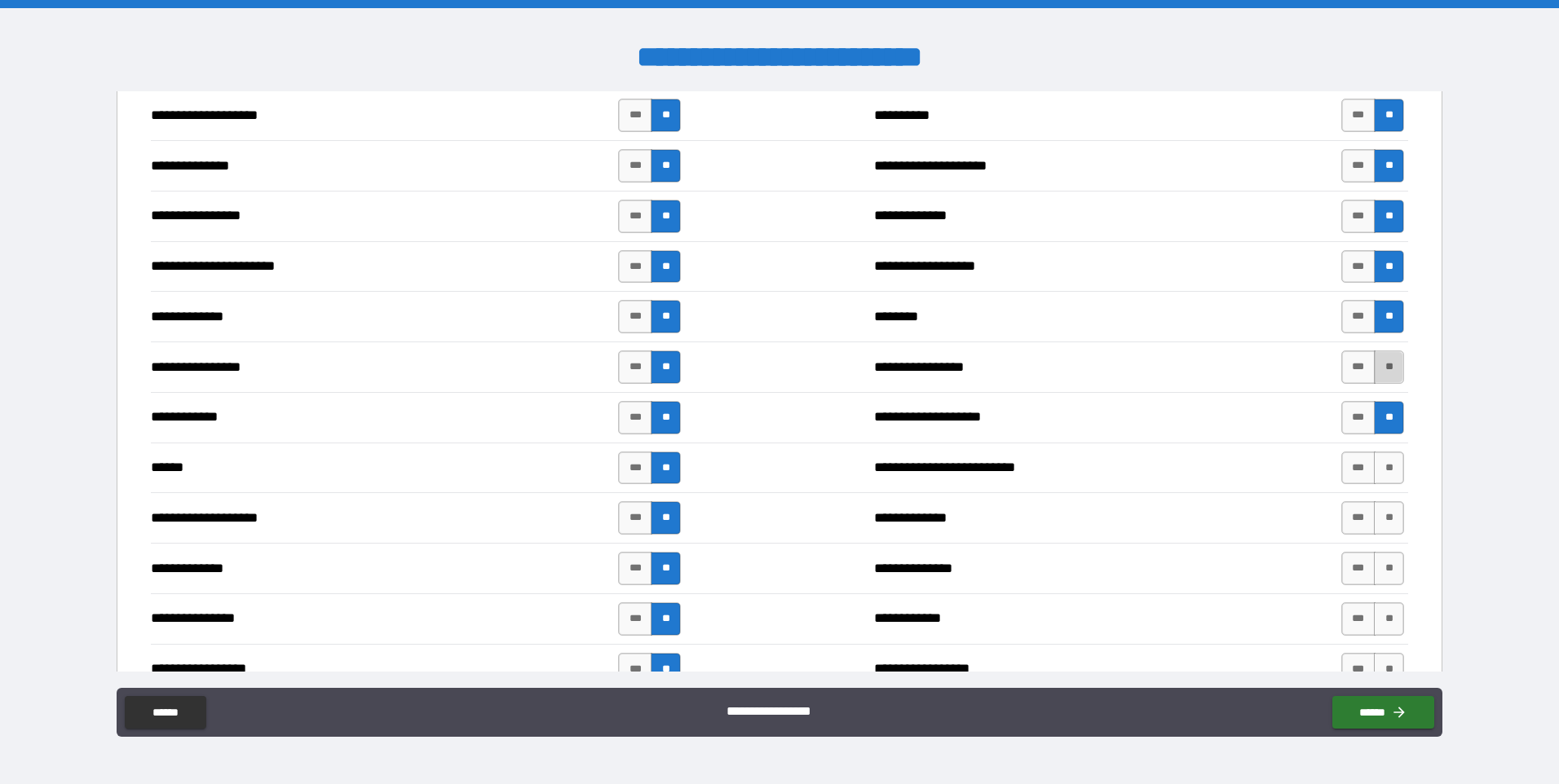 click on "**" at bounding box center [1389, 367] 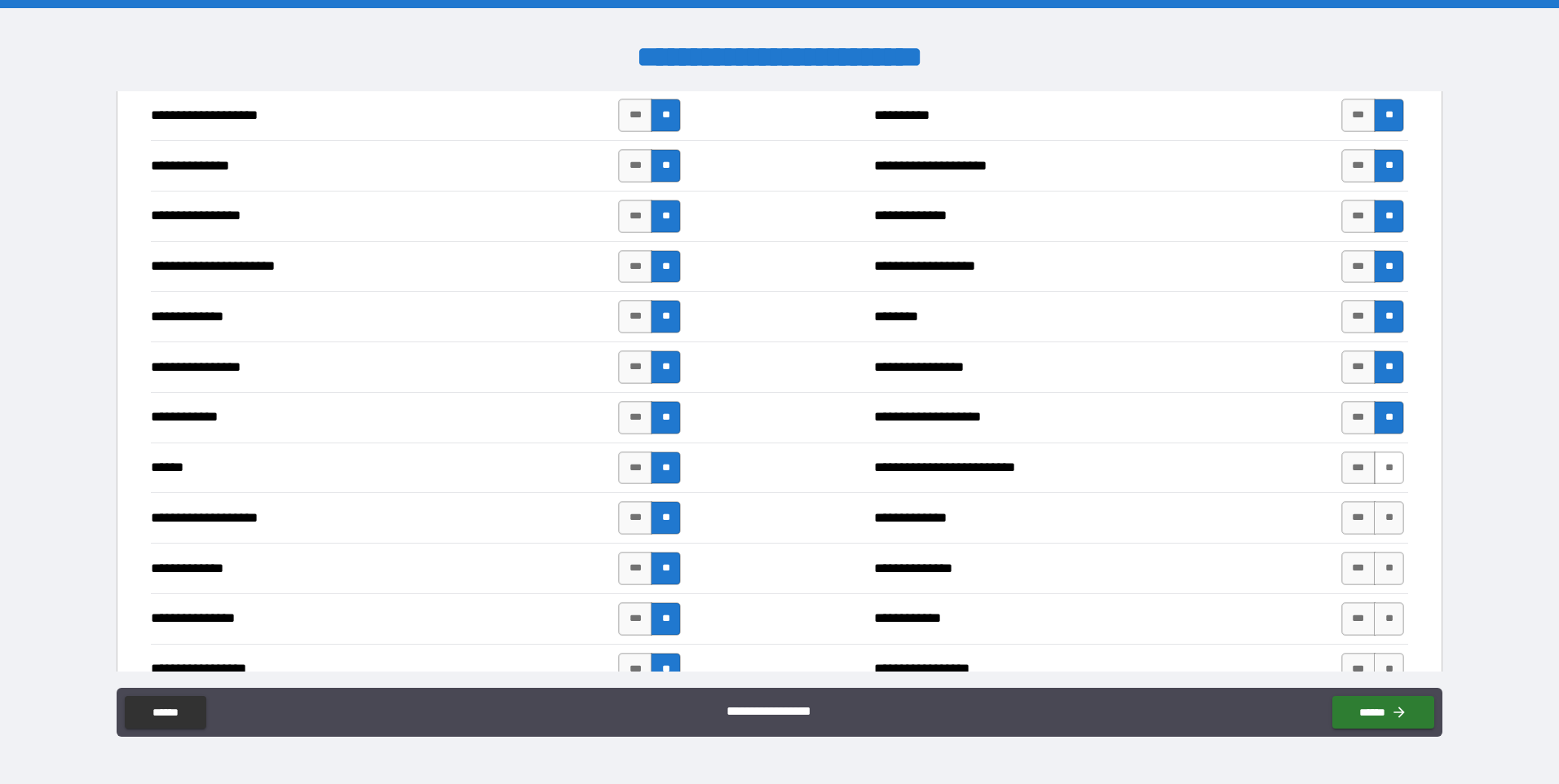 scroll, scrollTop: 2050, scrollLeft: 0, axis: vertical 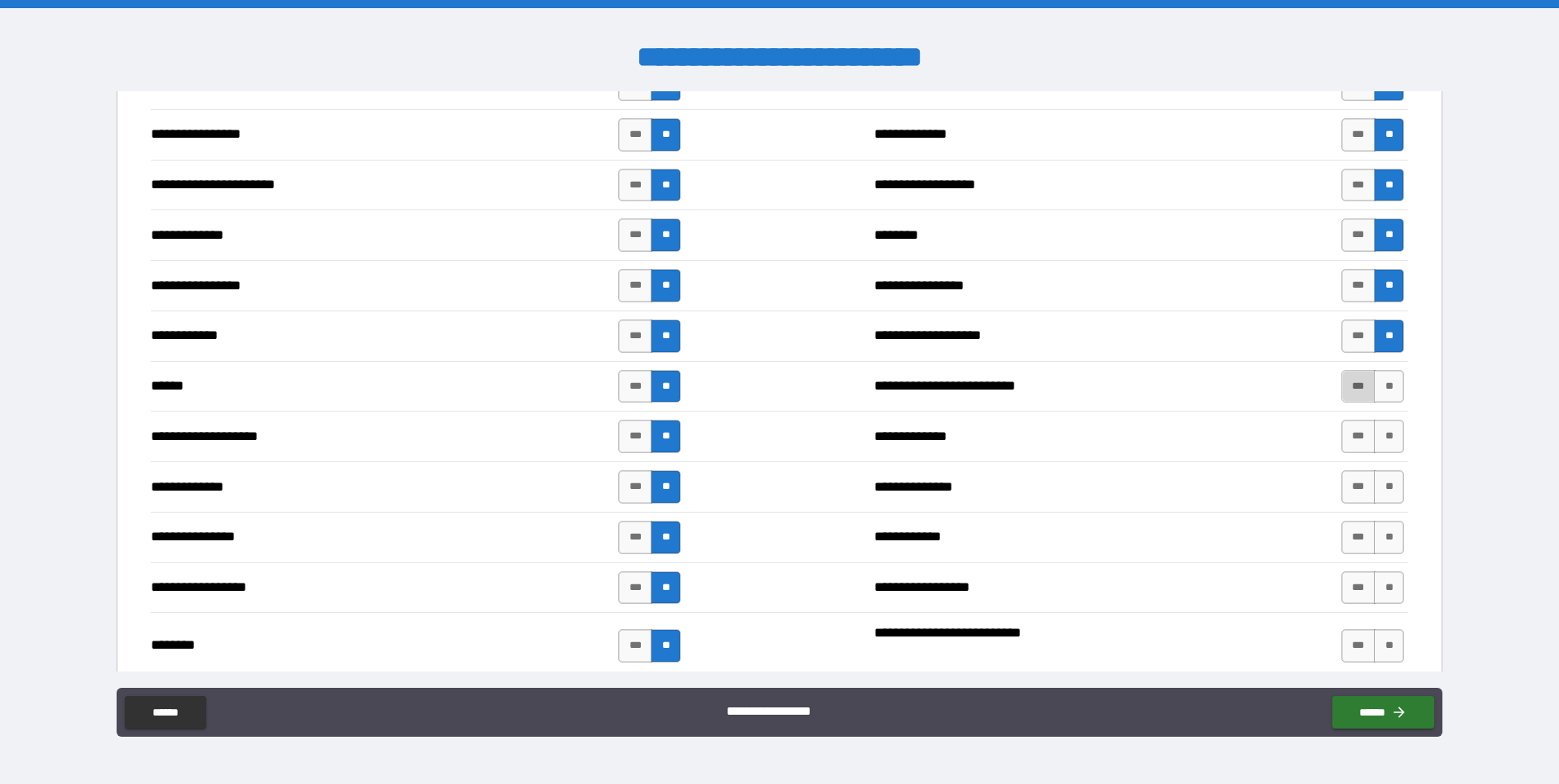 click on "***" at bounding box center (1358, 386) 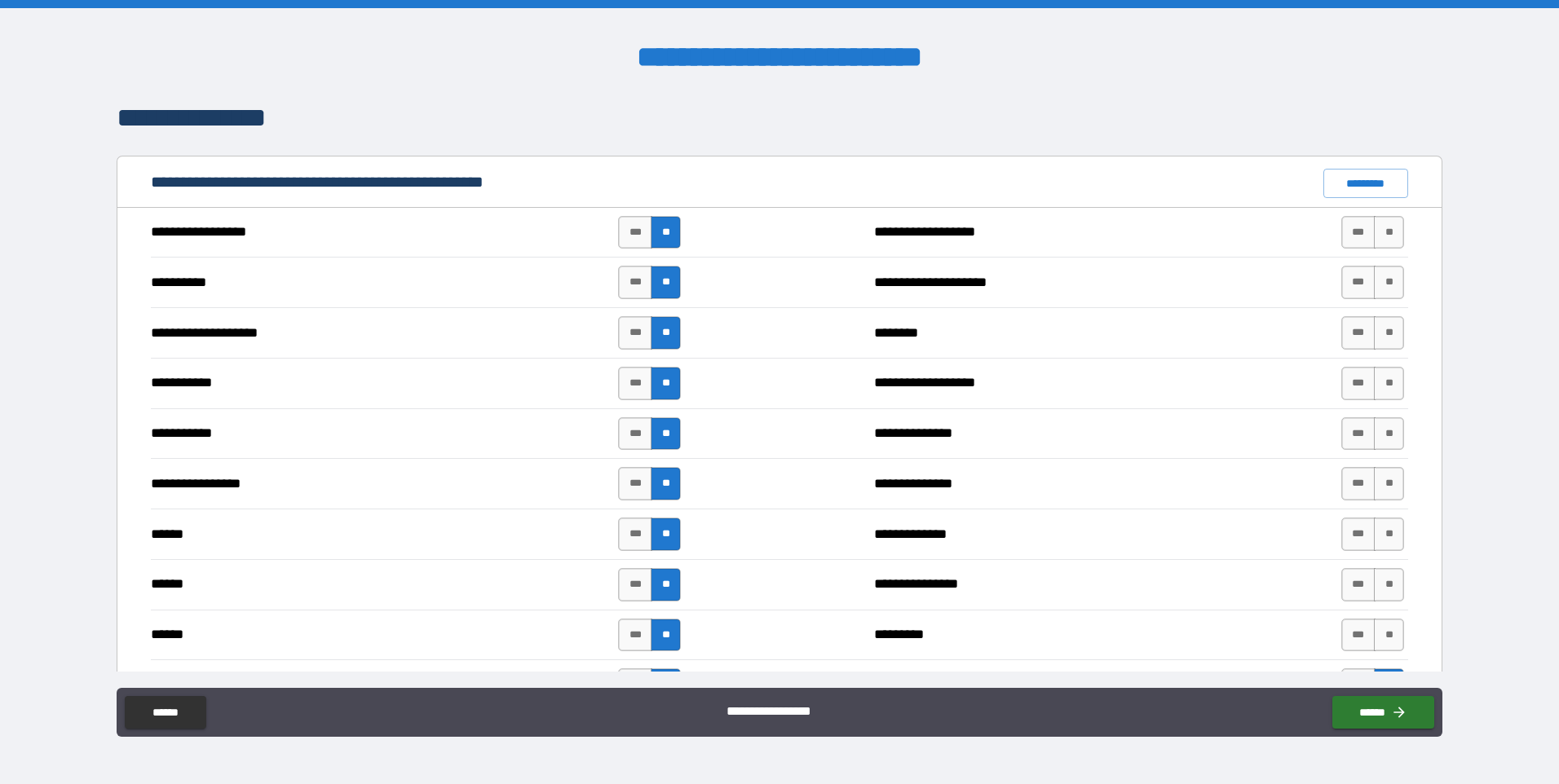 scroll, scrollTop: 1398, scrollLeft: 0, axis: vertical 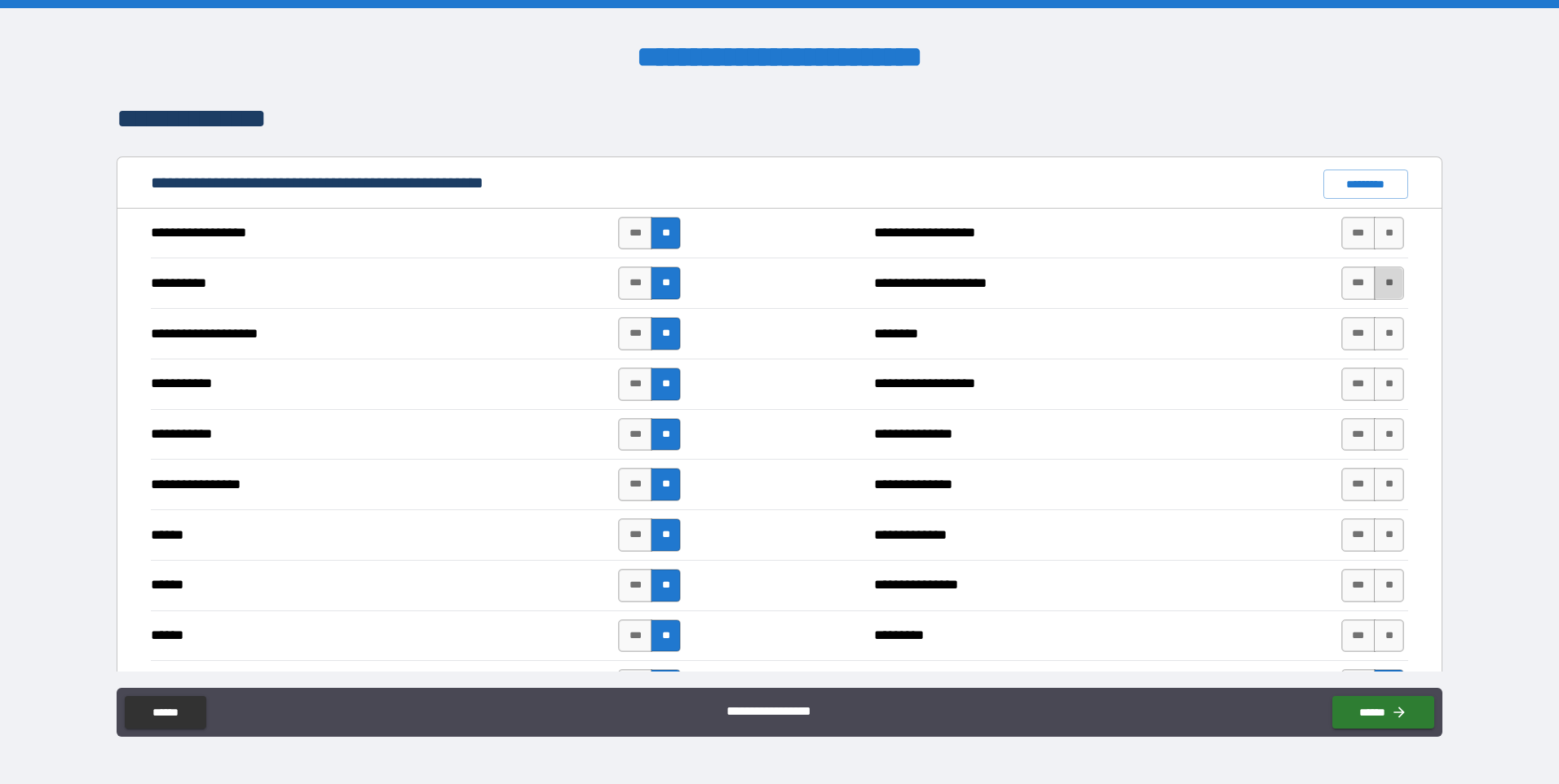 click on "**" at bounding box center [1389, 283] 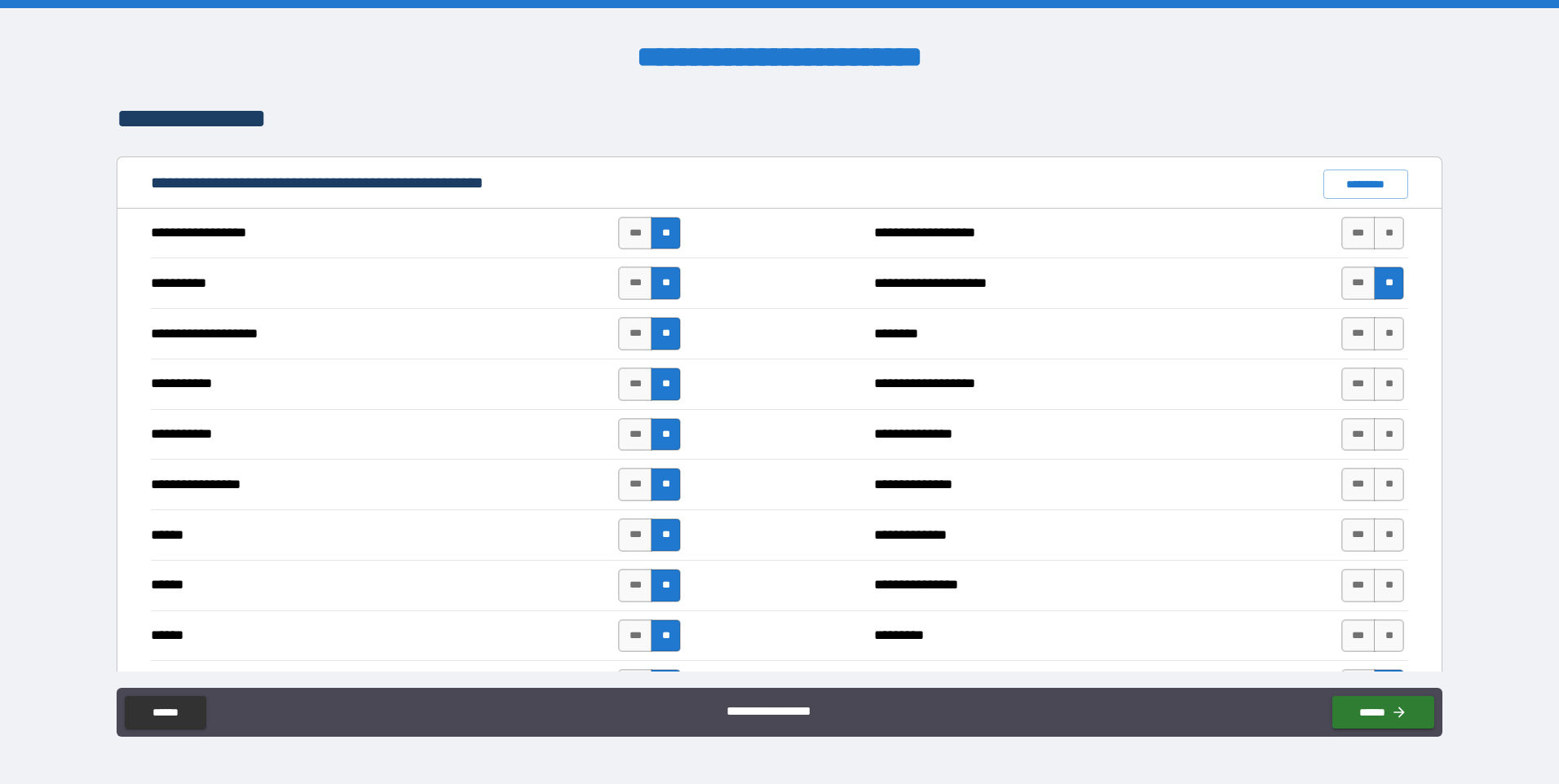 click on "**********" at bounding box center [953, 233] 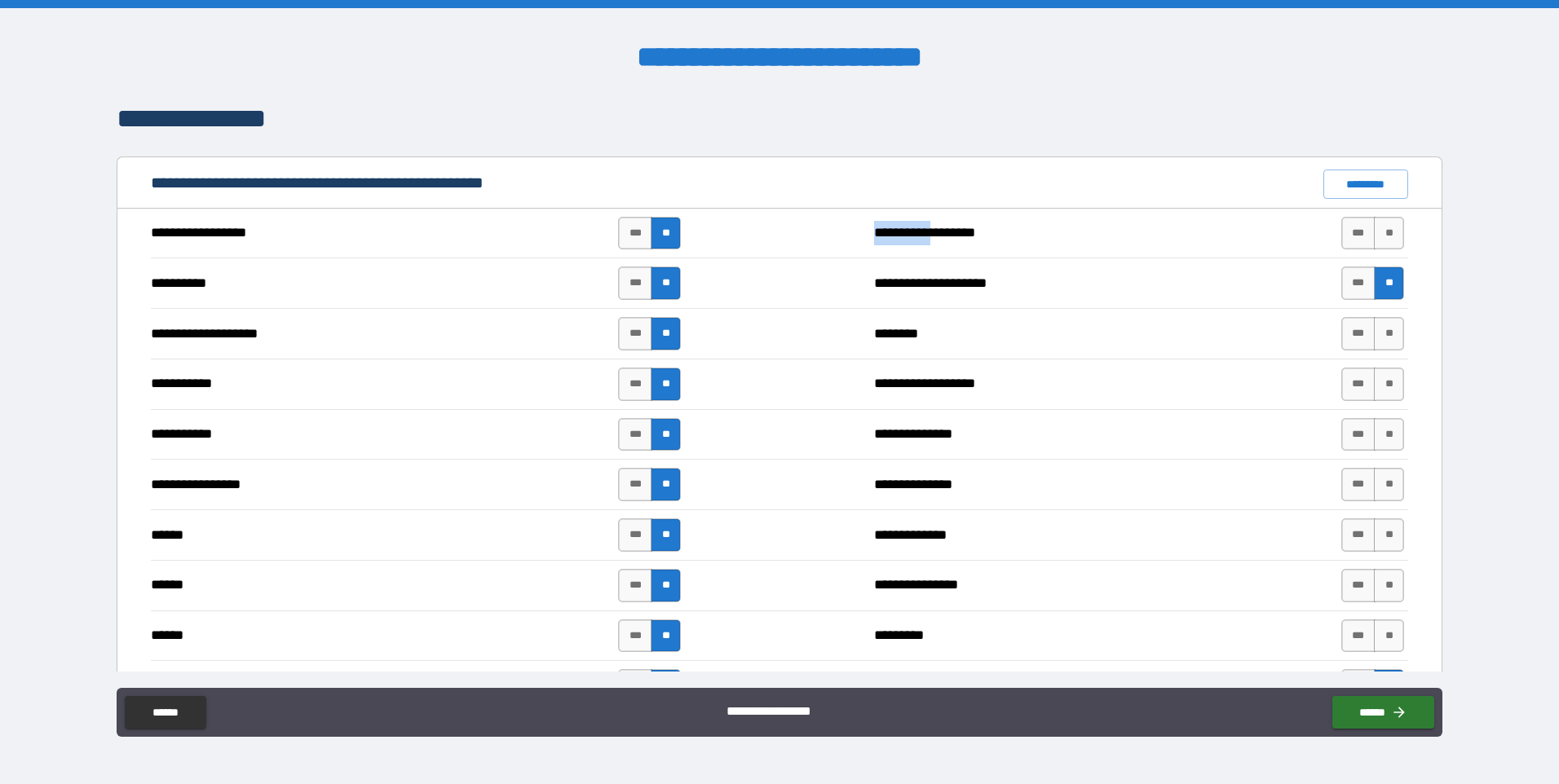 click on "**********" at bounding box center (953, 233) 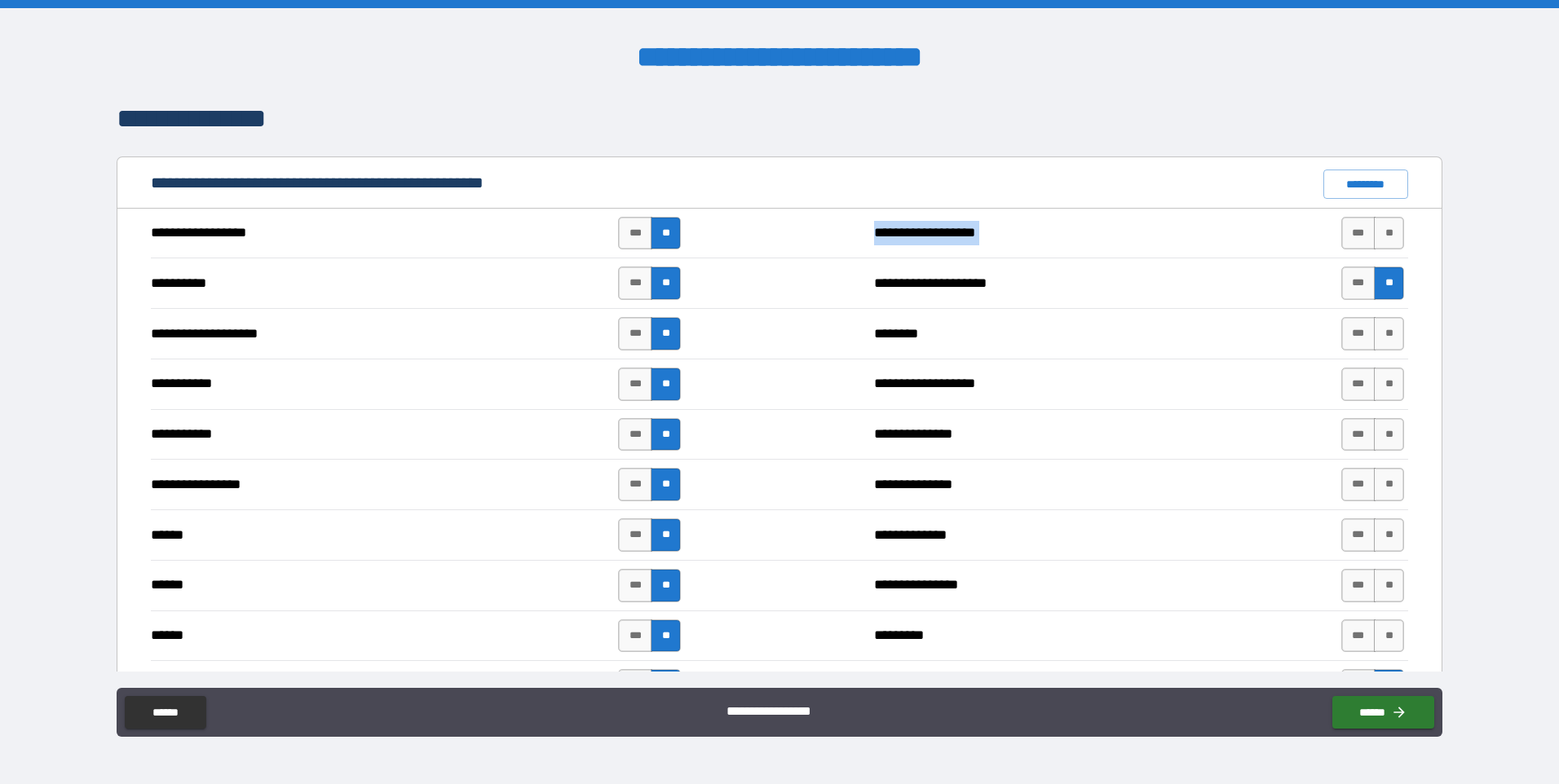 click on "**********" at bounding box center [953, 233] 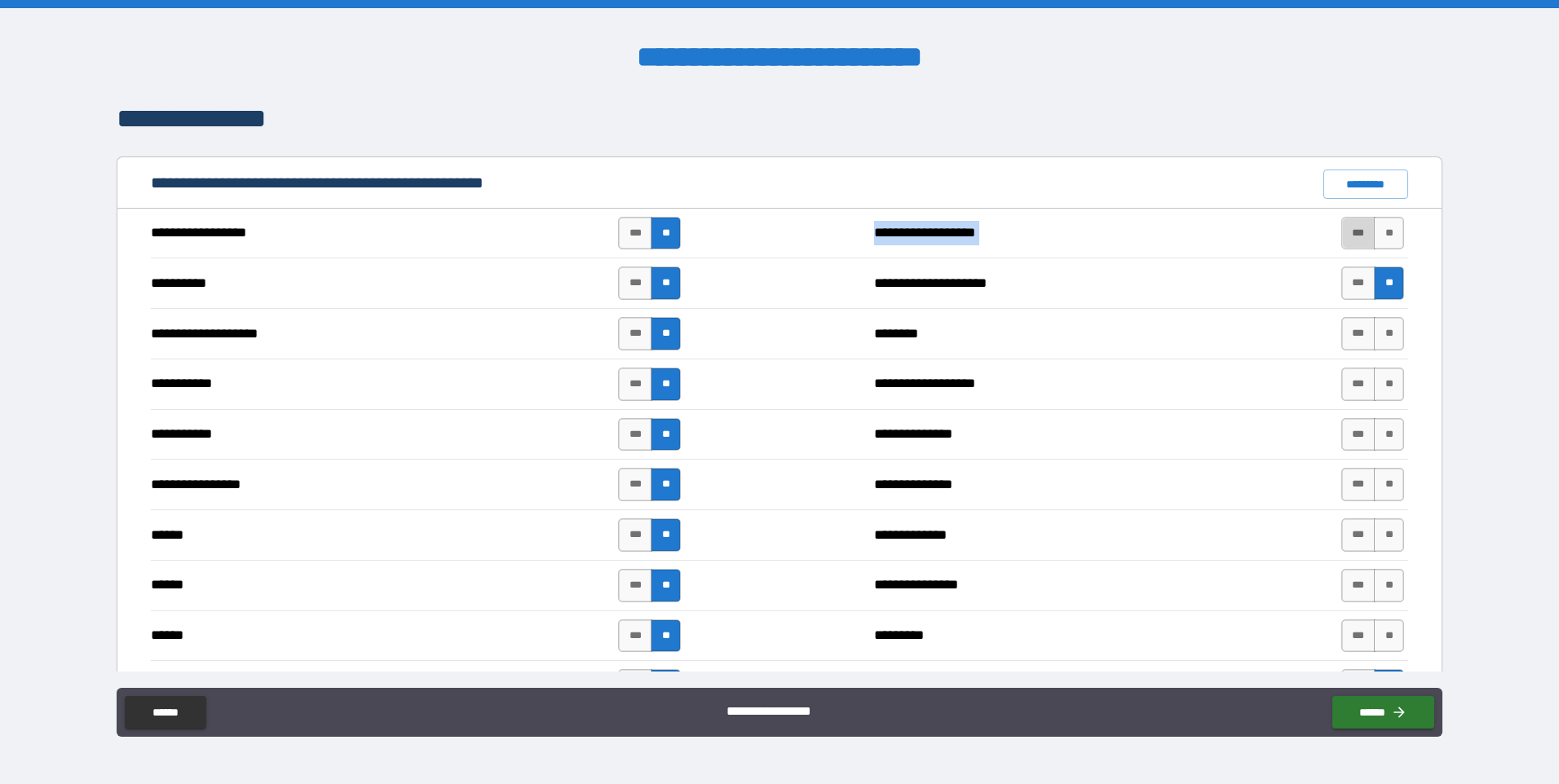 click on "***" at bounding box center (1358, 233) 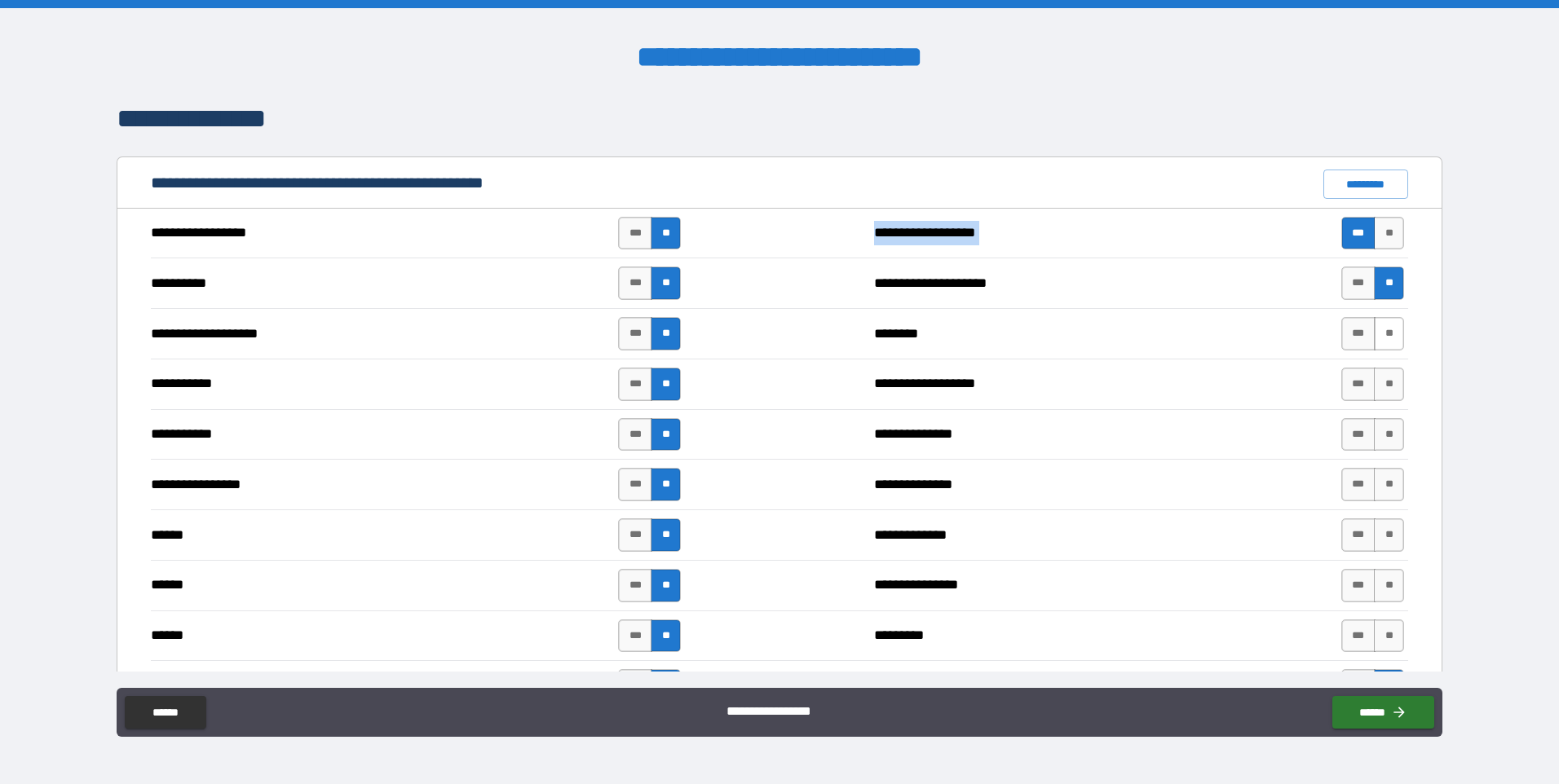 click on "**" at bounding box center (1389, 333) 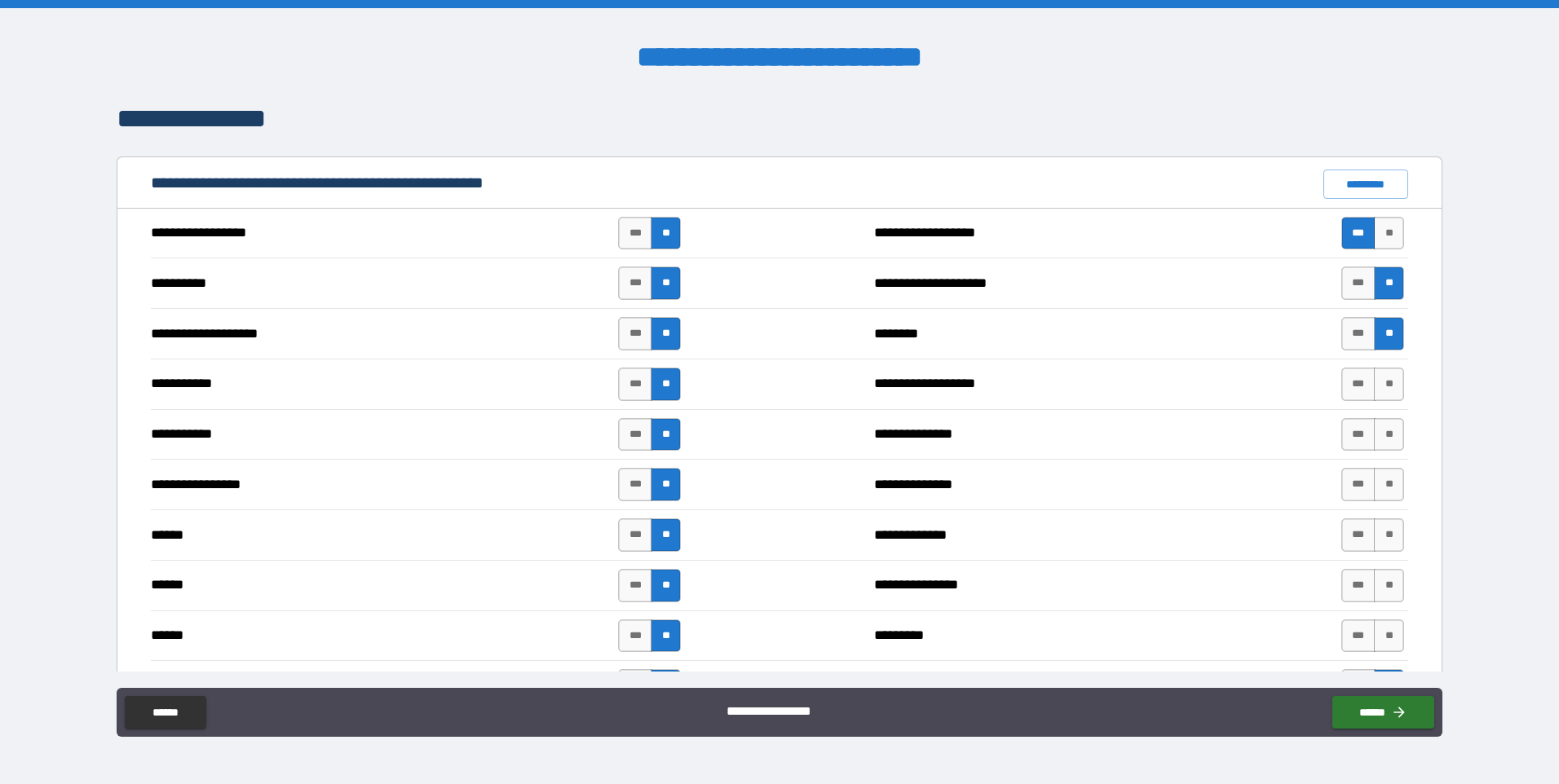 click on "**********" at bounding box center (779, 119) 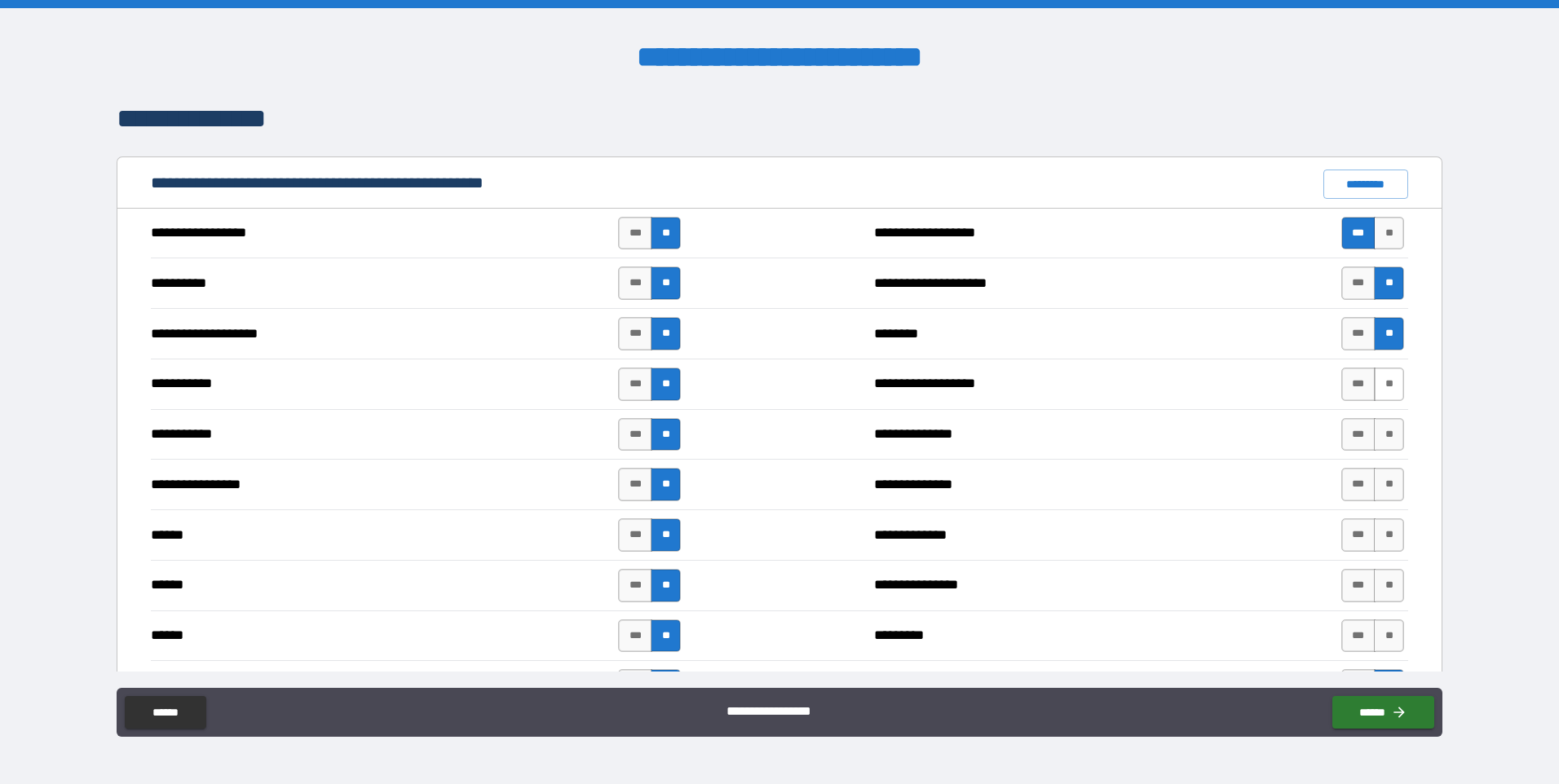 click on "**" at bounding box center (1389, 384) 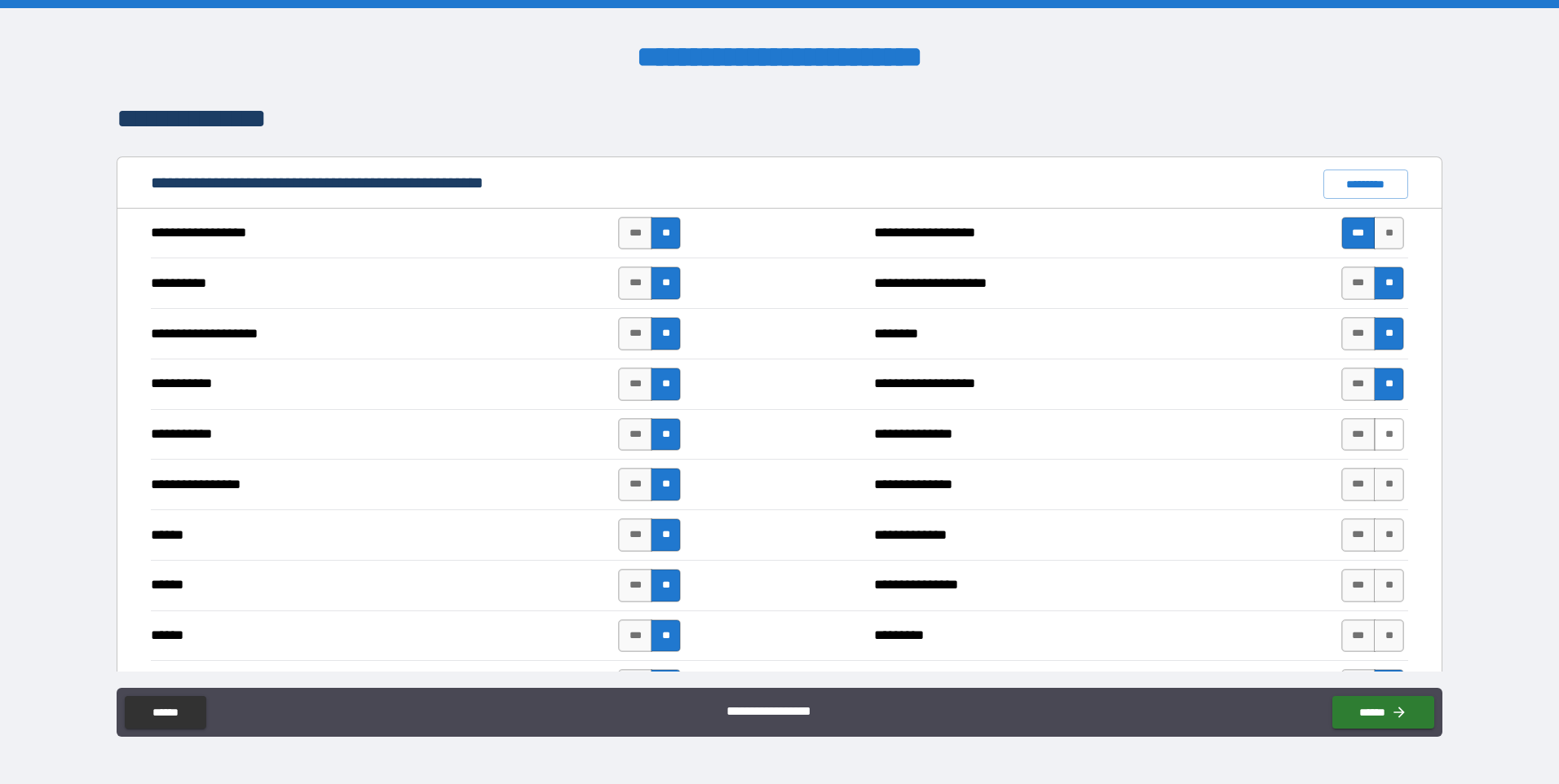 click on "**" at bounding box center [1389, 434] 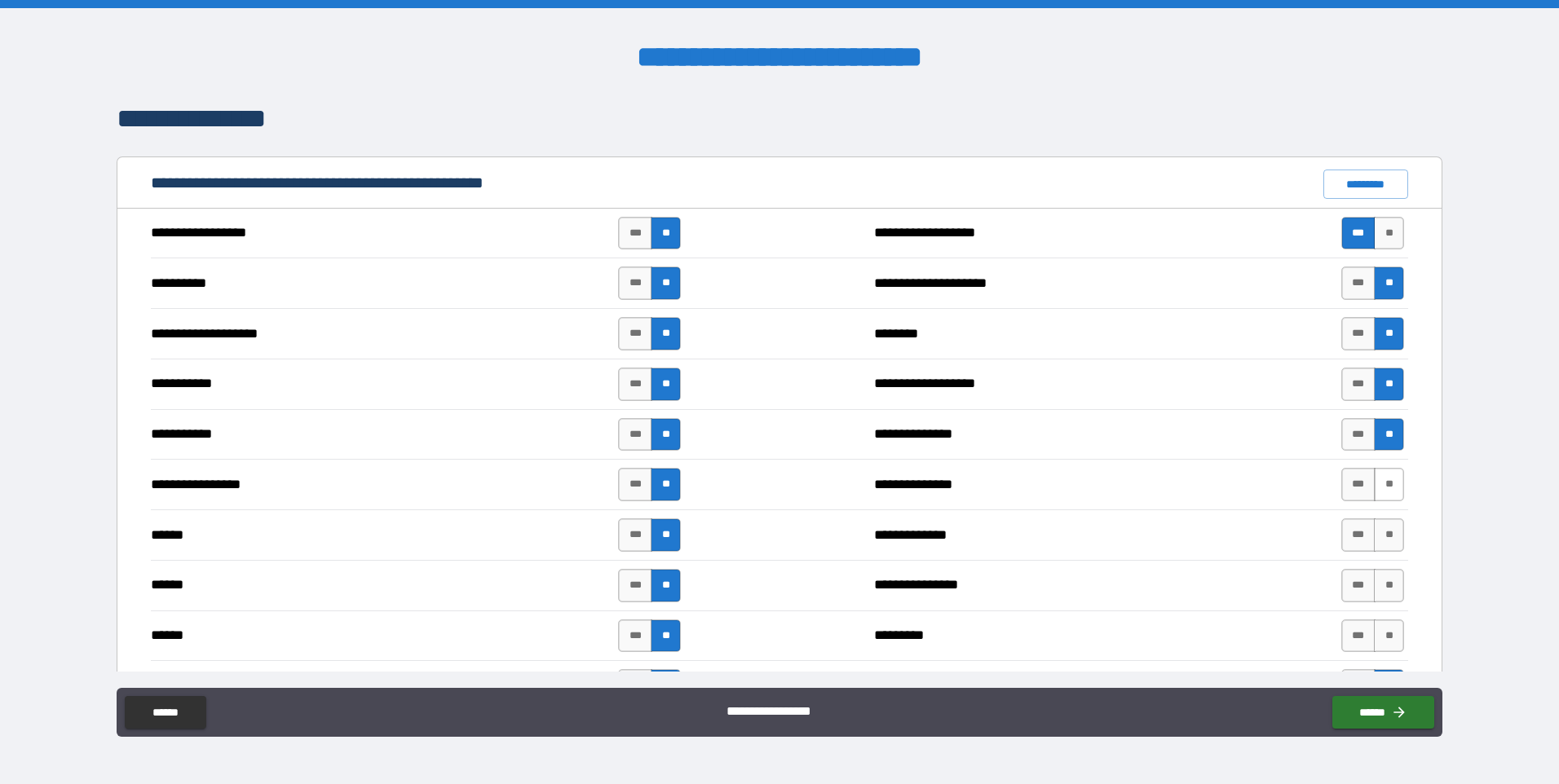 click on "**" at bounding box center (1389, 484) 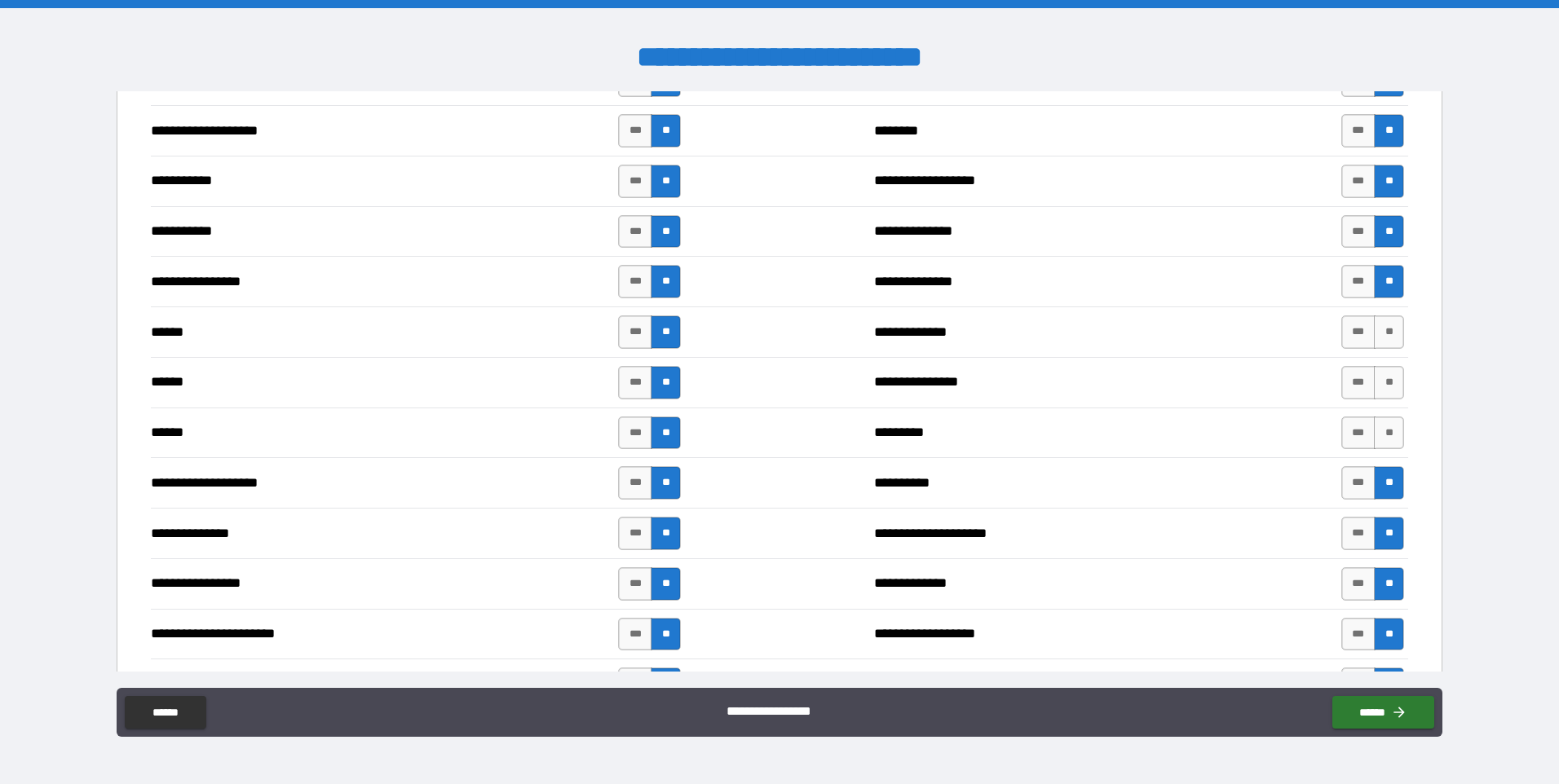 scroll, scrollTop: 1643, scrollLeft: 0, axis: vertical 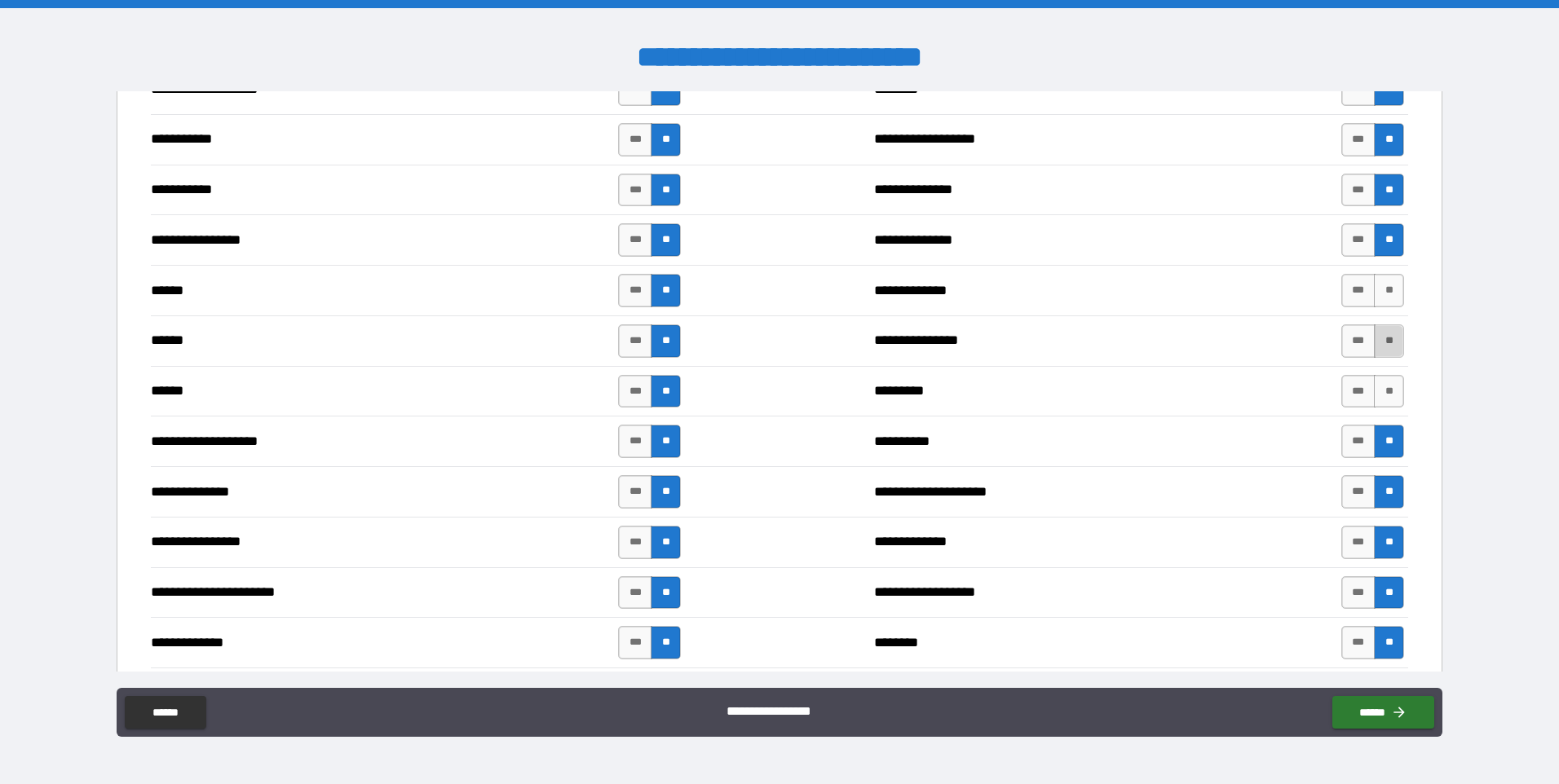 click on "**" at bounding box center [1389, 341] 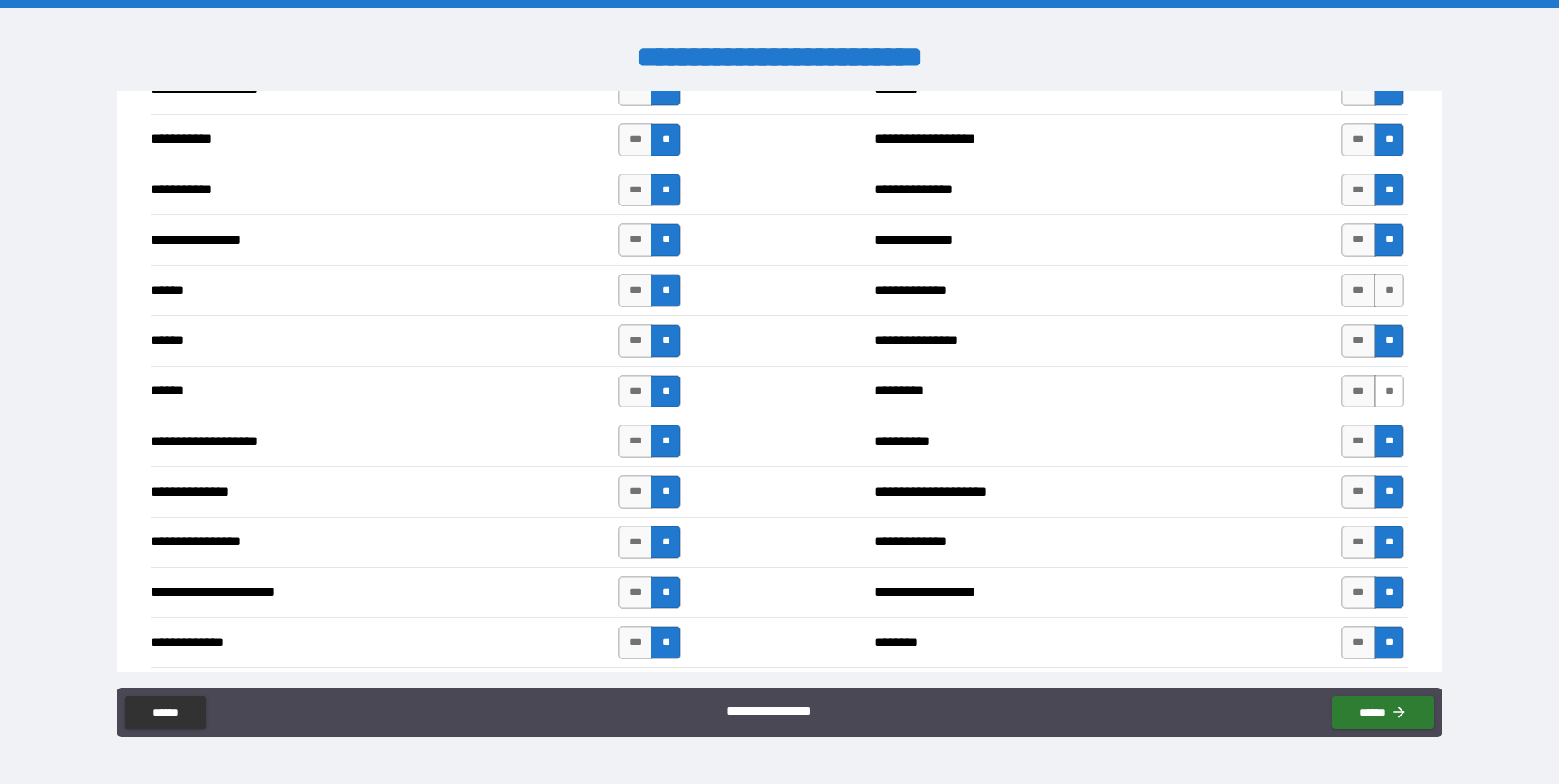click on "**" at bounding box center (1389, 391) 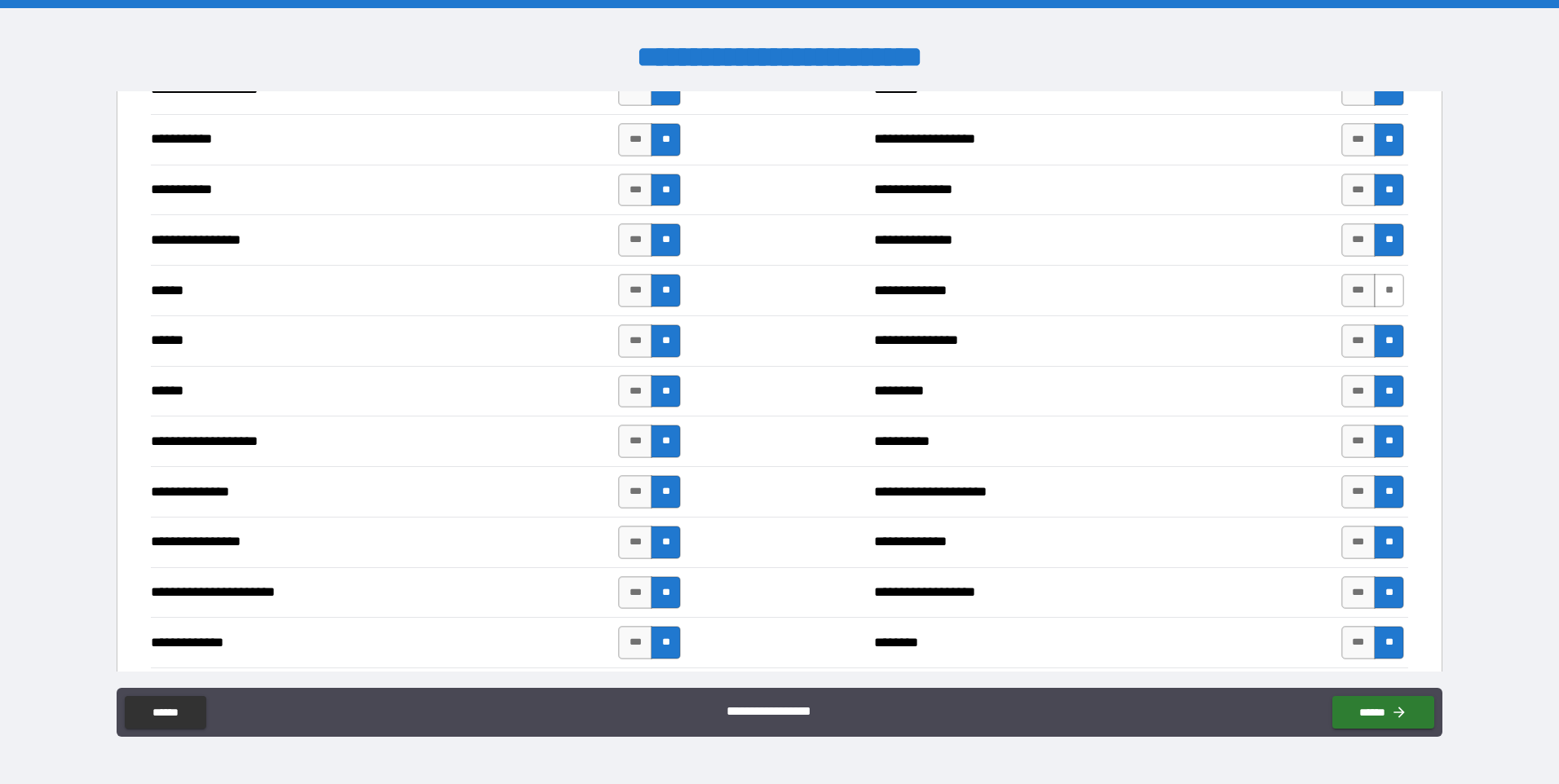 click on "**" at bounding box center (1389, 290) 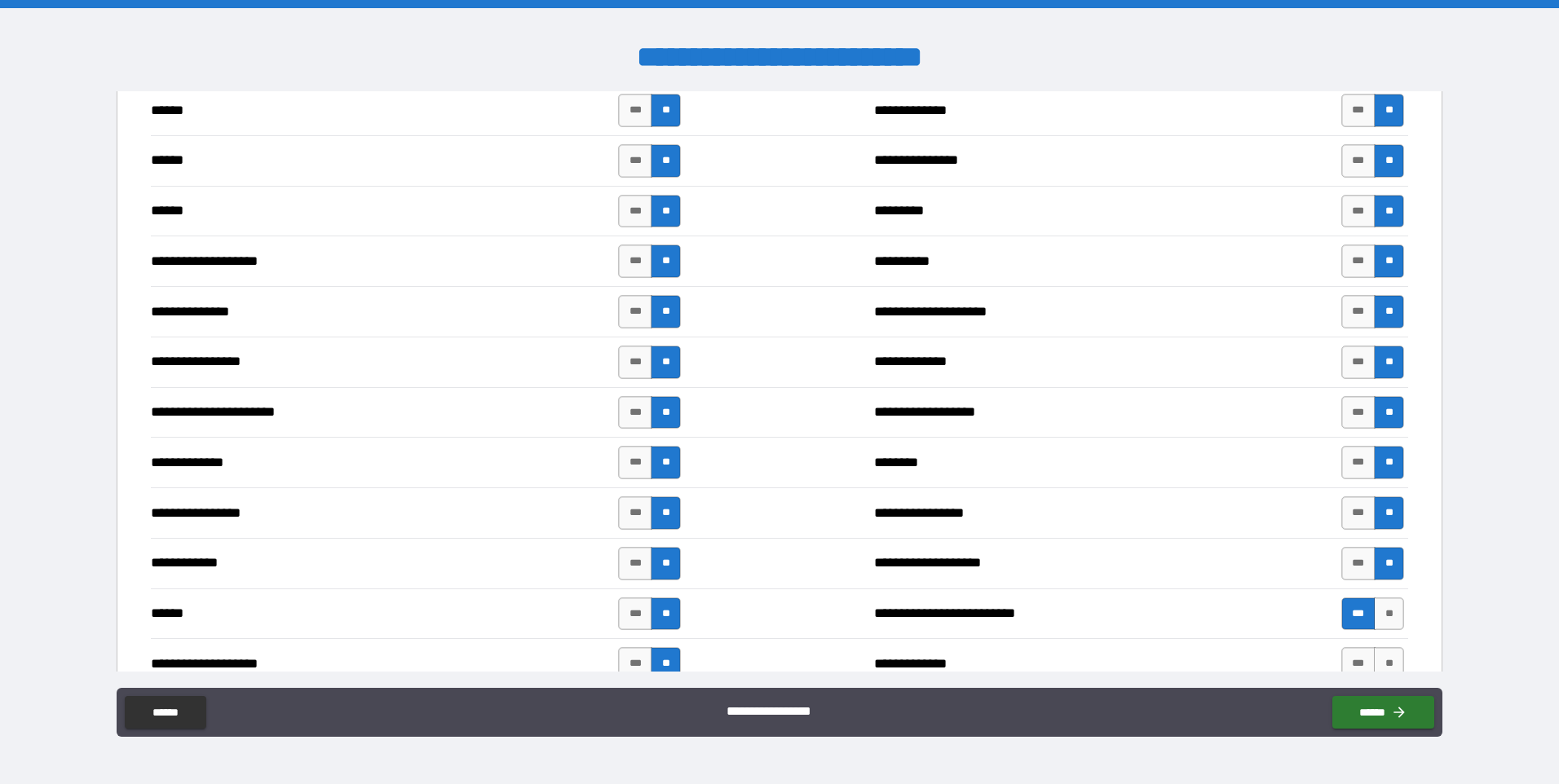 scroll, scrollTop: 2132, scrollLeft: 0, axis: vertical 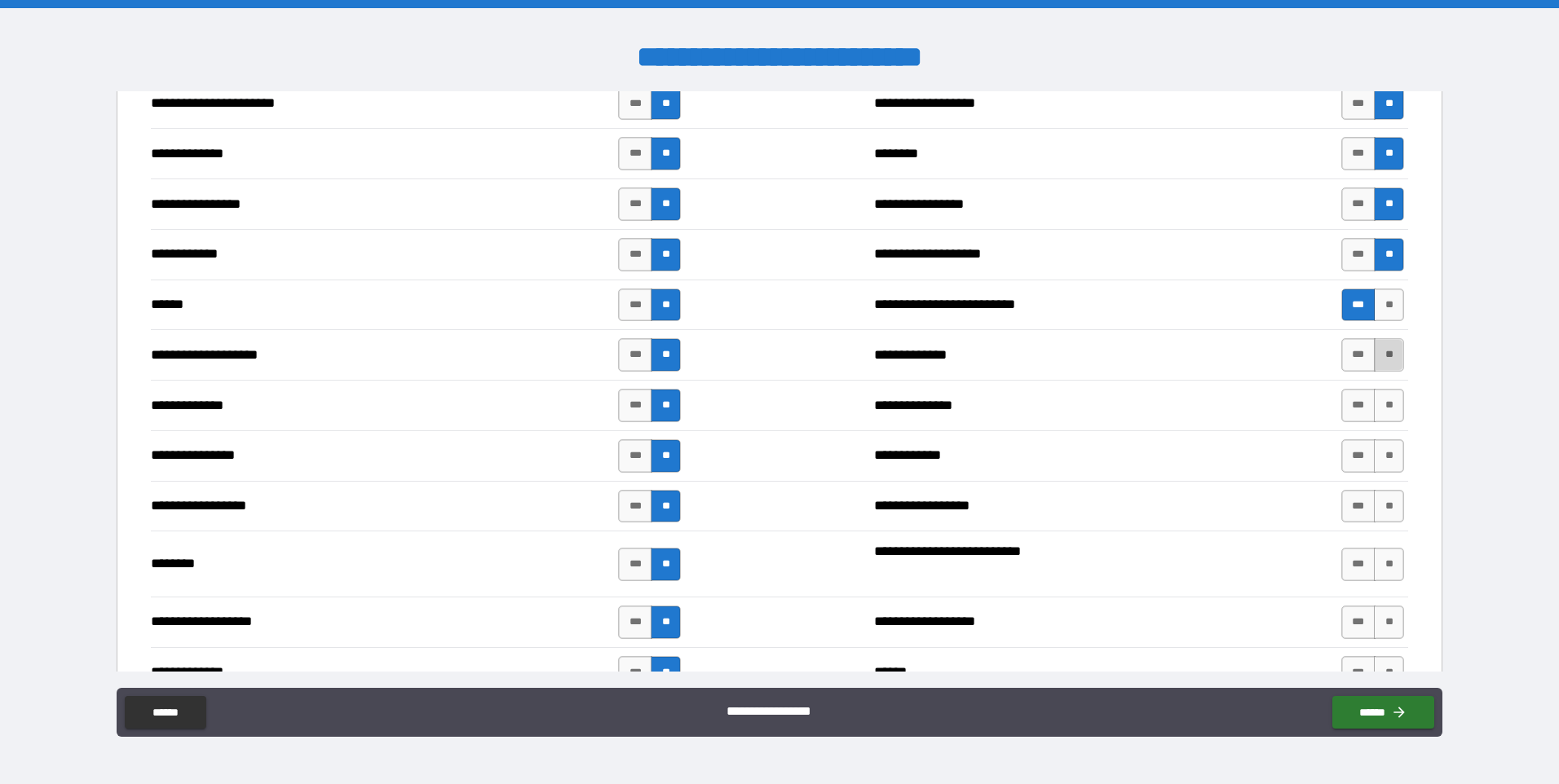 click on "**" at bounding box center (1389, 355) 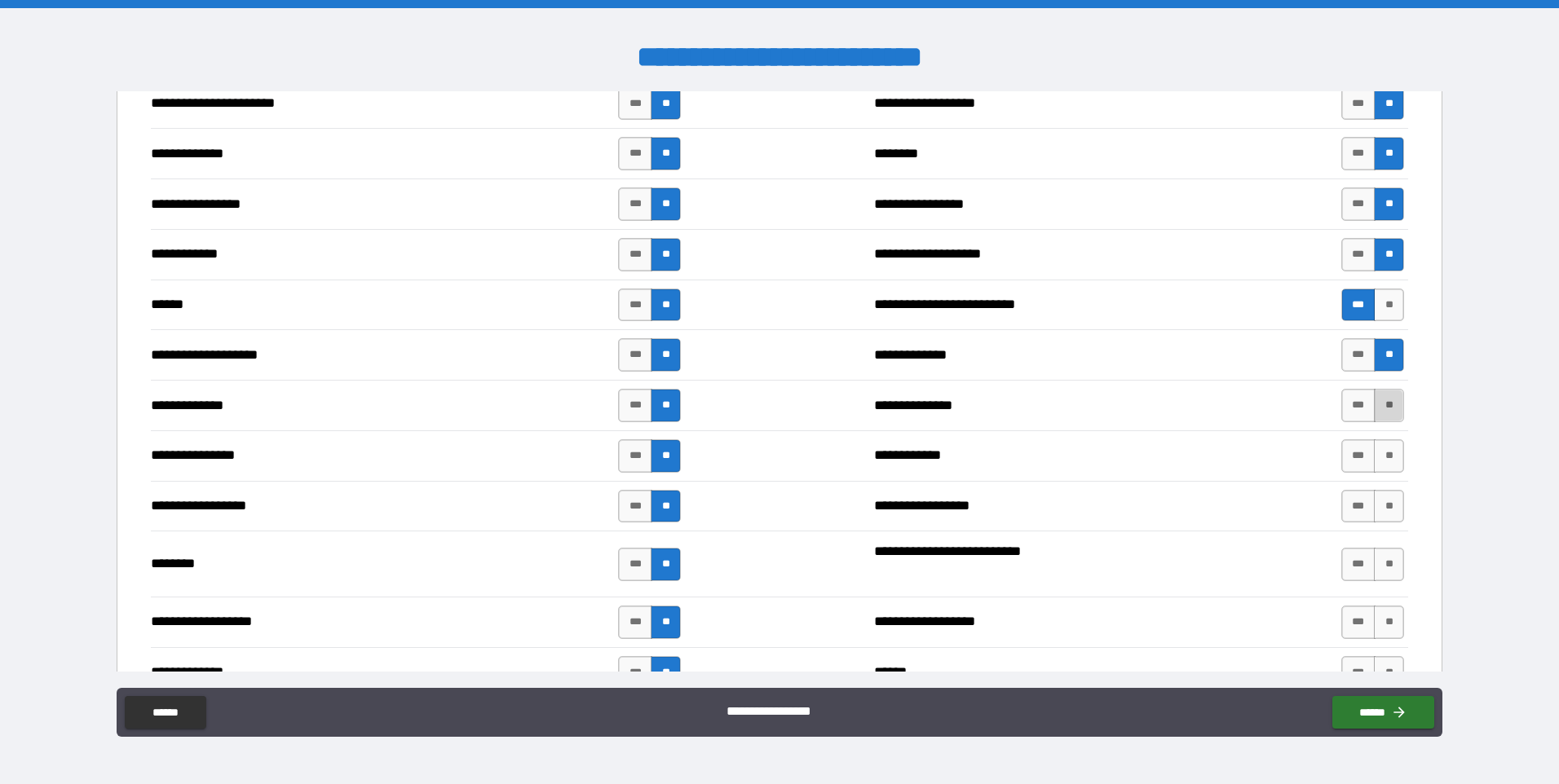 click on "**" at bounding box center (1389, 405) 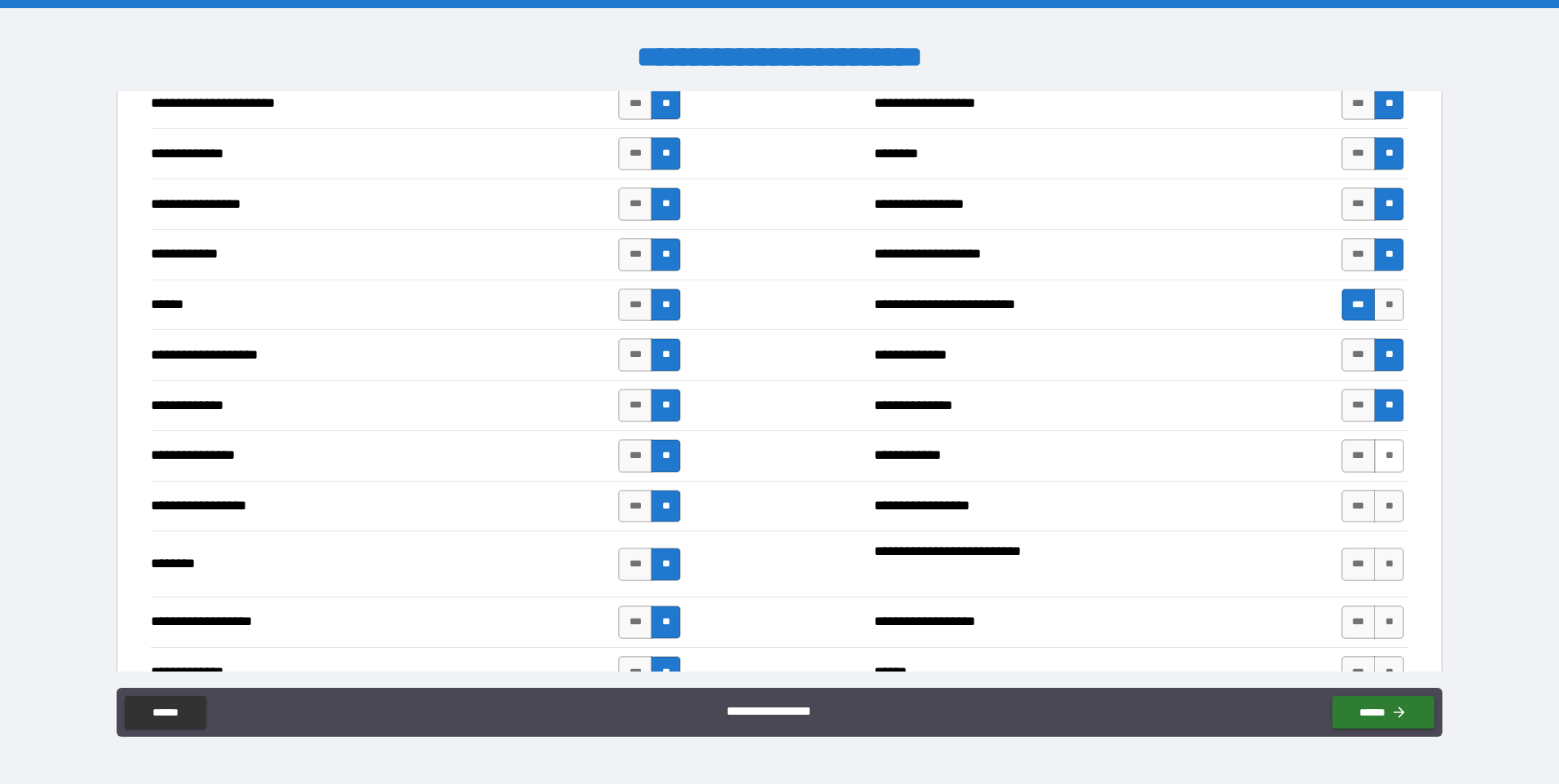 click on "**" at bounding box center (1389, 456) 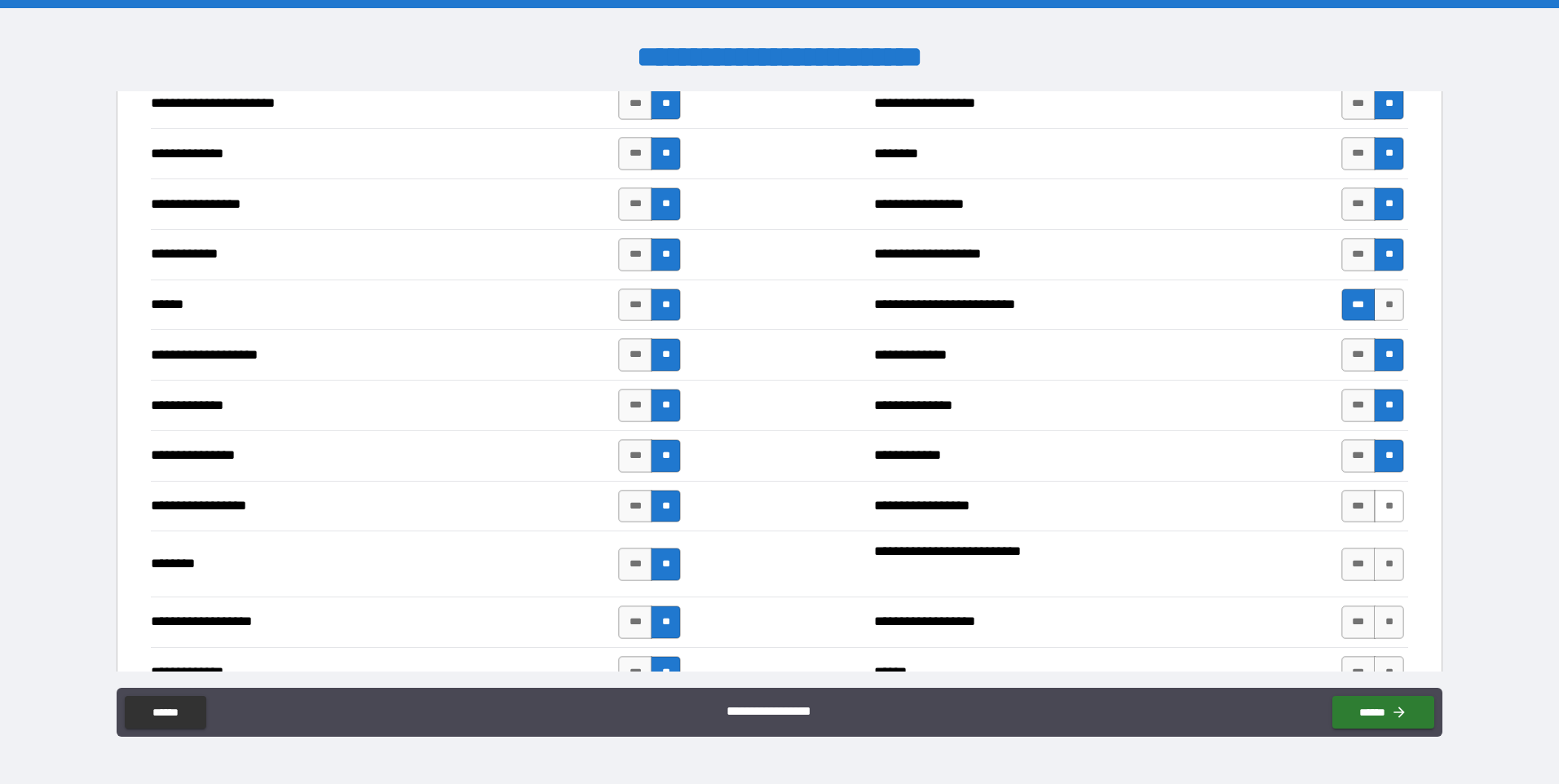 click on "**" at bounding box center (1389, 506) 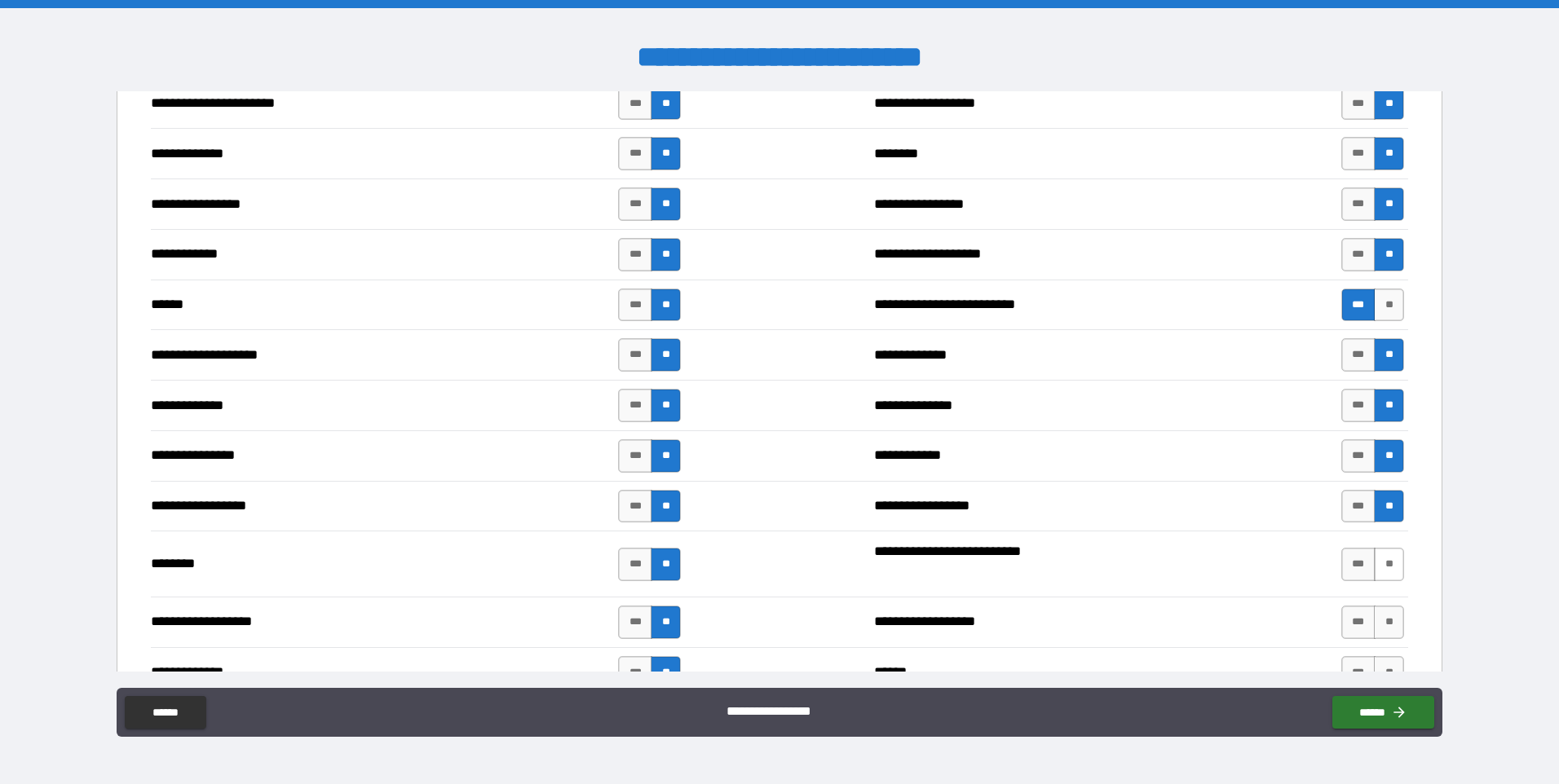 click on "**" at bounding box center (1389, 564) 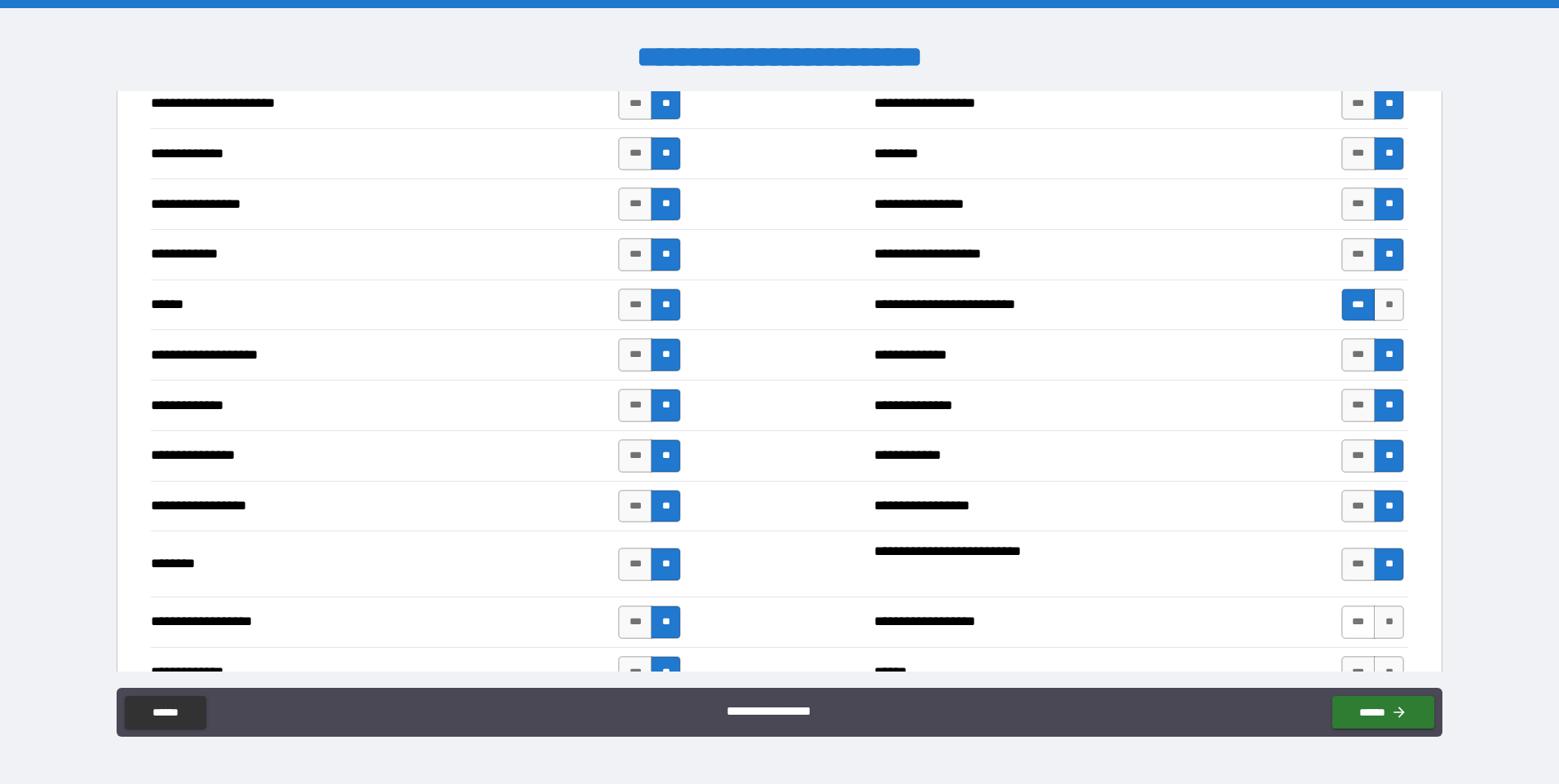 click on "***" at bounding box center (1358, 622) 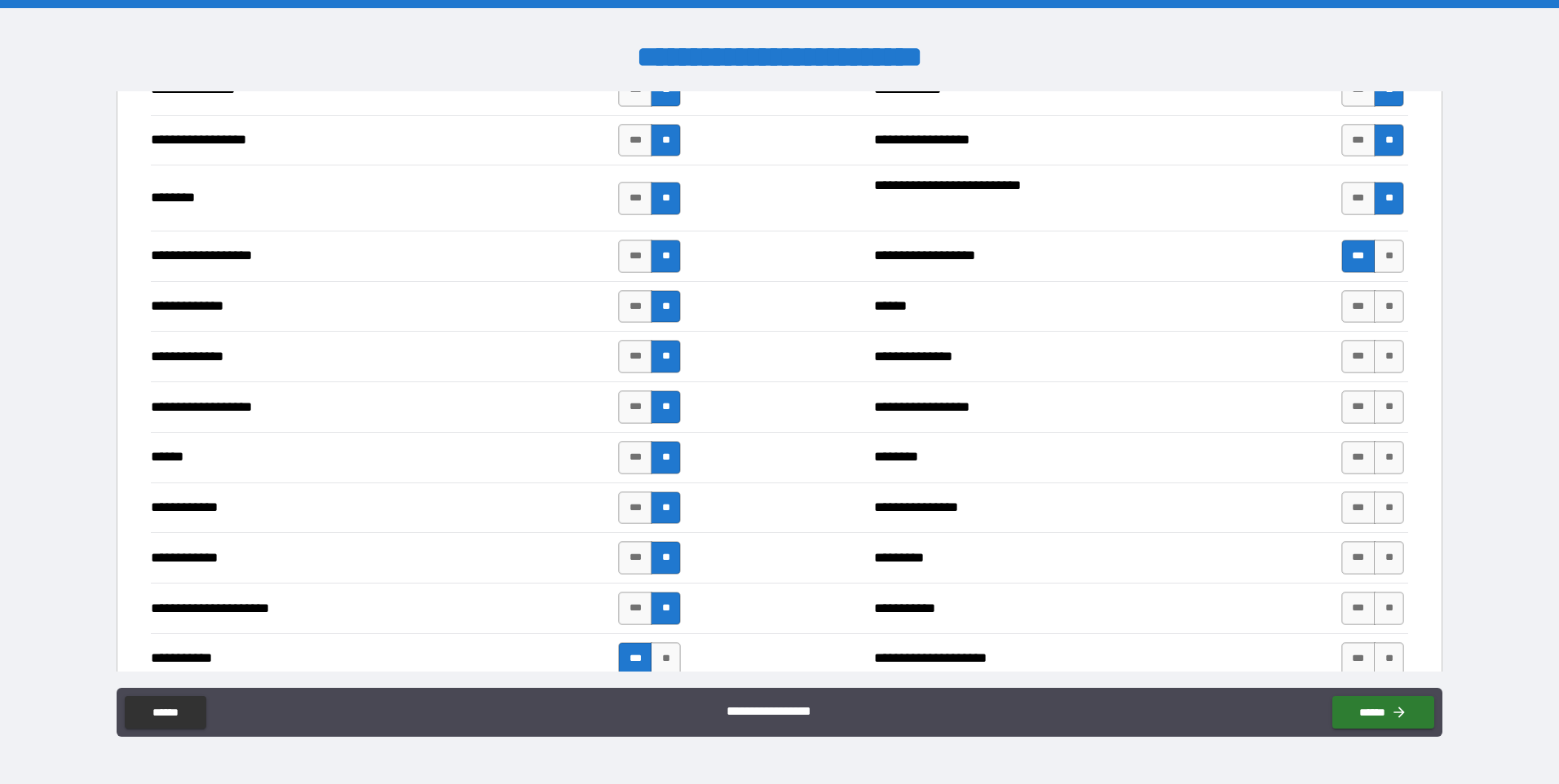 scroll, scrollTop: 2539, scrollLeft: 0, axis: vertical 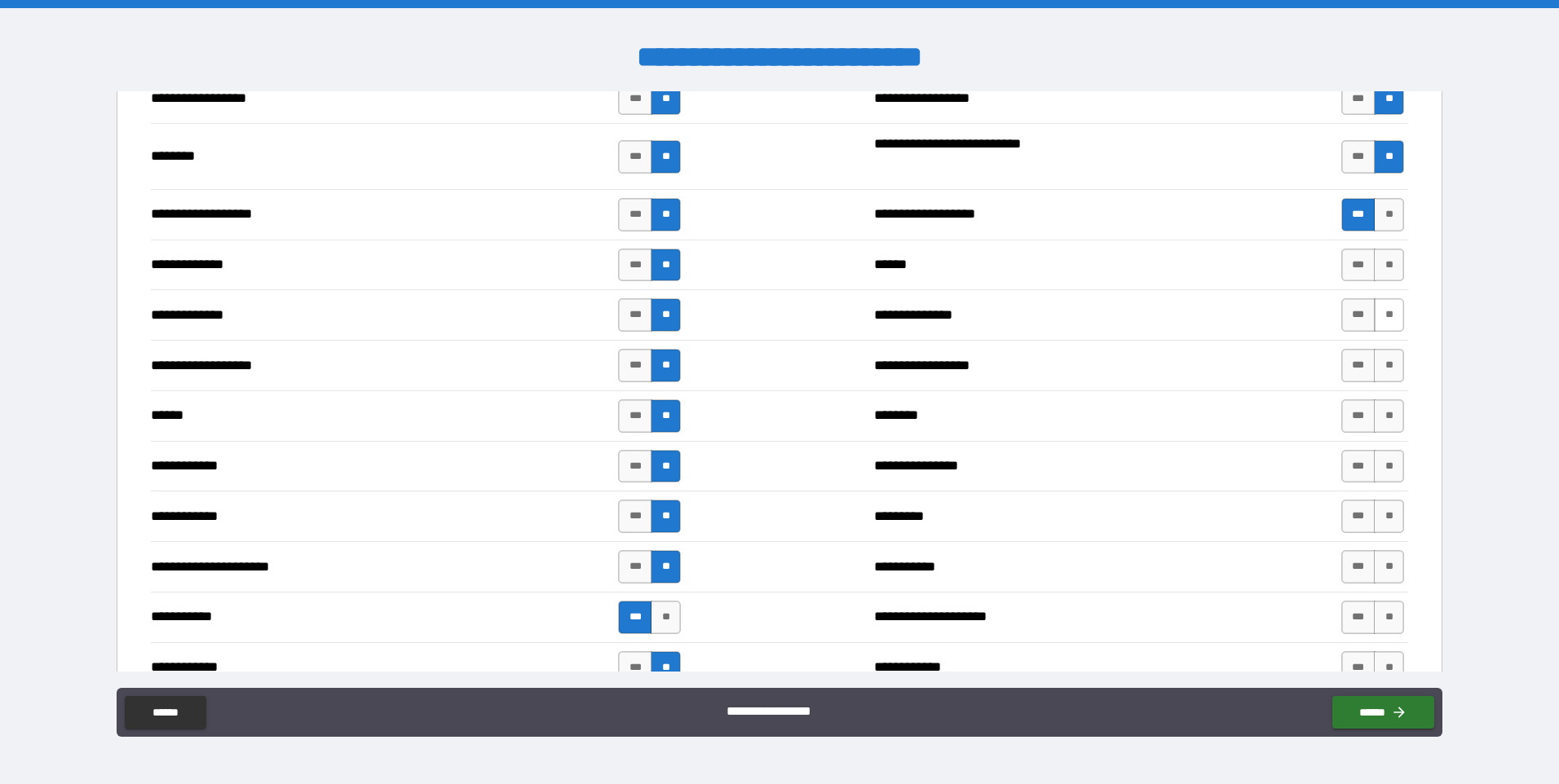 click on "**" at bounding box center [1389, 315] 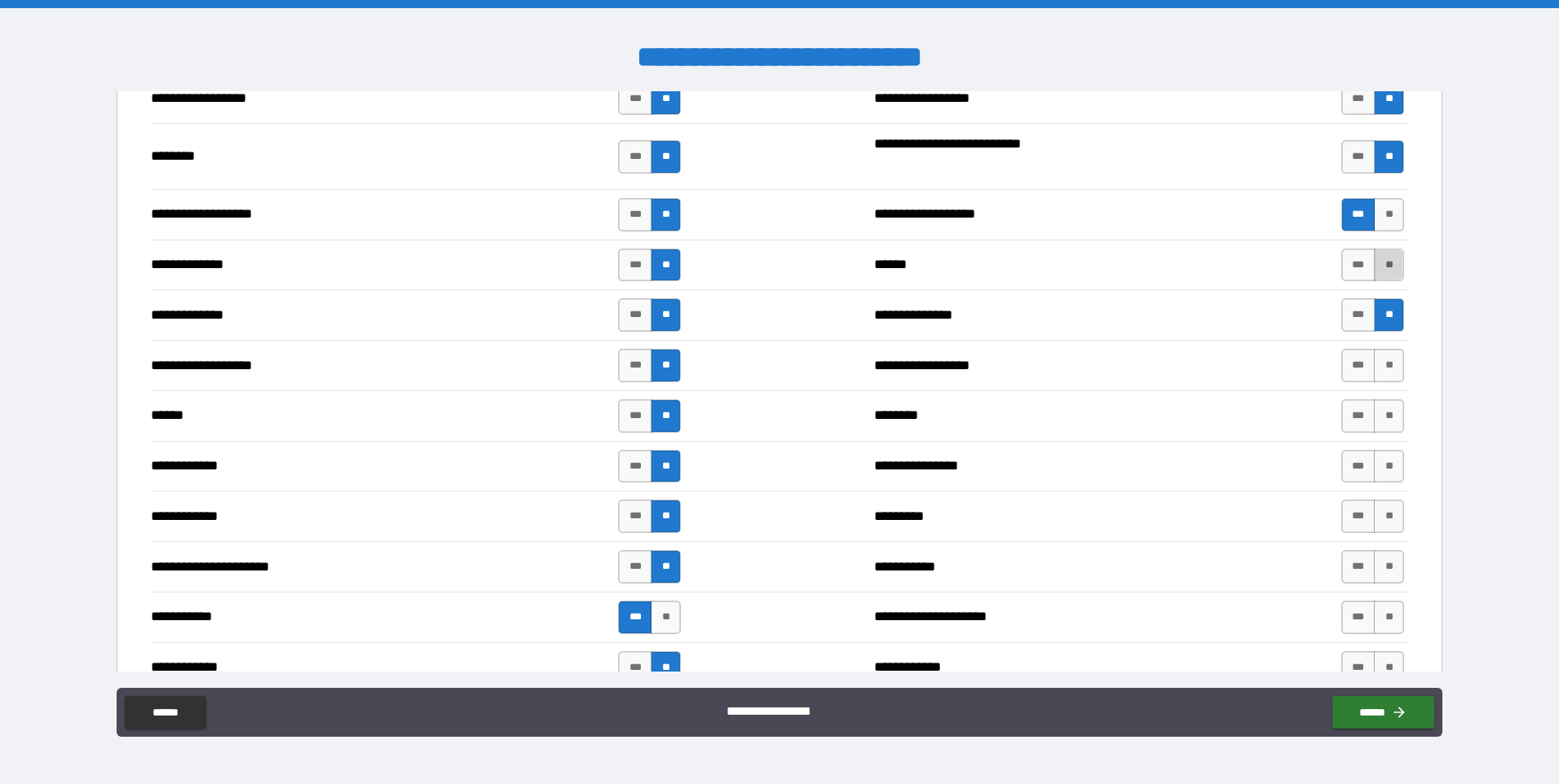 click on "**" at bounding box center [1389, 265] 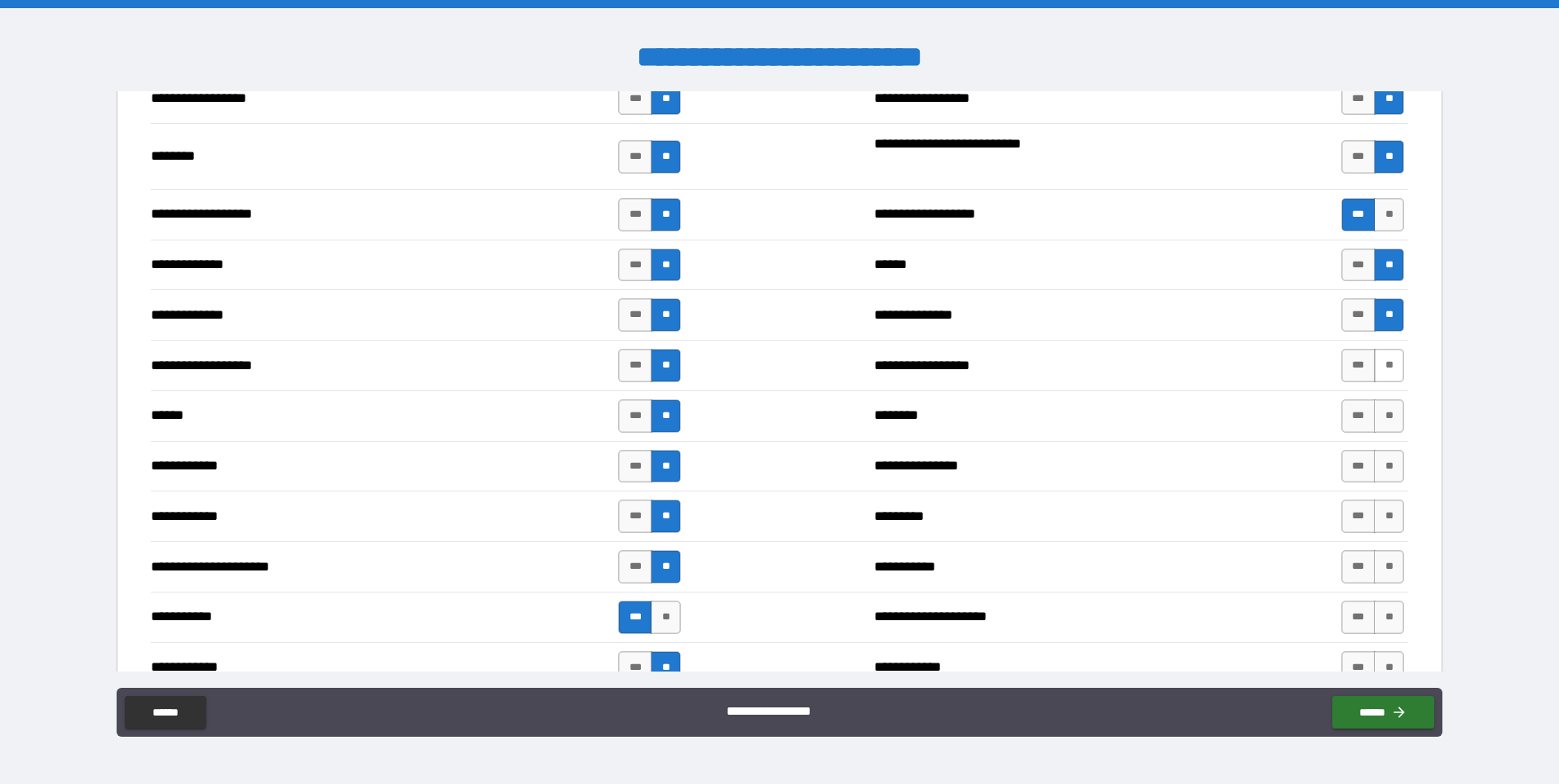 click on "**" at bounding box center [1389, 365] 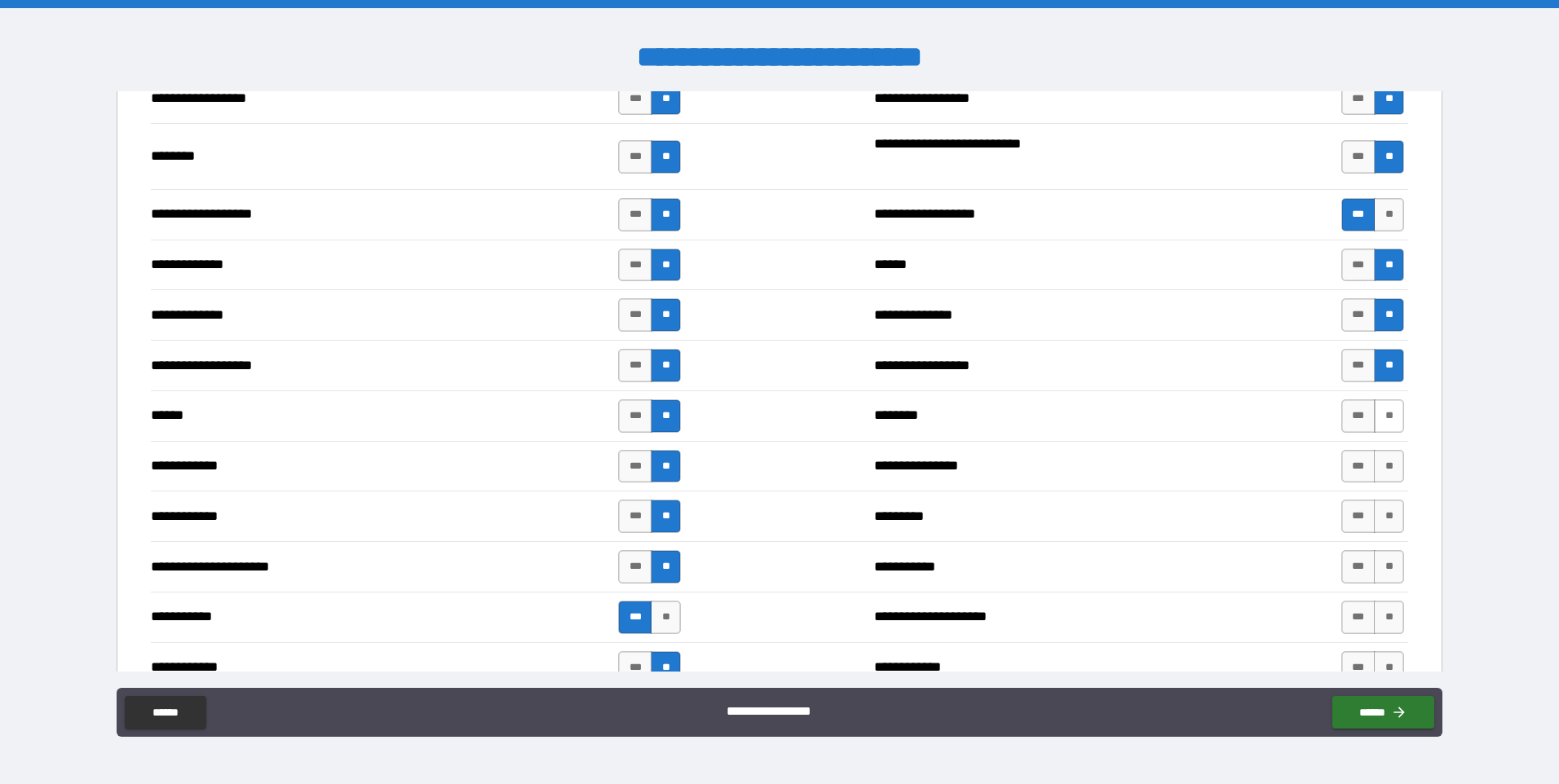 click on "**" at bounding box center [1389, 416] 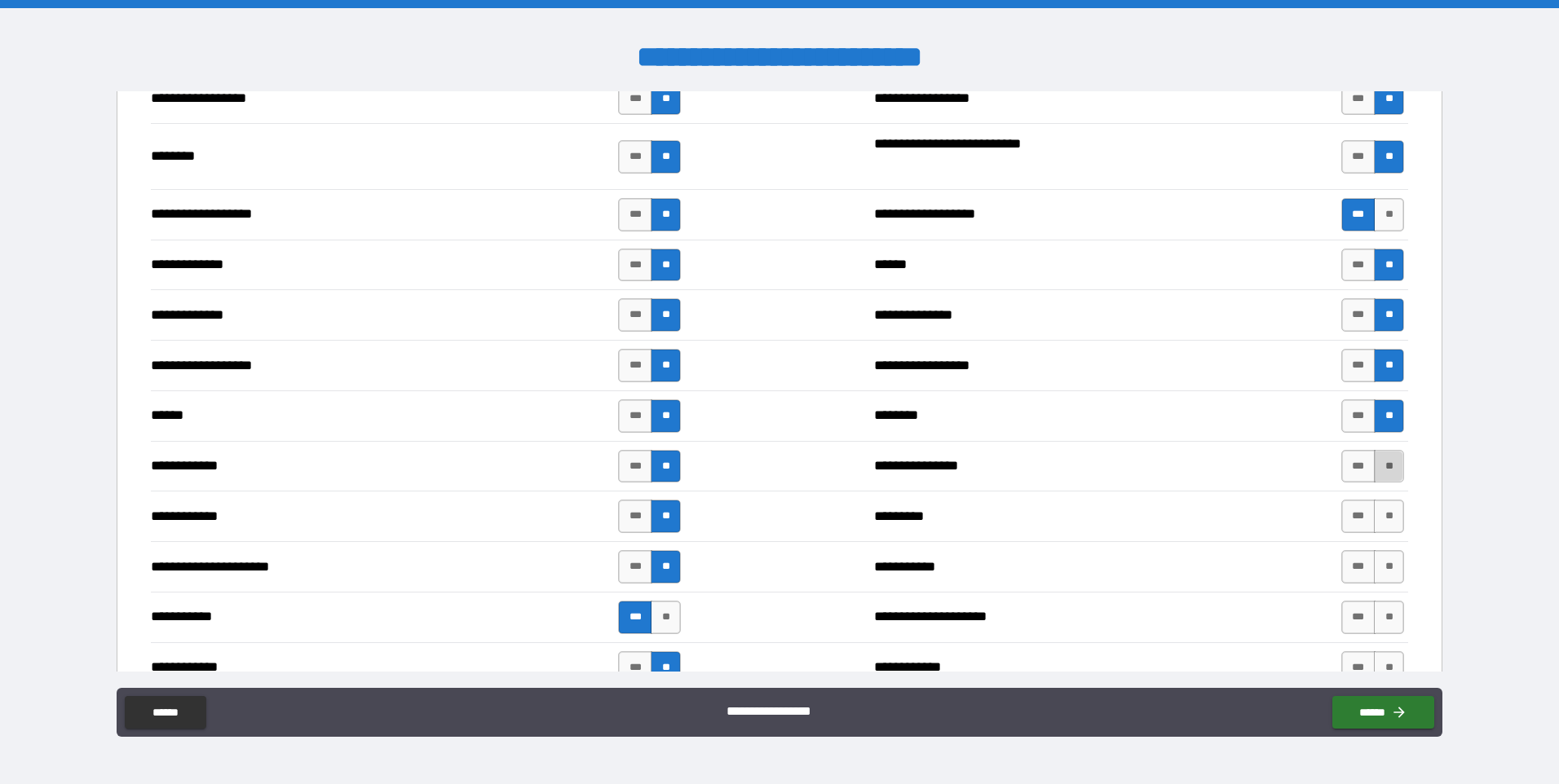click on "**" at bounding box center (1389, 466) 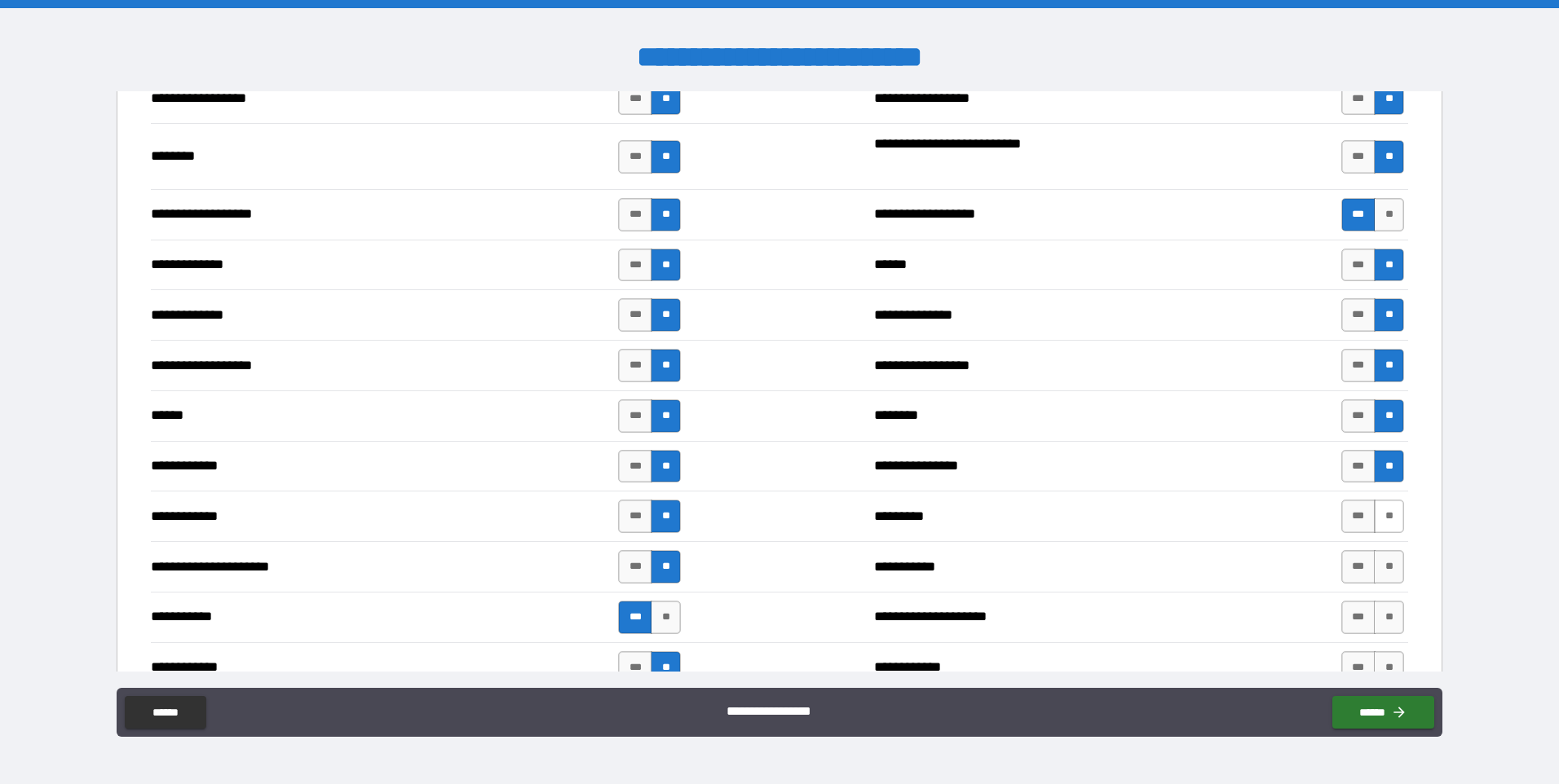 click on "**" at bounding box center [1389, 516] 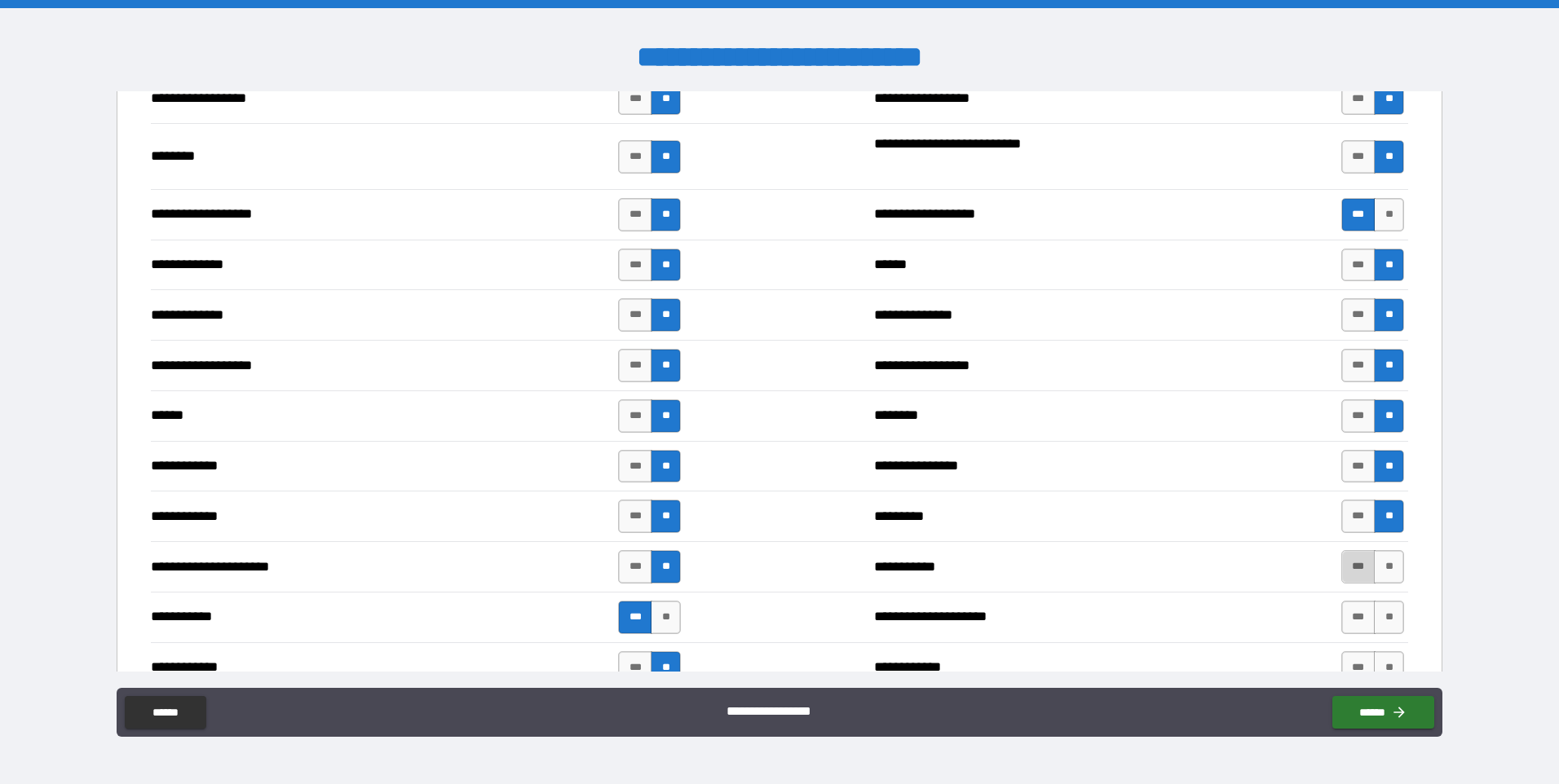 click on "***" at bounding box center (1358, 566) 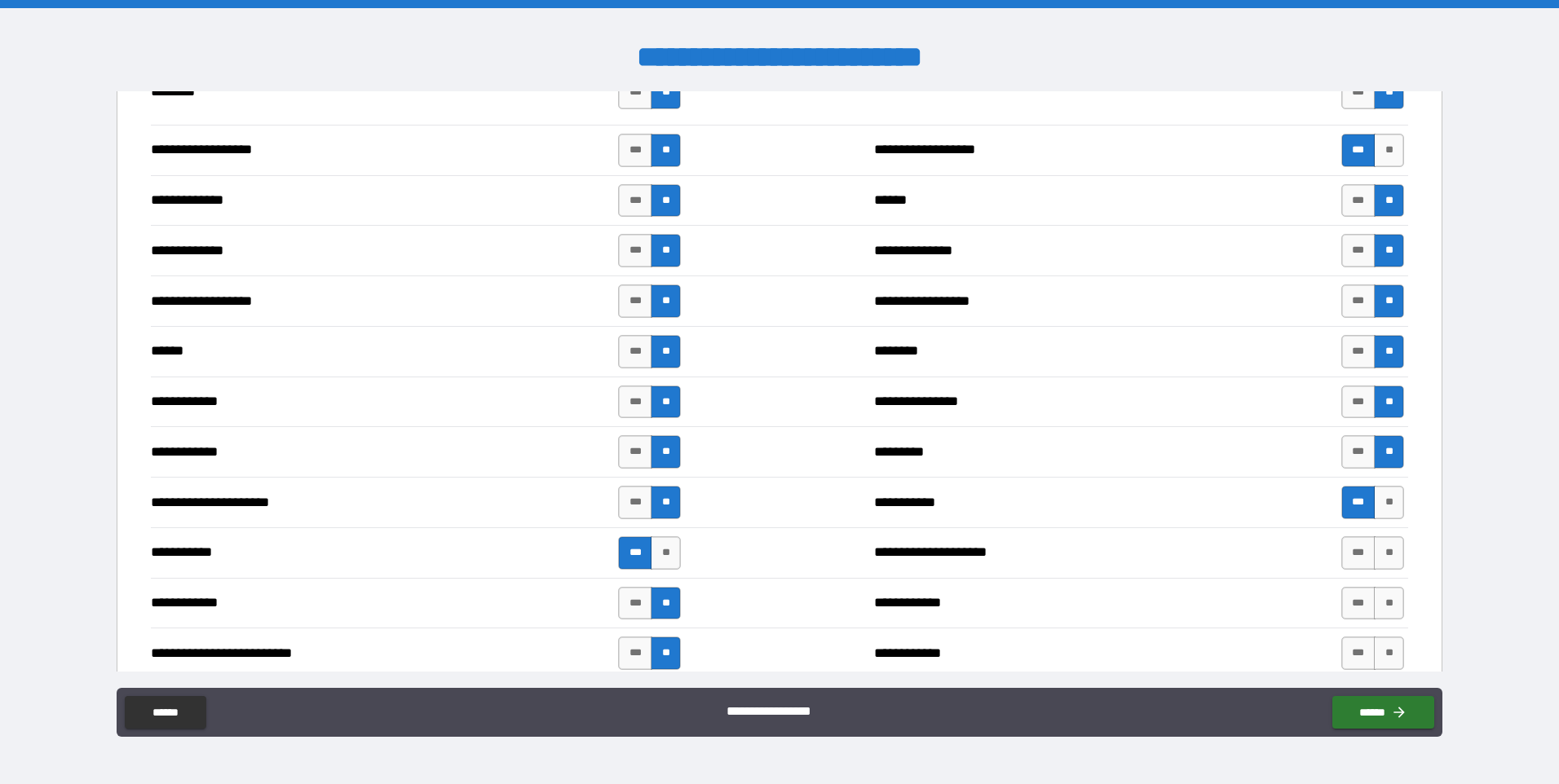scroll, scrollTop: 2865, scrollLeft: 0, axis: vertical 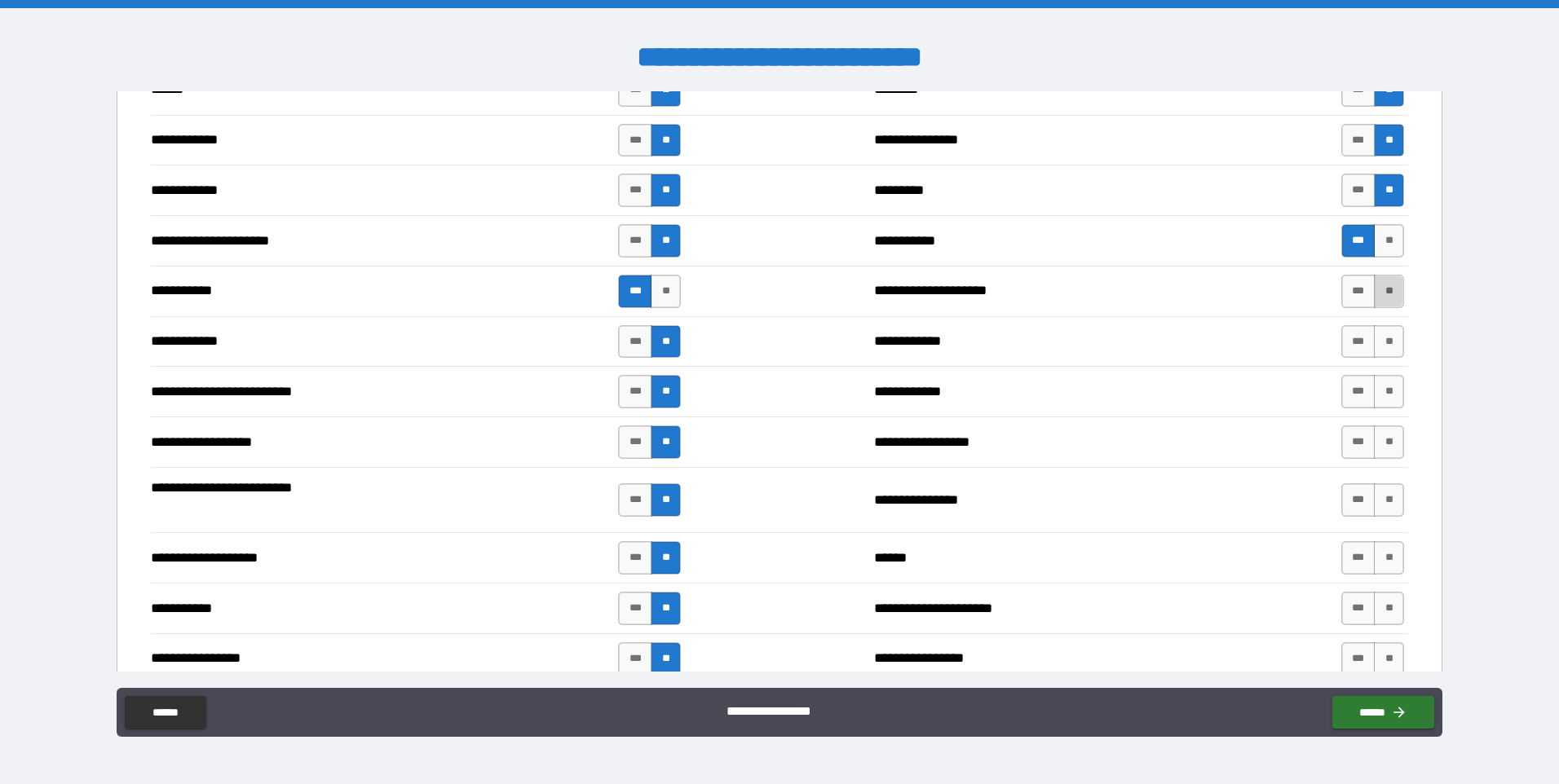 click on "**" at bounding box center (1389, 291) 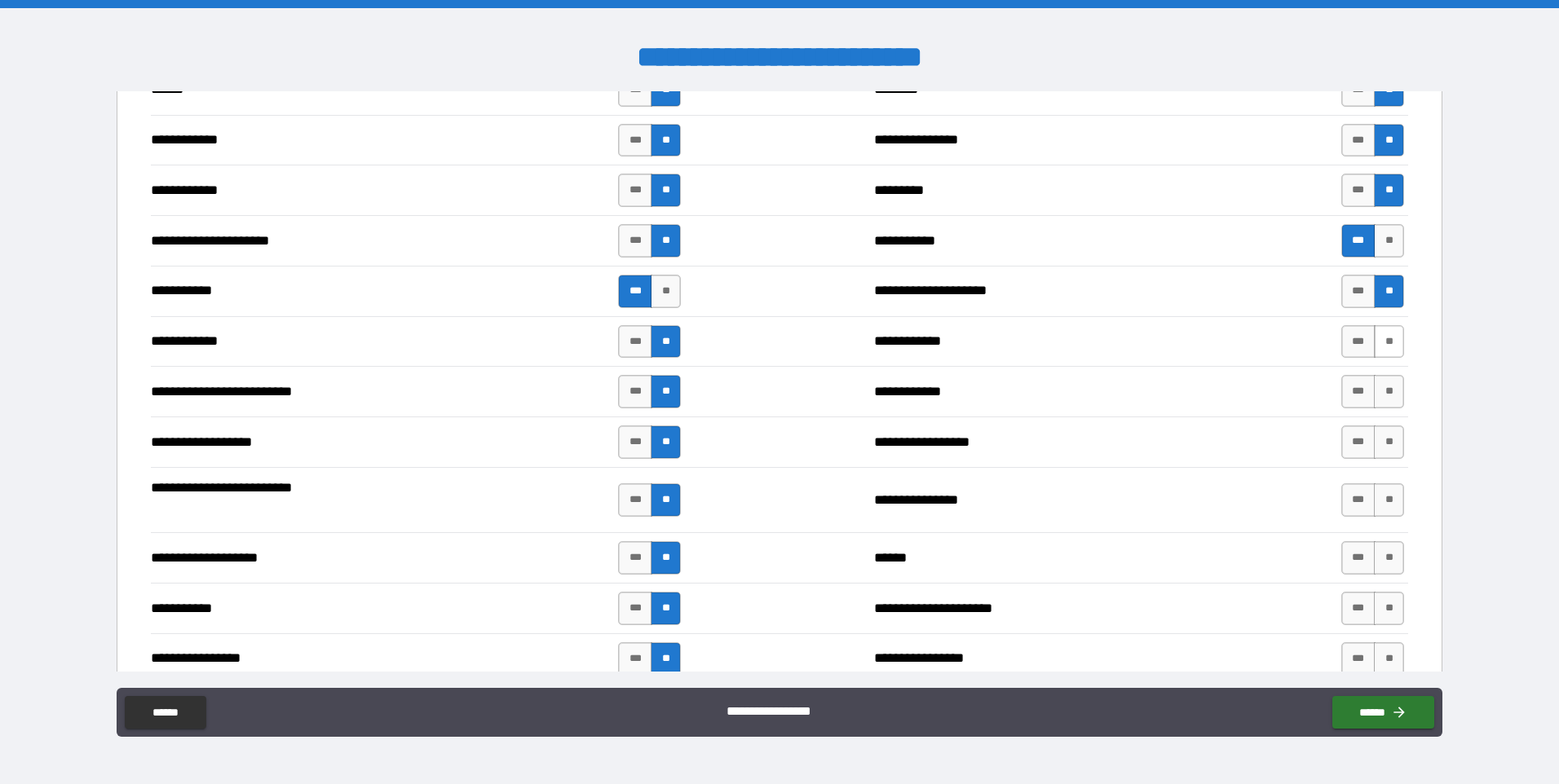 click on "**" at bounding box center (1389, 341) 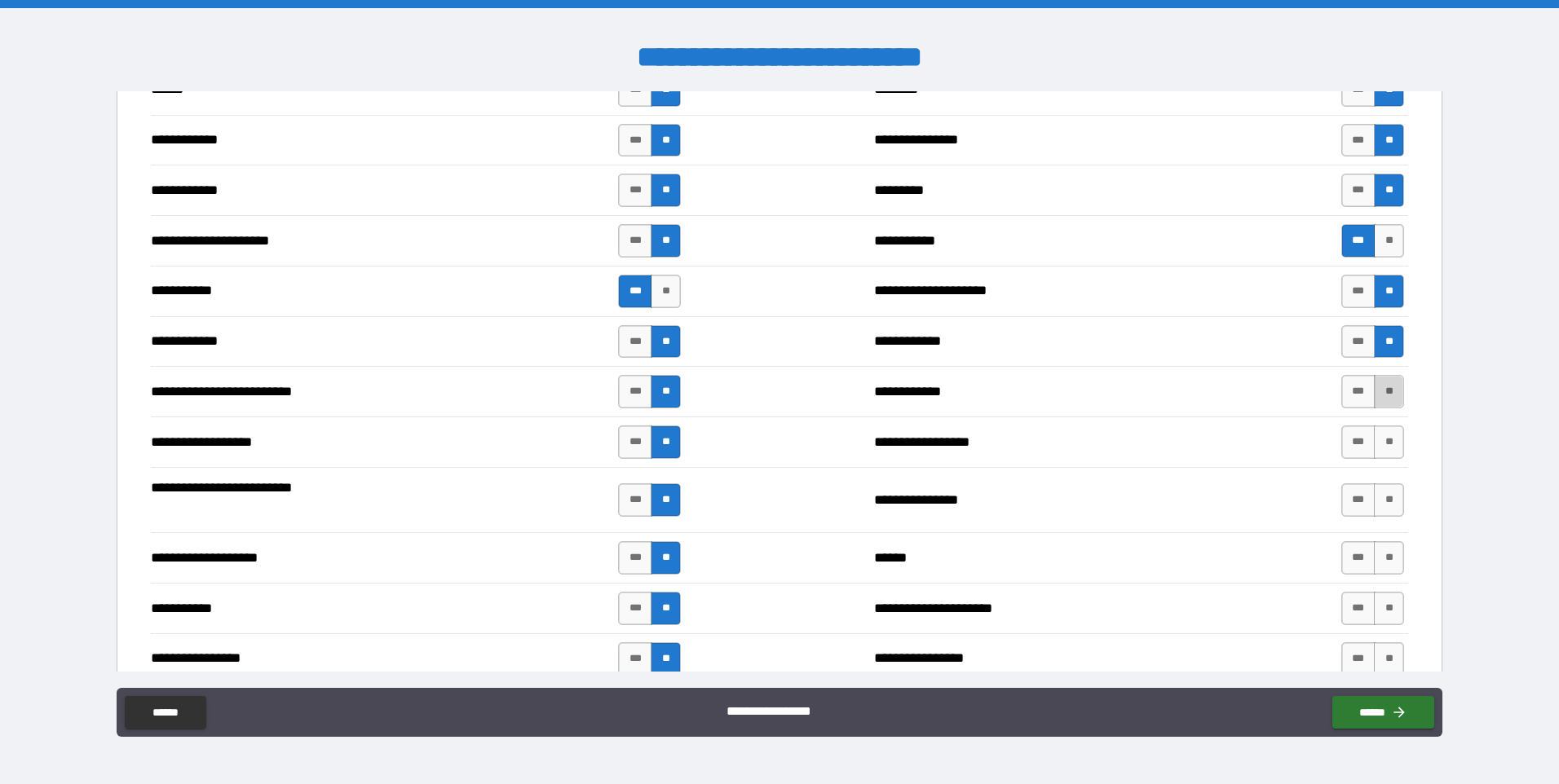 drag, startPoint x: 1380, startPoint y: 398, endPoint x: 1380, endPoint y: 407, distance: 9 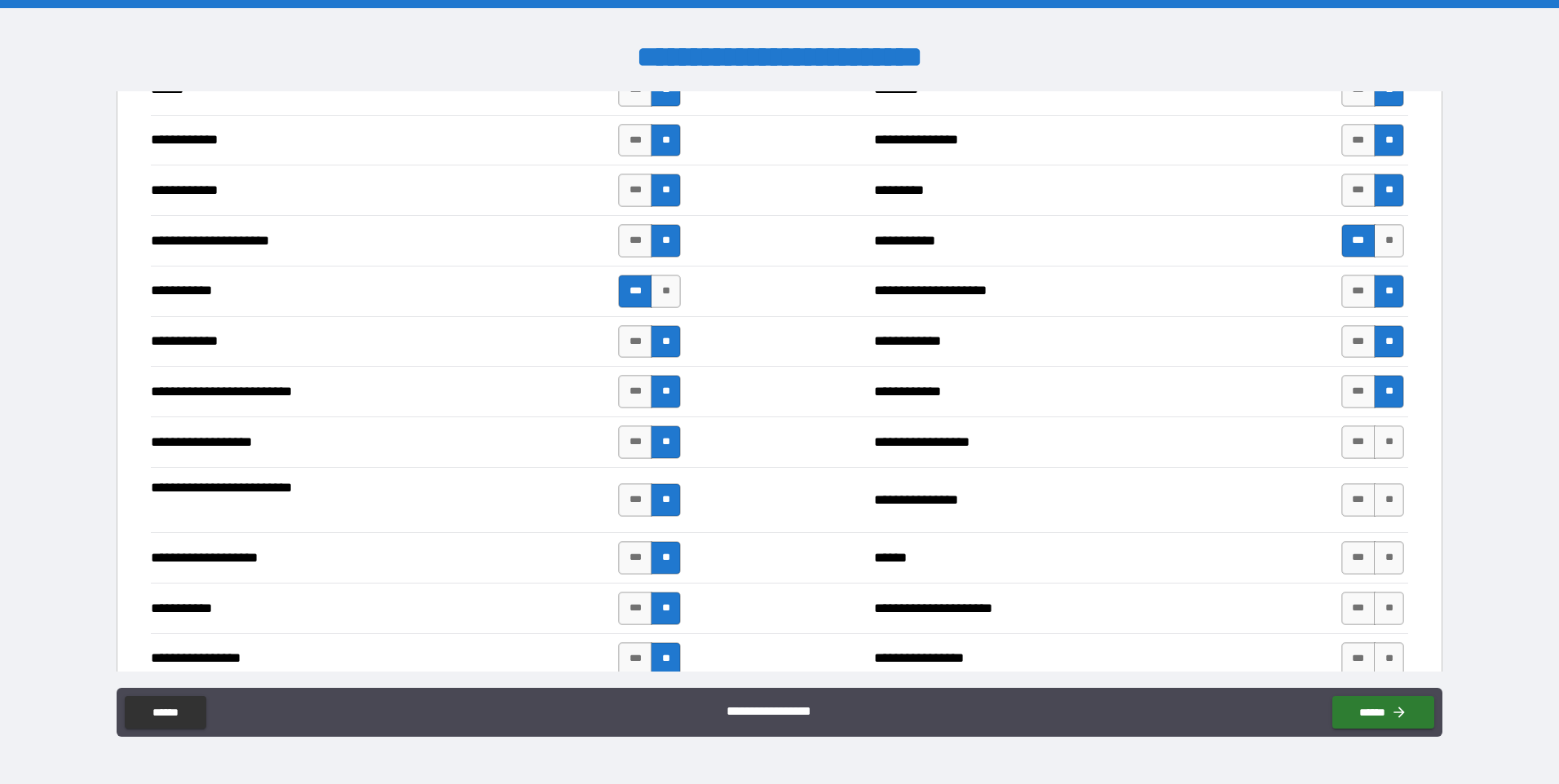 click on "**********" at bounding box center [780, 442] 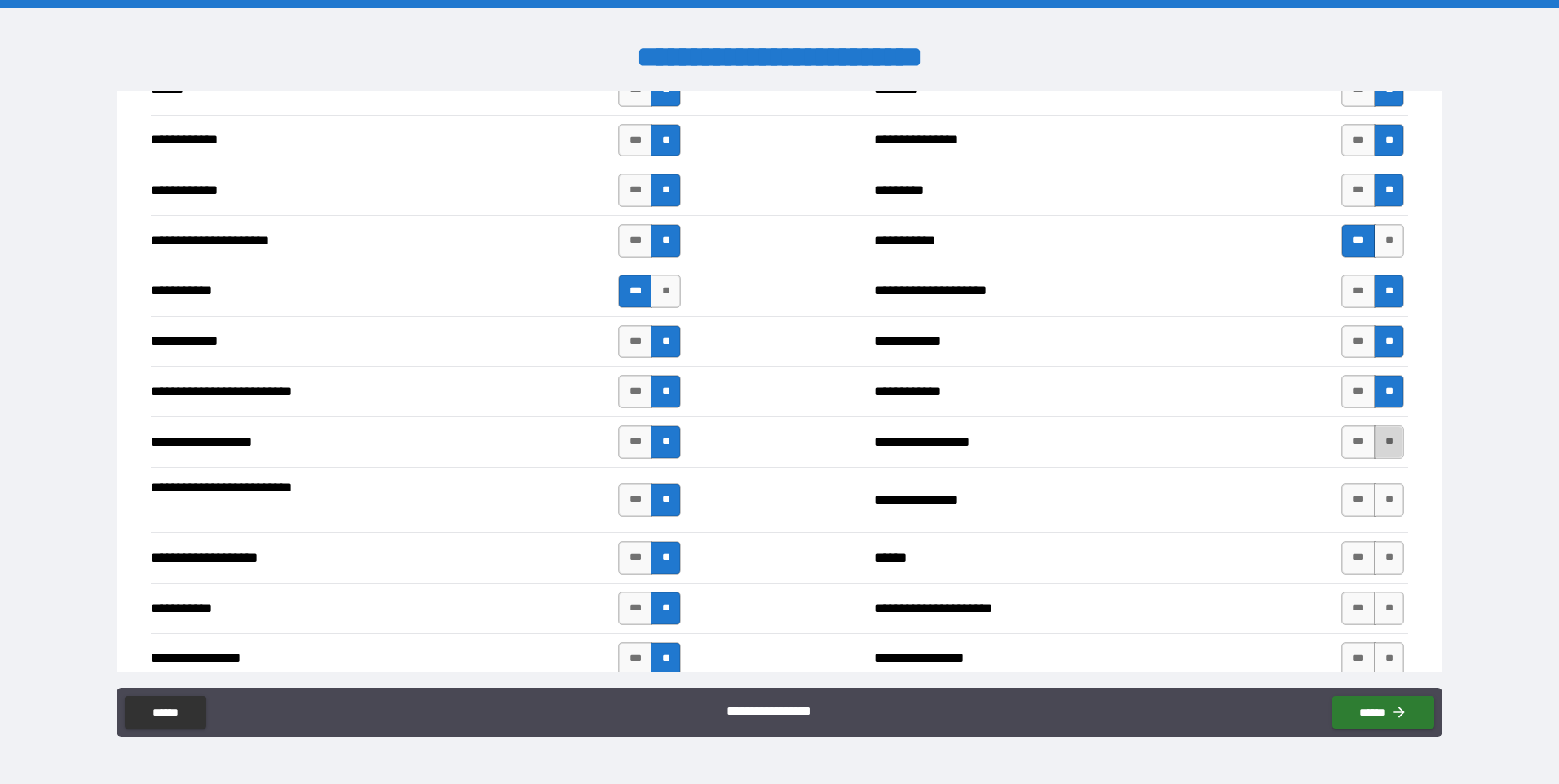 click on "**" at bounding box center [1389, 442] 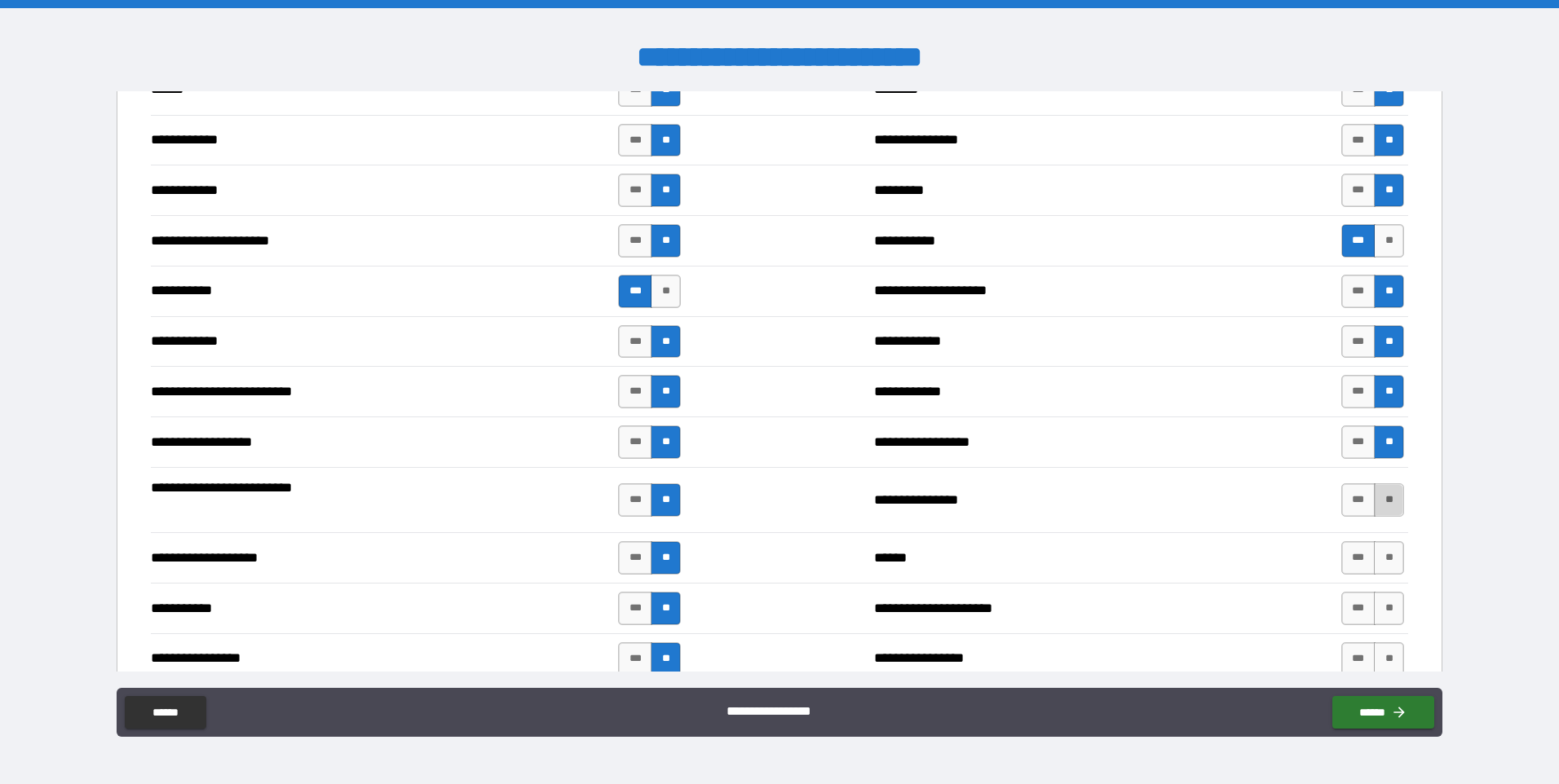 click on "**" at bounding box center (1389, 500) 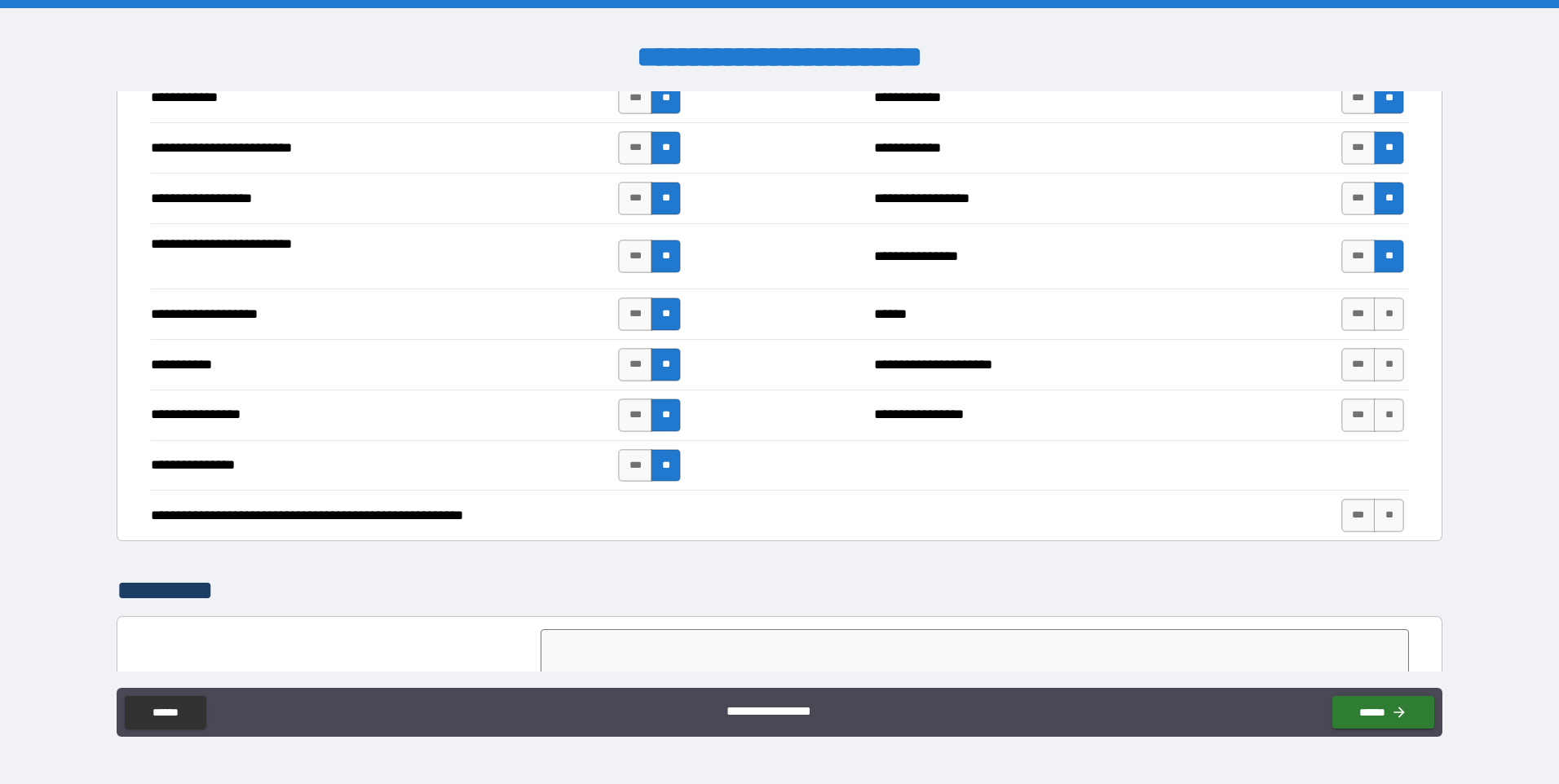 scroll, scrollTop: 3110, scrollLeft: 0, axis: vertical 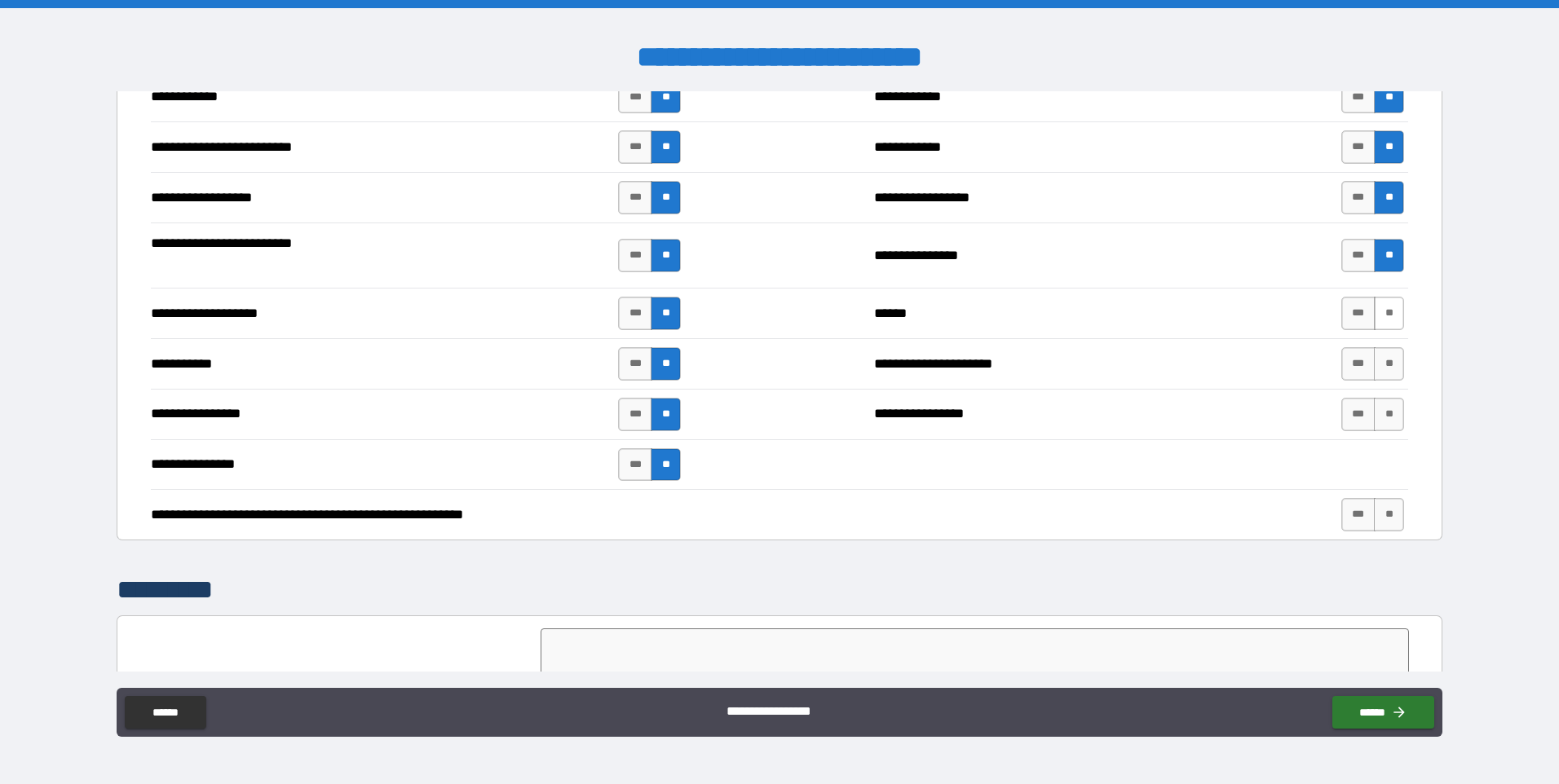 click on "**" at bounding box center [1389, 313] 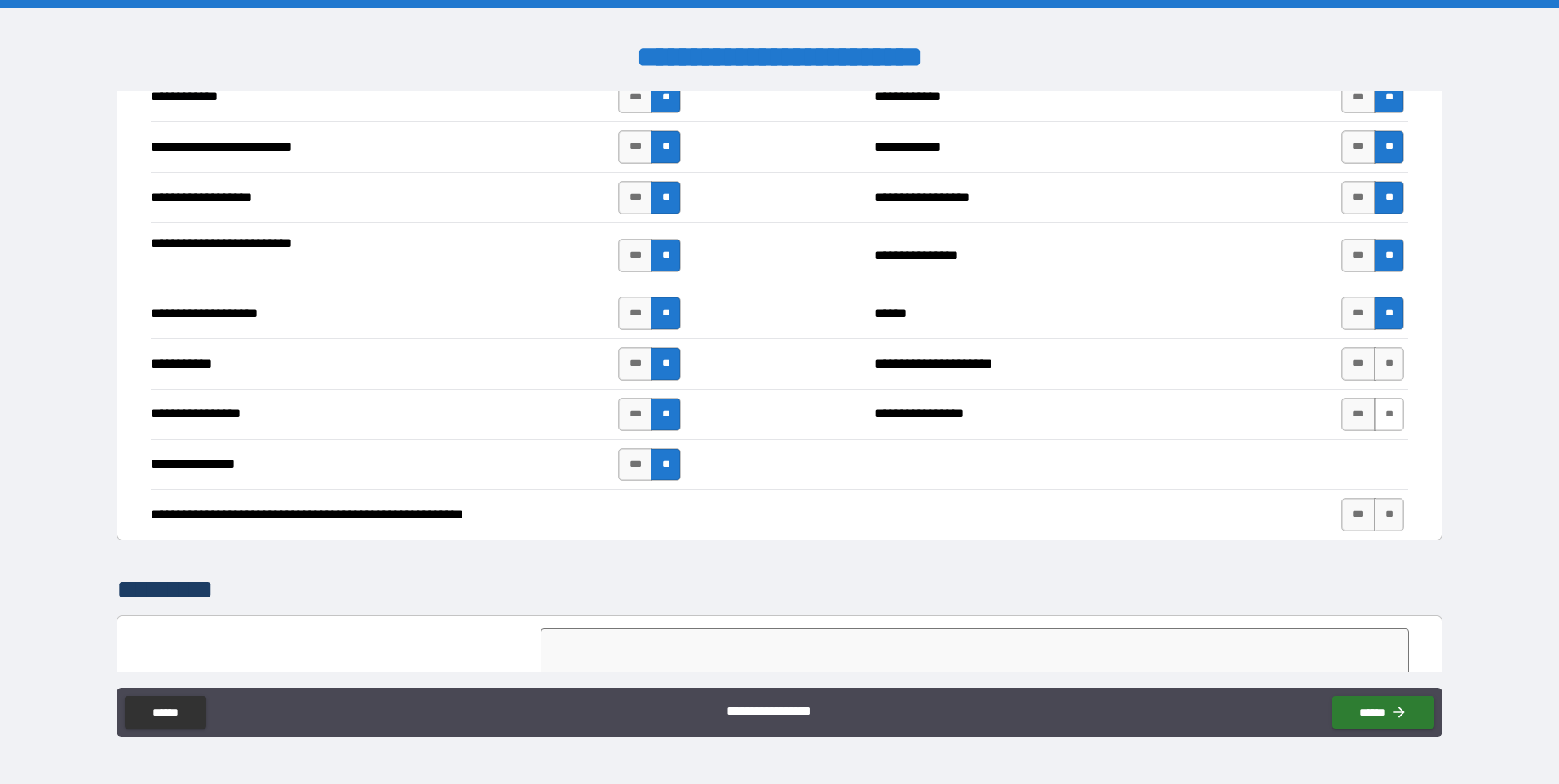 click on "**" at bounding box center (1389, 414) 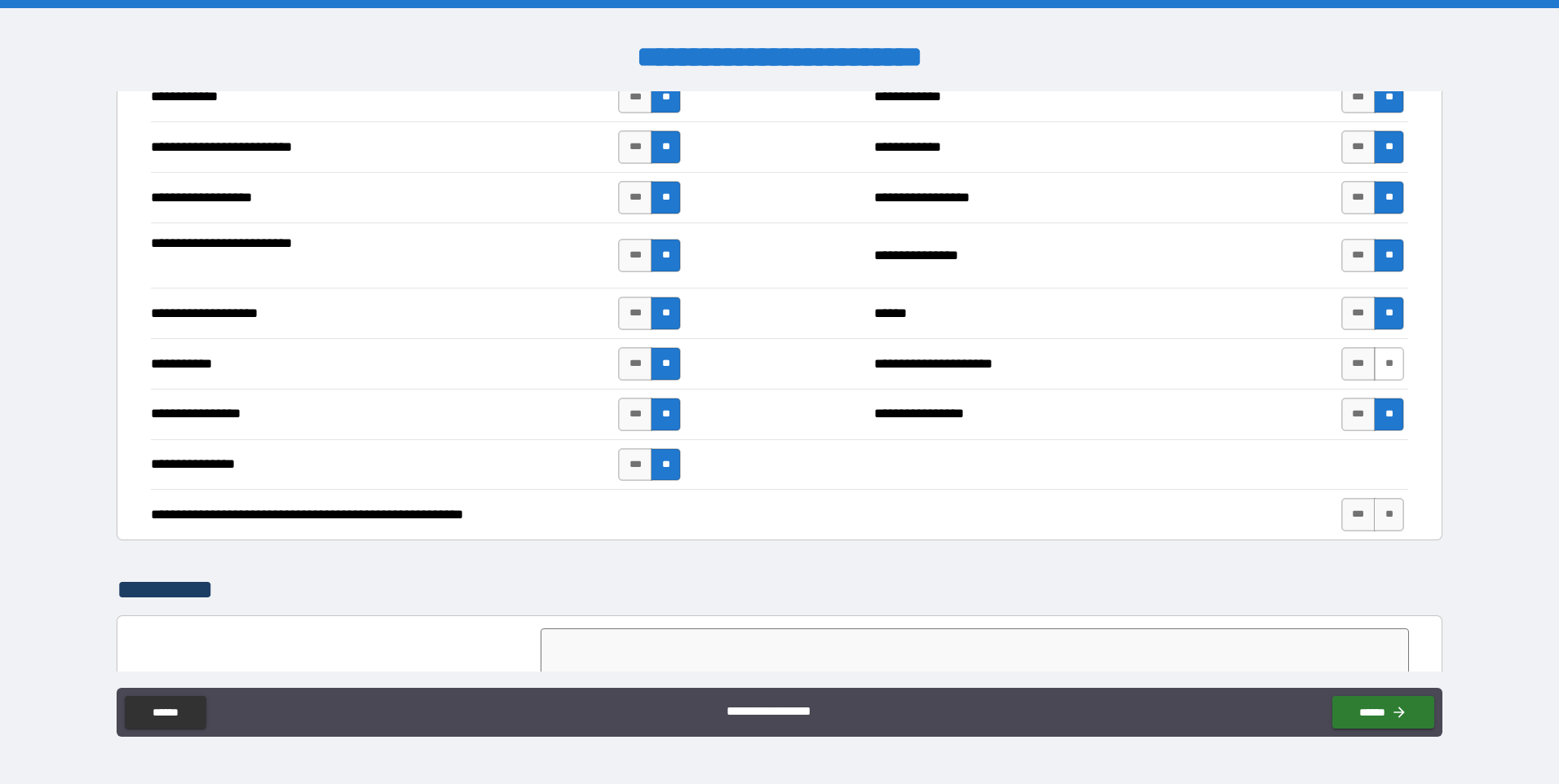 click on "**********" at bounding box center [780, 363] 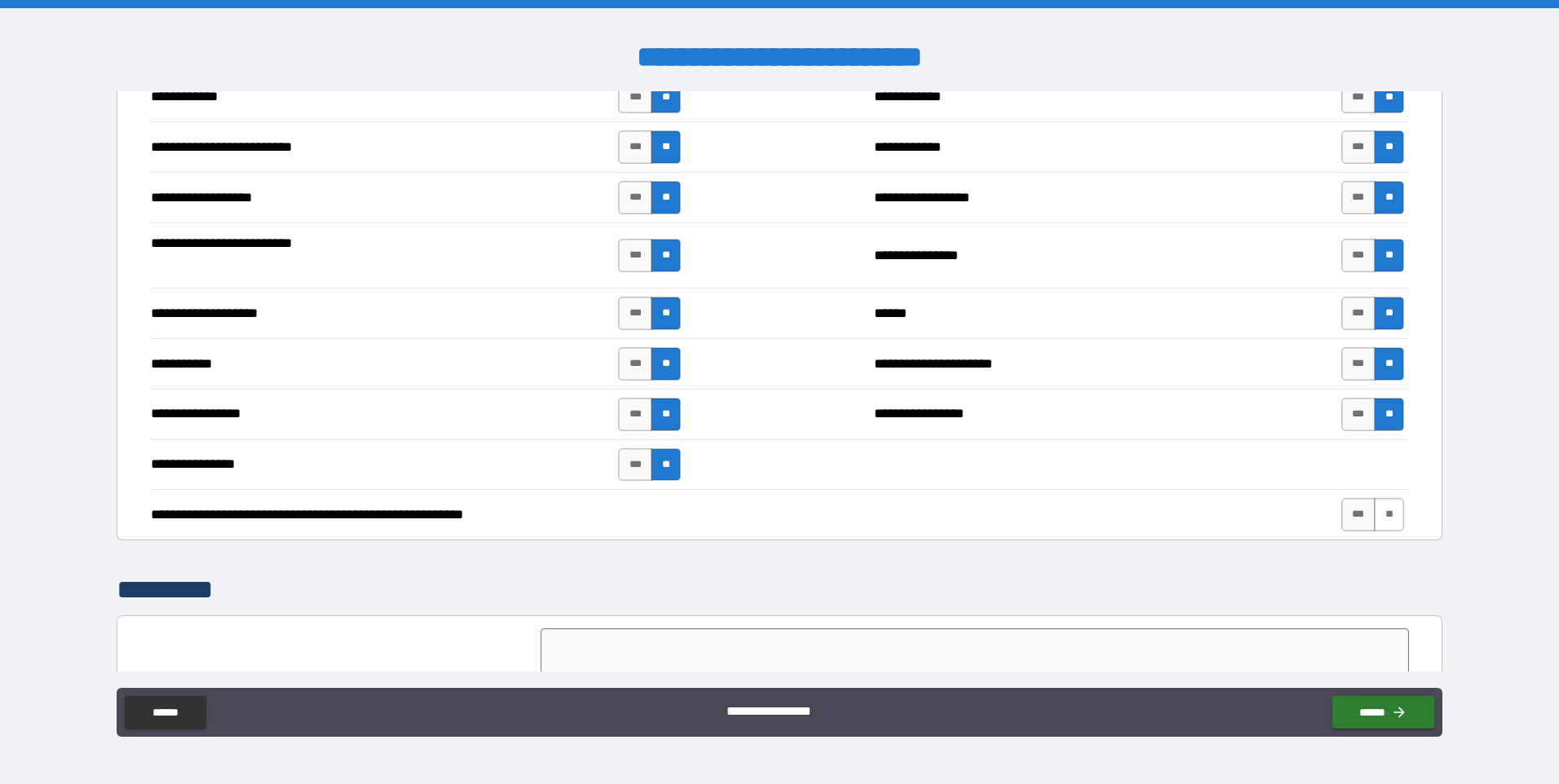 click on "**" at bounding box center (1389, 514) 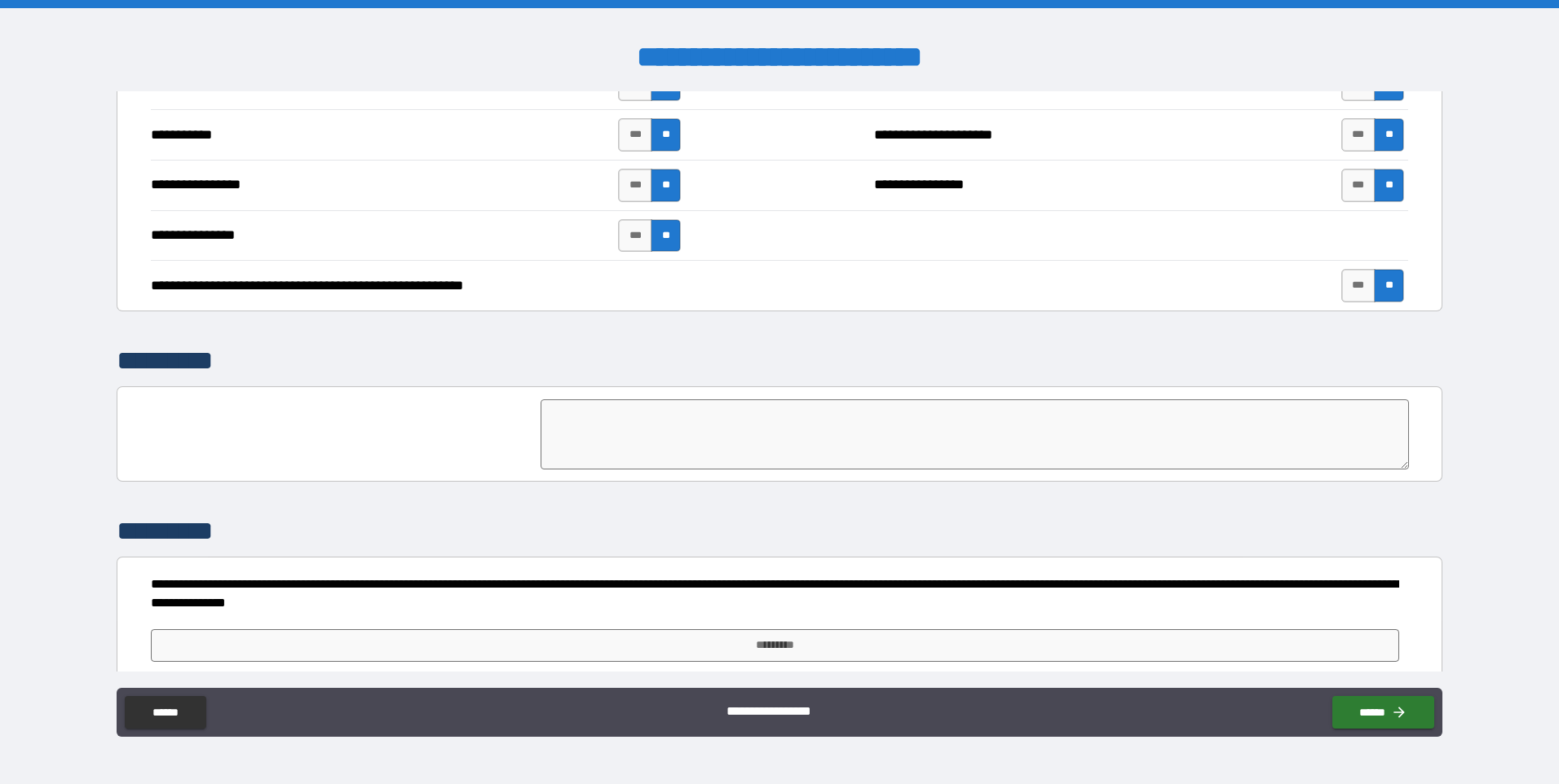 scroll, scrollTop: 3354, scrollLeft: 0, axis: vertical 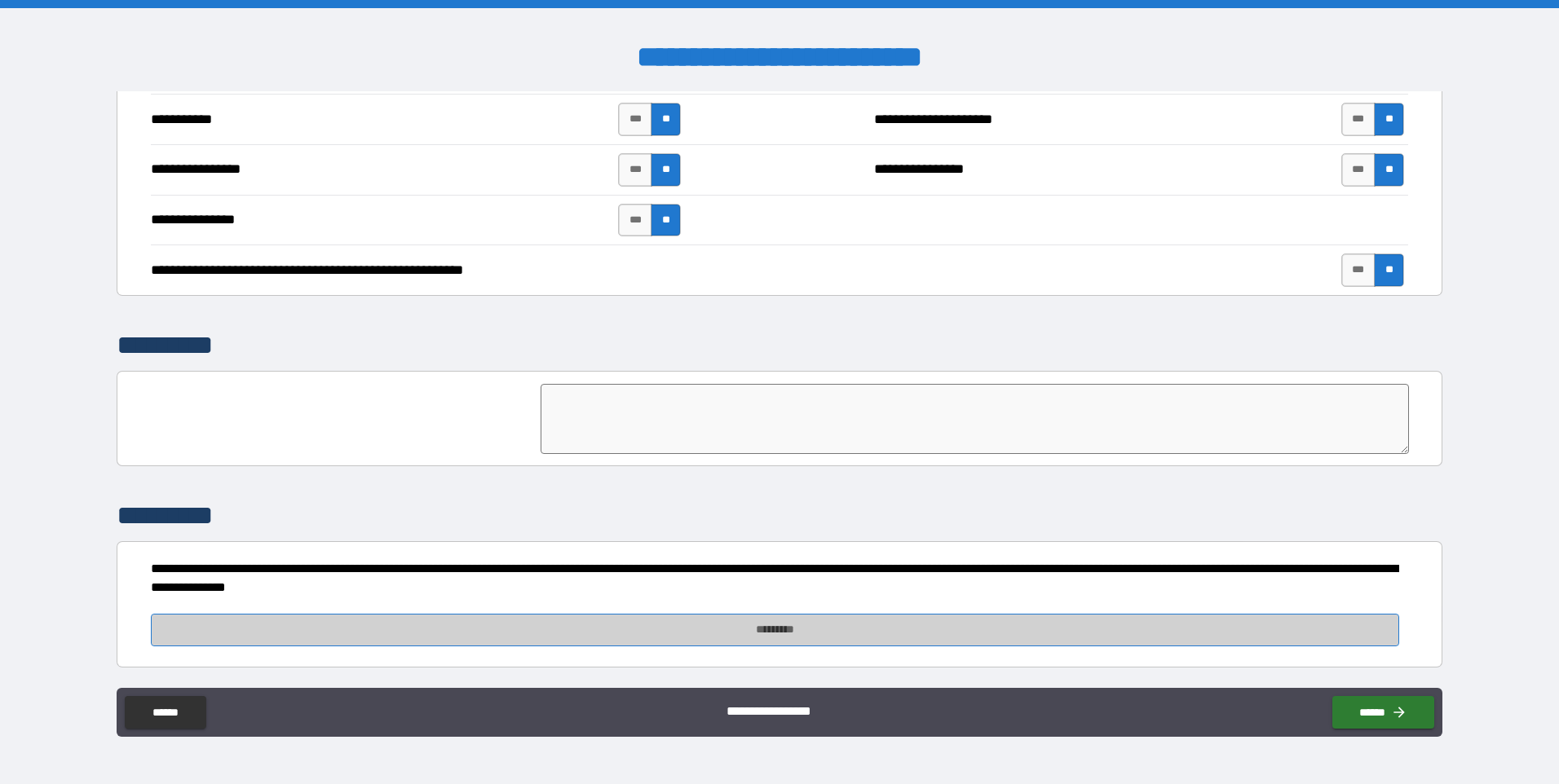 click on "*********" at bounding box center [775, 630] 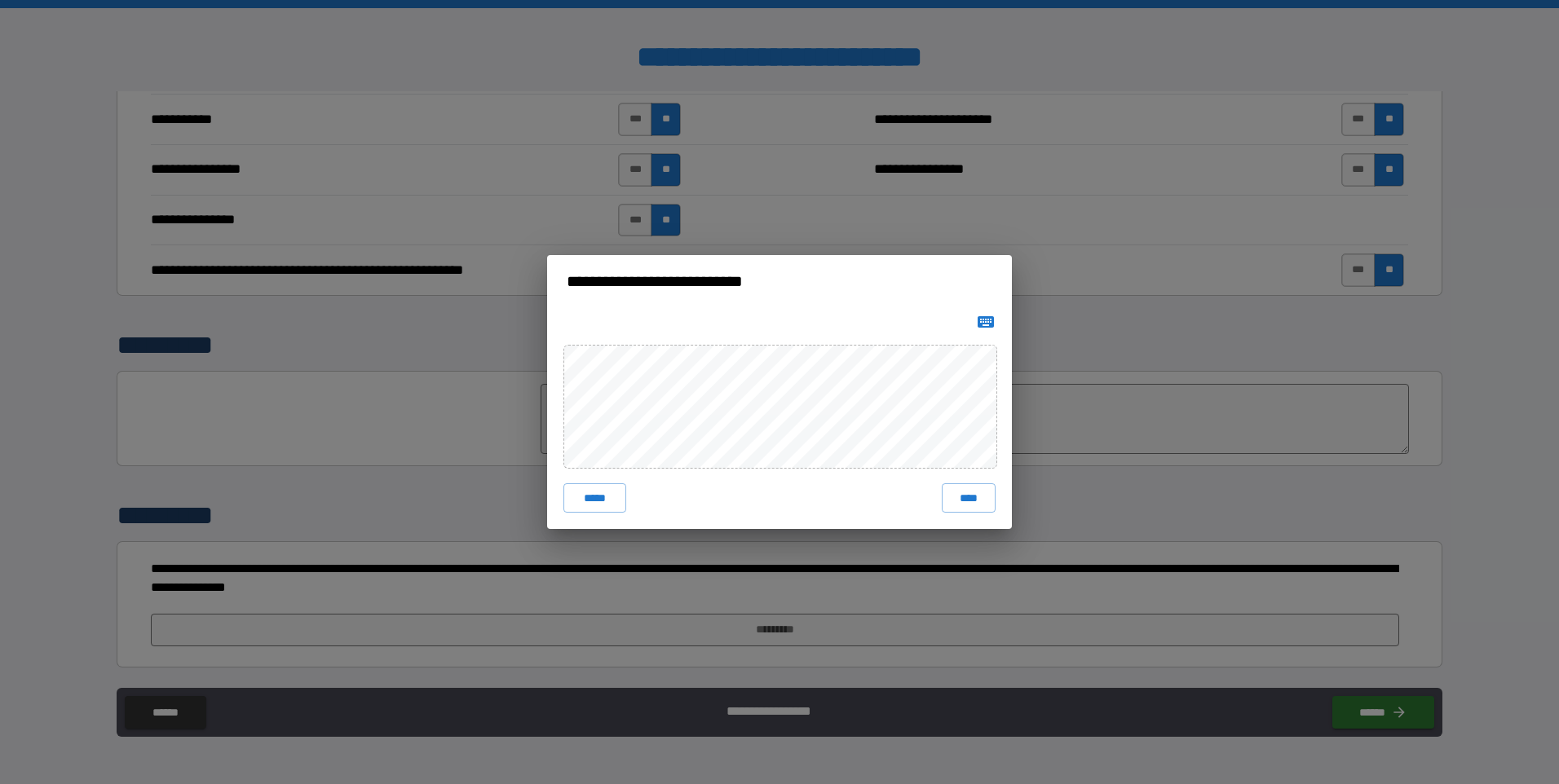click 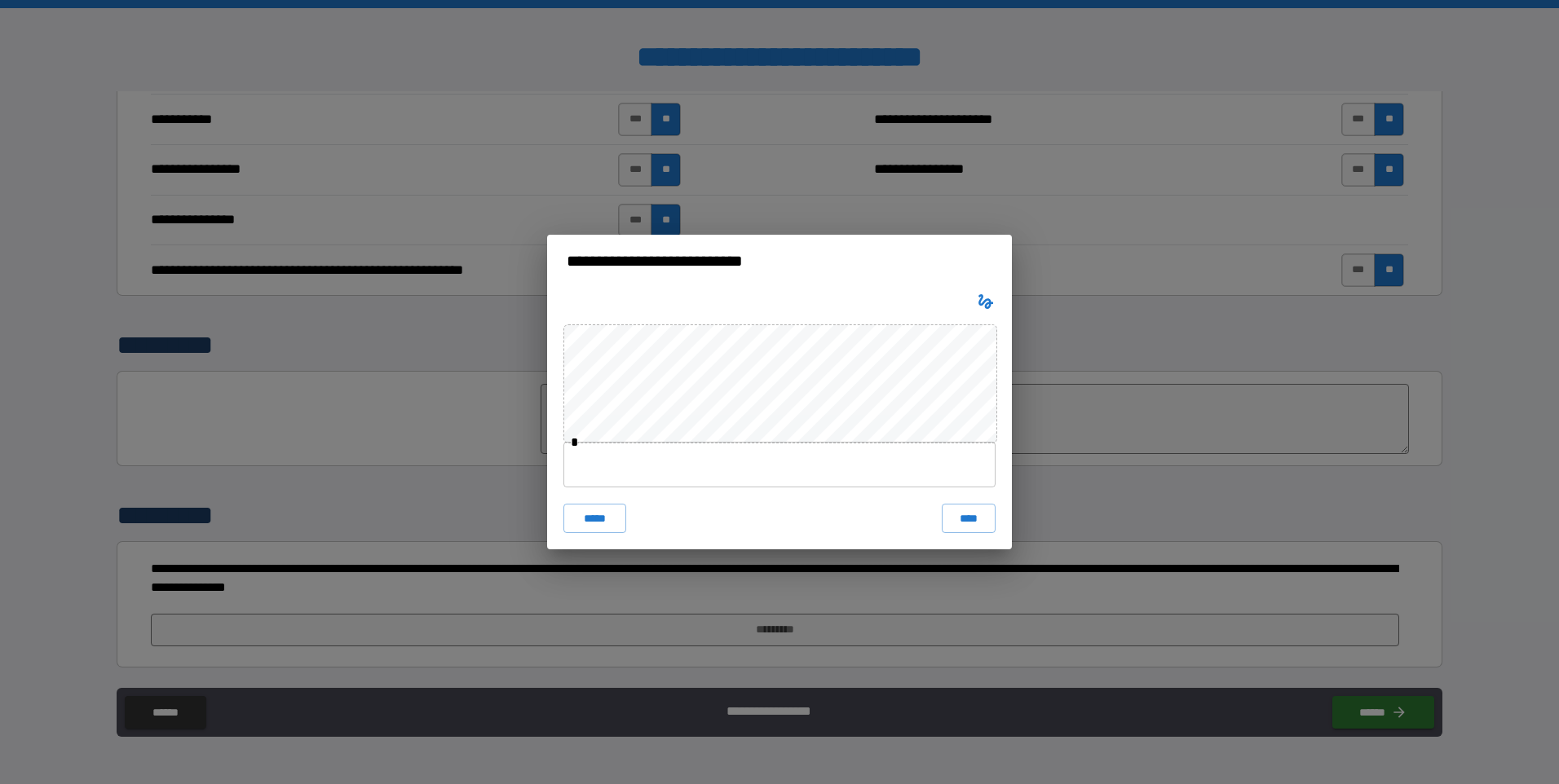type 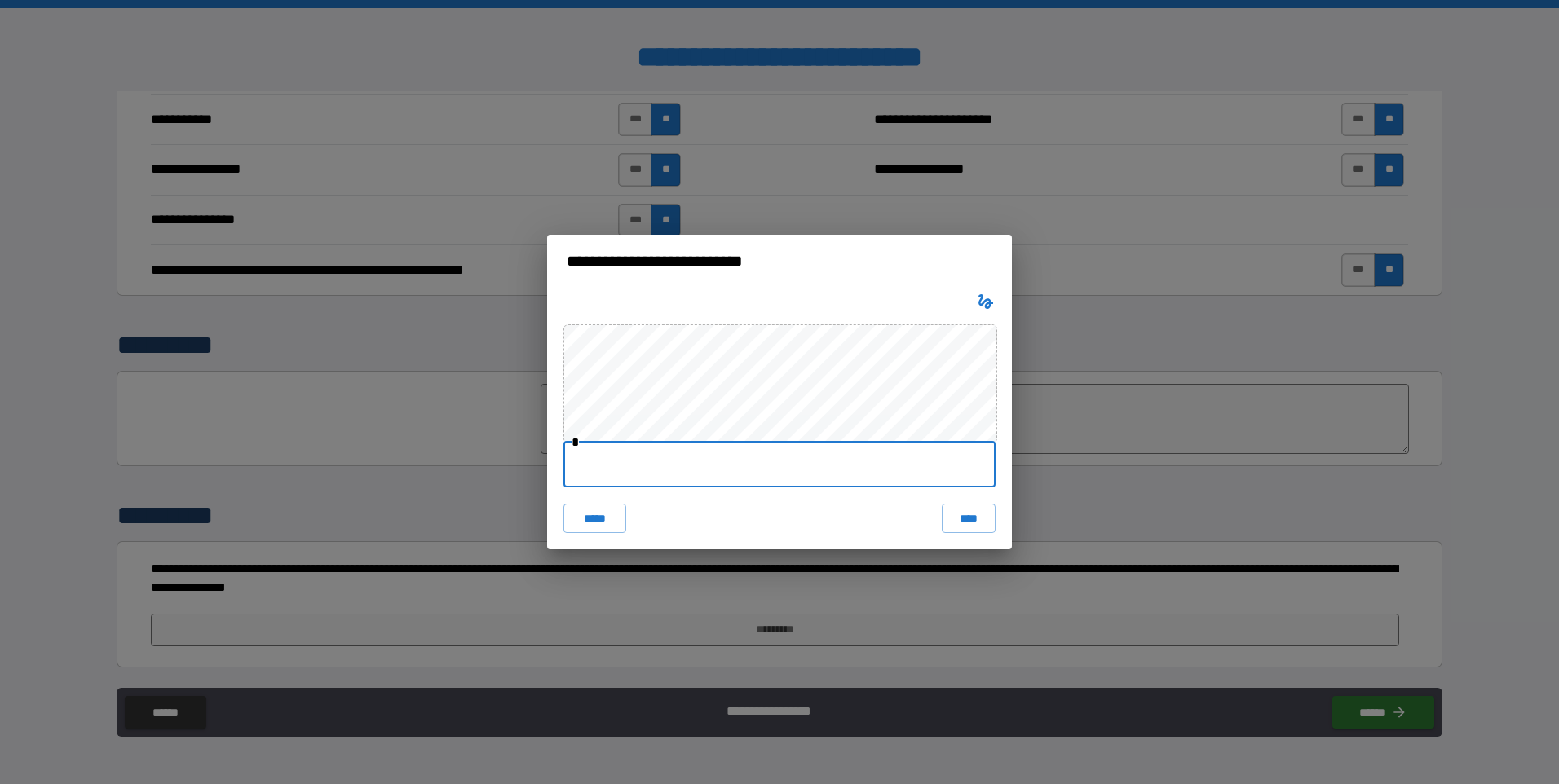 click at bounding box center (780, 465) 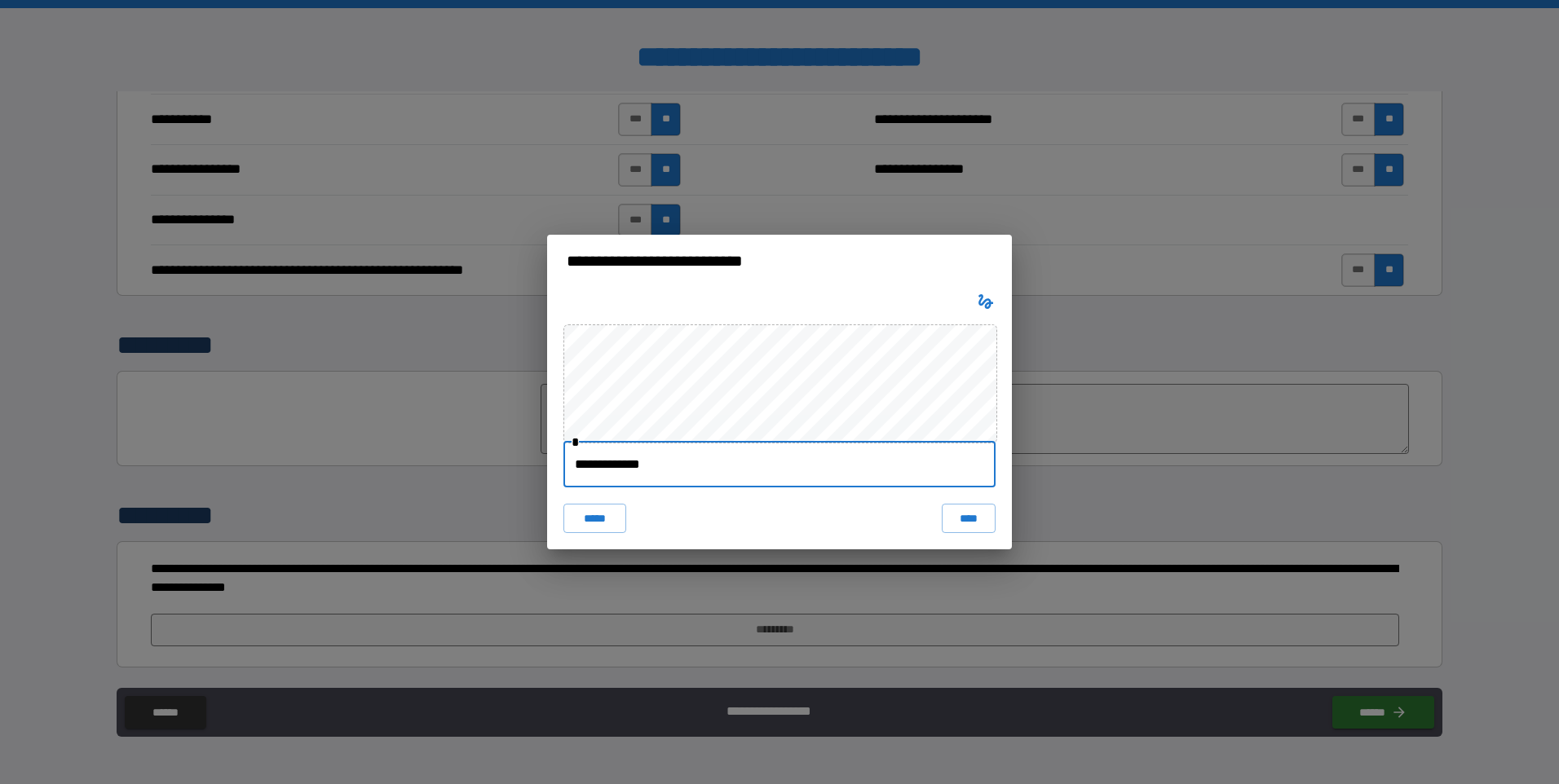 click on "****" at bounding box center [969, 518] 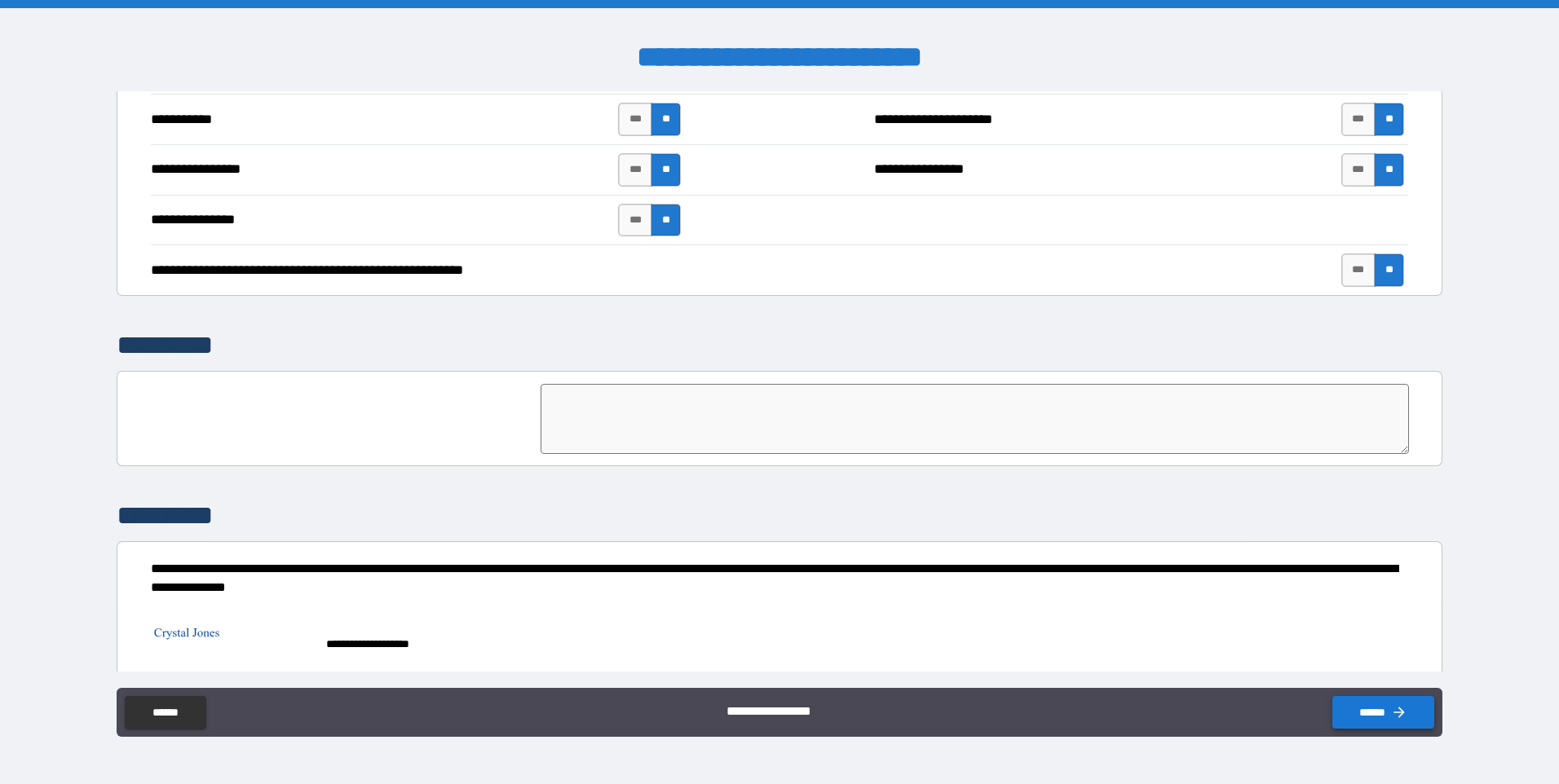 click on "******" at bounding box center (1383, 712) 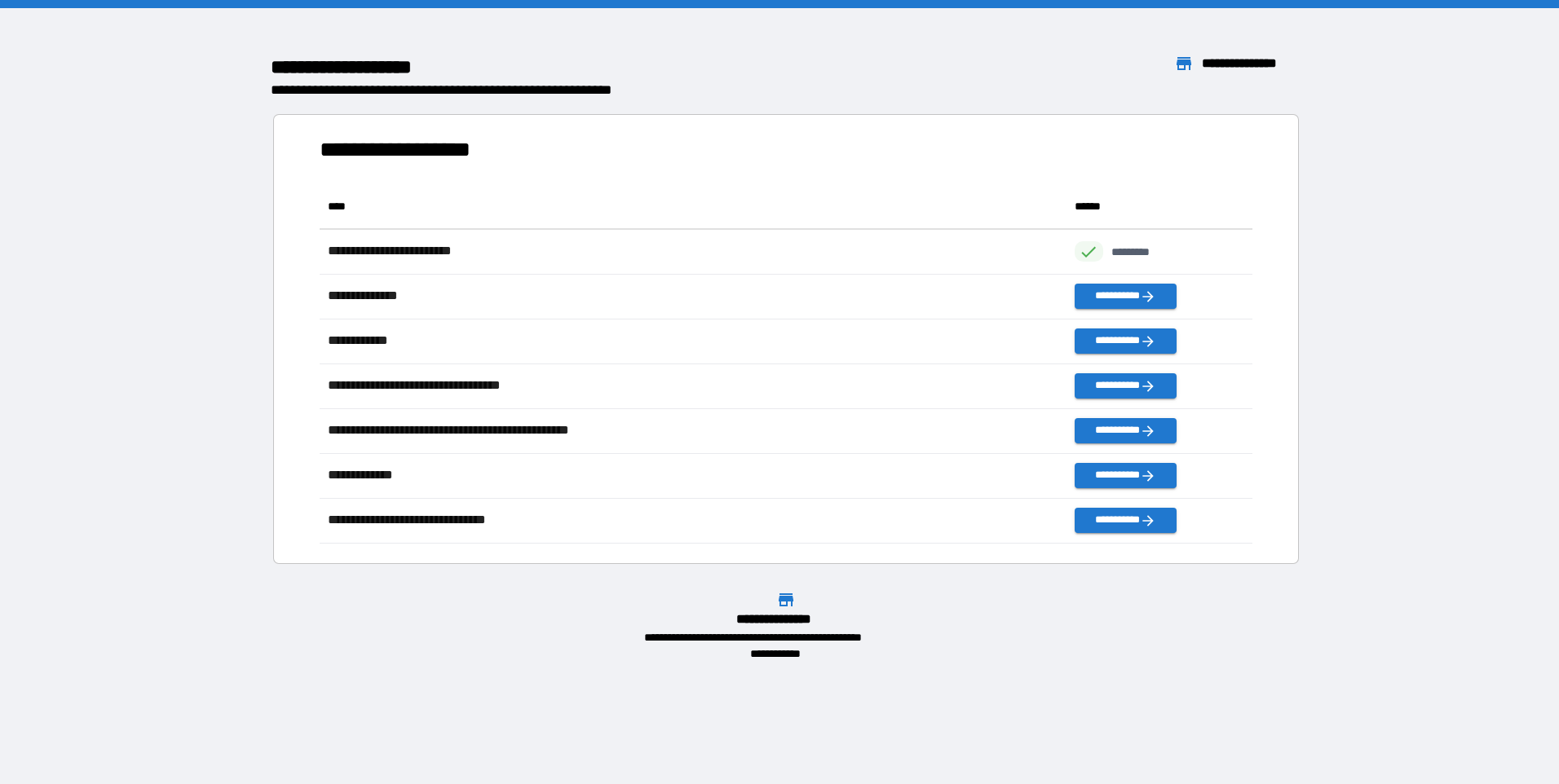 scroll, scrollTop: 13, scrollLeft: 13, axis: both 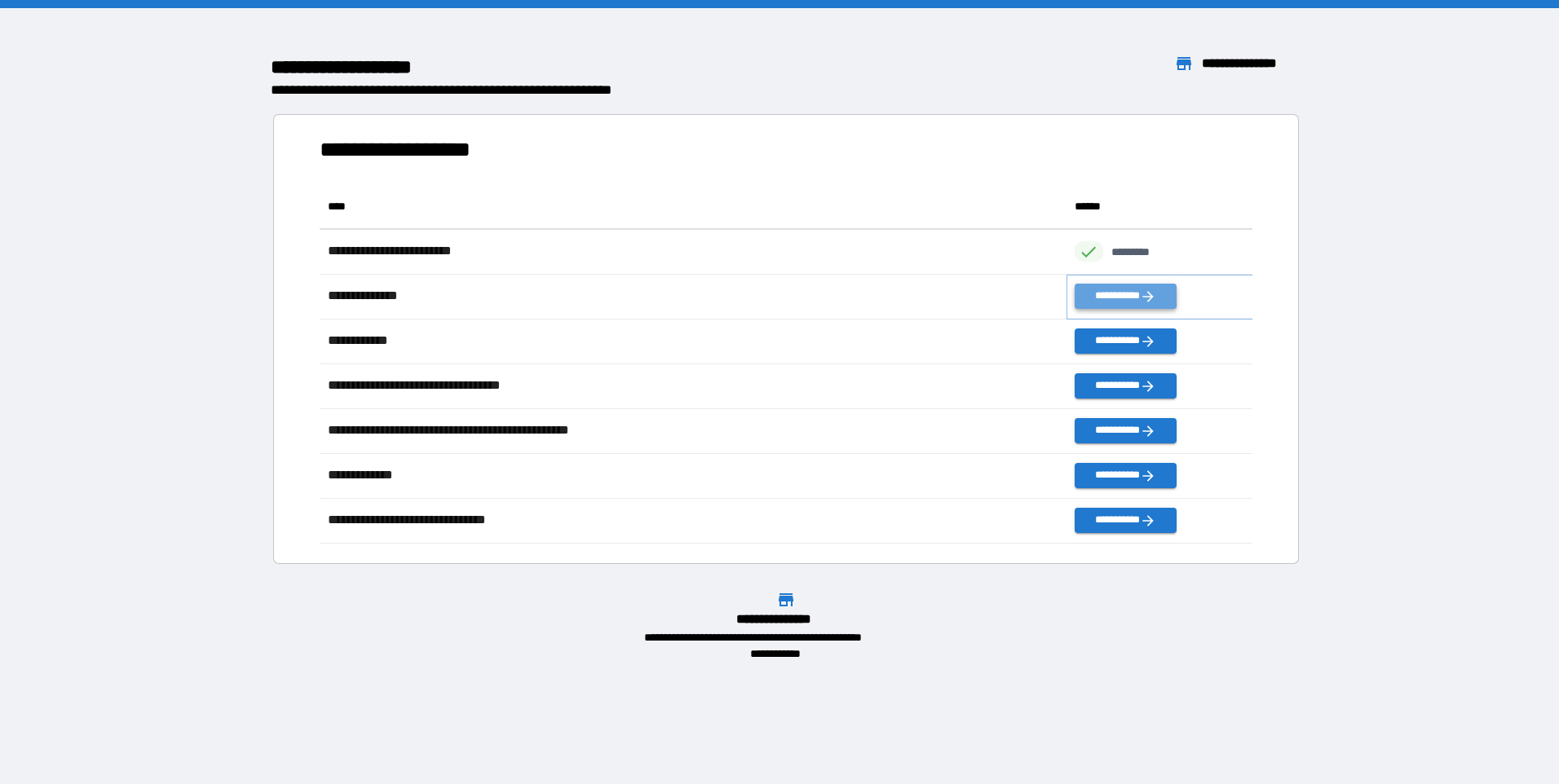 click 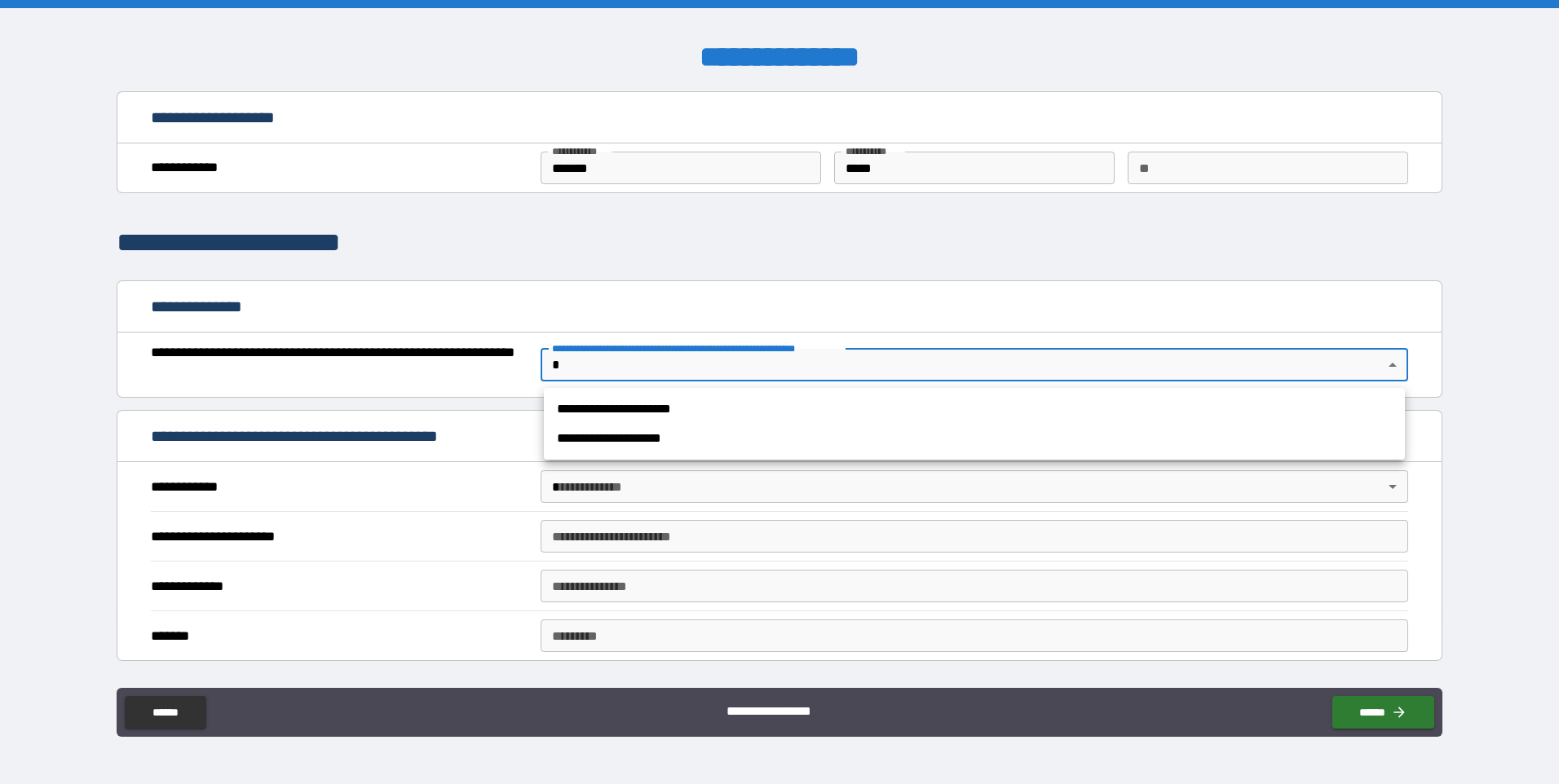 click on "**********" at bounding box center (780, 392) 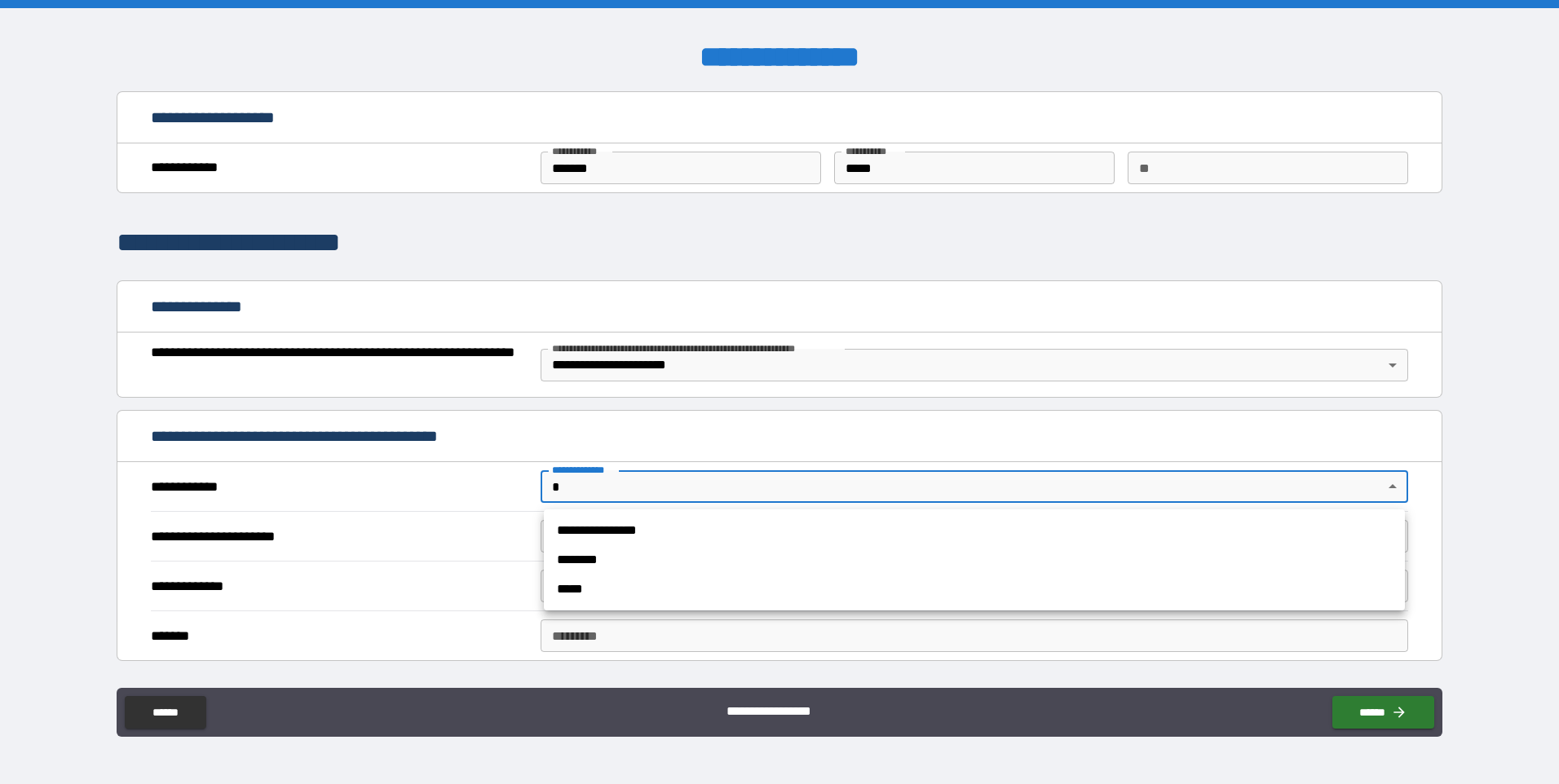 click on "**********" at bounding box center (780, 392) 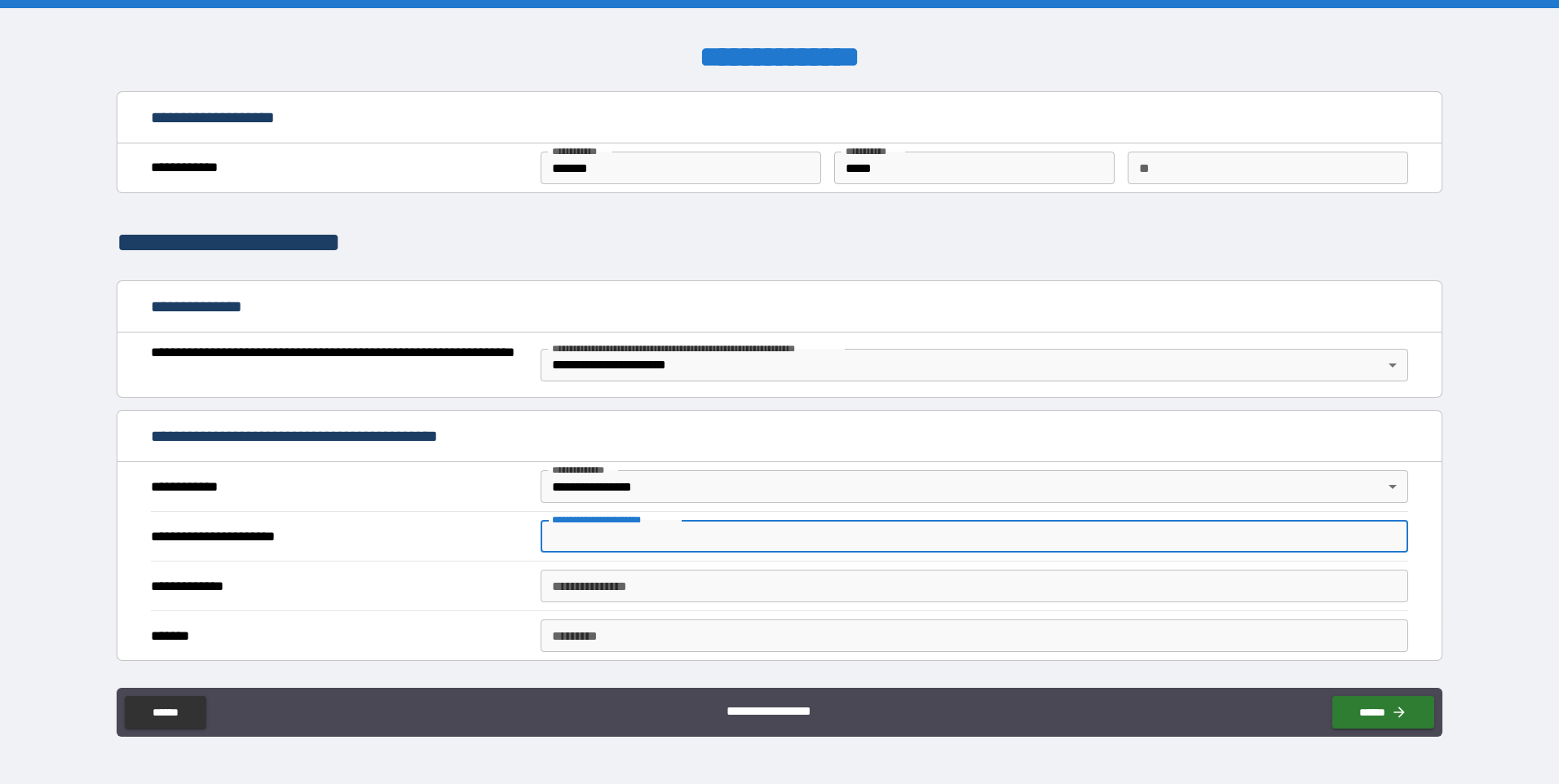 click on "**********" at bounding box center [974, 536] 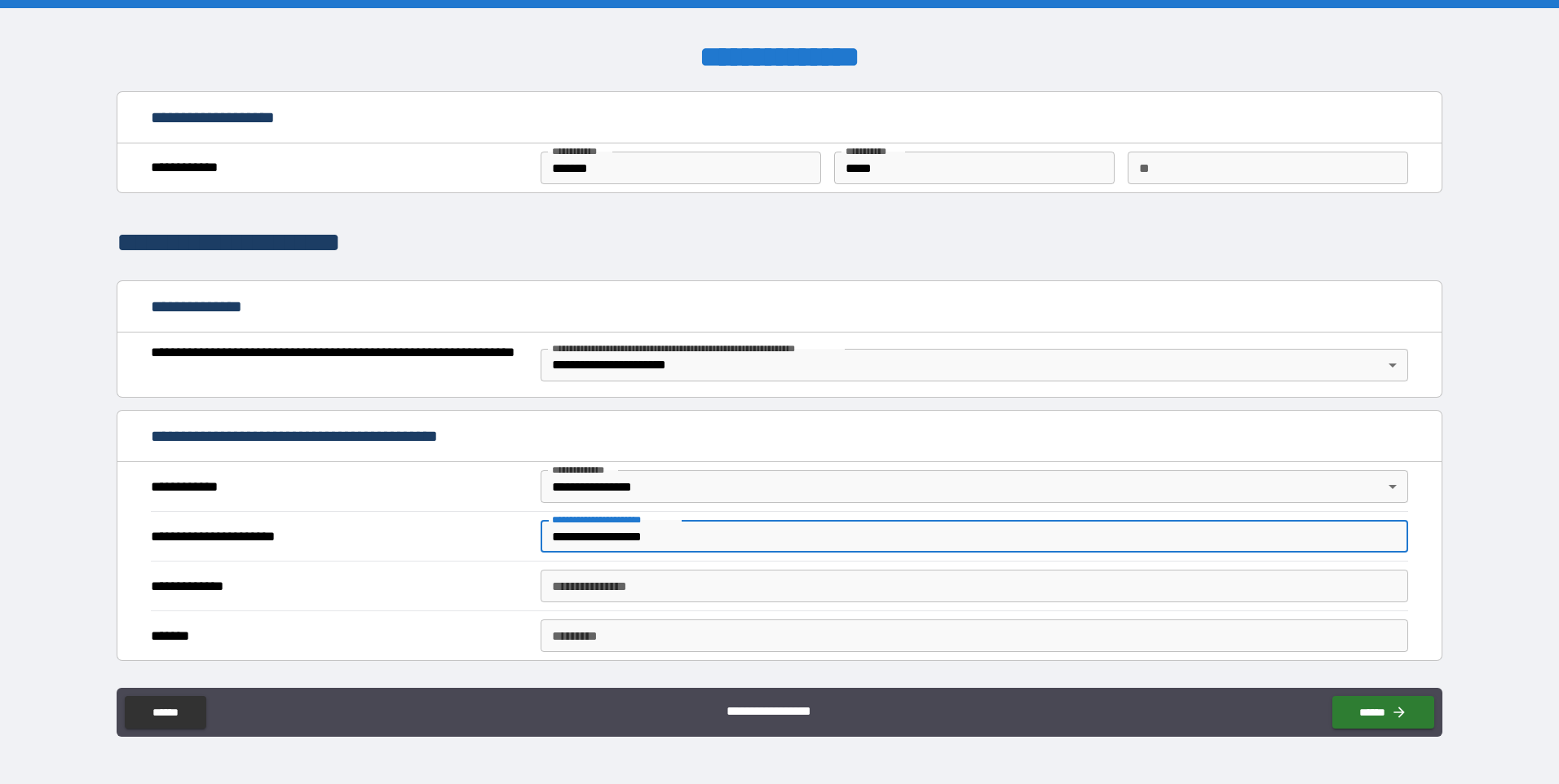type on "**********" 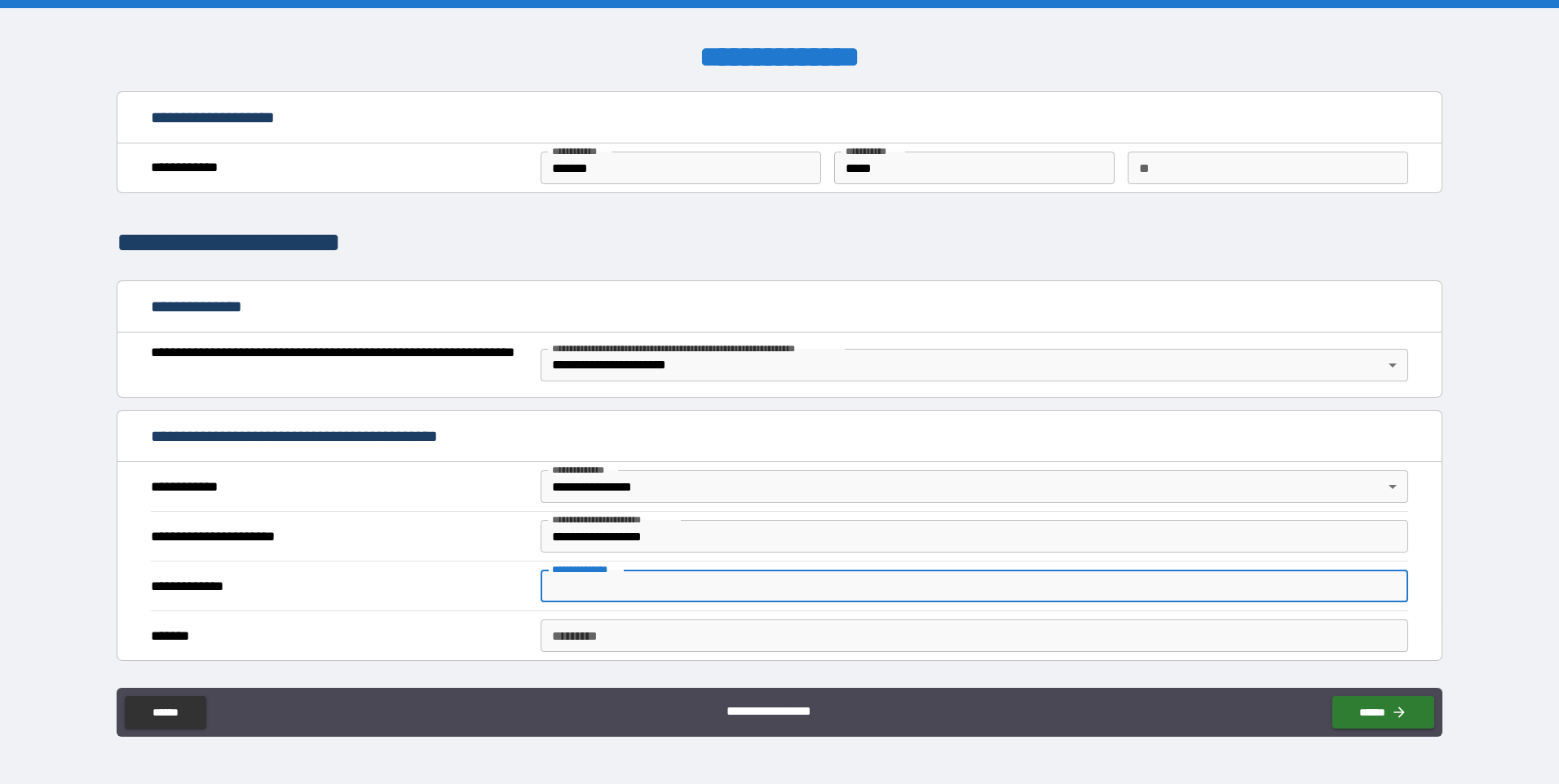 click on "**********" at bounding box center [974, 586] 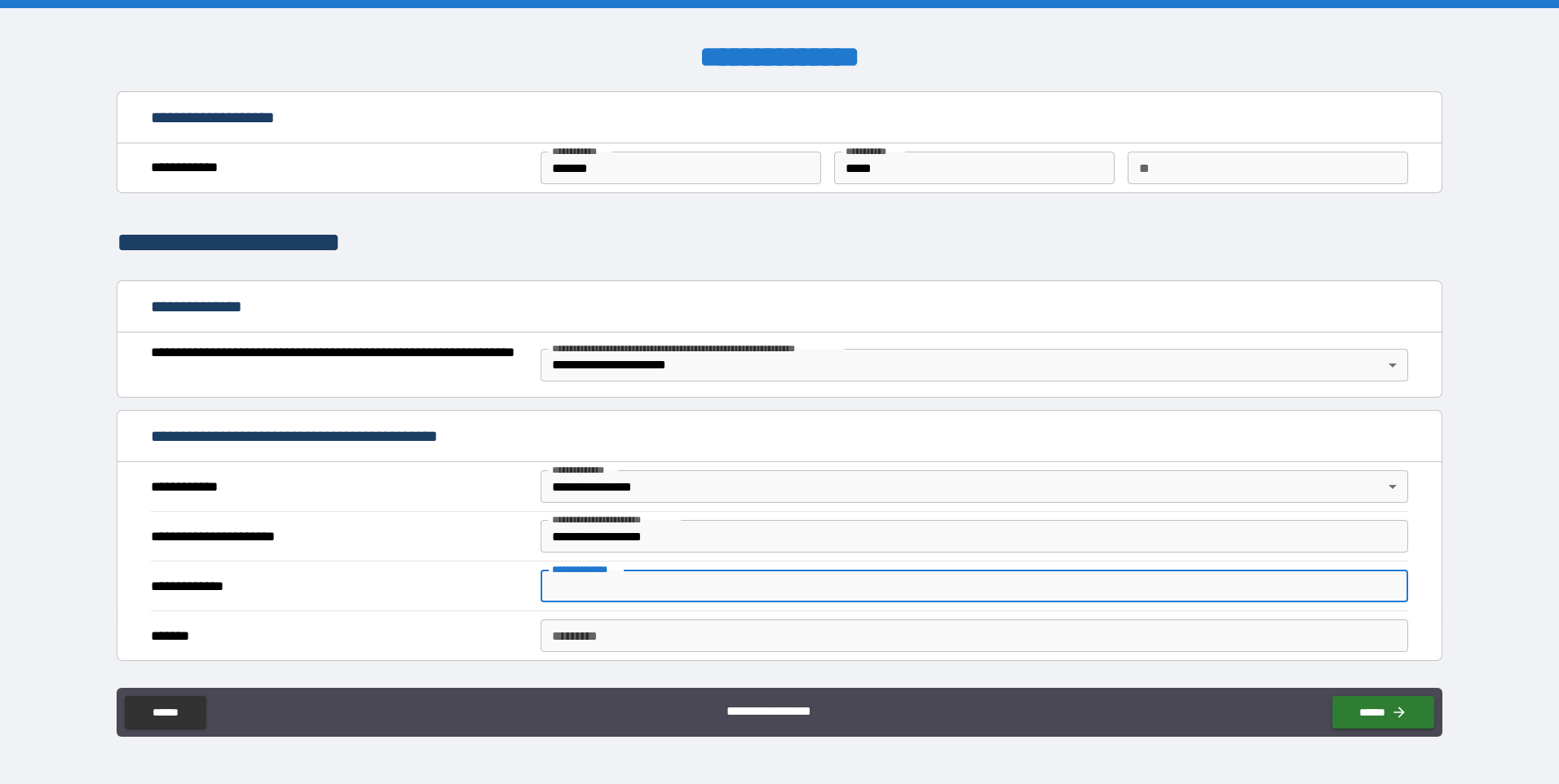 click on "*******   *" at bounding box center [974, 636] 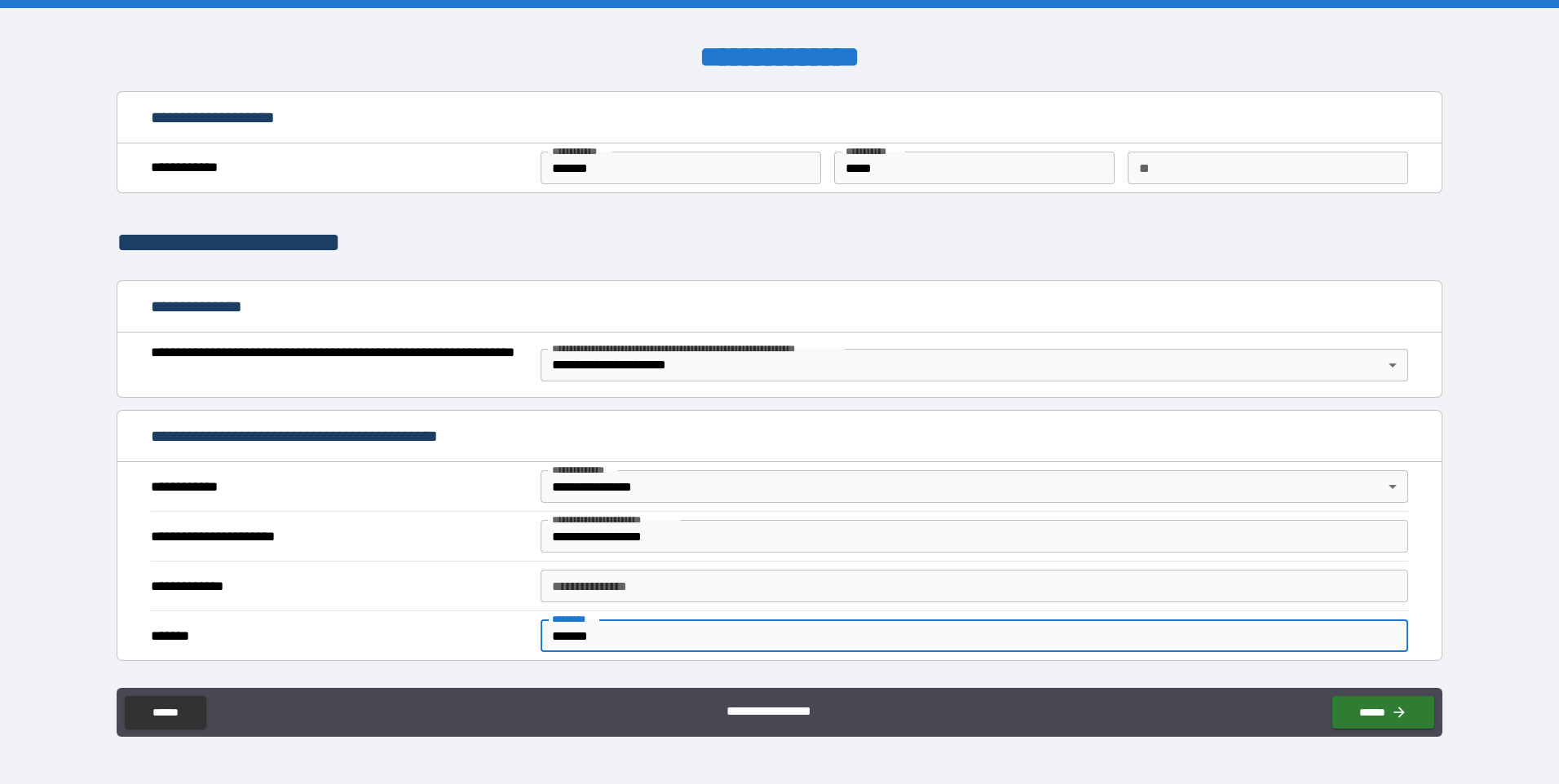 type on "*******" 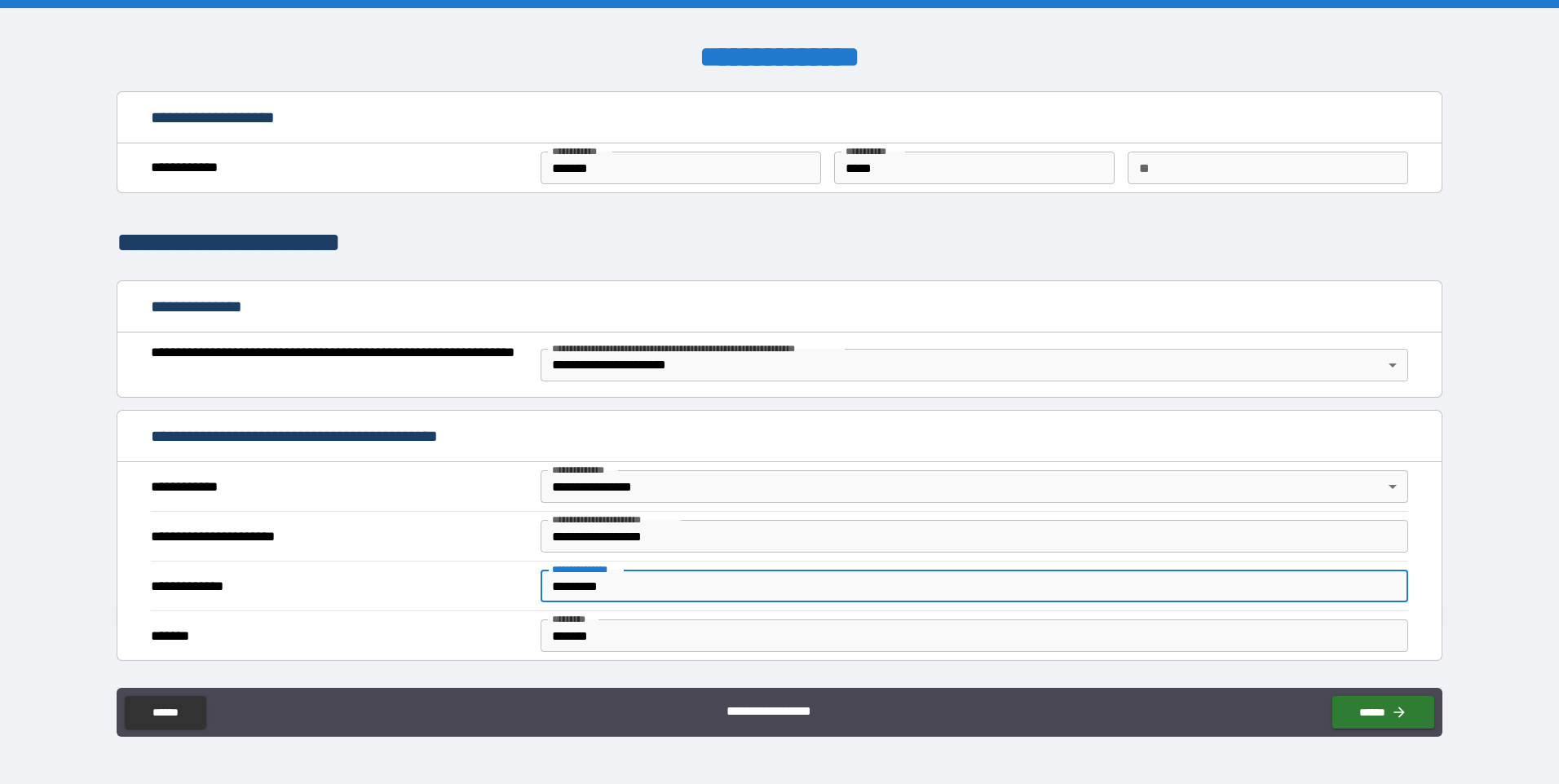 type on "*********" 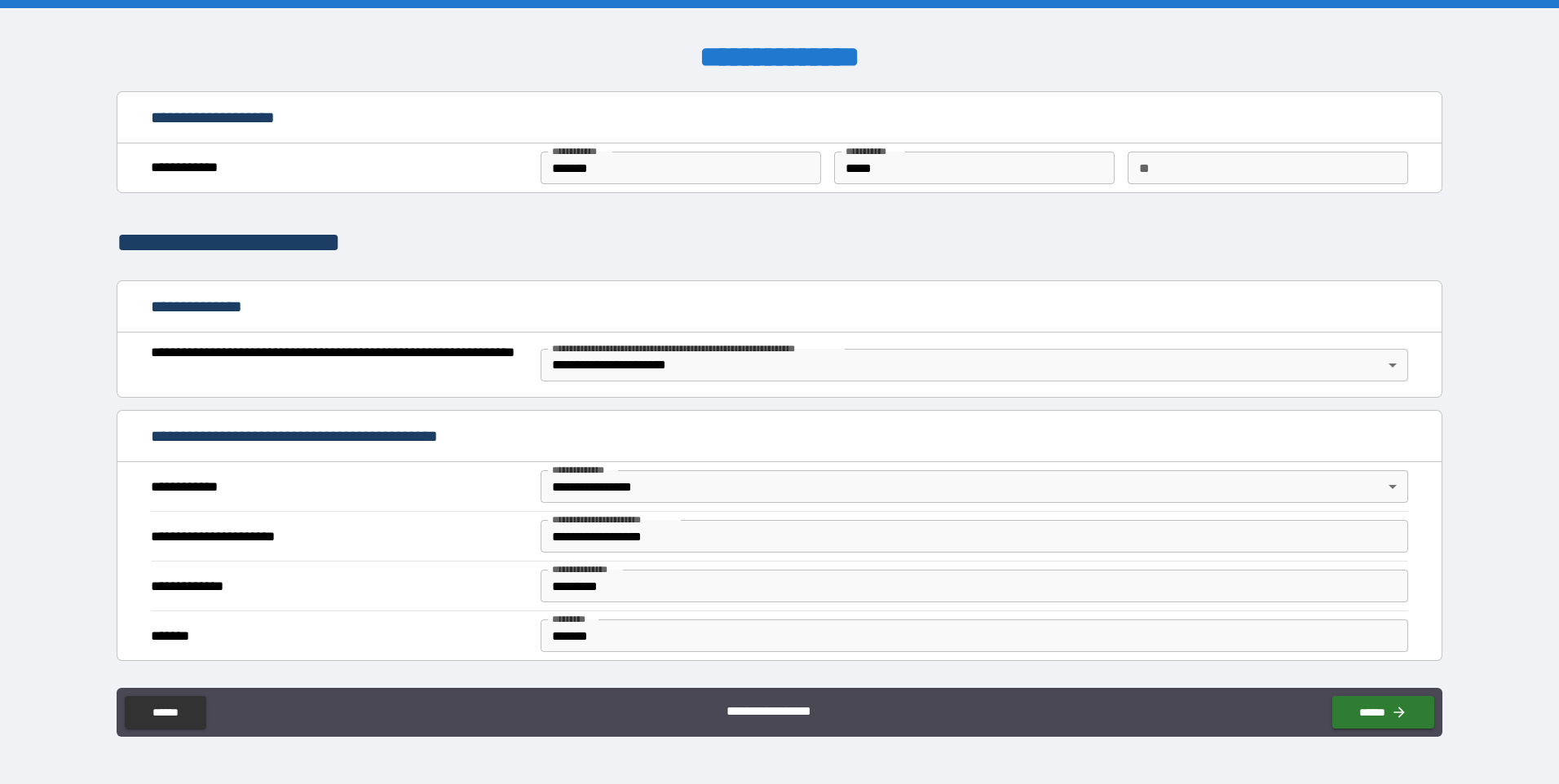click on "**********" at bounding box center (779, 243) 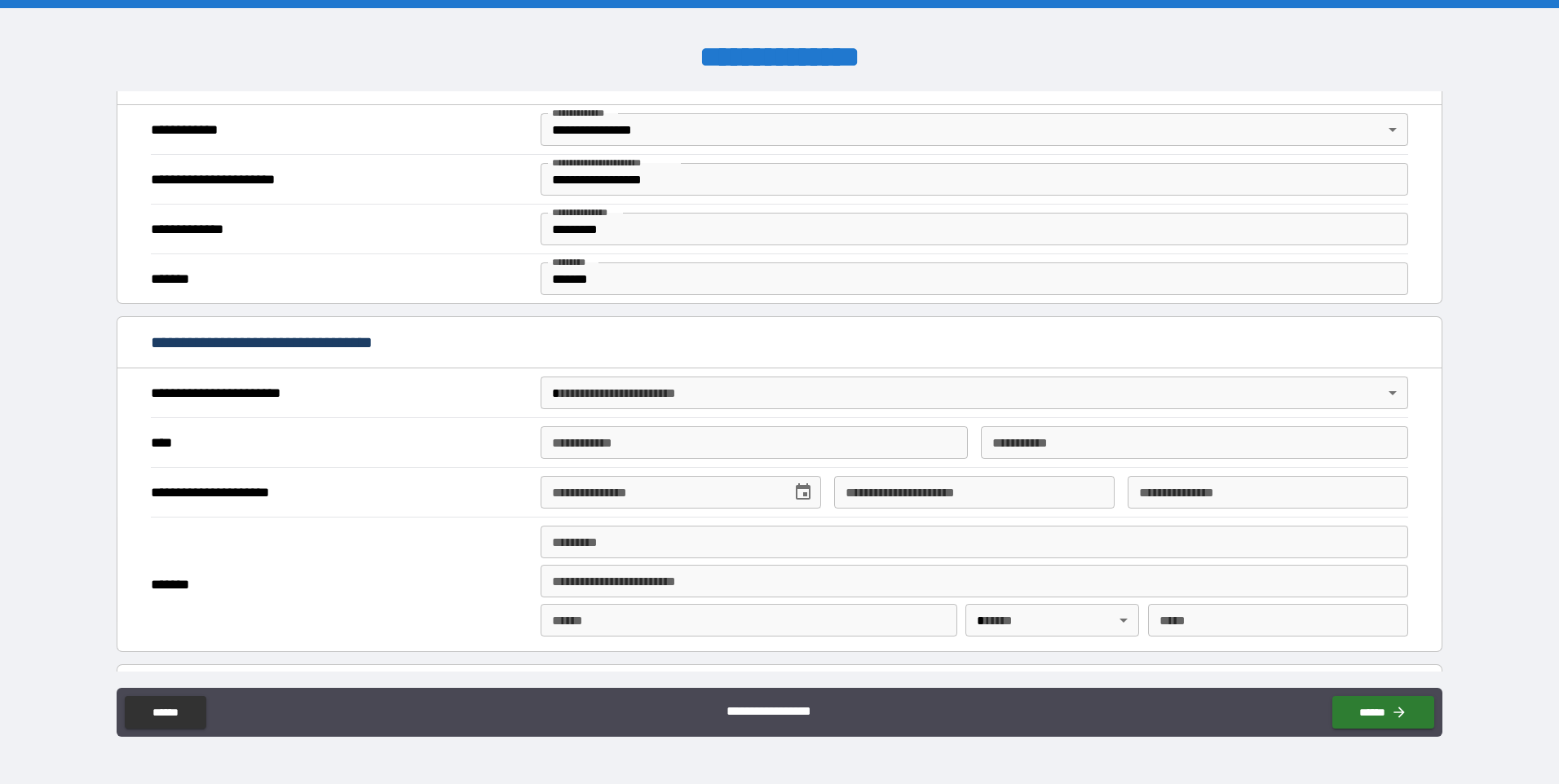 scroll, scrollTop: 407, scrollLeft: 0, axis: vertical 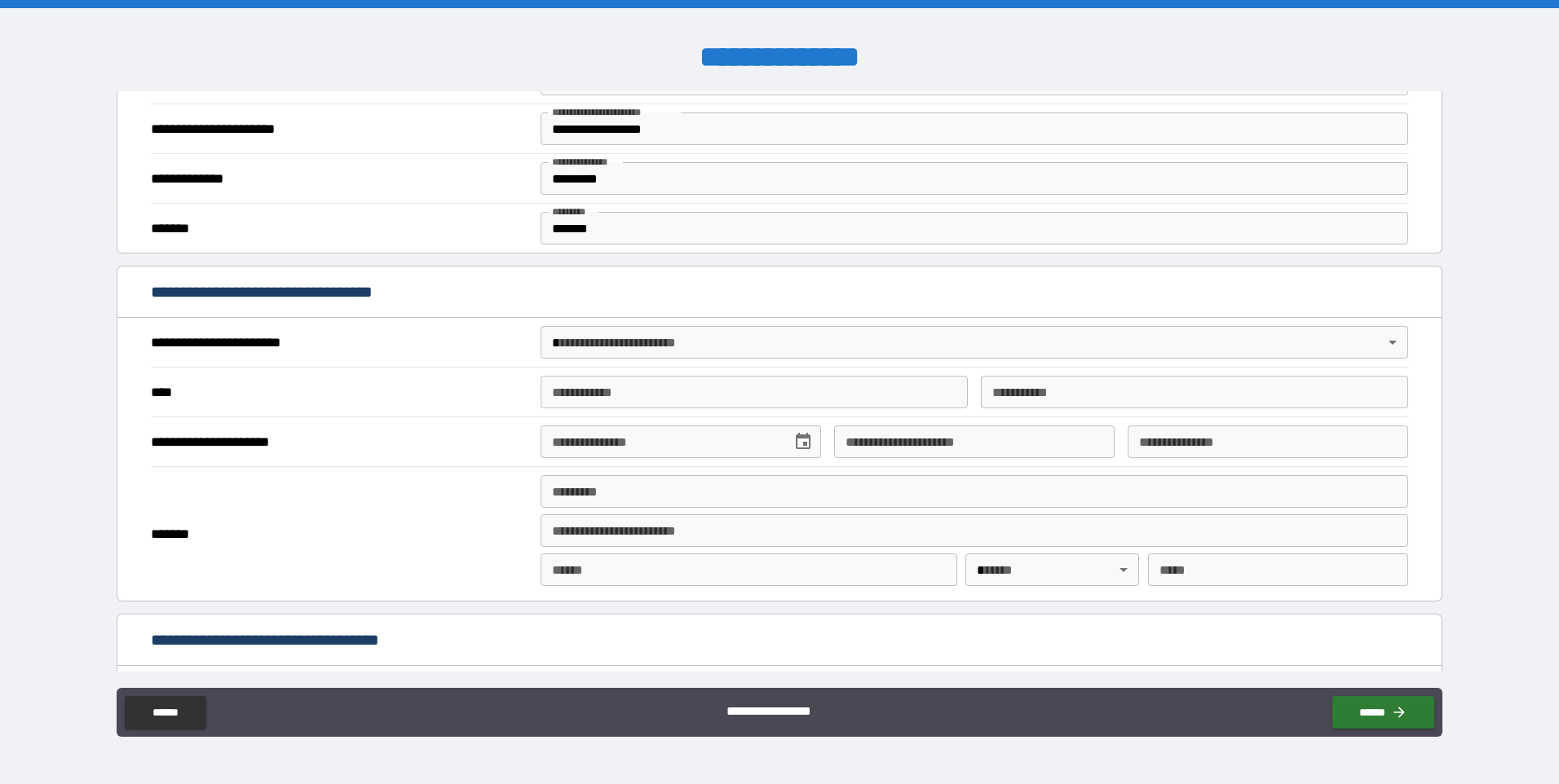 click on "**********" at bounding box center [780, 392] 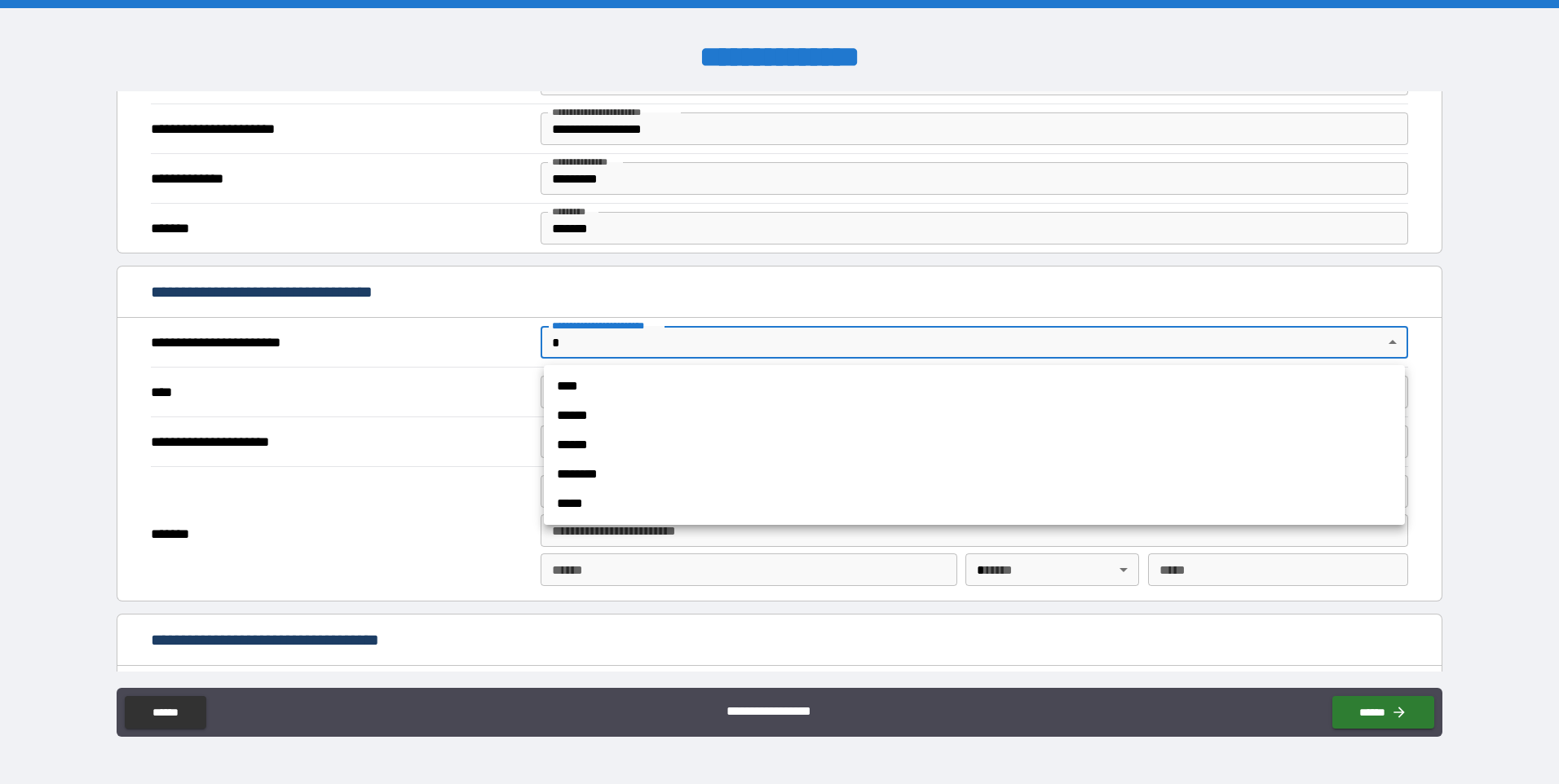 click on "****" at bounding box center [974, 386] 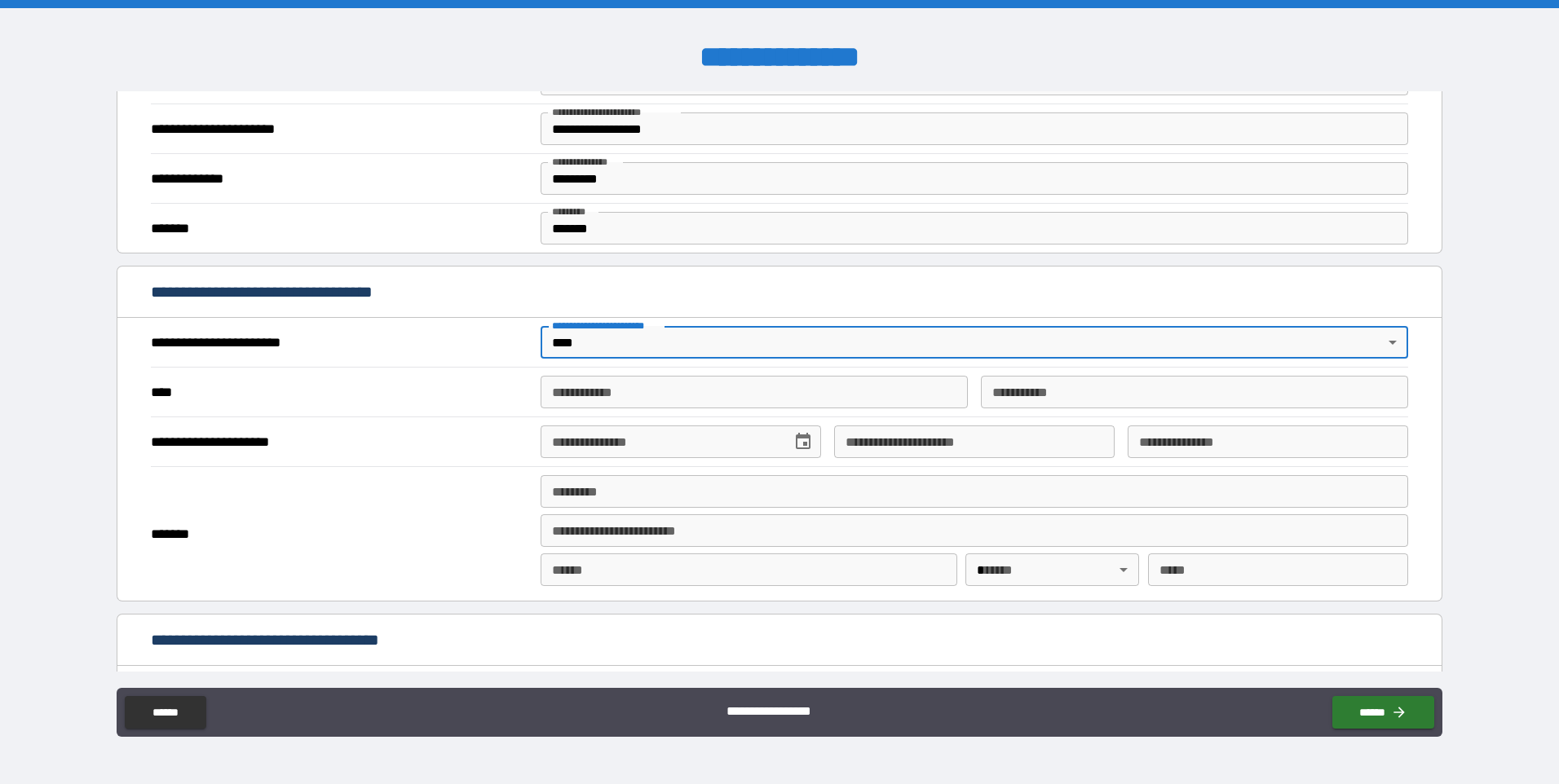 click on "**********" at bounding box center [754, 392] 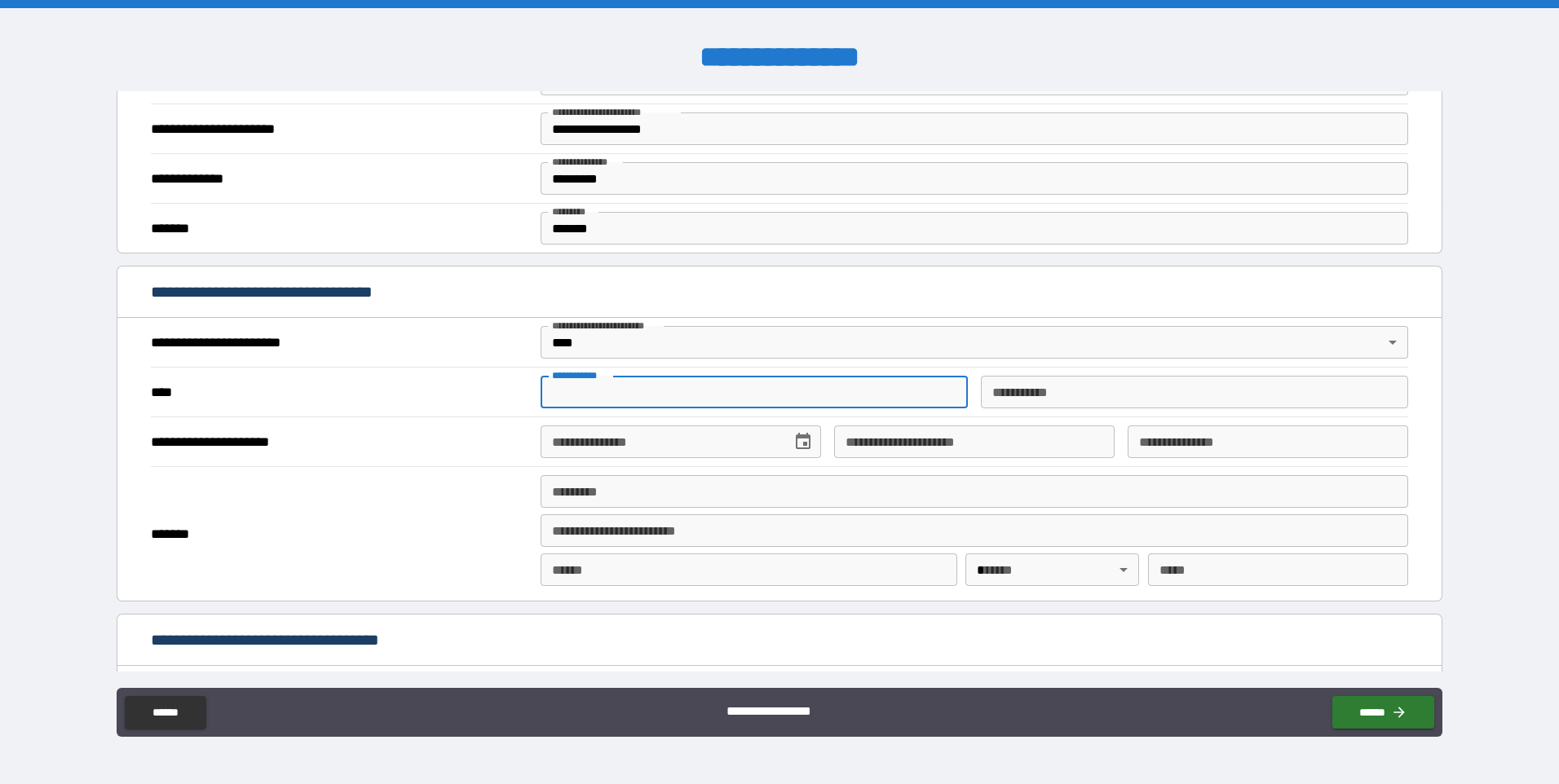 type on "*******" 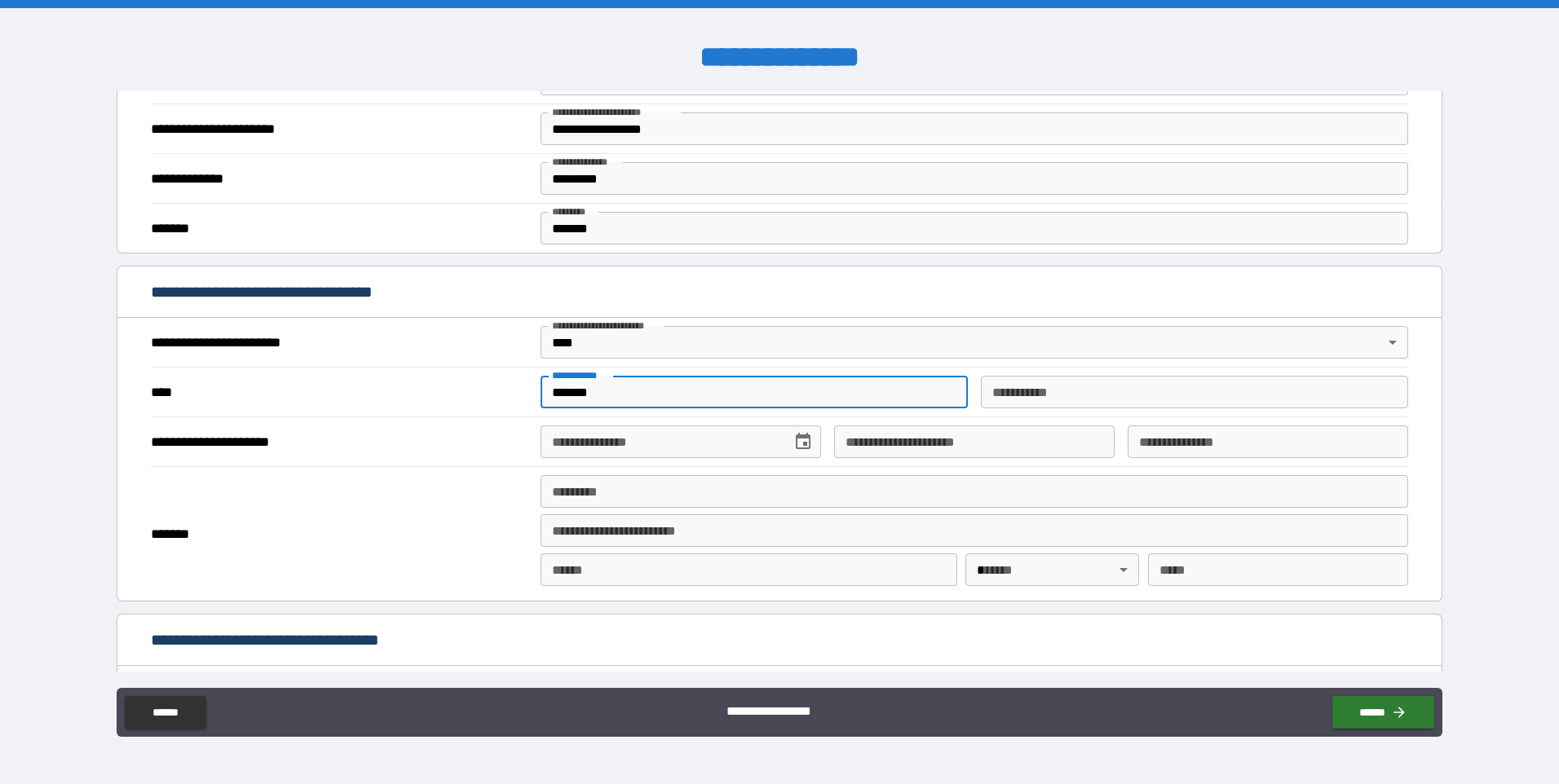 type on "*****" 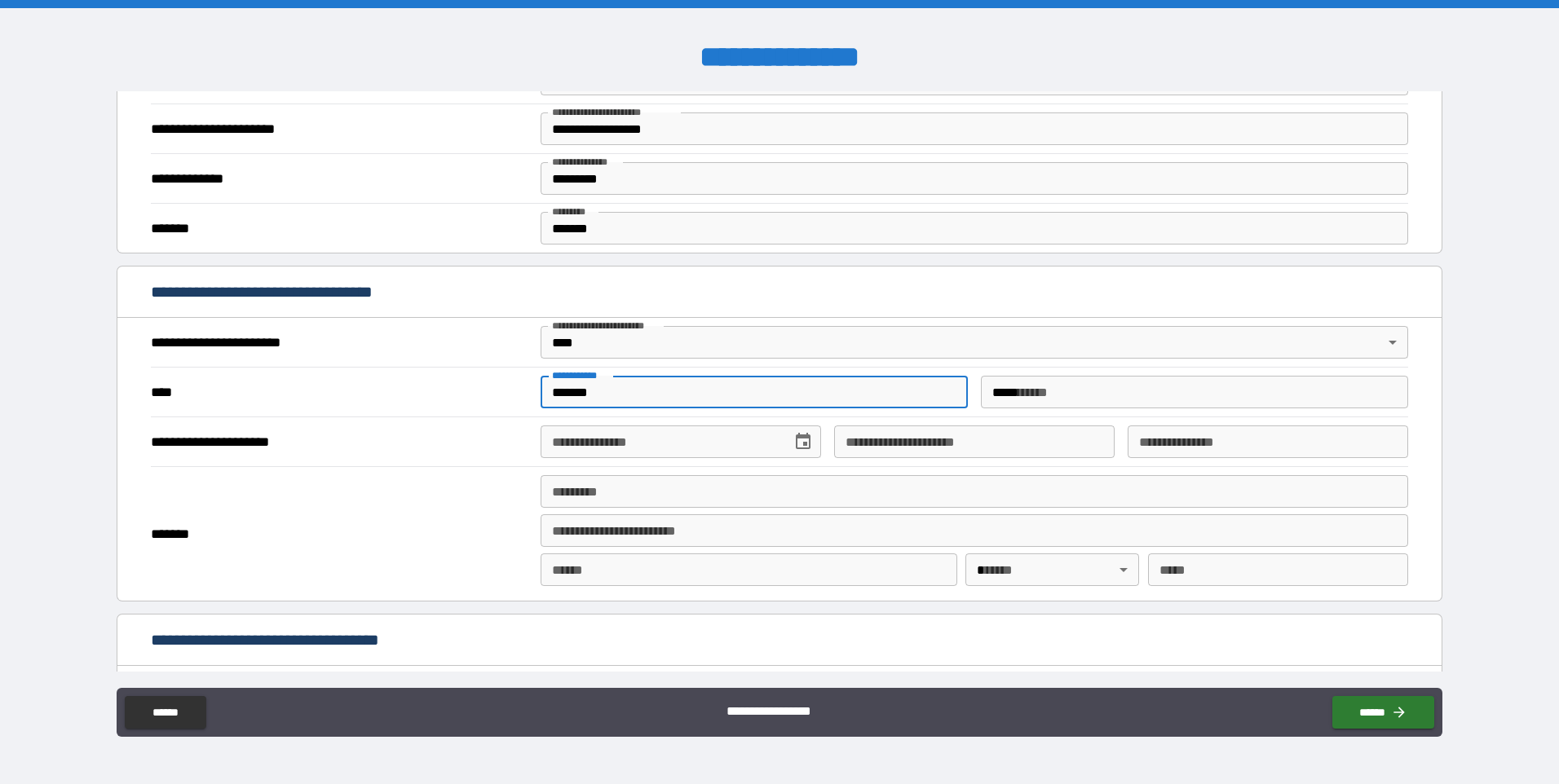 type on "**********" 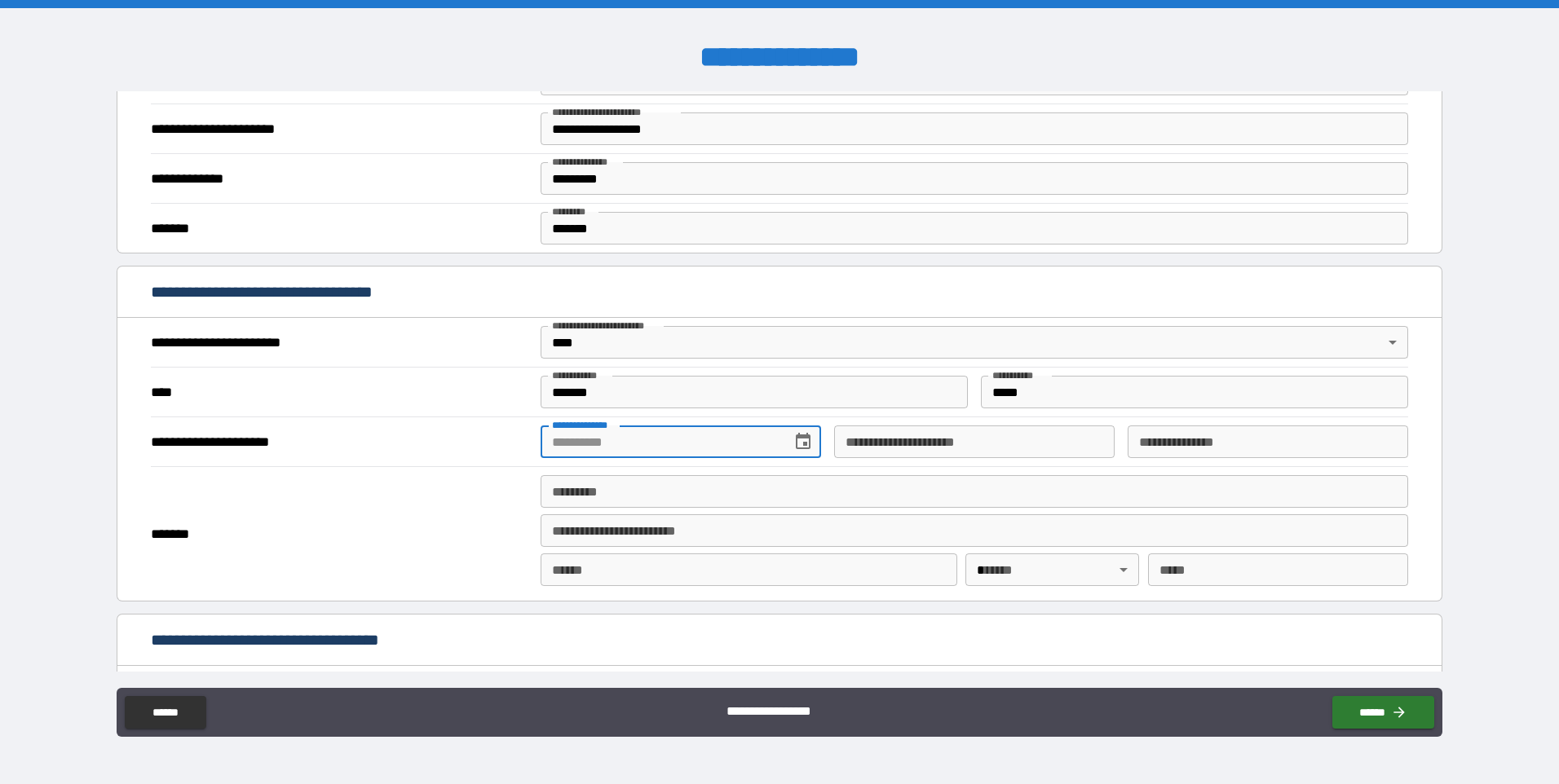 click on "**********" at bounding box center (660, 442) 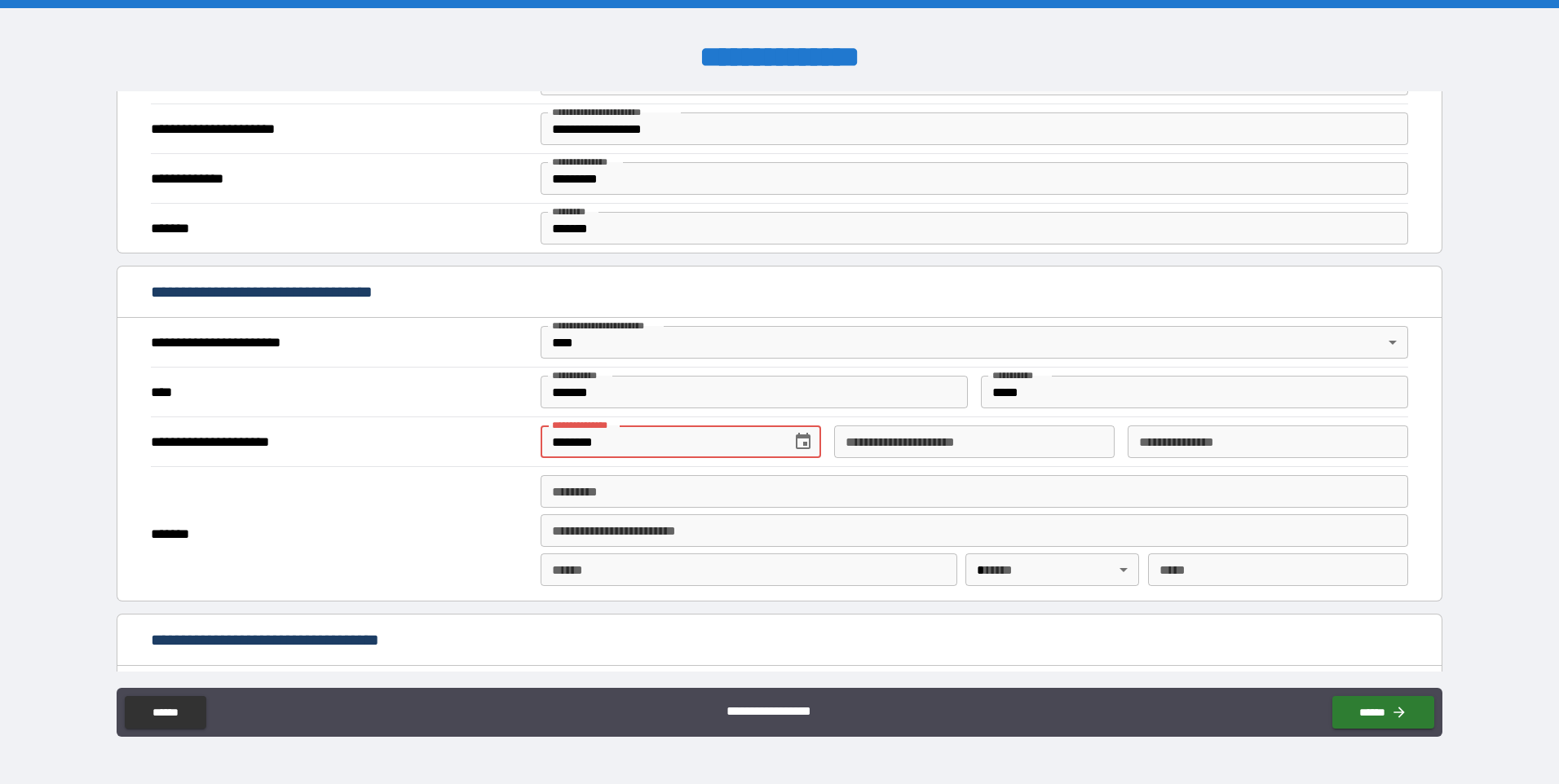 click on "**********" at bounding box center [338, 443] 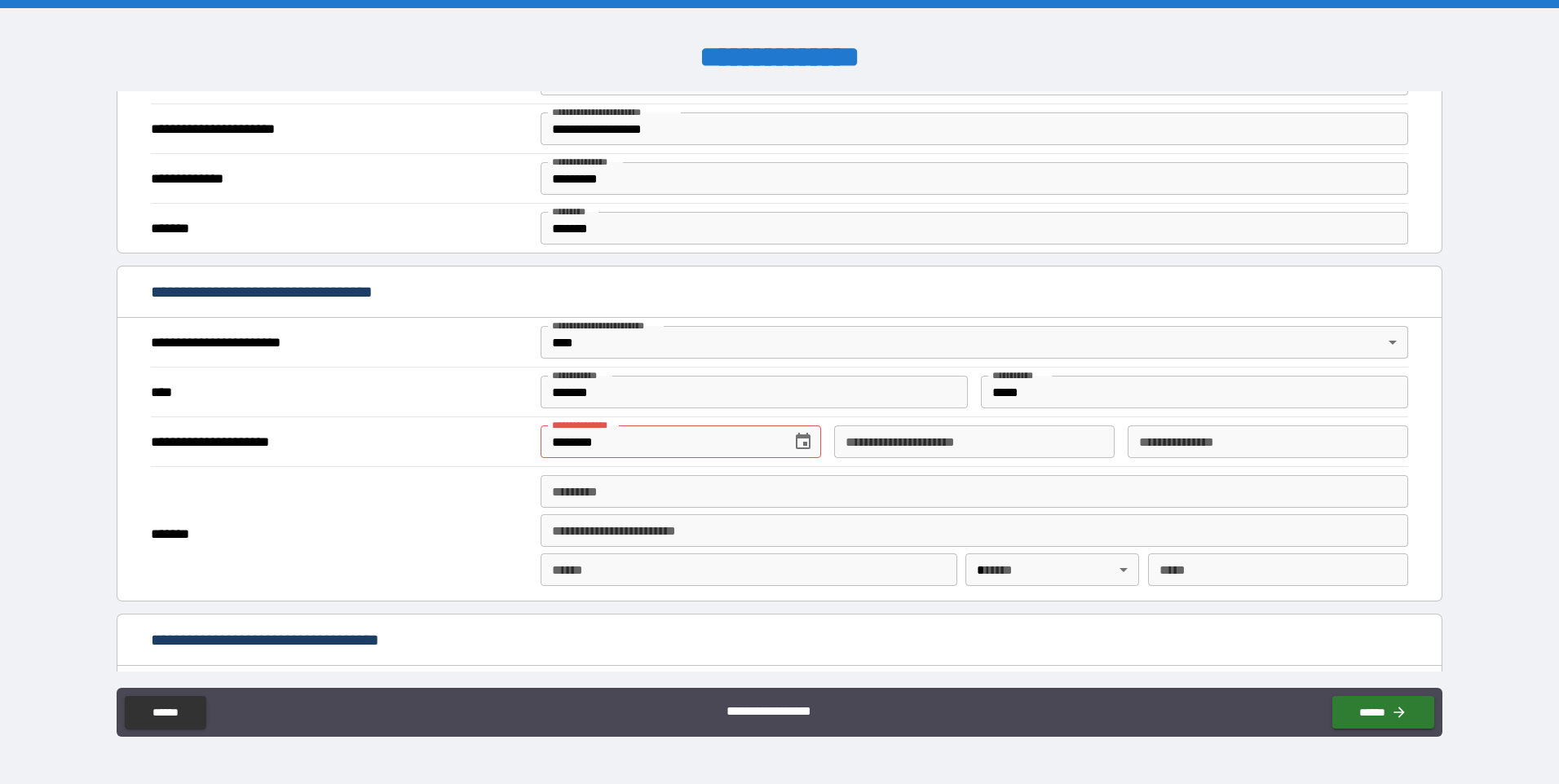 click on "********" at bounding box center [660, 442] 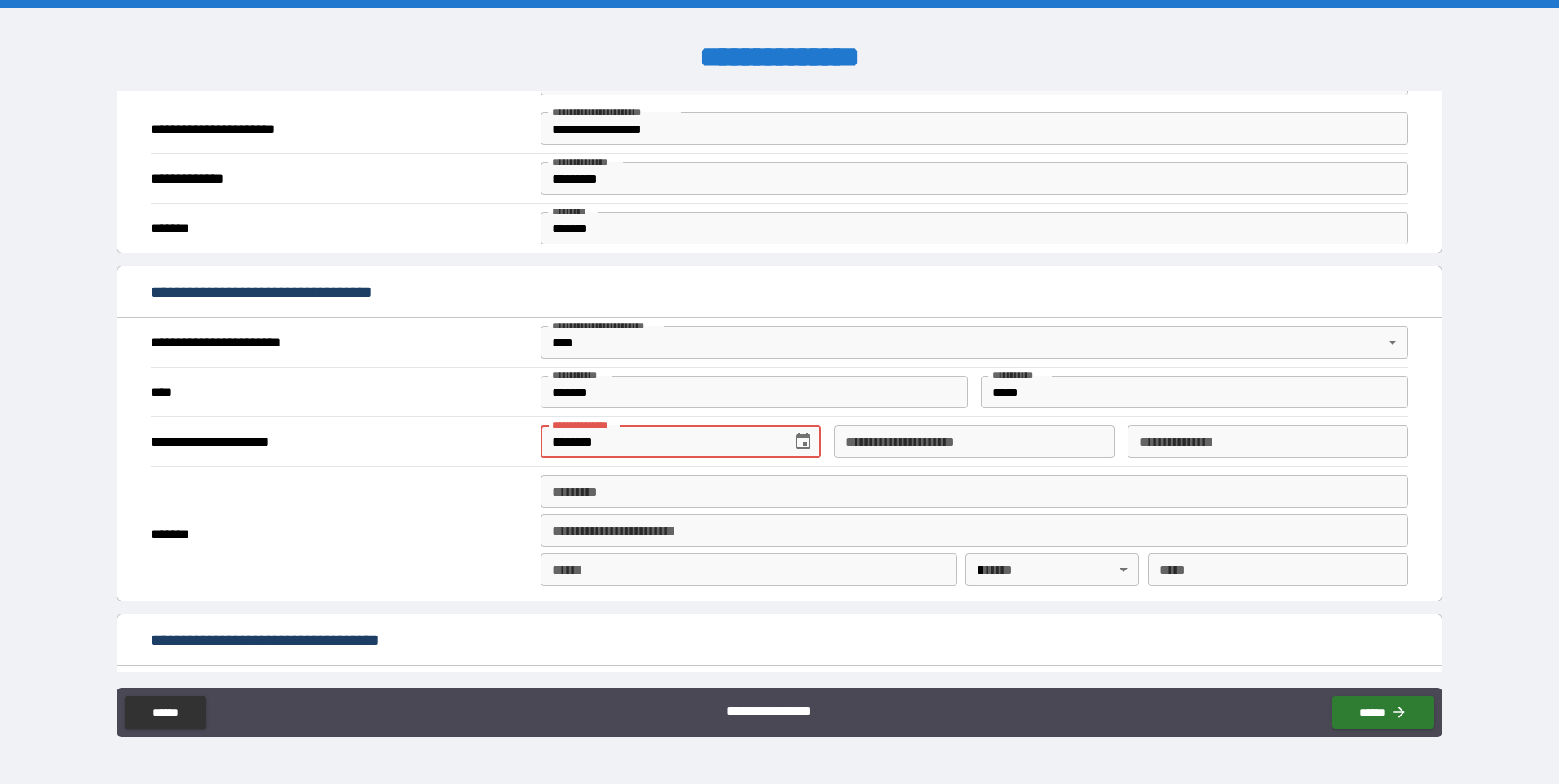 drag, startPoint x: 621, startPoint y: 440, endPoint x: 590, endPoint y: 442, distance: 31.064449 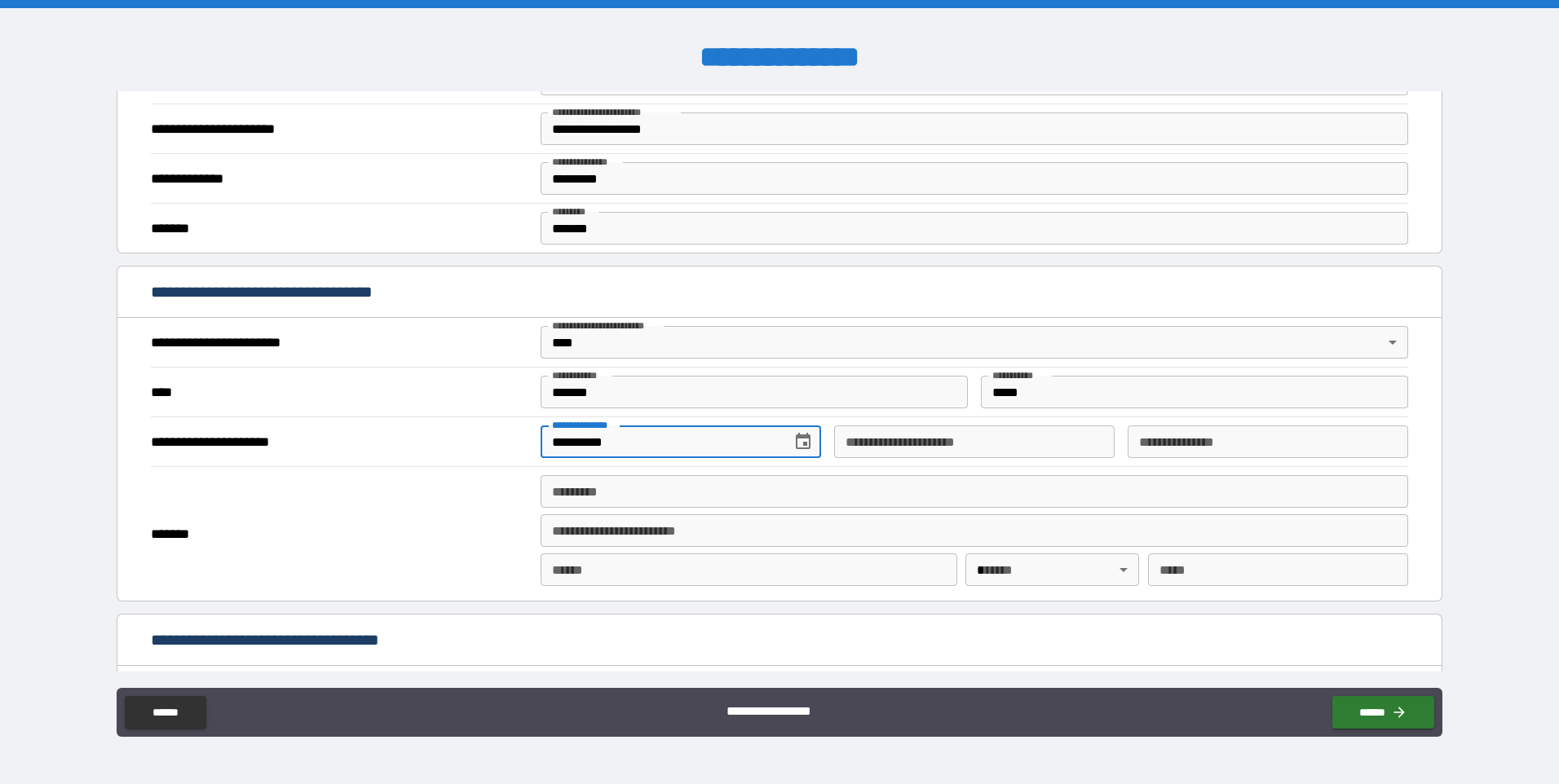 type on "**********" 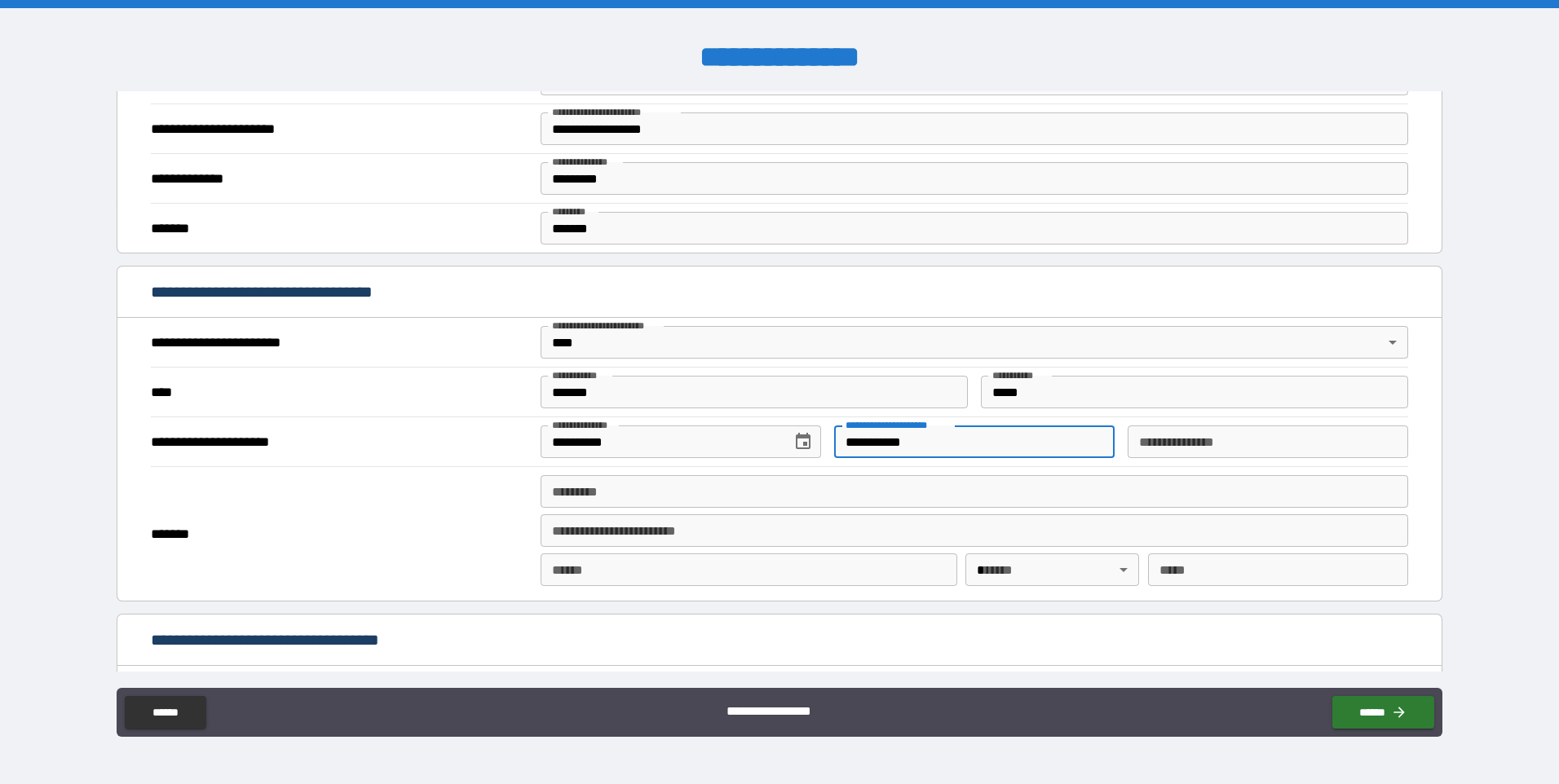 type on "**********" 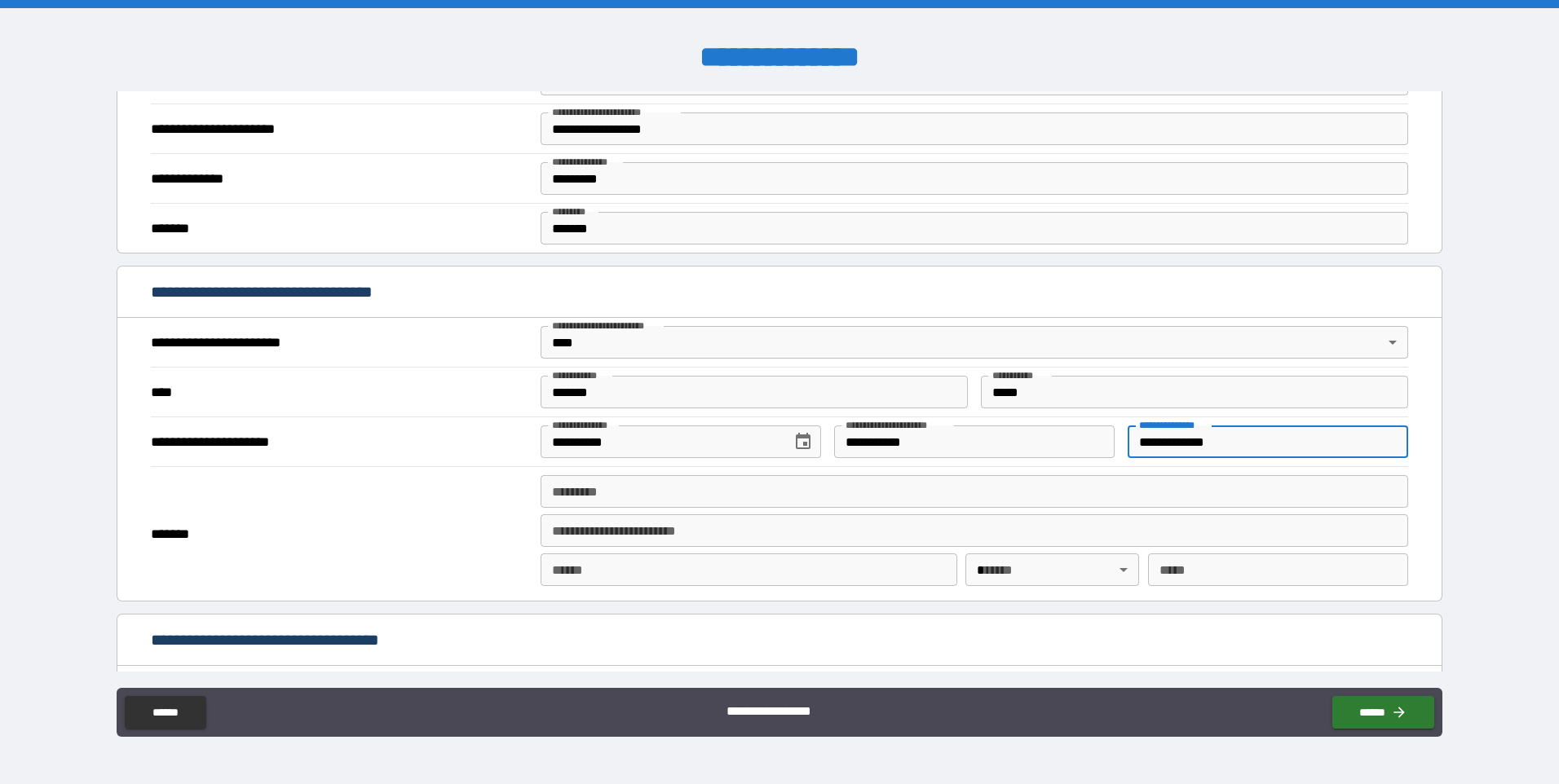 type on "**********" 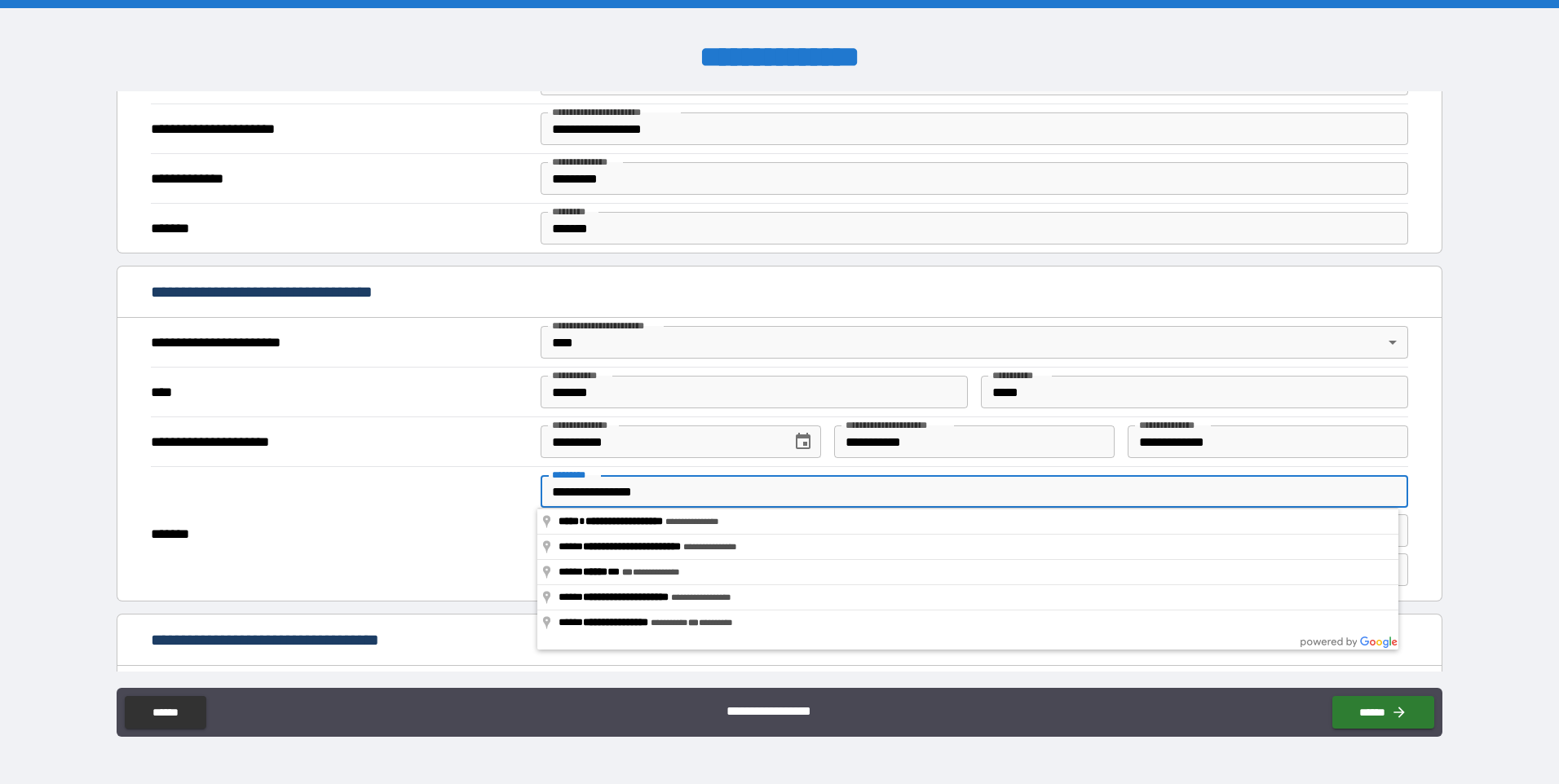 type on "**********" 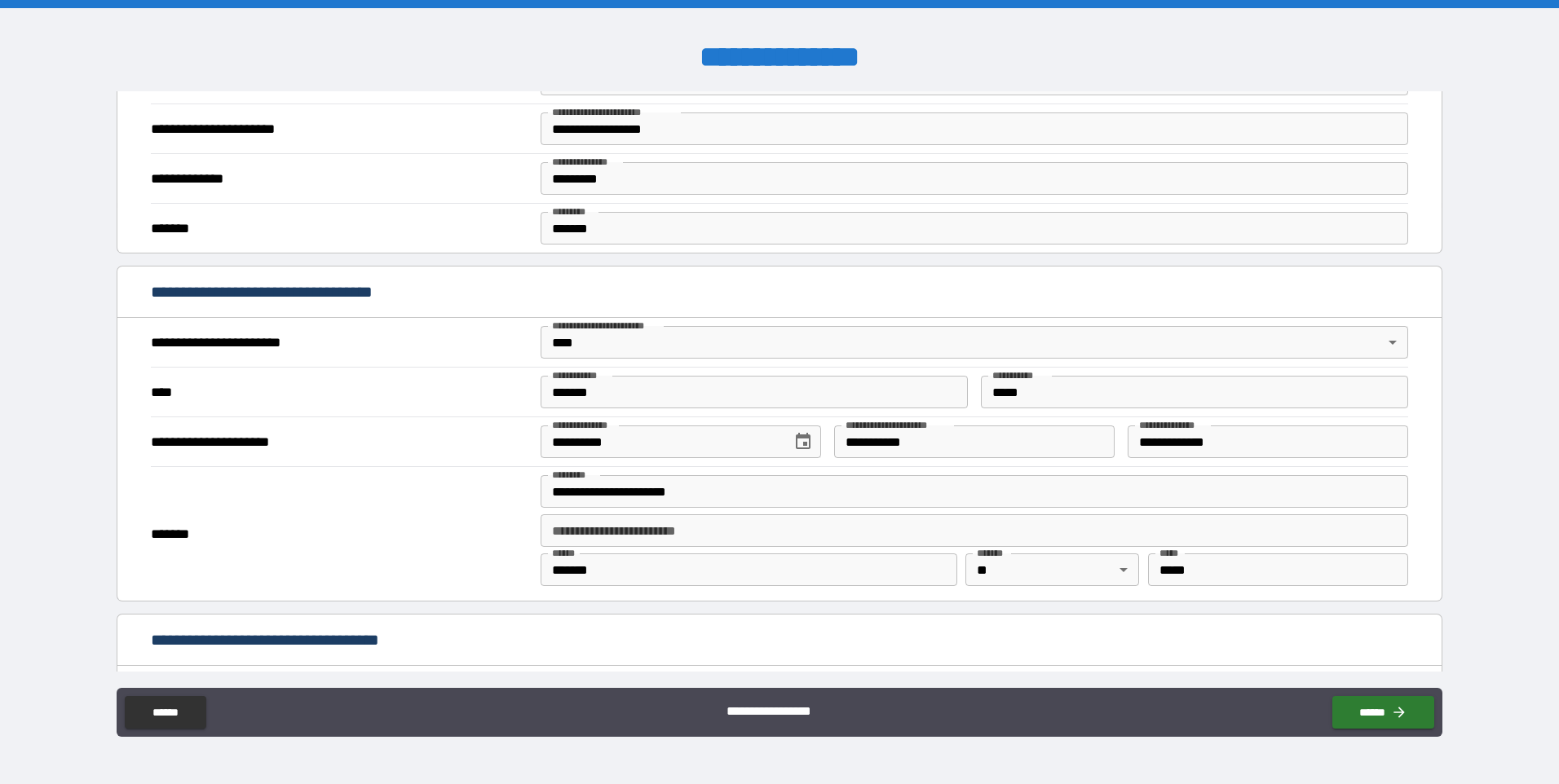 click on "*******" at bounding box center (339, 534) 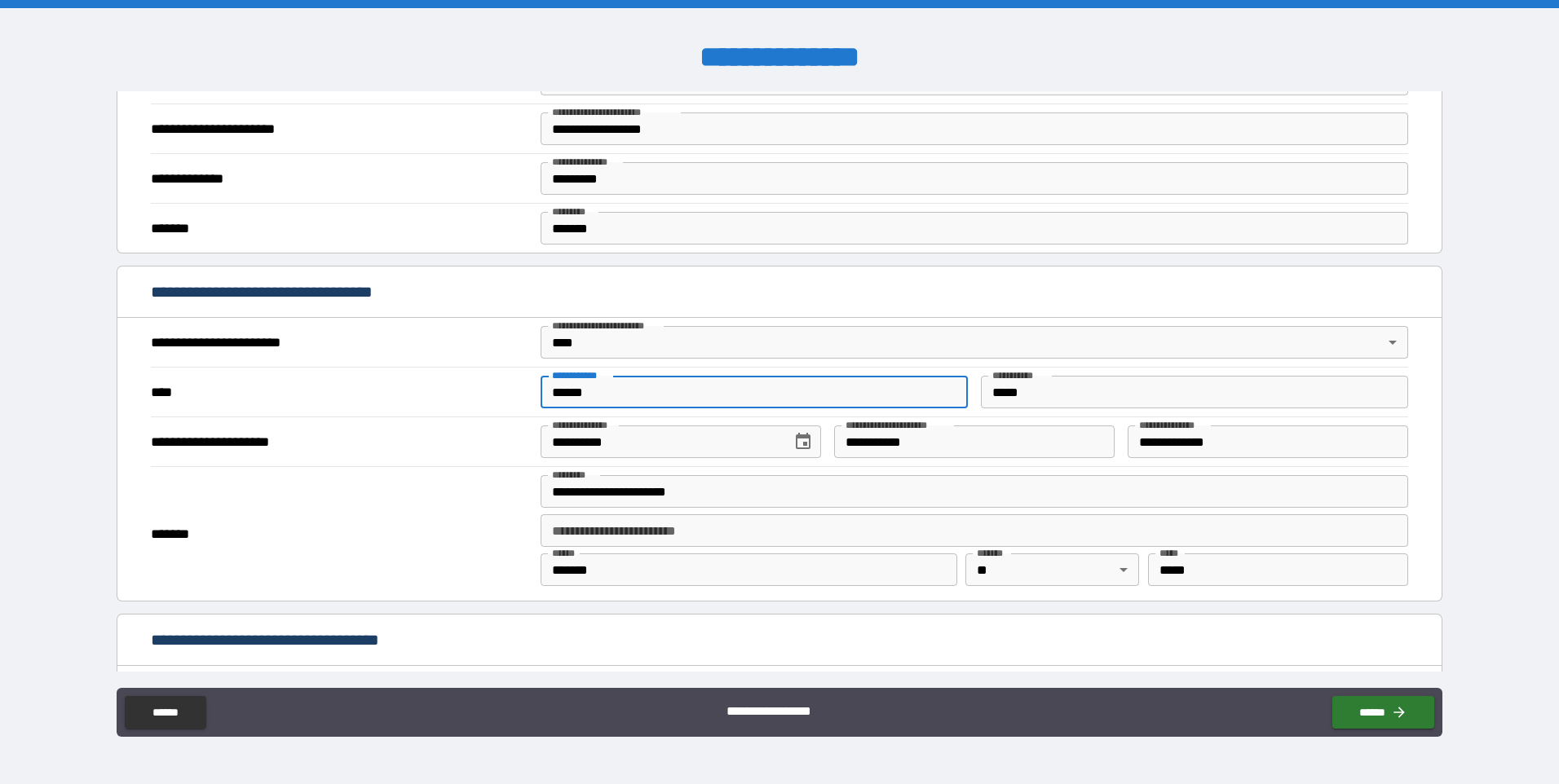 type on "*******" 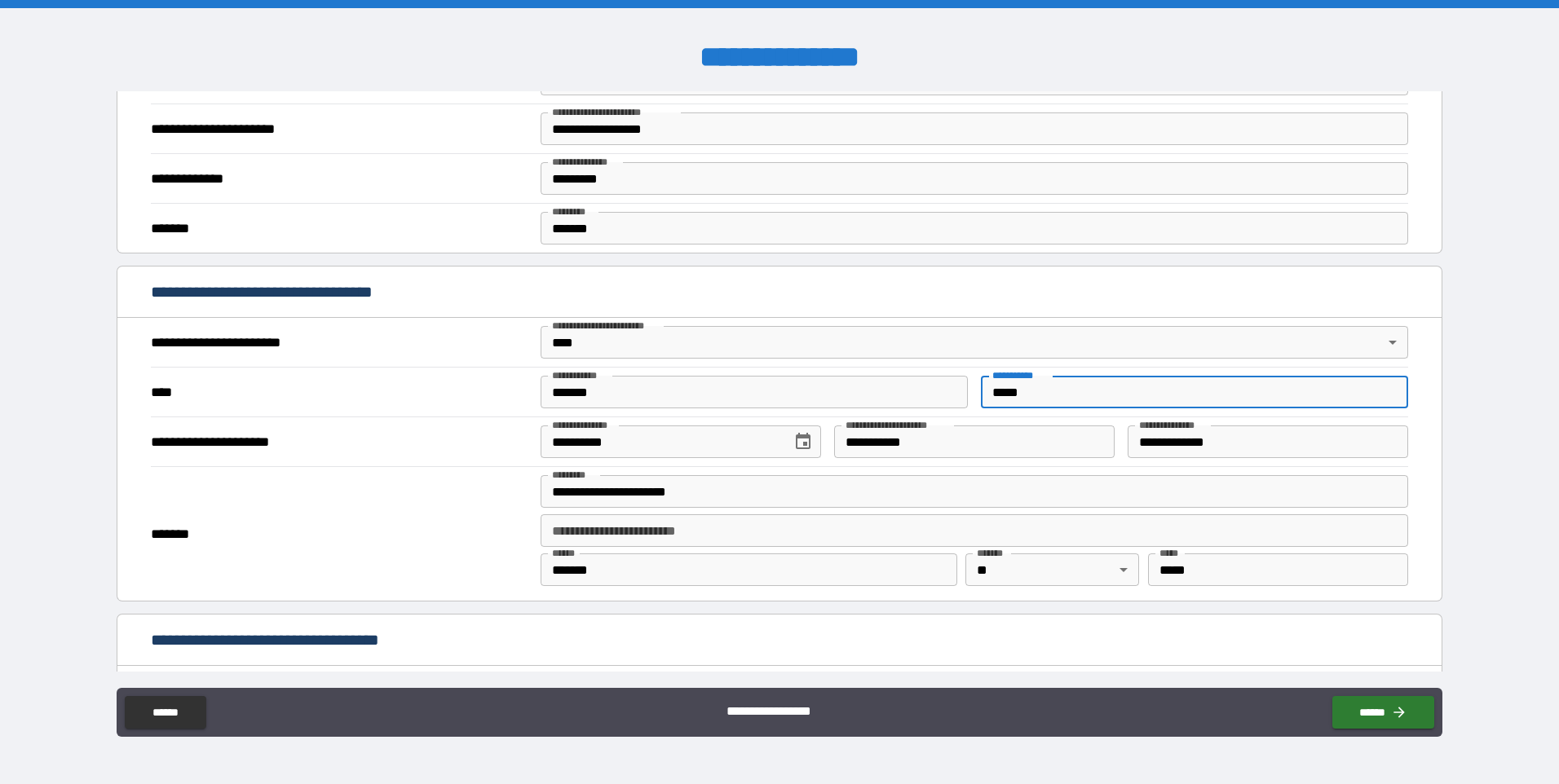 click on "*****" at bounding box center (1195, 392) 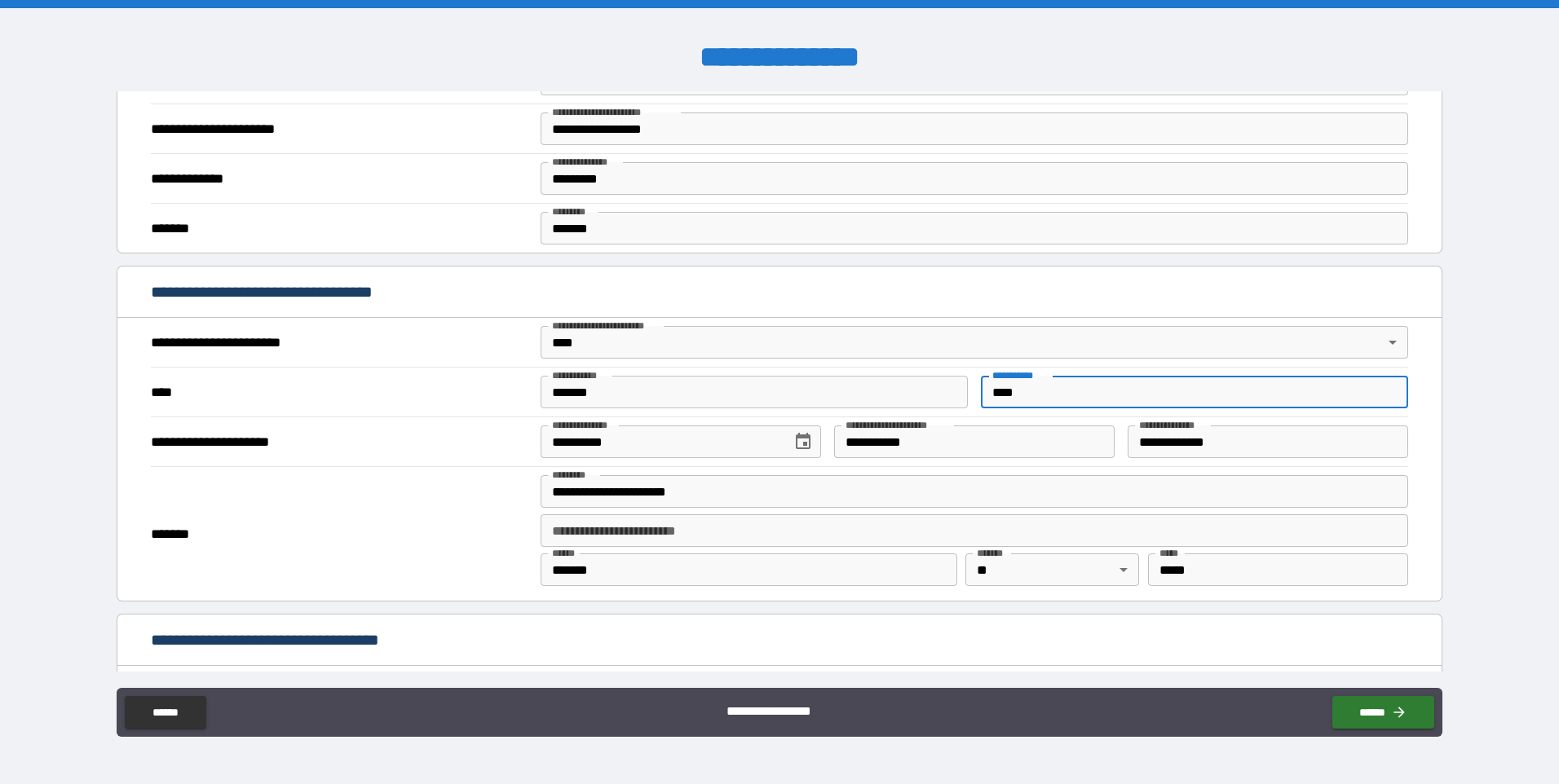 type on "*****" 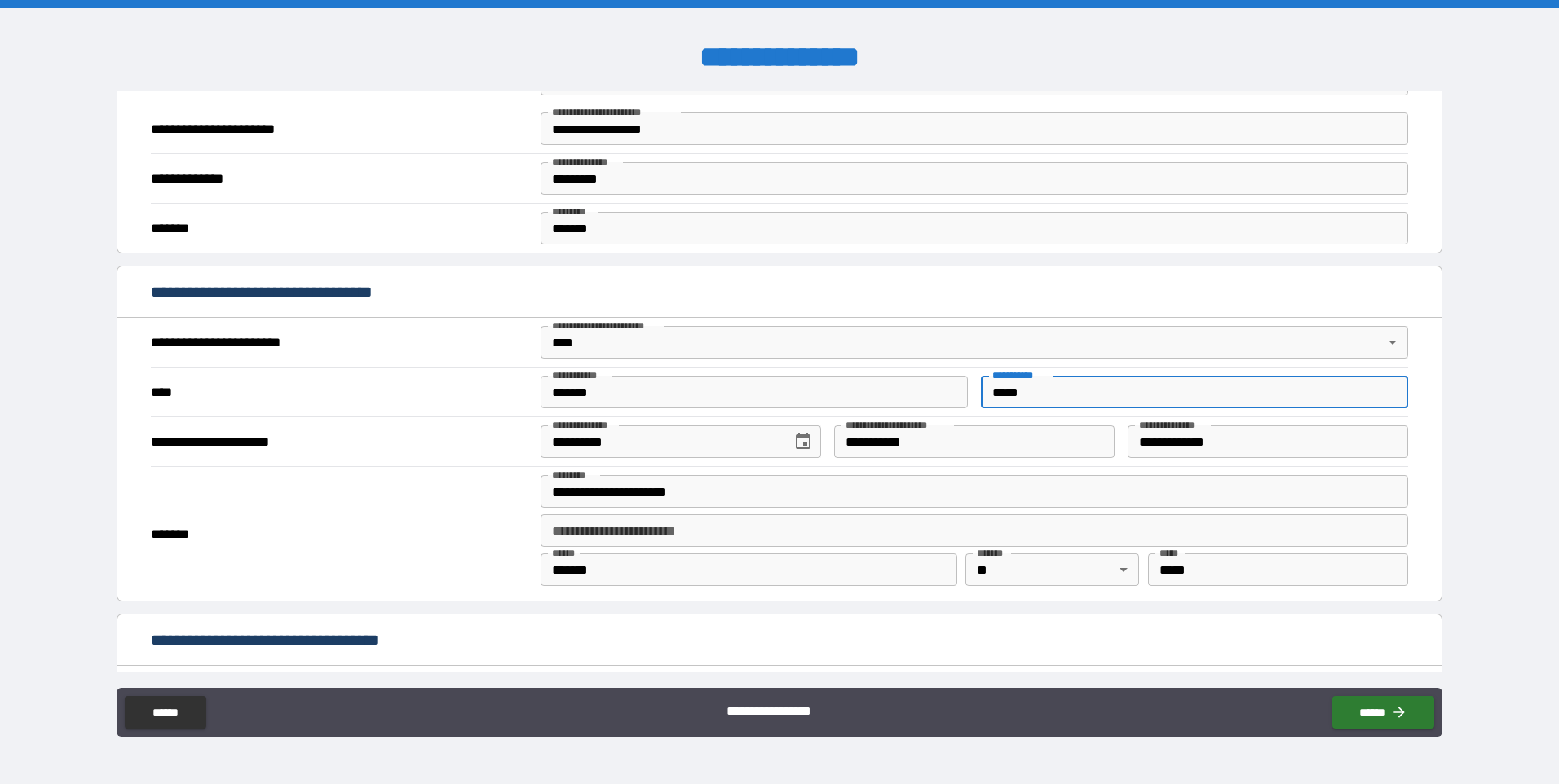 click on "*******" at bounding box center (339, 534) 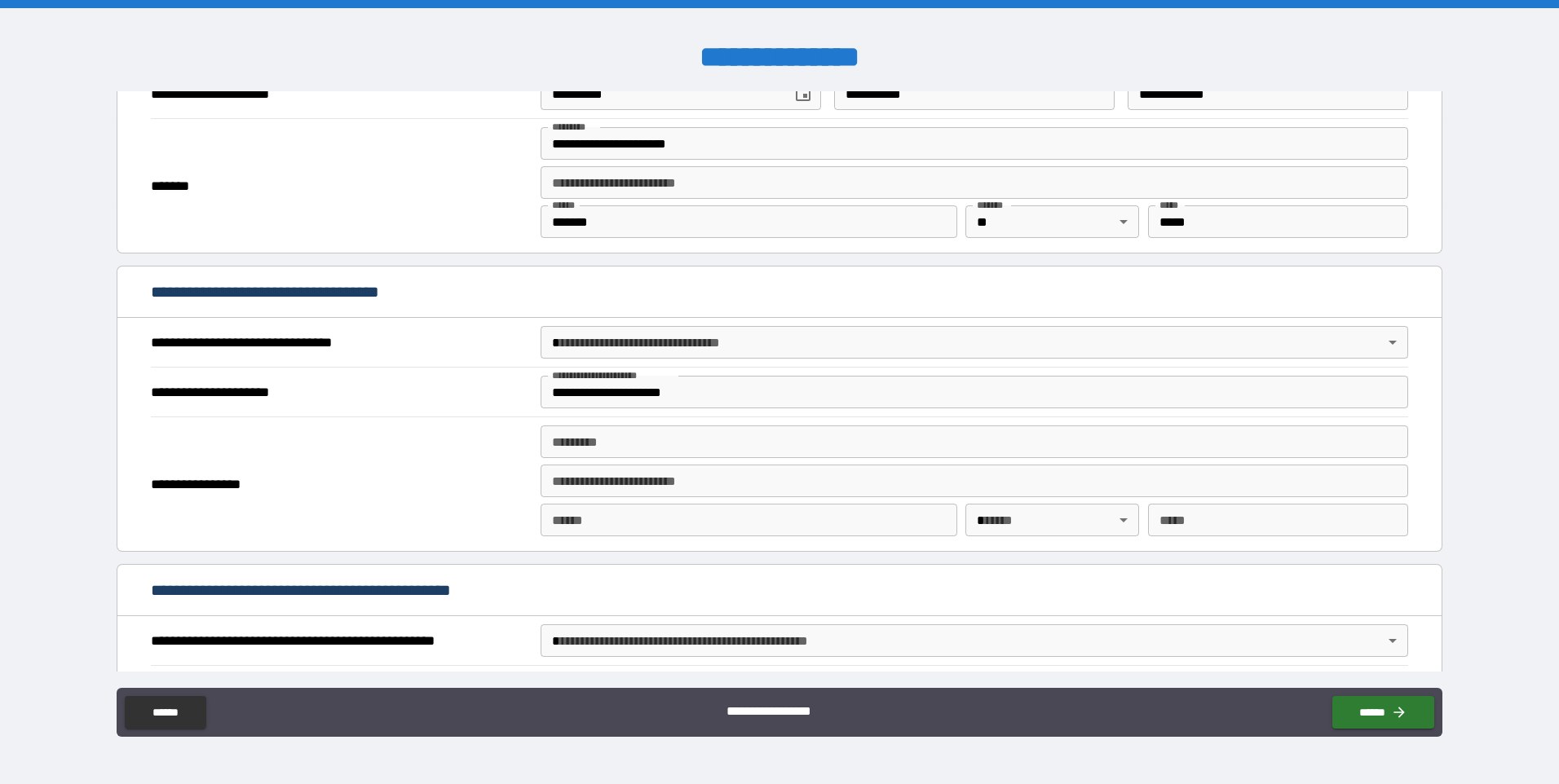 scroll, scrollTop: 815, scrollLeft: 0, axis: vertical 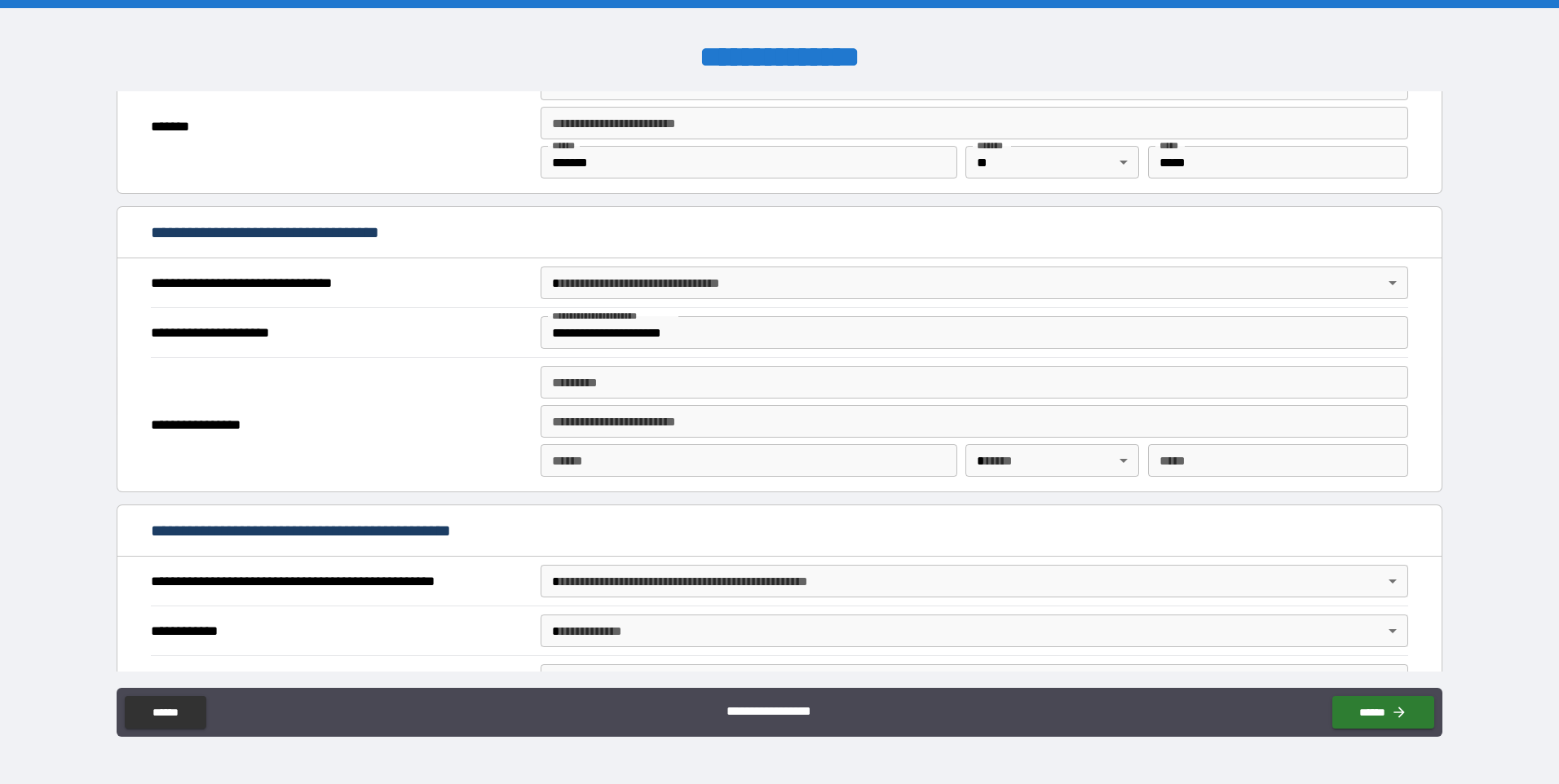 click on "**********" at bounding box center [780, 392] 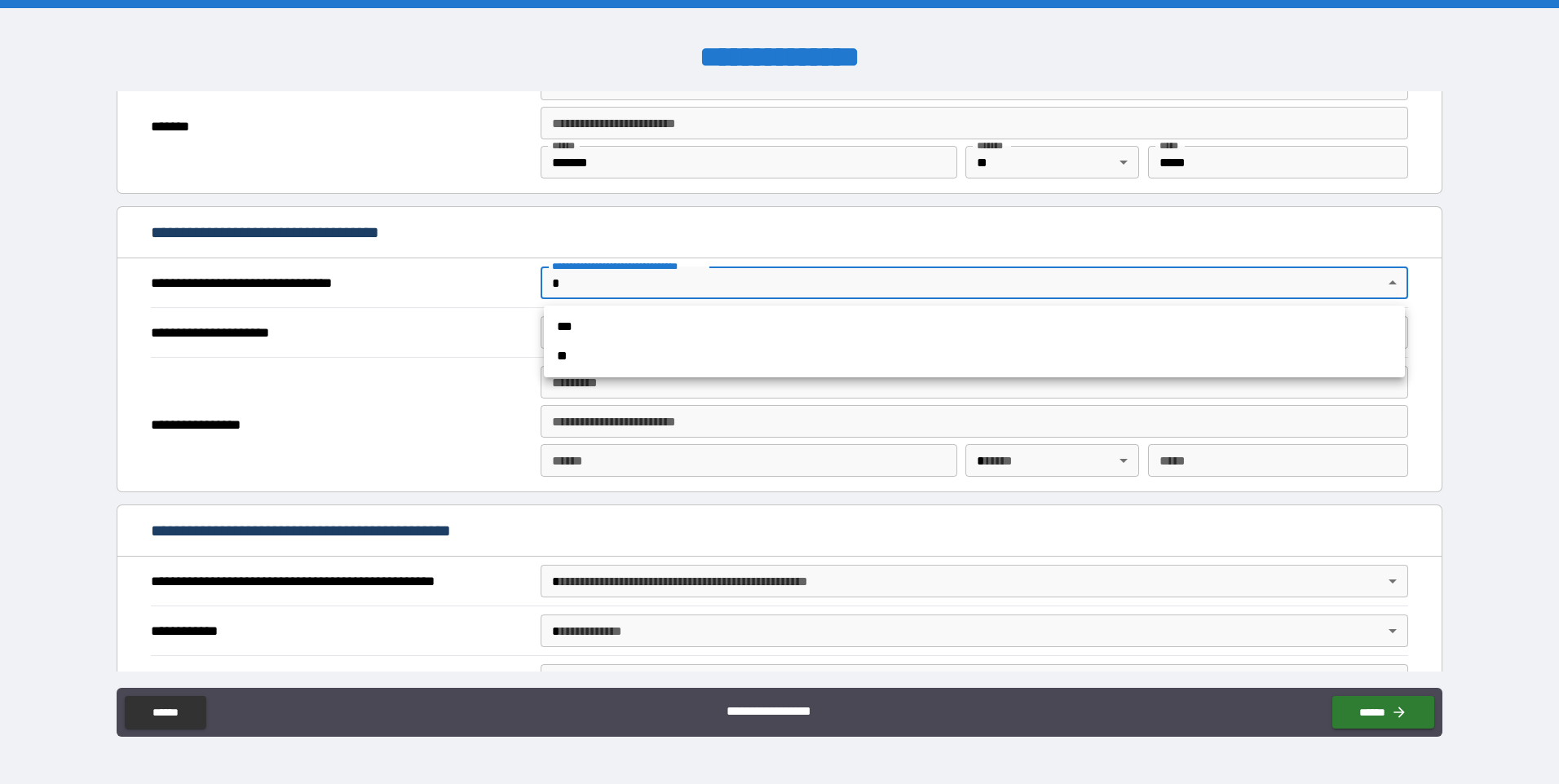 click on "***" at bounding box center (974, 327) 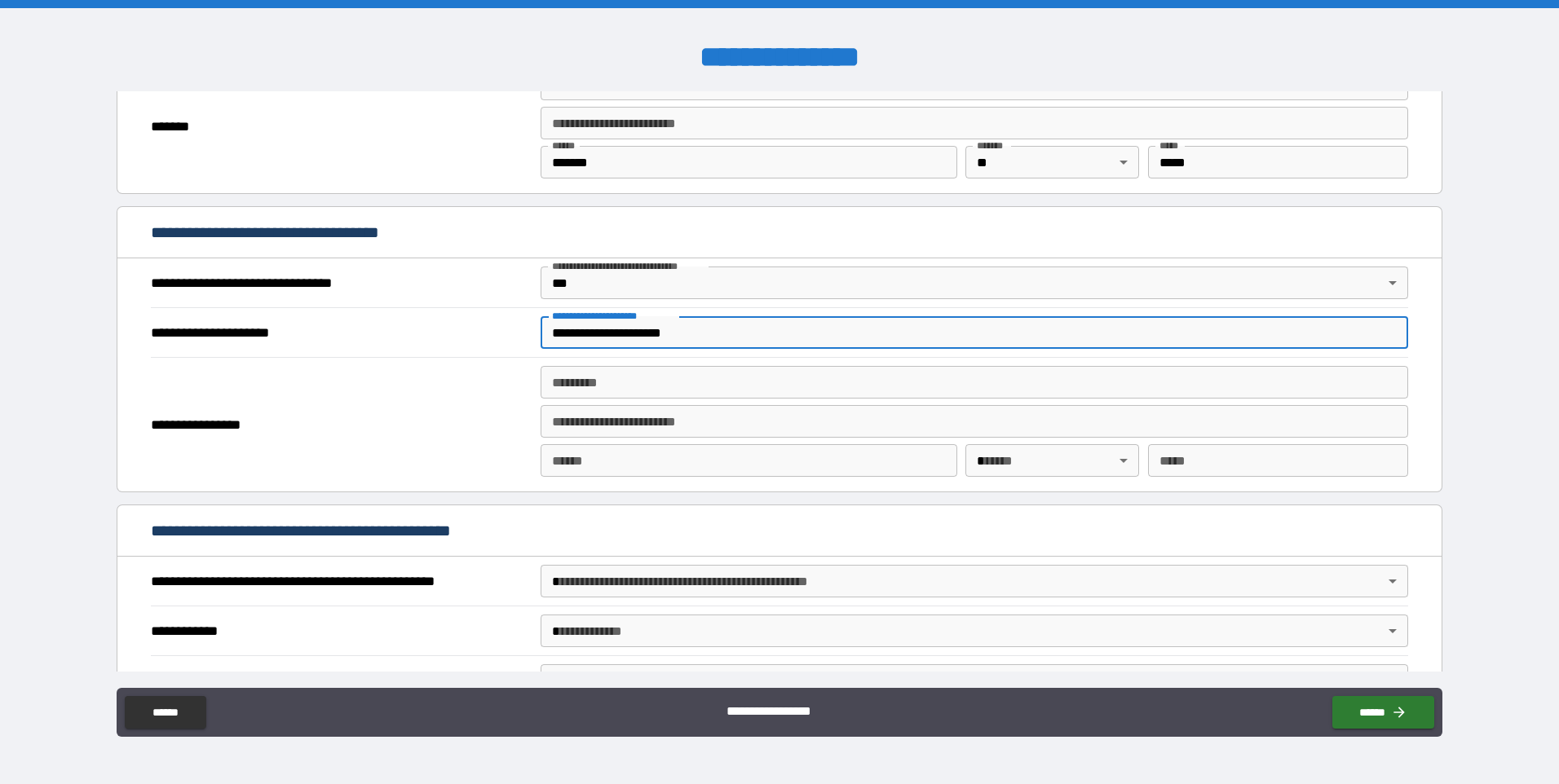 drag, startPoint x: 713, startPoint y: 333, endPoint x: 510, endPoint y: 326, distance: 203.12065 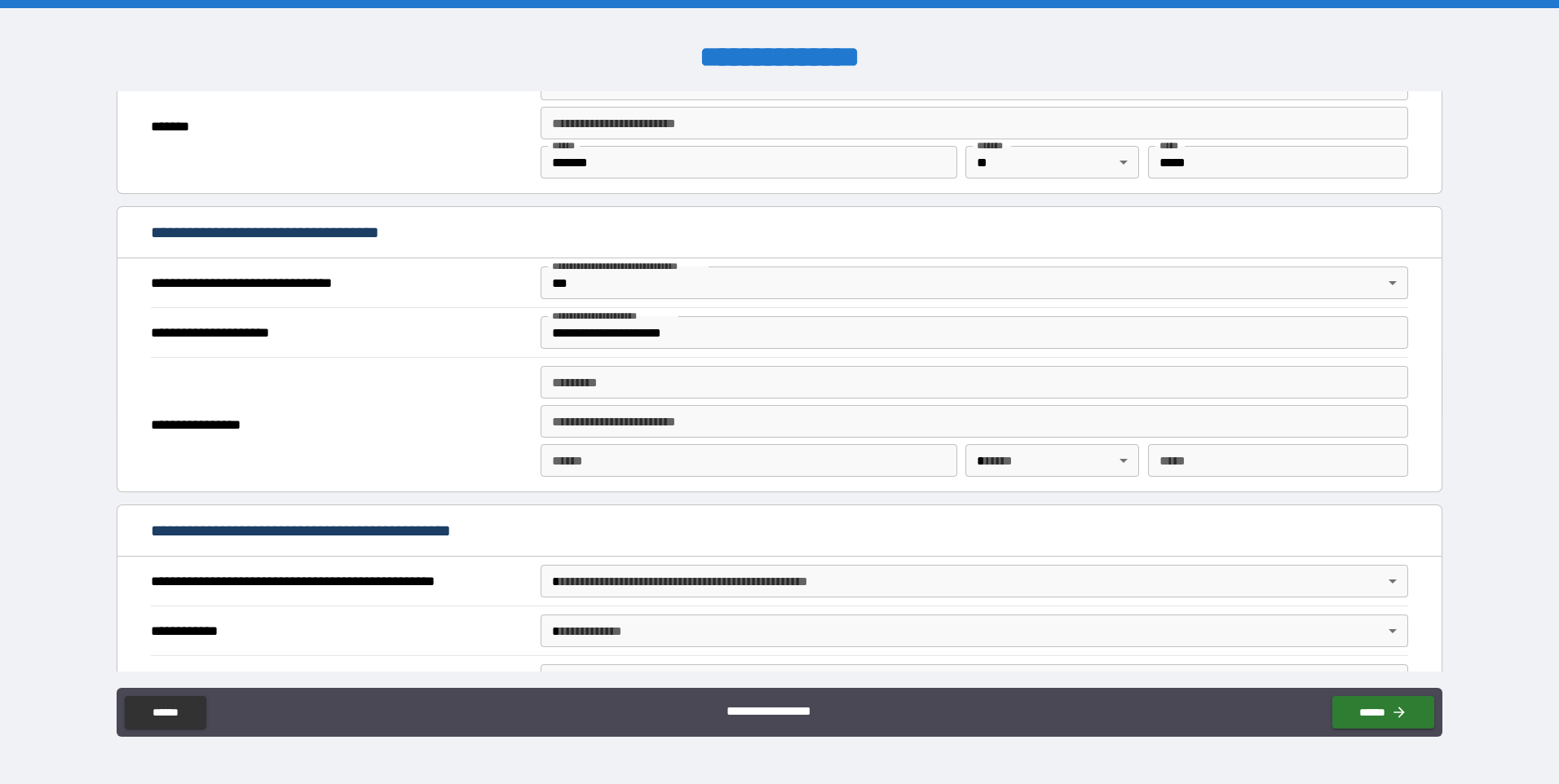 click on "**********" at bounding box center (974, 333) 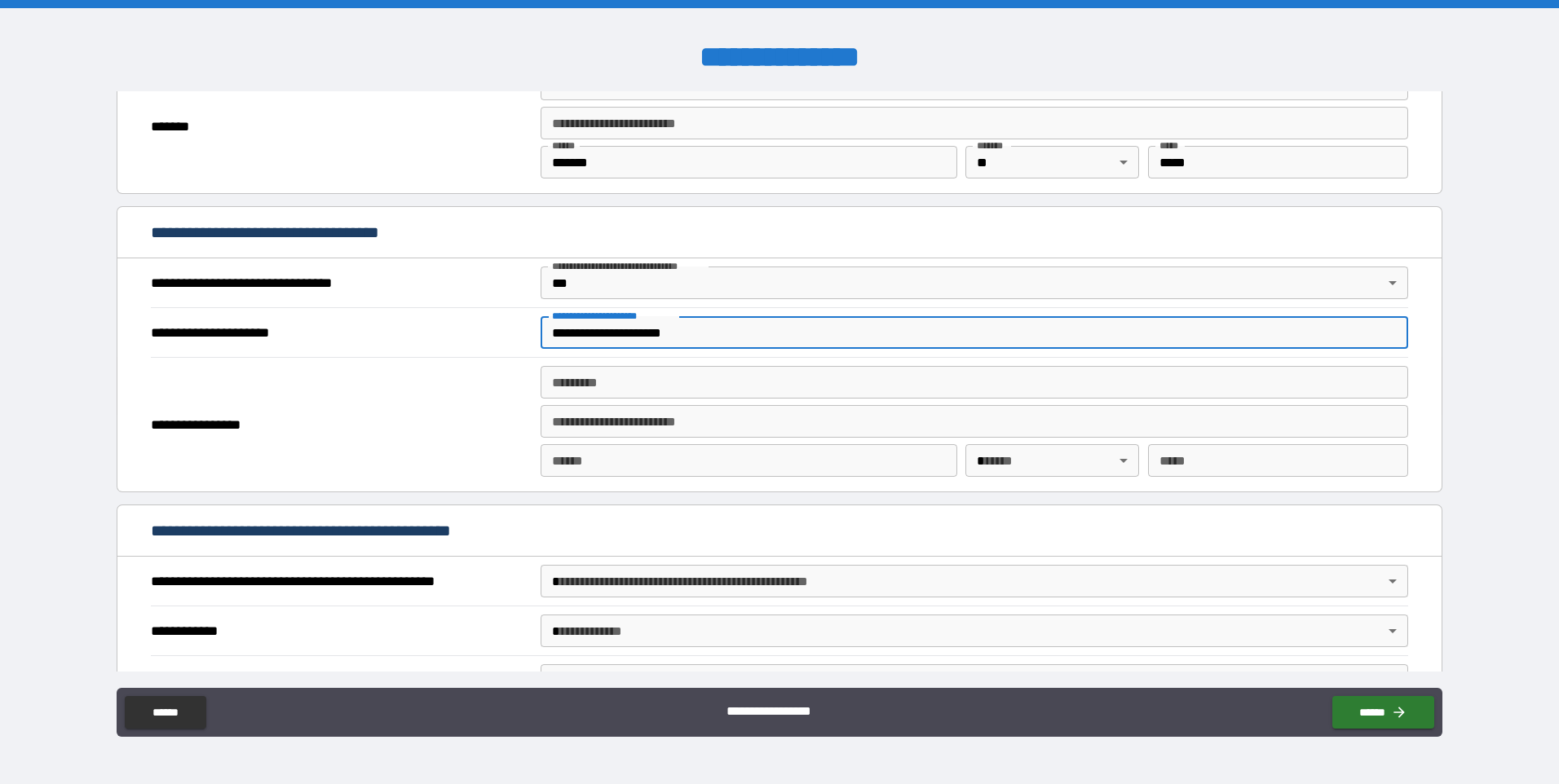 drag, startPoint x: 714, startPoint y: 337, endPoint x: 488, endPoint y: 328, distance: 226.17913 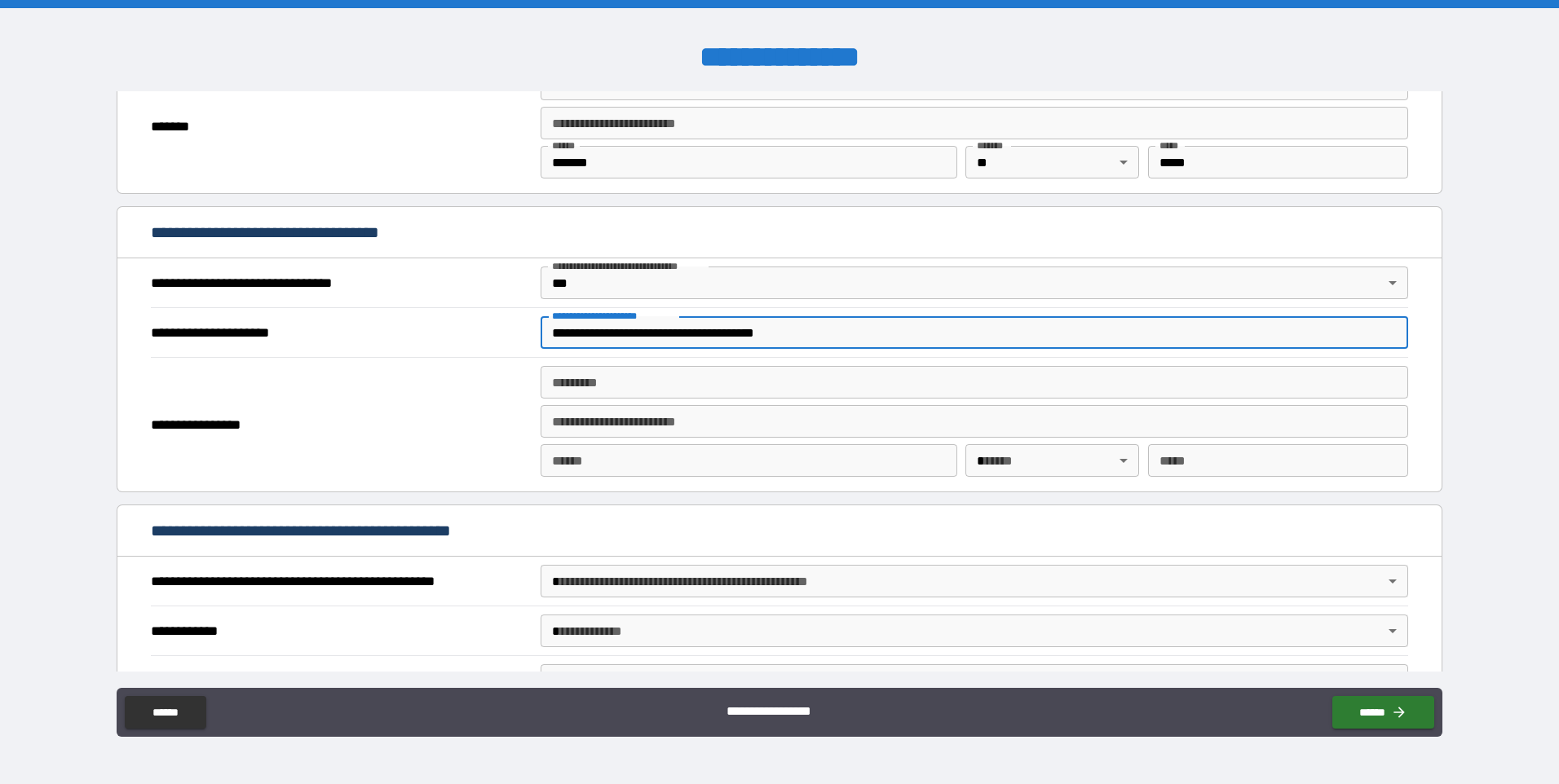 type on "**********" 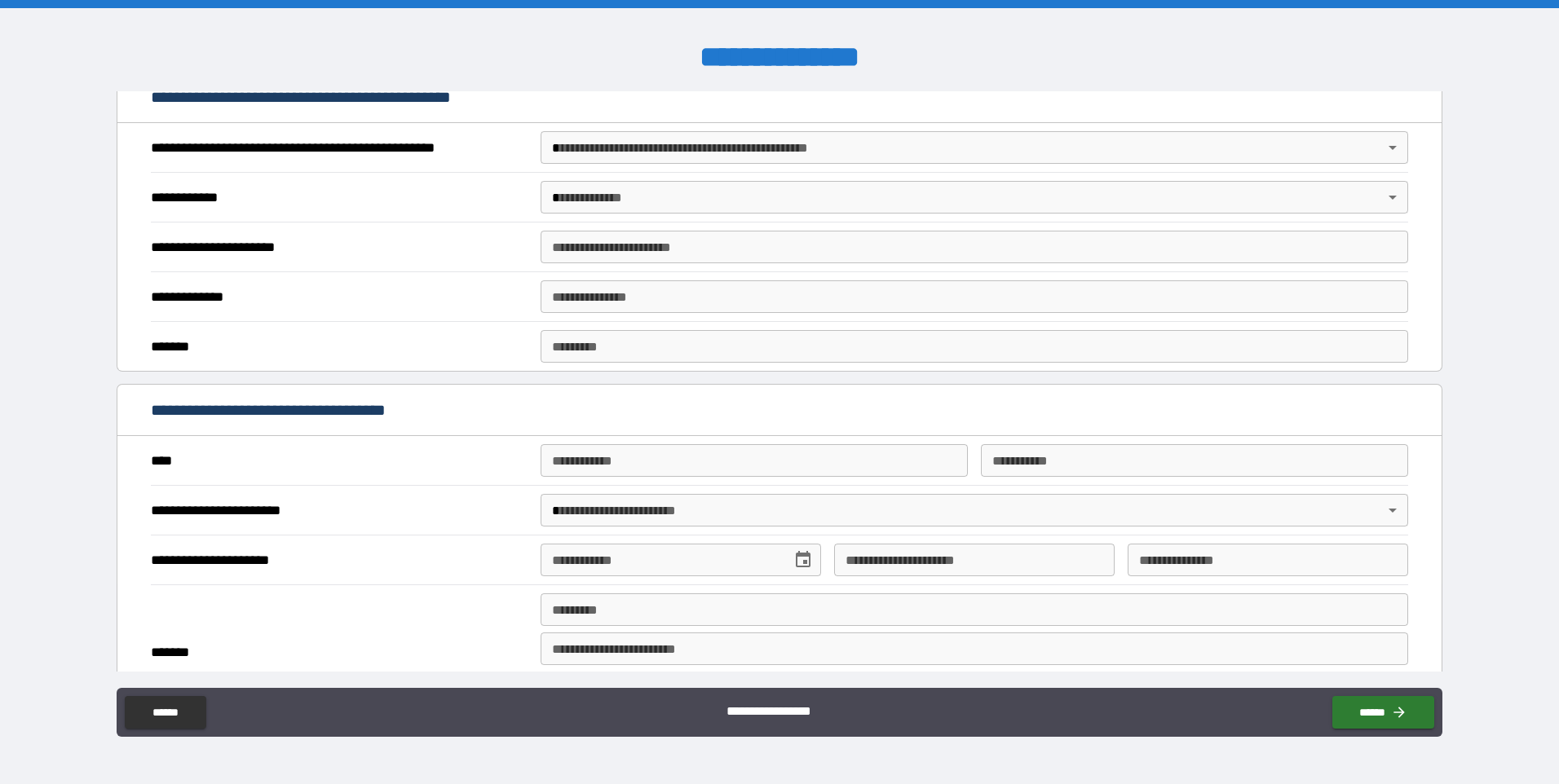 scroll, scrollTop: 1304, scrollLeft: 0, axis: vertical 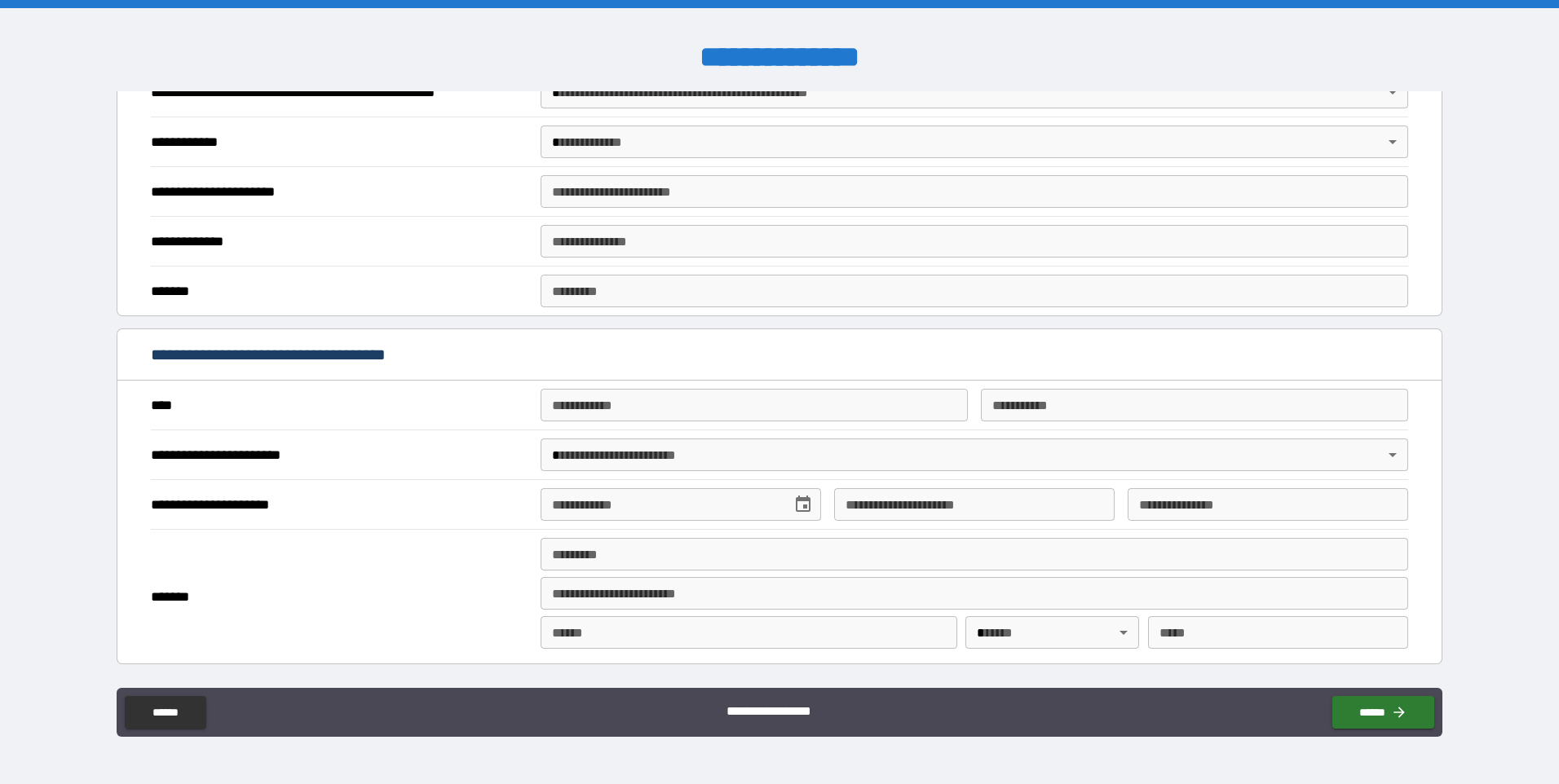 click on "**********" at bounding box center [754, 405] 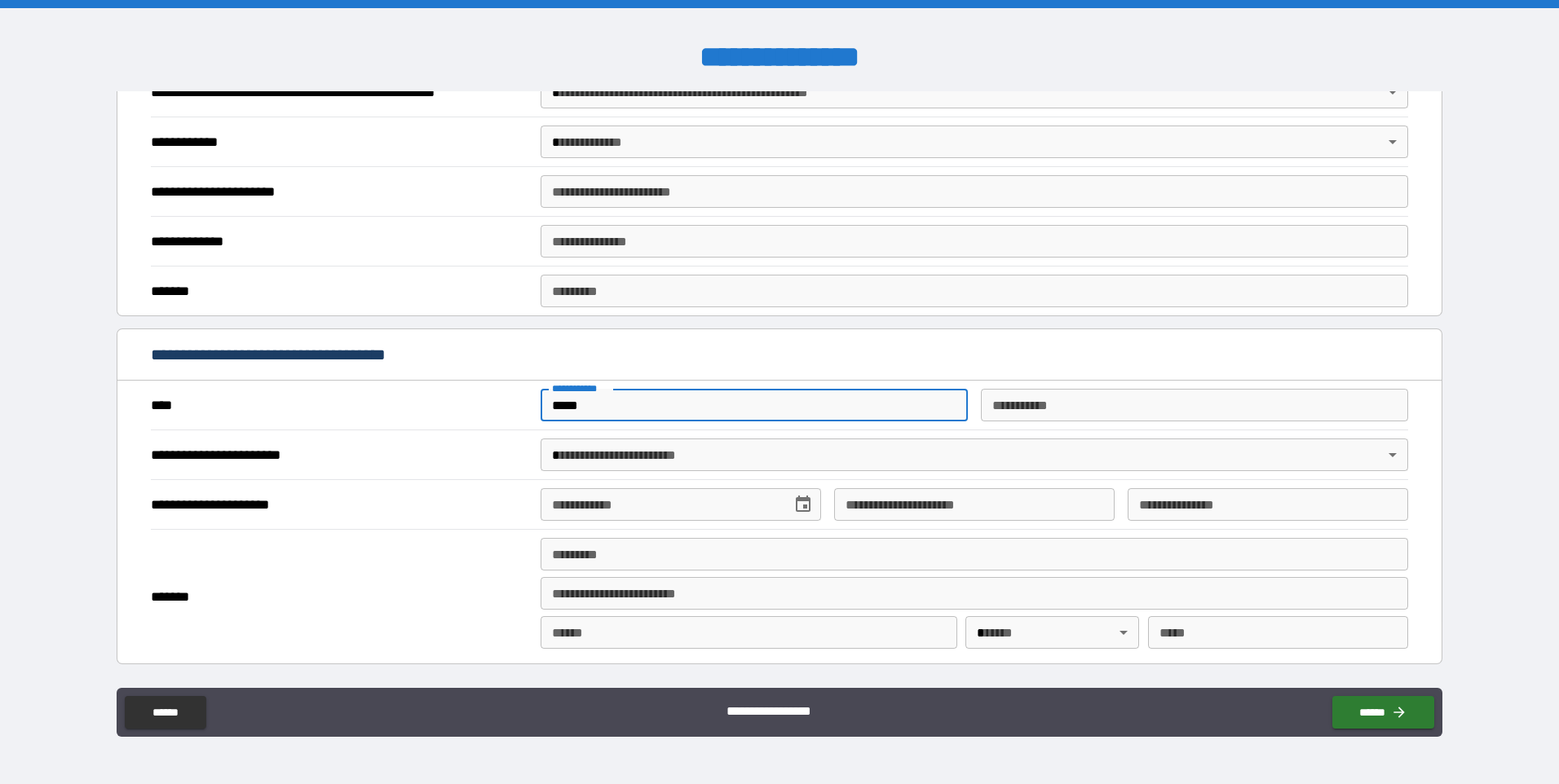 type on "*****" 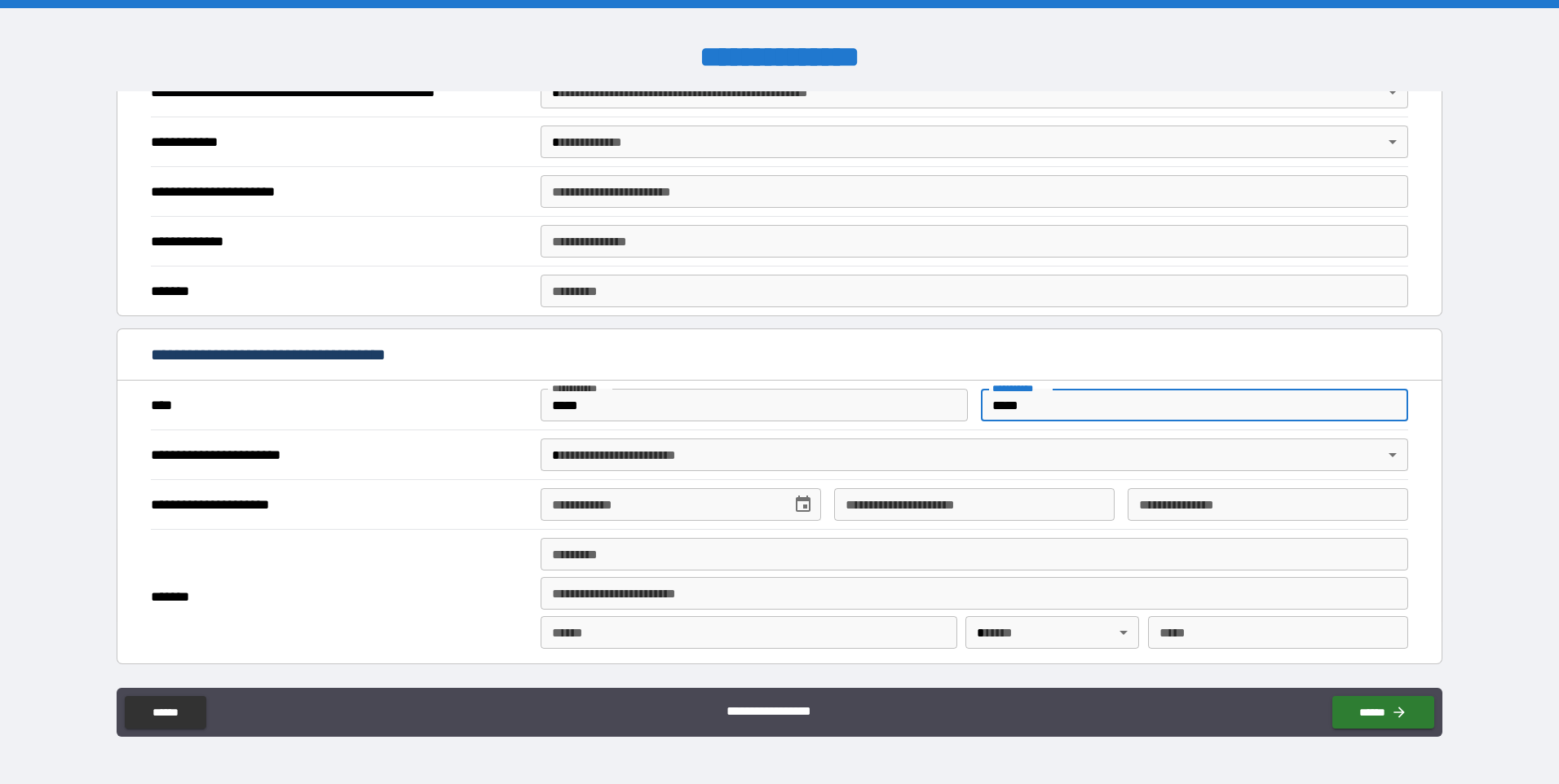 type on "*****" 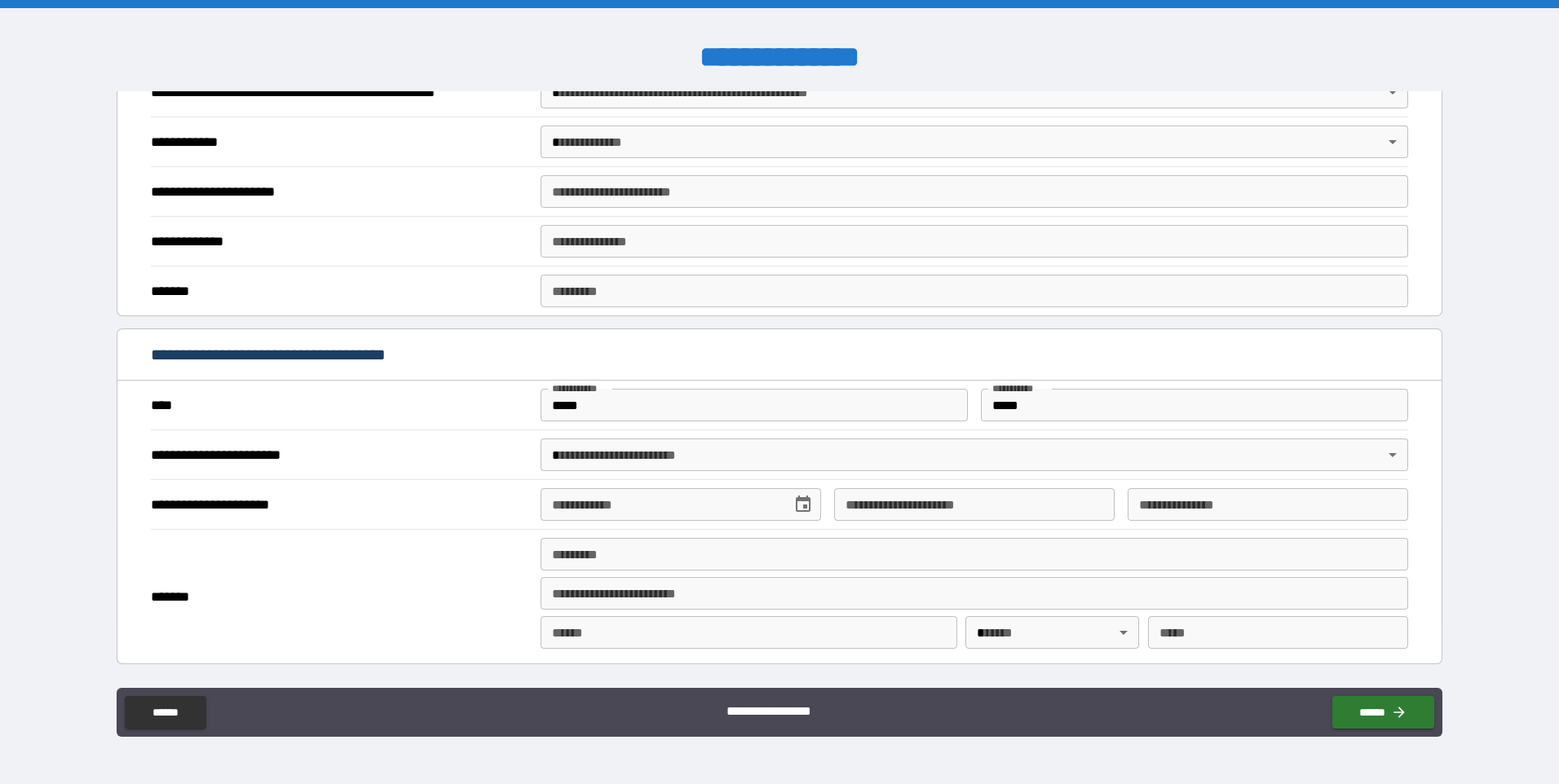 click on "**********" at bounding box center (780, 392) 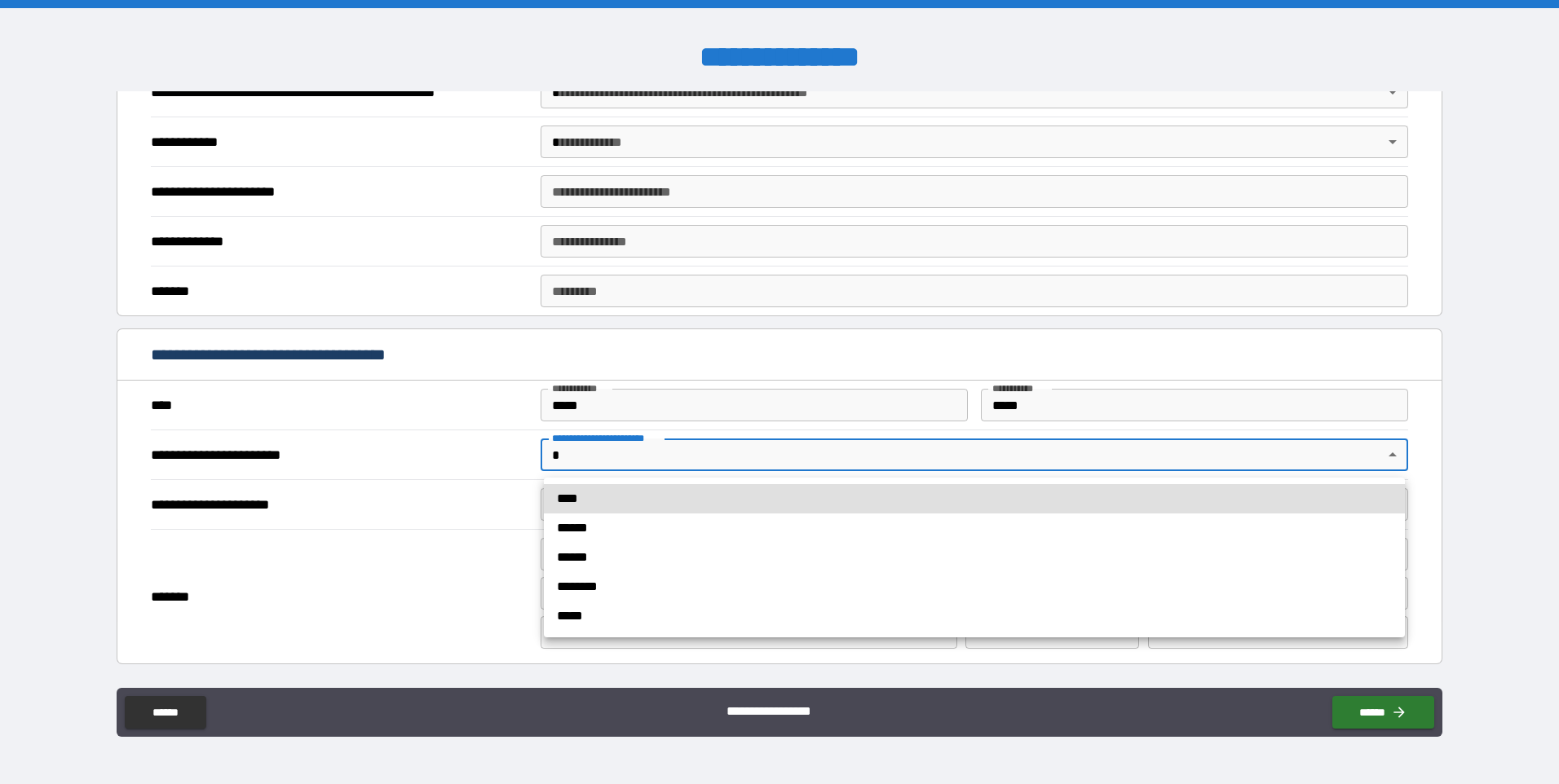 click on "******" at bounding box center [974, 557] 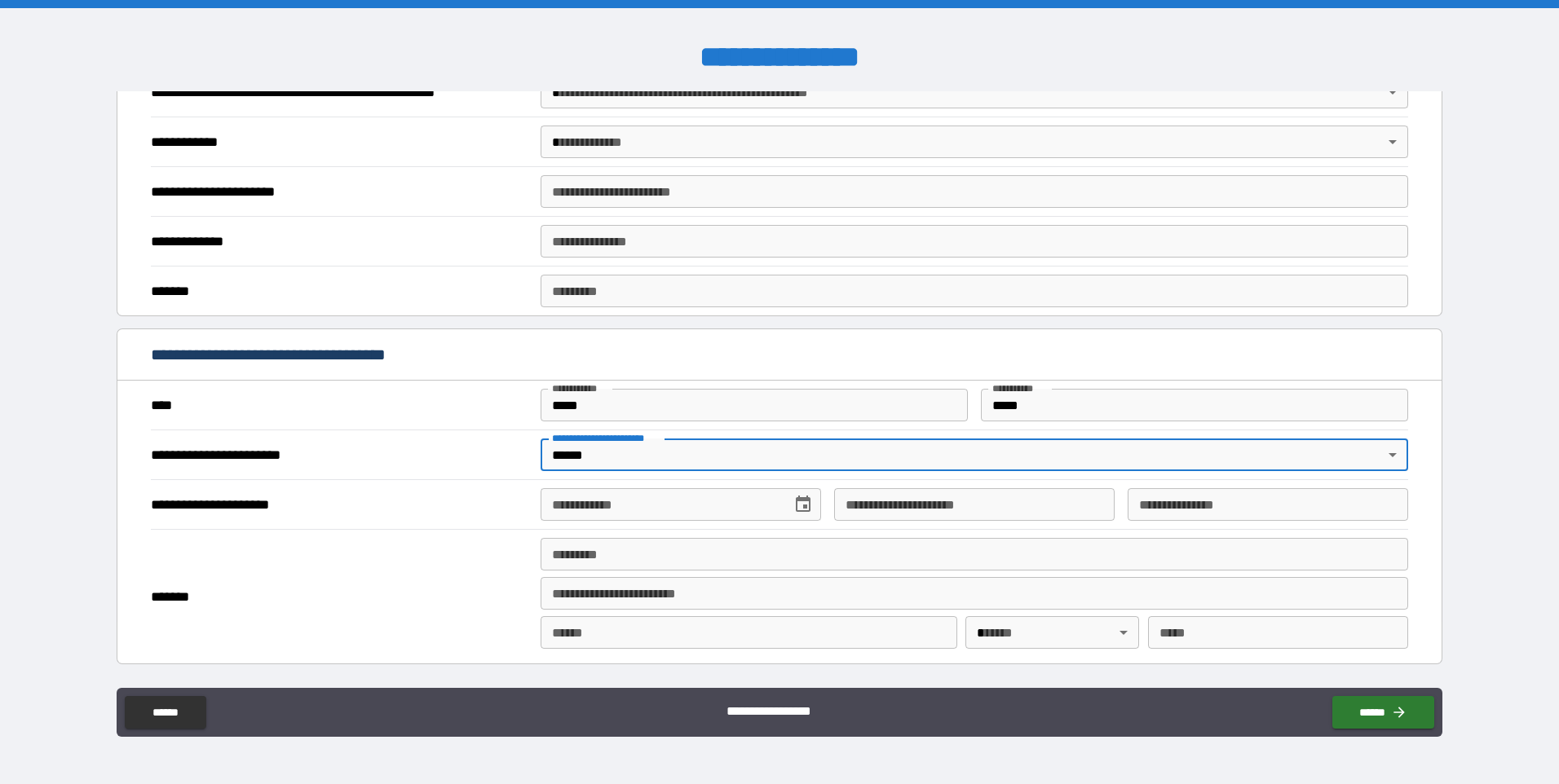 click on "**********" at bounding box center (660, 504) 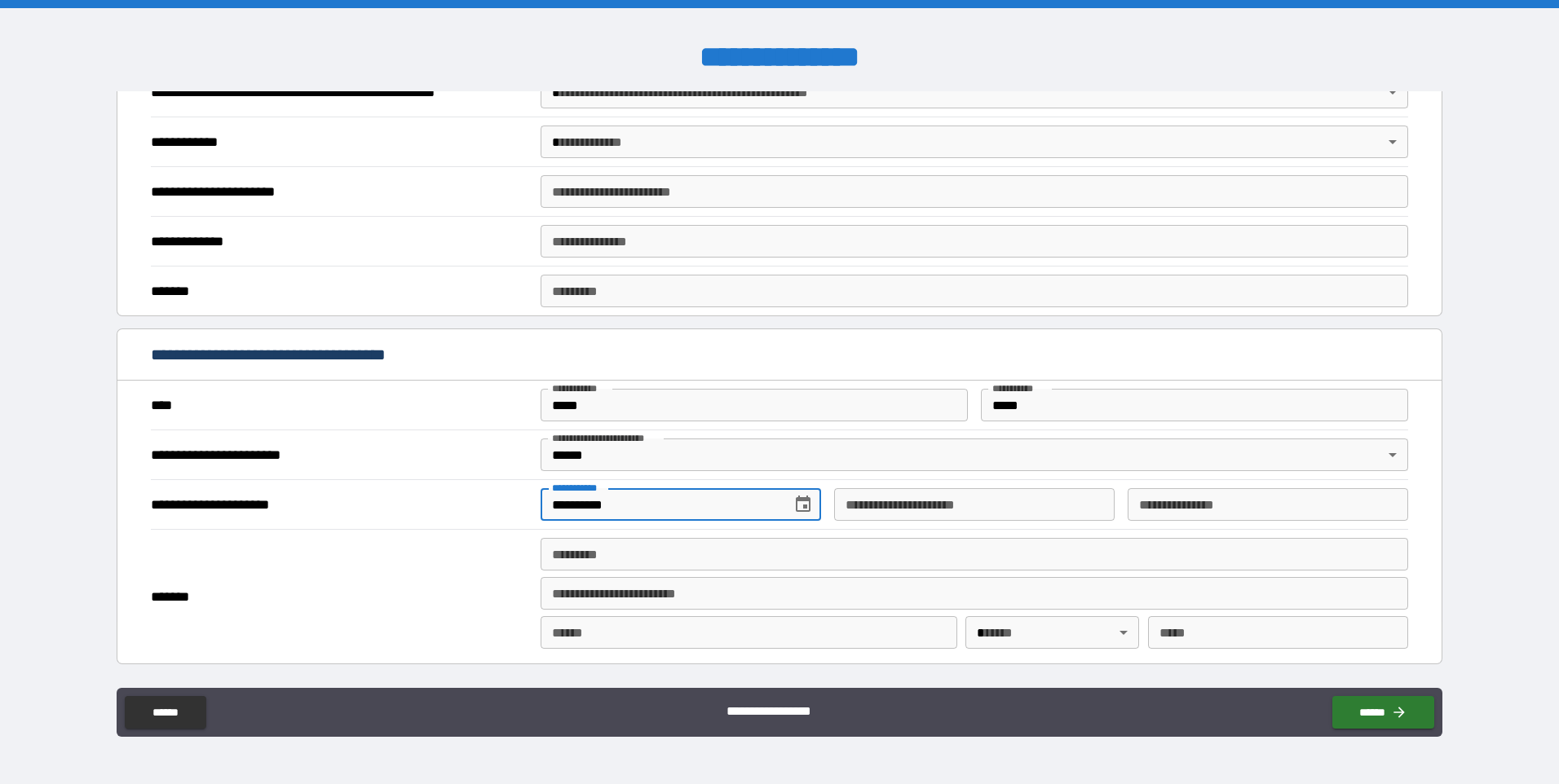 type on "**********" 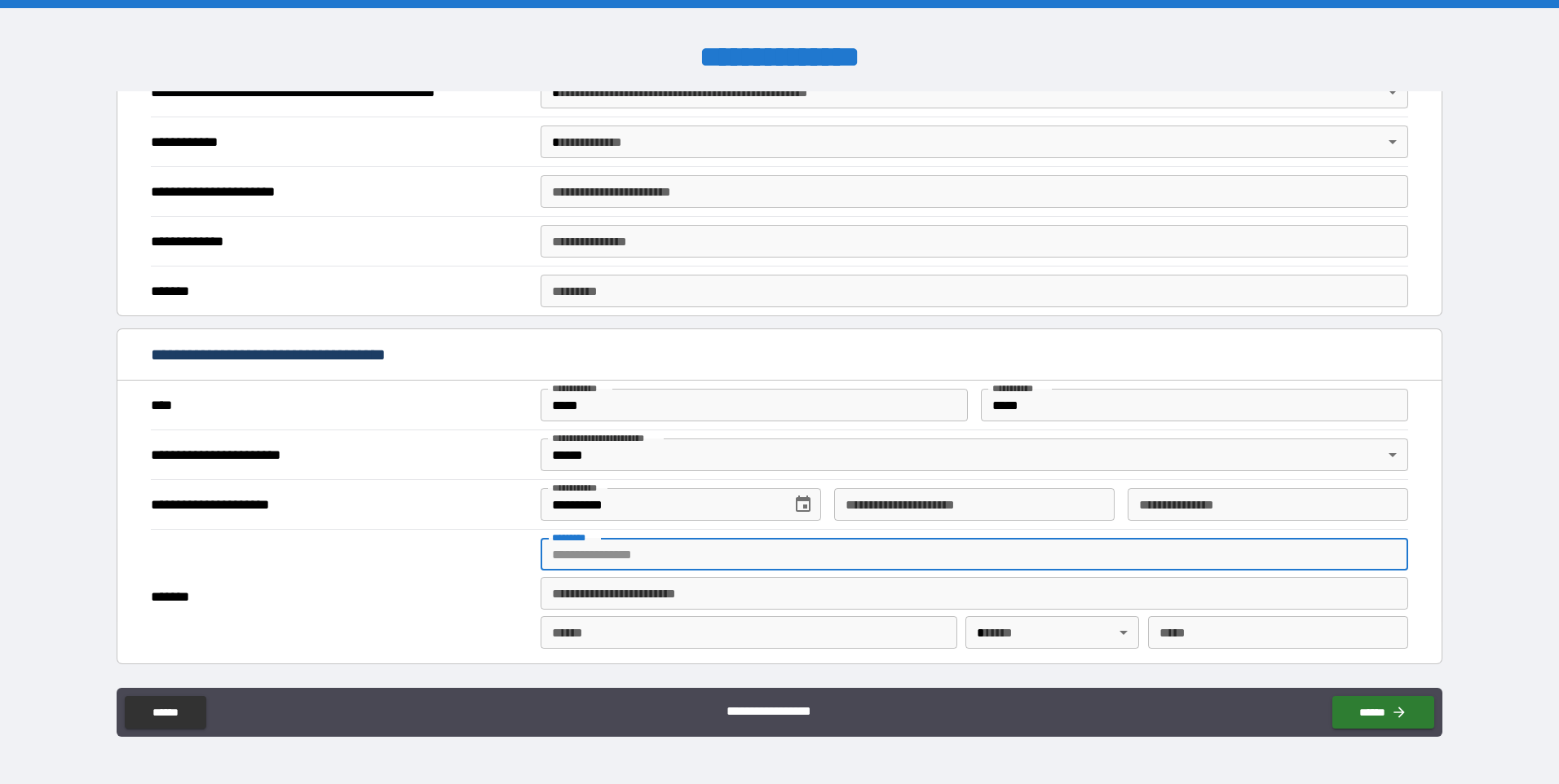 click on "*******   *" at bounding box center (974, 554) 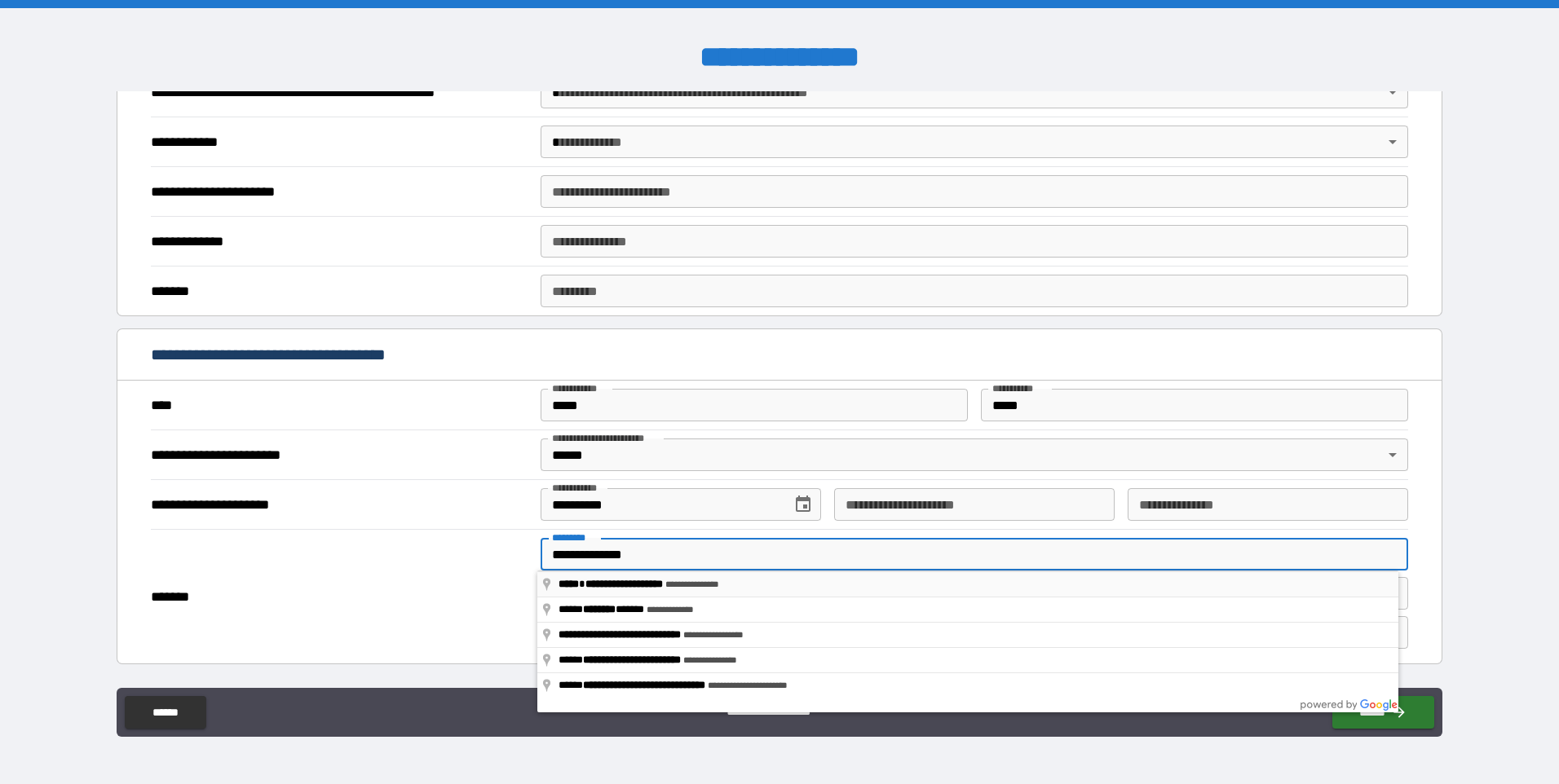 type on "**********" 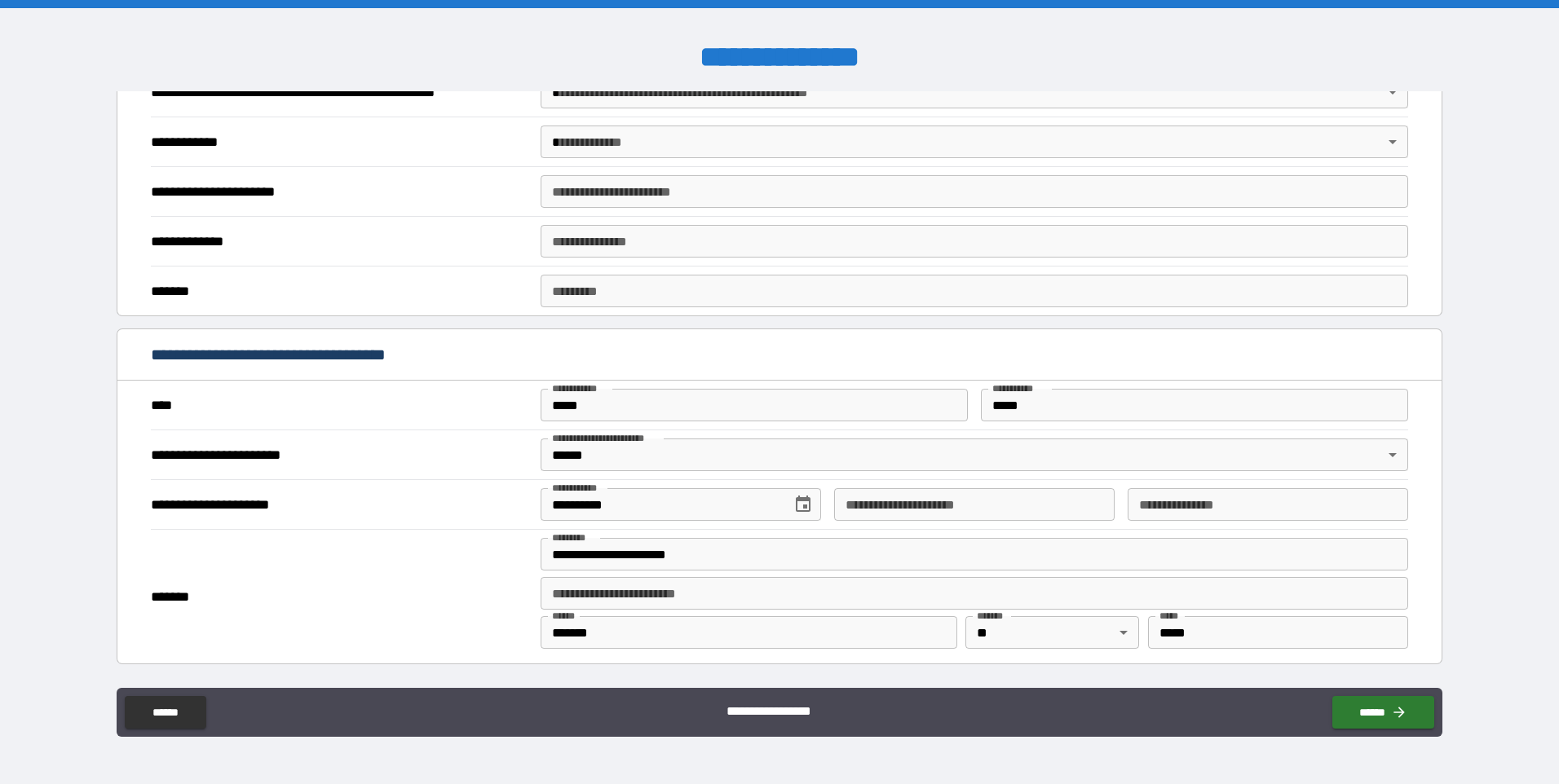 click on "*******" at bounding box center (338, 597) 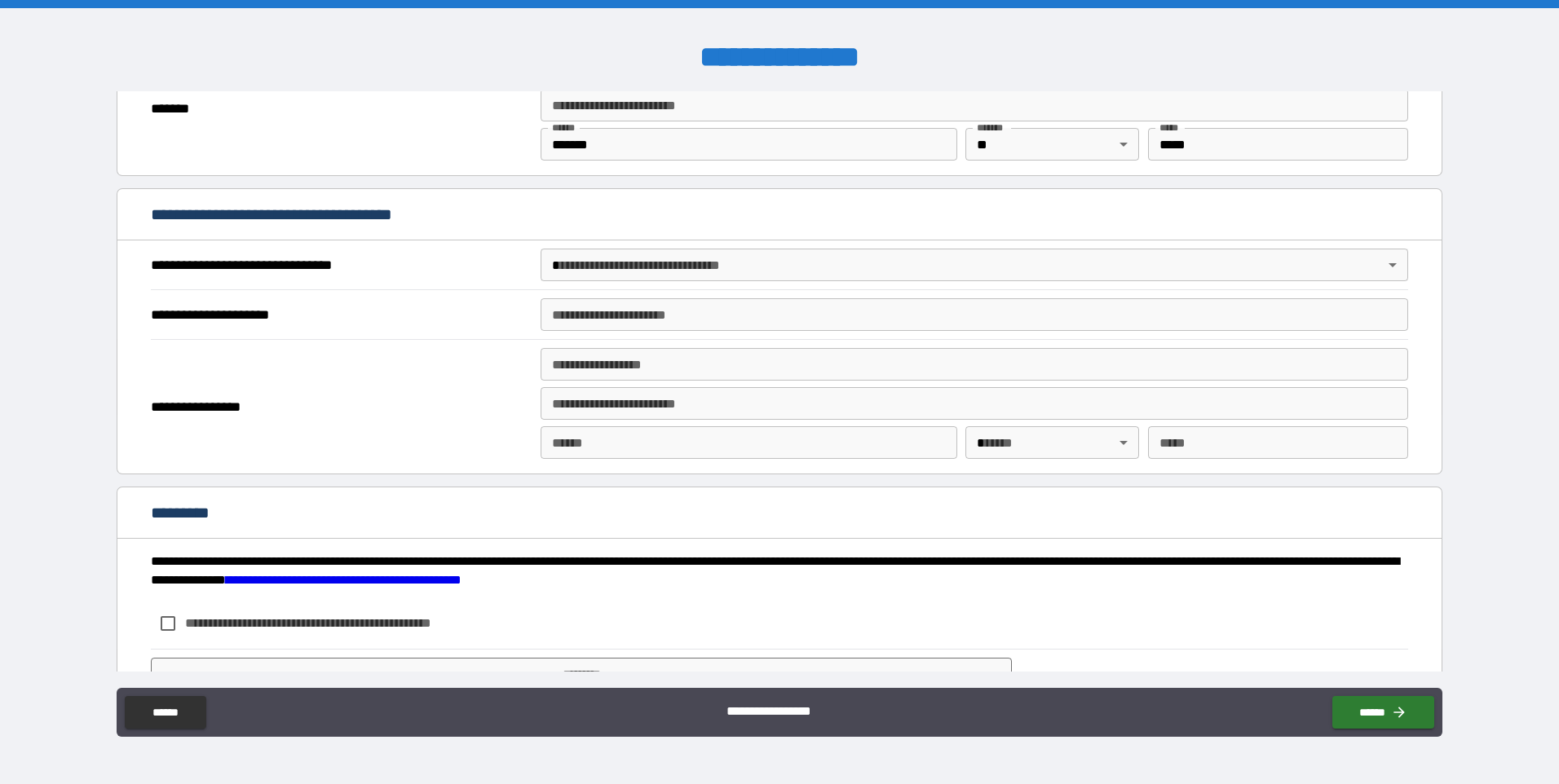 scroll, scrollTop: 1869, scrollLeft: 0, axis: vertical 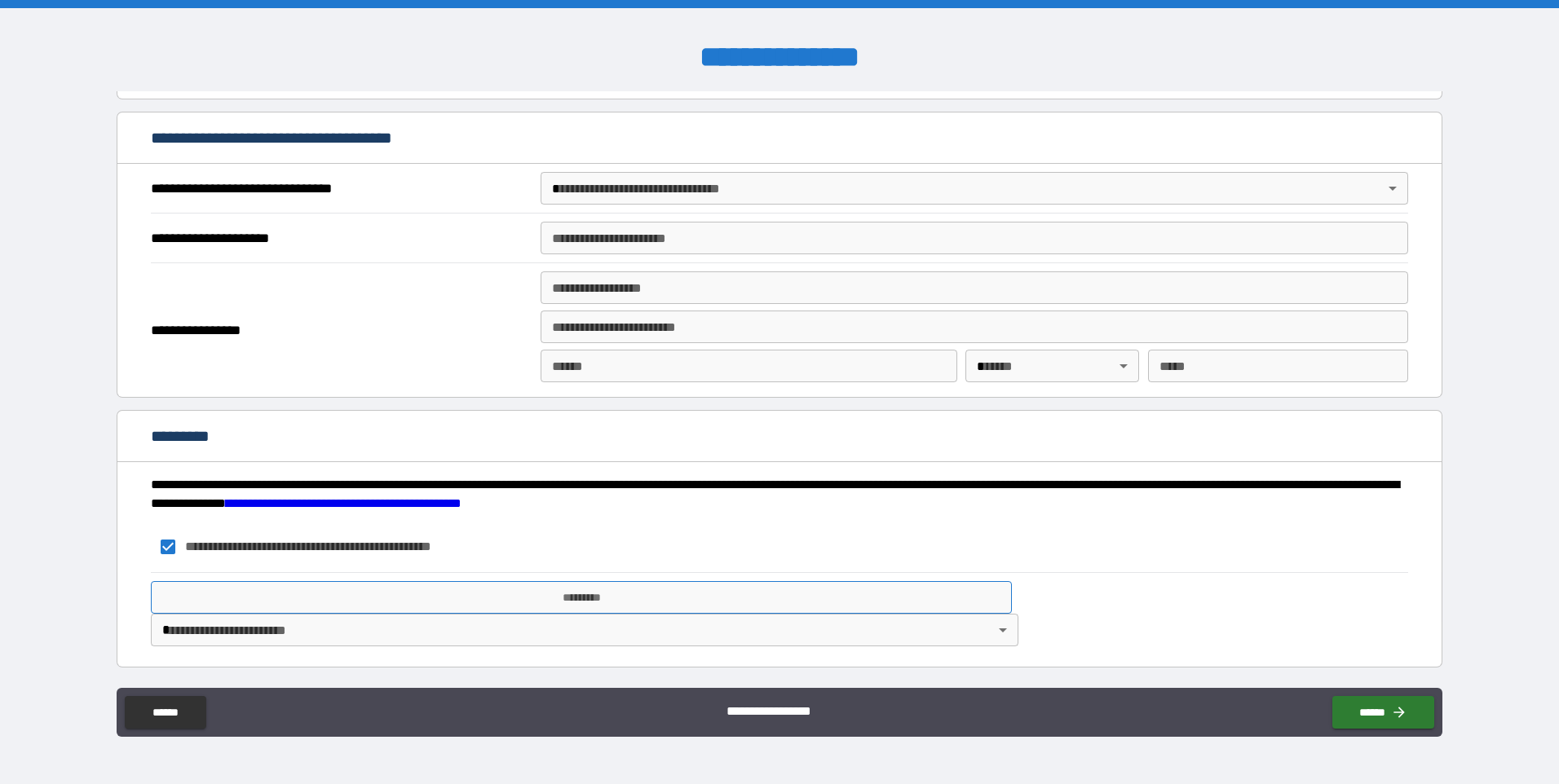 click on "*********" at bounding box center [581, 597] 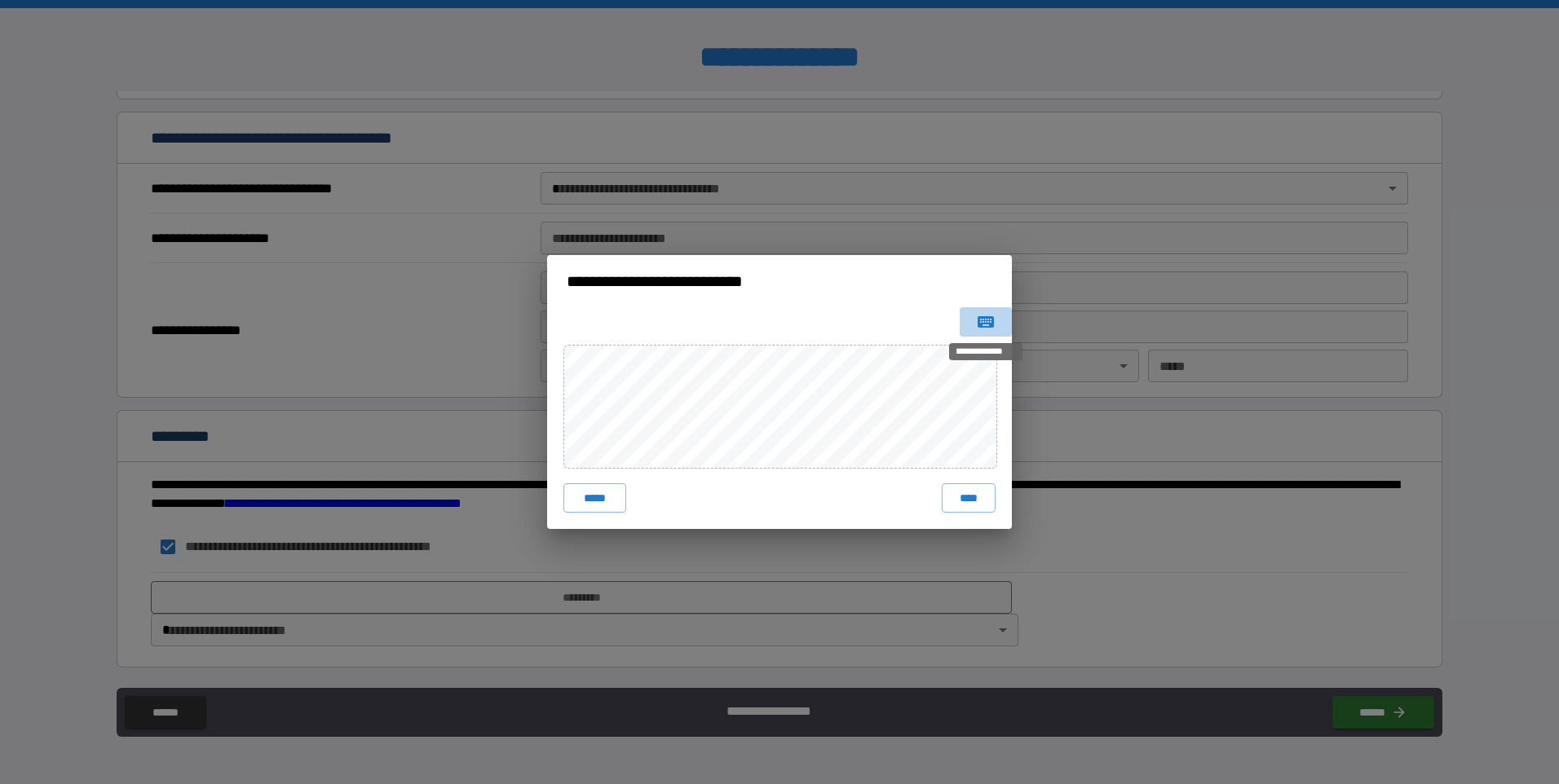 click 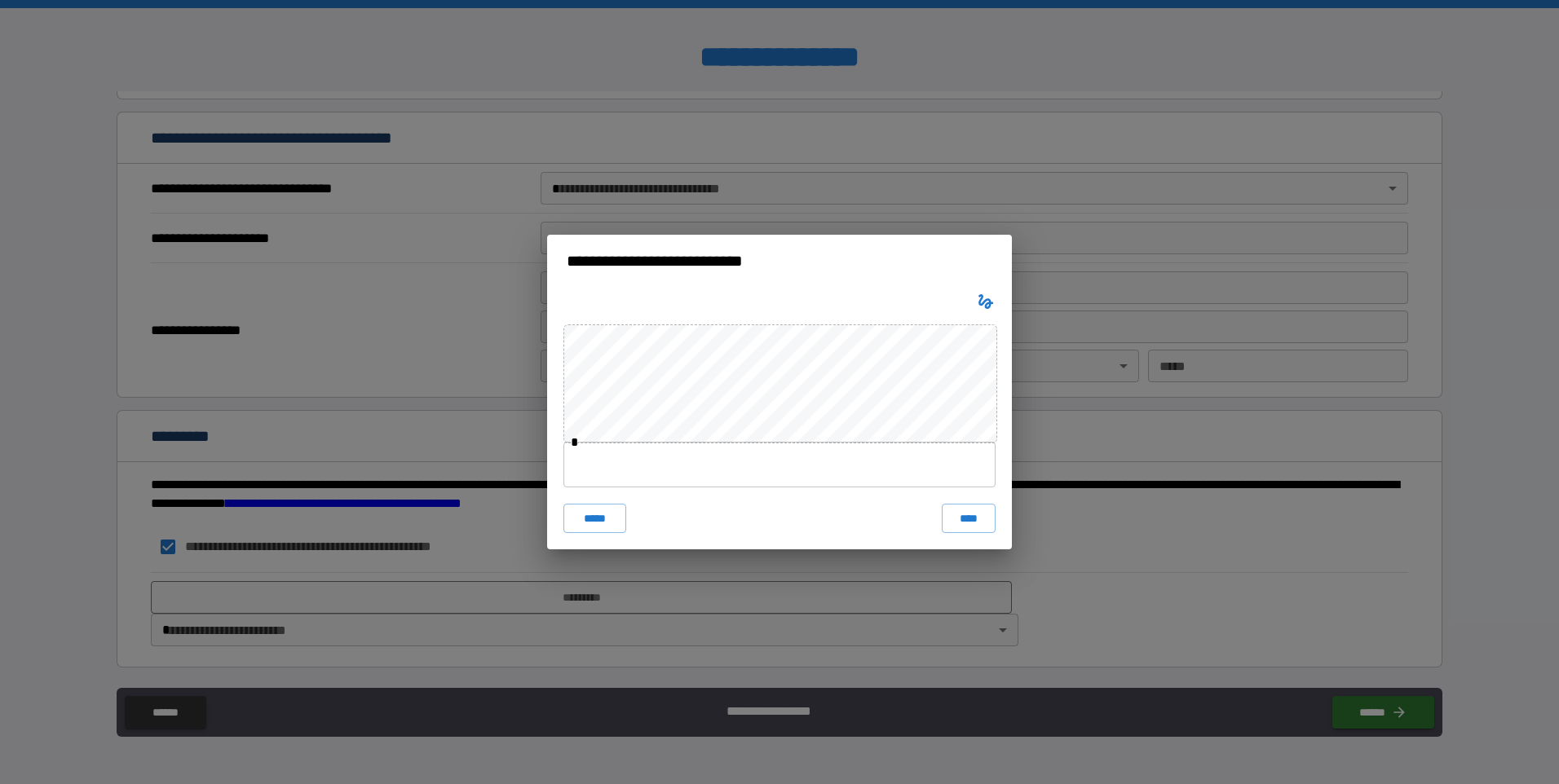 click at bounding box center (780, 465) 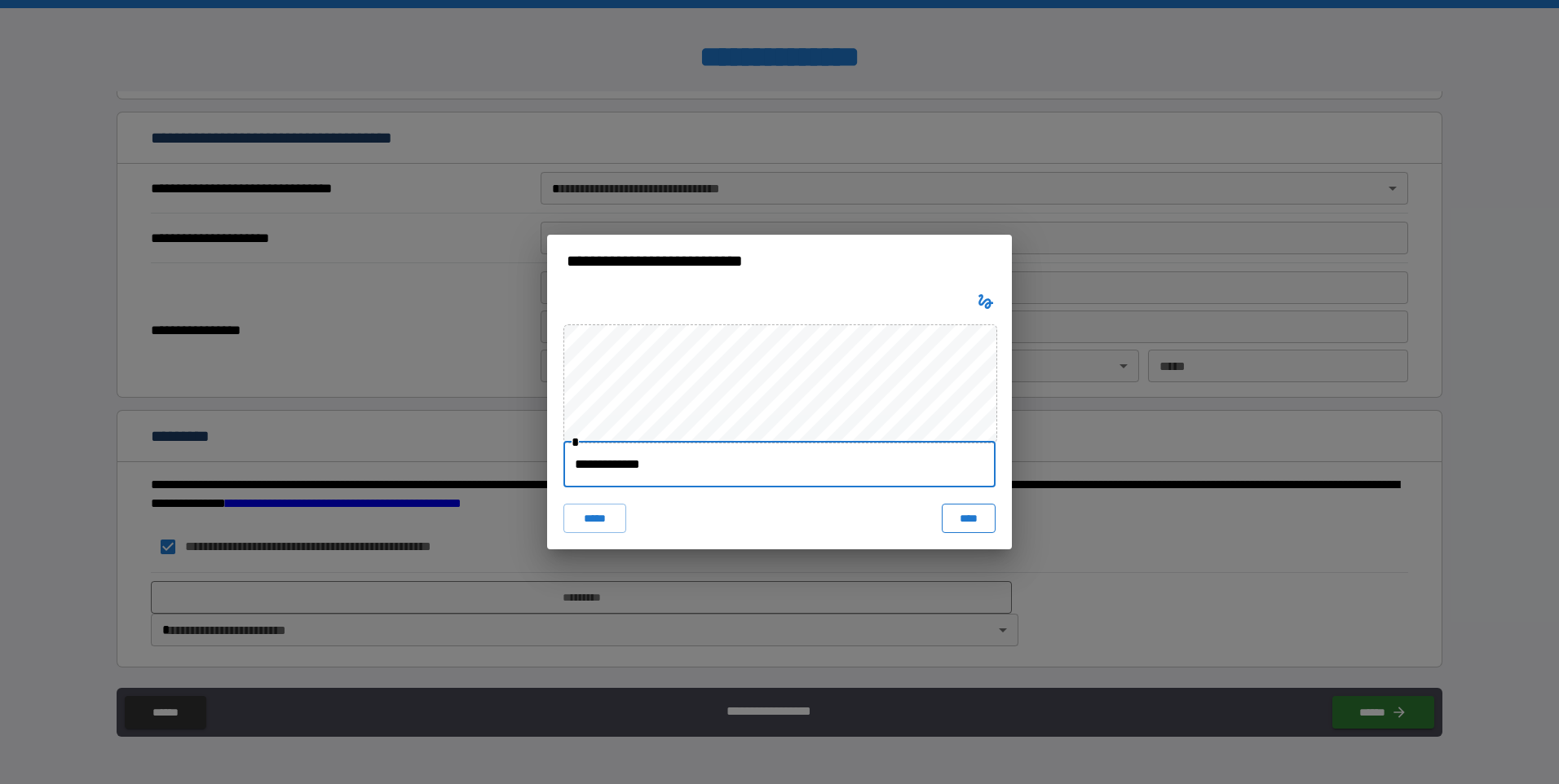 type on "**********" 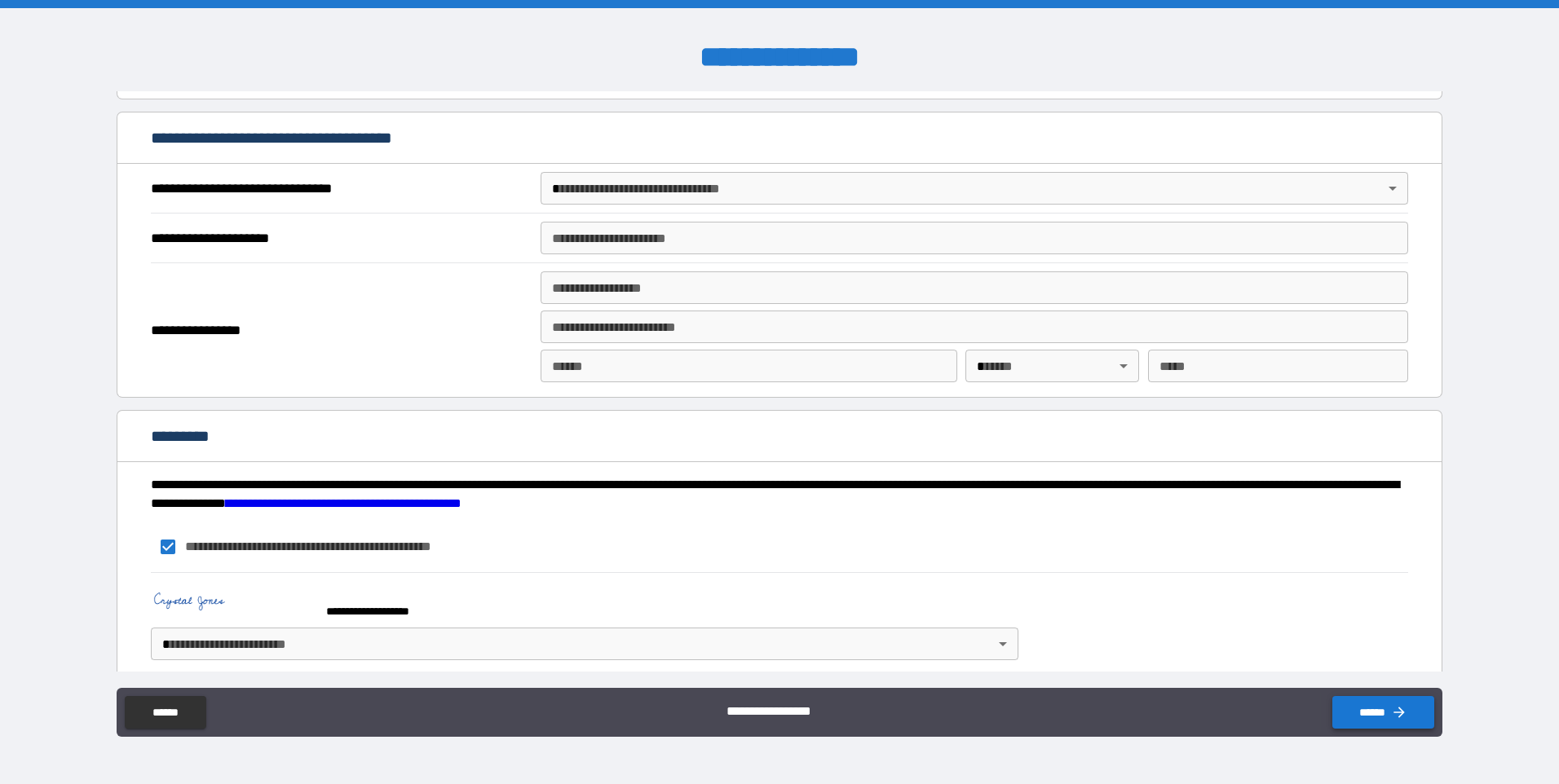 click 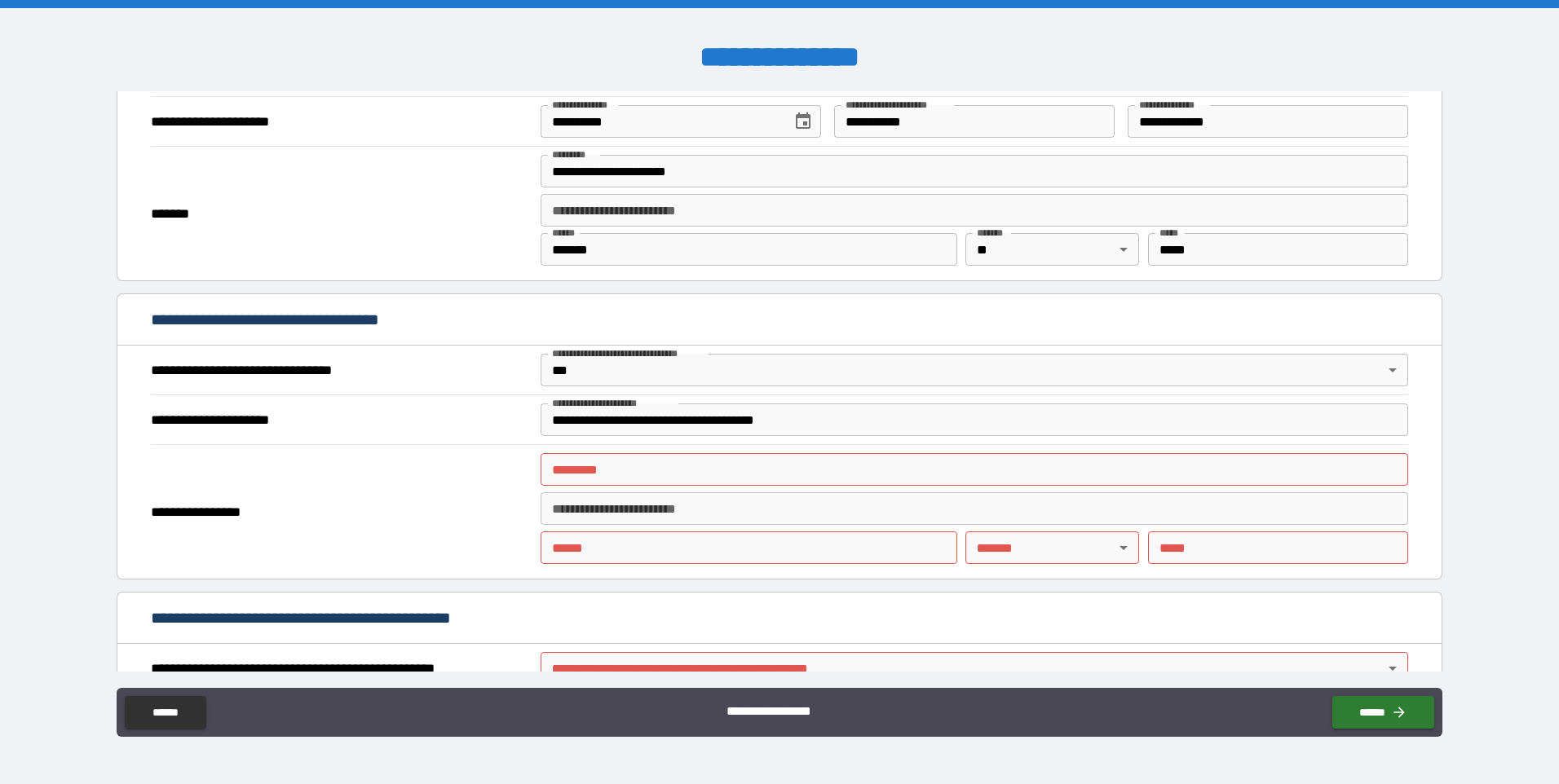 scroll, scrollTop: 972, scrollLeft: 0, axis: vertical 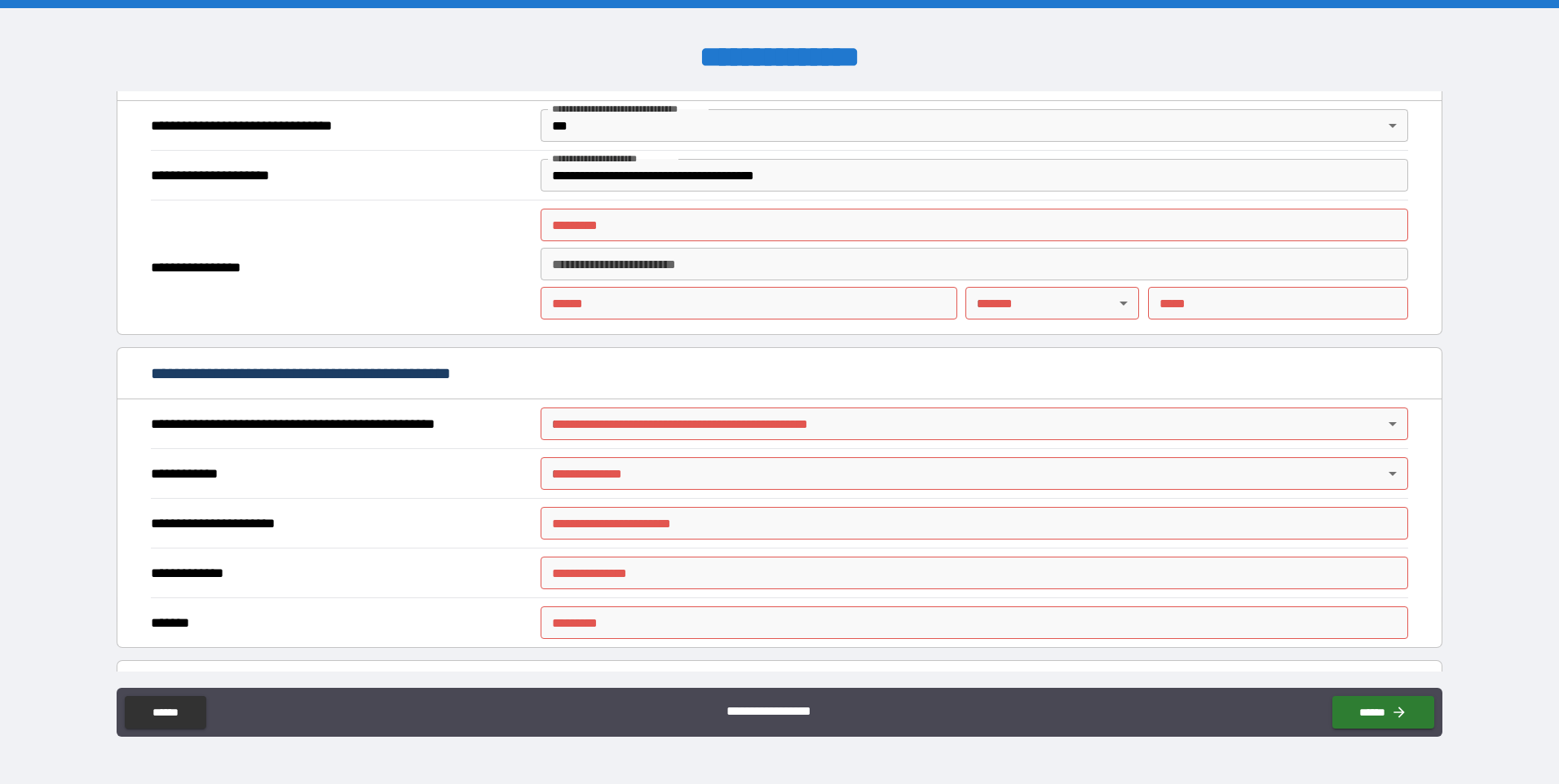 click on "**********" at bounding box center (780, 392) 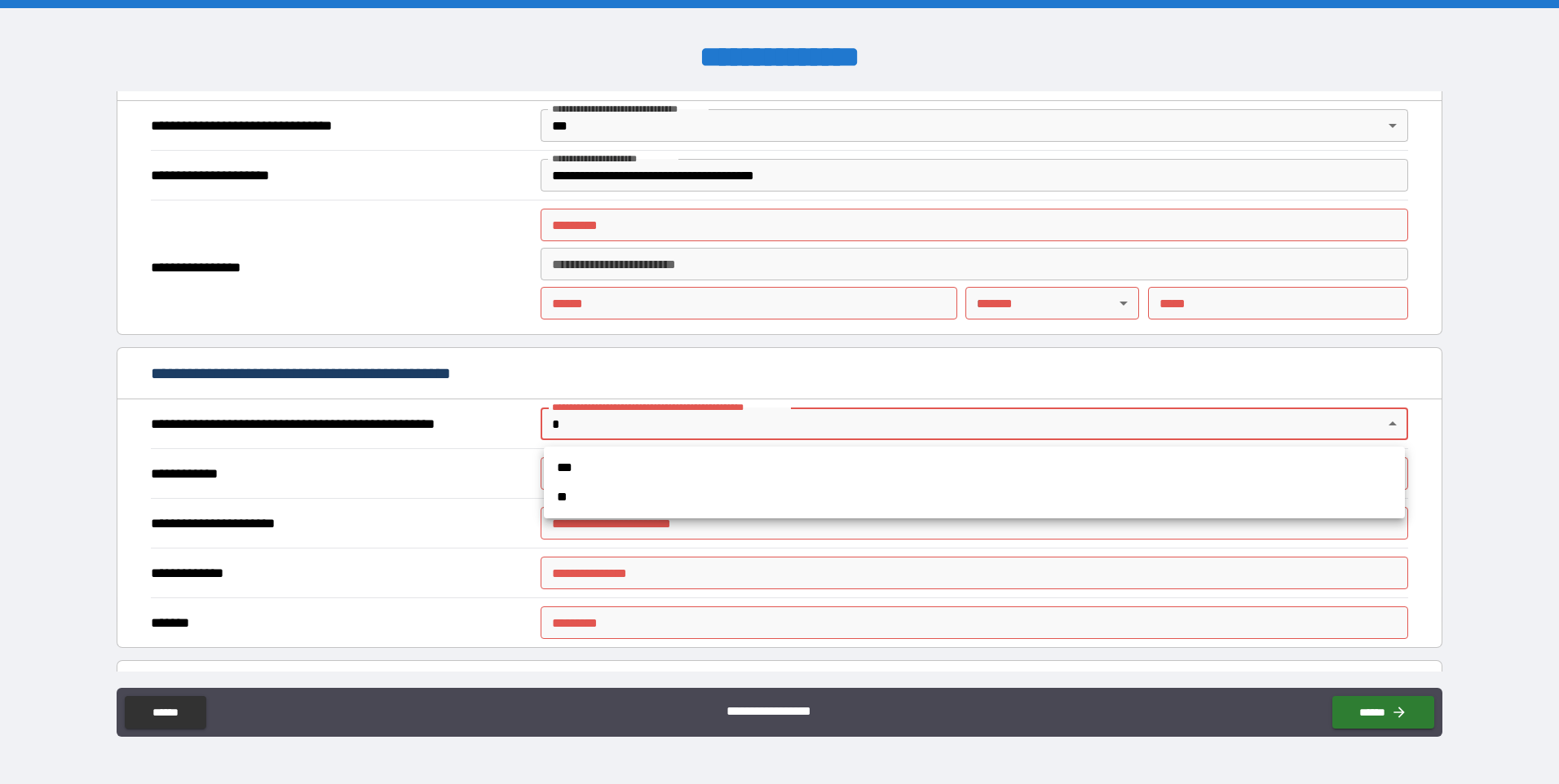 click on "**" at bounding box center (974, 497) 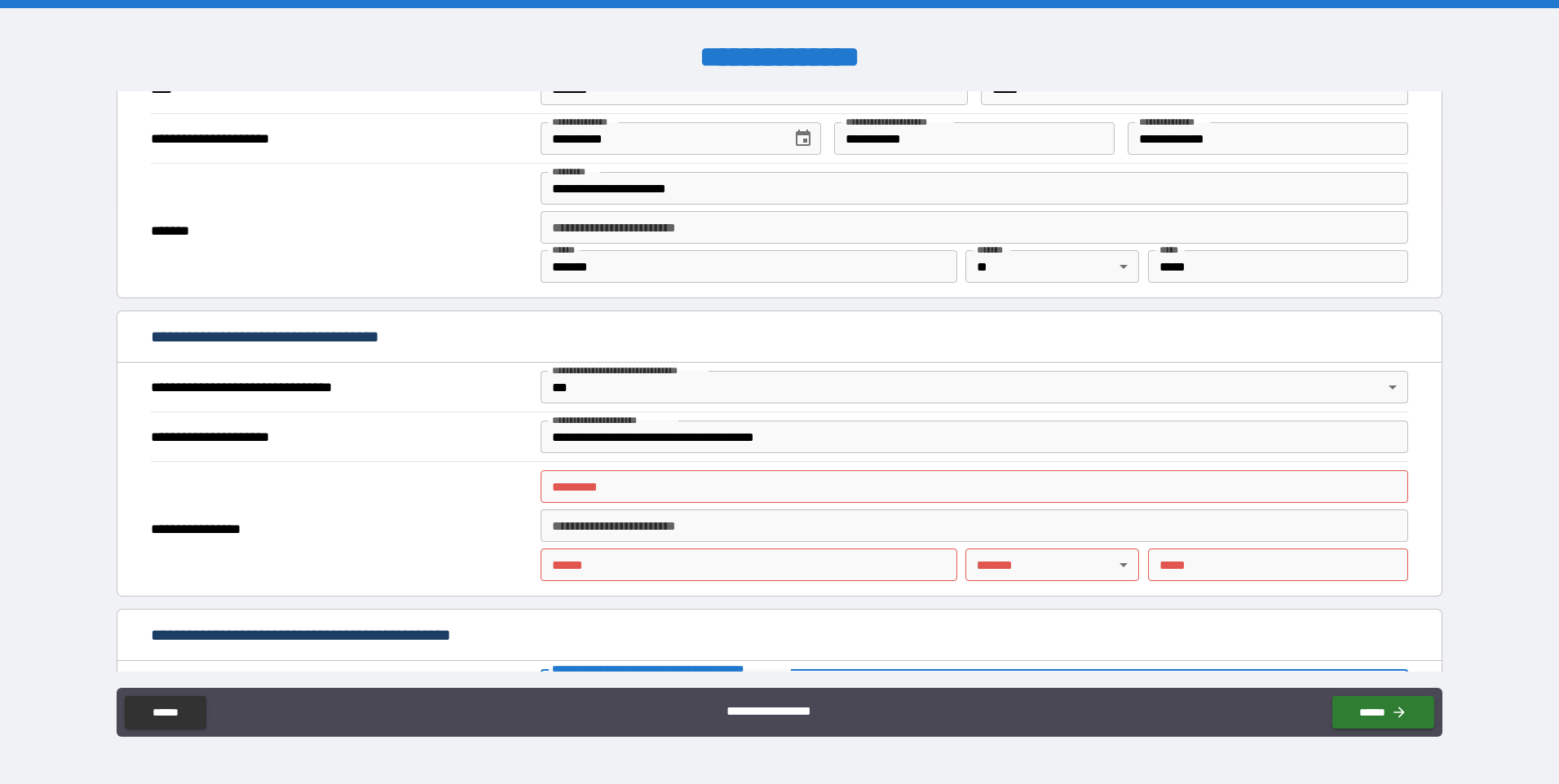 scroll, scrollTop: 711, scrollLeft: 0, axis: vertical 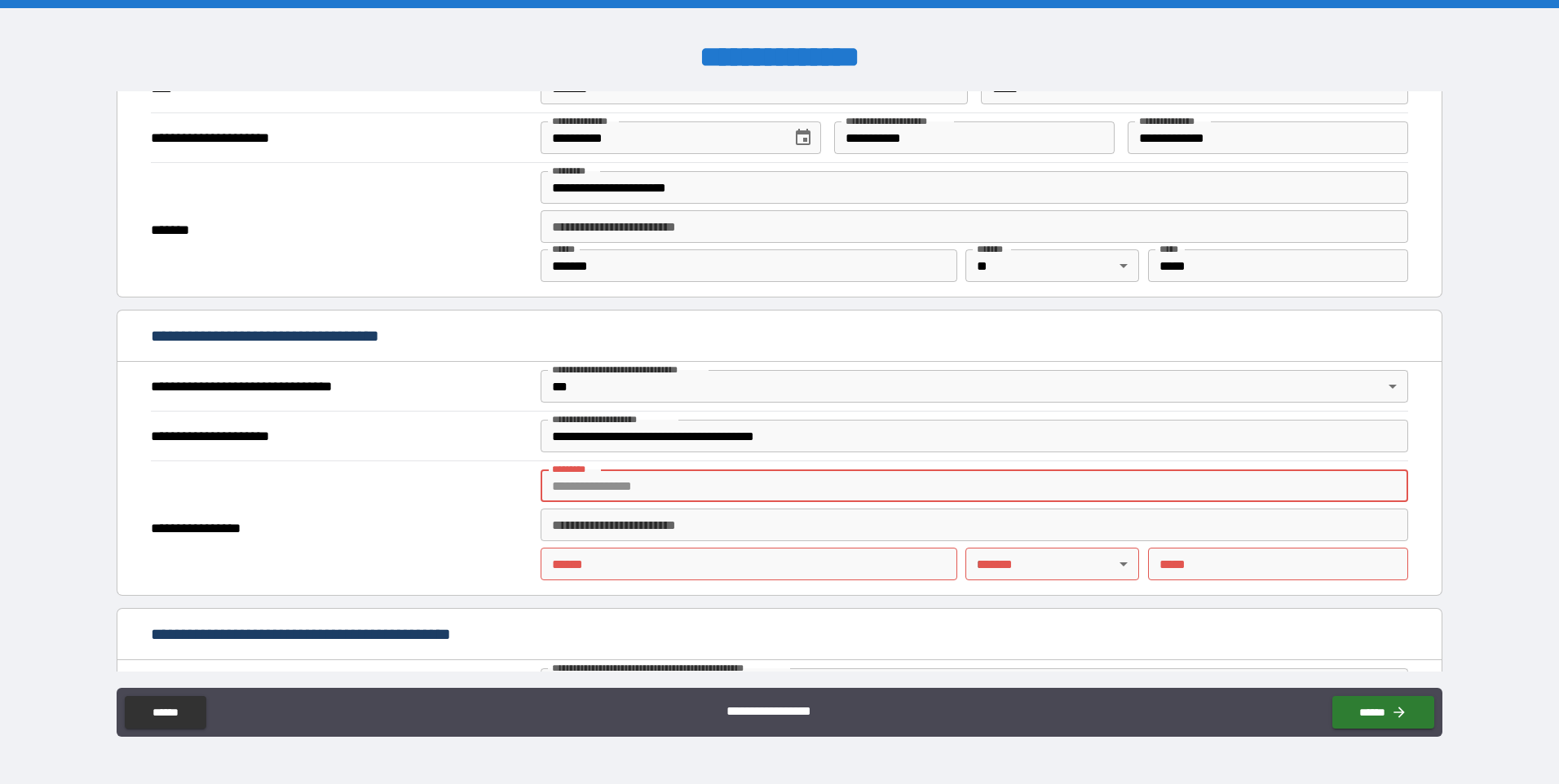 click on "*******   *" at bounding box center [974, 486] 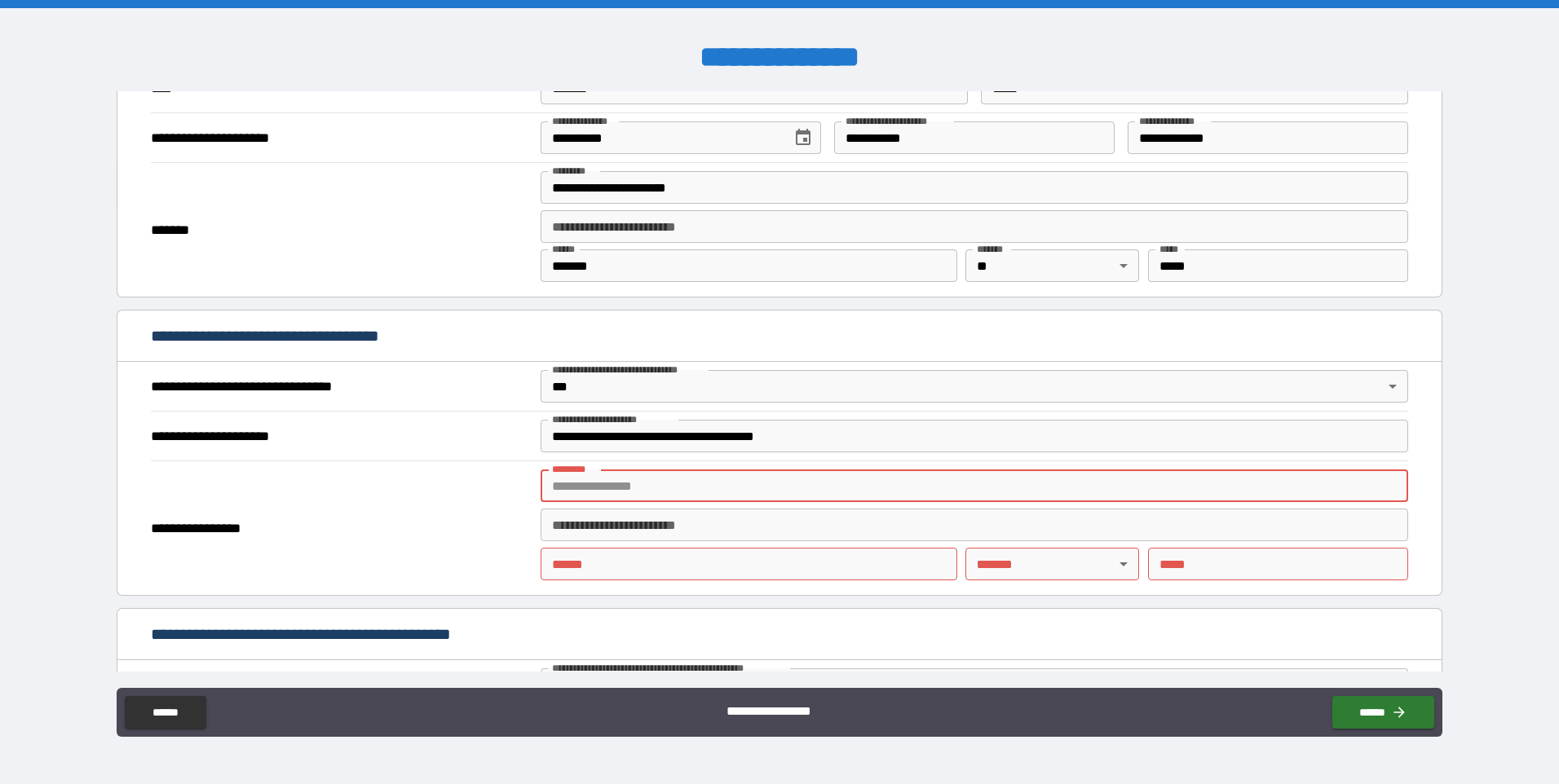 click on "*******   *" at bounding box center [974, 486] 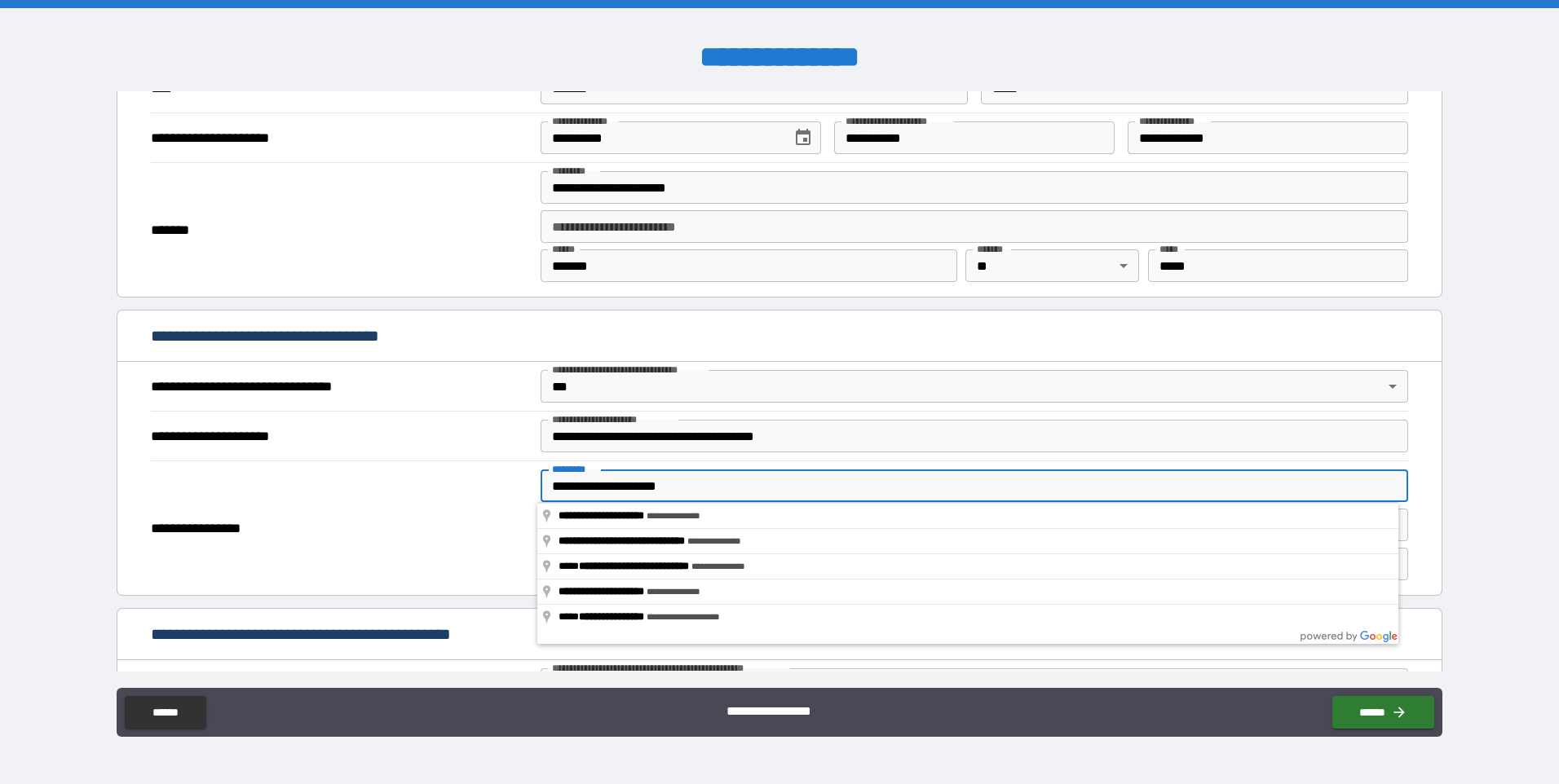 click on "**********" at bounding box center [974, 486] 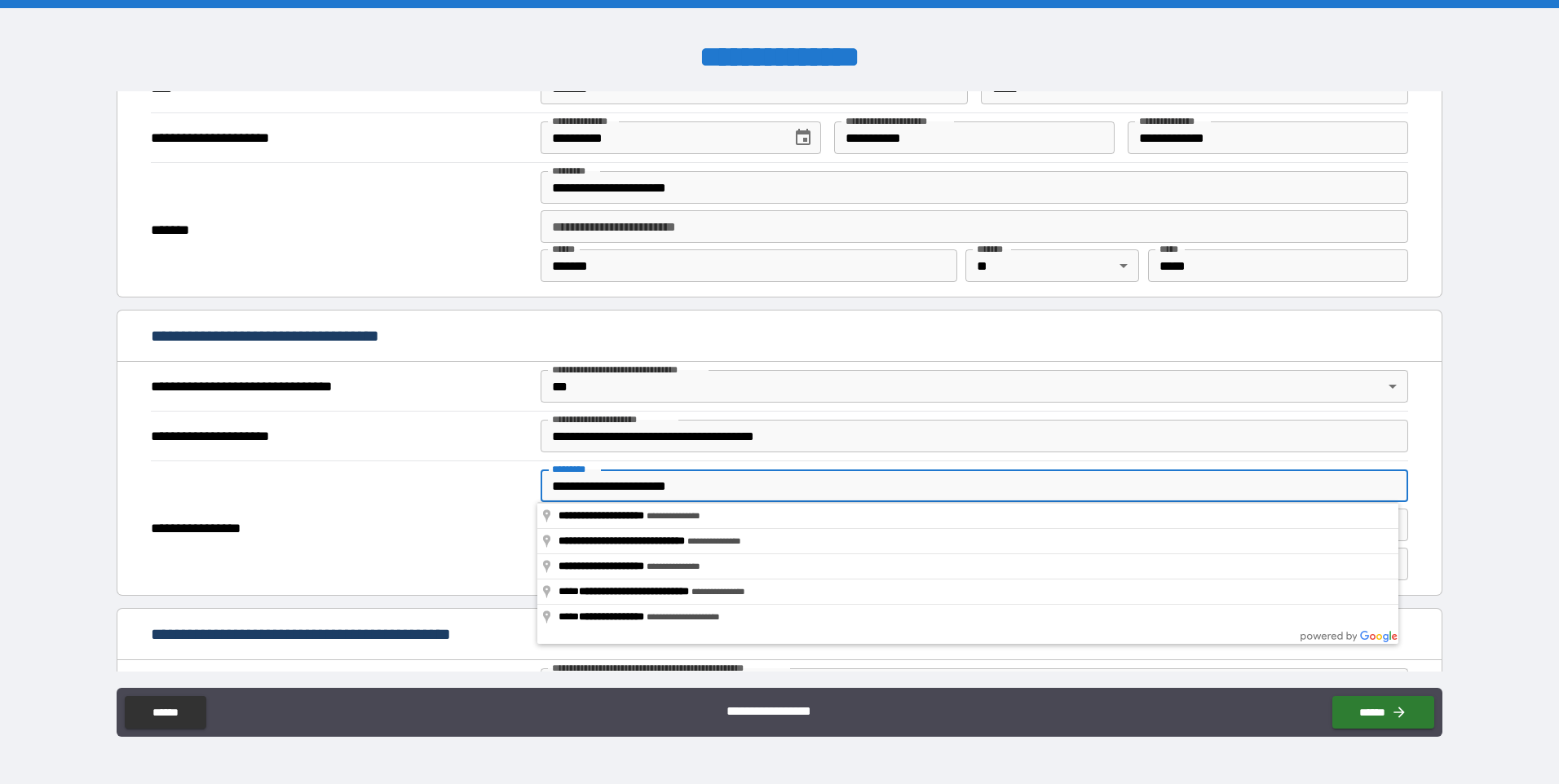 type on "**********" 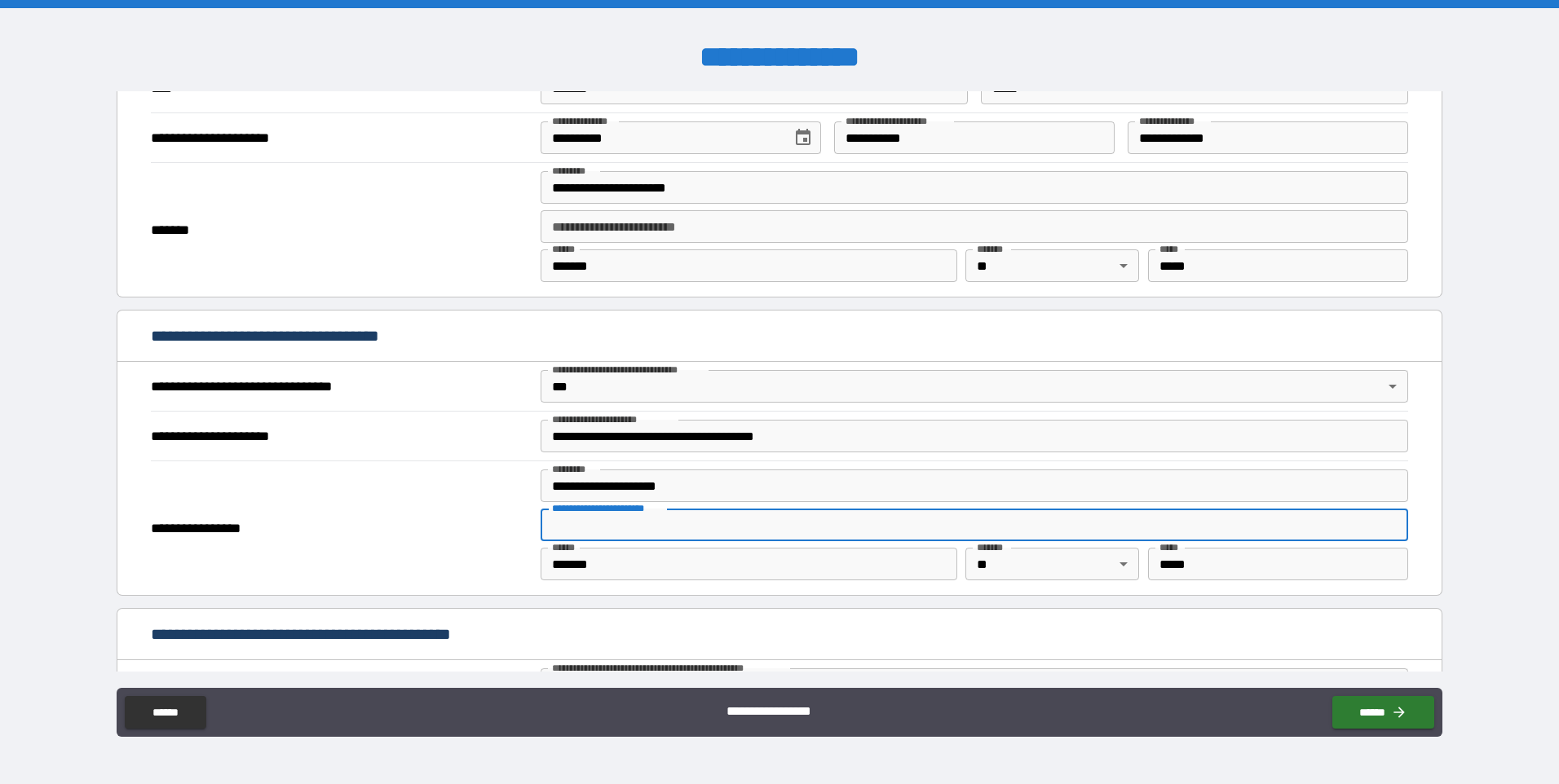 click on "**********" at bounding box center [339, 528] 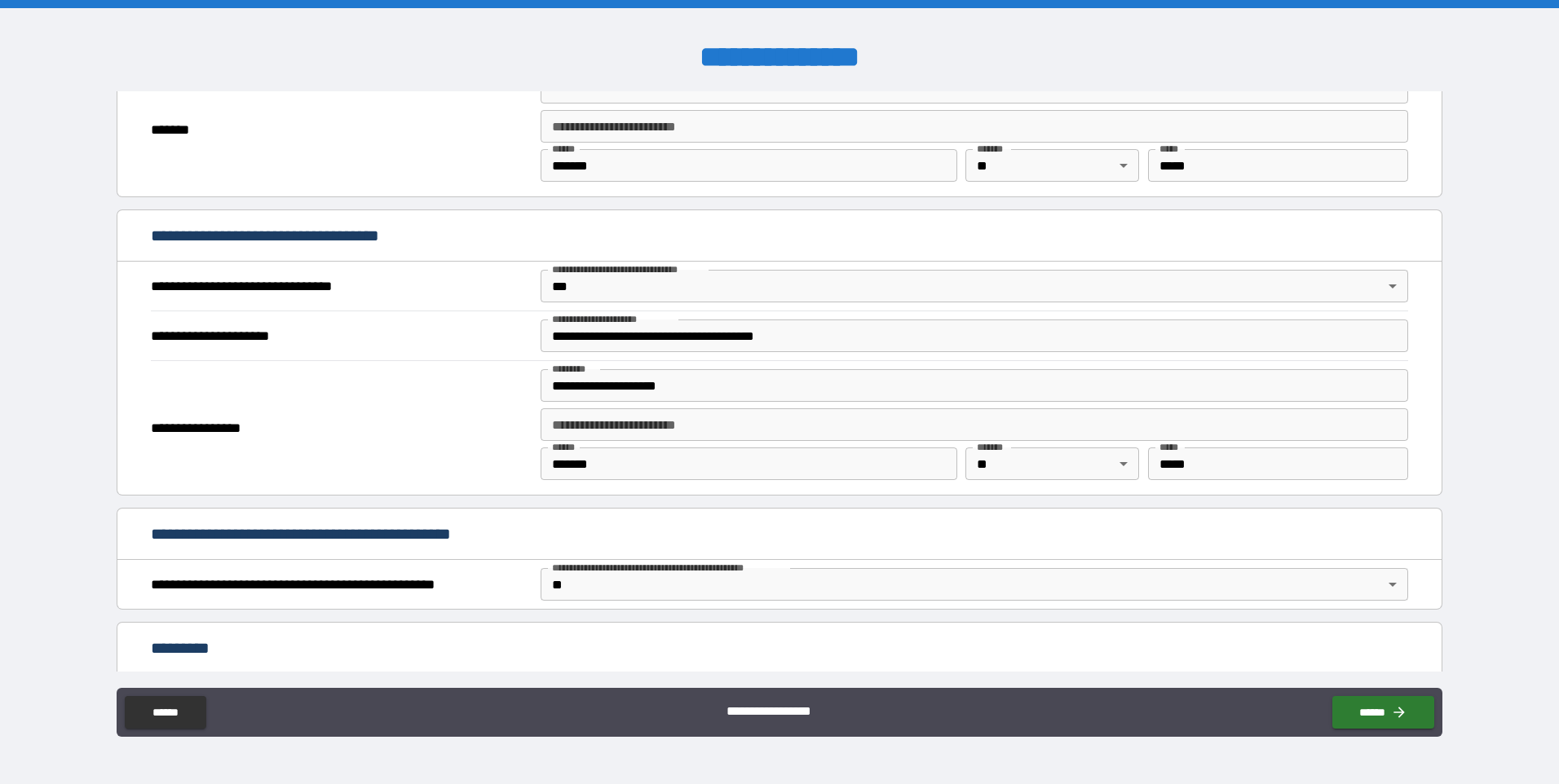 scroll, scrollTop: 1037, scrollLeft: 0, axis: vertical 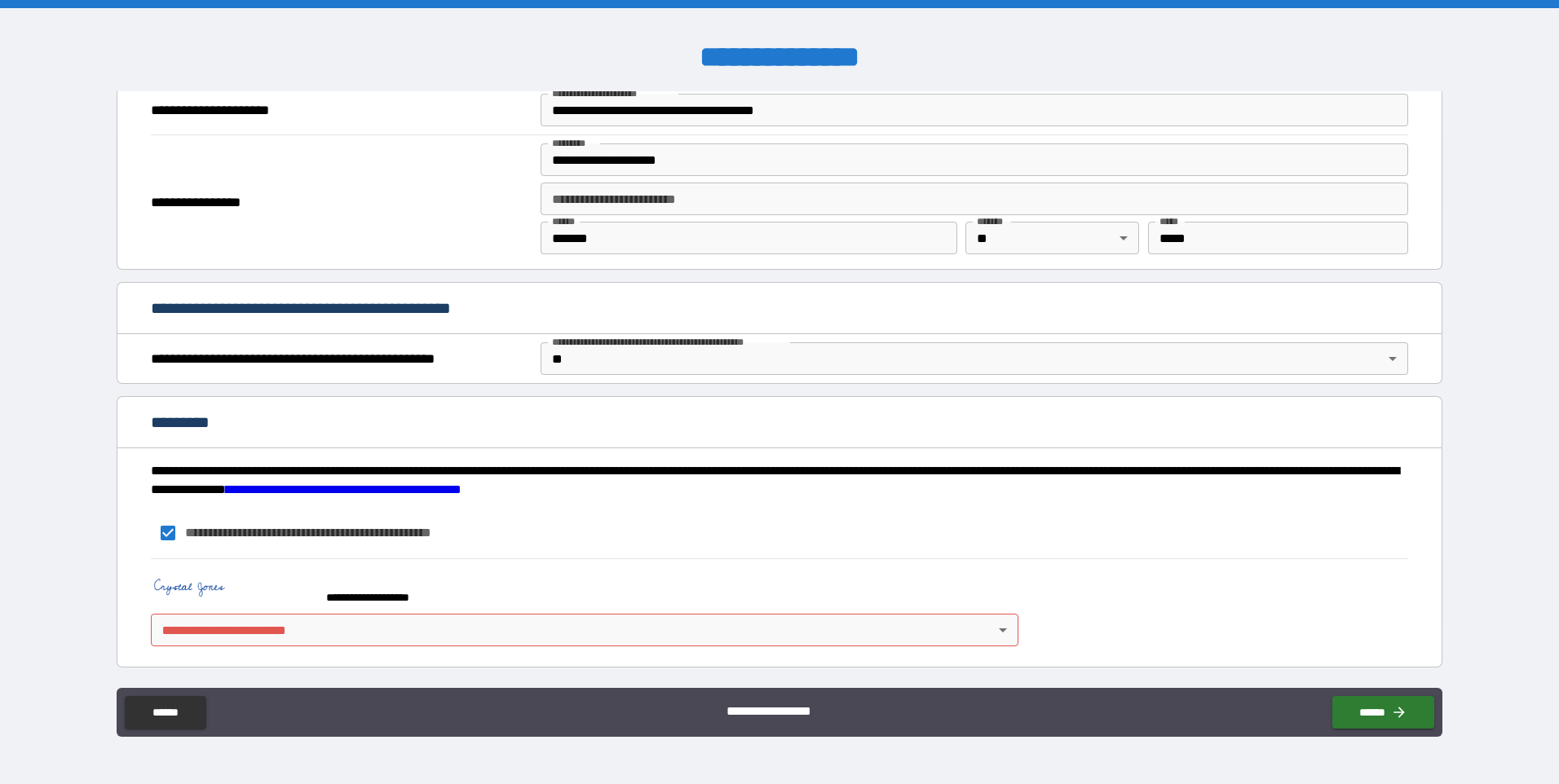 click on "**********" at bounding box center (780, 392) 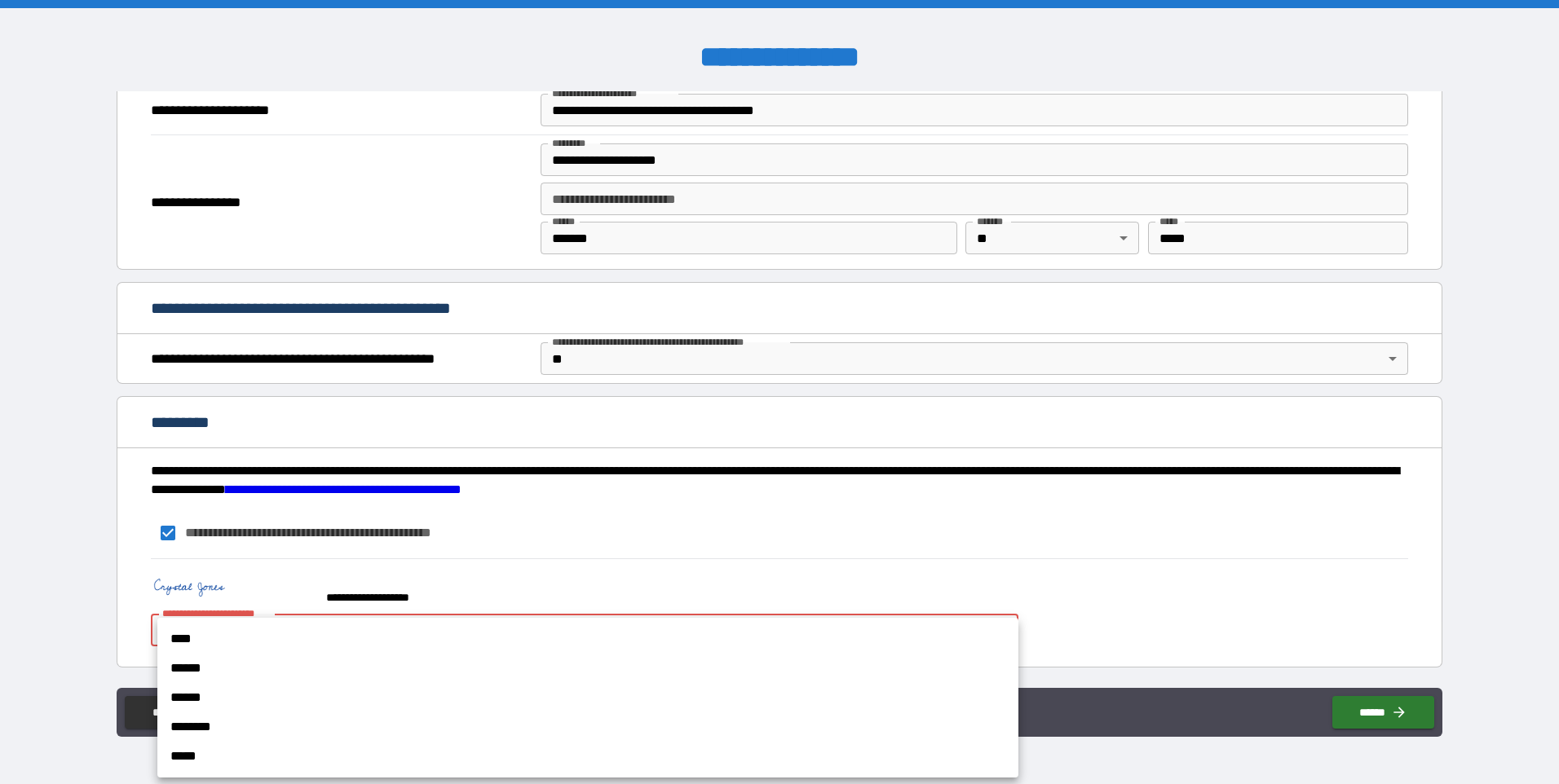 click on "****" at bounding box center (588, 639) 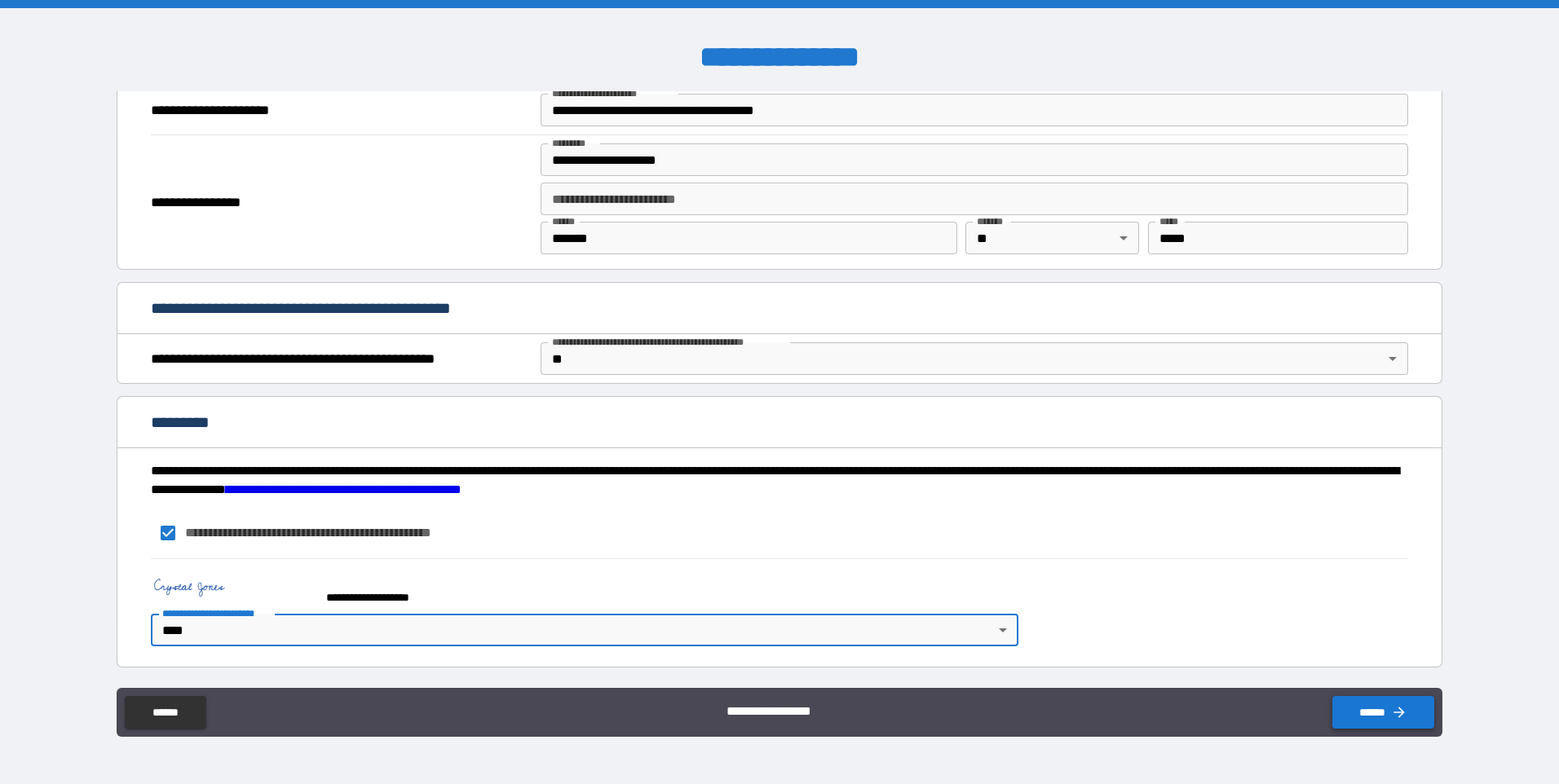 click on "******" at bounding box center (1383, 712) 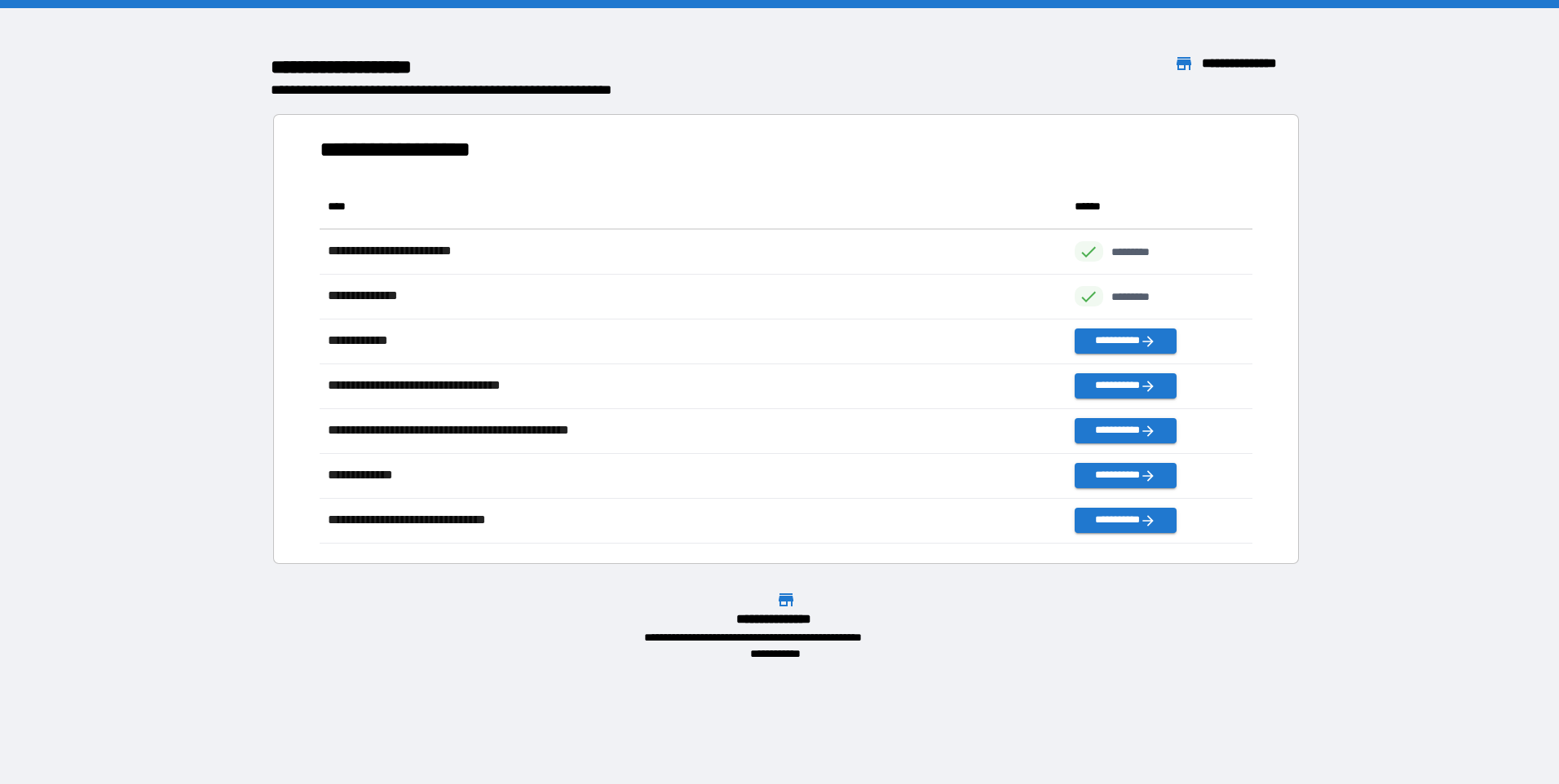 scroll, scrollTop: 13, scrollLeft: 13, axis: both 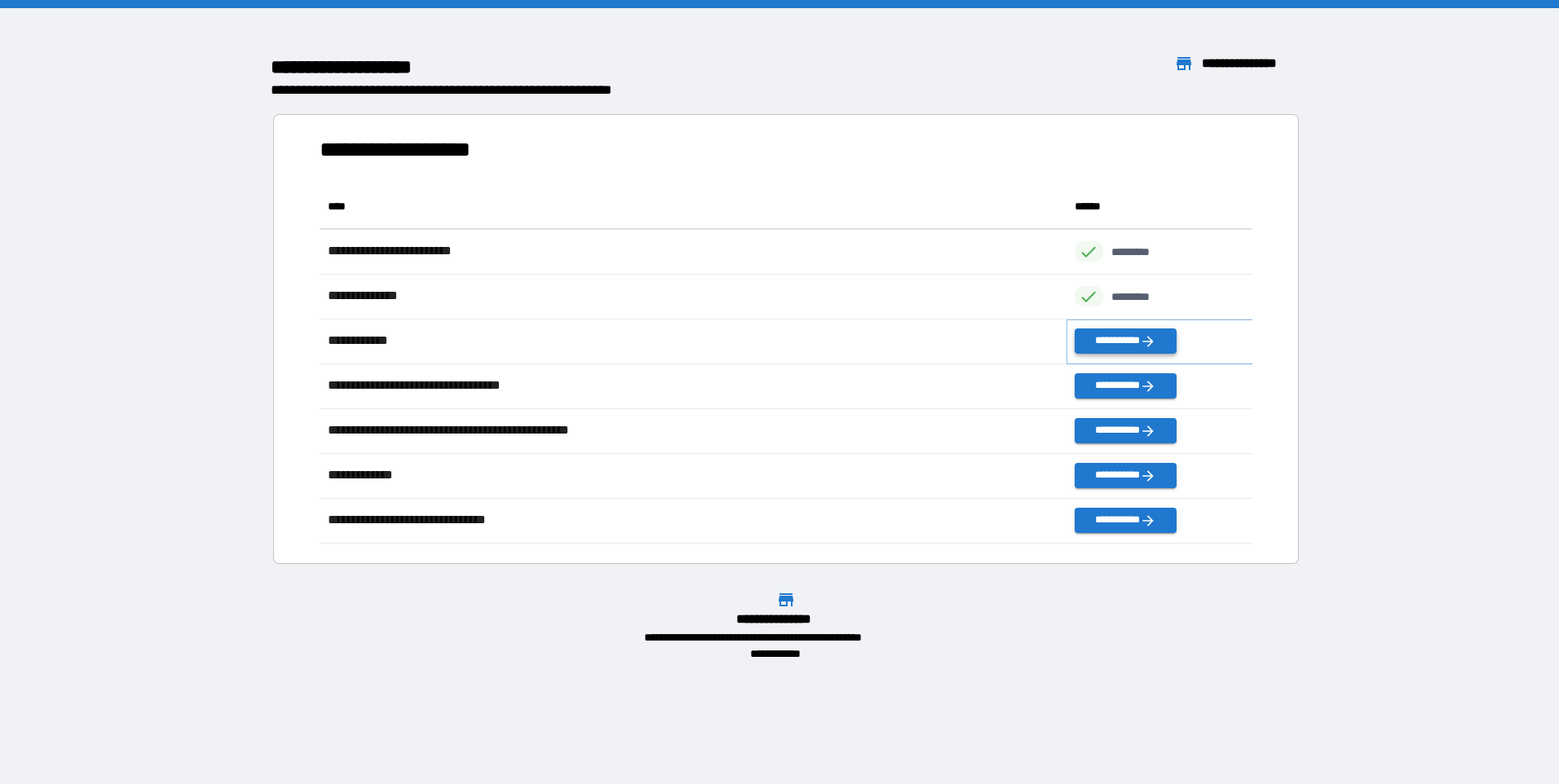 click on "**********" at bounding box center (1125, 341) 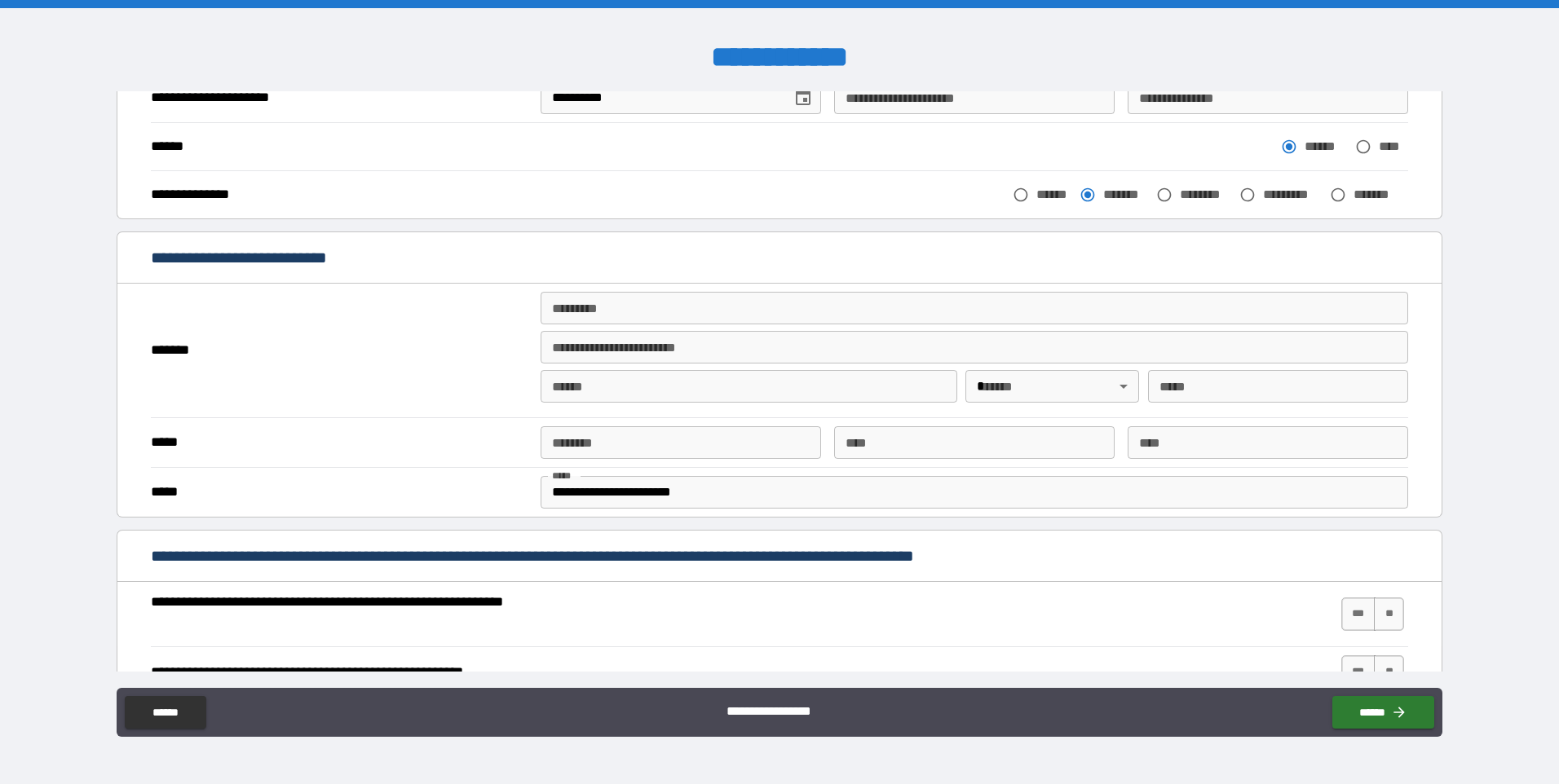 scroll, scrollTop: 244, scrollLeft: 0, axis: vertical 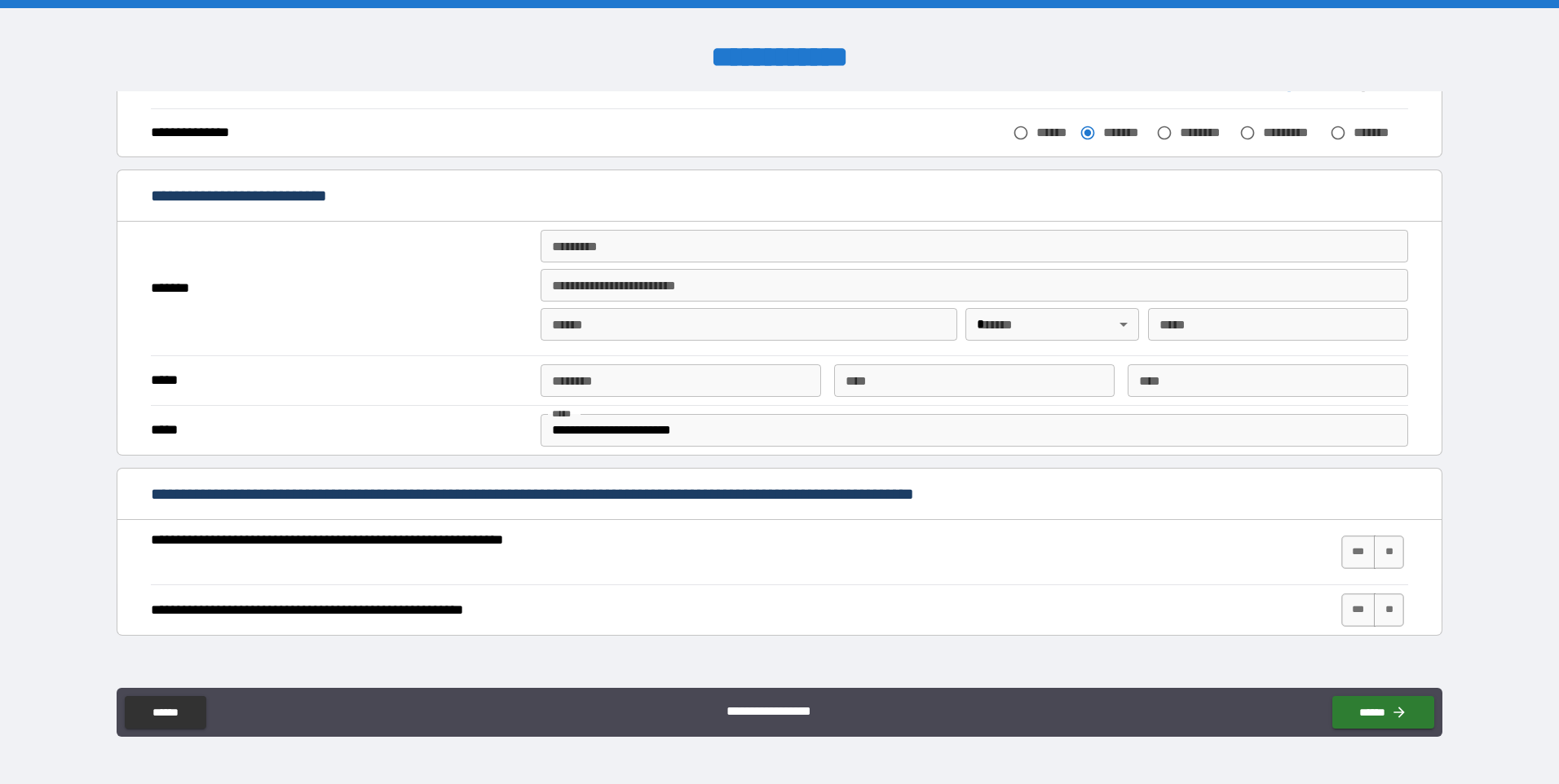 click on "*******   *" at bounding box center (974, 246) 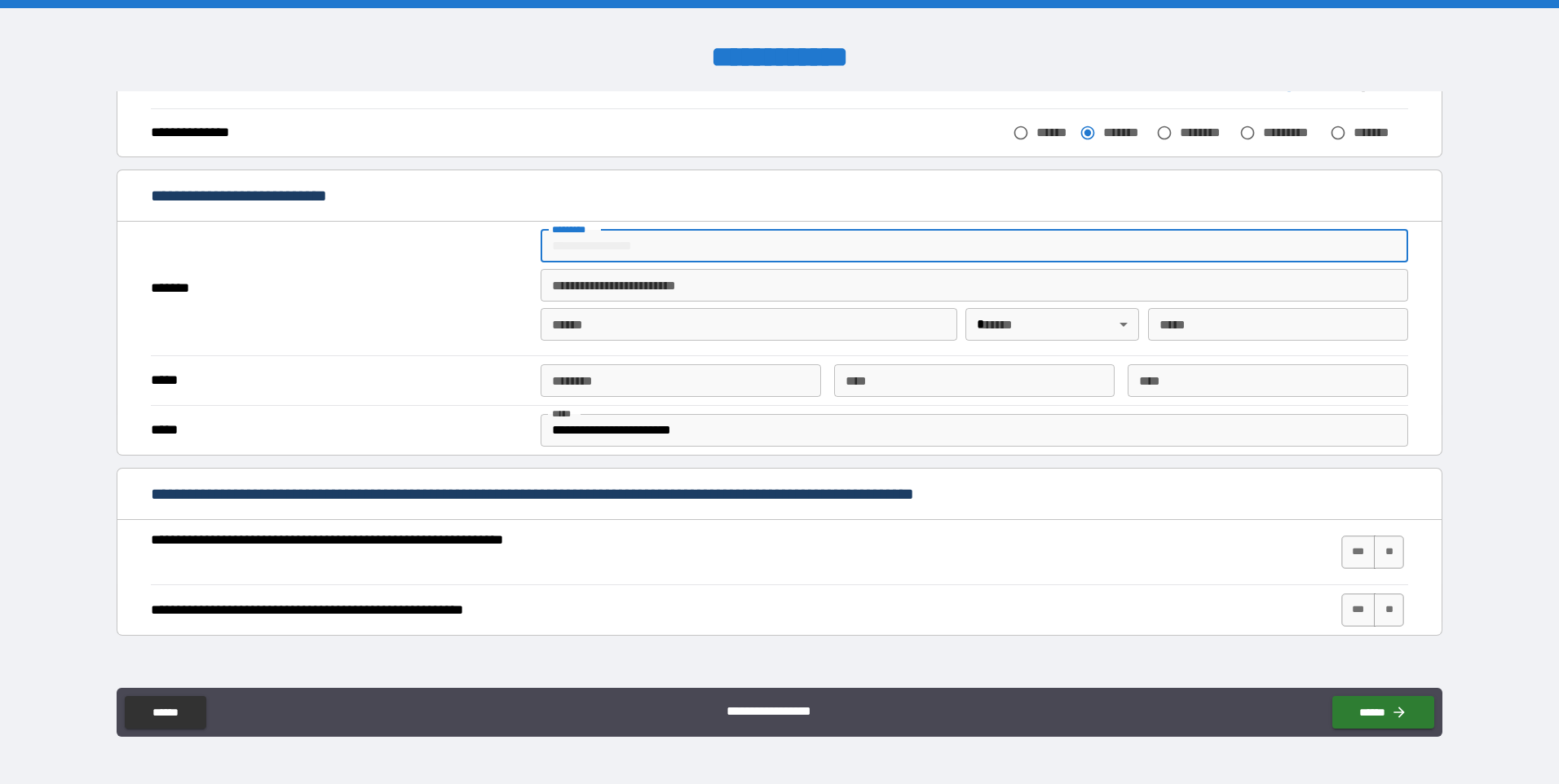 type on "**********" 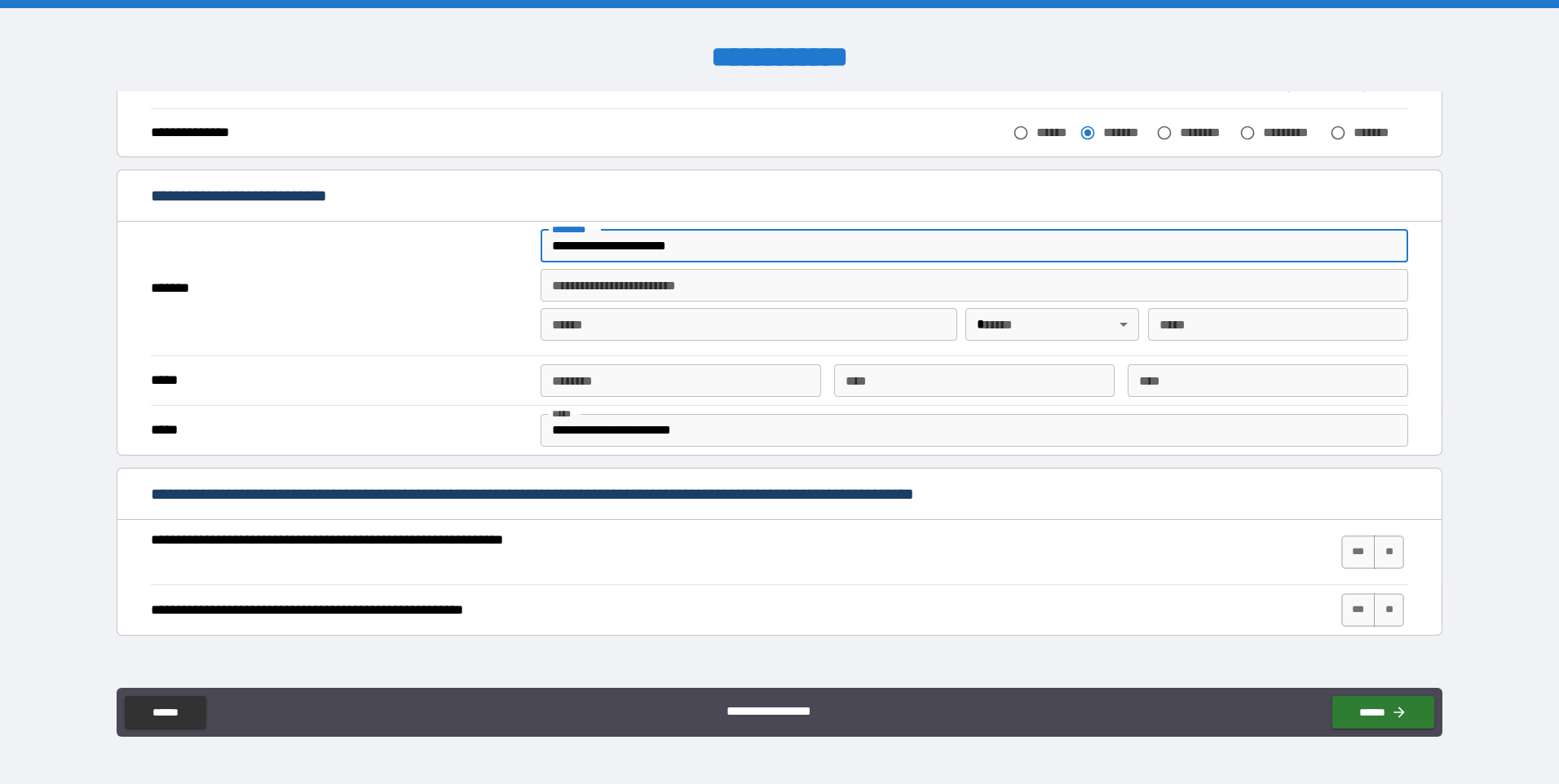 type on "*******" 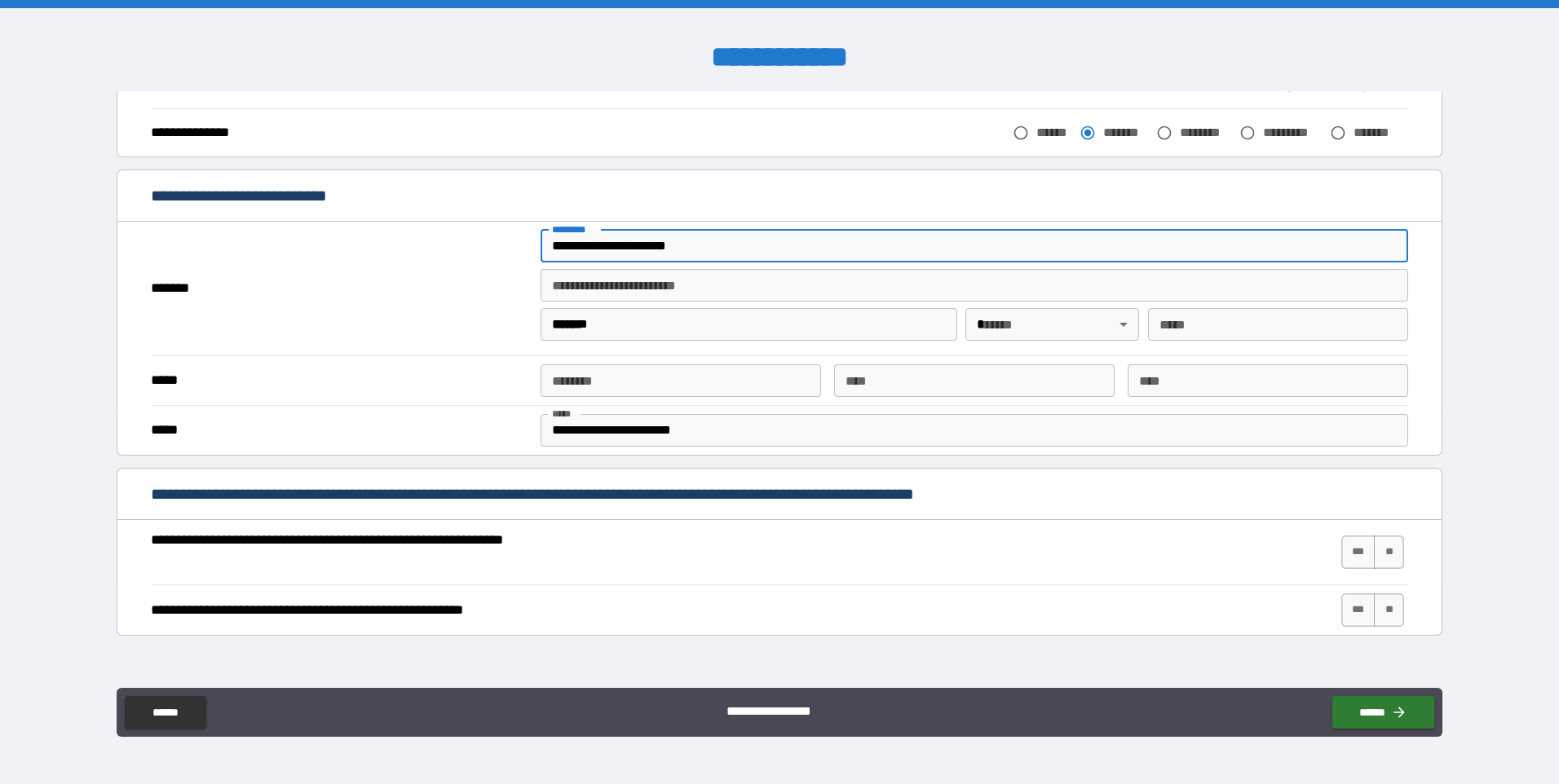 type on "**" 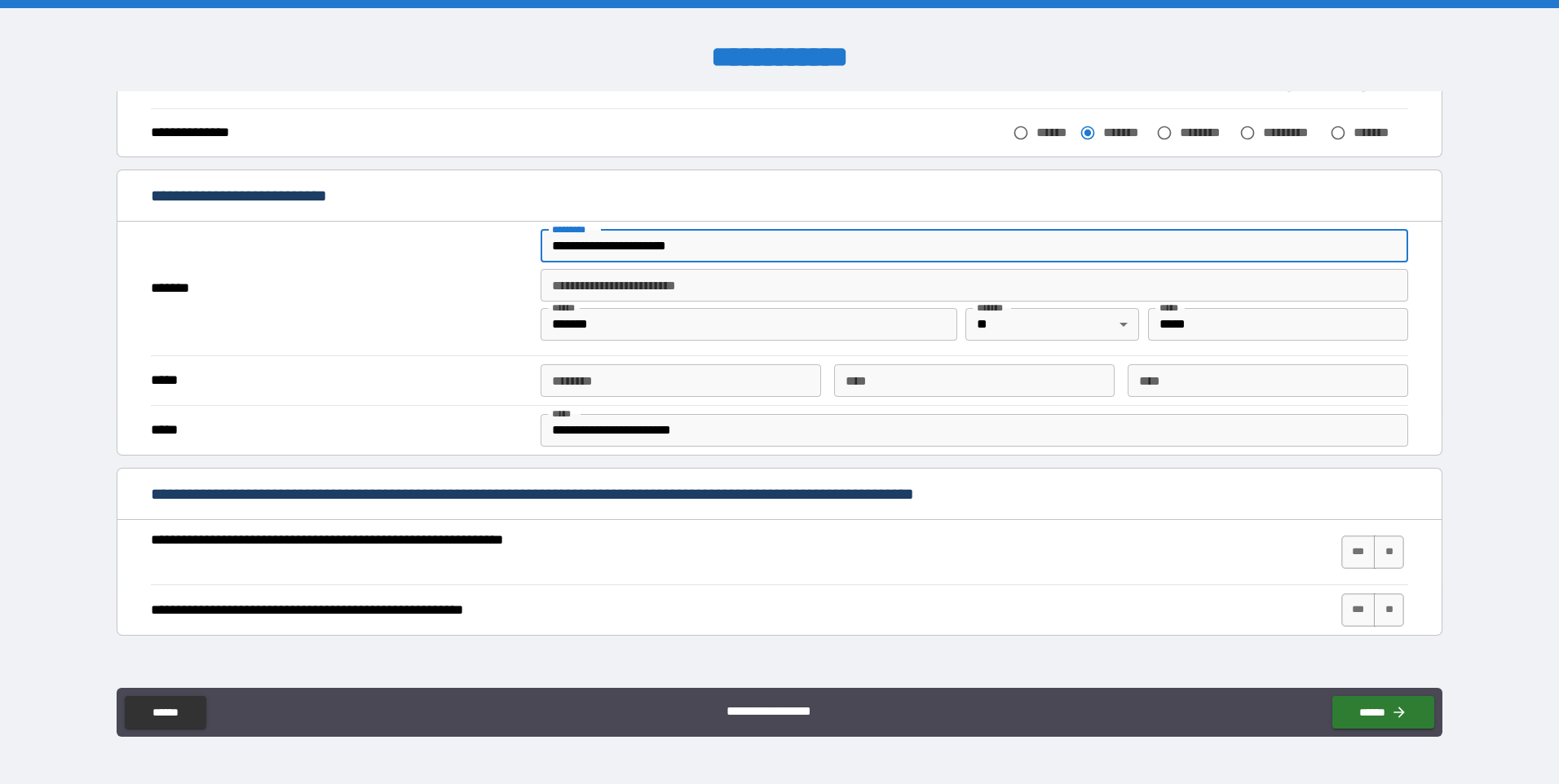 type on "**********" 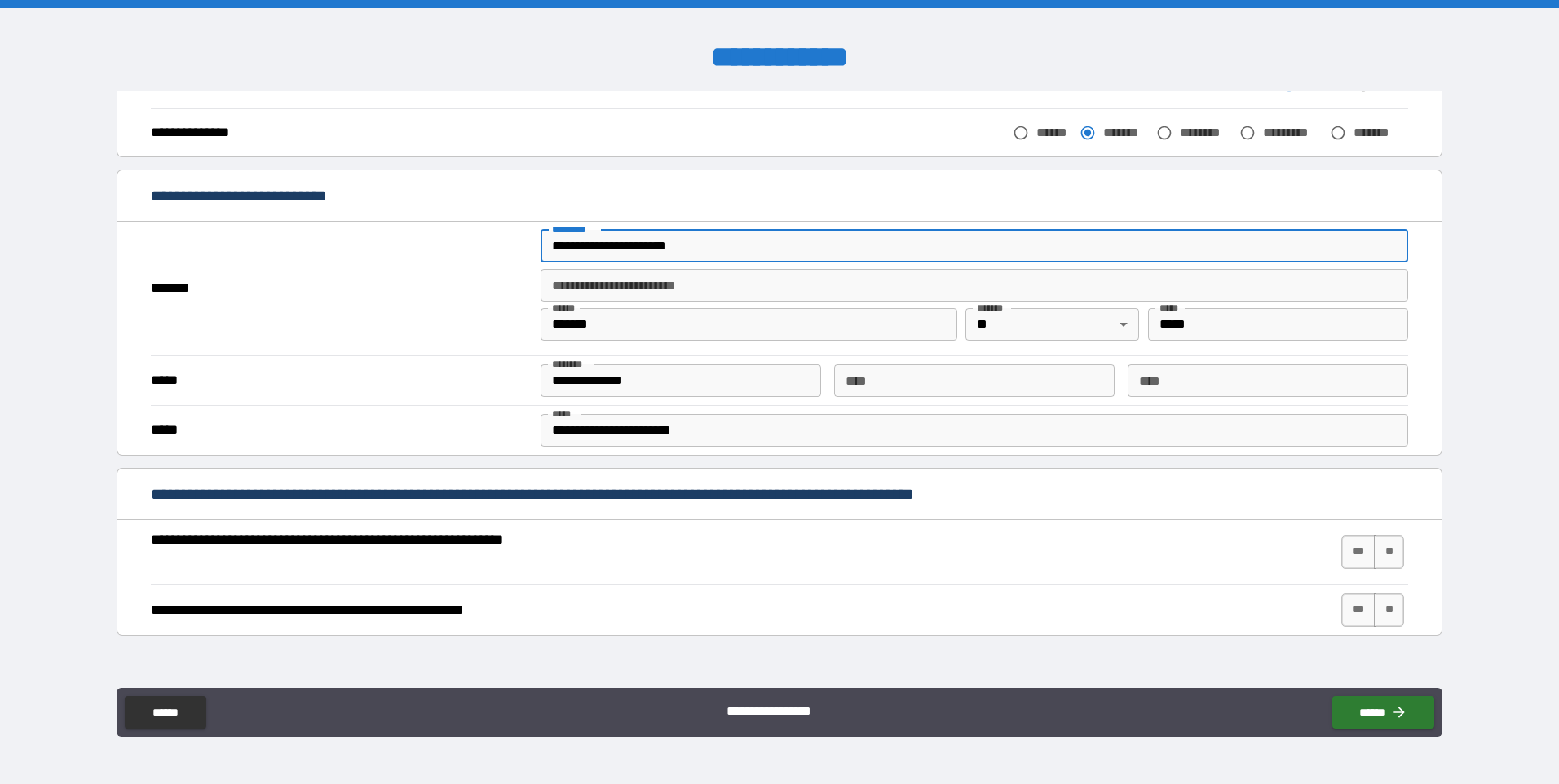 click on "**********" at bounding box center [974, 246] 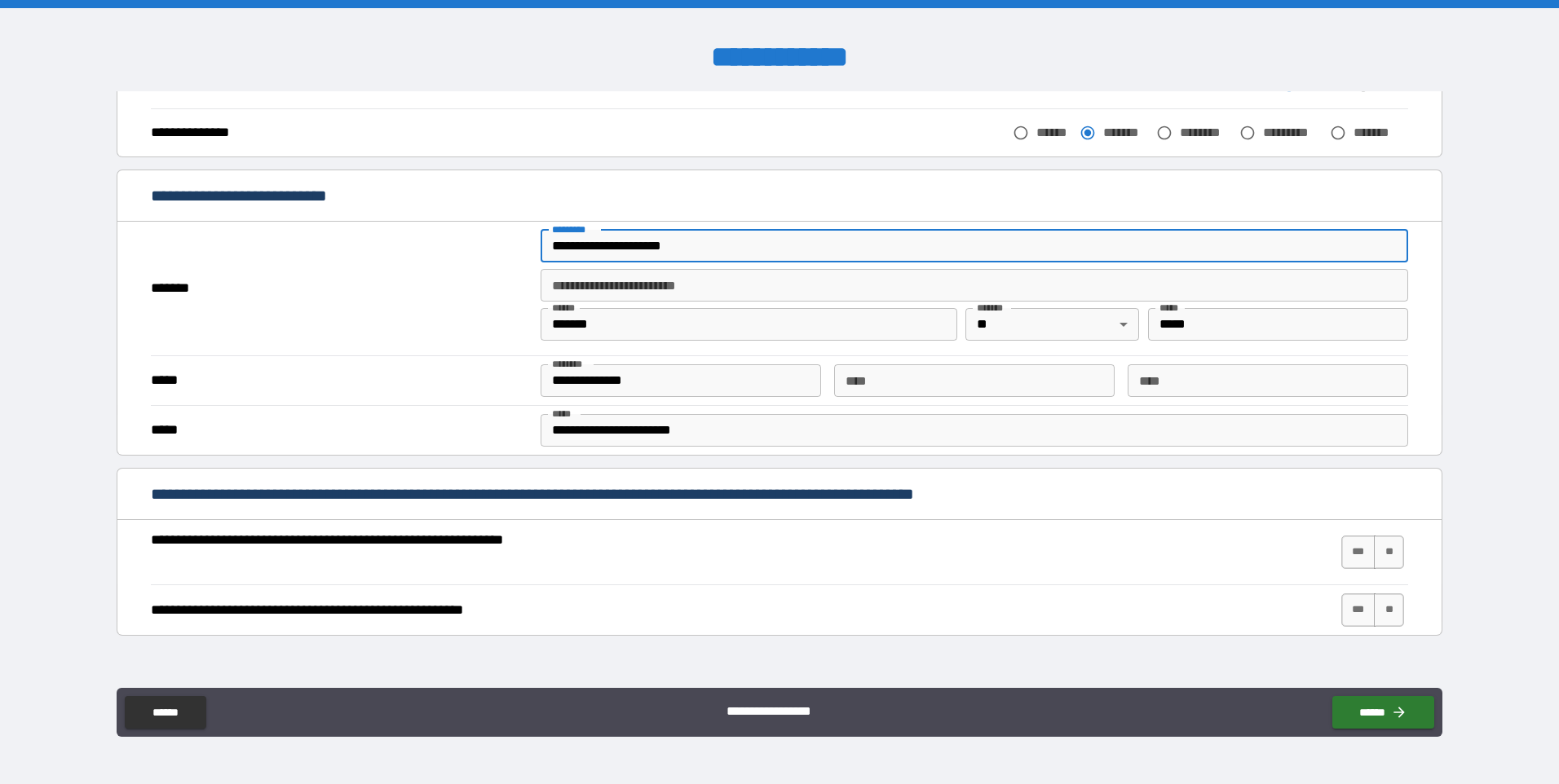 type on "**********" 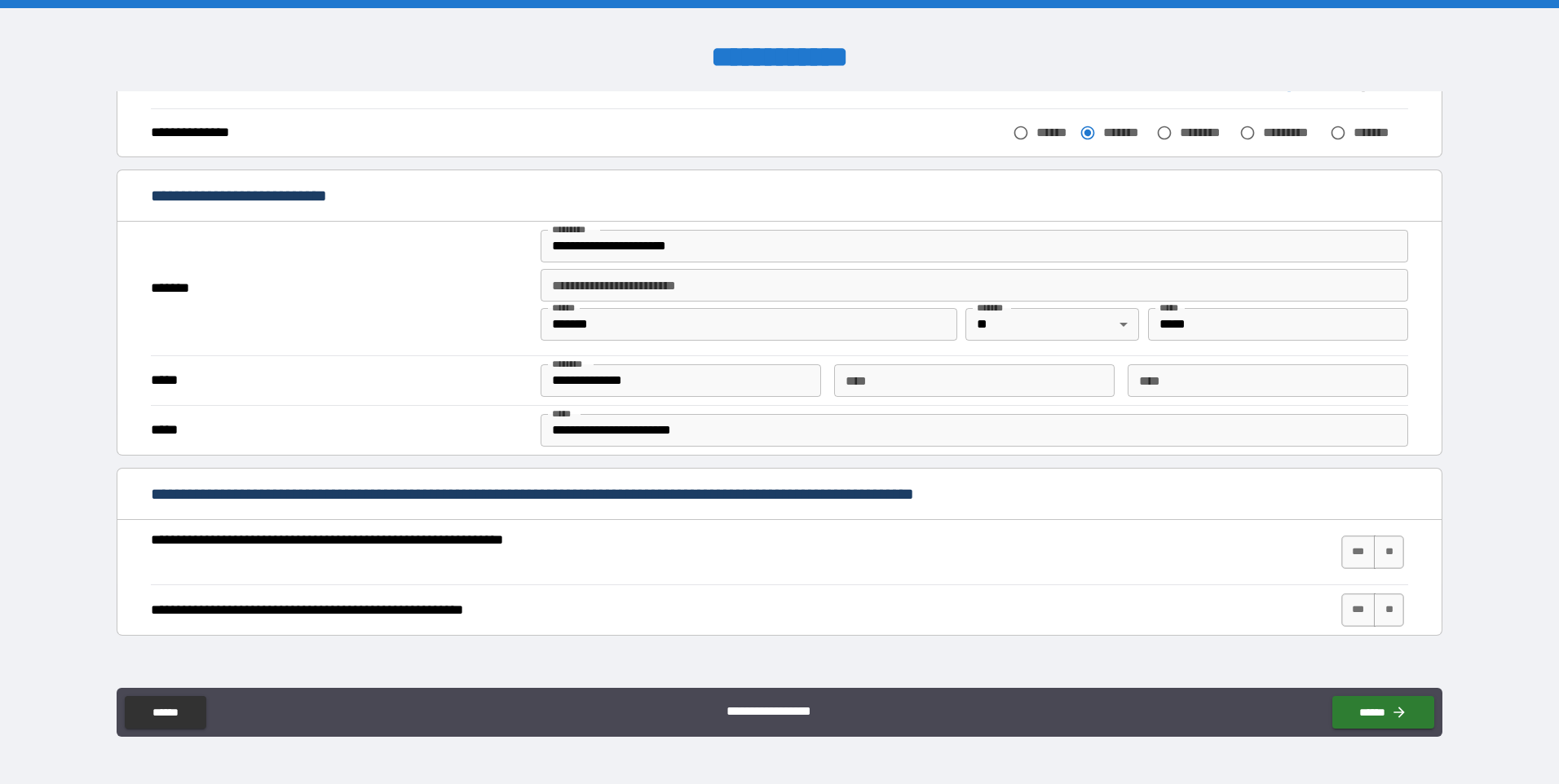 click on "*******" at bounding box center [338, 288] 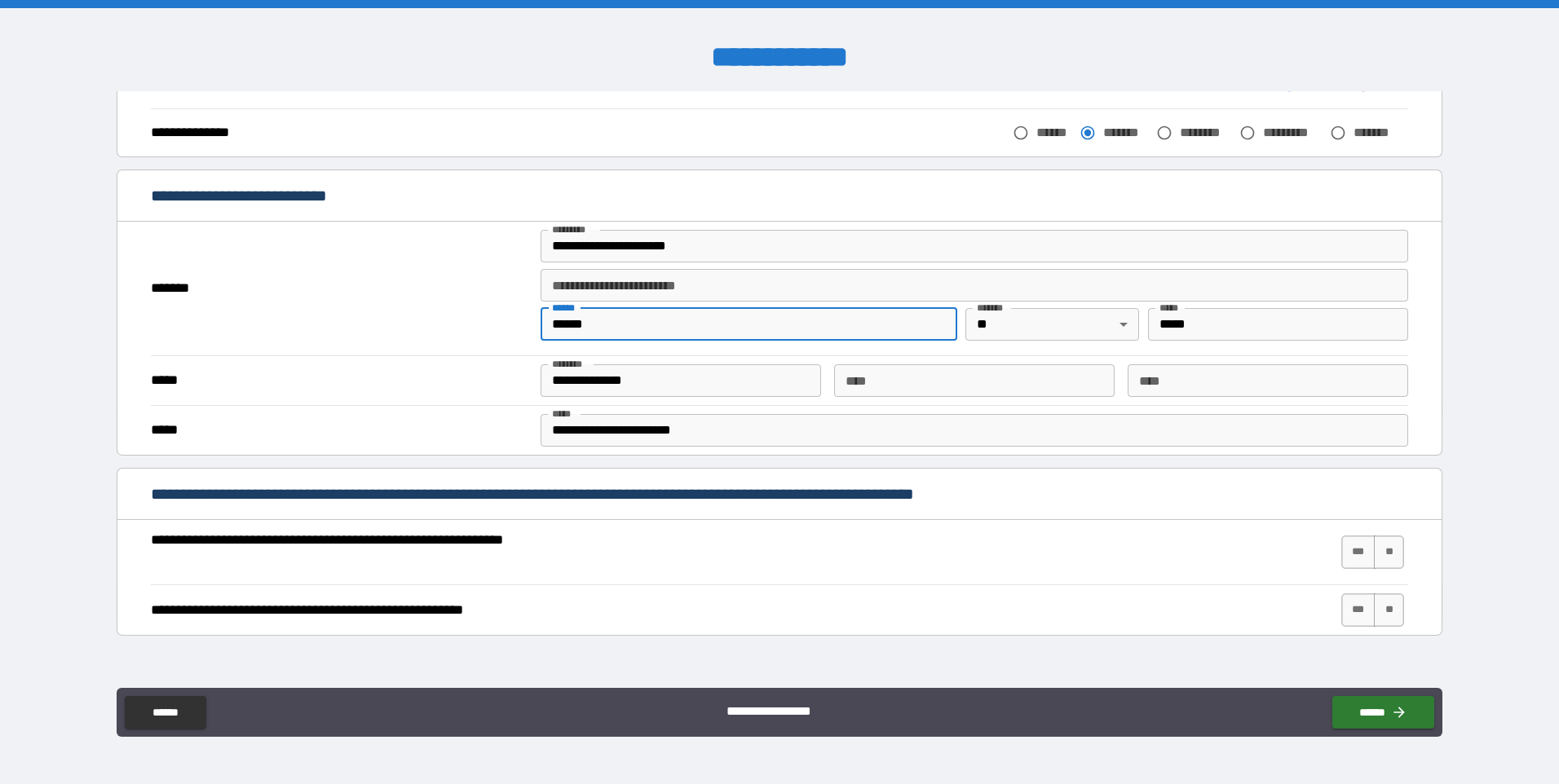 type on "*******" 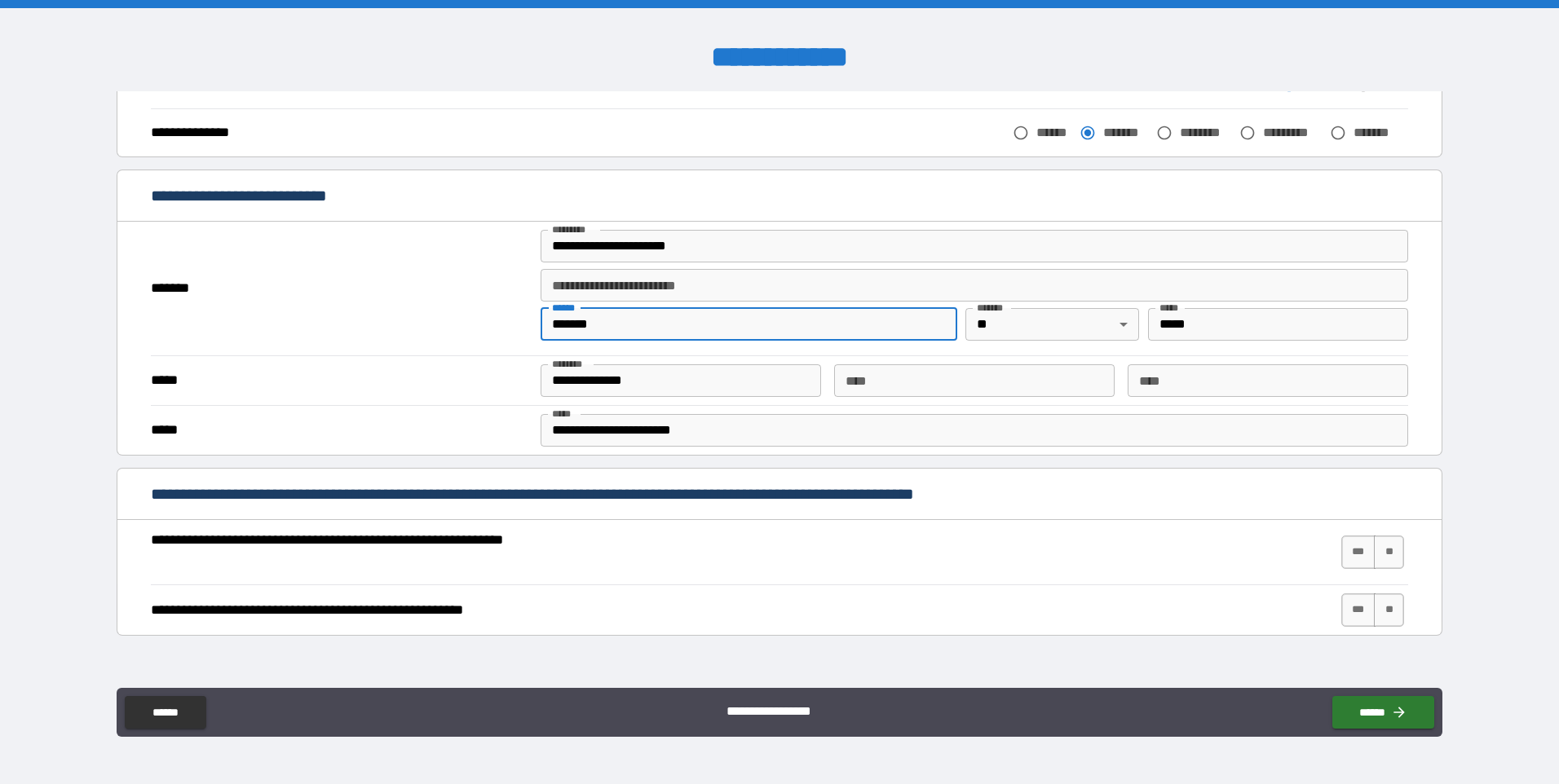 click on "*****" at bounding box center (1278, 324) 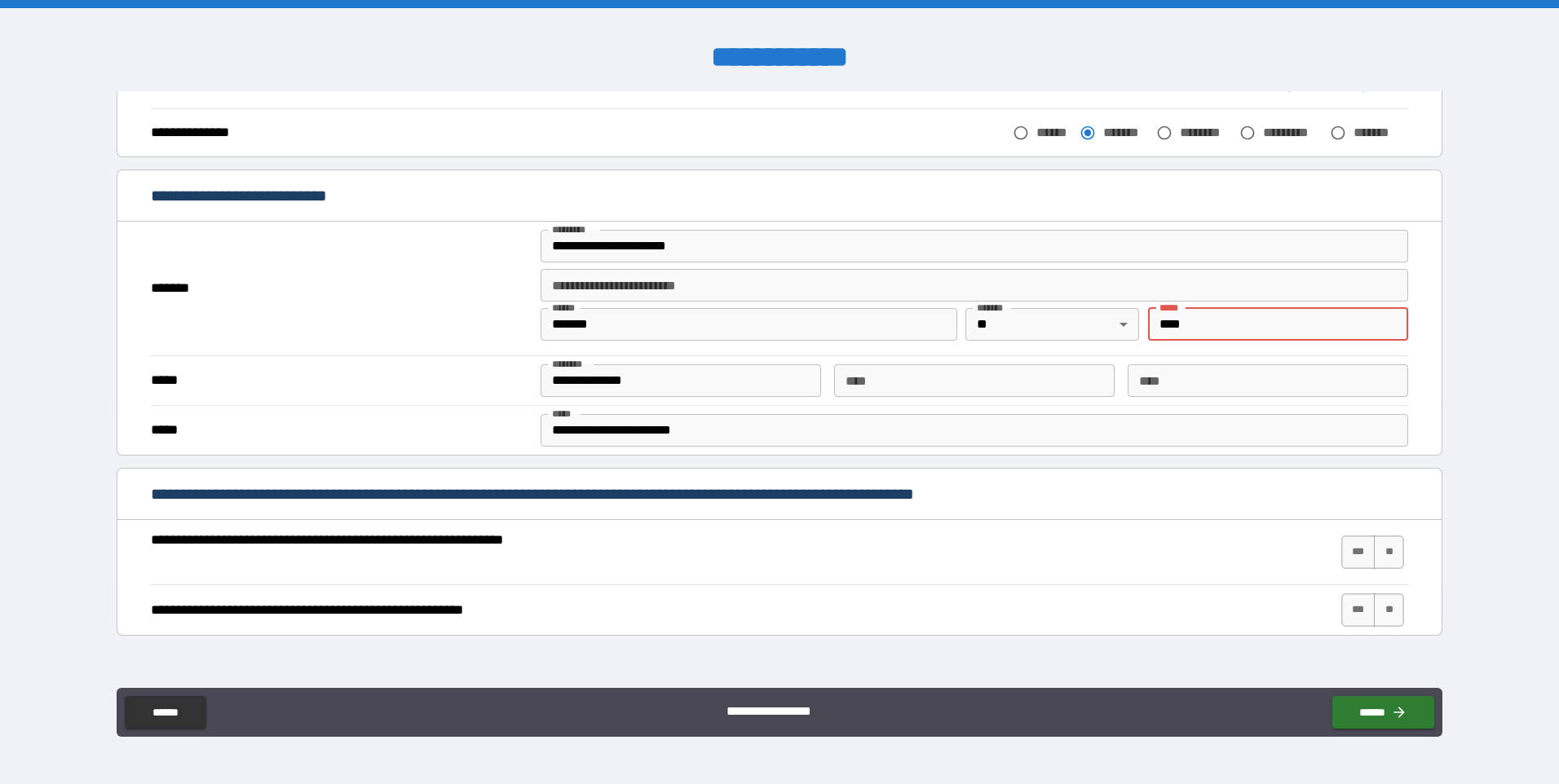 type on "*****" 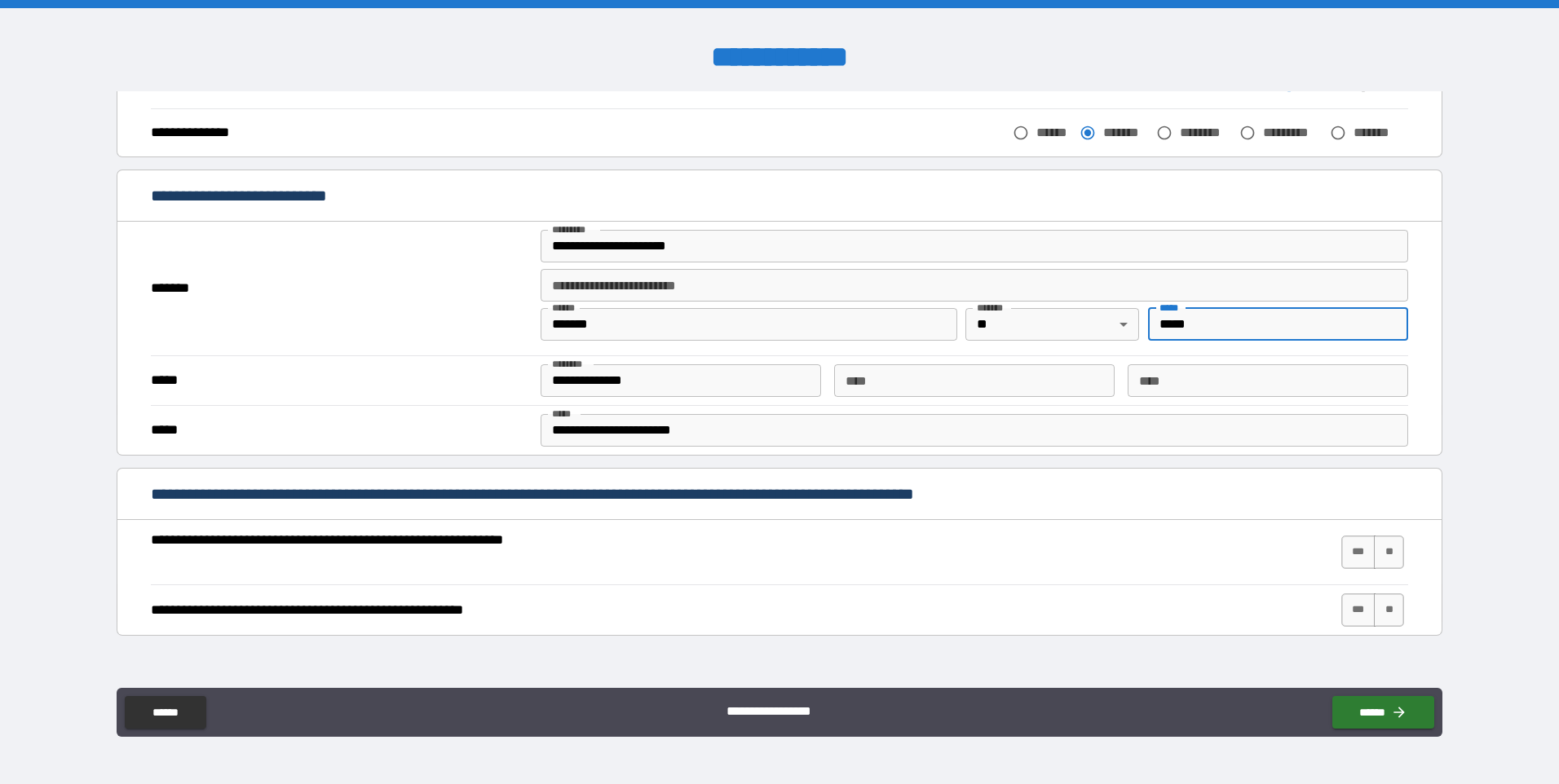 click on "**********" at bounding box center (681, 381) 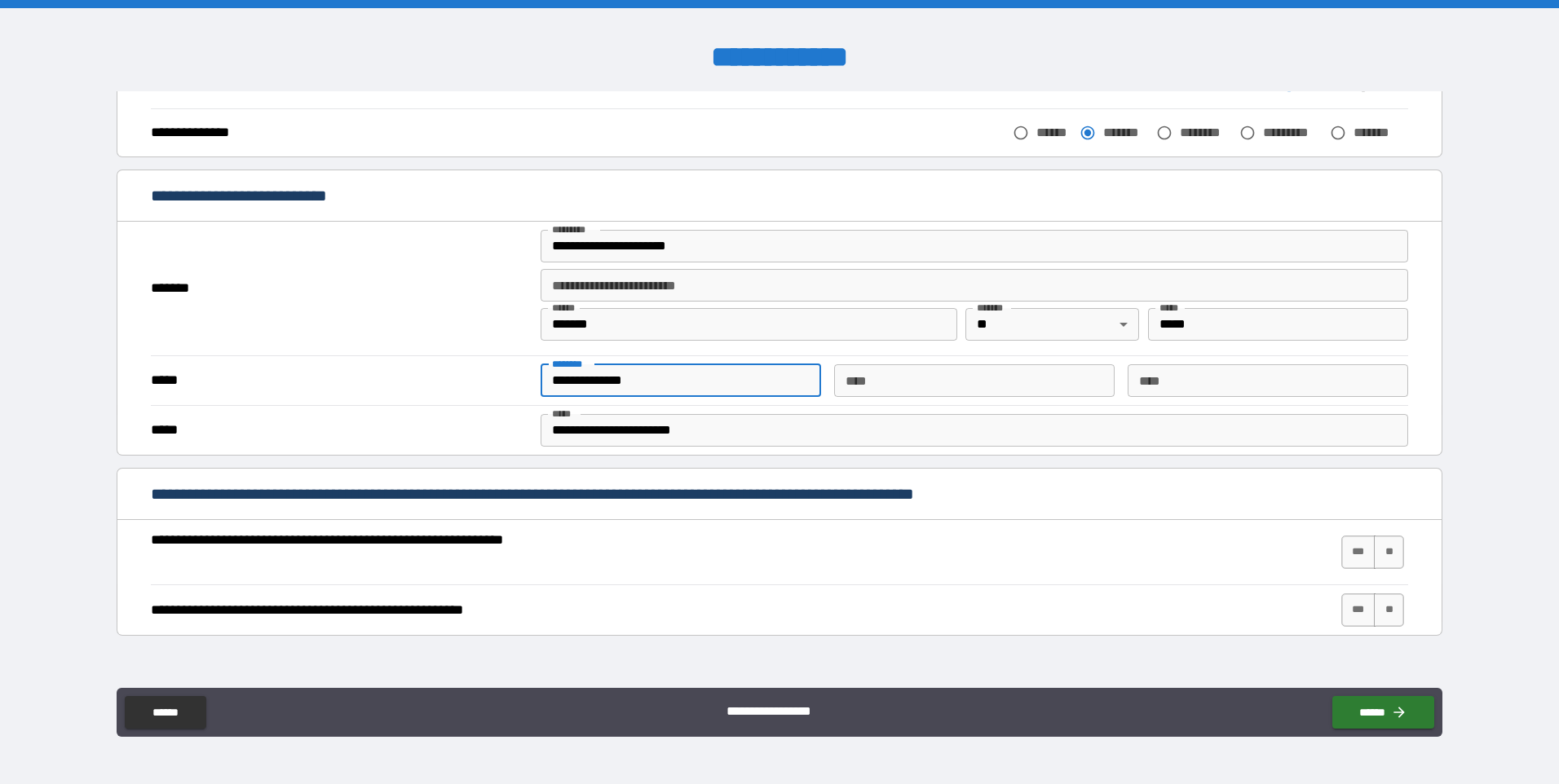 drag, startPoint x: 700, startPoint y: 380, endPoint x: 414, endPoint y: 361, distance: 286.63042 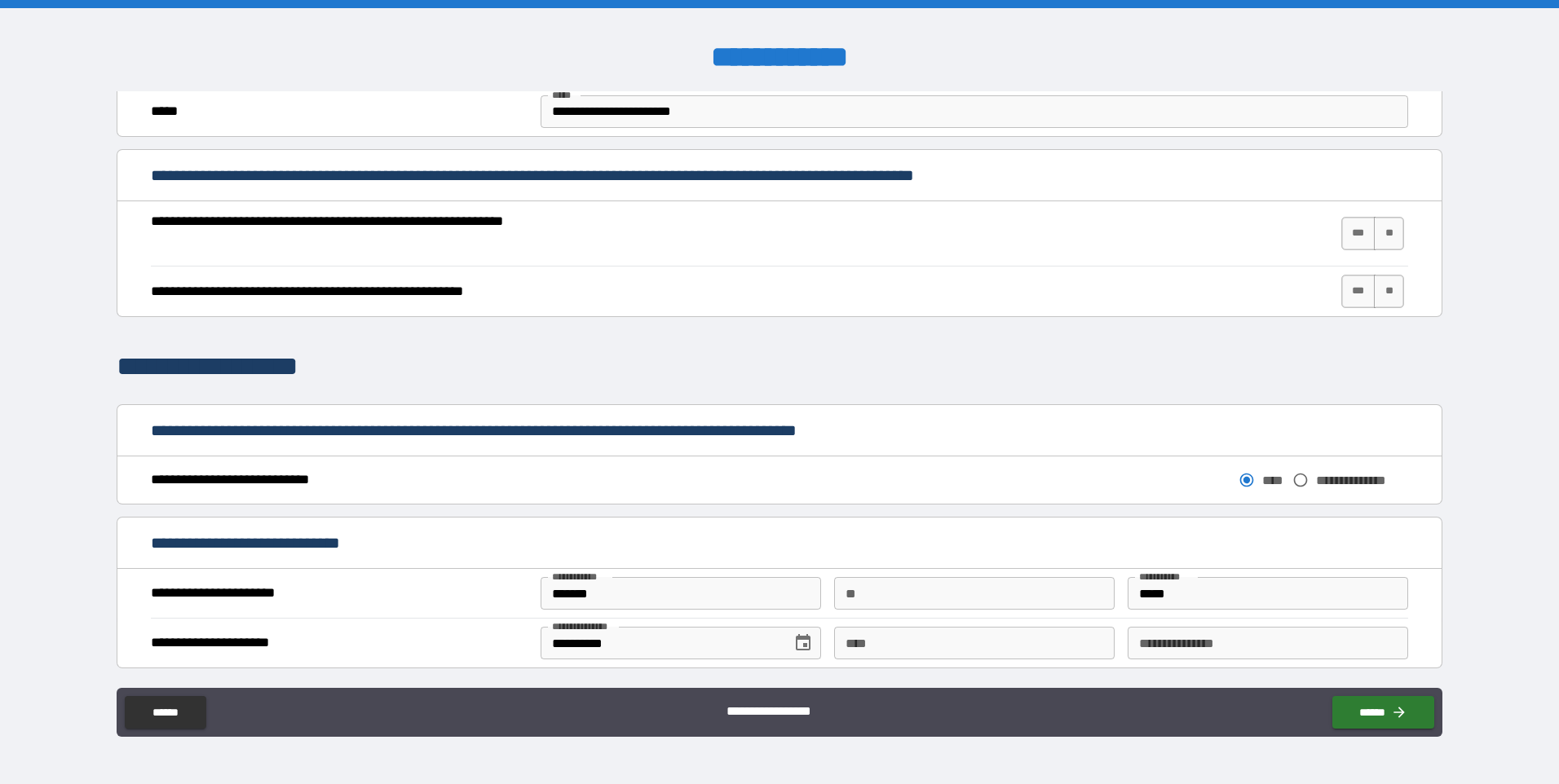 scroll, scrollTop: 570, scrollLeft: 0, axis: vertical 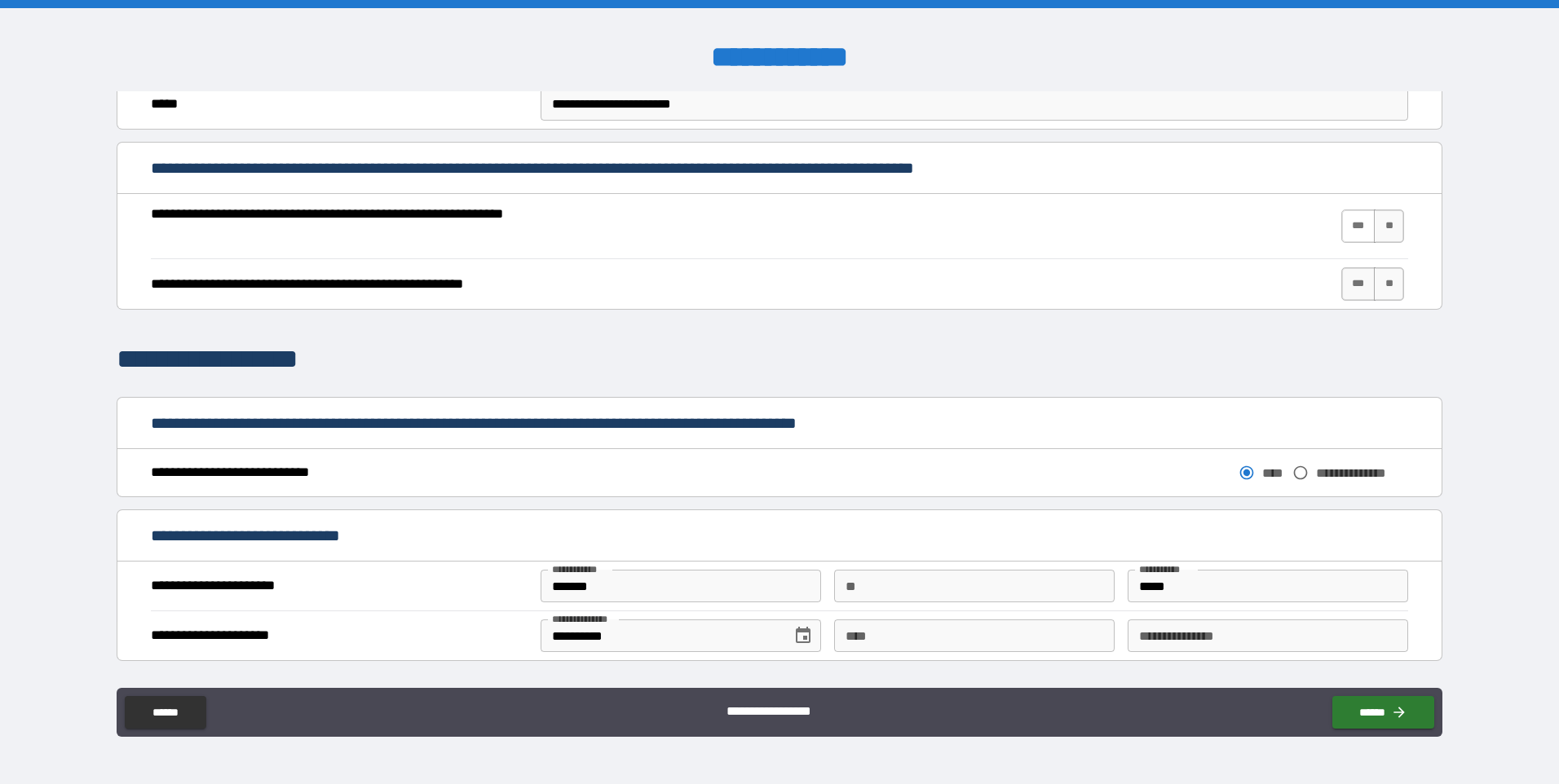 click on "***" at bounding box center [1358, 226] 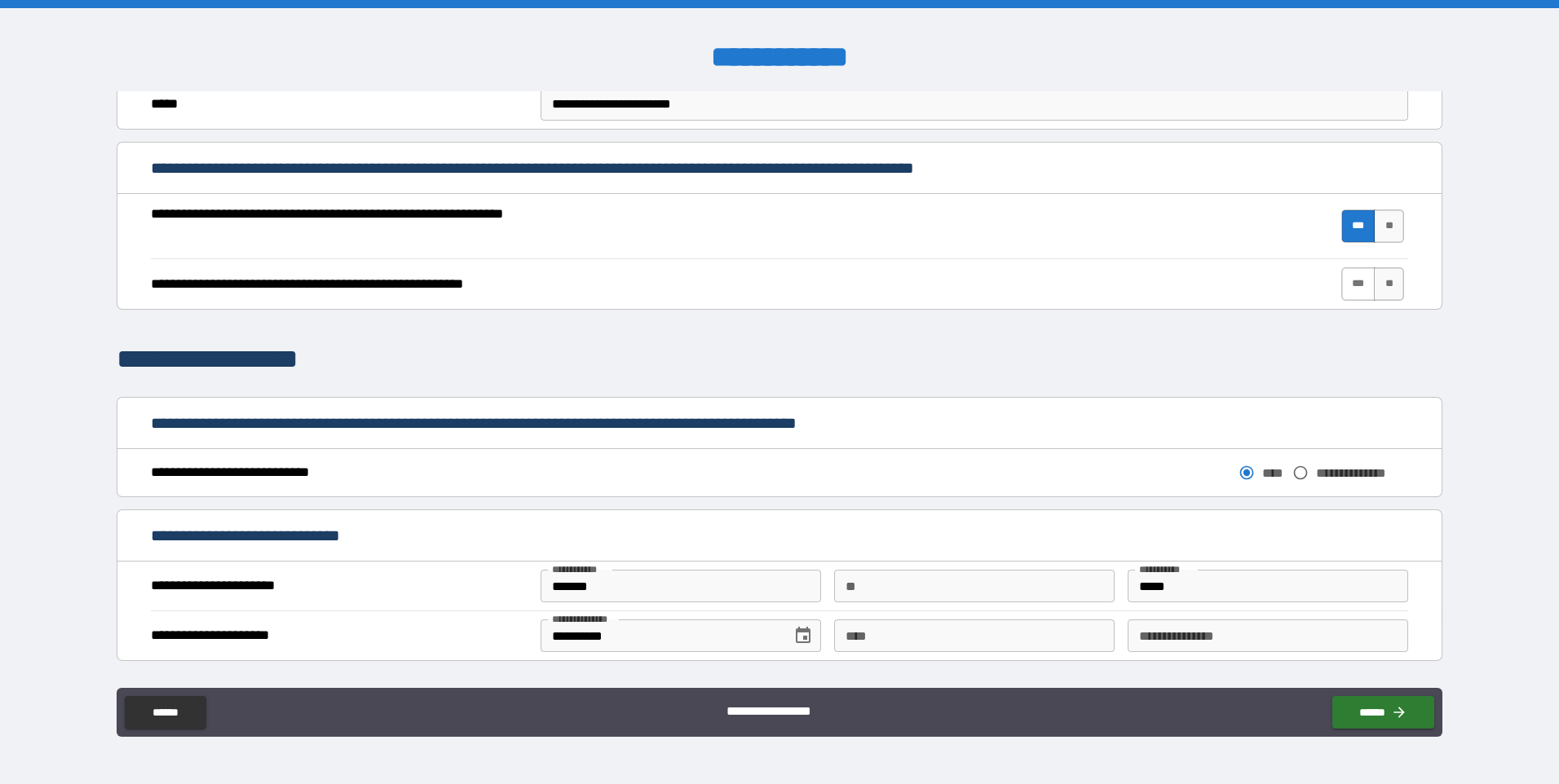 click on "***" at bounding box center [1358, 284] 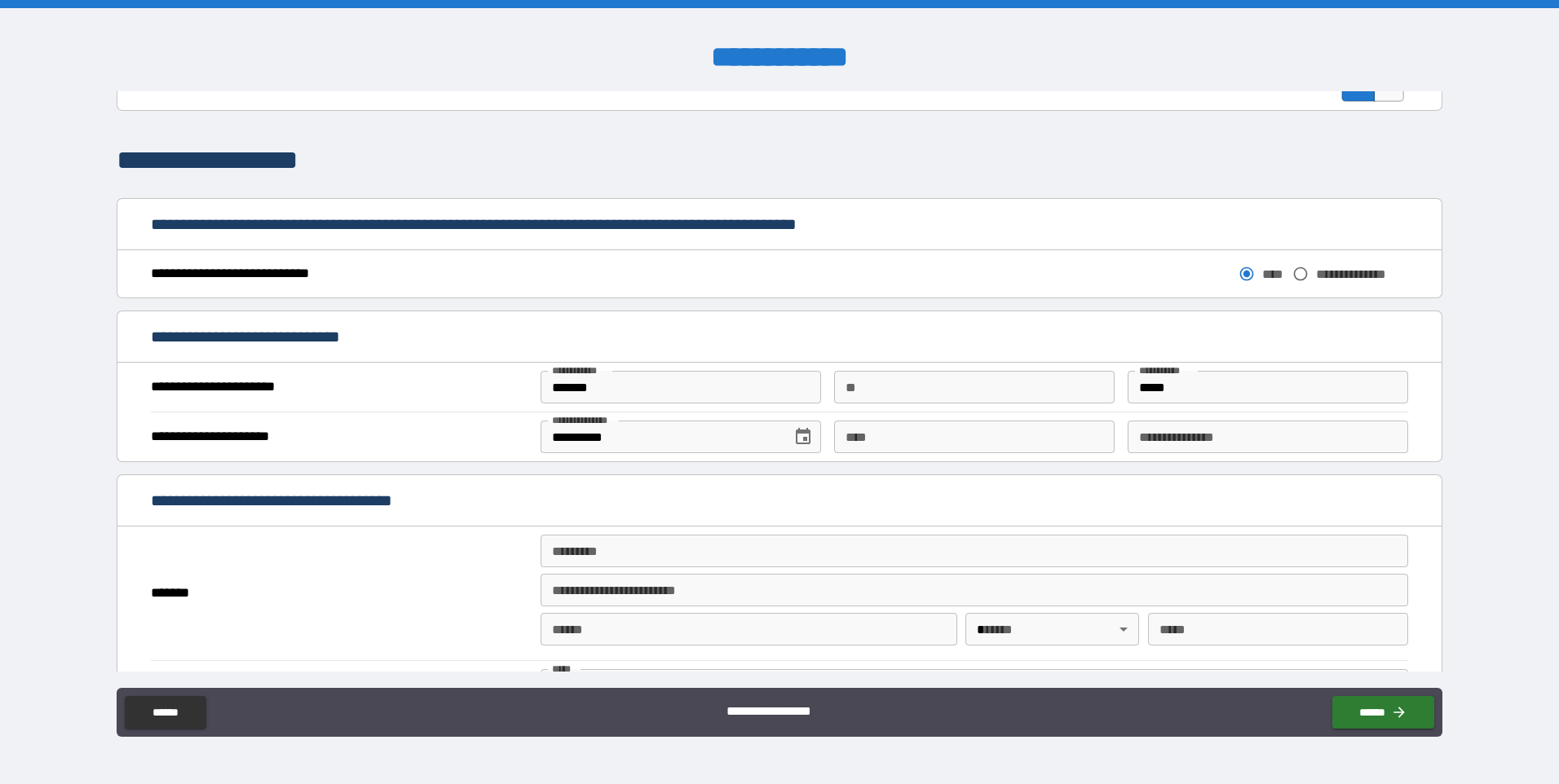 scroll, scrollTop: 815, scrollLeft: 0, axis: vertical 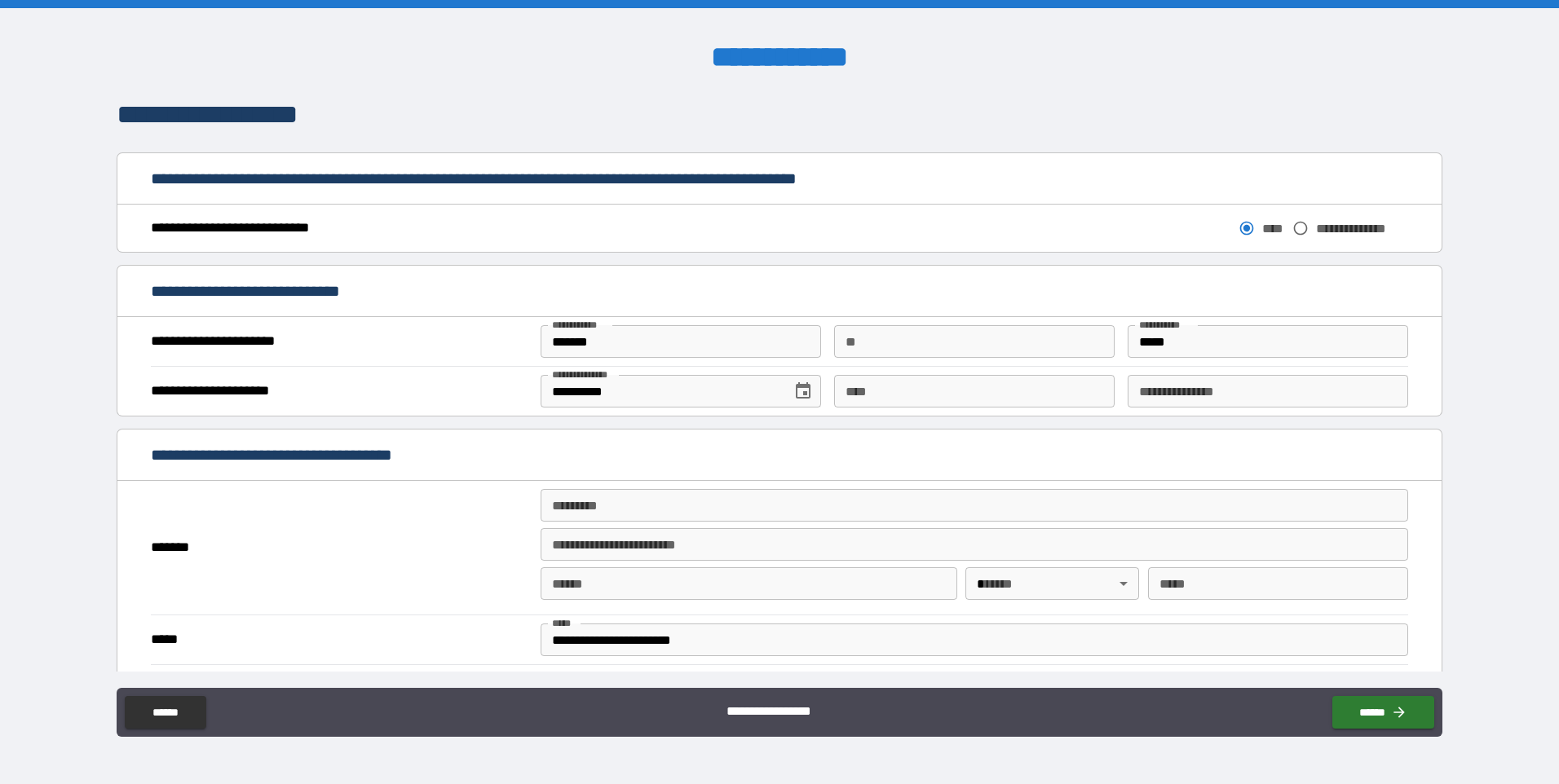 click on "****" at bounding box center [974, 391] 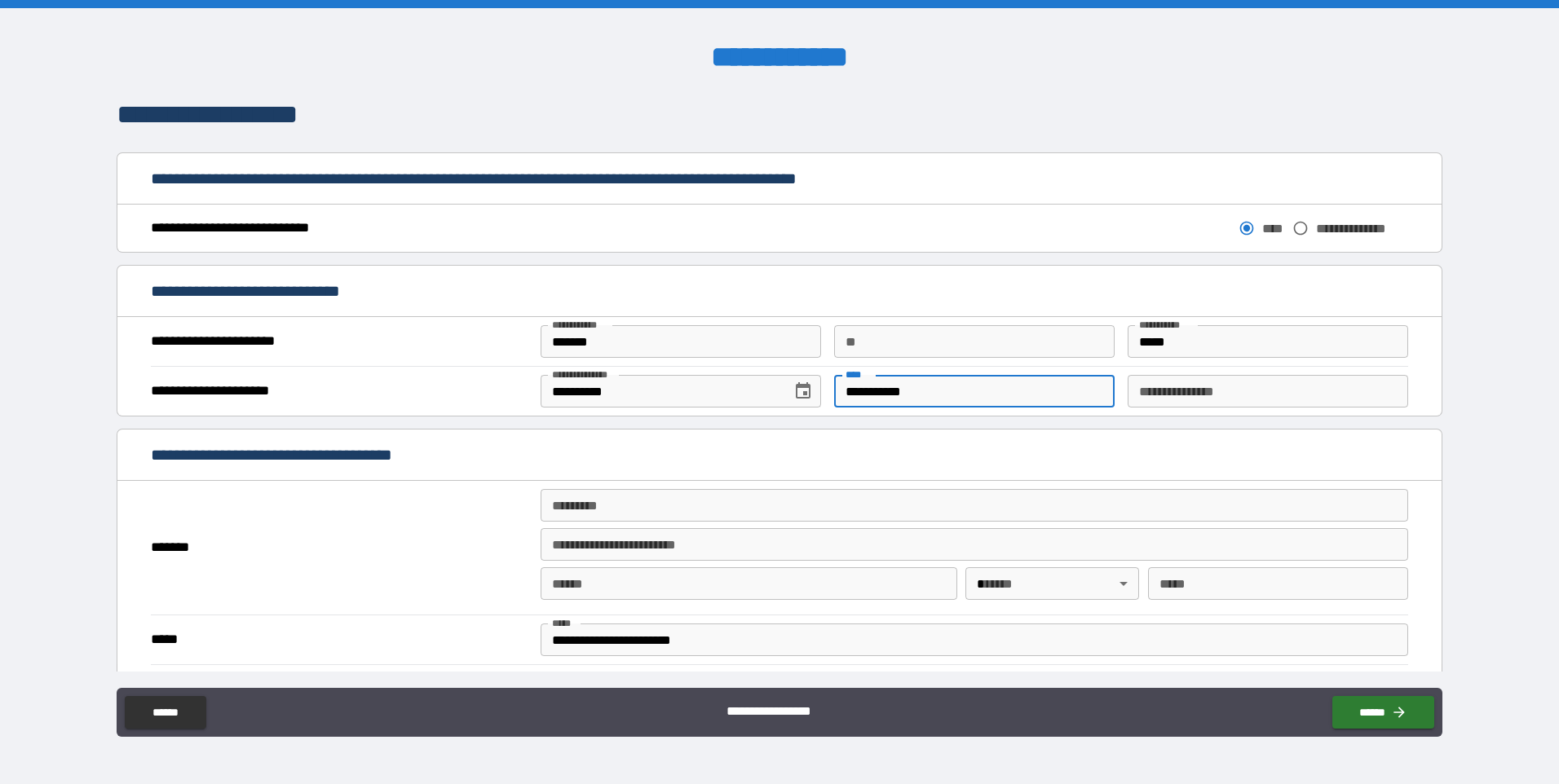 type on "**********" 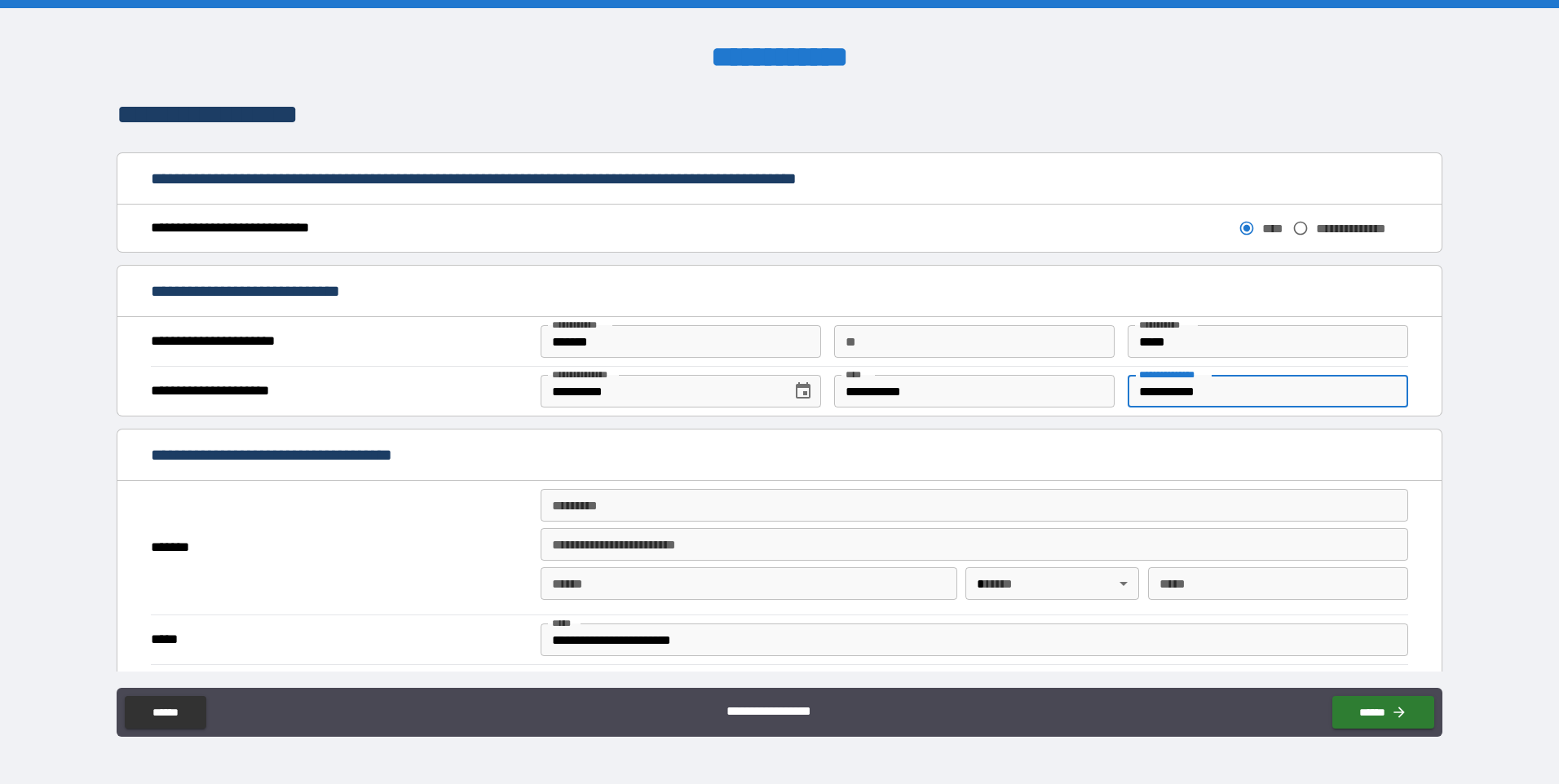 type on "**********" 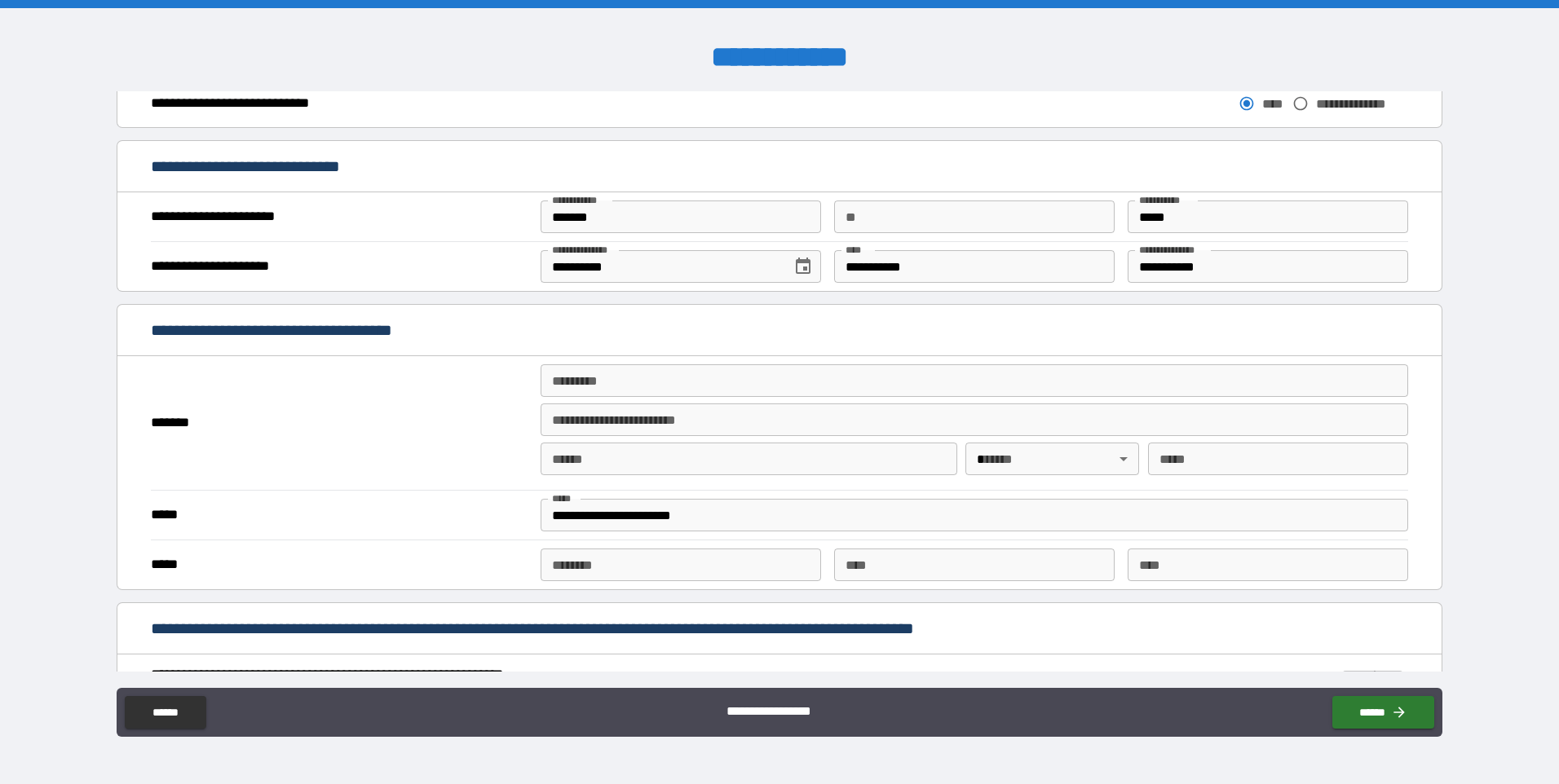 scroll, scrollTop: 978, scrollLeft: 0, axis: vertical 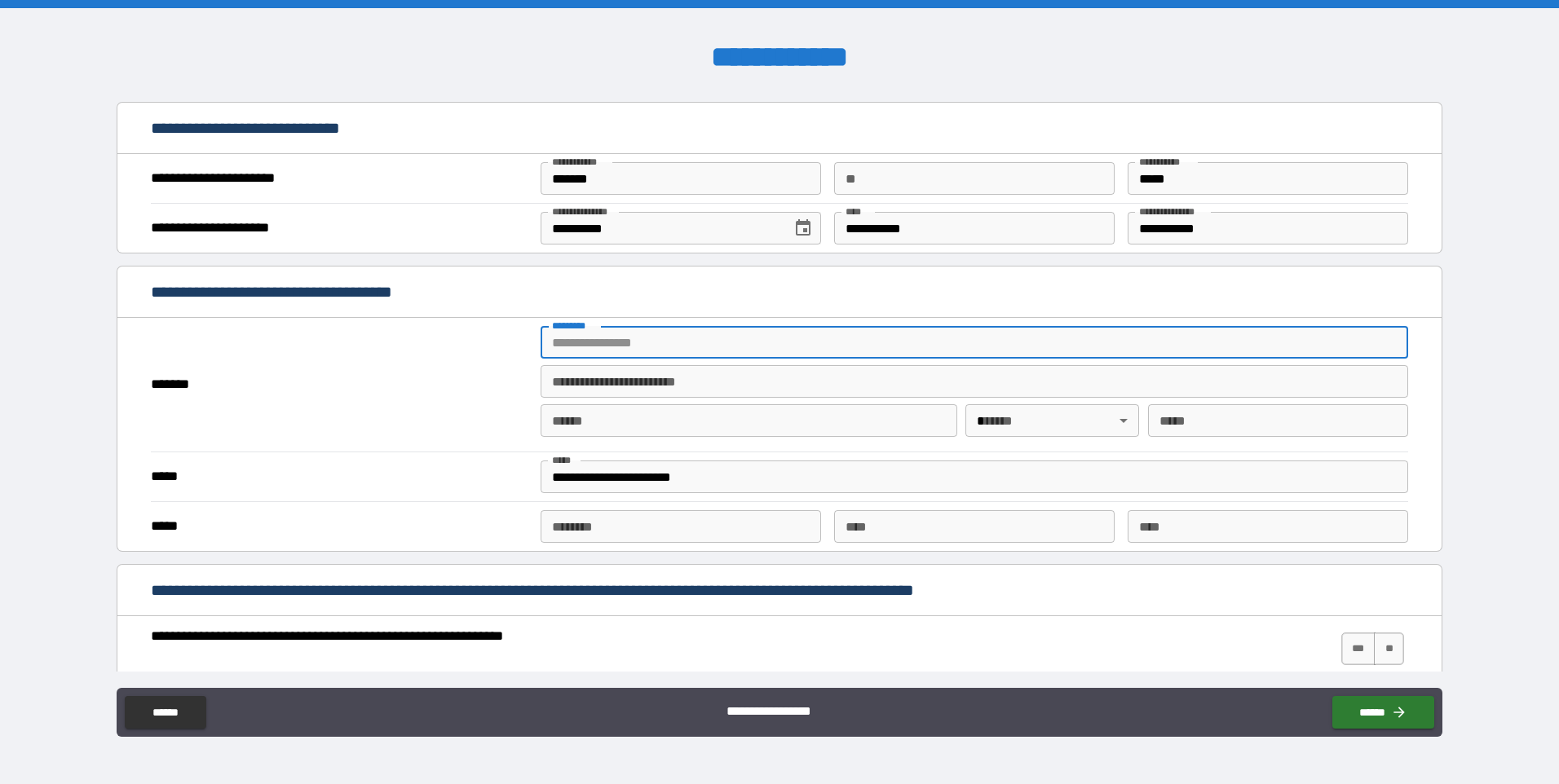 click on "*******   *" at bounding box center [974, 342] 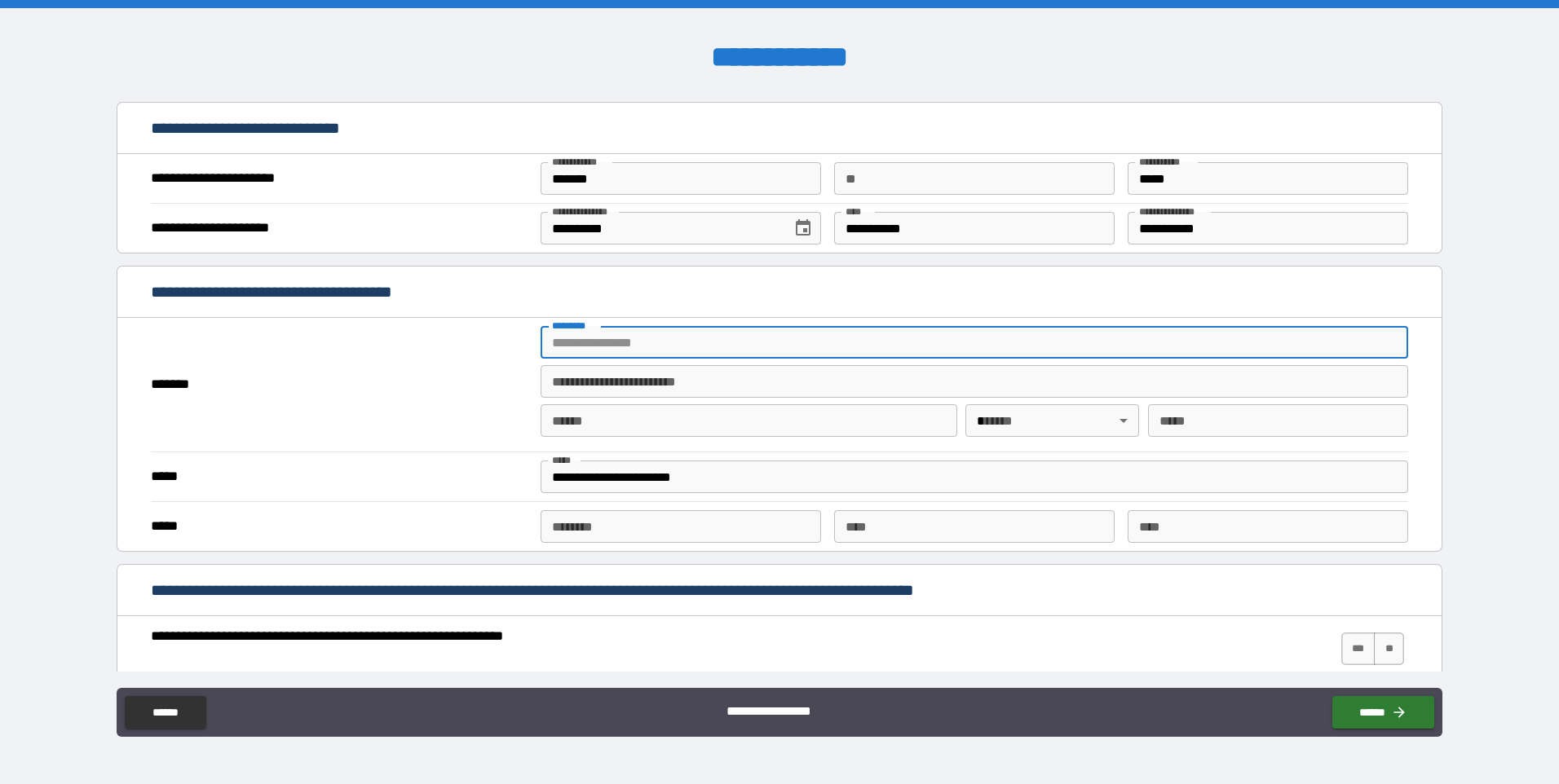 type on "**********" 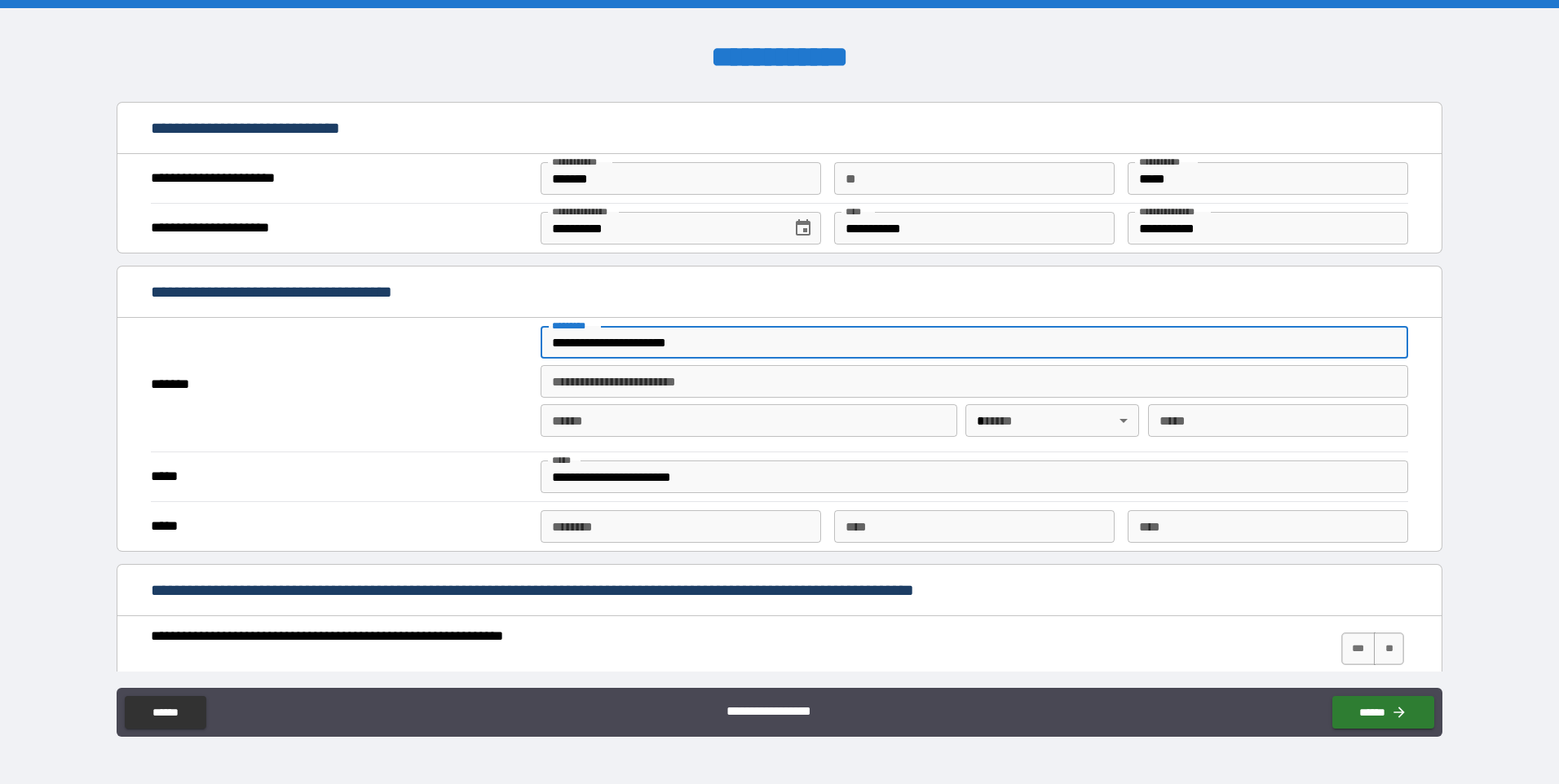 type on "*******" 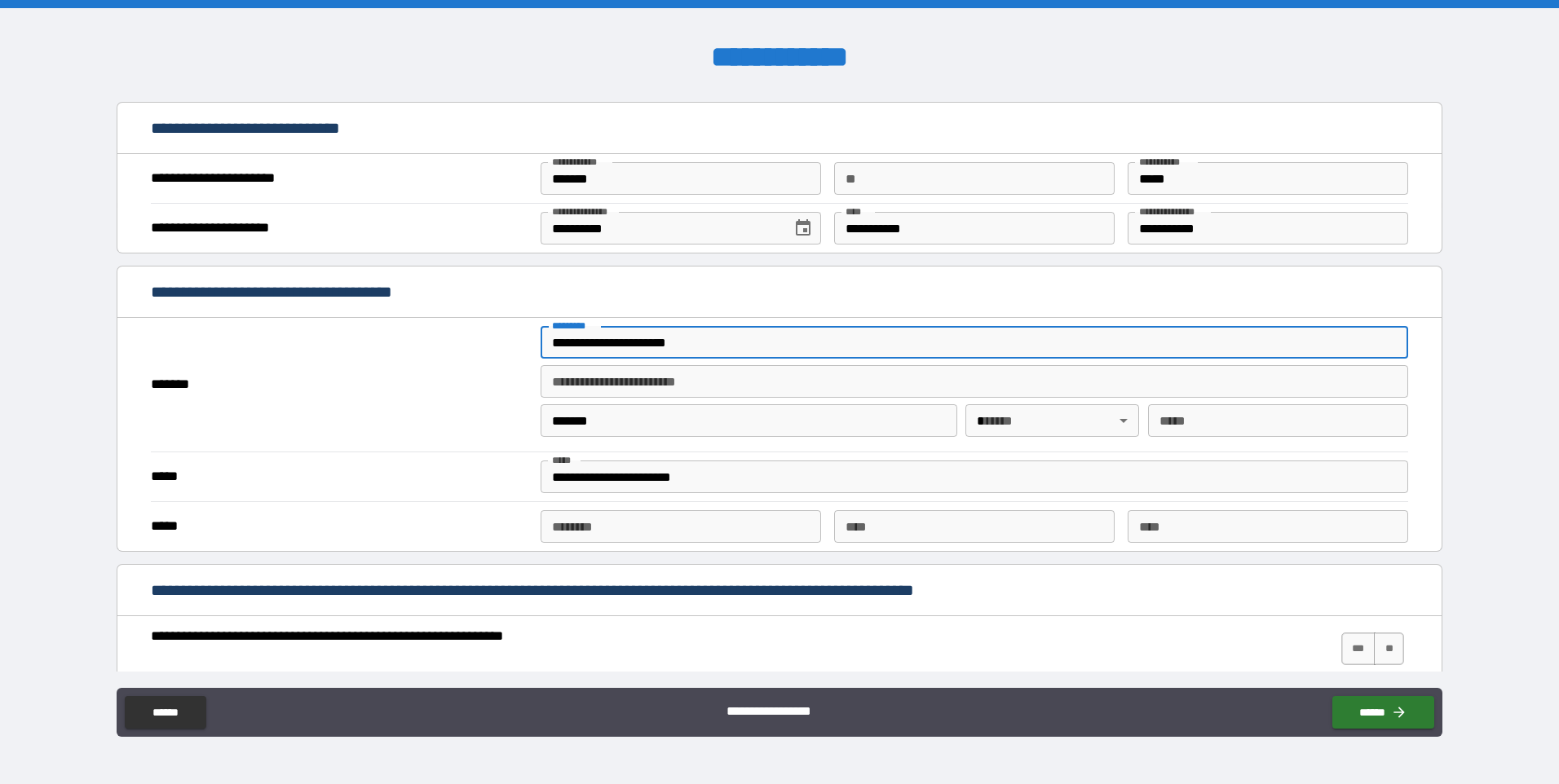 type on "**" 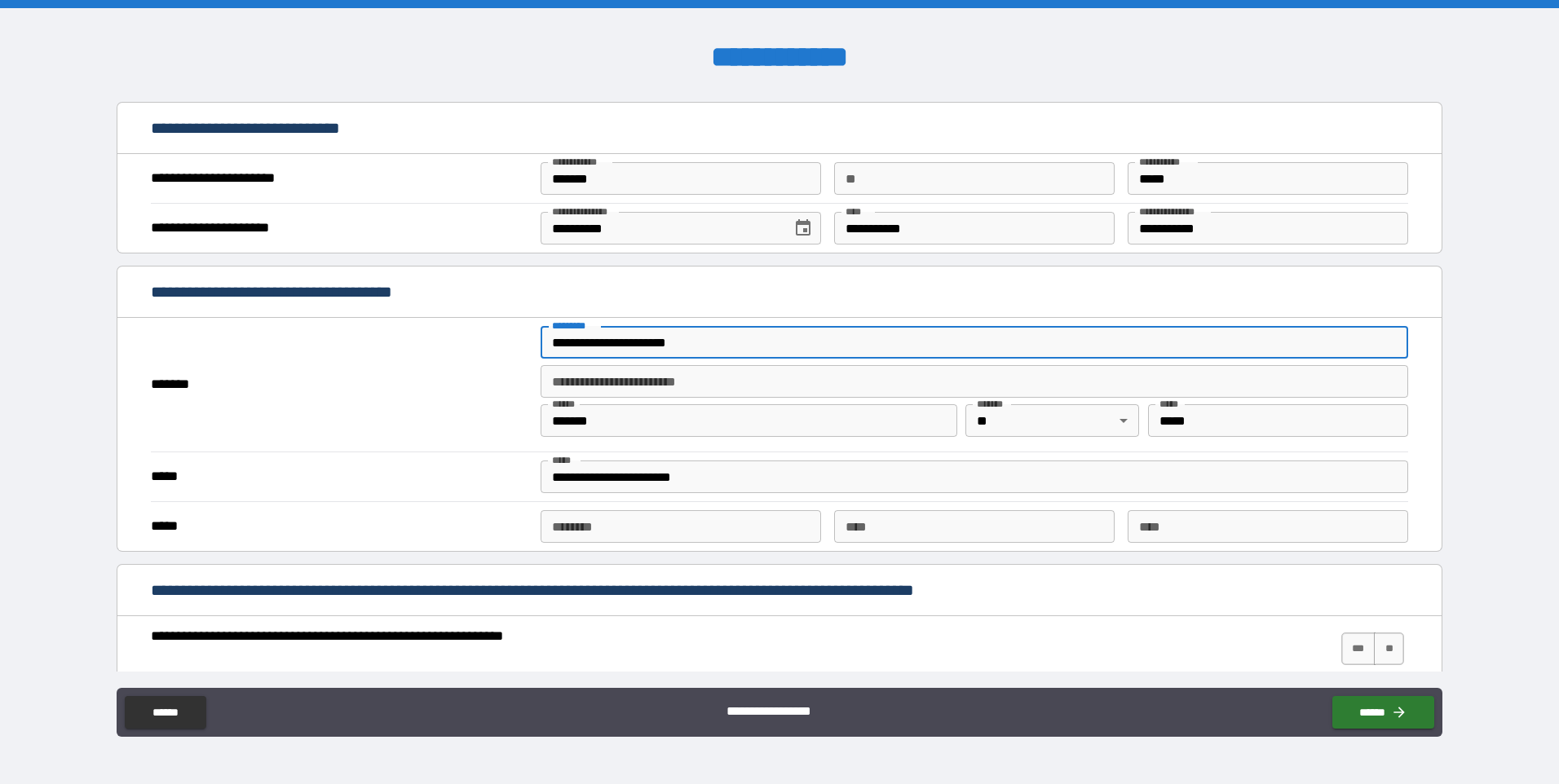 type on "**********" 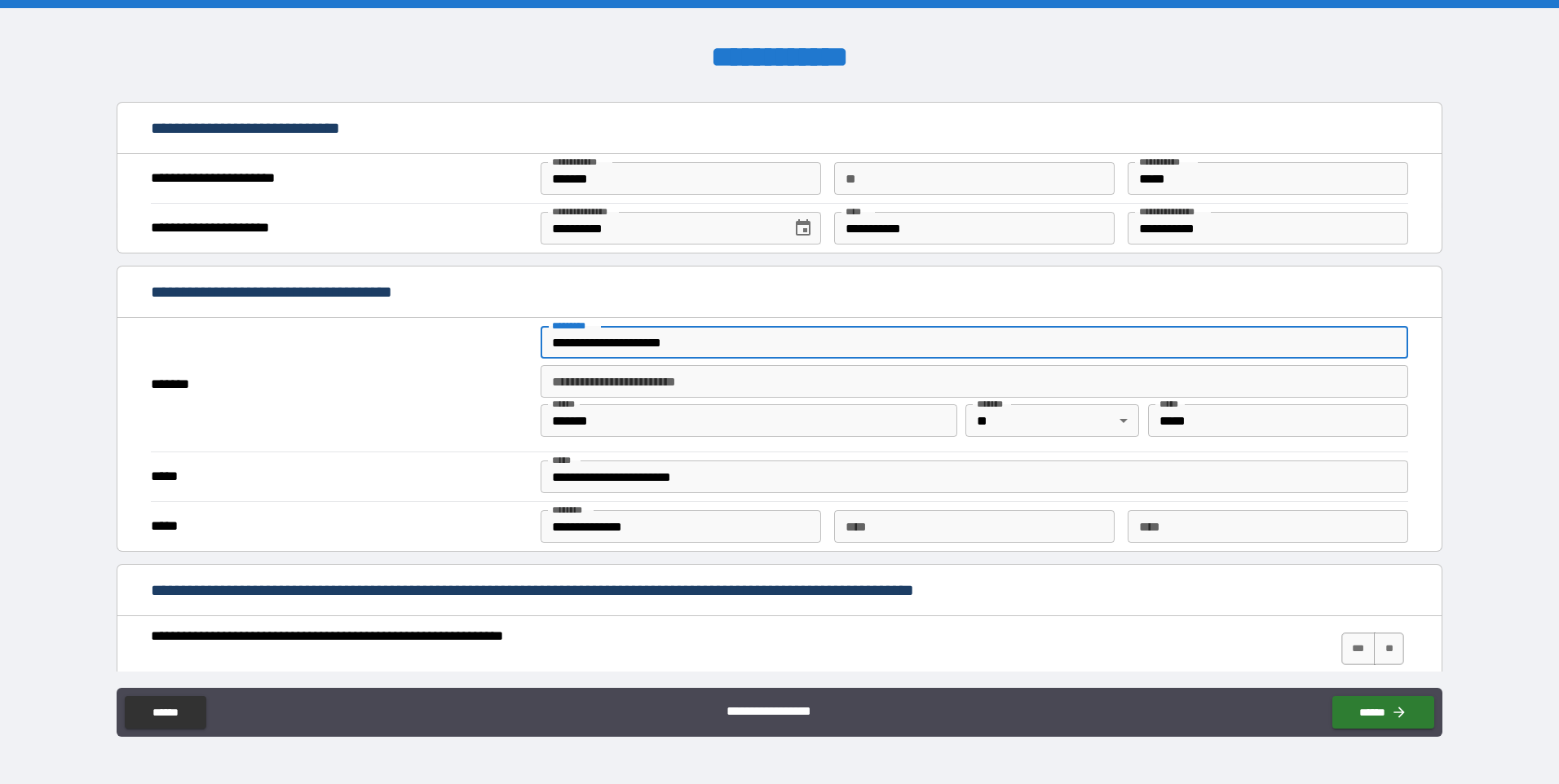 type on "**********" 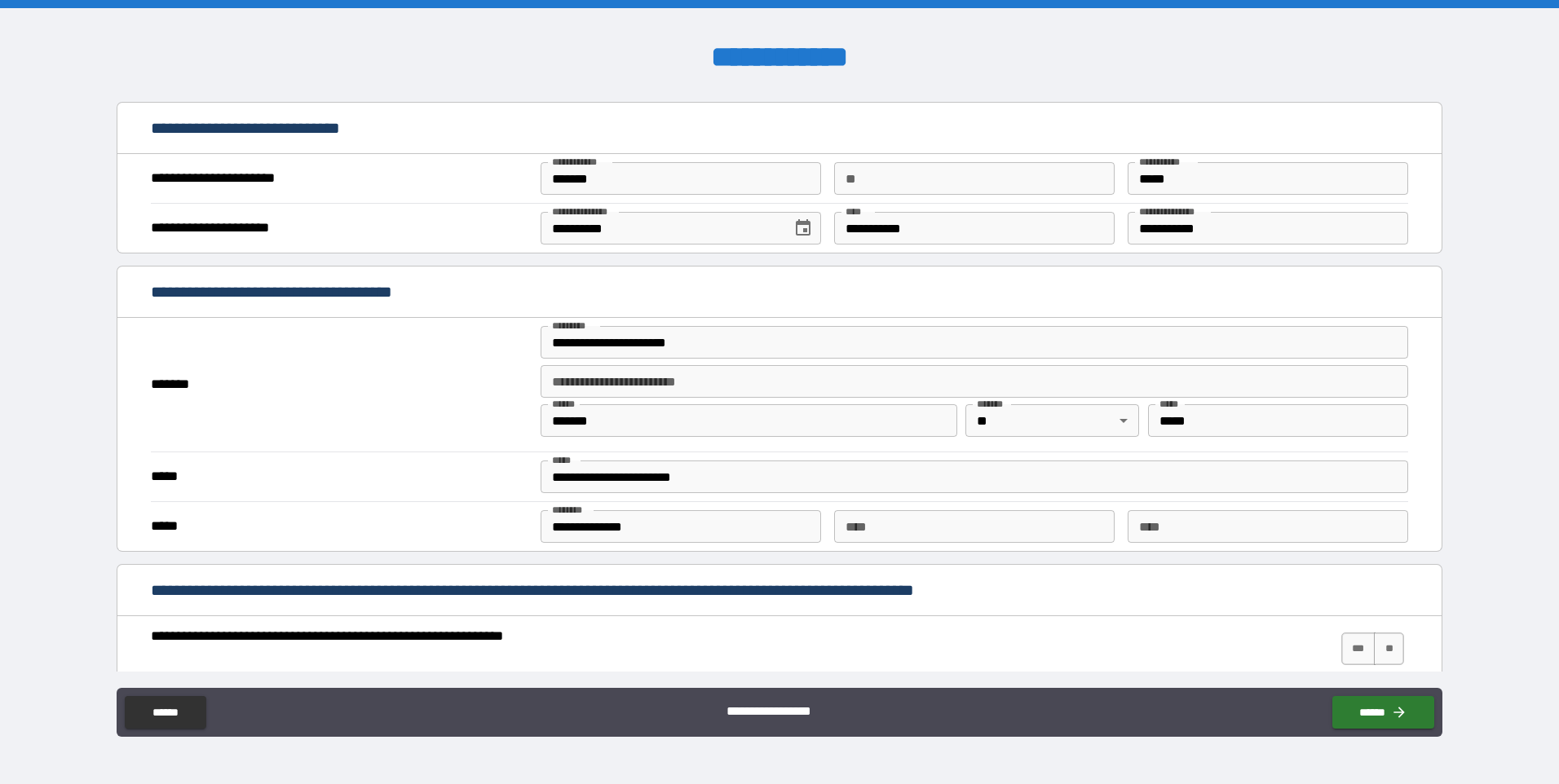 click on "*******" at bounding box center (338, 385) 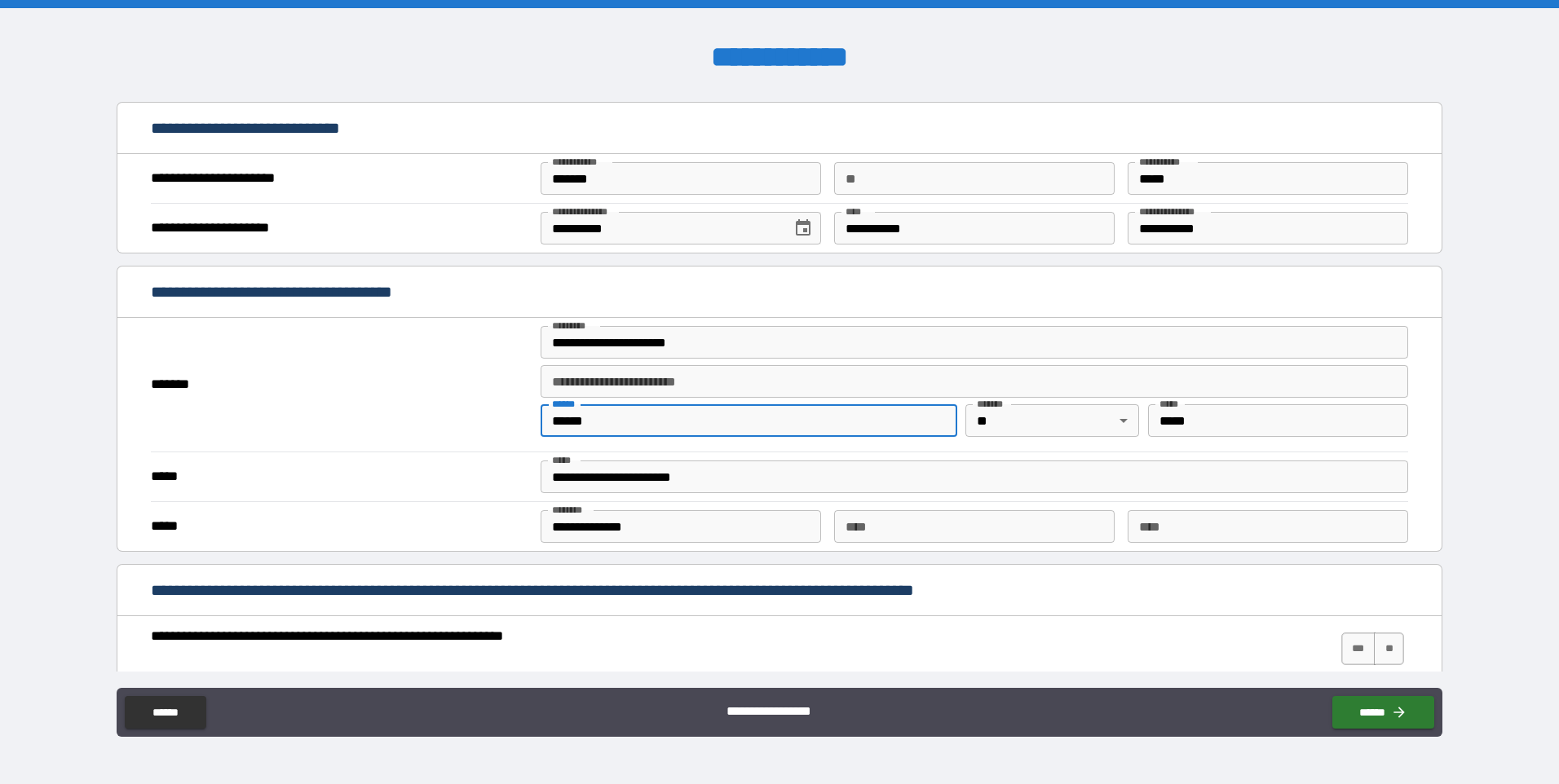 type on "*******" 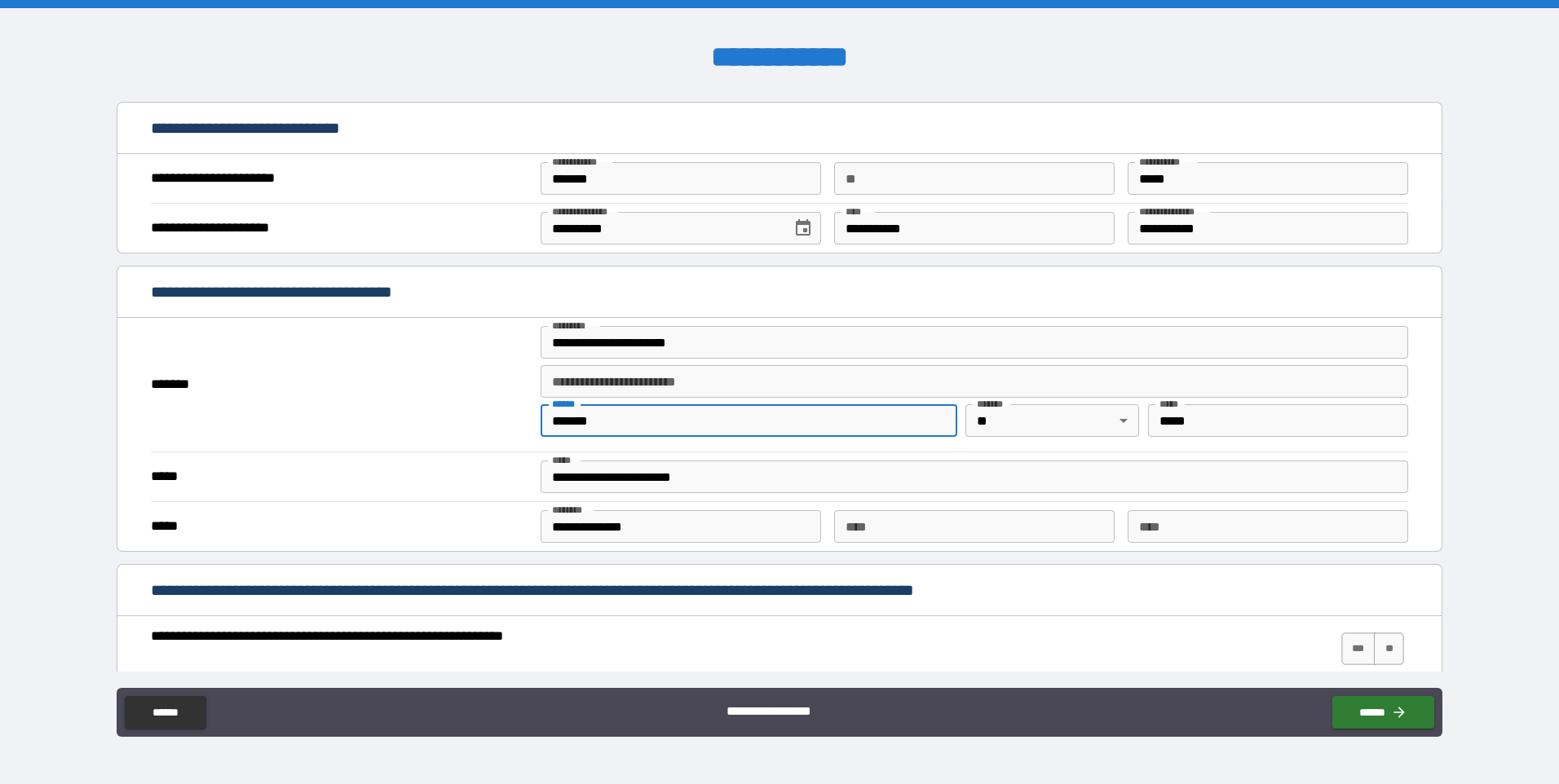 click on "*******" at bounding box center [339, 385] 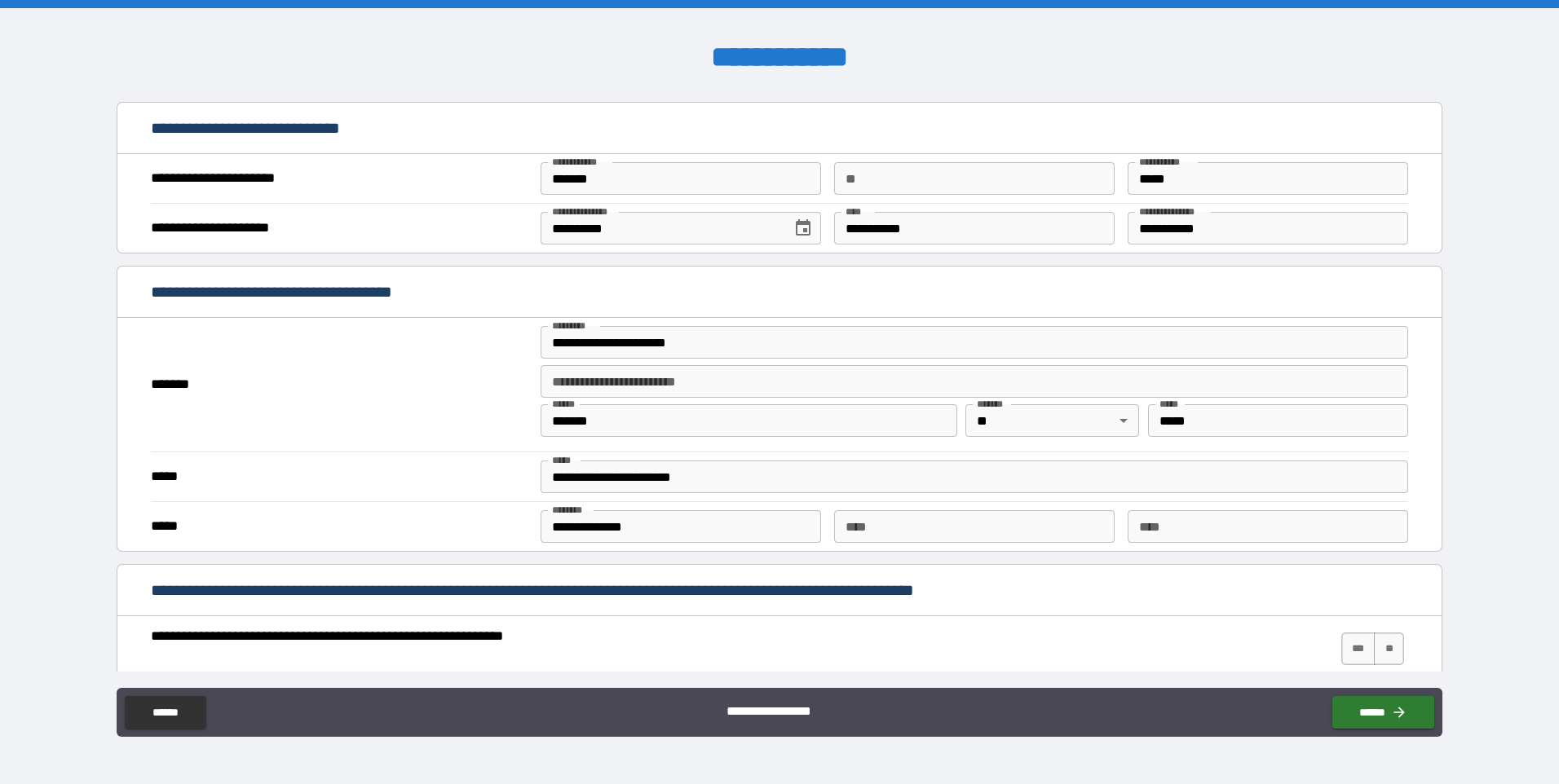 click on "*****" at bounding box center [1278, 421] 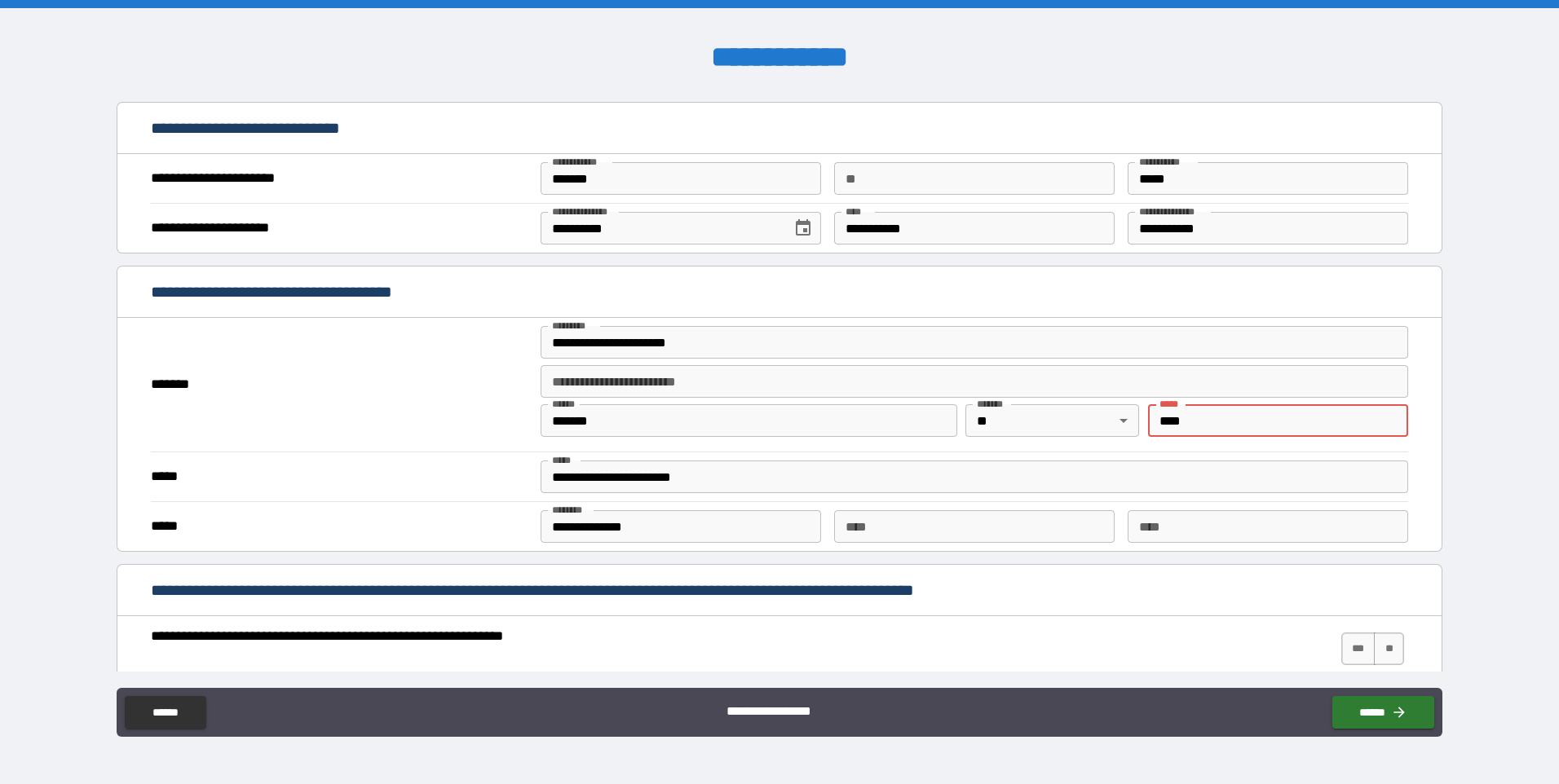 type on "*****" 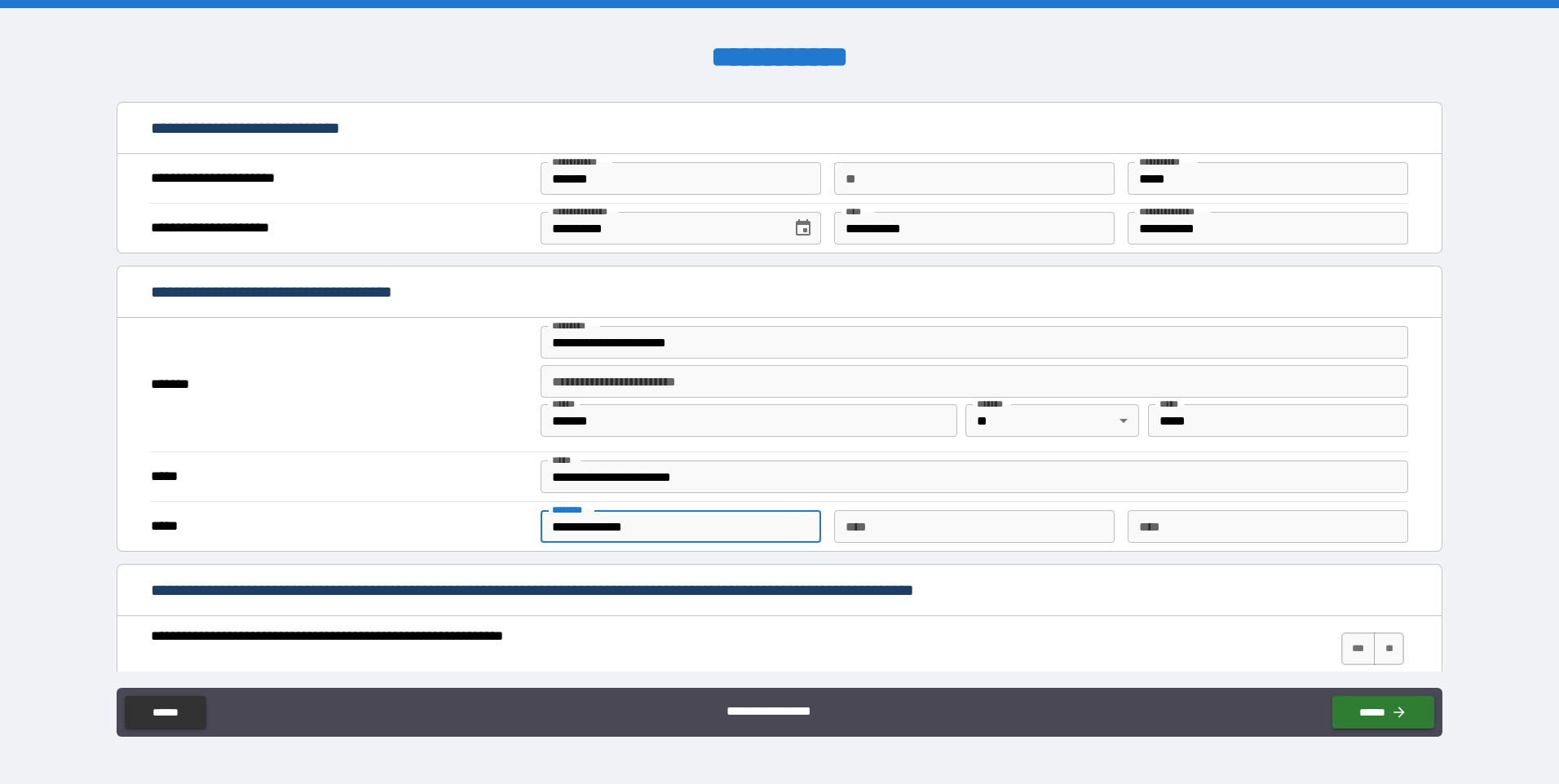drag, startPoint x: 659, startPoint y: 531, endPoint x: 459, endPoint y: 540, distance: 200.2024 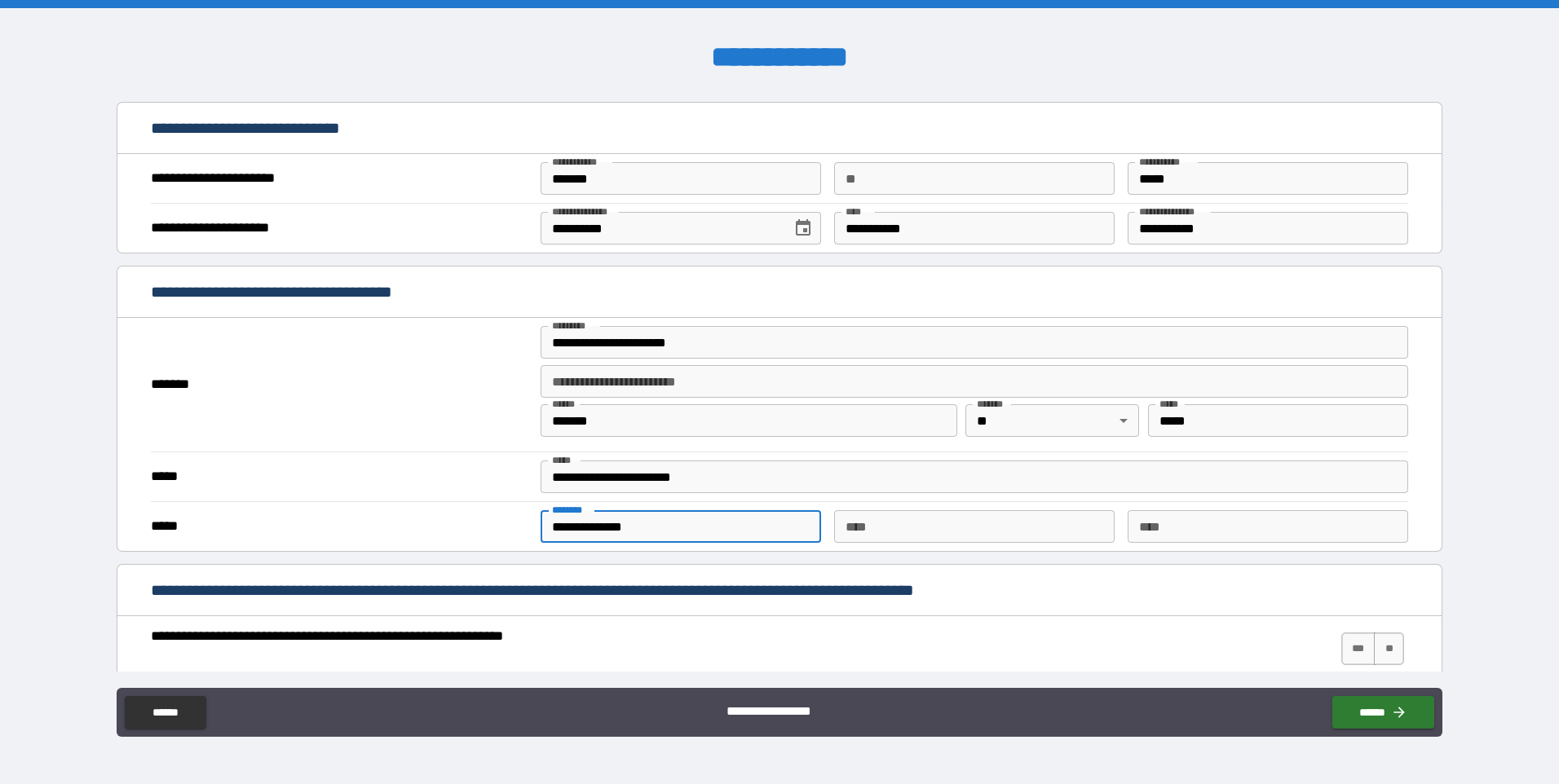 type on "**********" 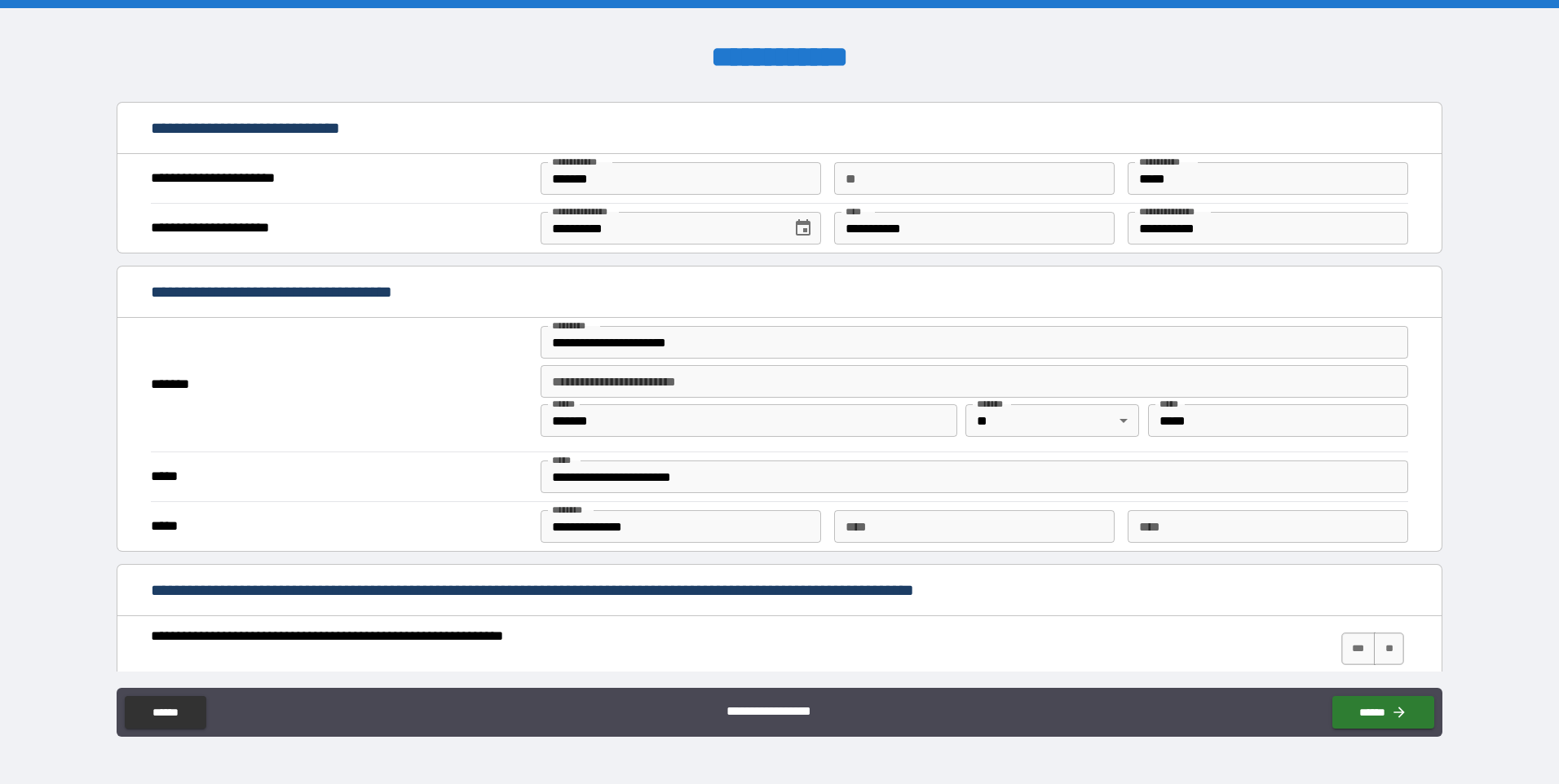 click on "**********" at bounding box center [779, 476] 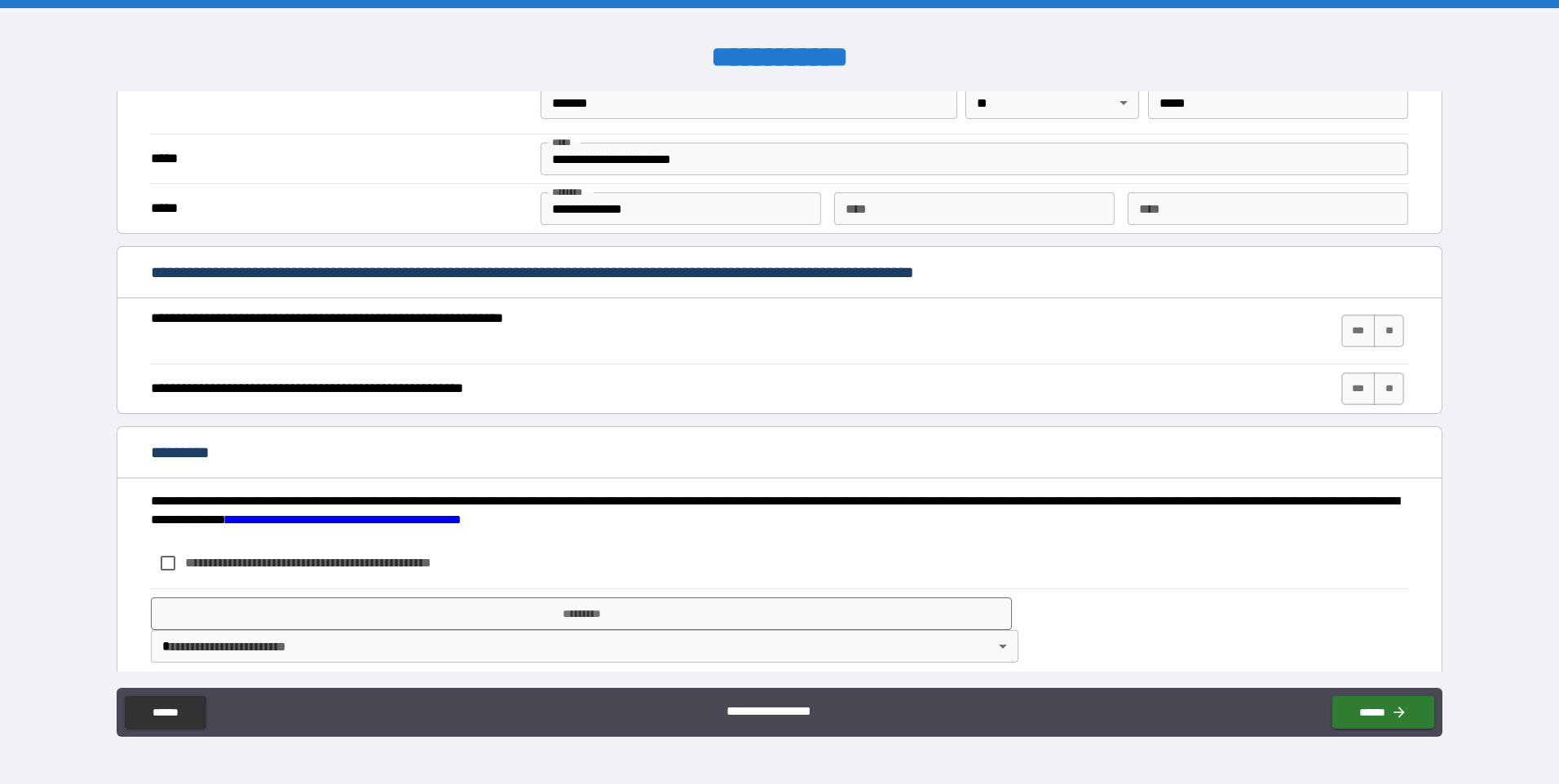 scroll, scrollTop: 1304, scrollLeft: 0, axis: vertical 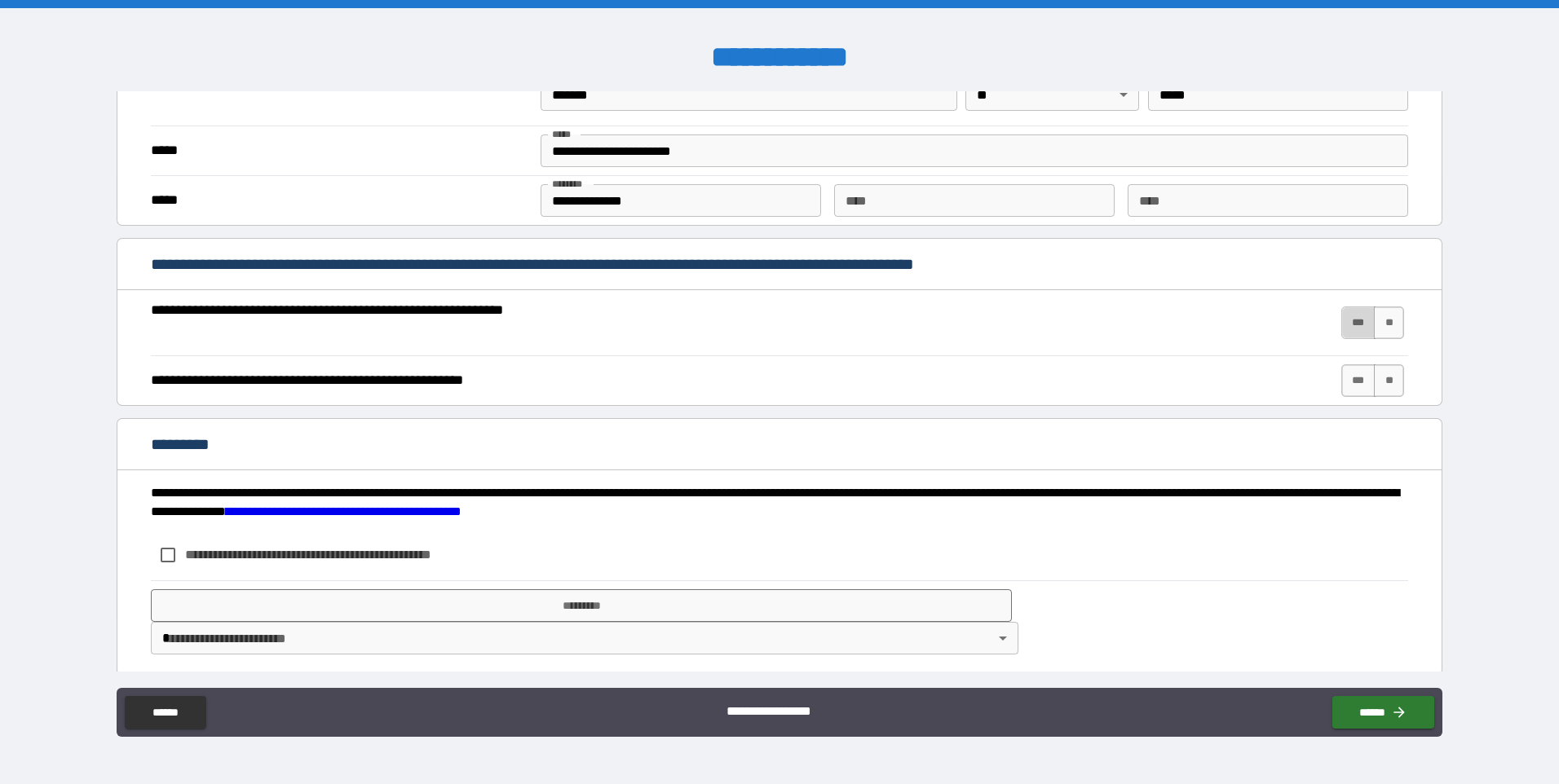 click on "***" at bounding box center (1358, 323) 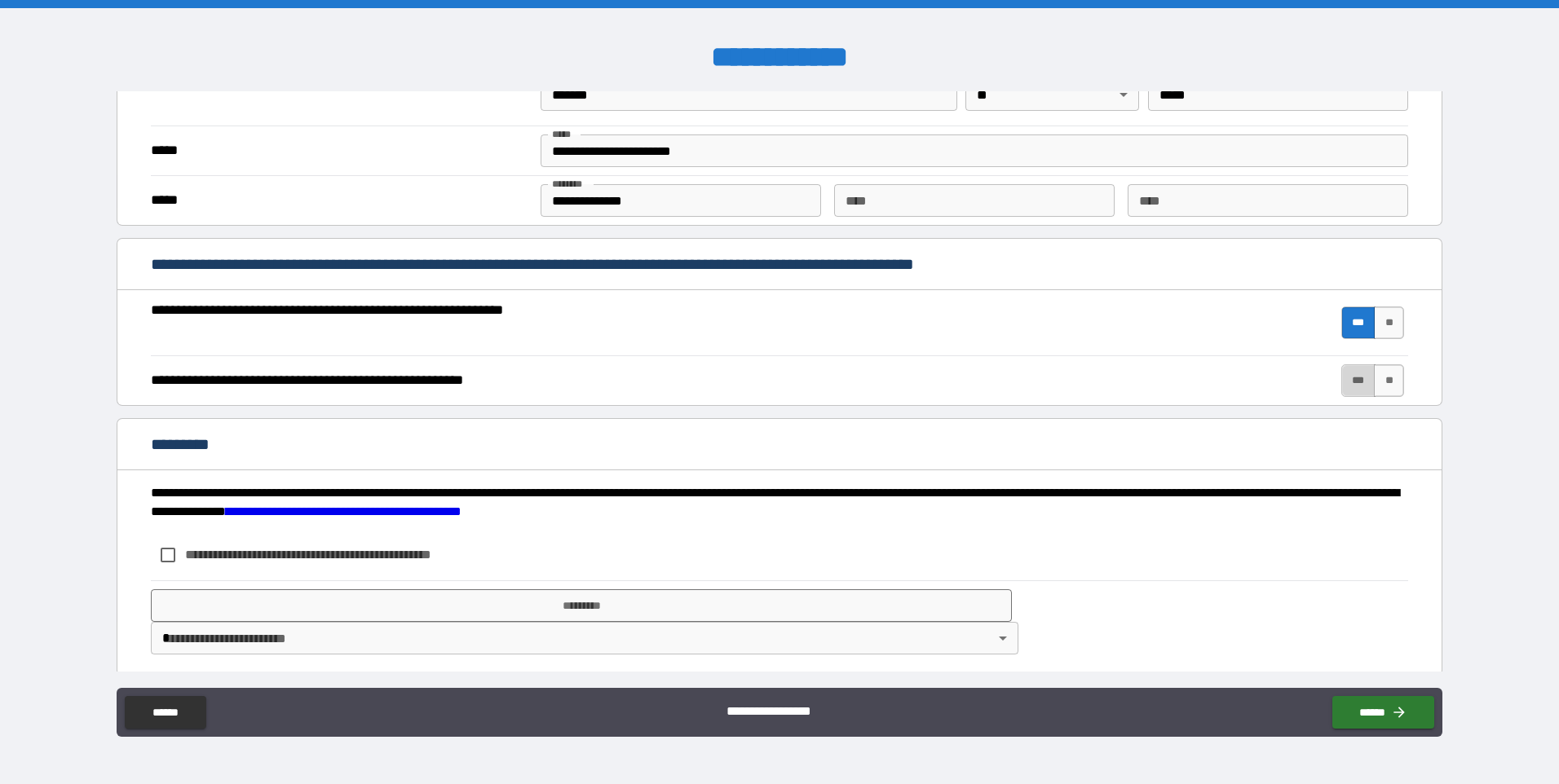 click on "***" at bounding box center [1358, 381] 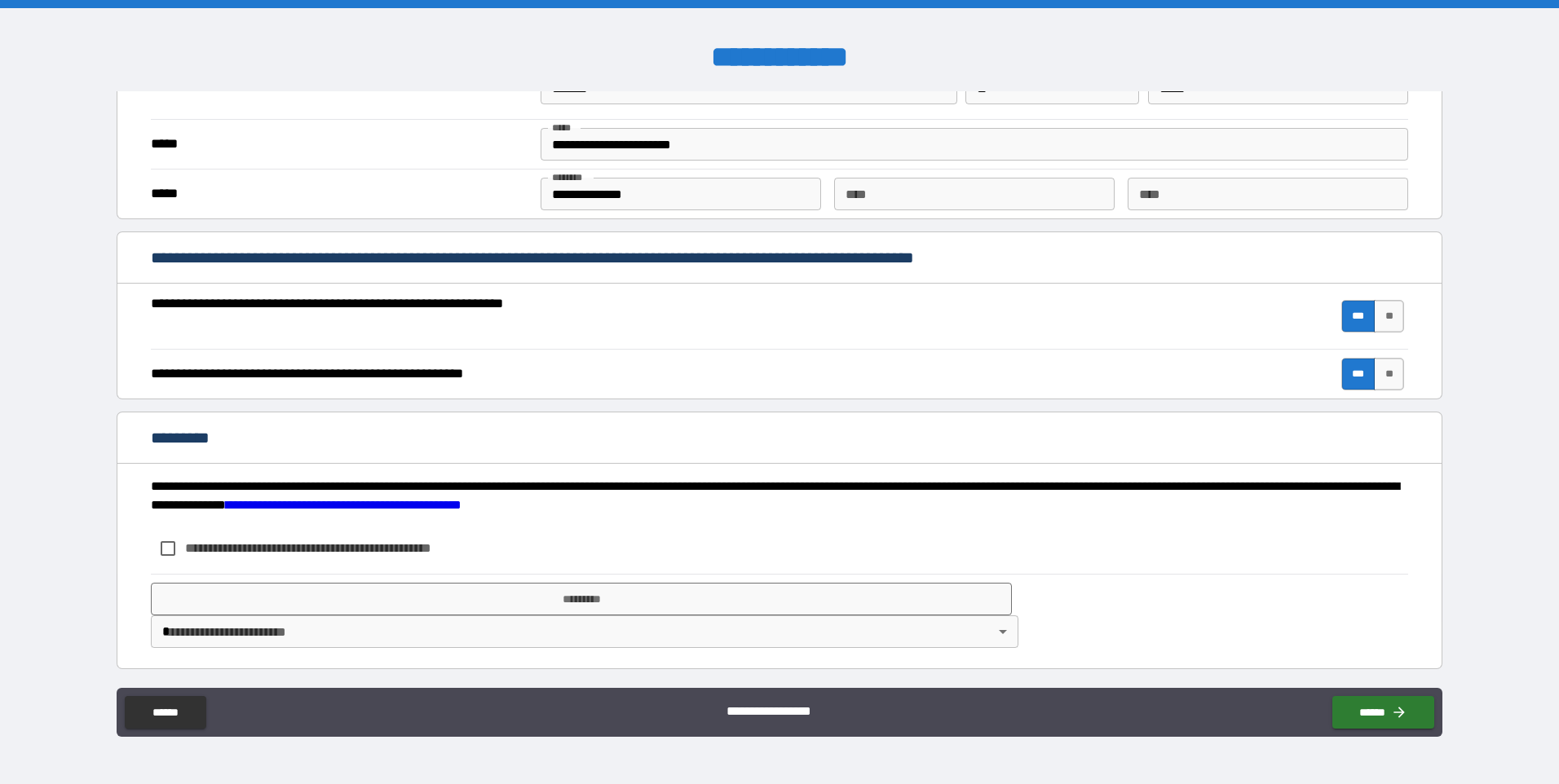 scroll, scrollTop: 1312, scrollLeft: 0, axis: vertical 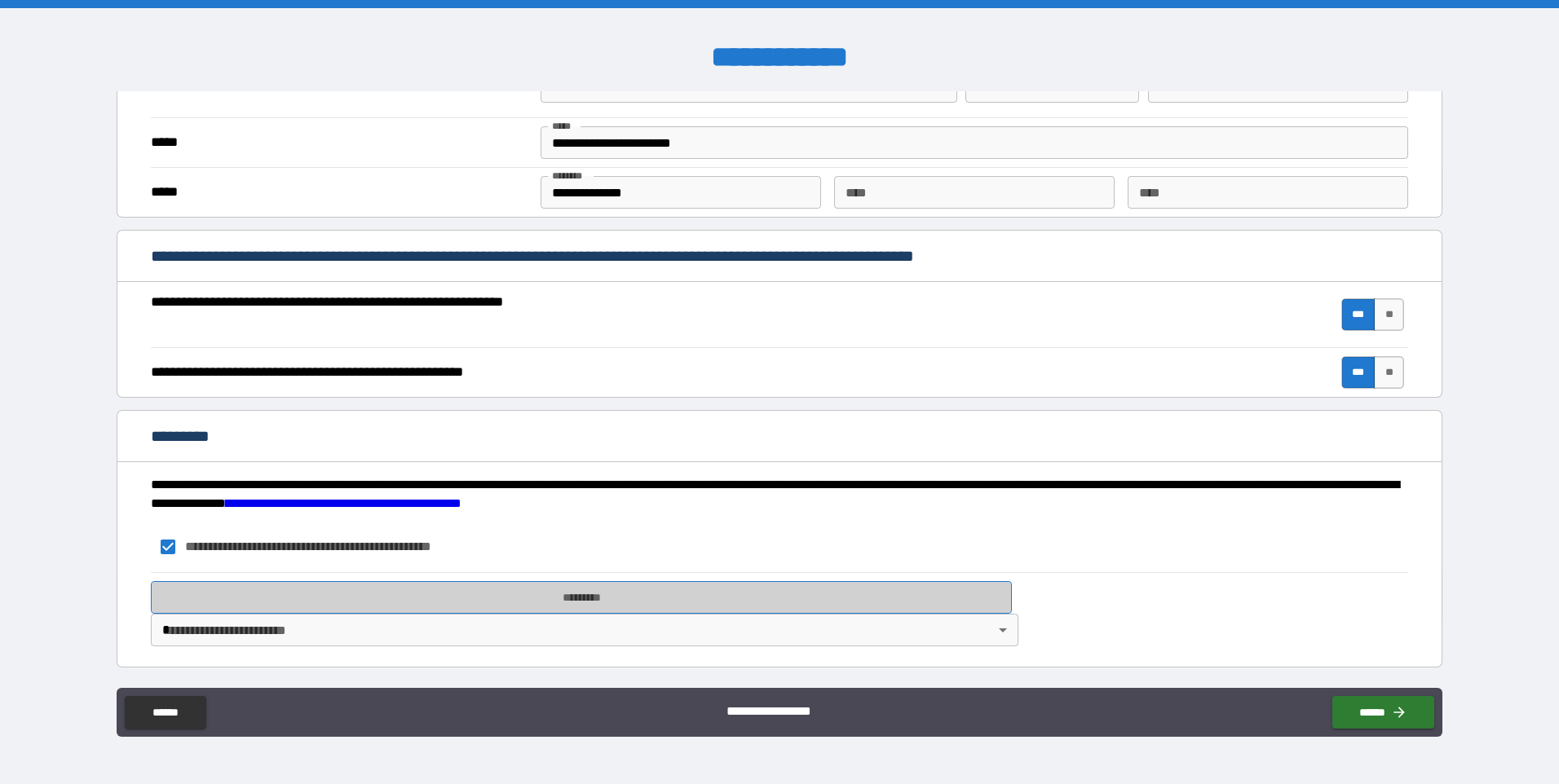 click on "*********" at bounding box center (581, 597) 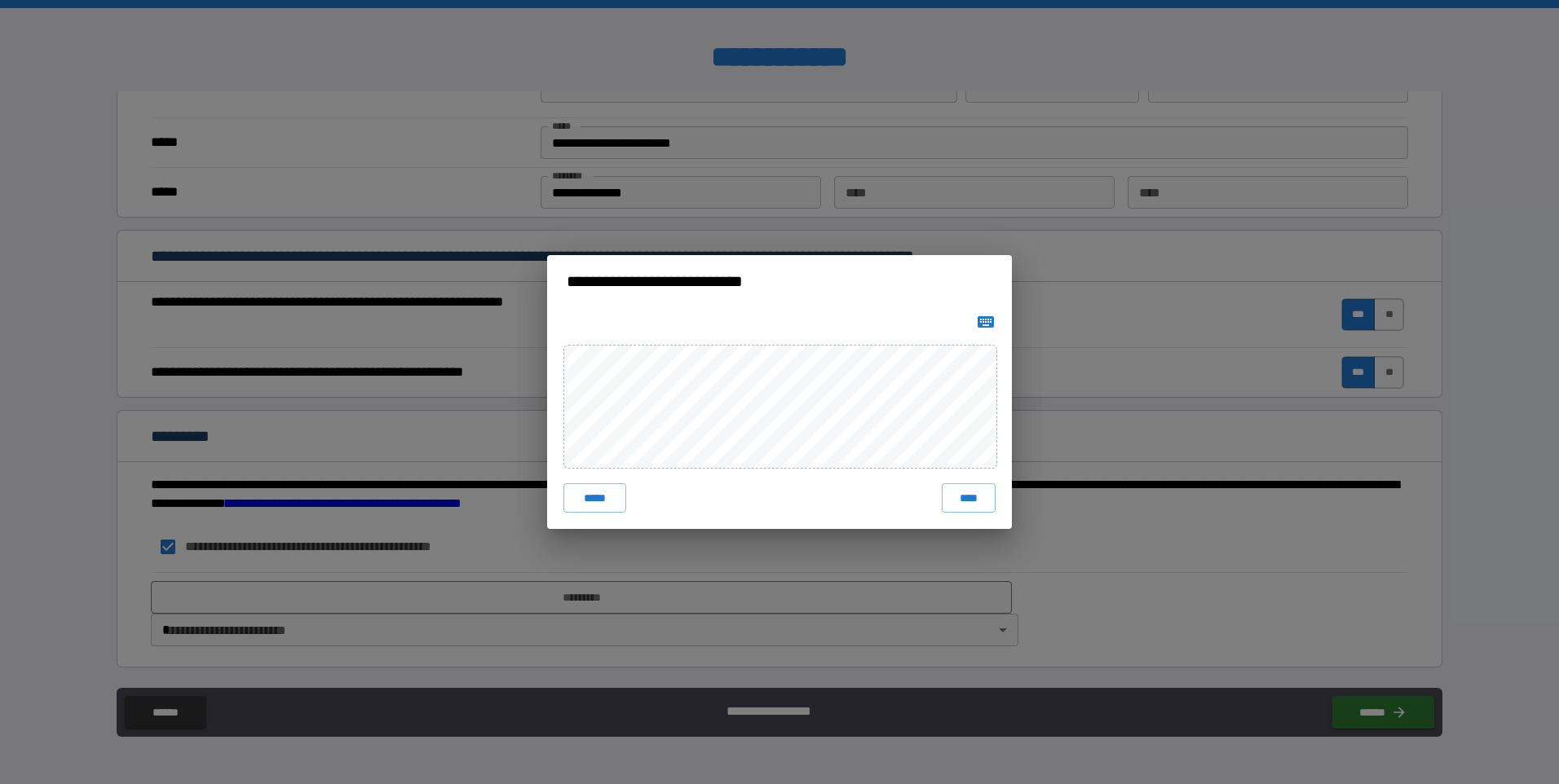 click 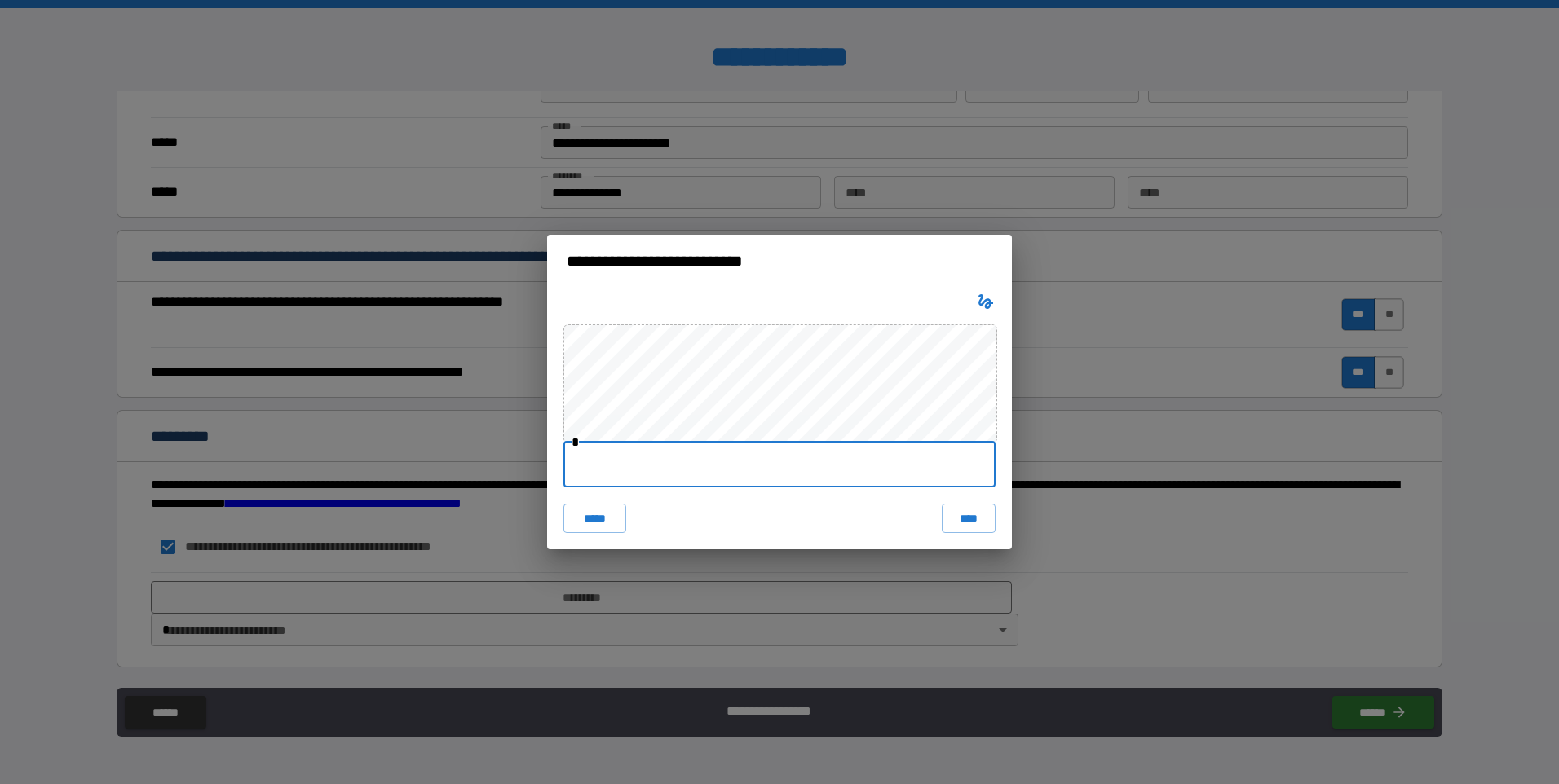 click at bounding box center (780, 465) 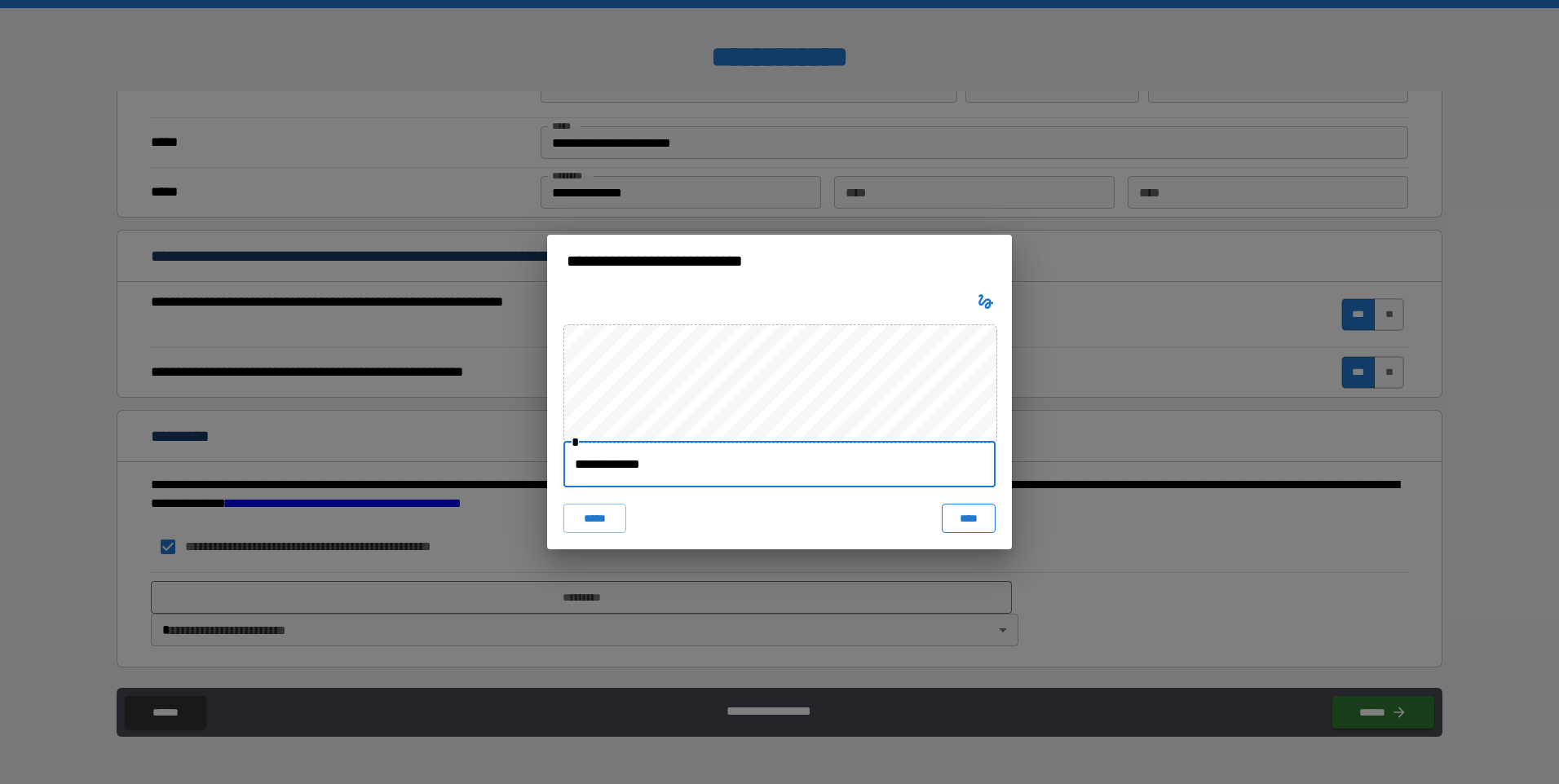 type on "**********" 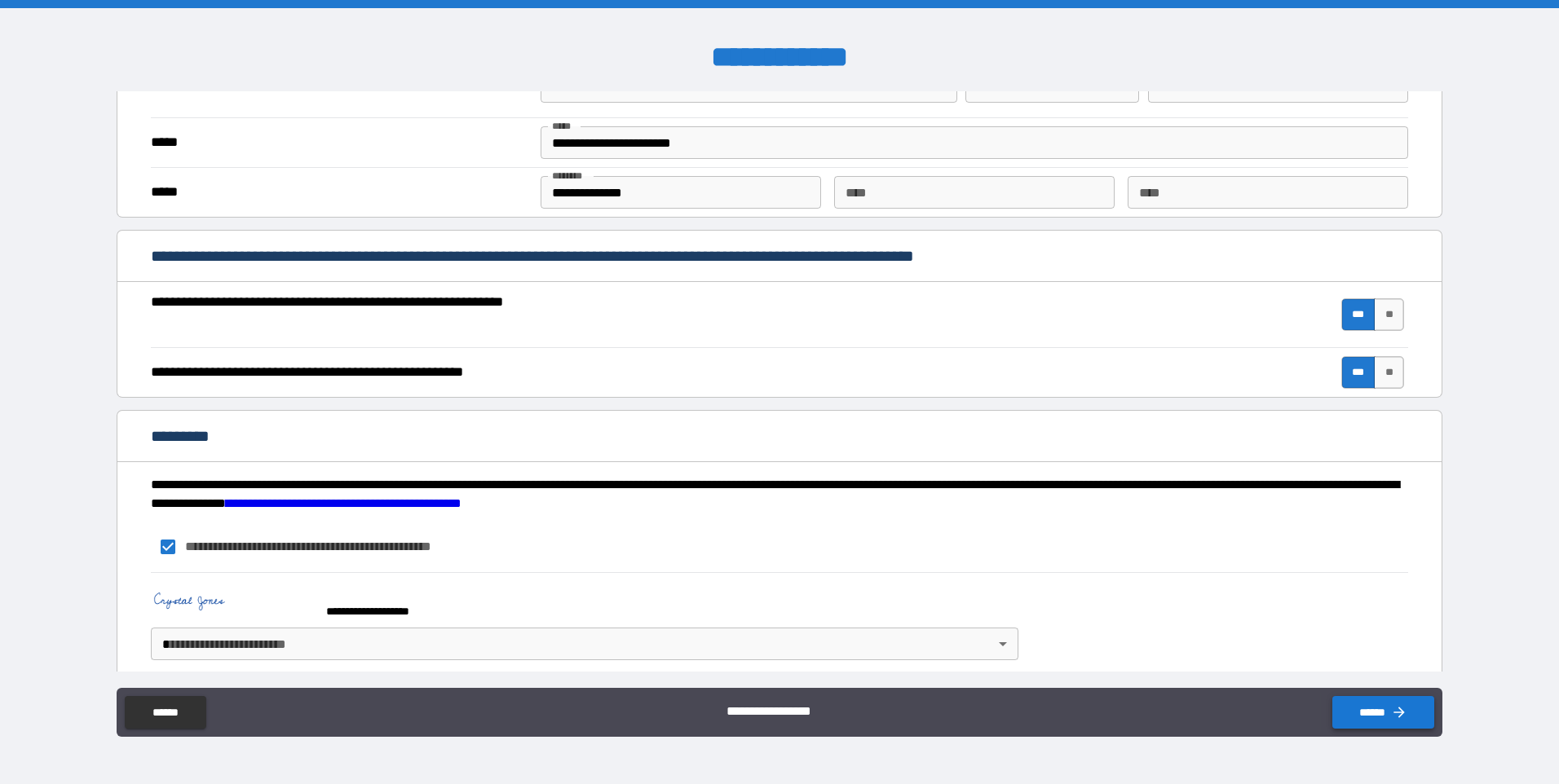 click on "******" at bounding box center [1383, 712] 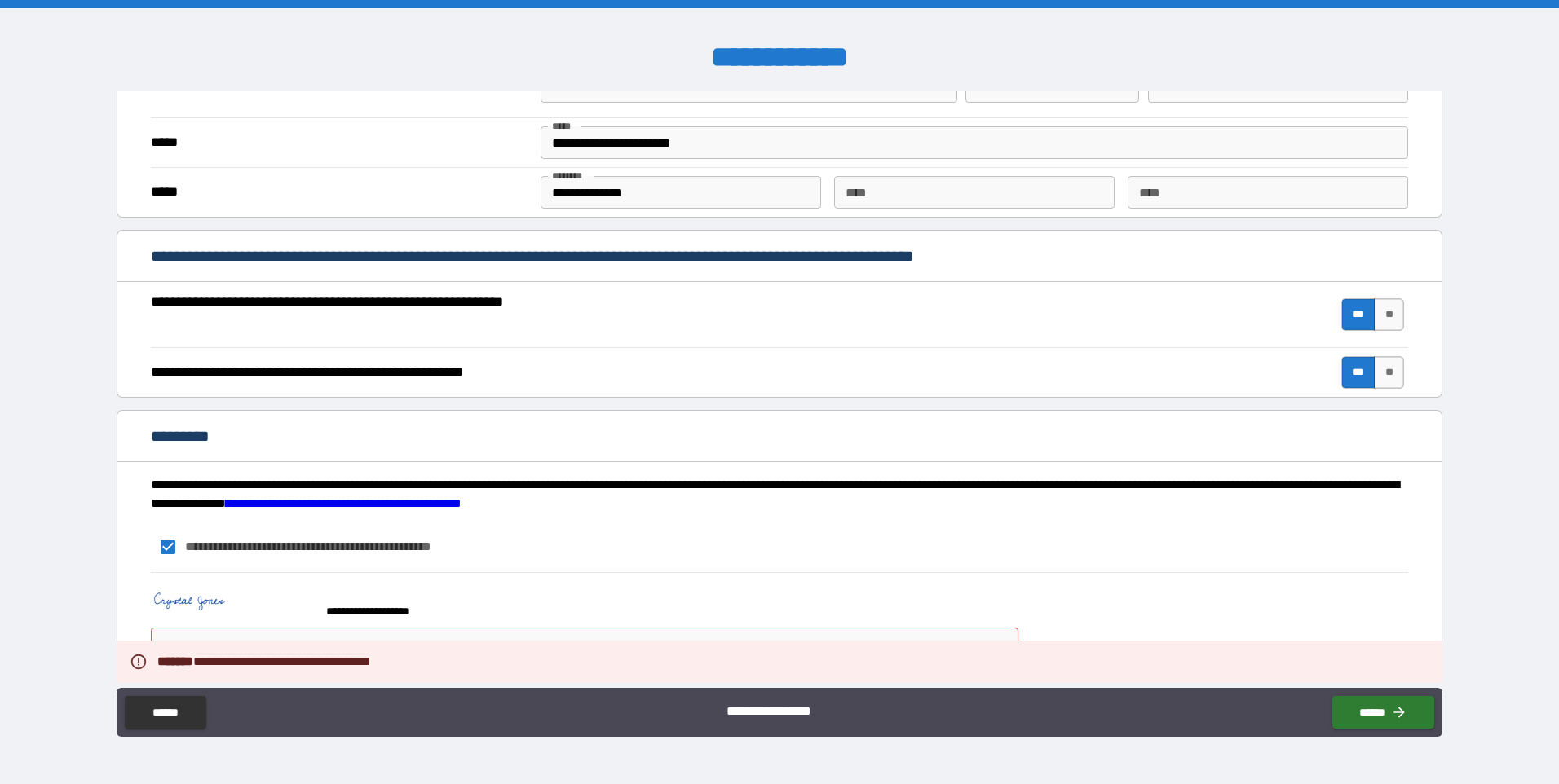 scroll, scrollTop: 1326, scrollLeft: 0, axis: vertical 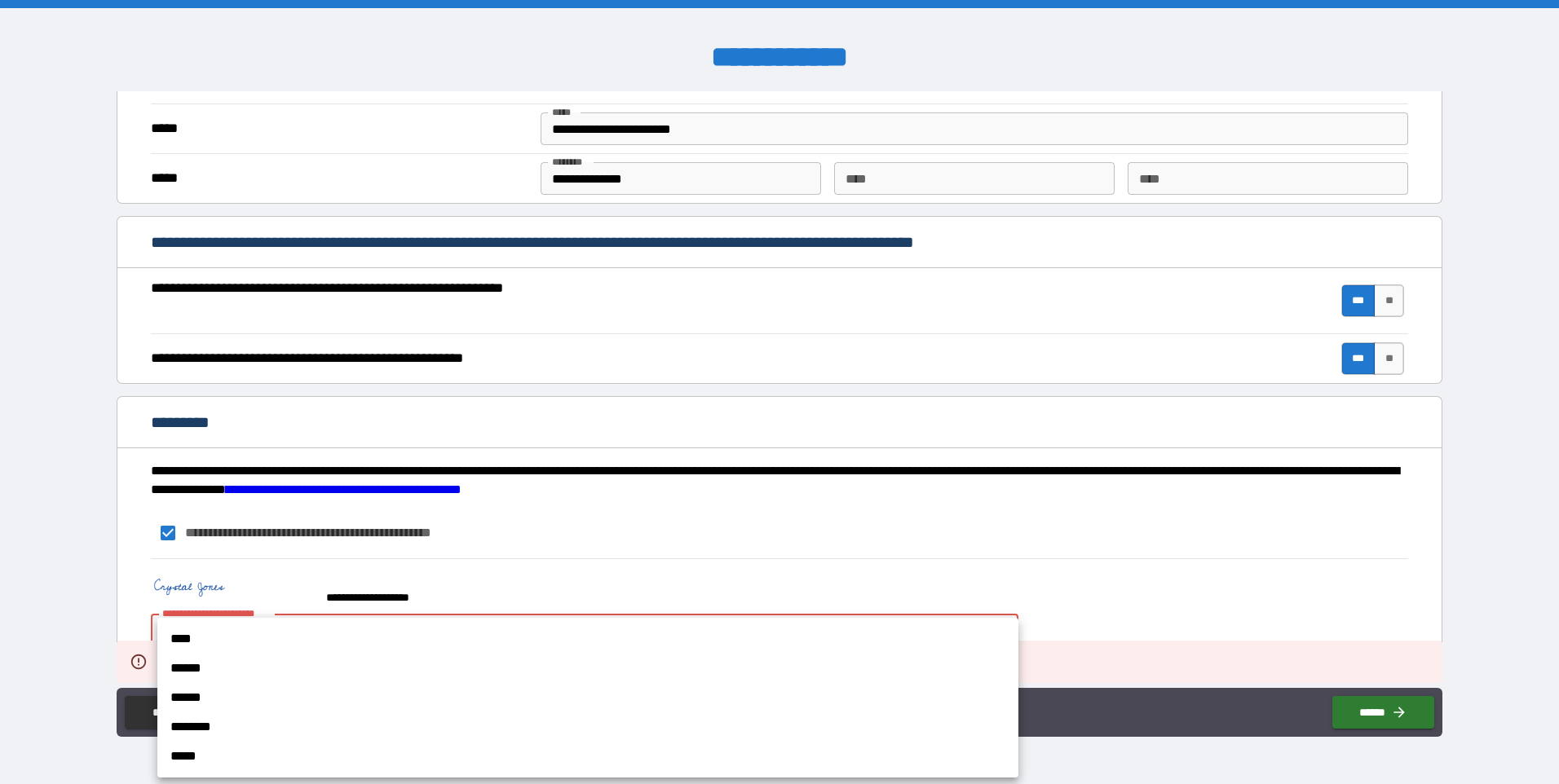 click on "**********" at bounding box center (780, 392) 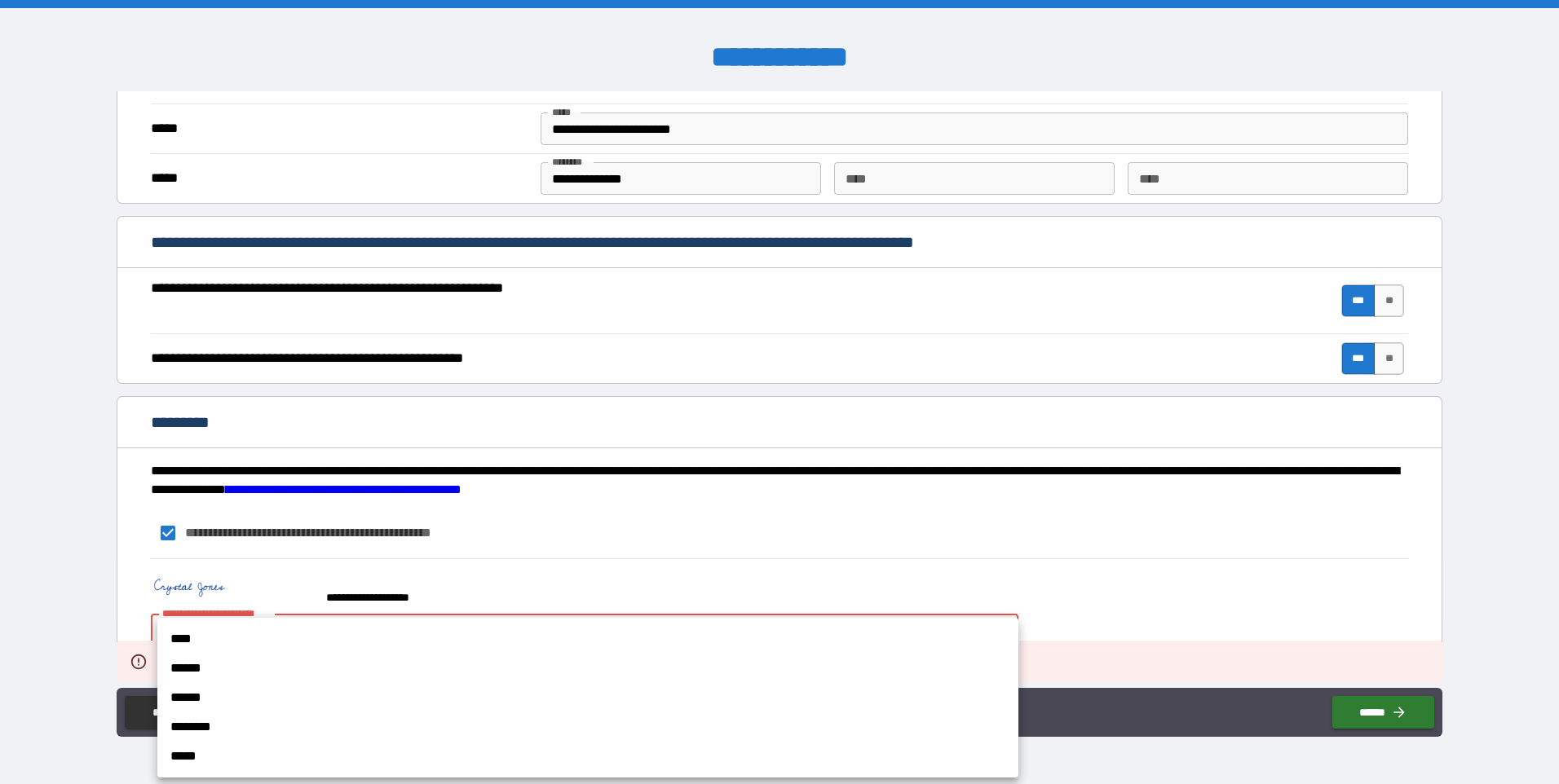 click on "****" at bounding box center [588, 639] 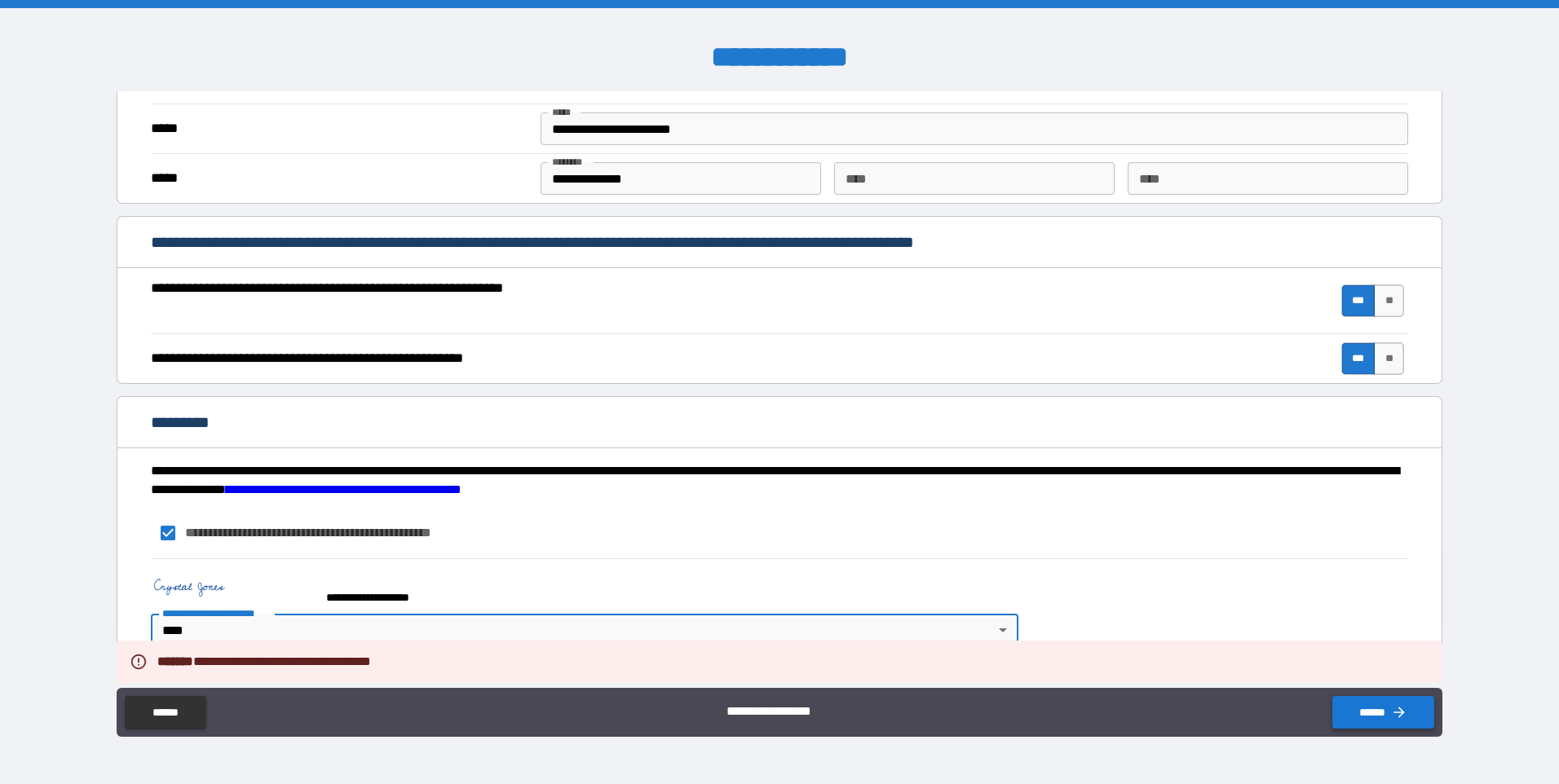 click on "******" at bounding box center (1383, 712) 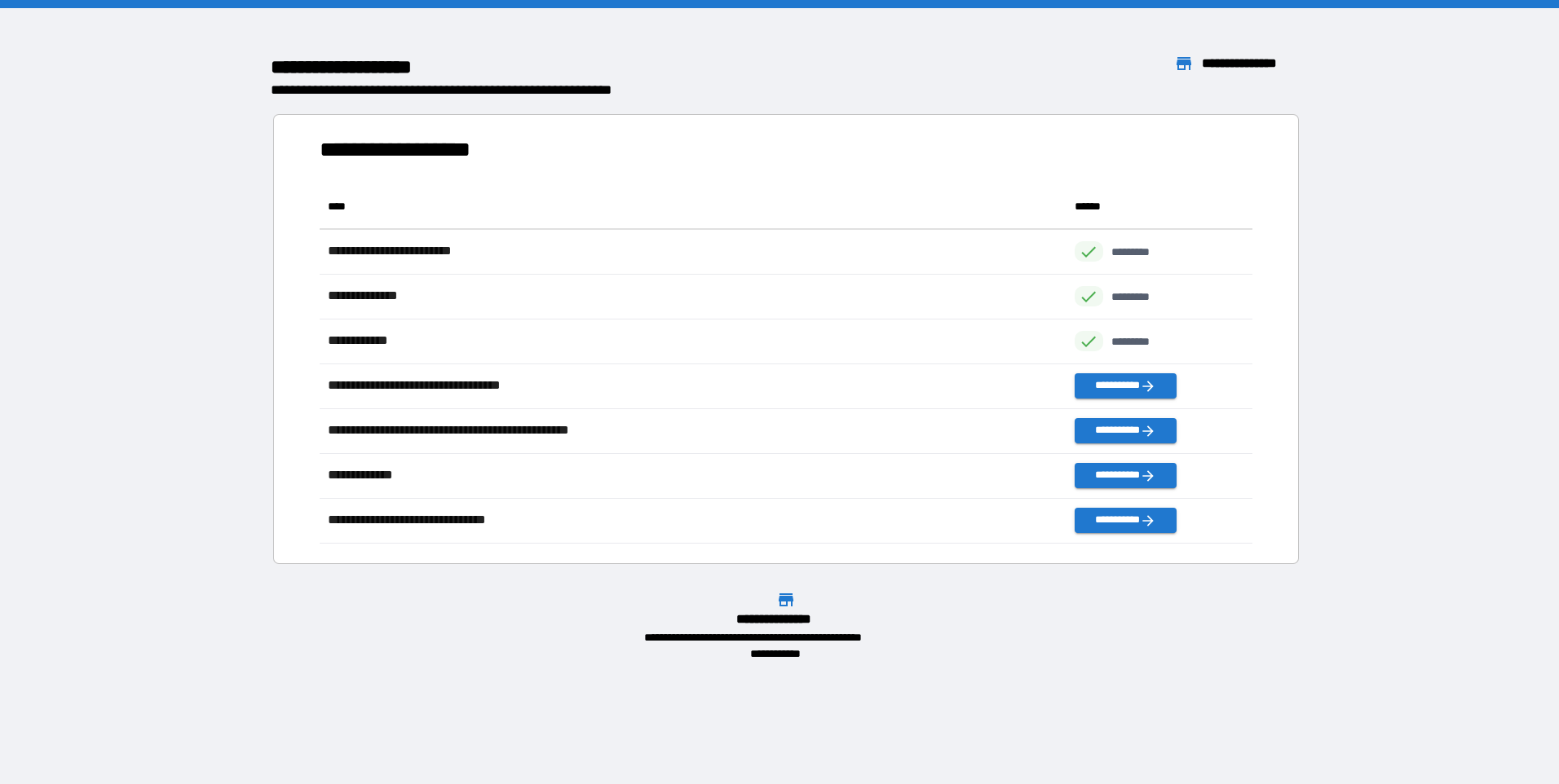 scroll, scrollTop: 13, scrollLeft: 13, axis: both 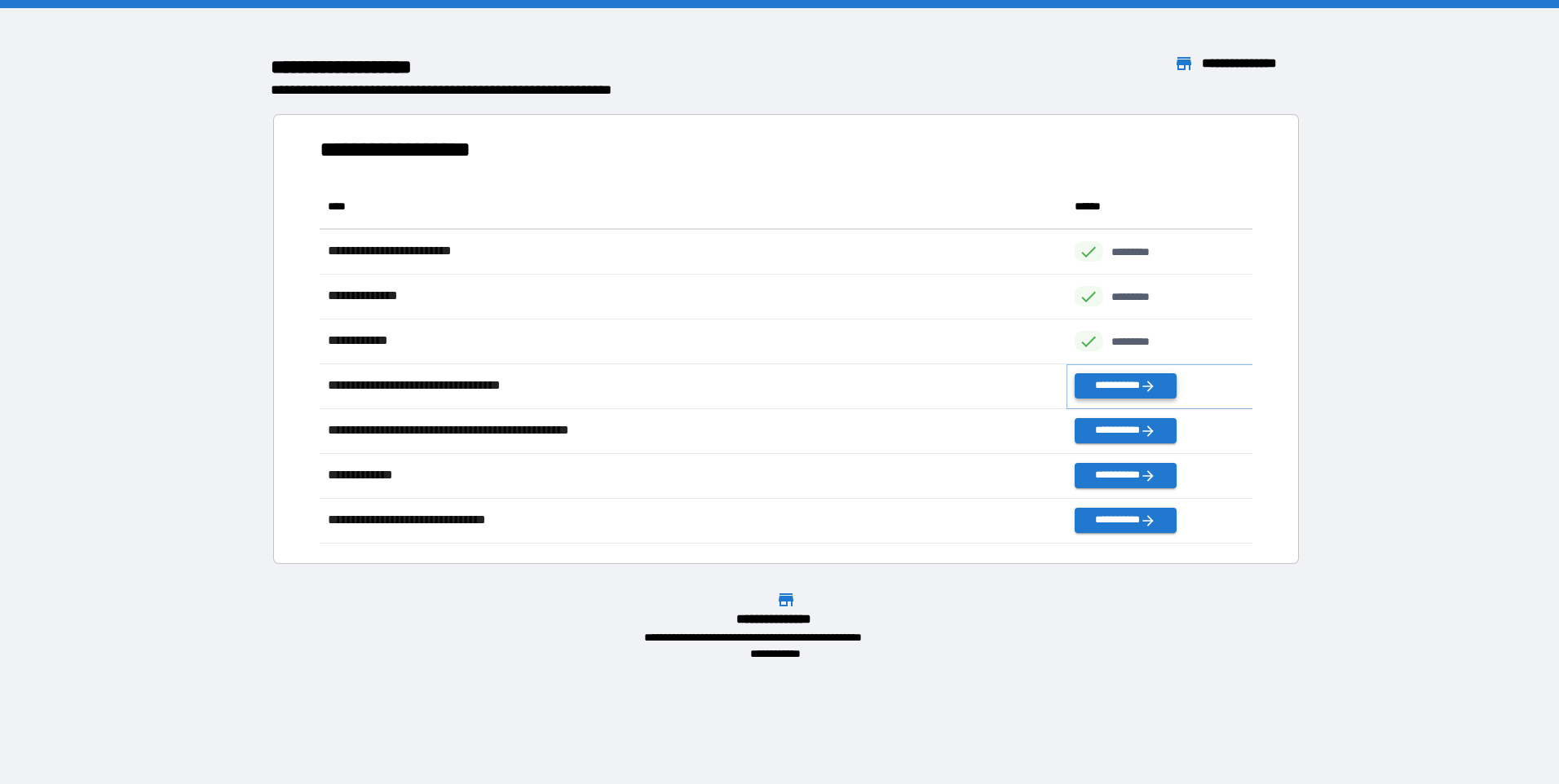 click on "**********" at bounding box center [1125, 385] 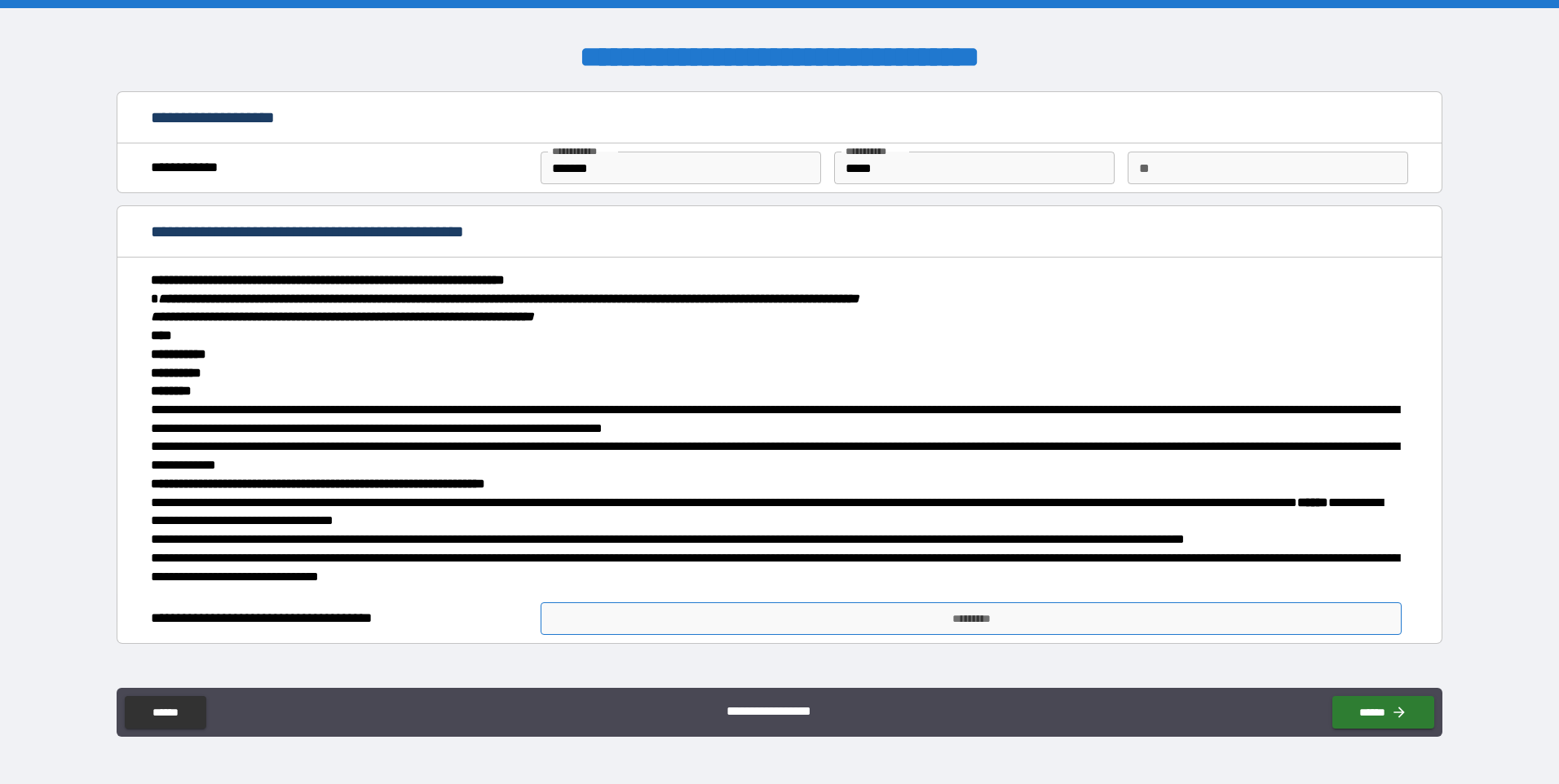 click on "*********" at bounding box center [971, 619] 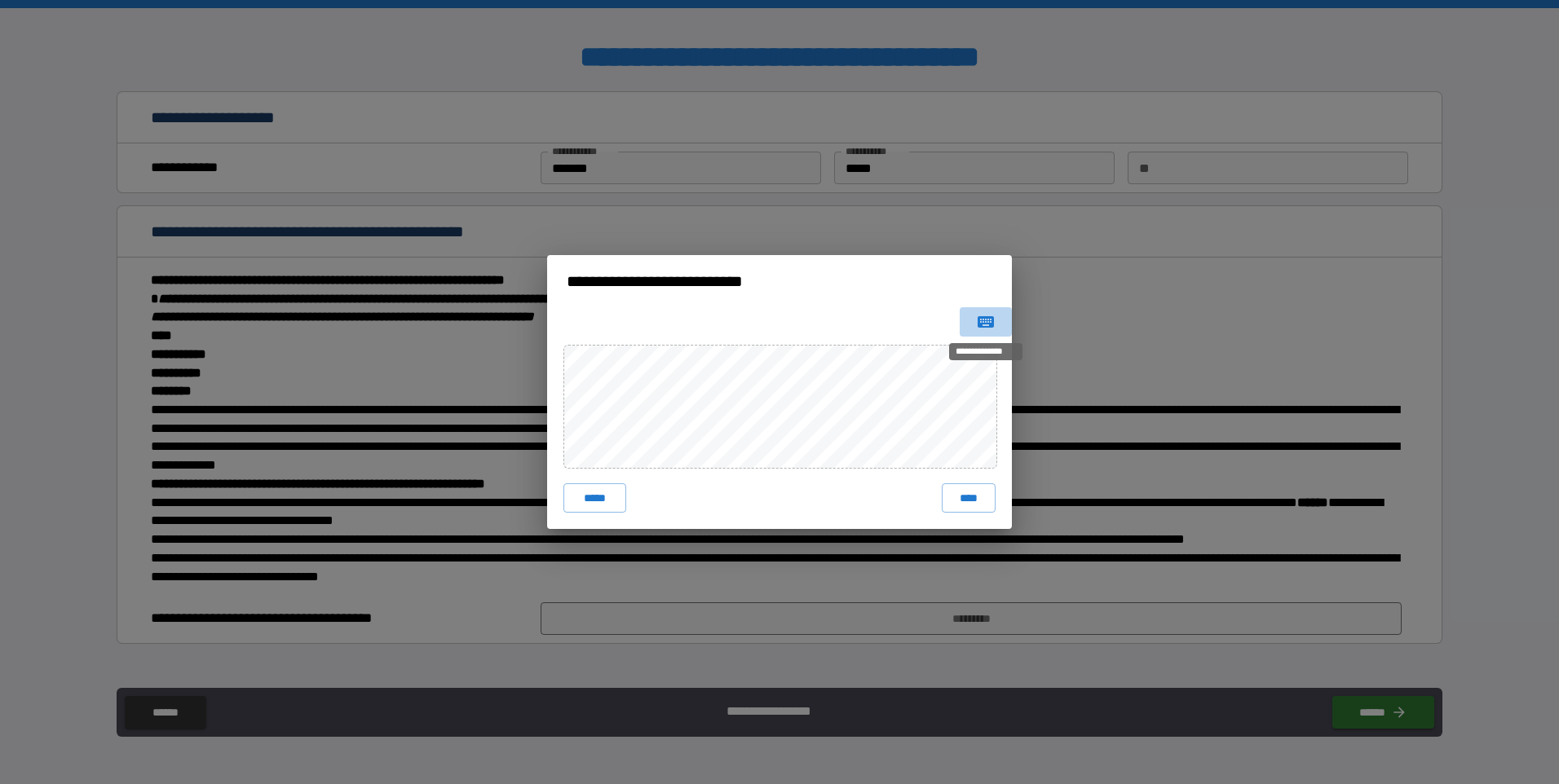 click 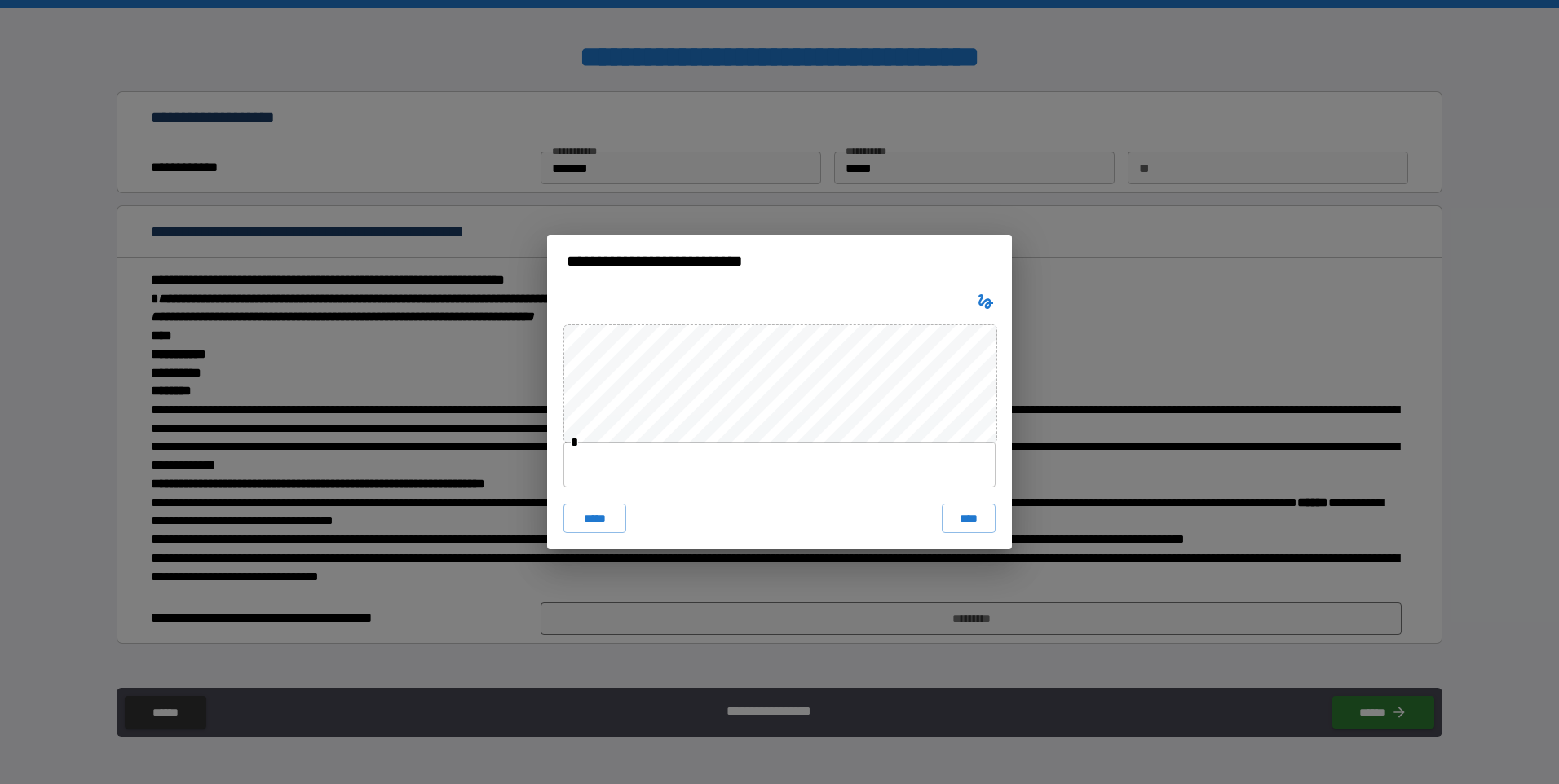 click at bounding box center [780, 465] 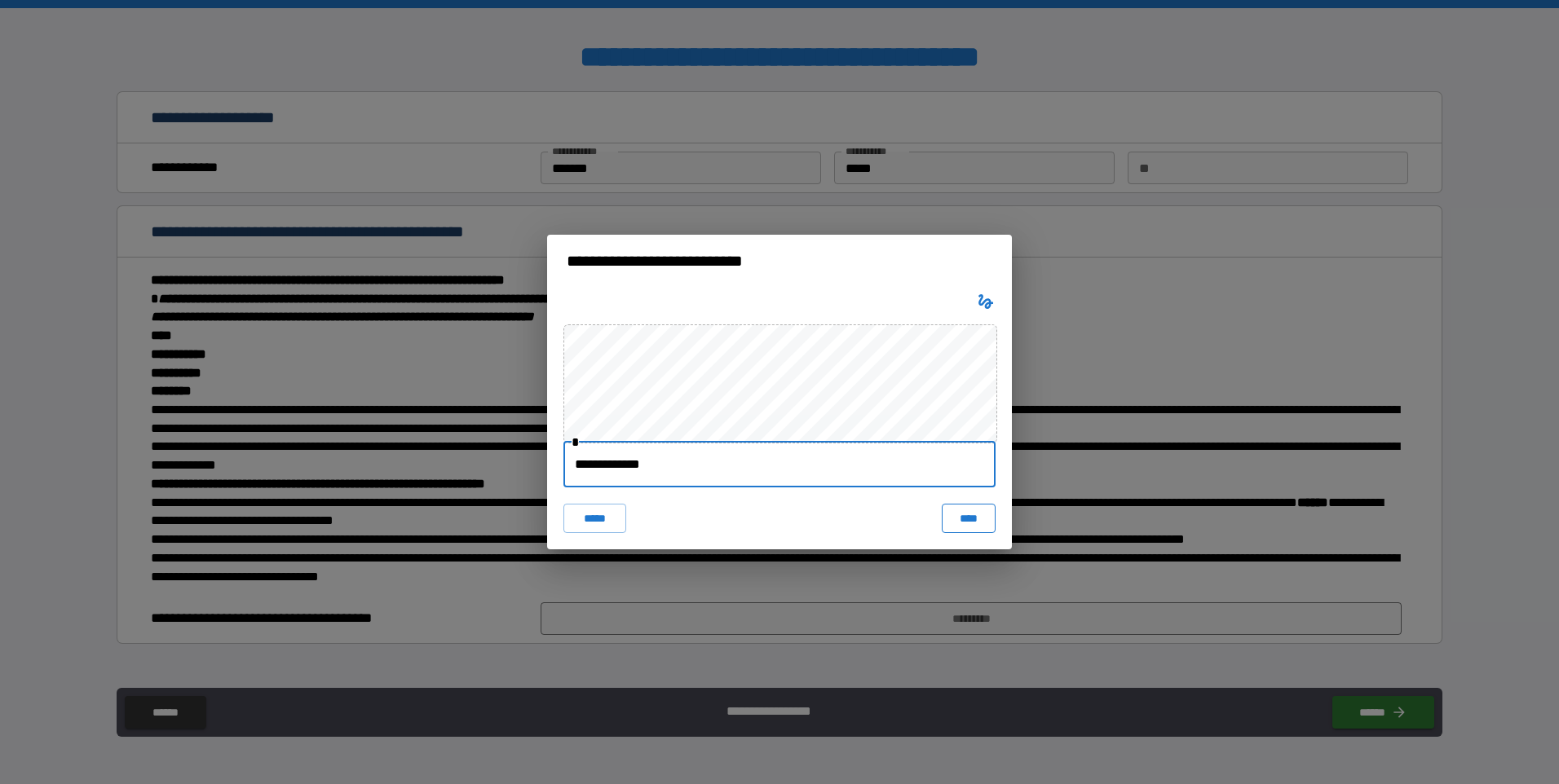 type on "**********" 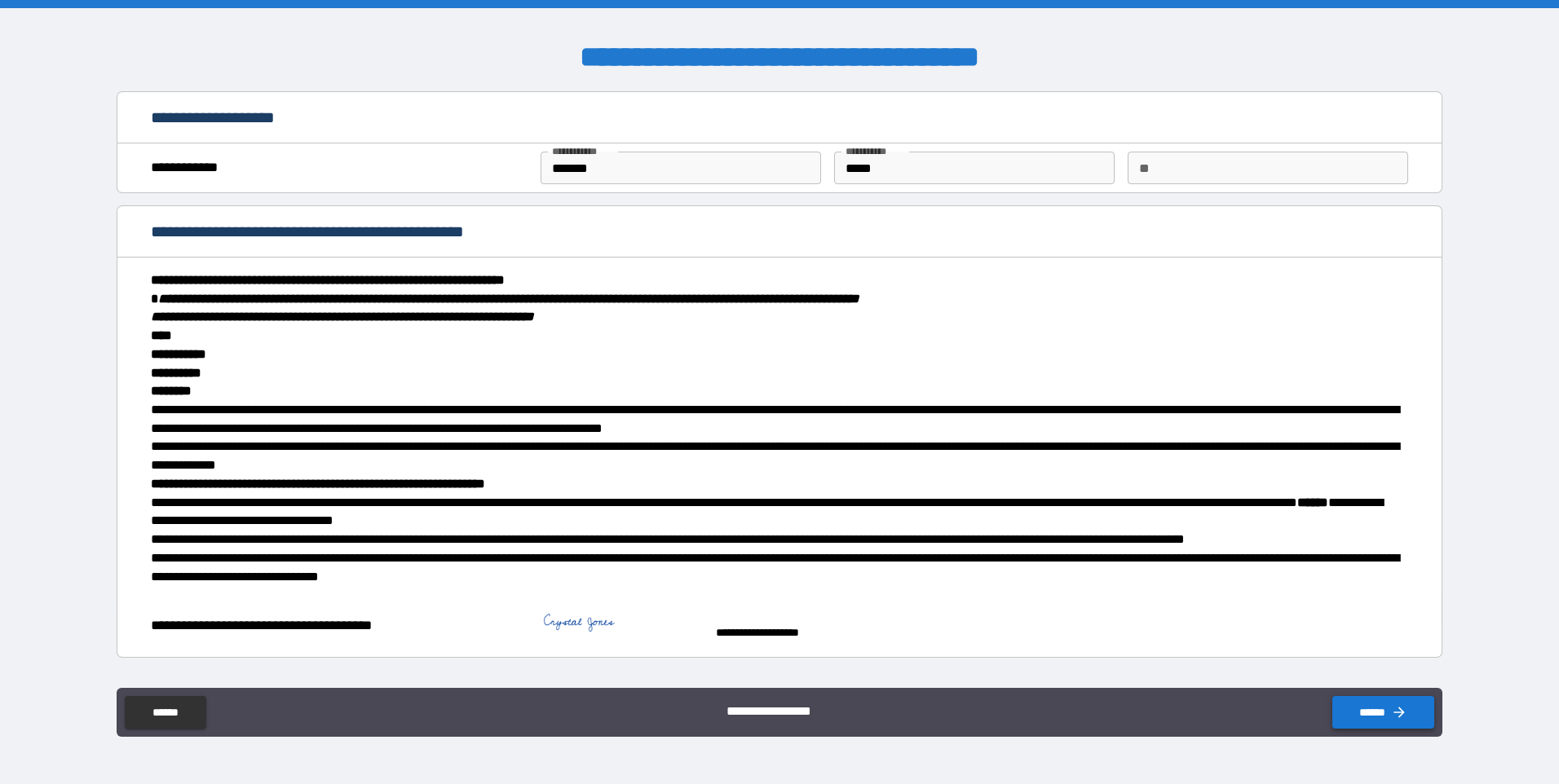 click on "******" at bounding box center (1383, 712) 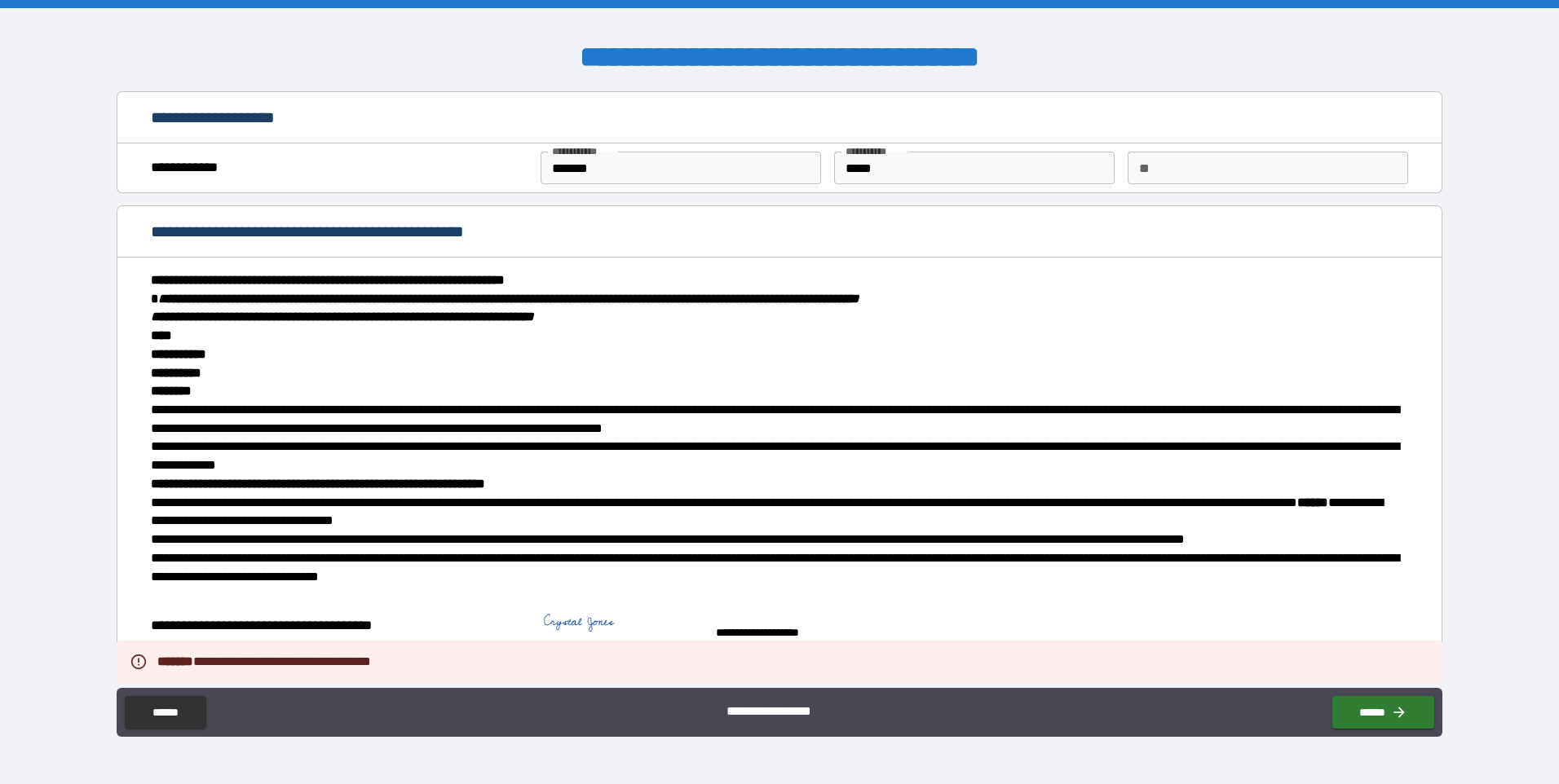 click on "**********" at bounding box center (779, 381) 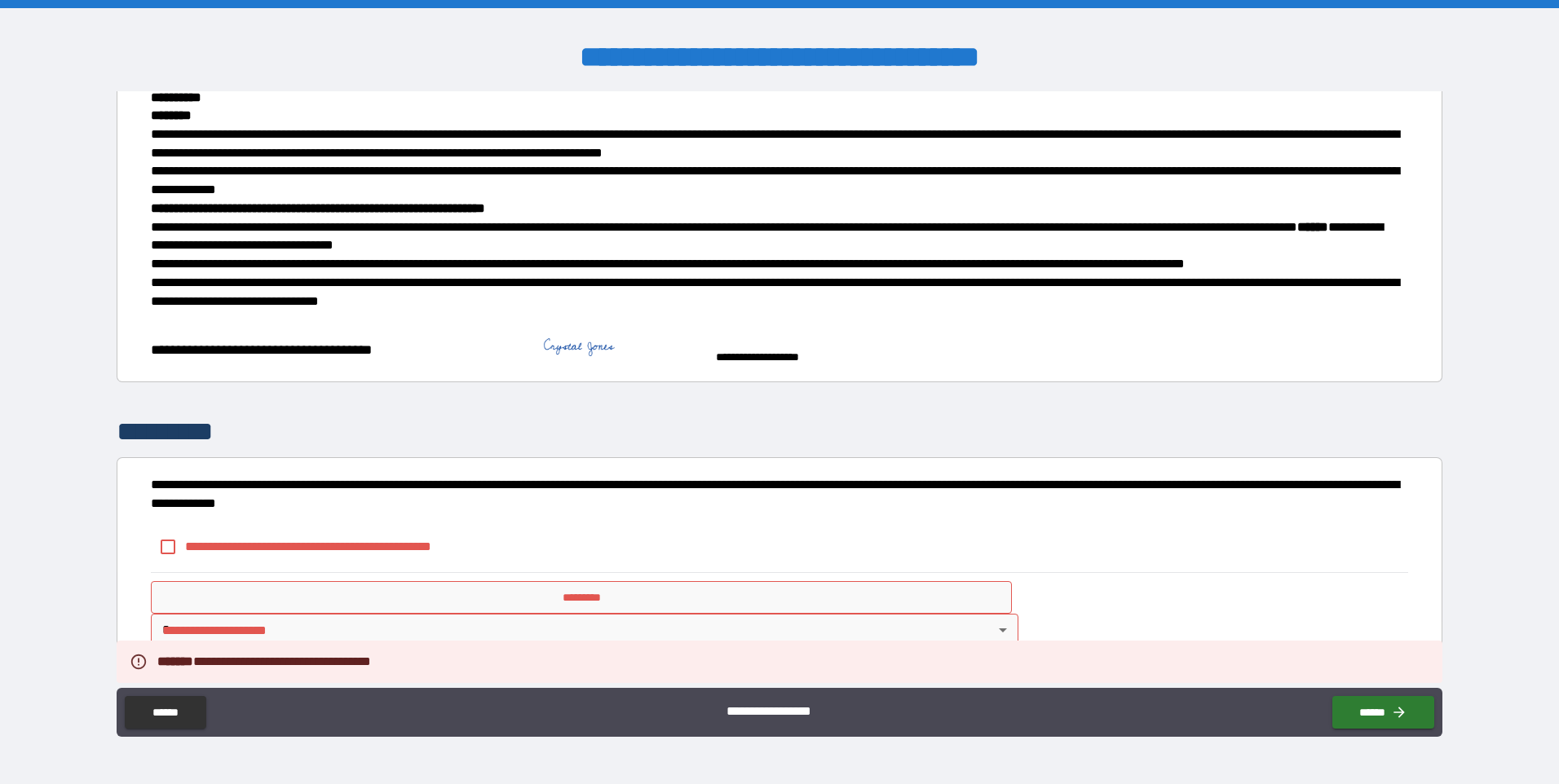 click on "**********" at bounding box center (335, 546) 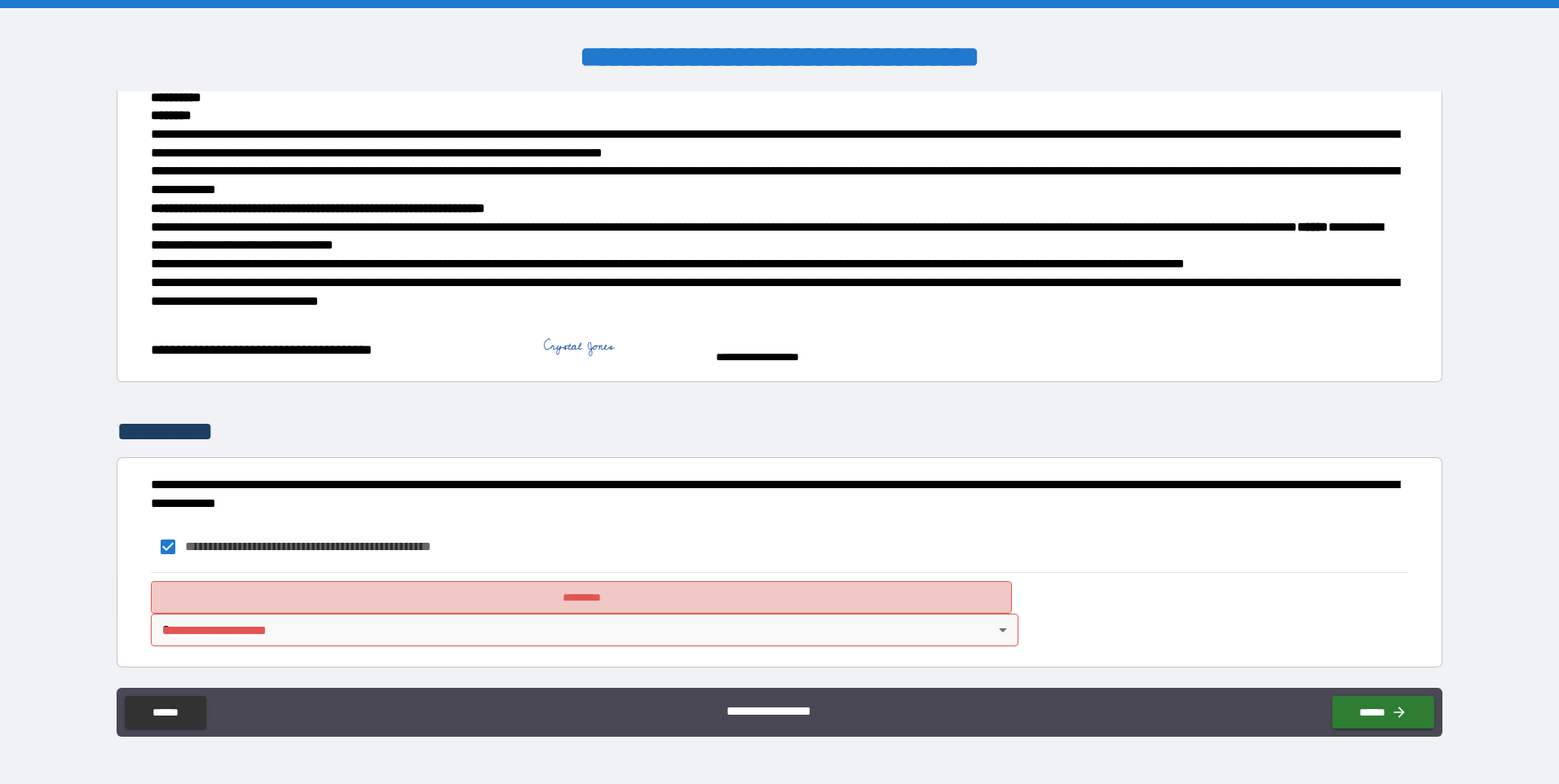click on "*********" at bounding box center (581, 597) 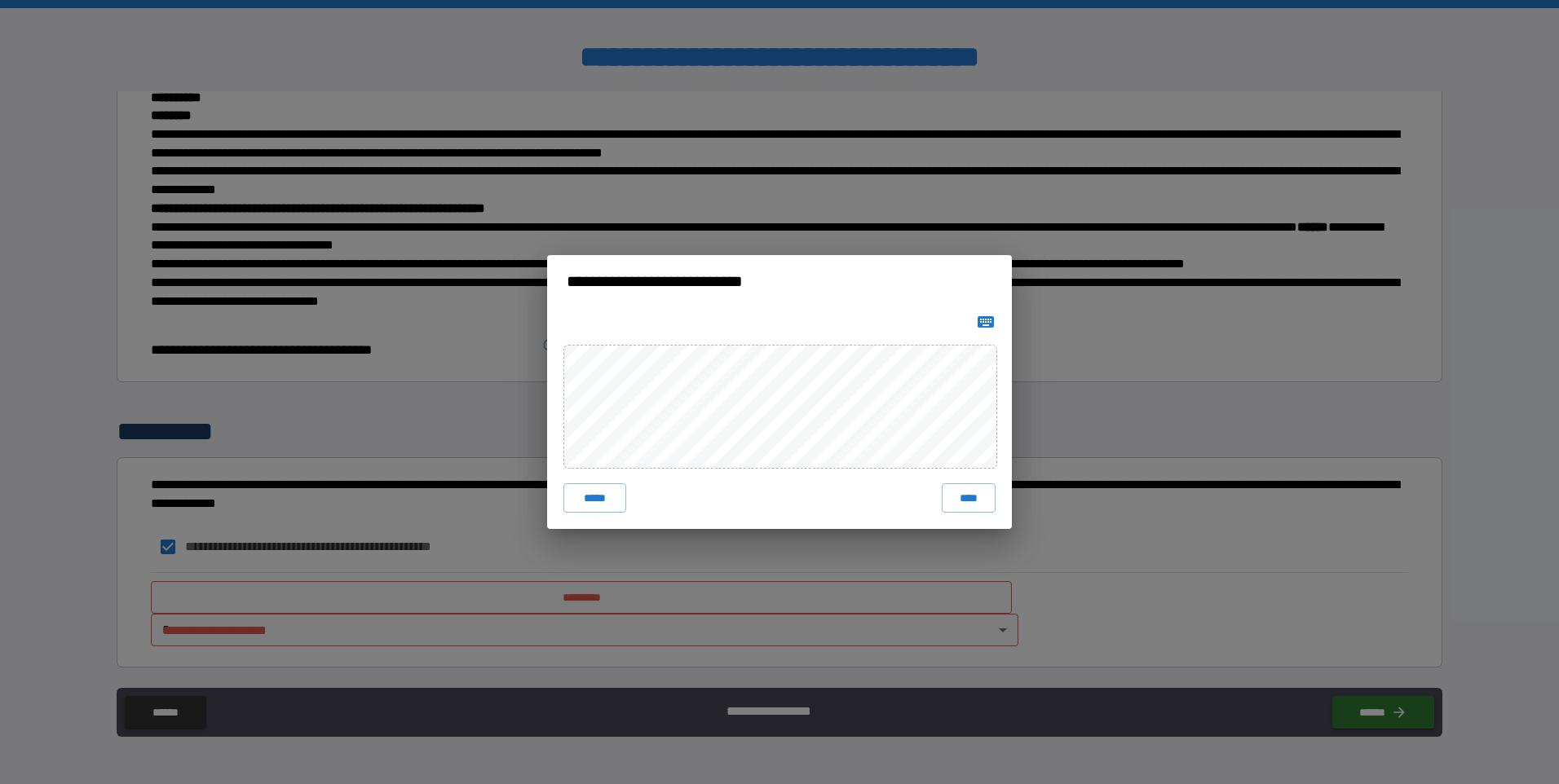click 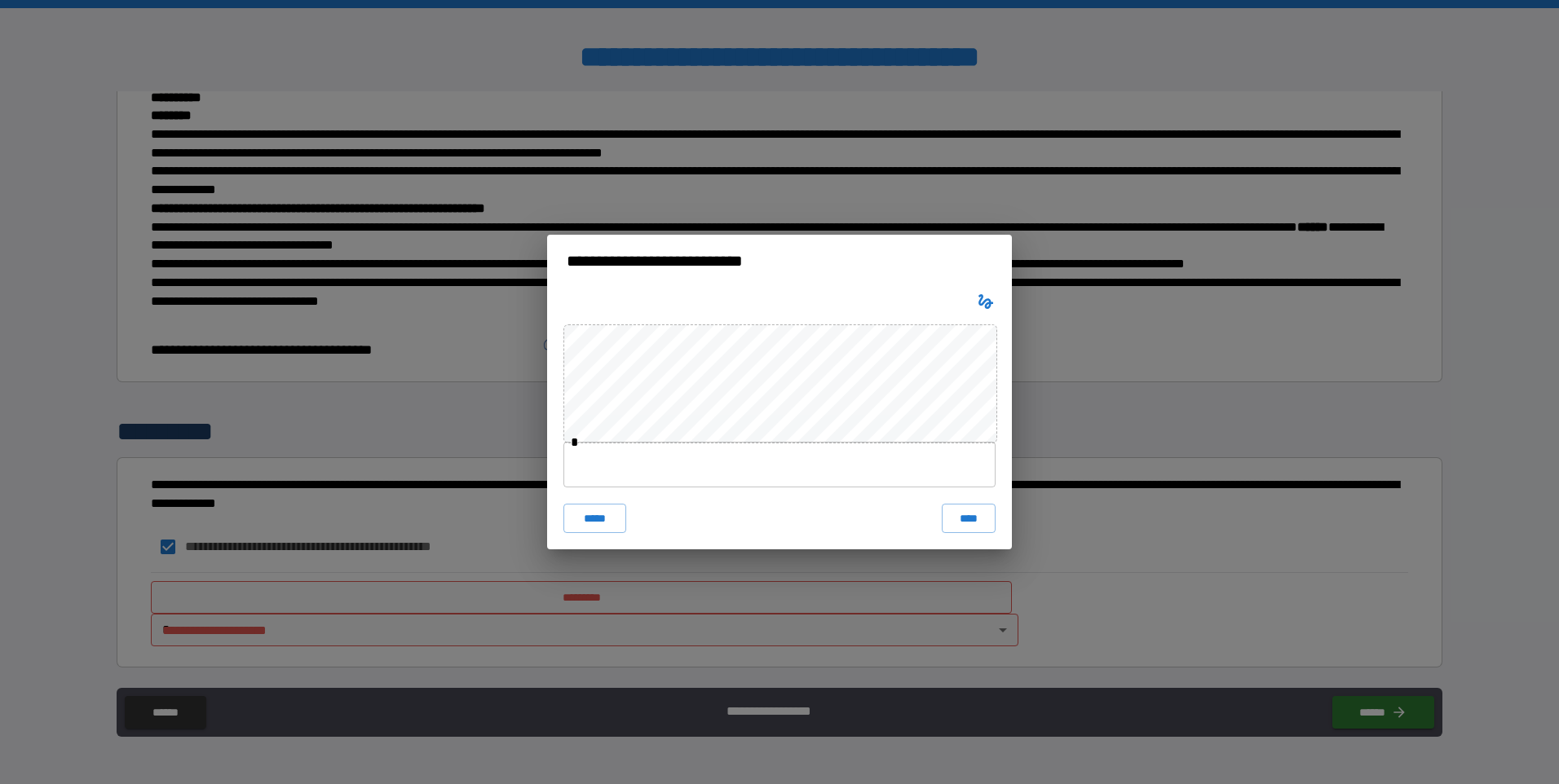 click at bounding box center (780, 465) 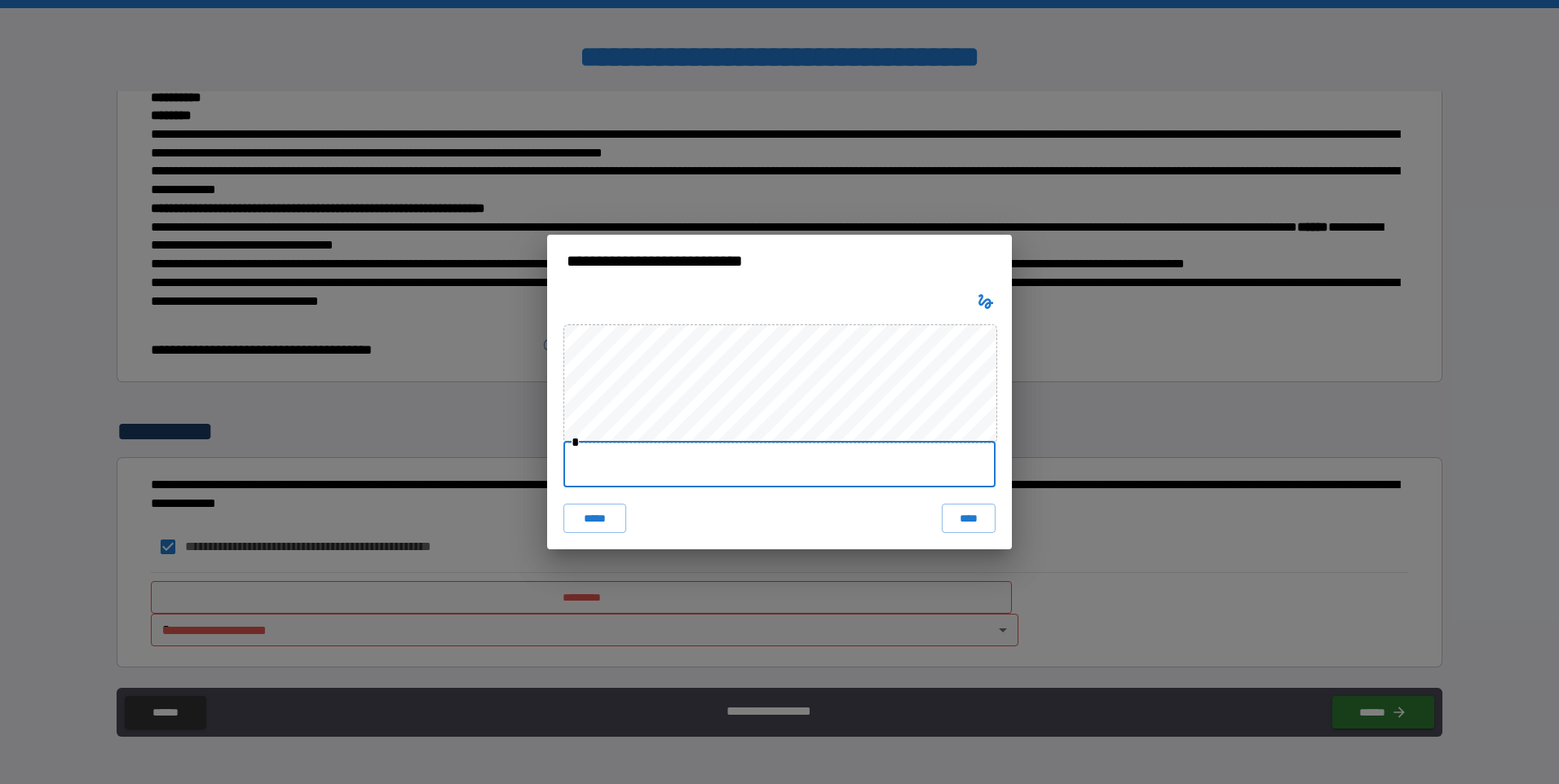 type on "**********" 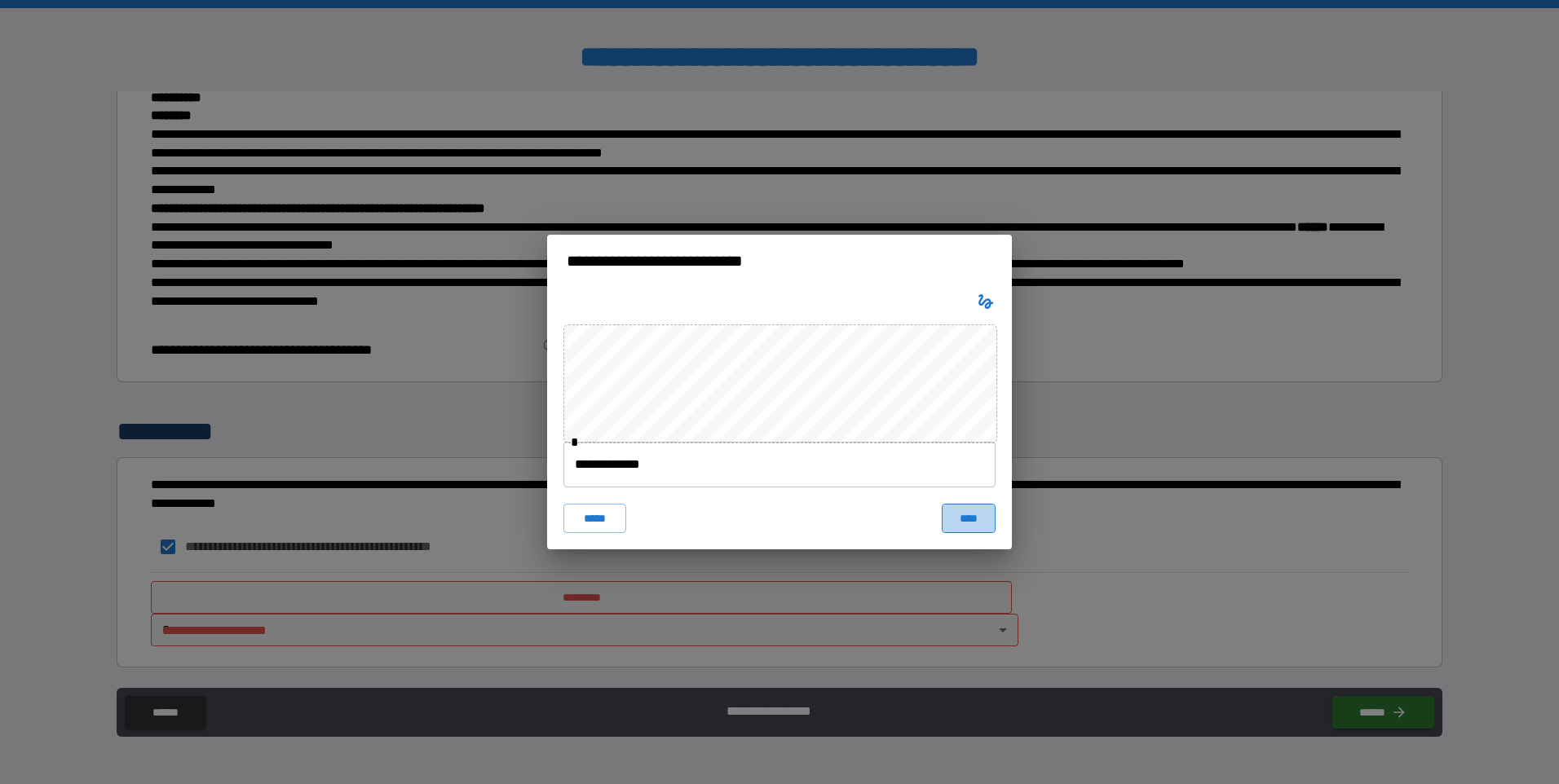 click on "****" at bounding box center (969, 518) 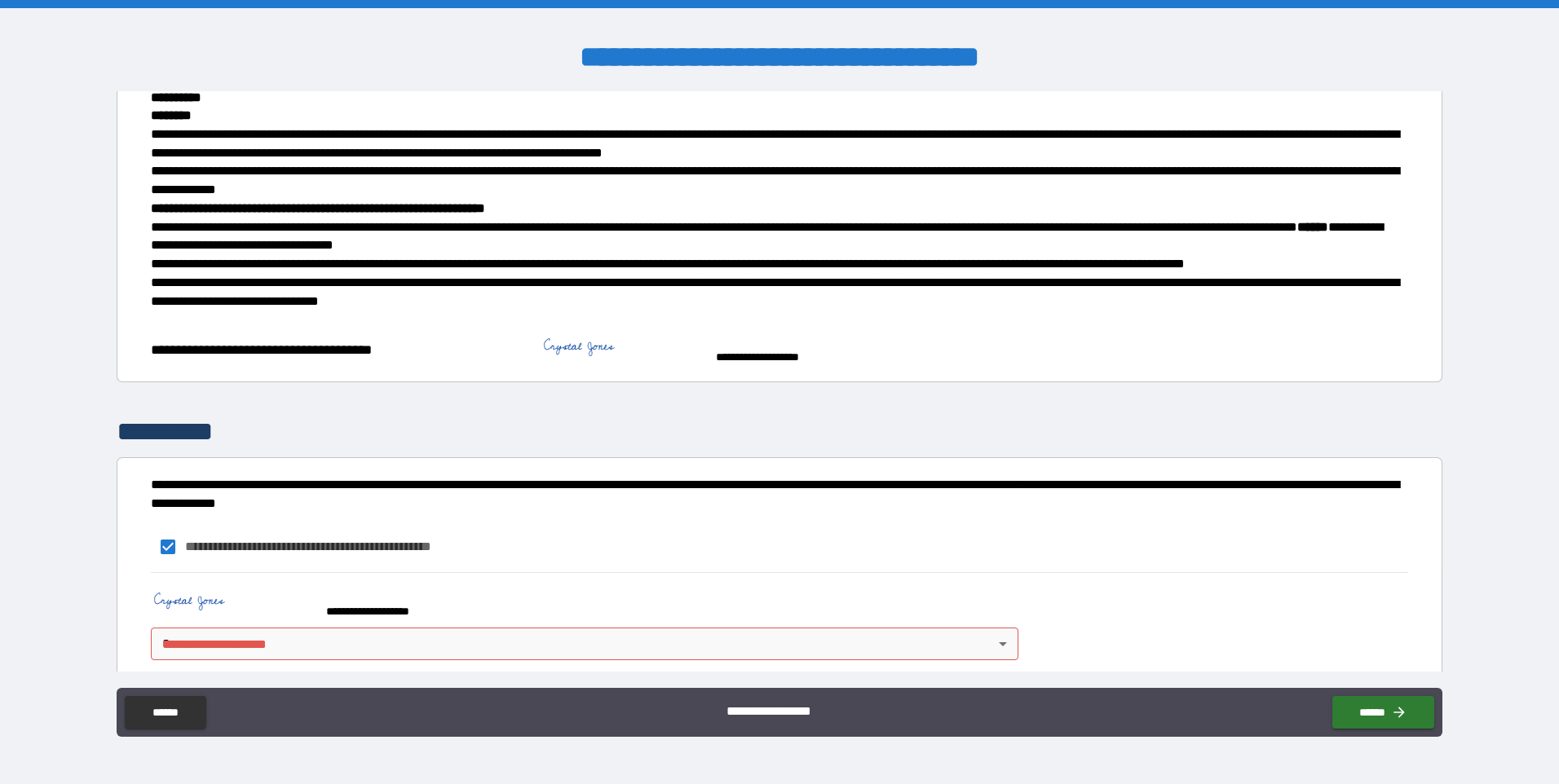 click on "**********" at bounding box center [780, 392] 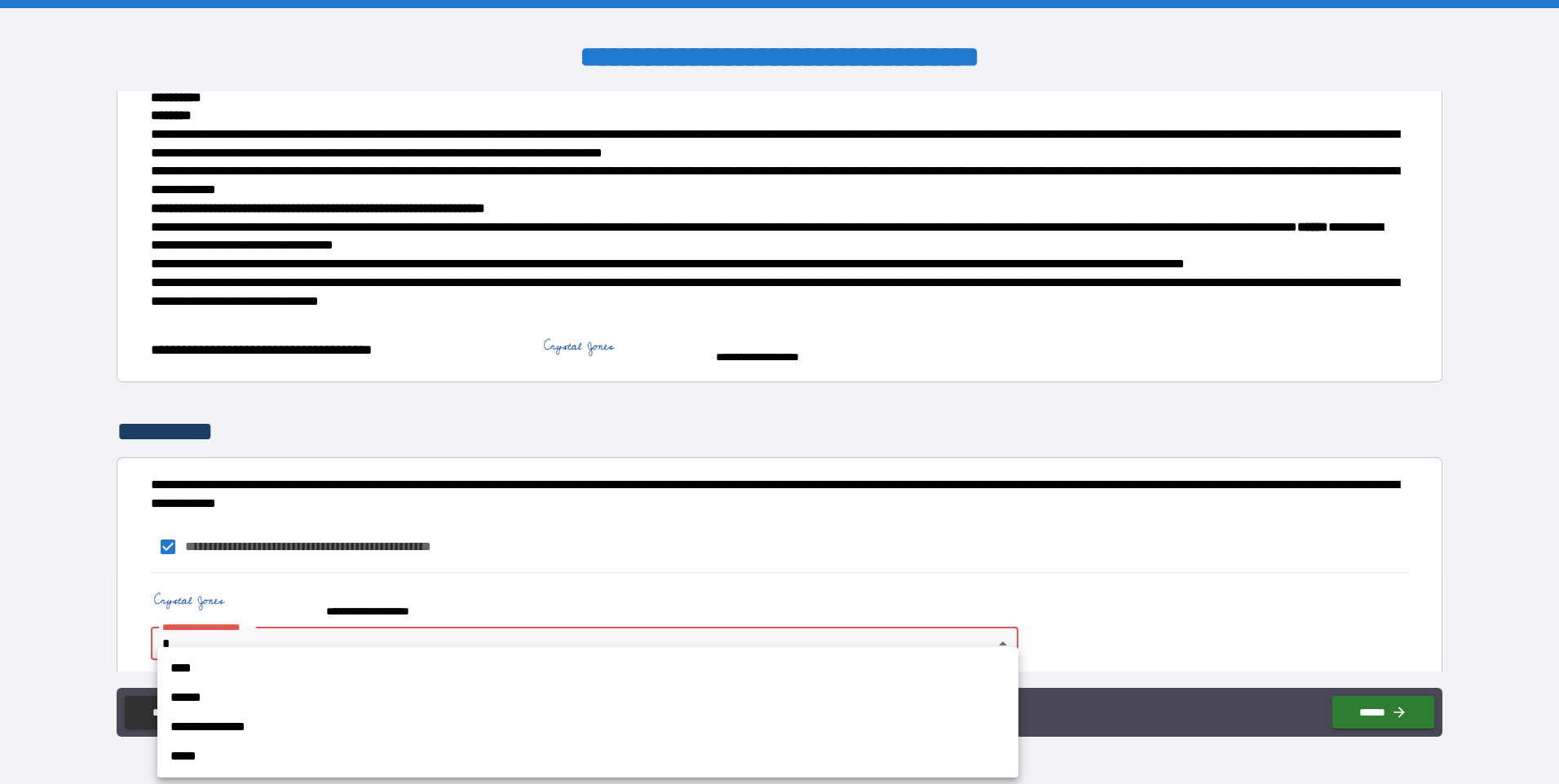 click on "****" at bounding box center [588, 668] 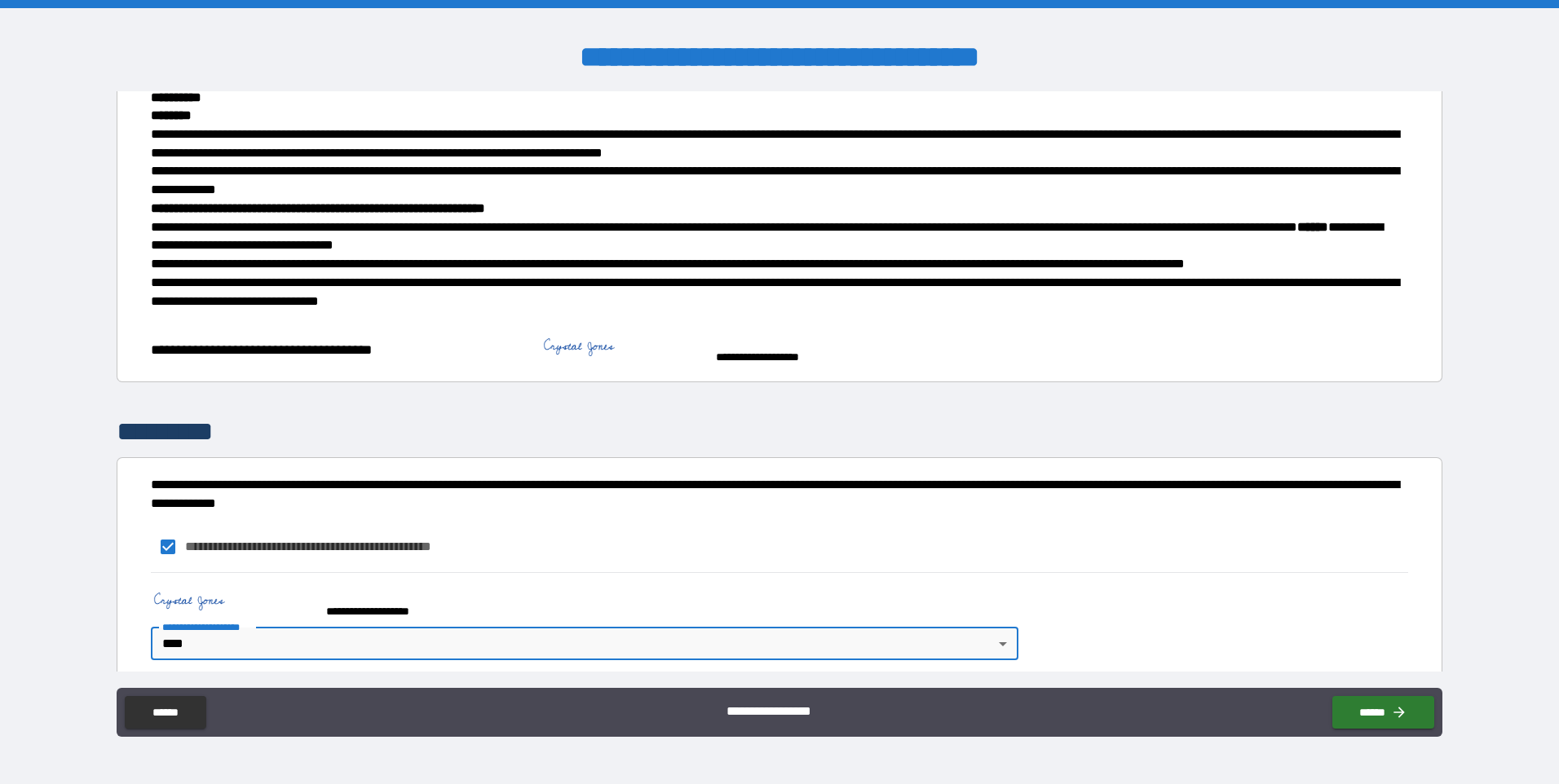 click on "**********" at bounding box center (780, 620) 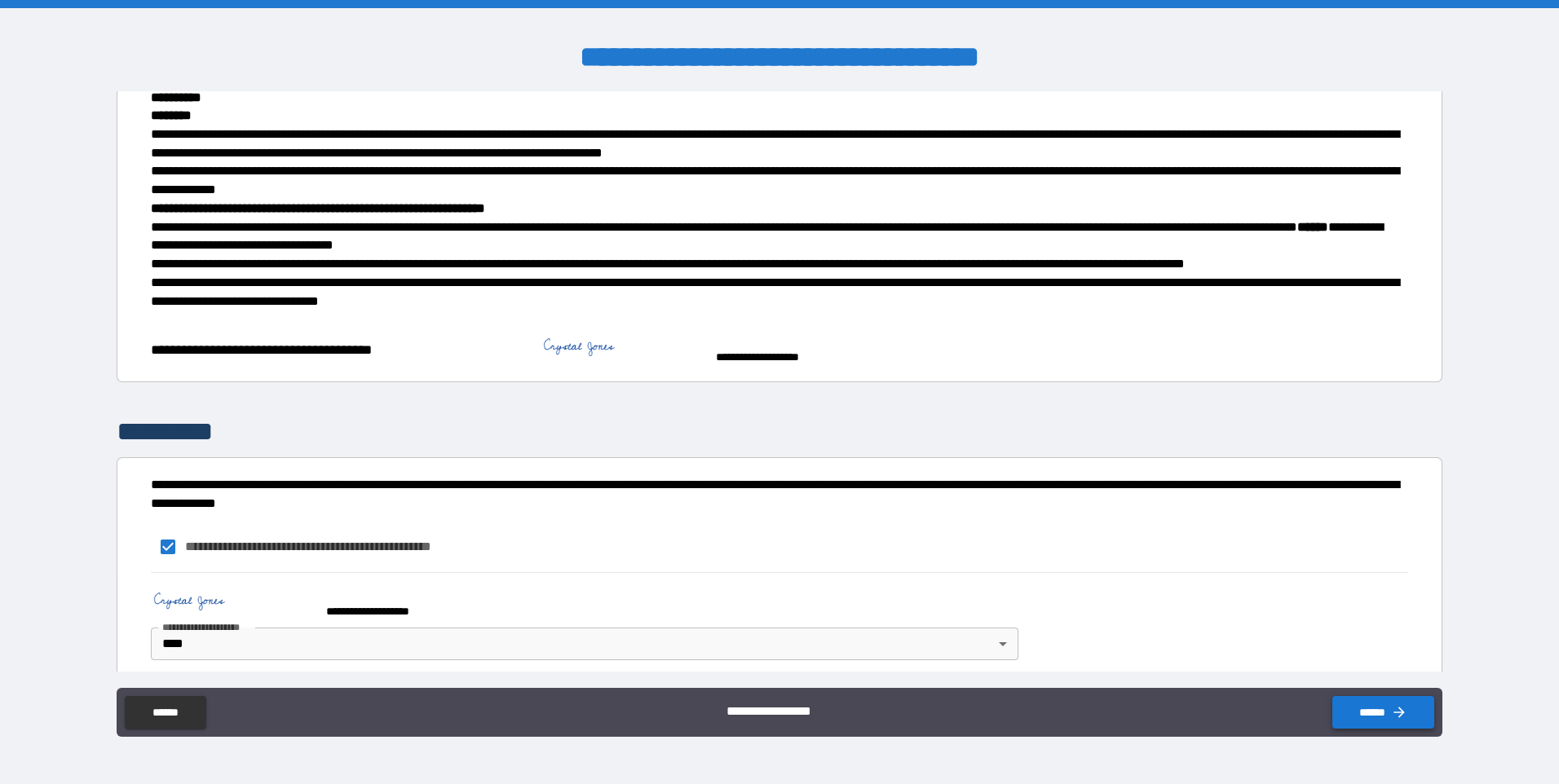 click on "******" at bounding box center (1383, 712) 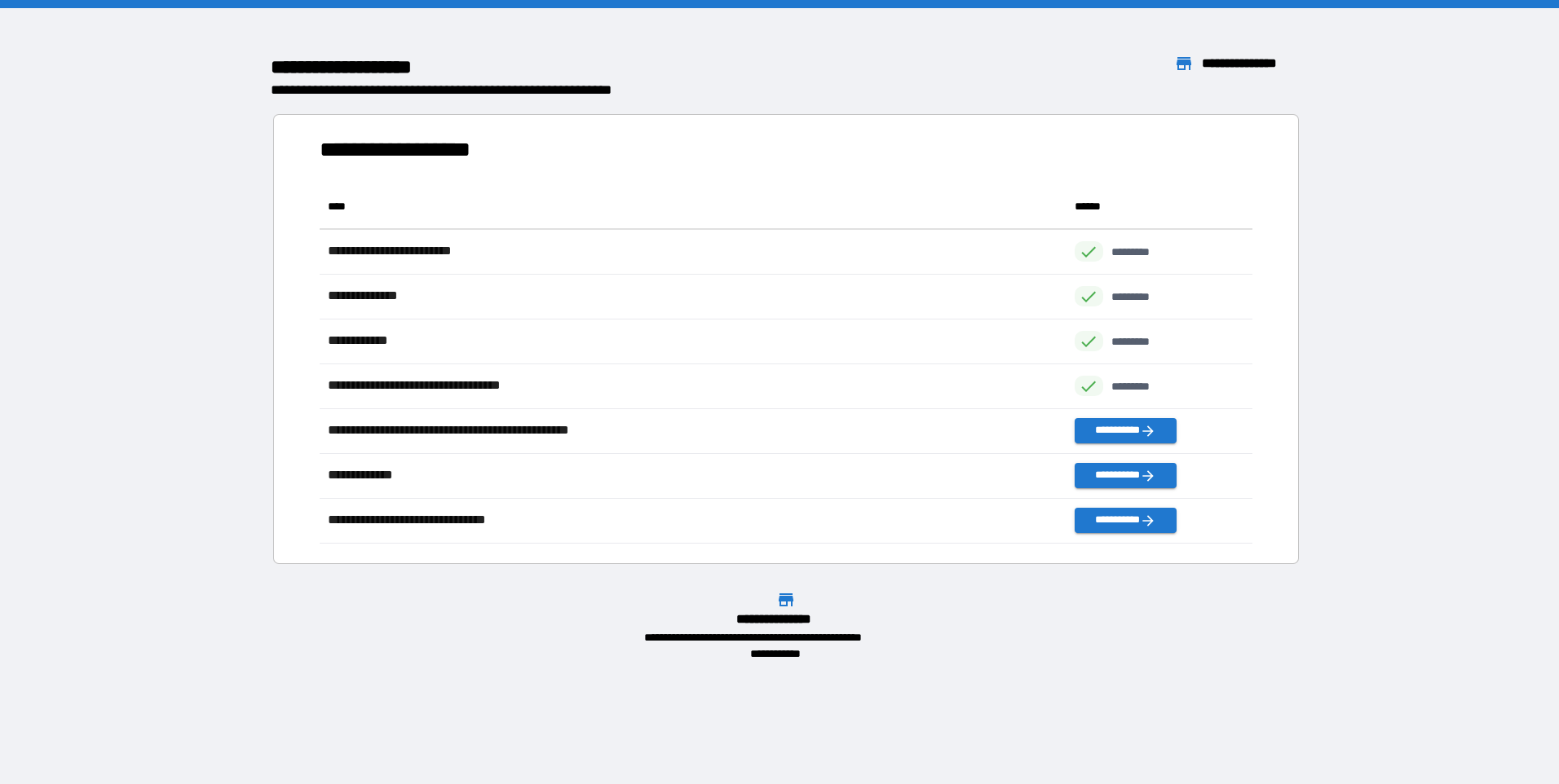 scroll, scrollTop: 13, scrollLeft: 13, axis: both 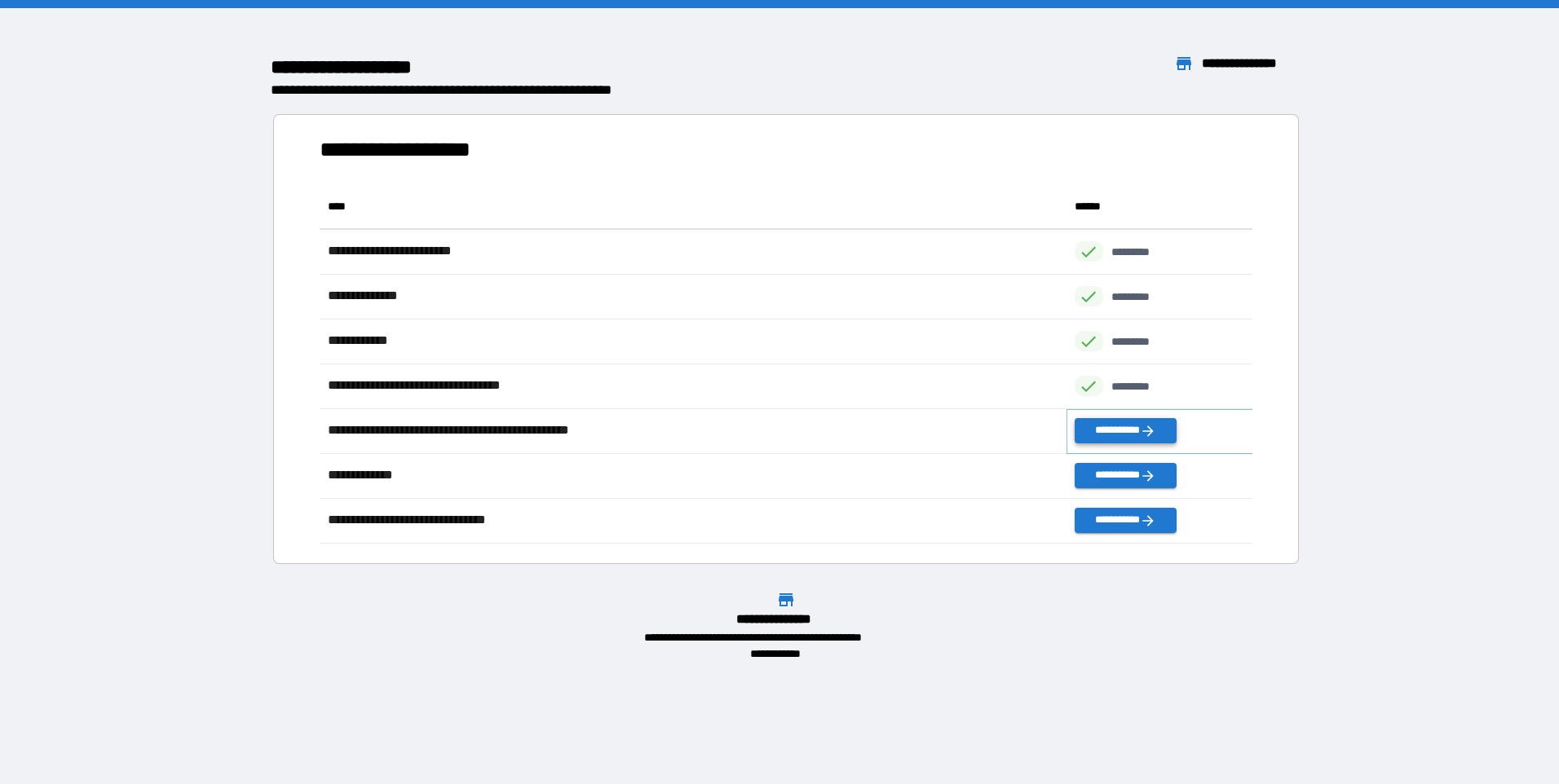 click on "**********" at bounding box center [1125, 430] 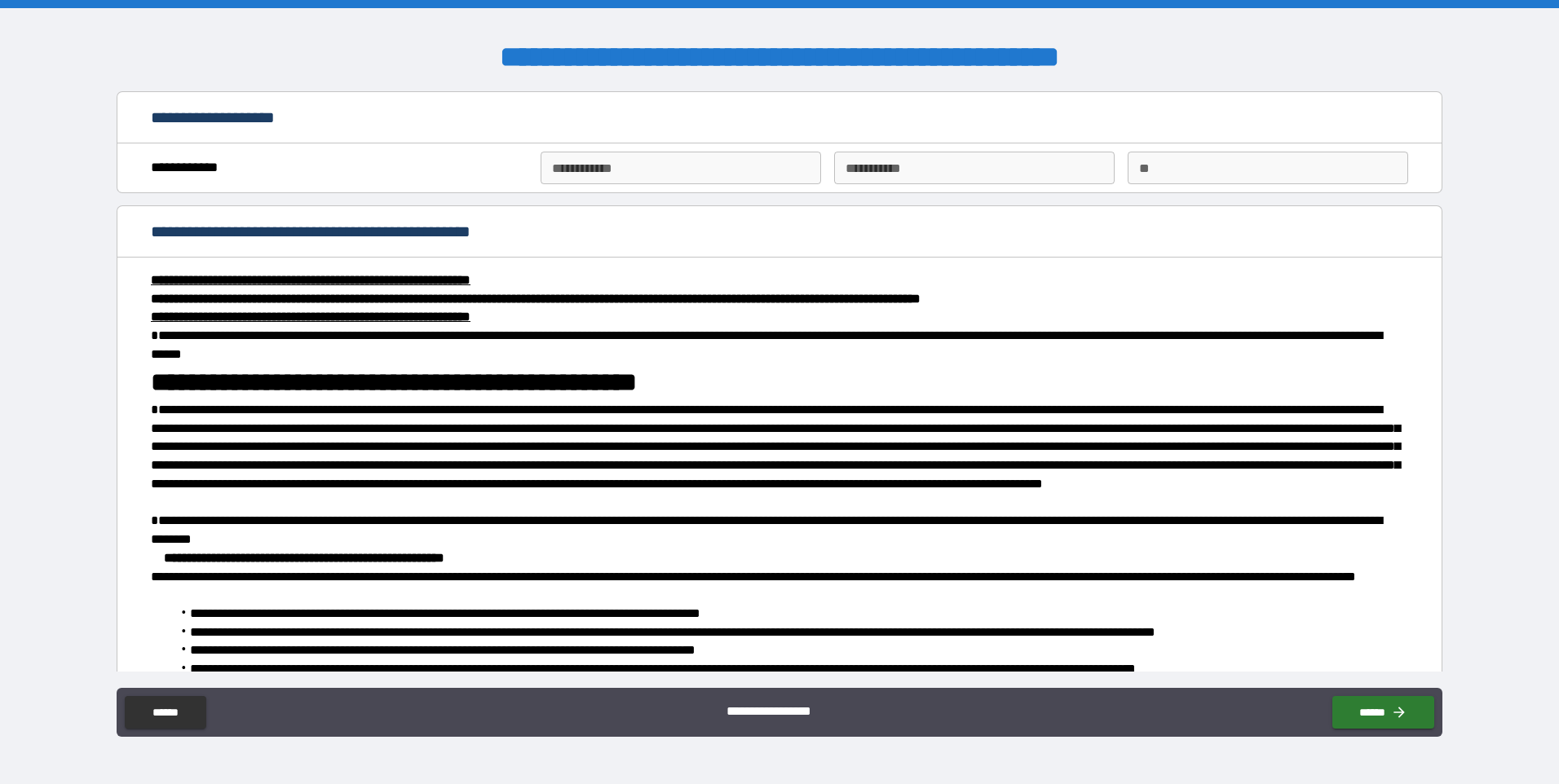 click on "**********" at bounding box center (681, 168) 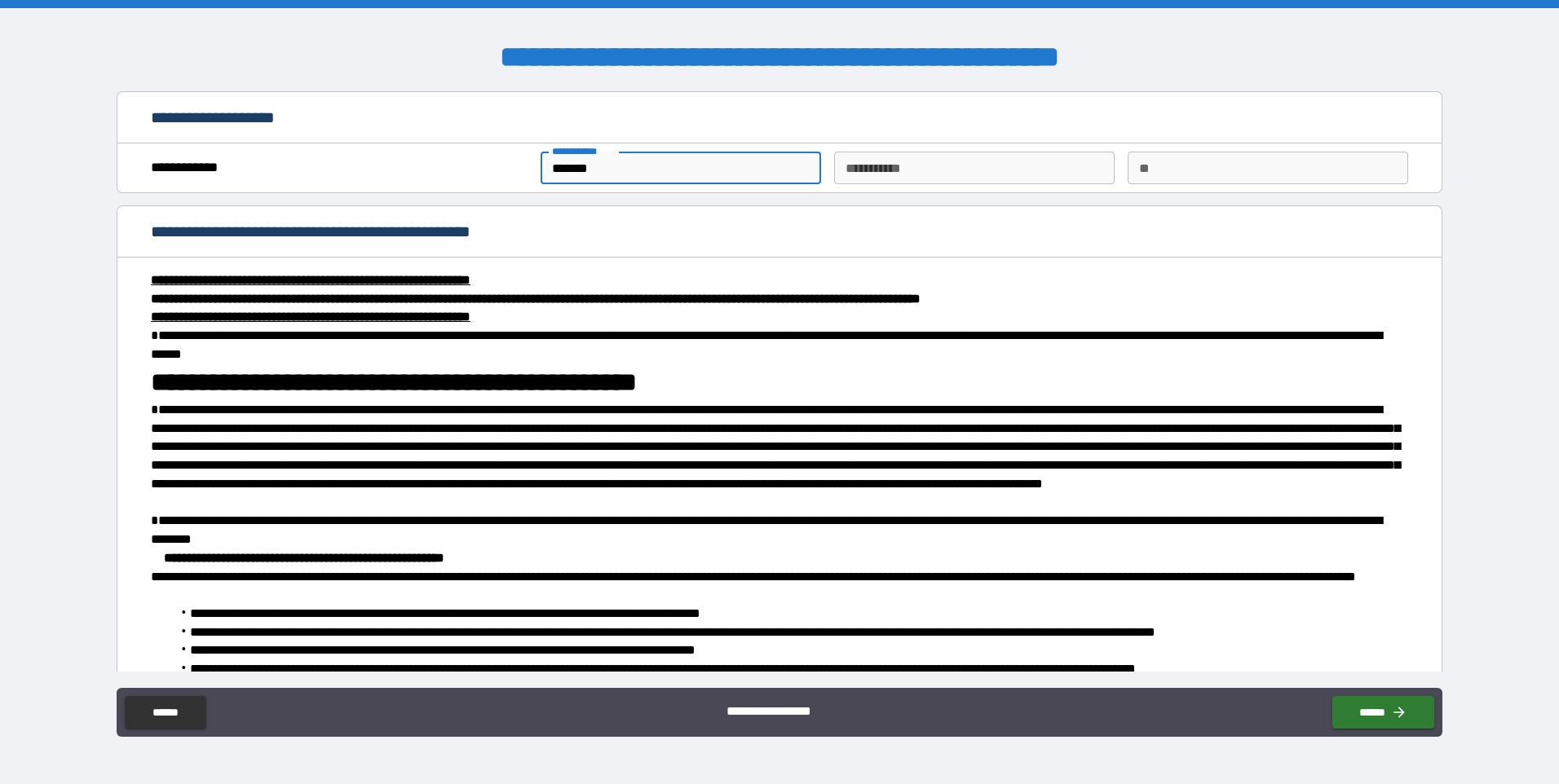 type on "*******" 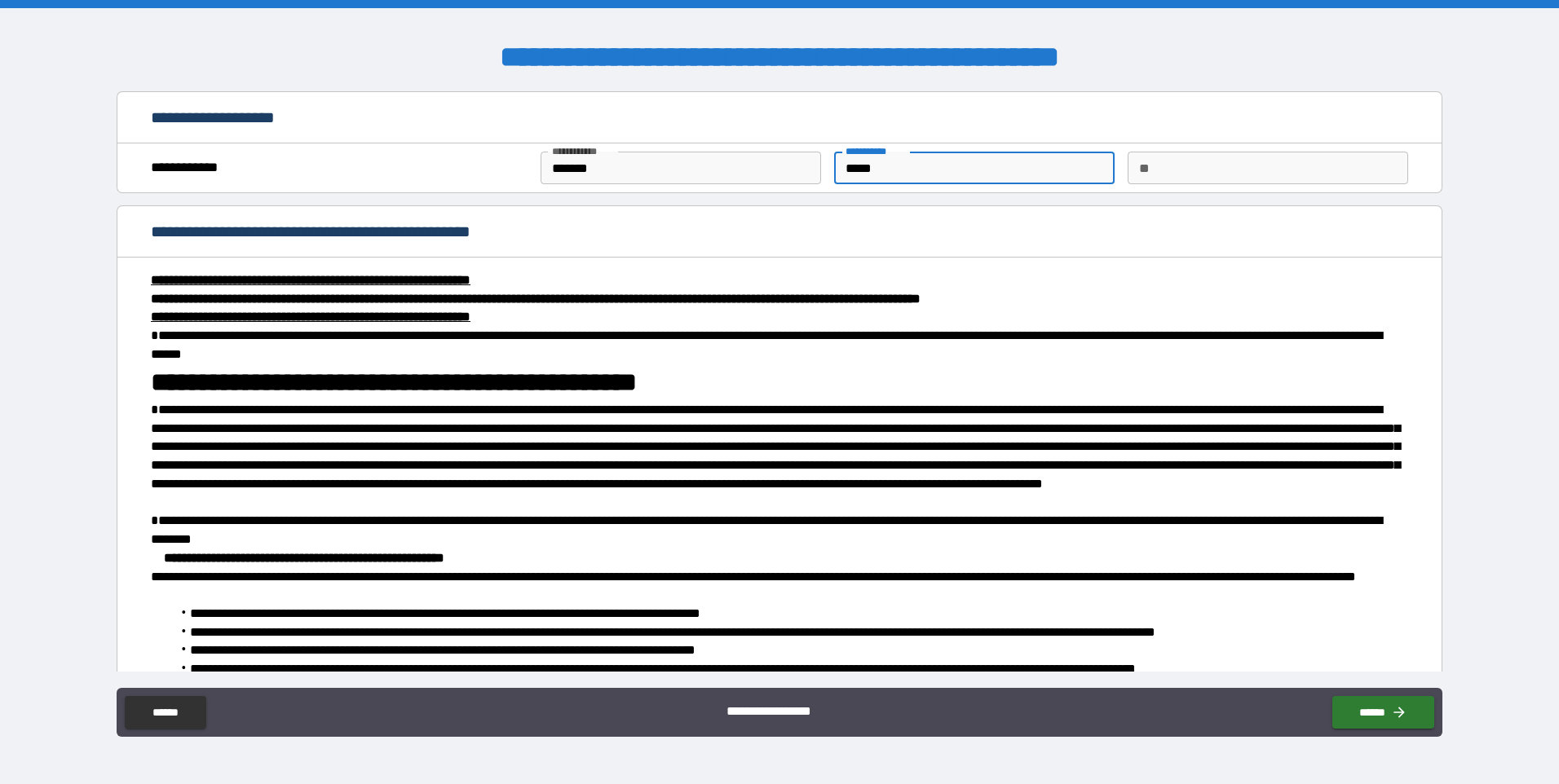 type on "*****" 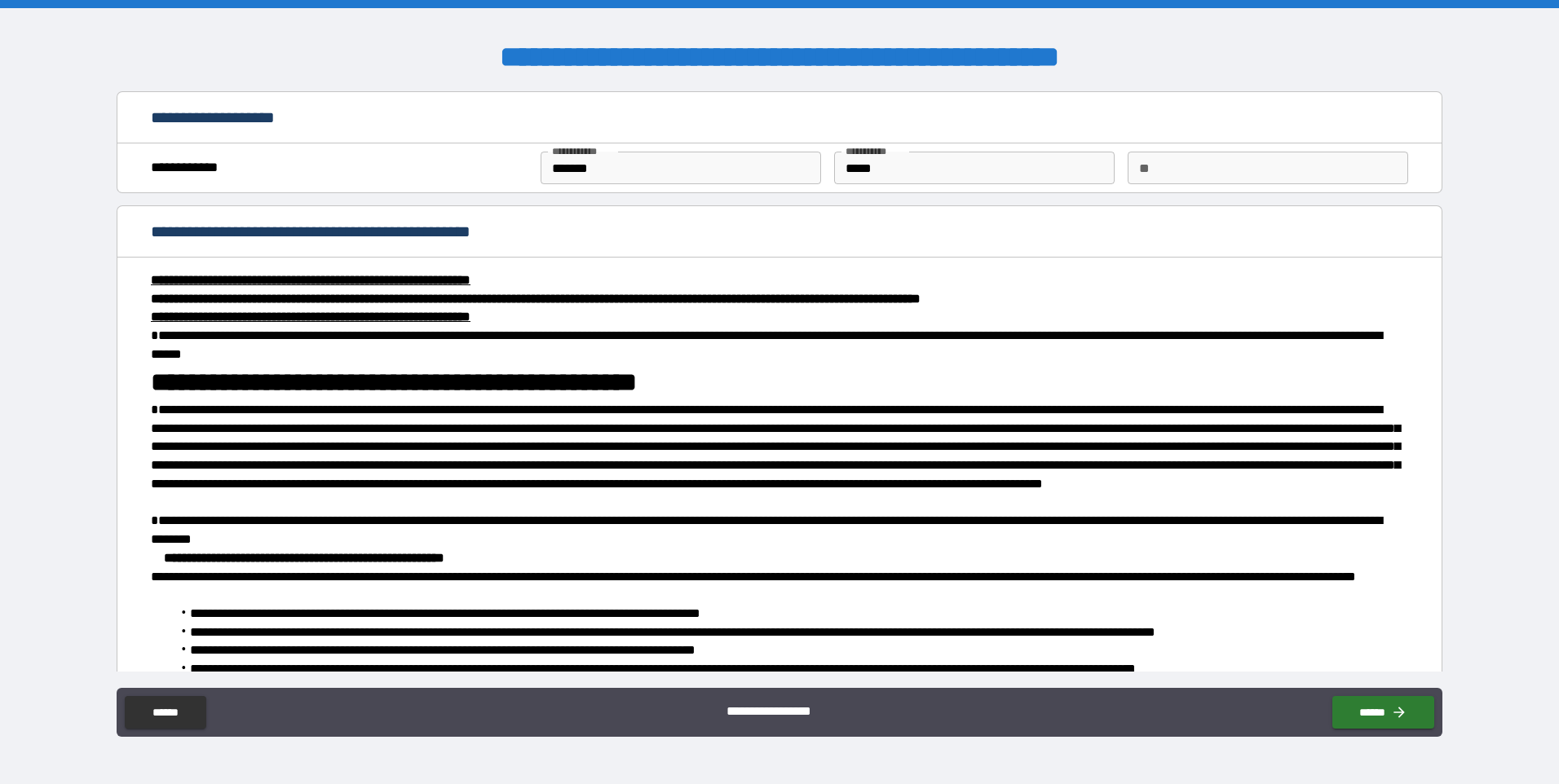 click at bounding box center (775, 456) 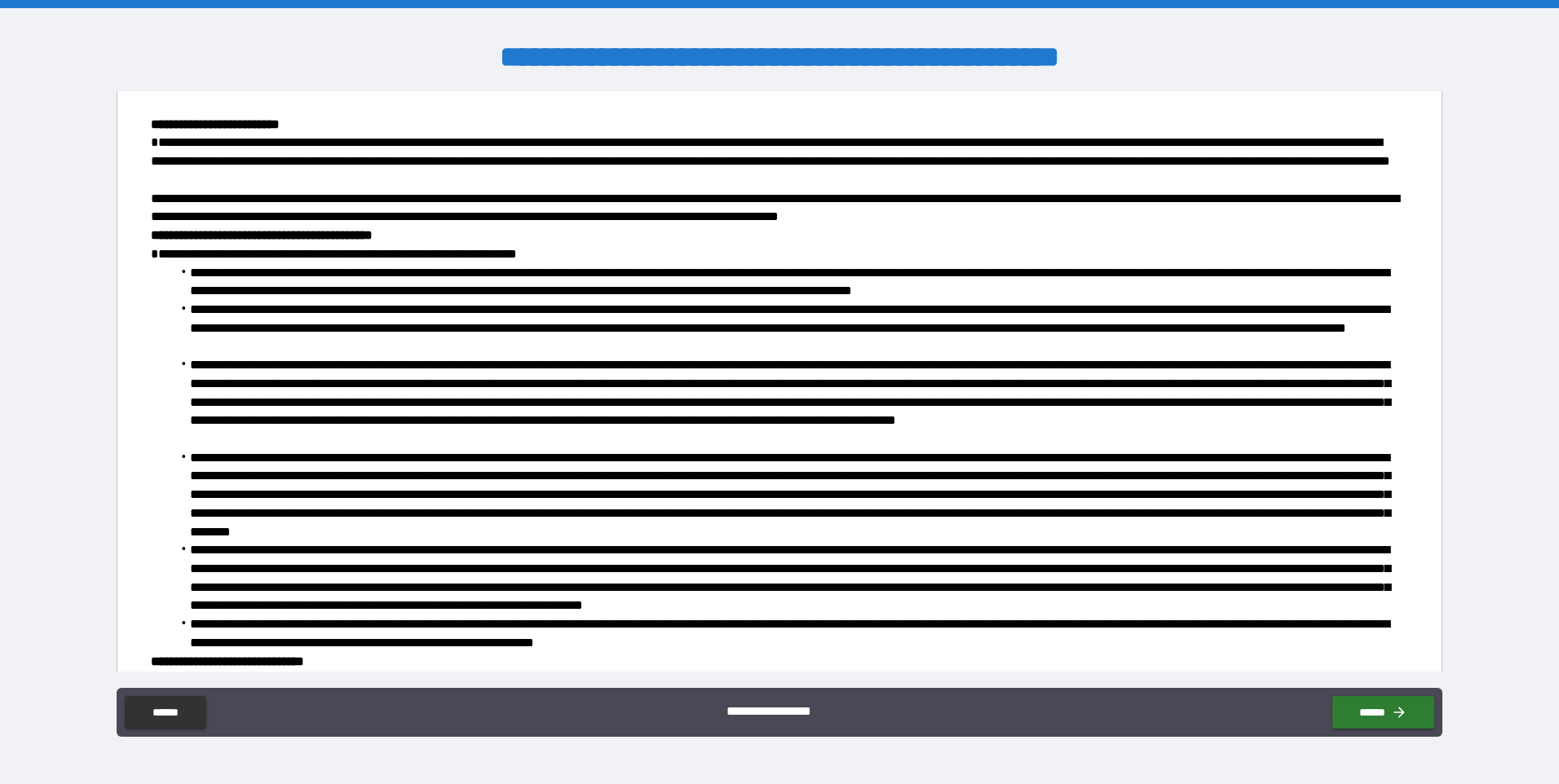 scroll, scrollTop: 1466, scrollLeft: 0, axis: vertical 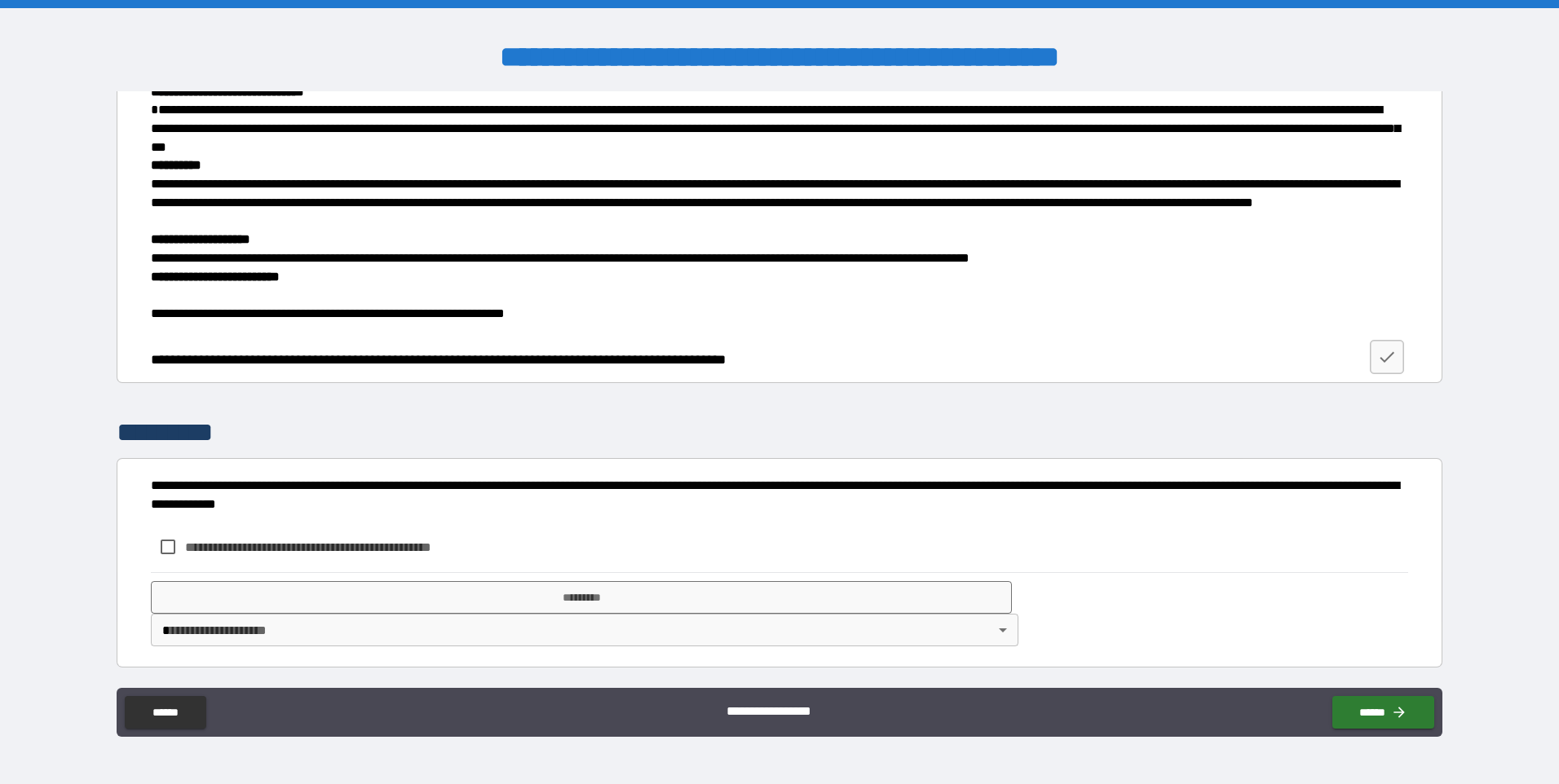 click on "**********" at bounding box center [335, 547] 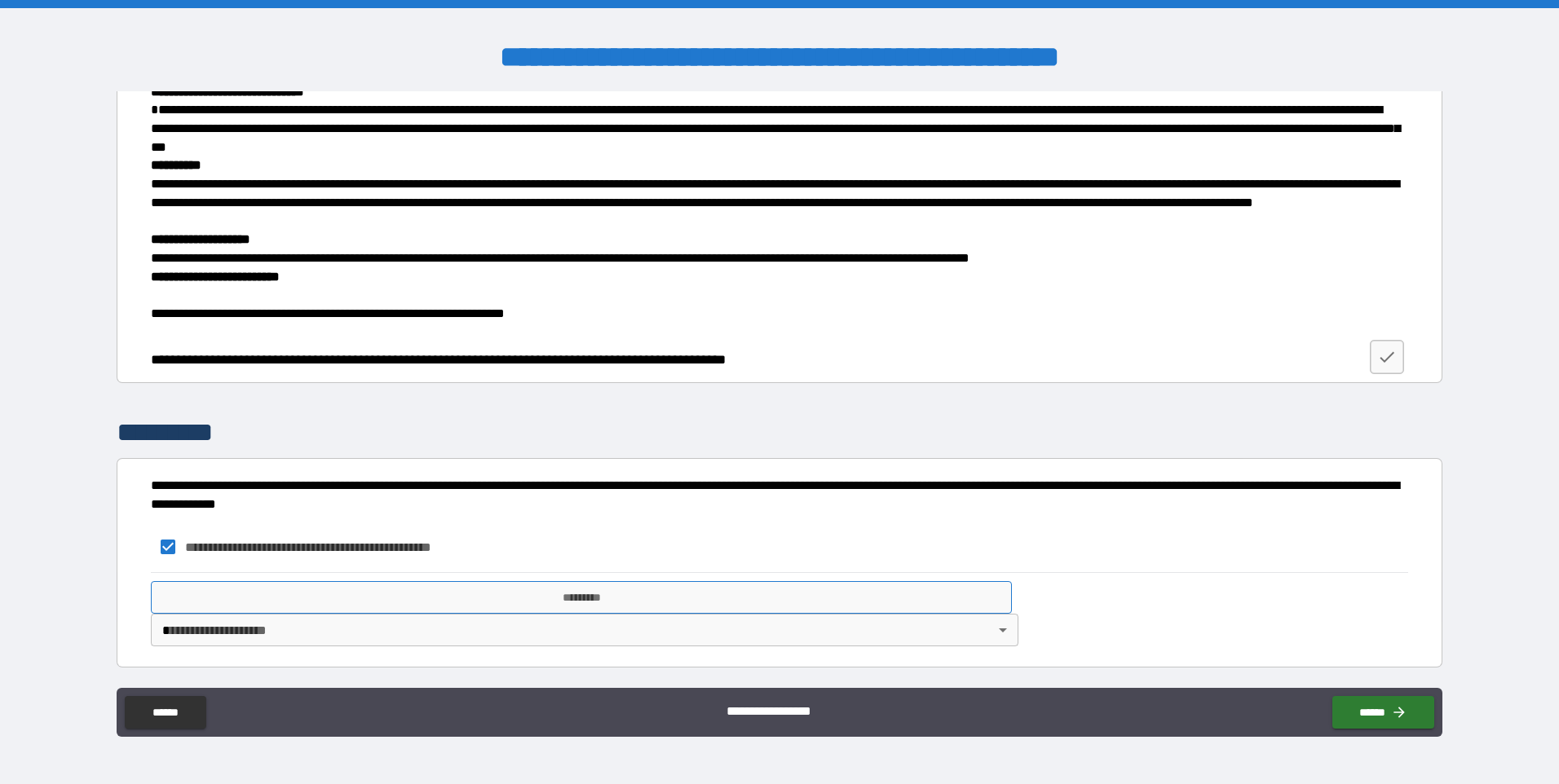 click on "*********" at bounding box center [581, 597] 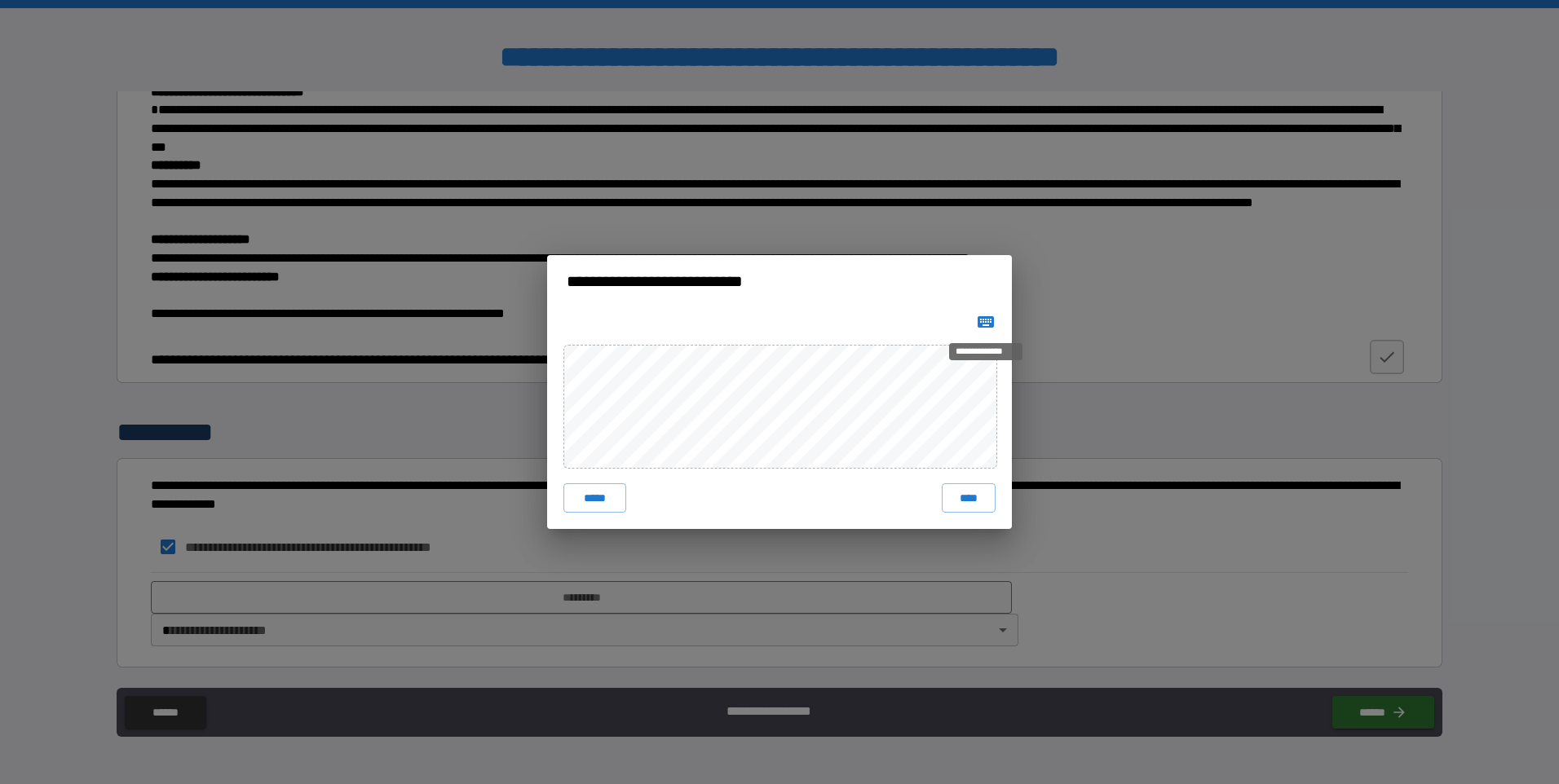 click 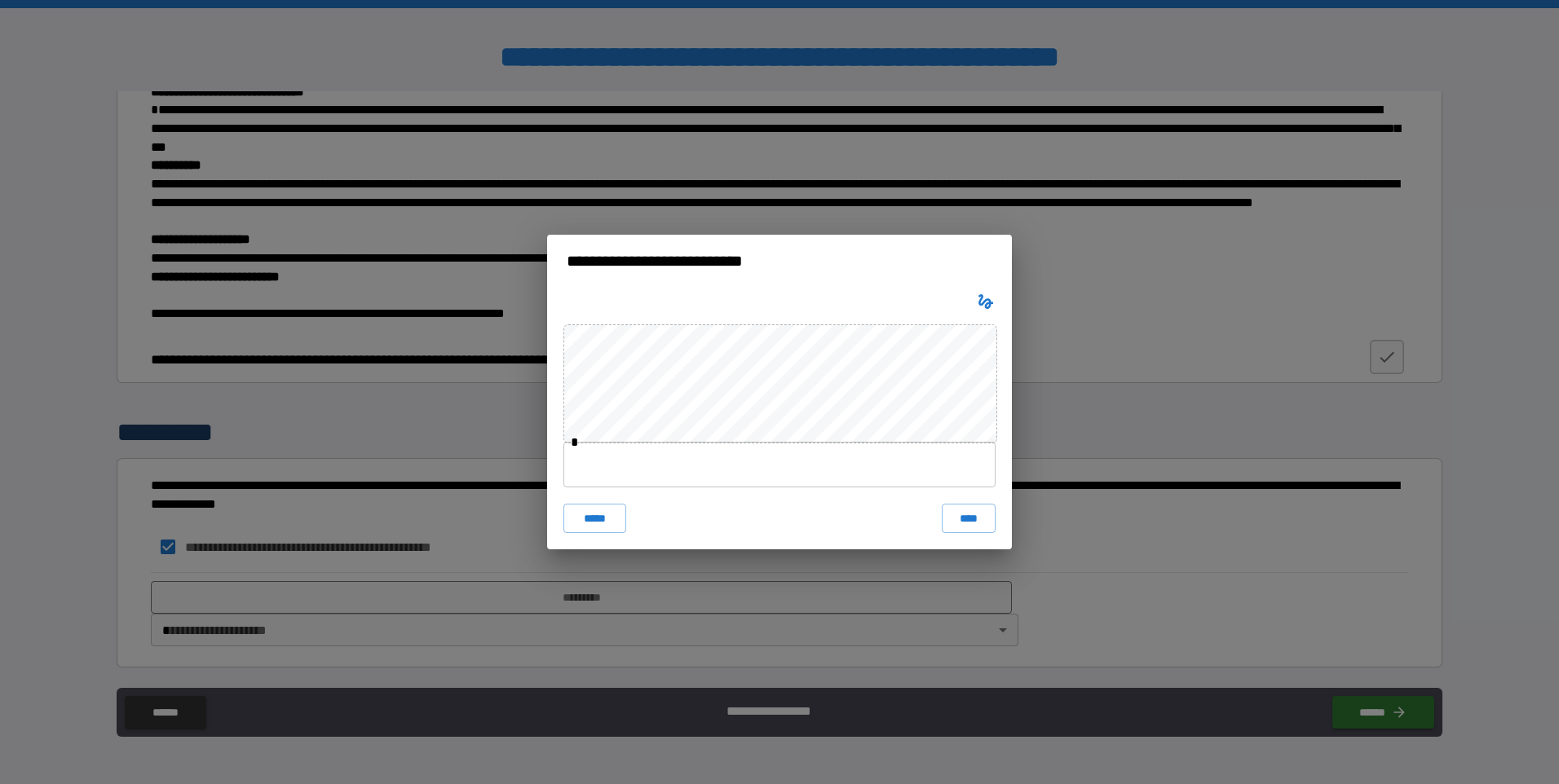 click at bounding box center (780, 465) 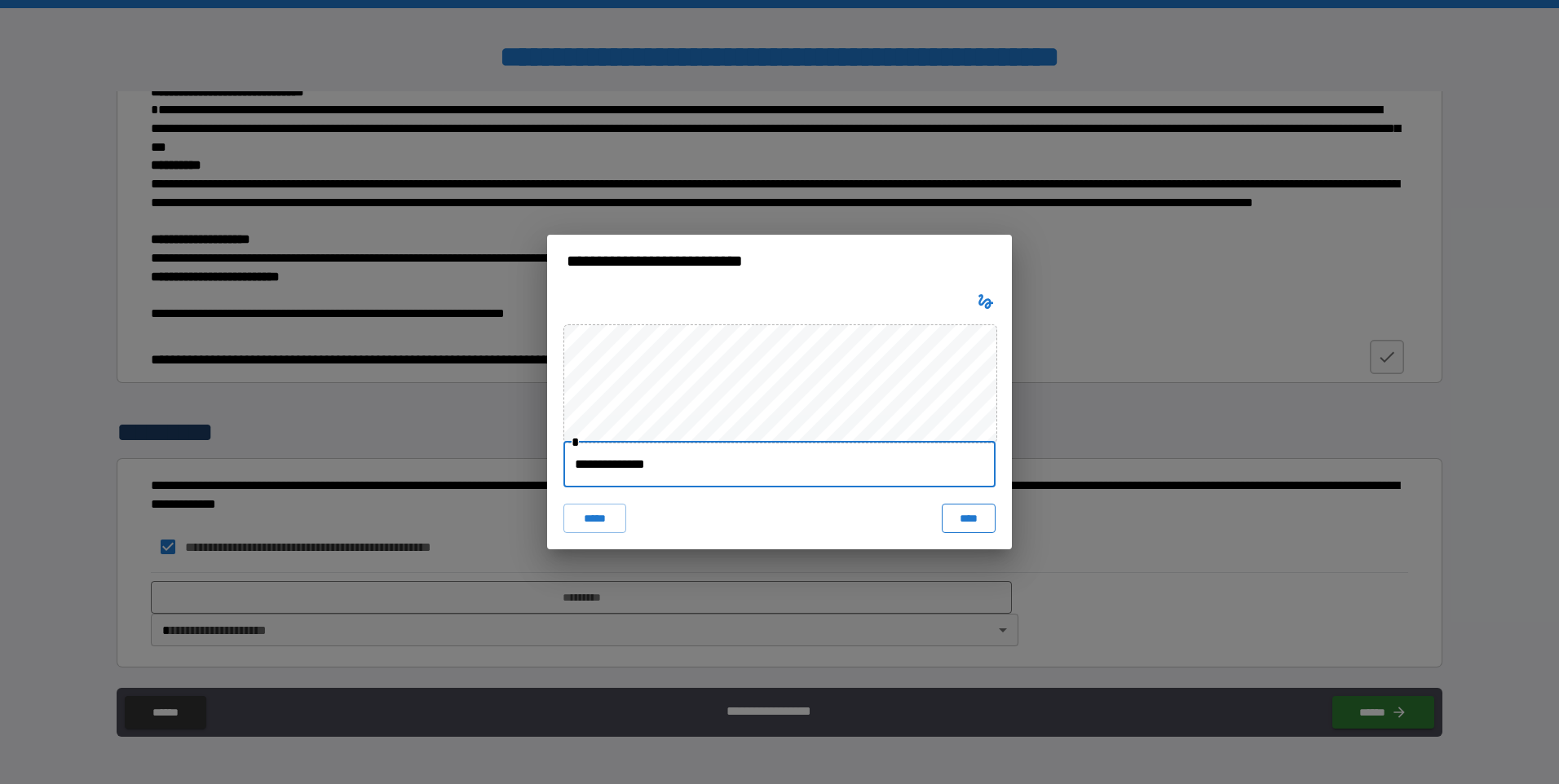 type on "**********" 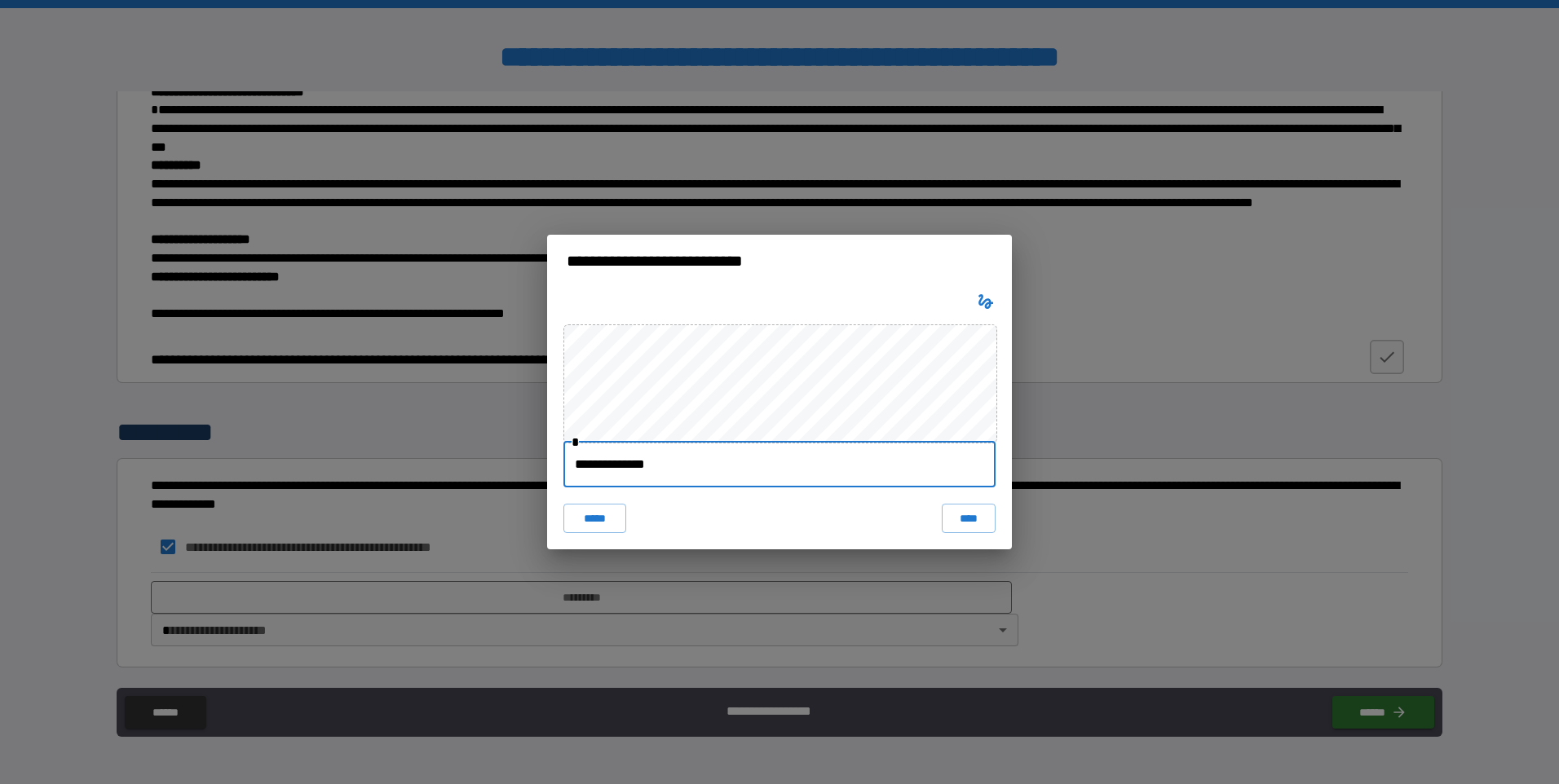 click on "****" at bounding box center [969, 518] 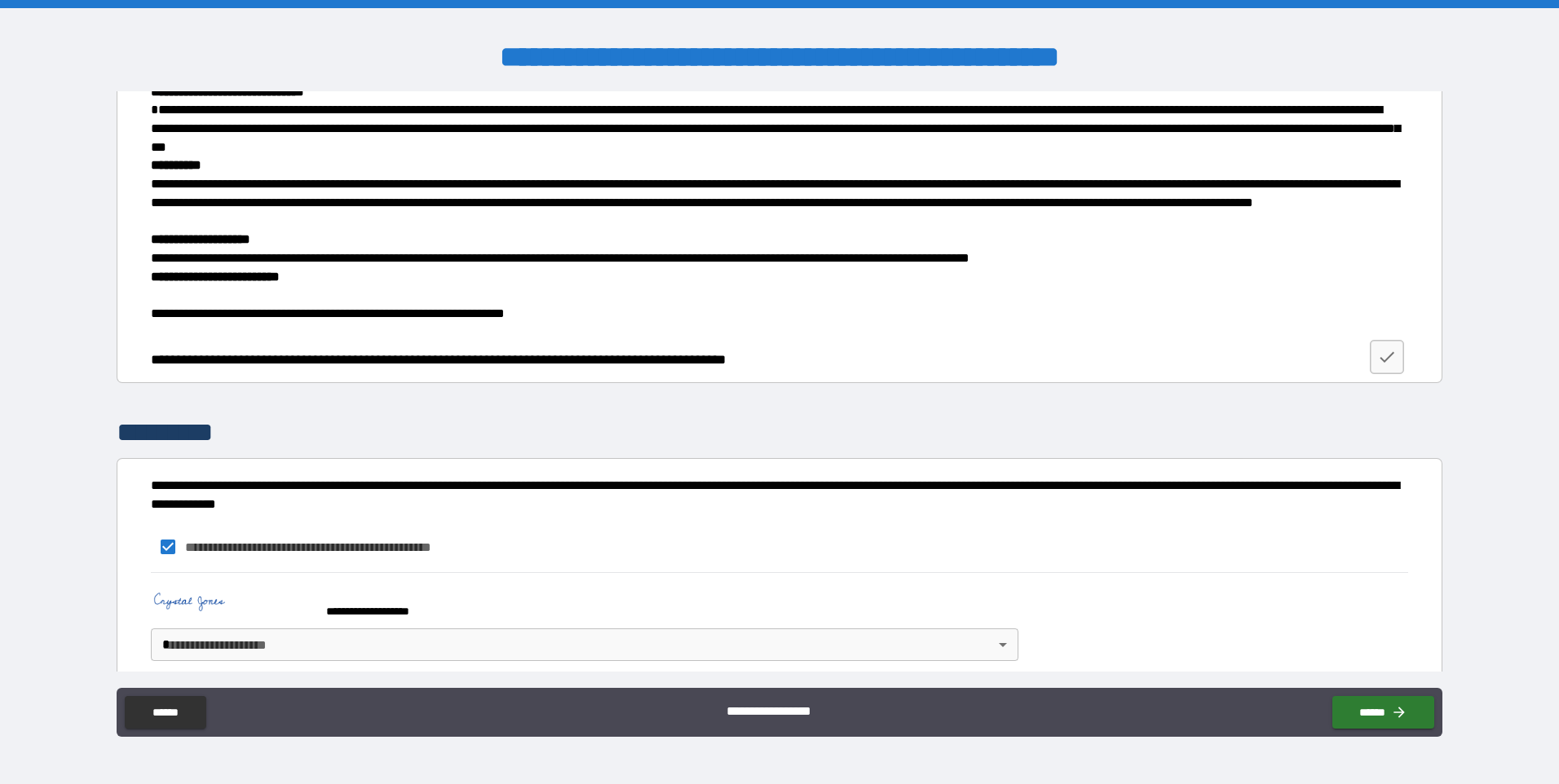 click on "**********" at bounding box center (780, 392) 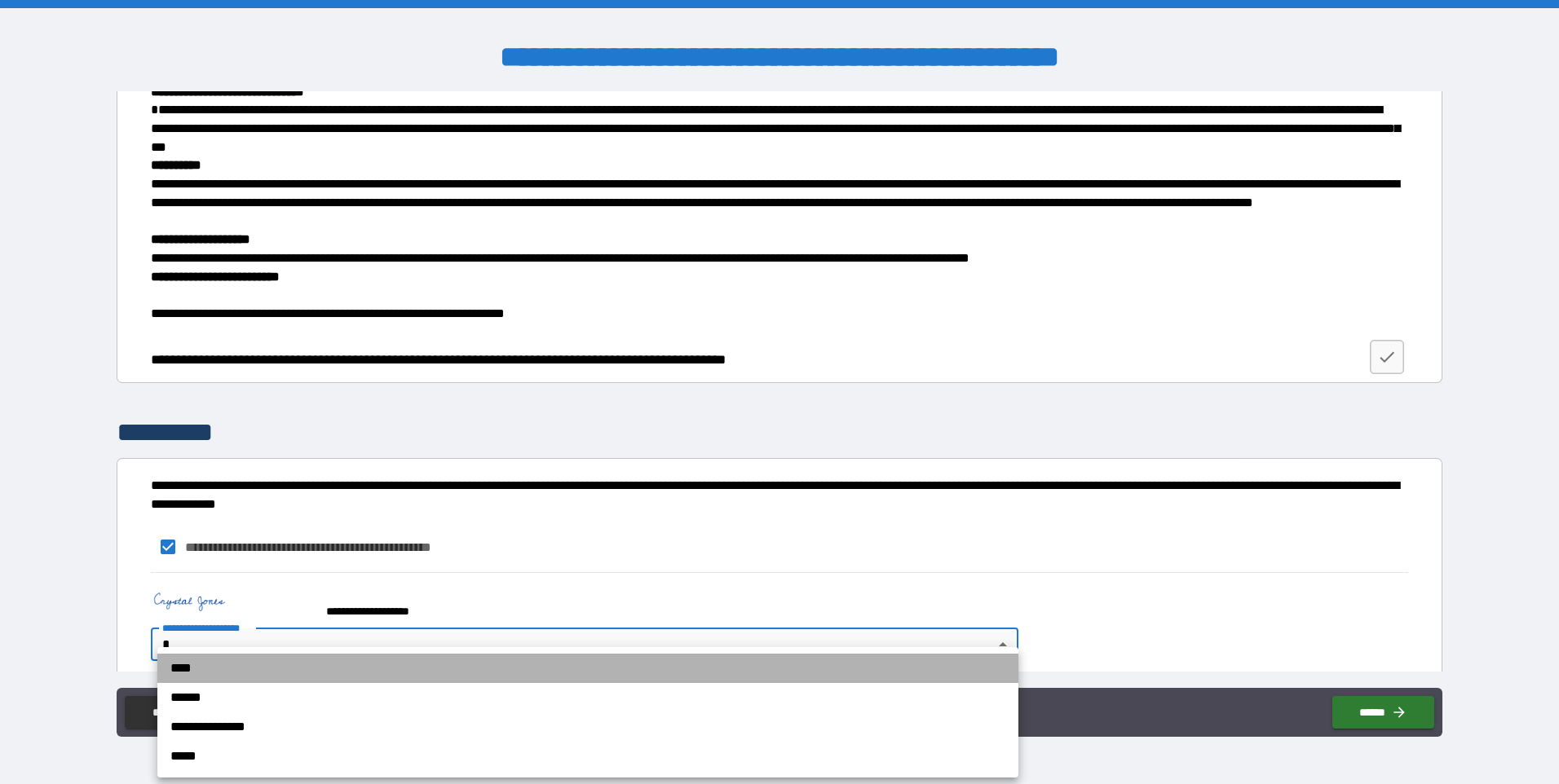 click on "****" at bounding box center (588, 668) 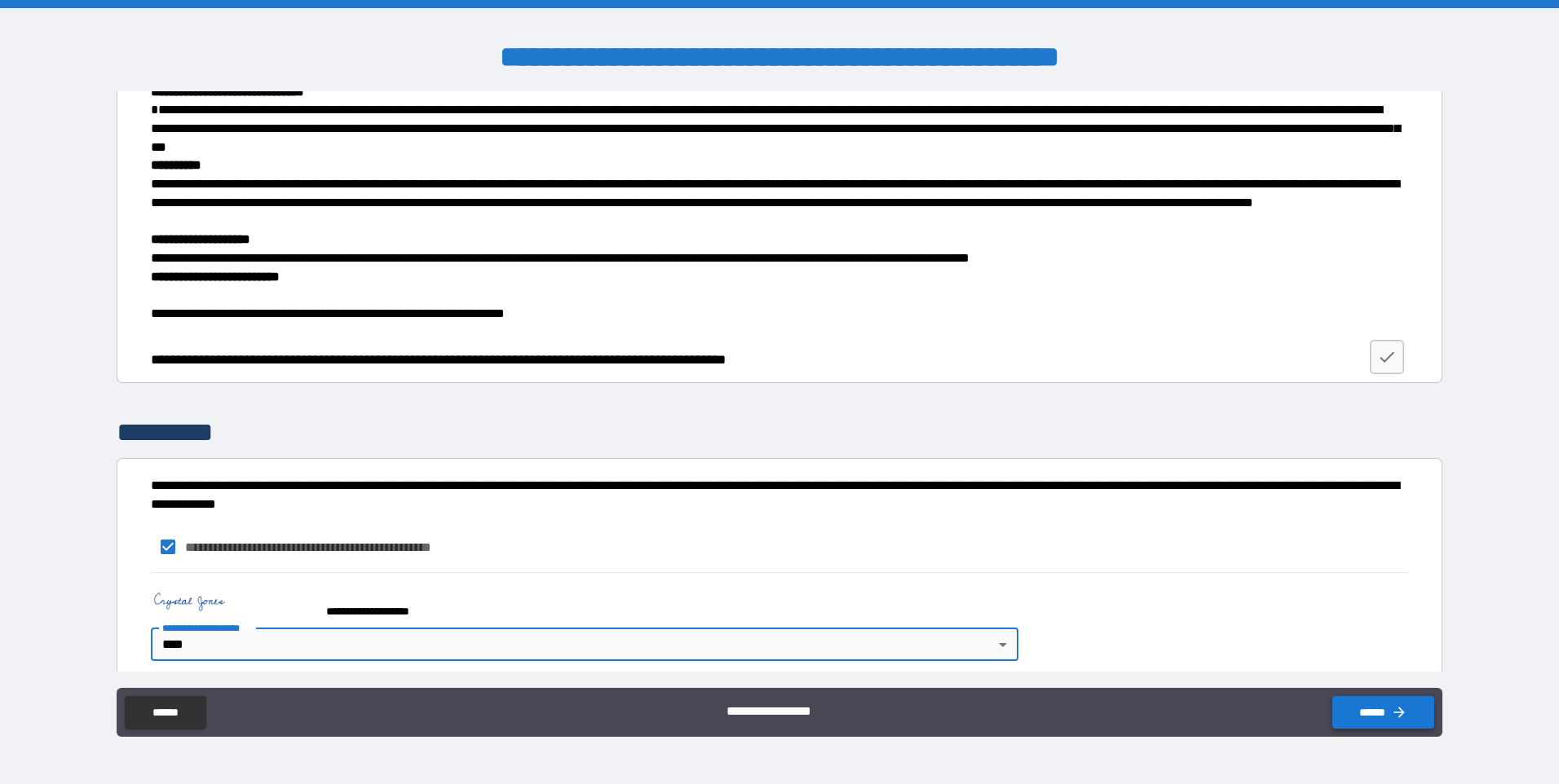 click 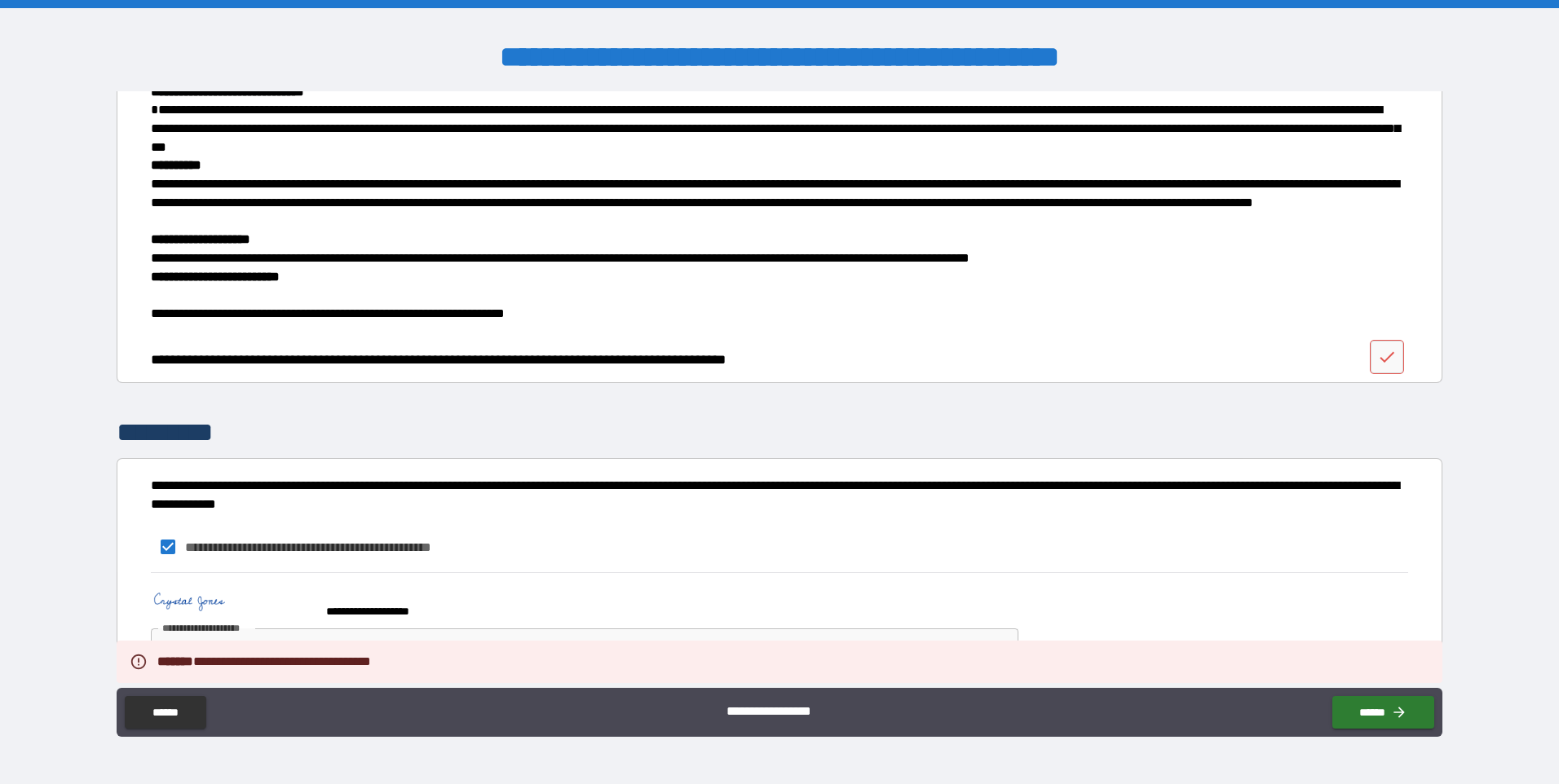 scroll, scrollTop: 1481, scrollLeft: 0, axis: vertical 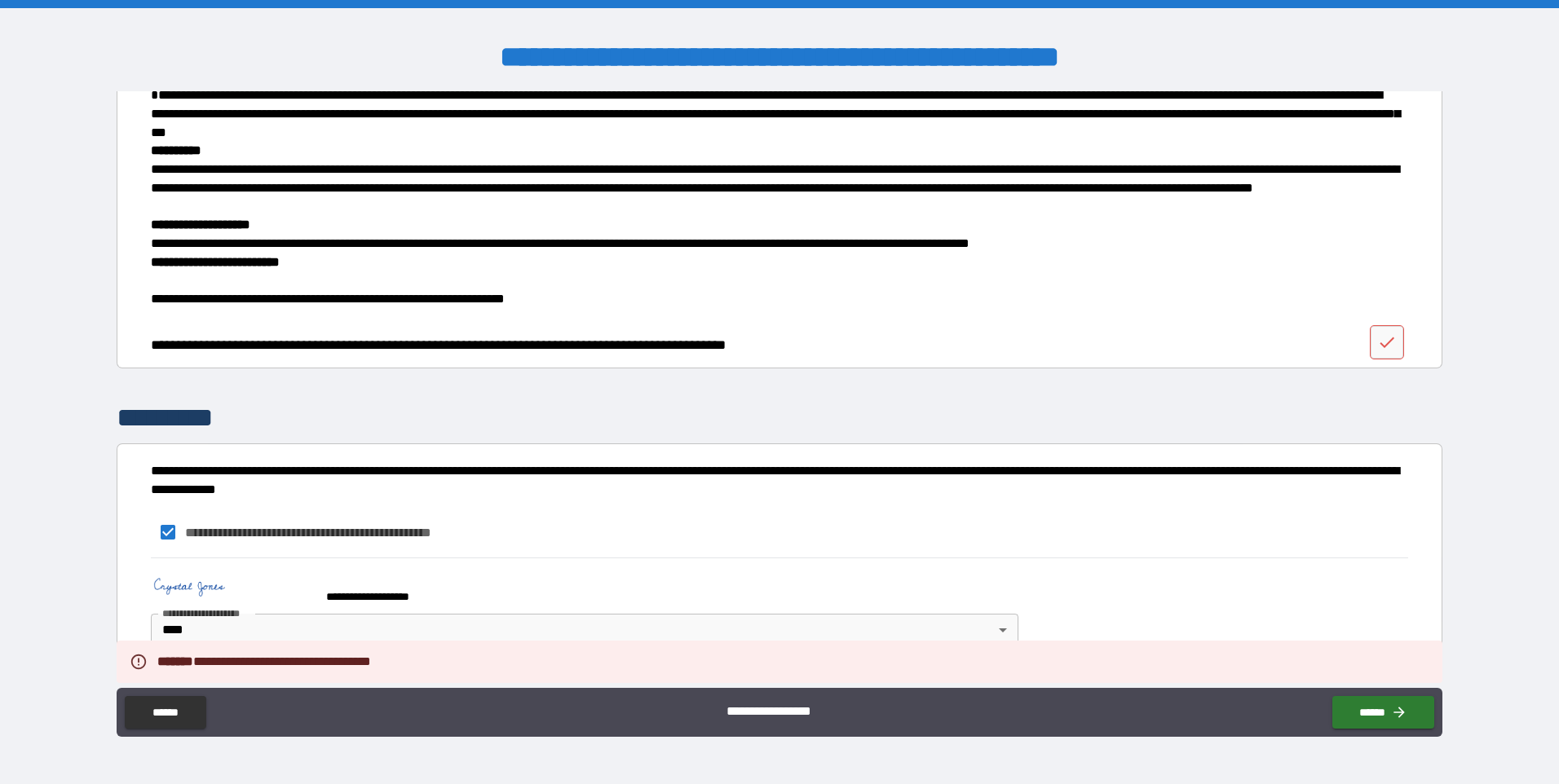 click on "**********" at bounding box center (780, 532) 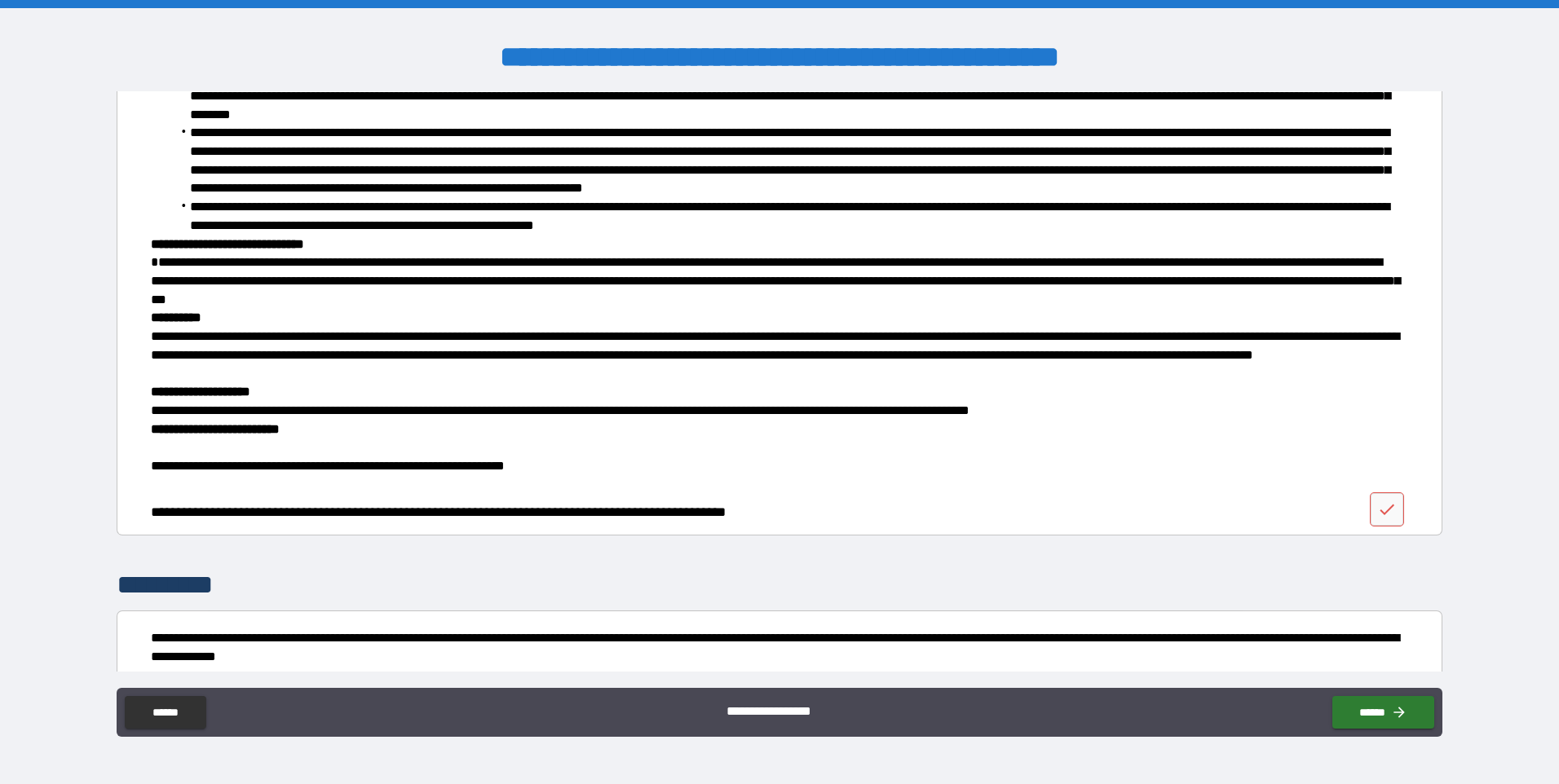 scroll, scrollTop: 1481, scrollLeft: 0, axis: vertical 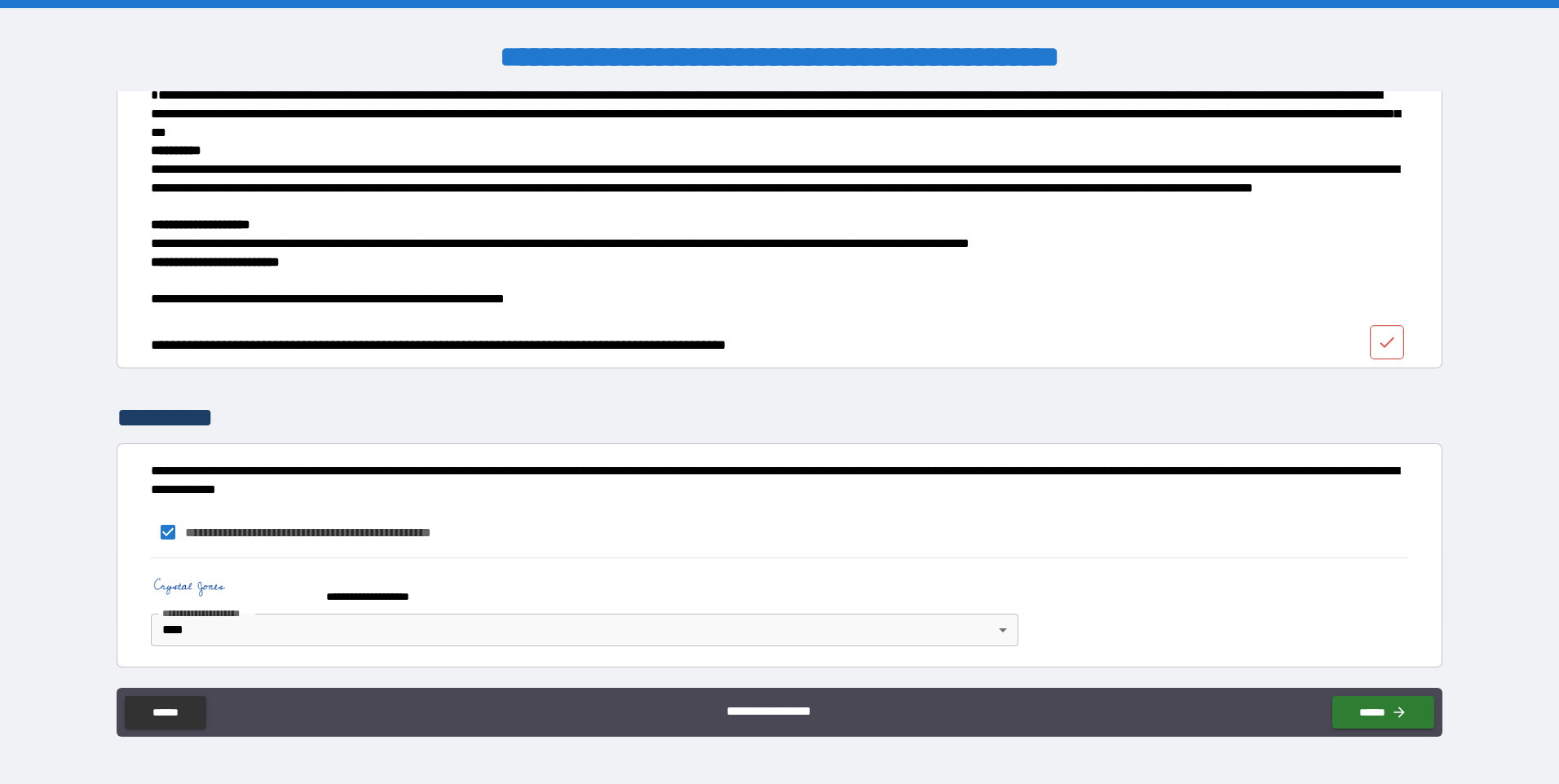 click 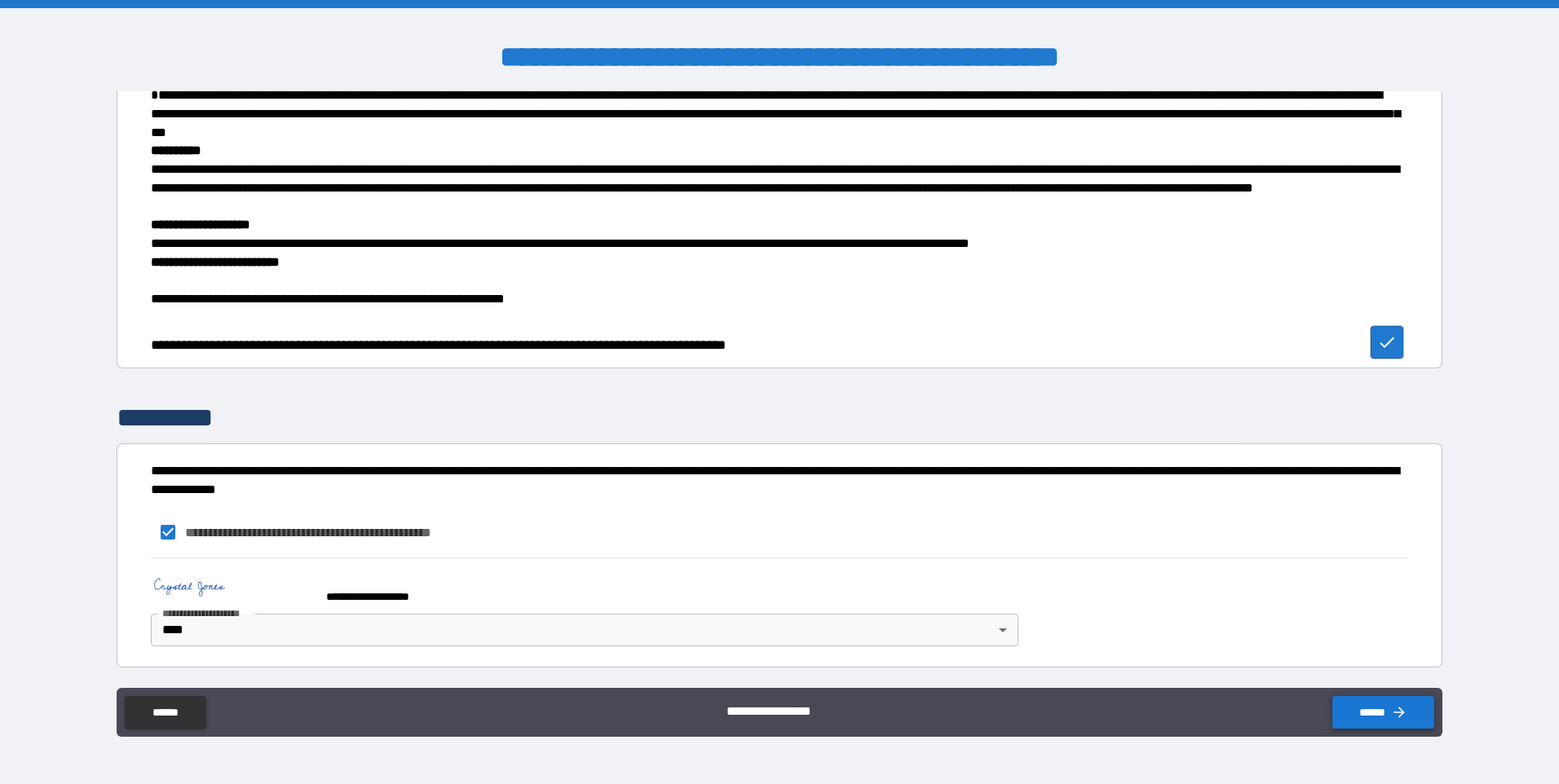 click on "******" at bounding box center (1383, 712) 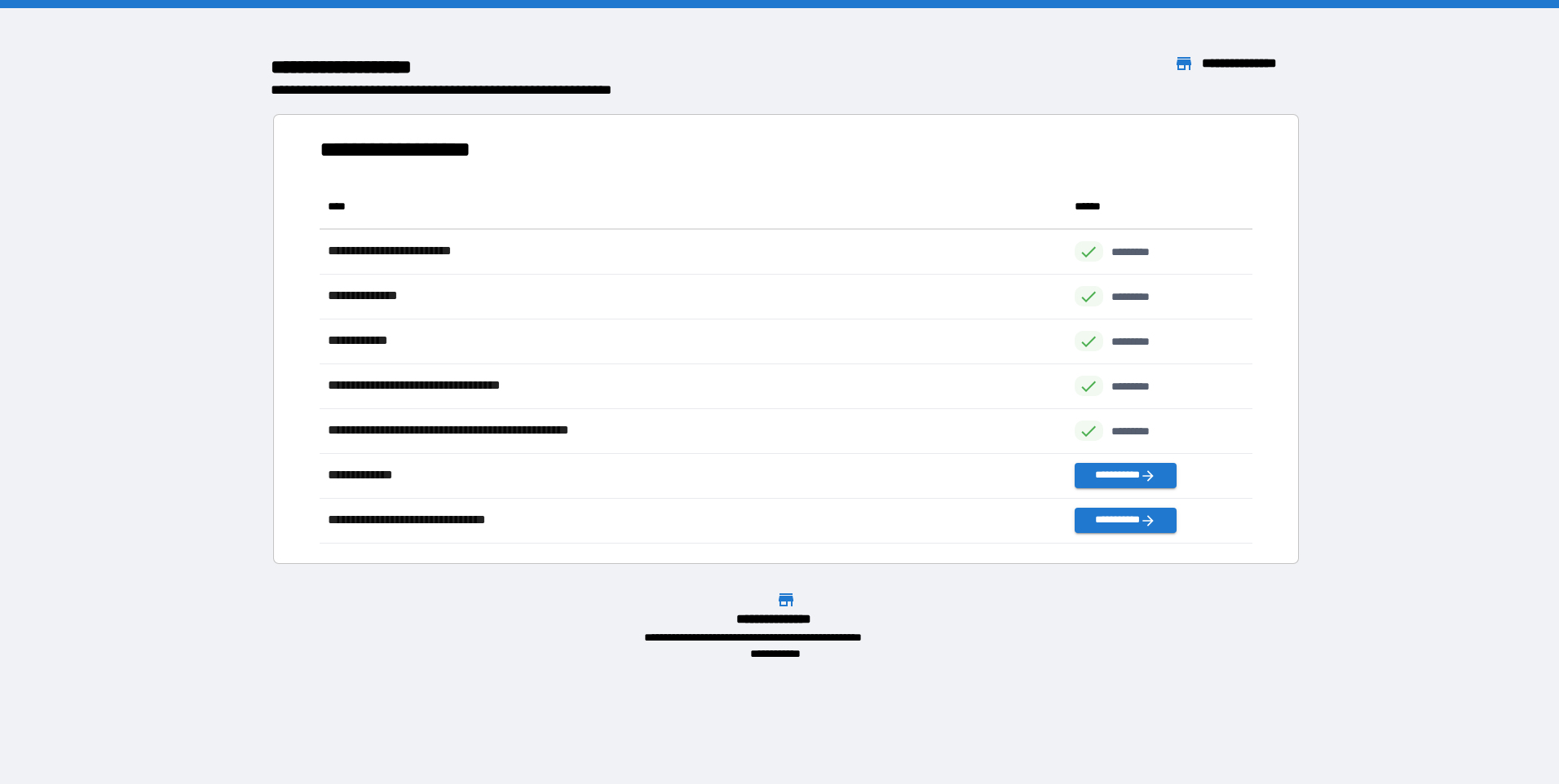 scroll, scrollTop: 13, scrollLeft: 13, axis: both 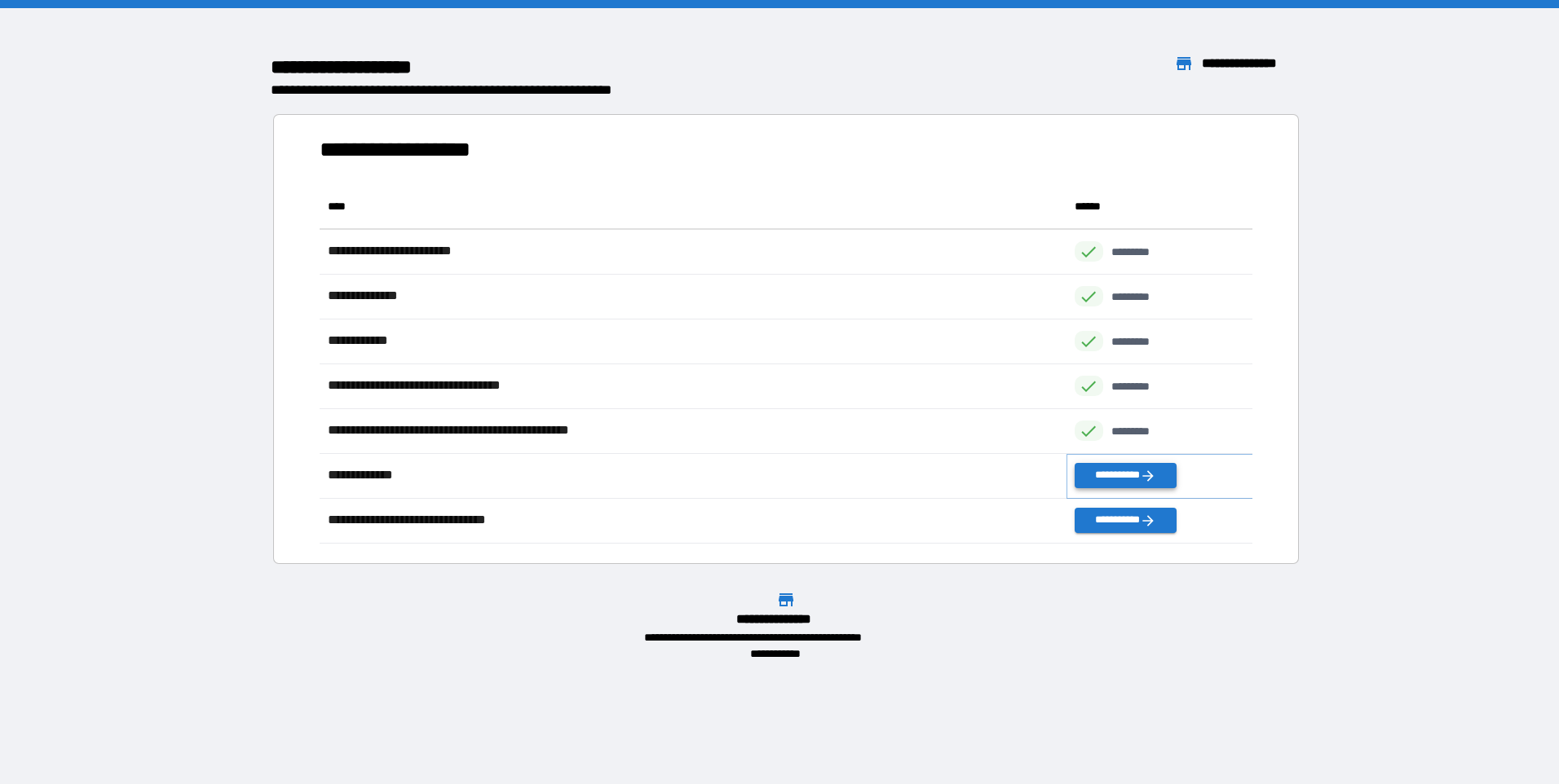 click 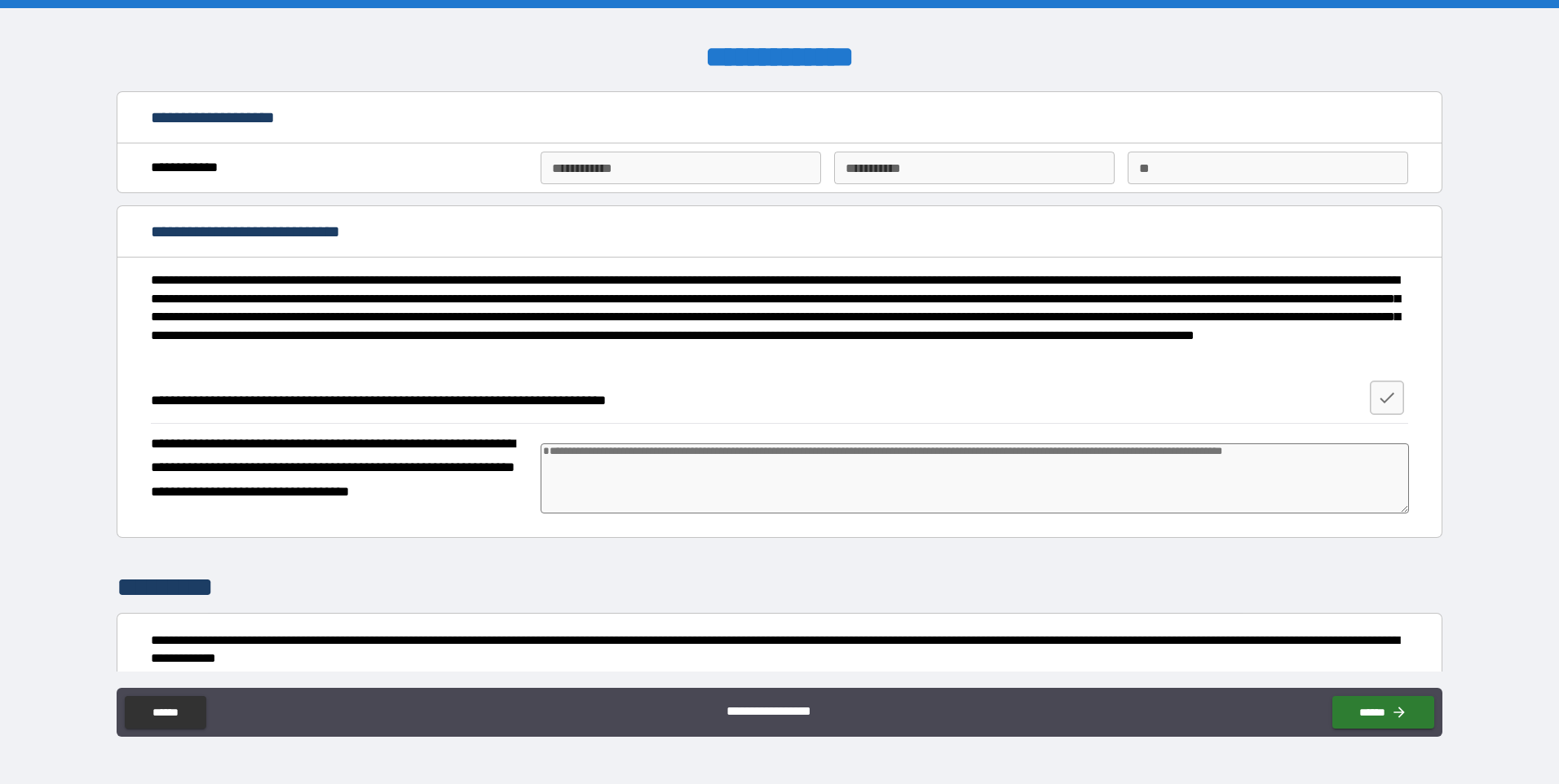 type on "*" 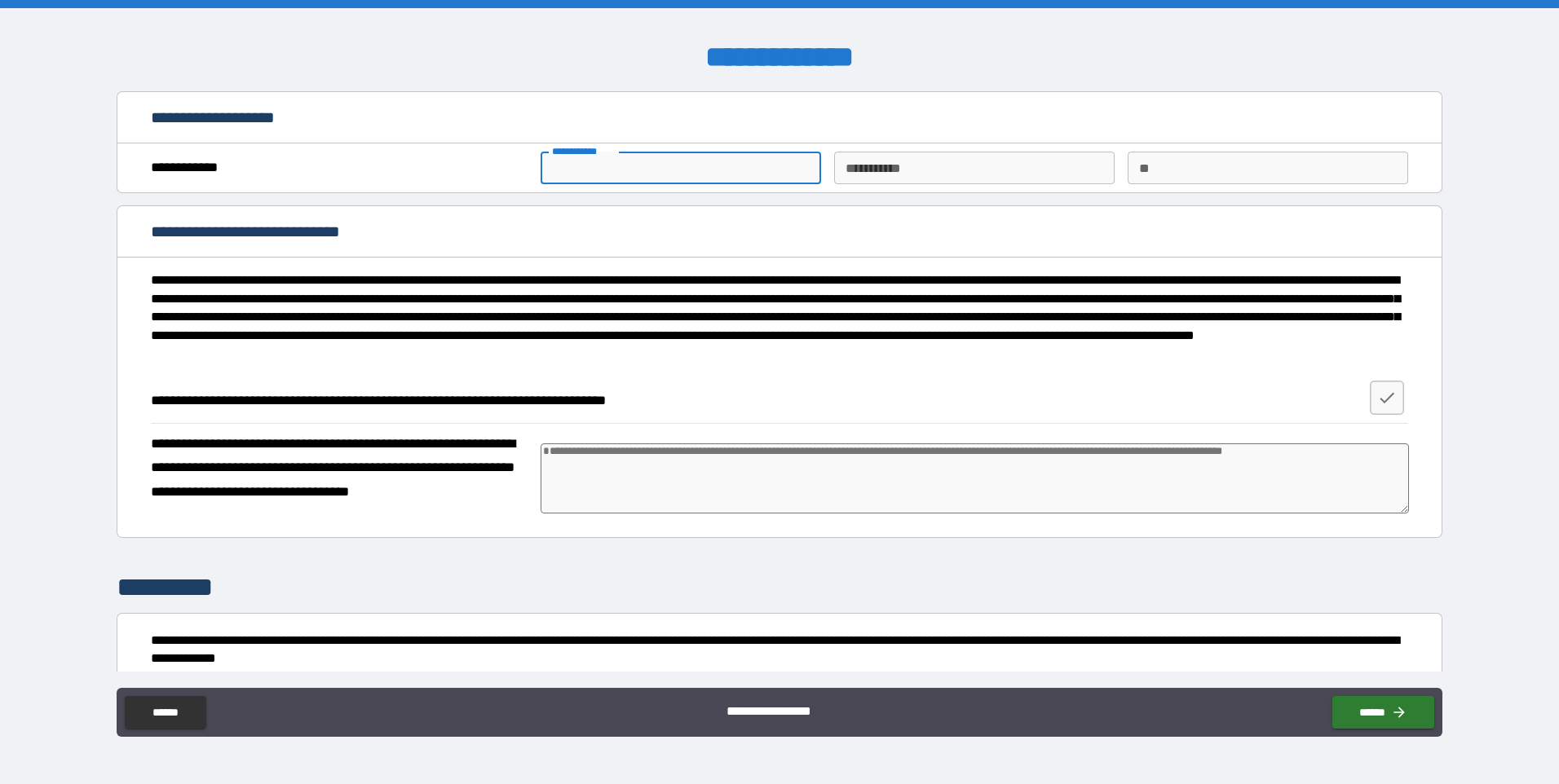 type on "*" 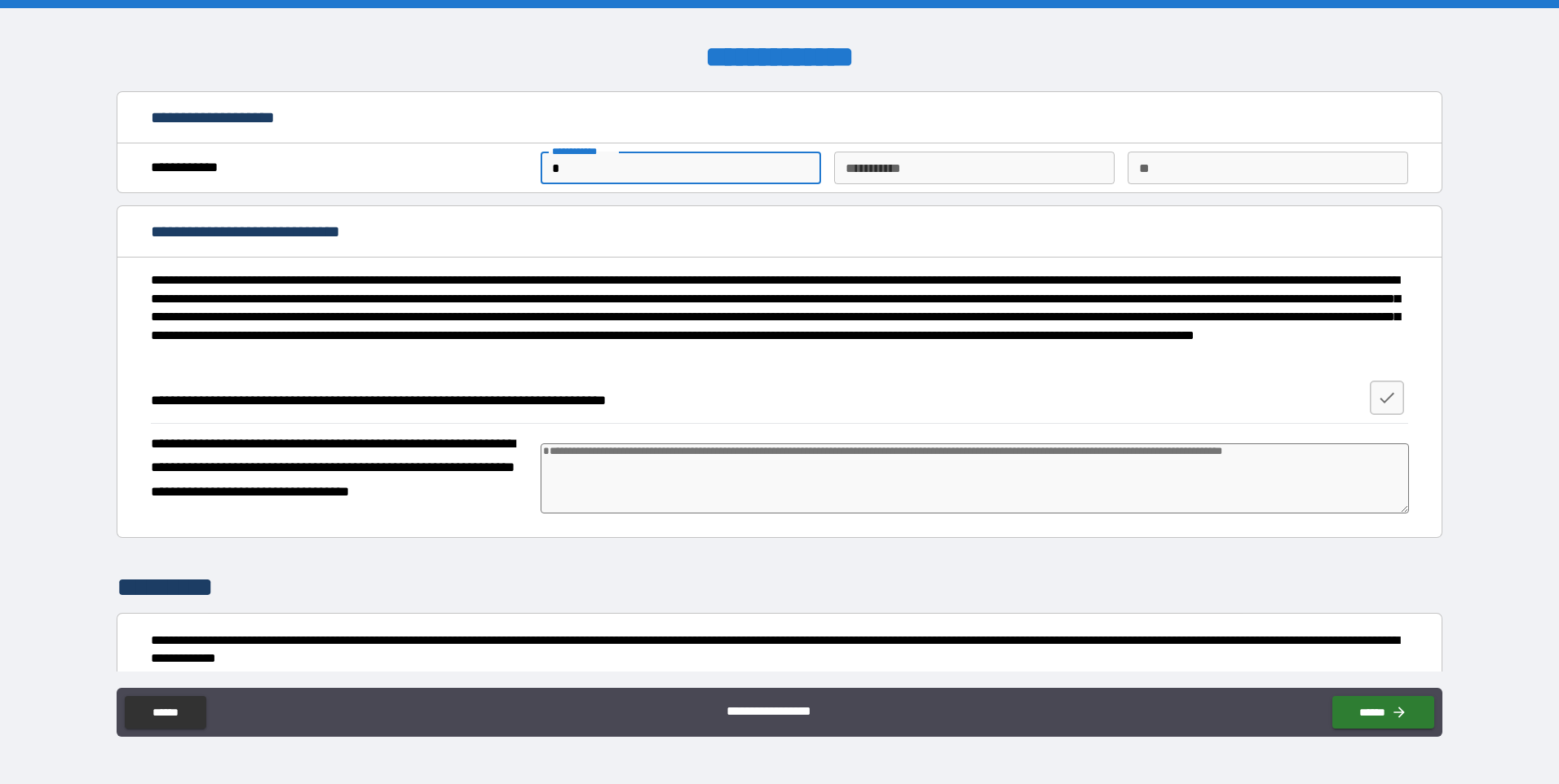 type on "*" 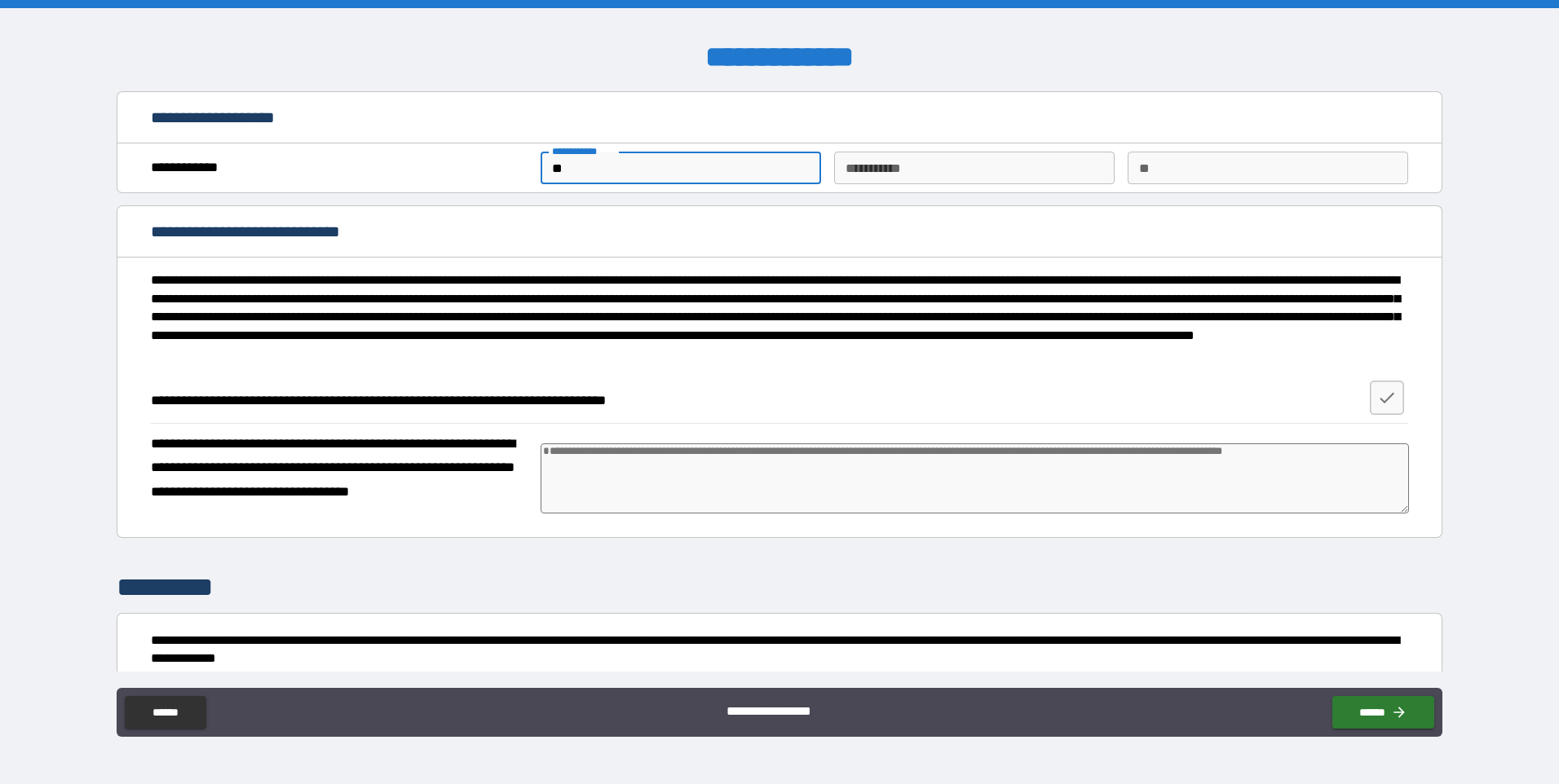 type on "***" 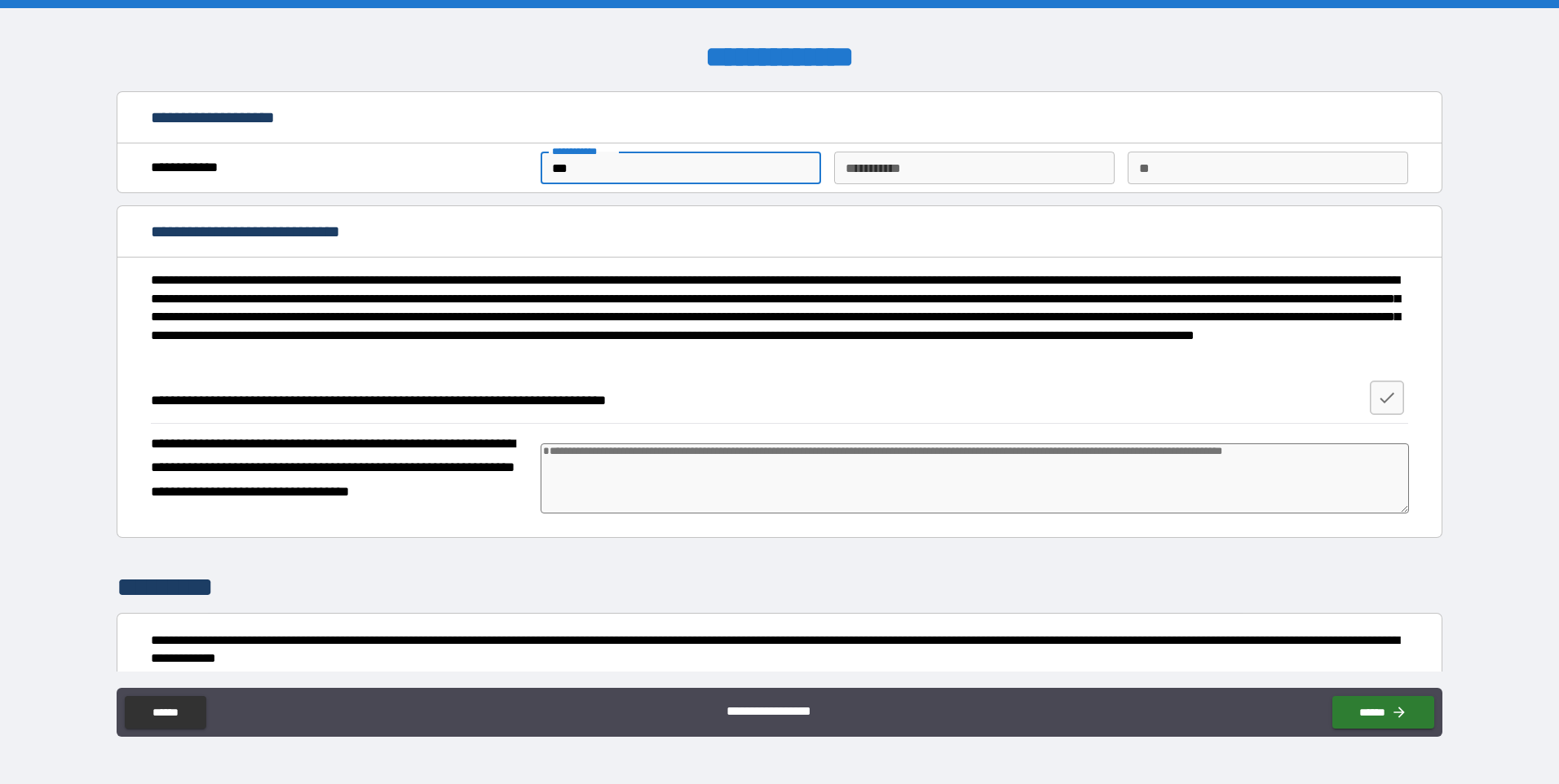 type on "****" 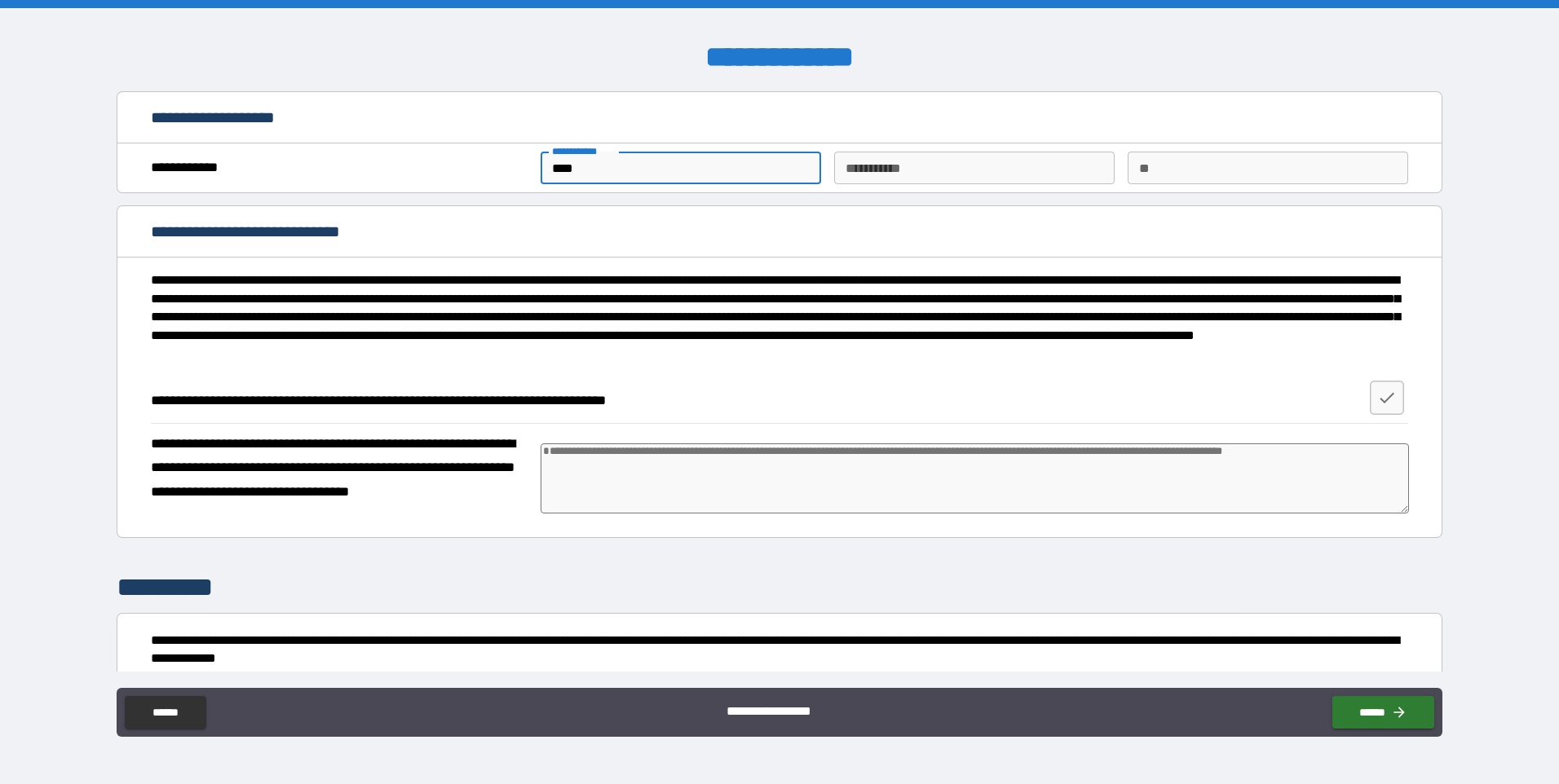 type on "*****" 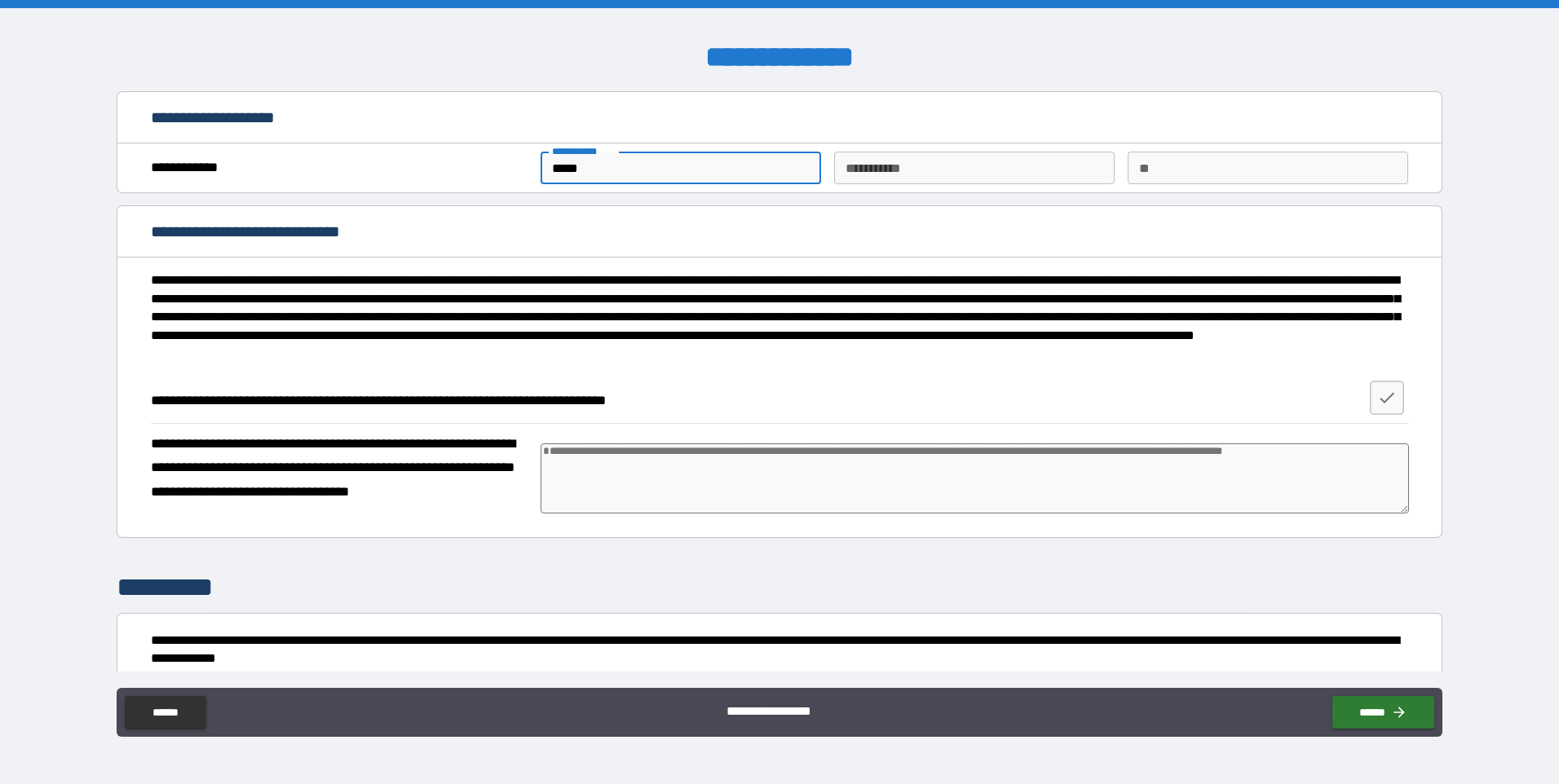 type on "******" 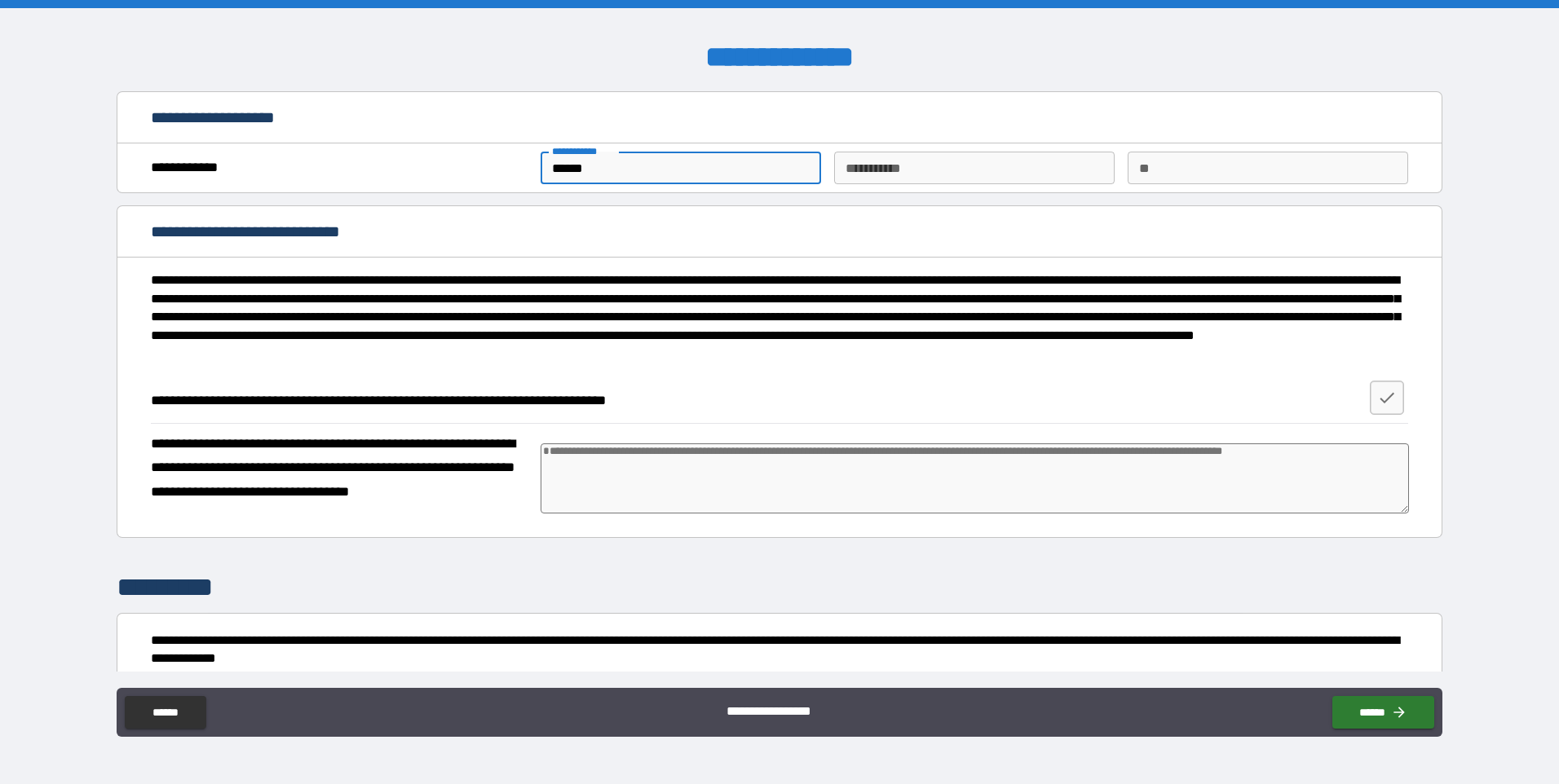 type on "*******" 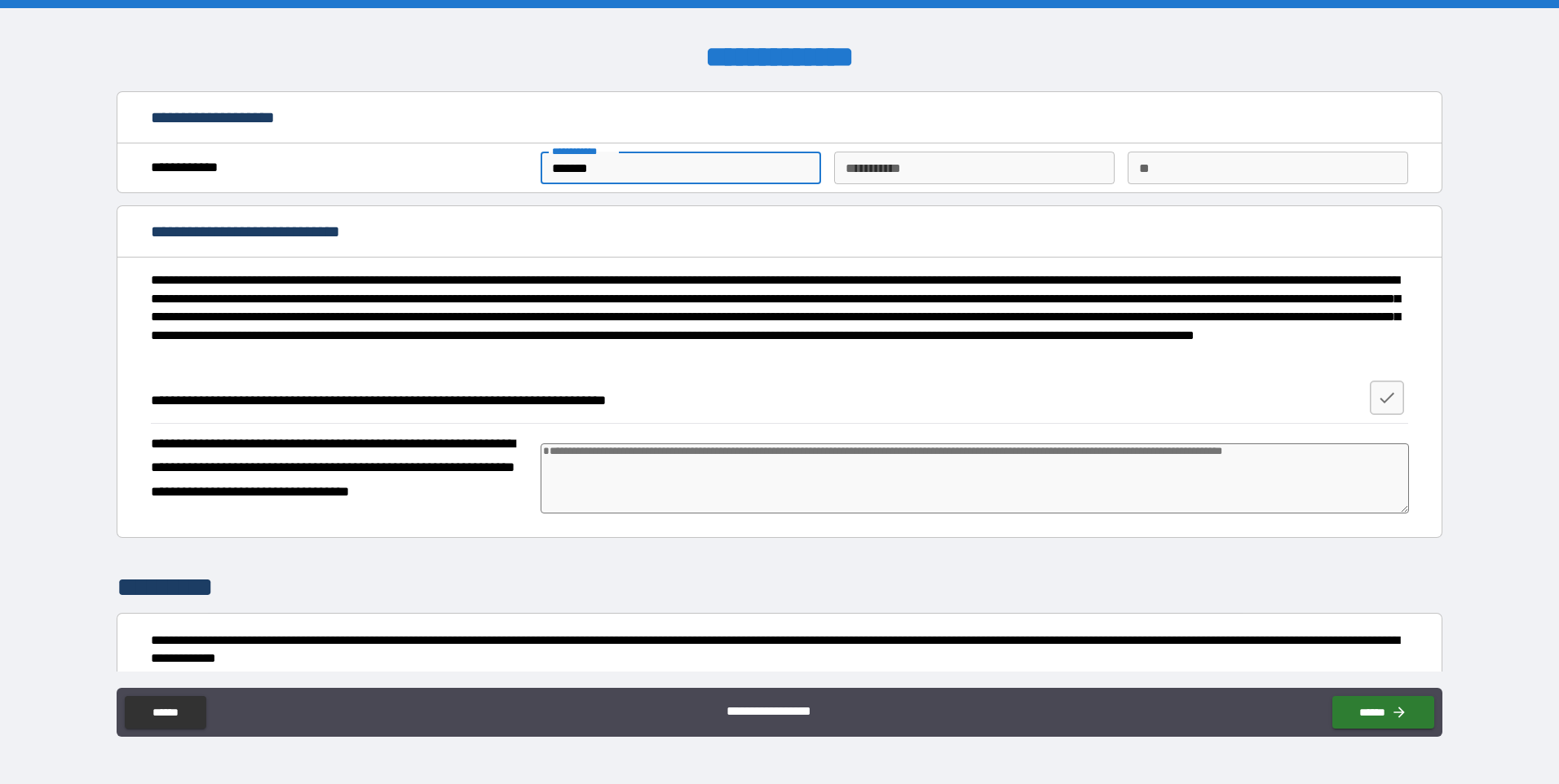 type on "*" 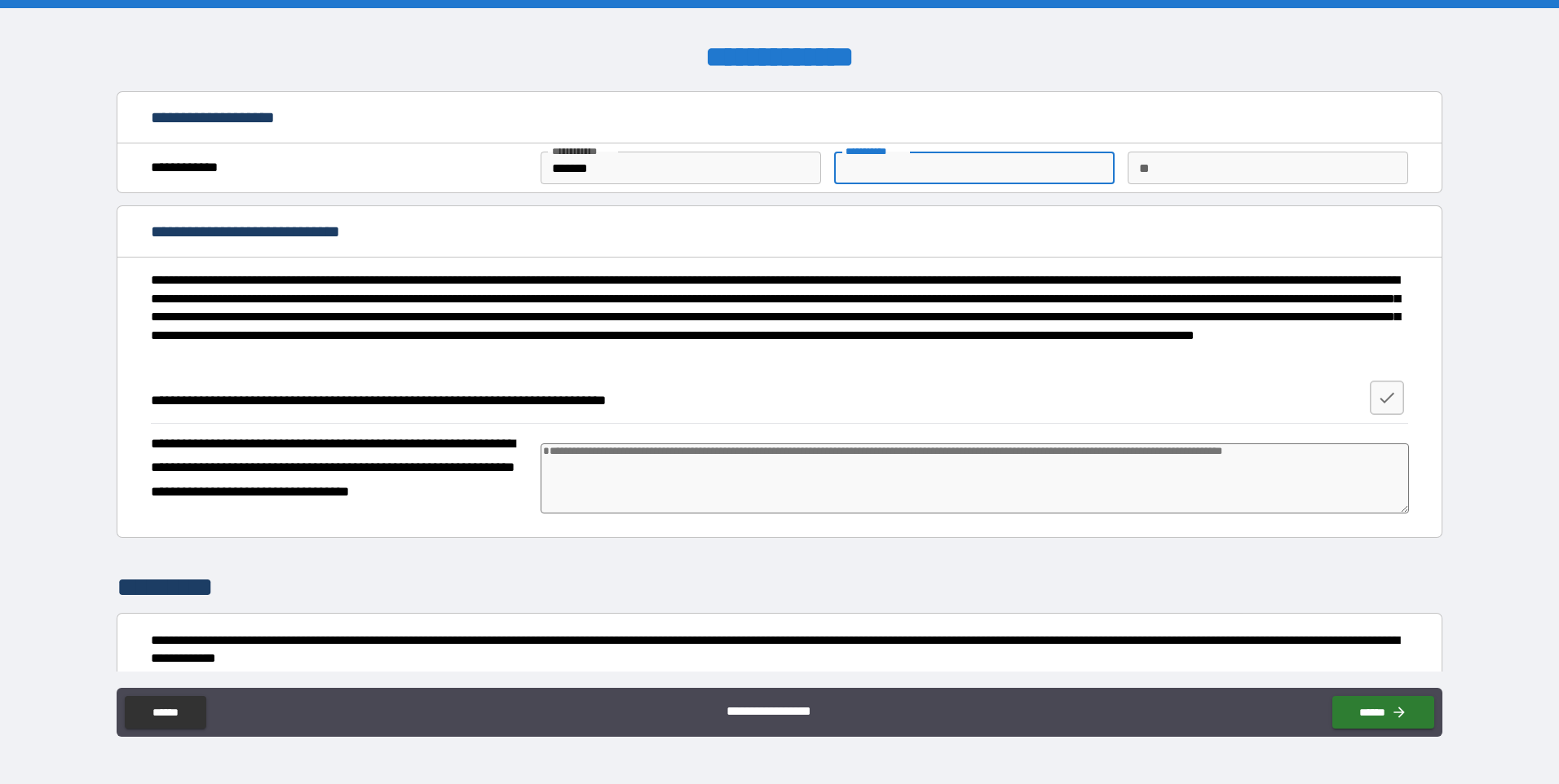 type on "*" 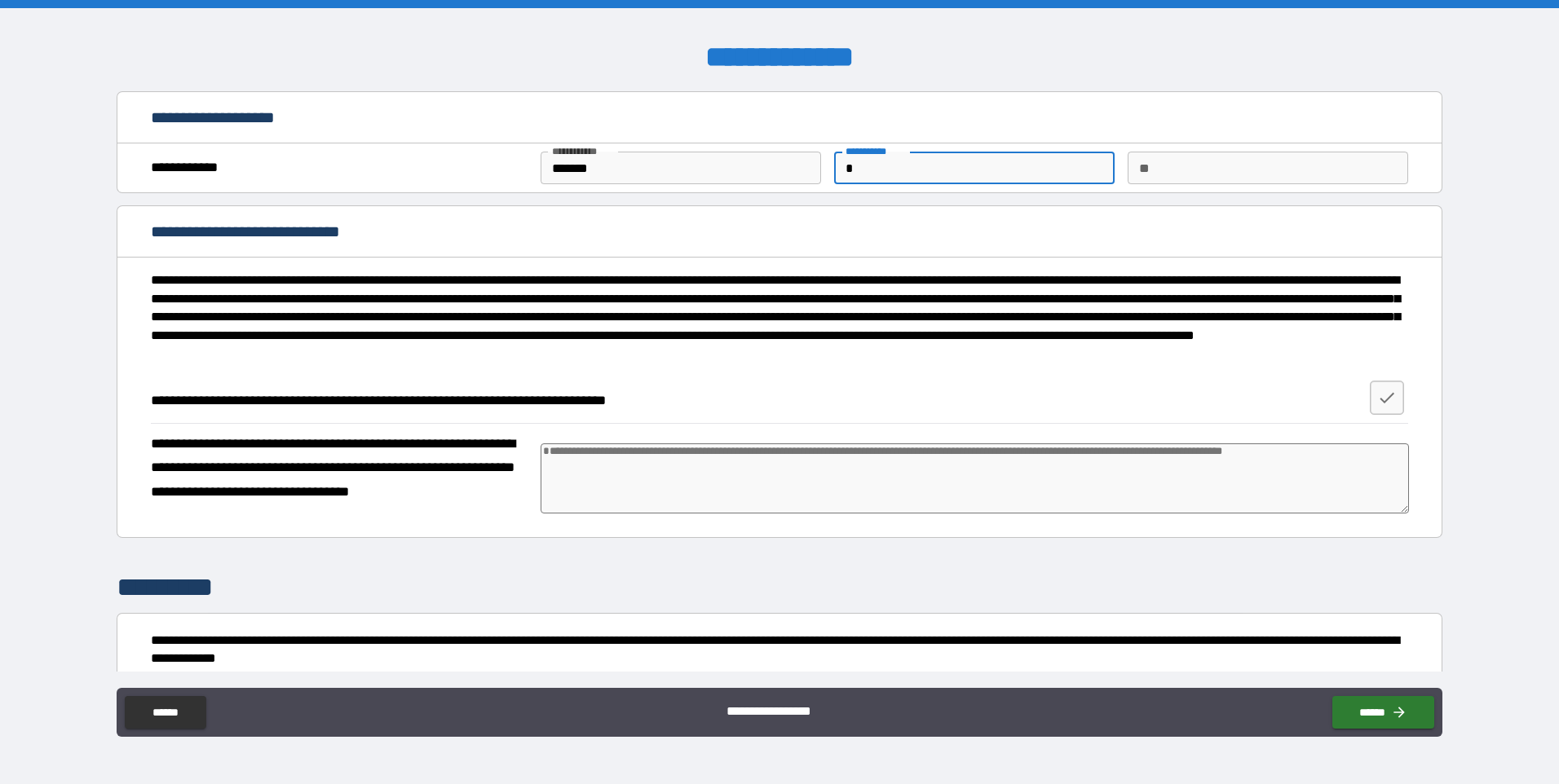 type on "*" 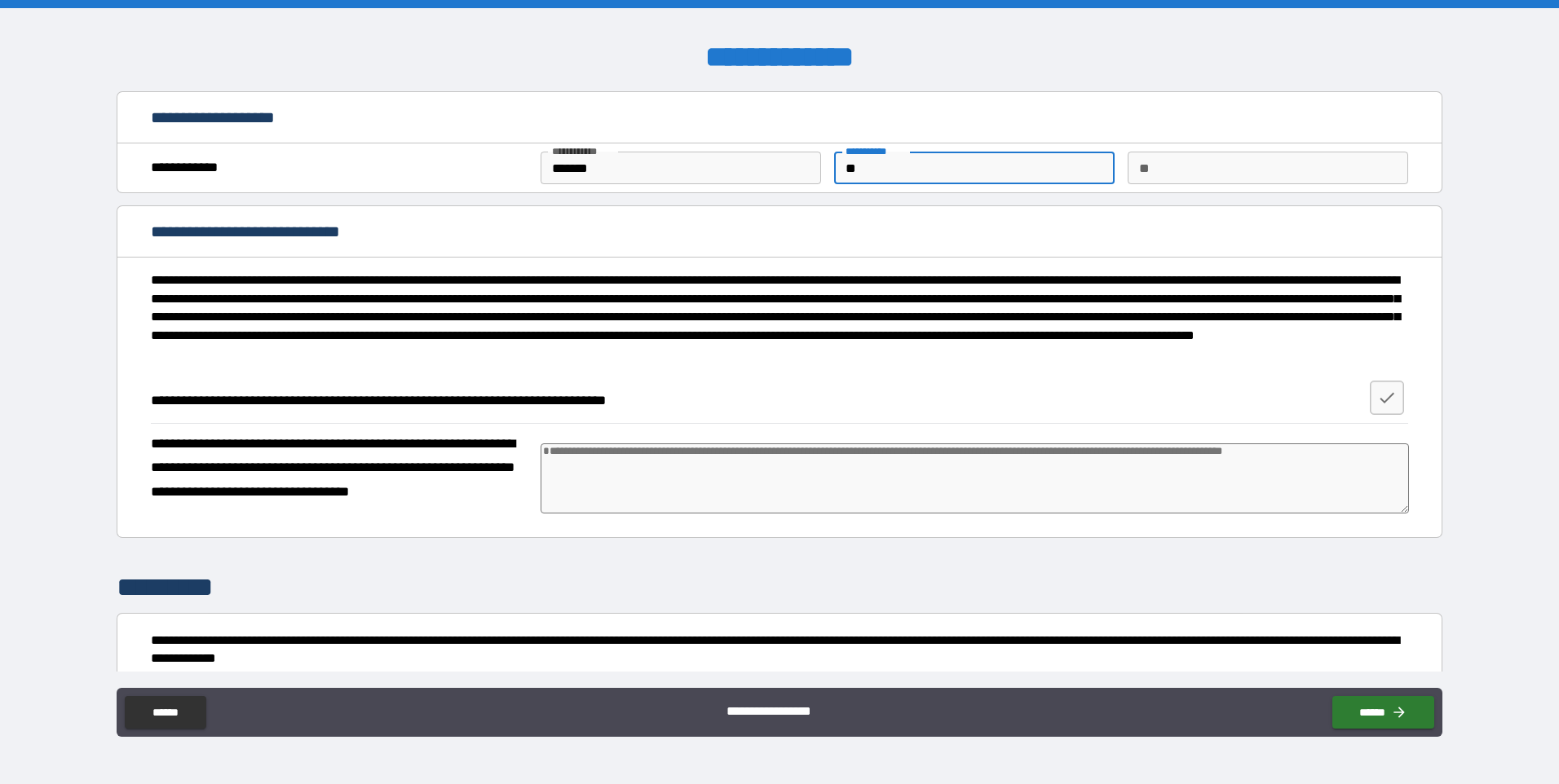 type on "*" 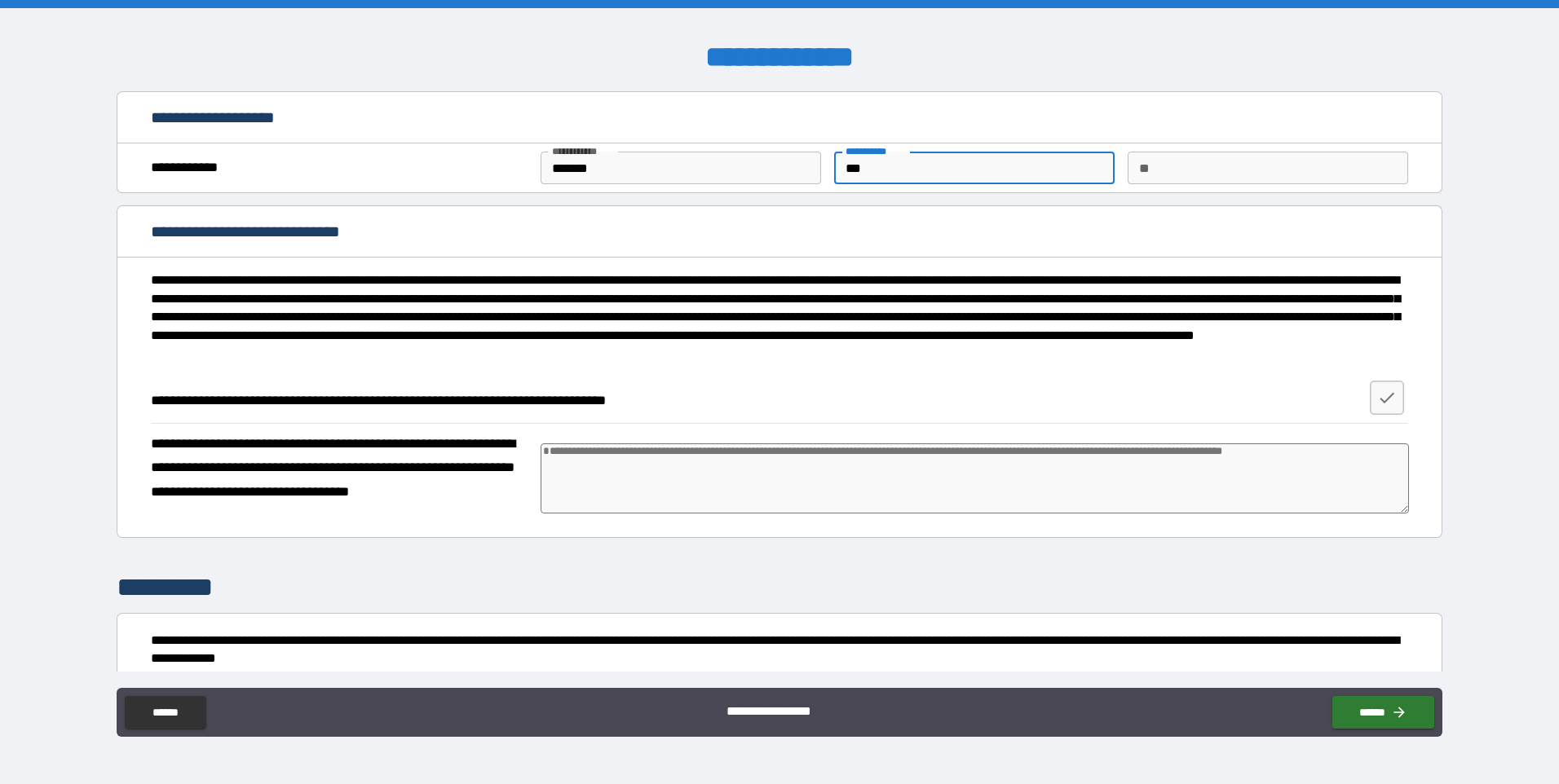 type on "****" 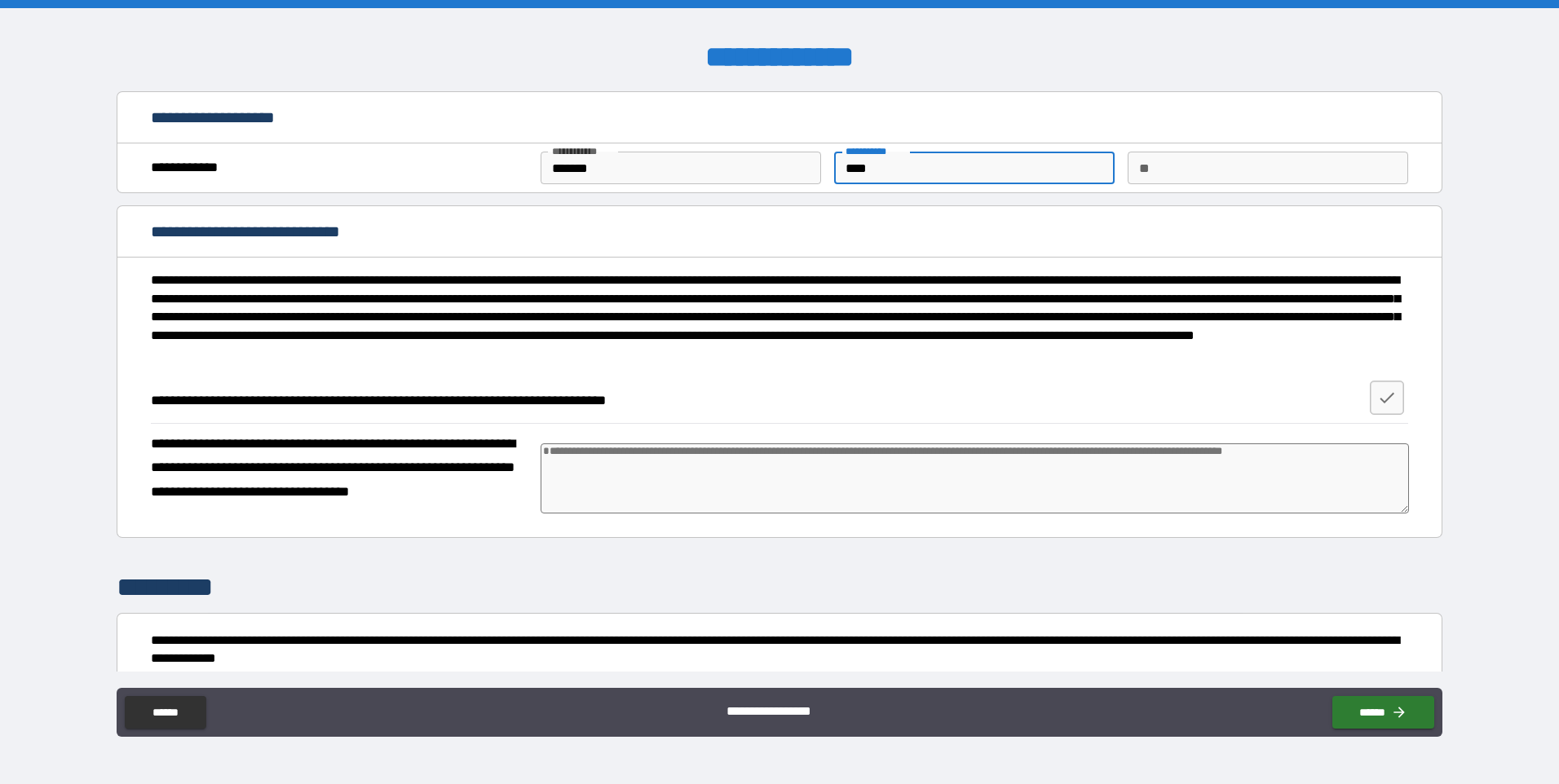 type on "*" 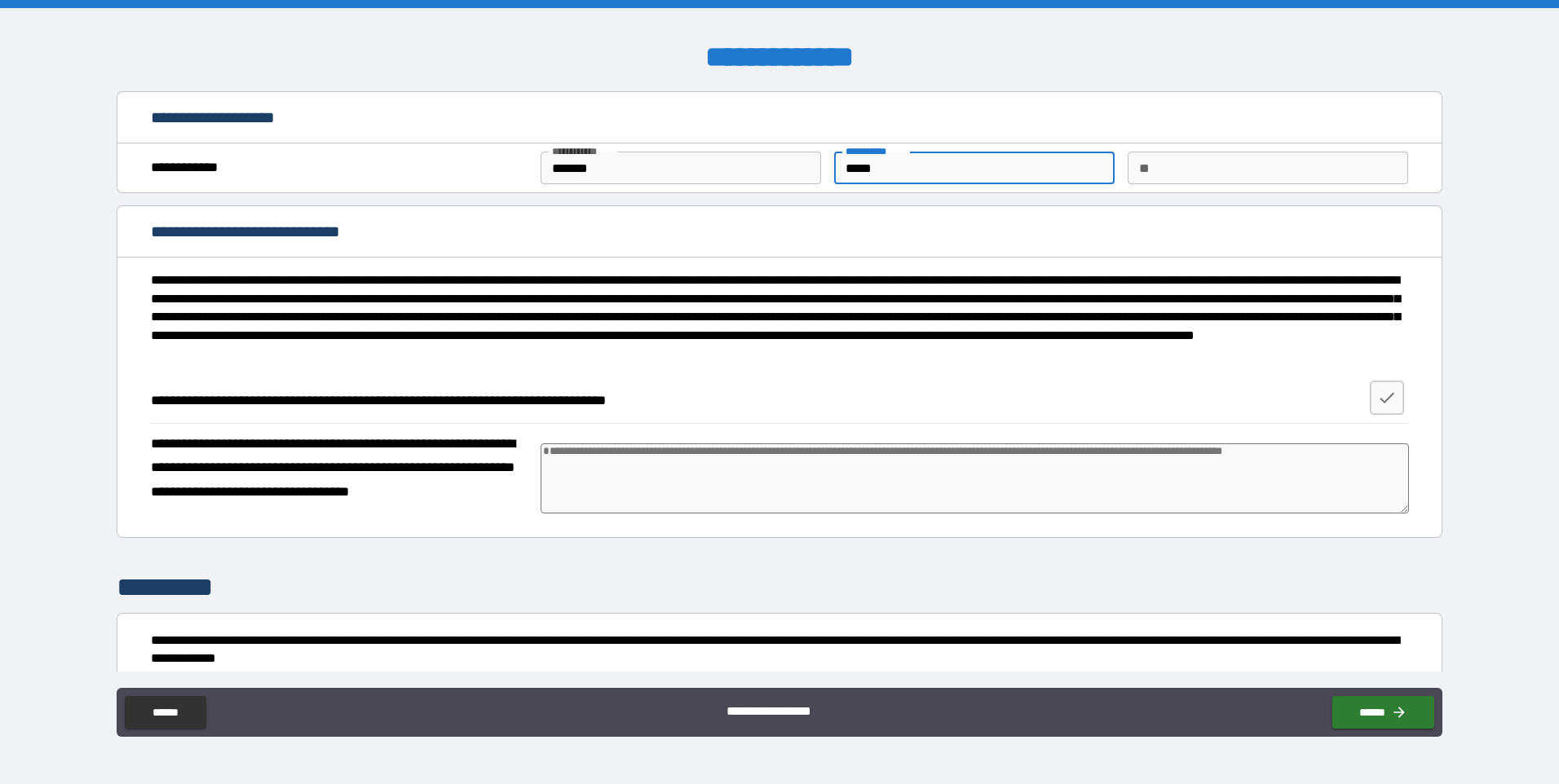 type on "*" 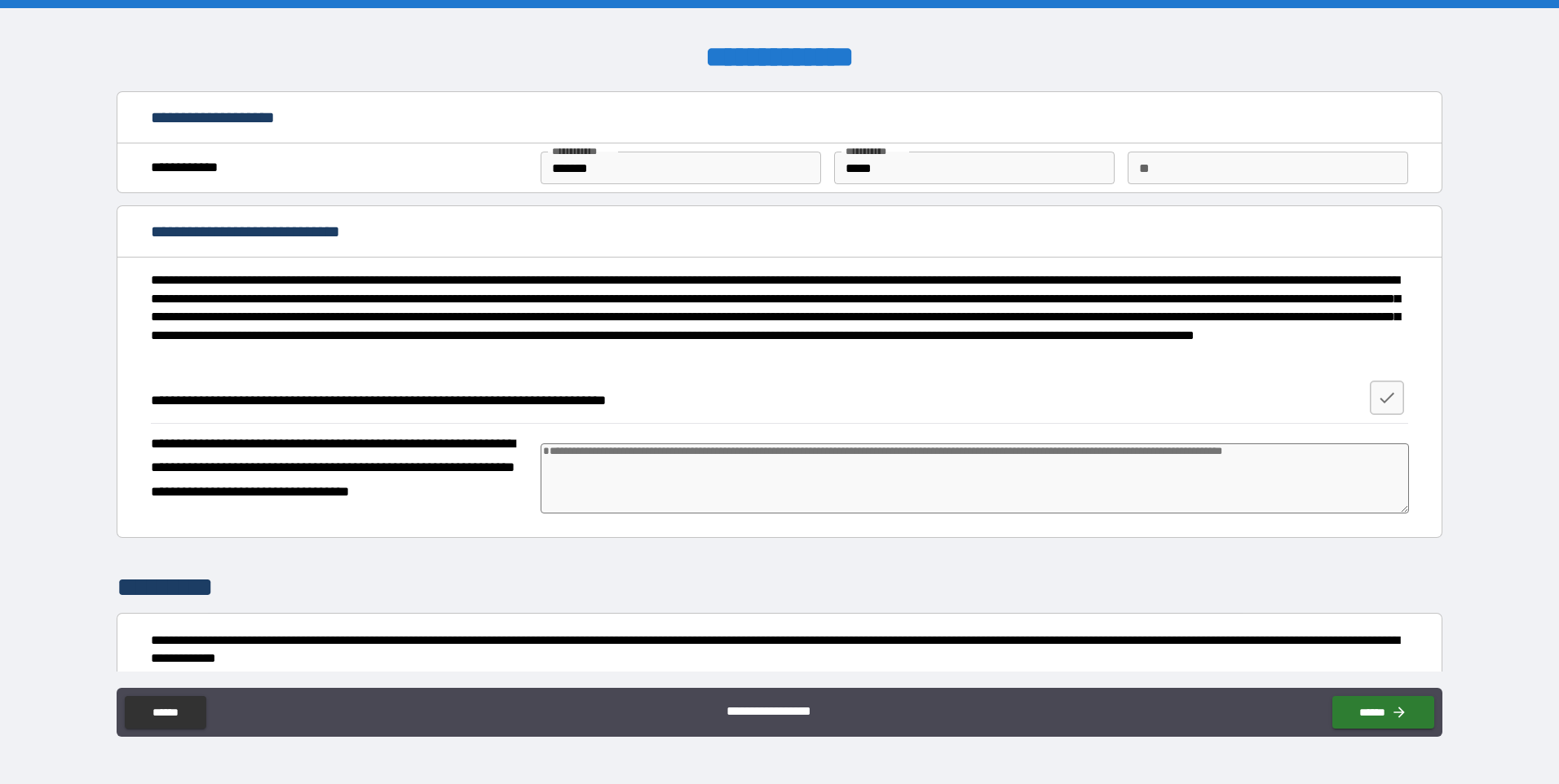 click on "[ADDRESS]" at bounding box center [775, 318] 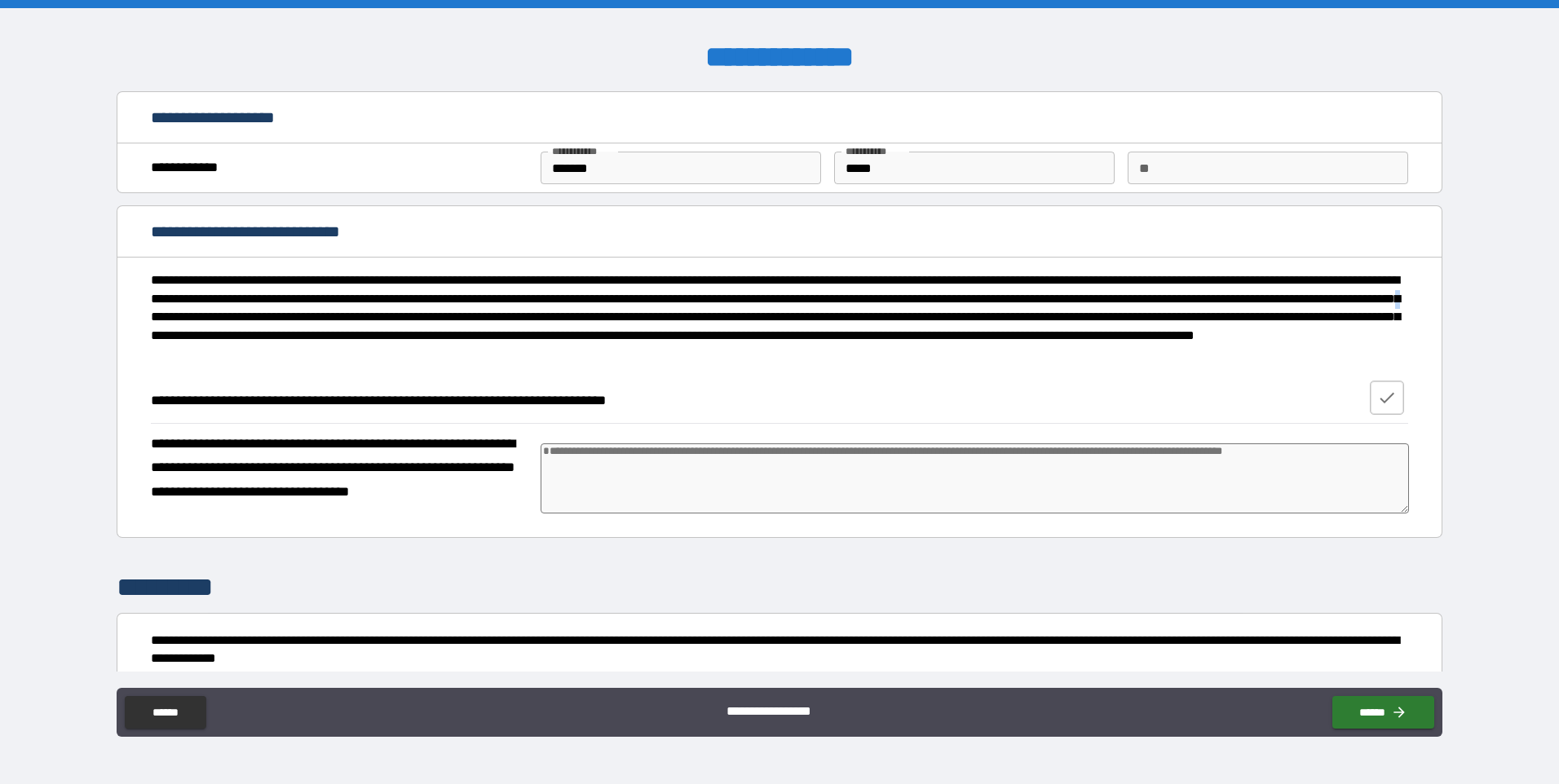 click 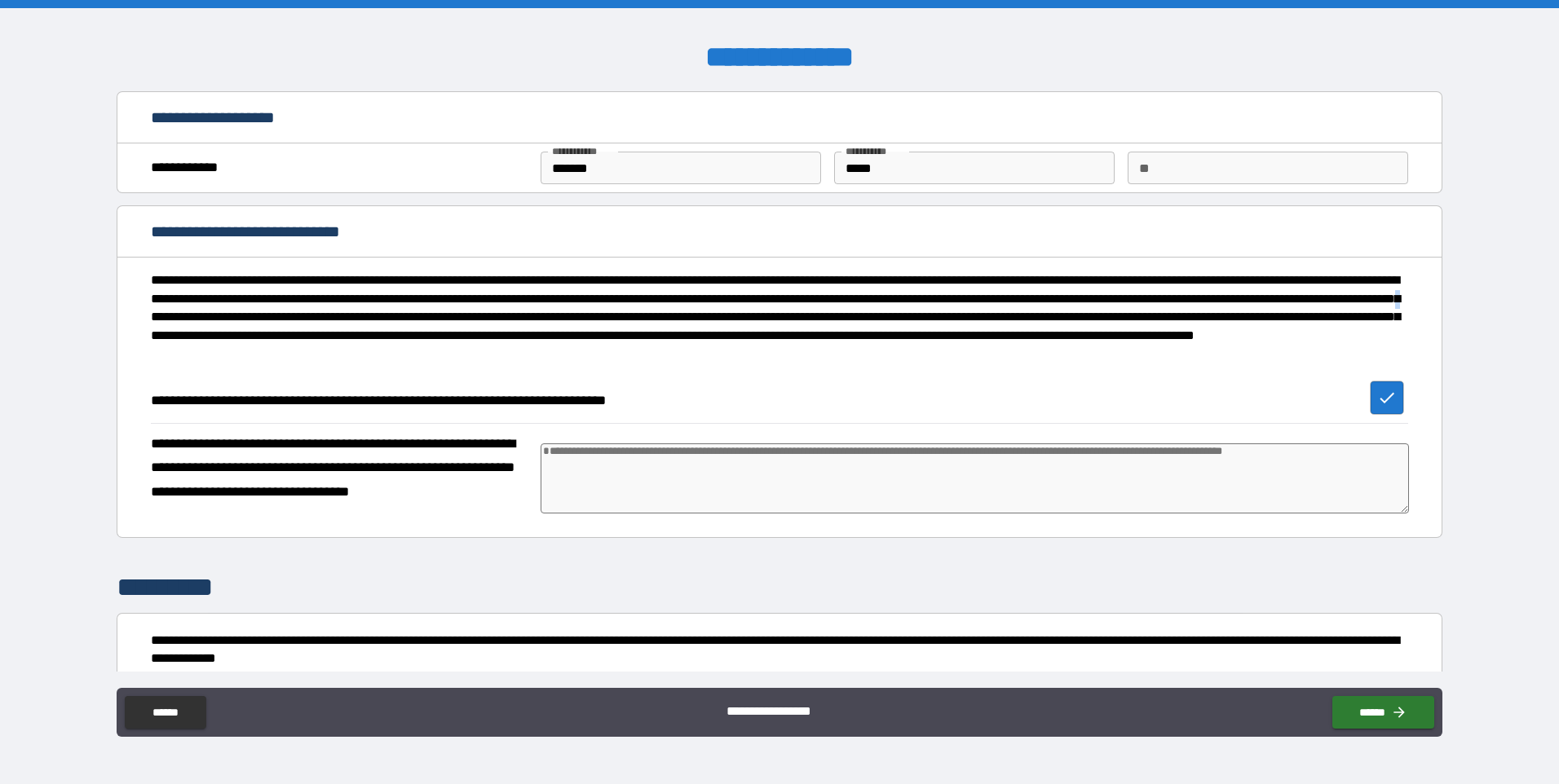 type on "*" 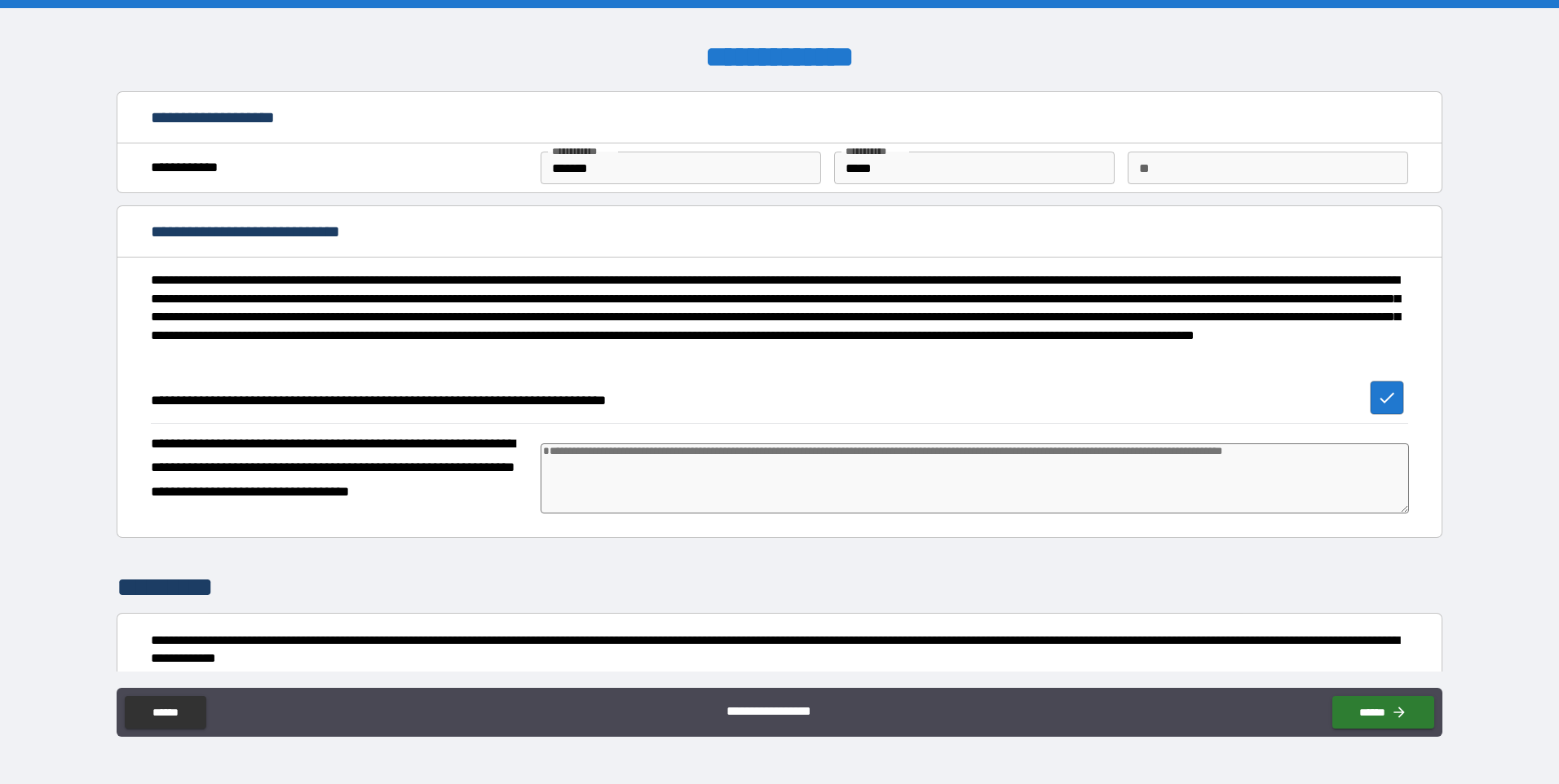 click at bounding box center [974, 478] 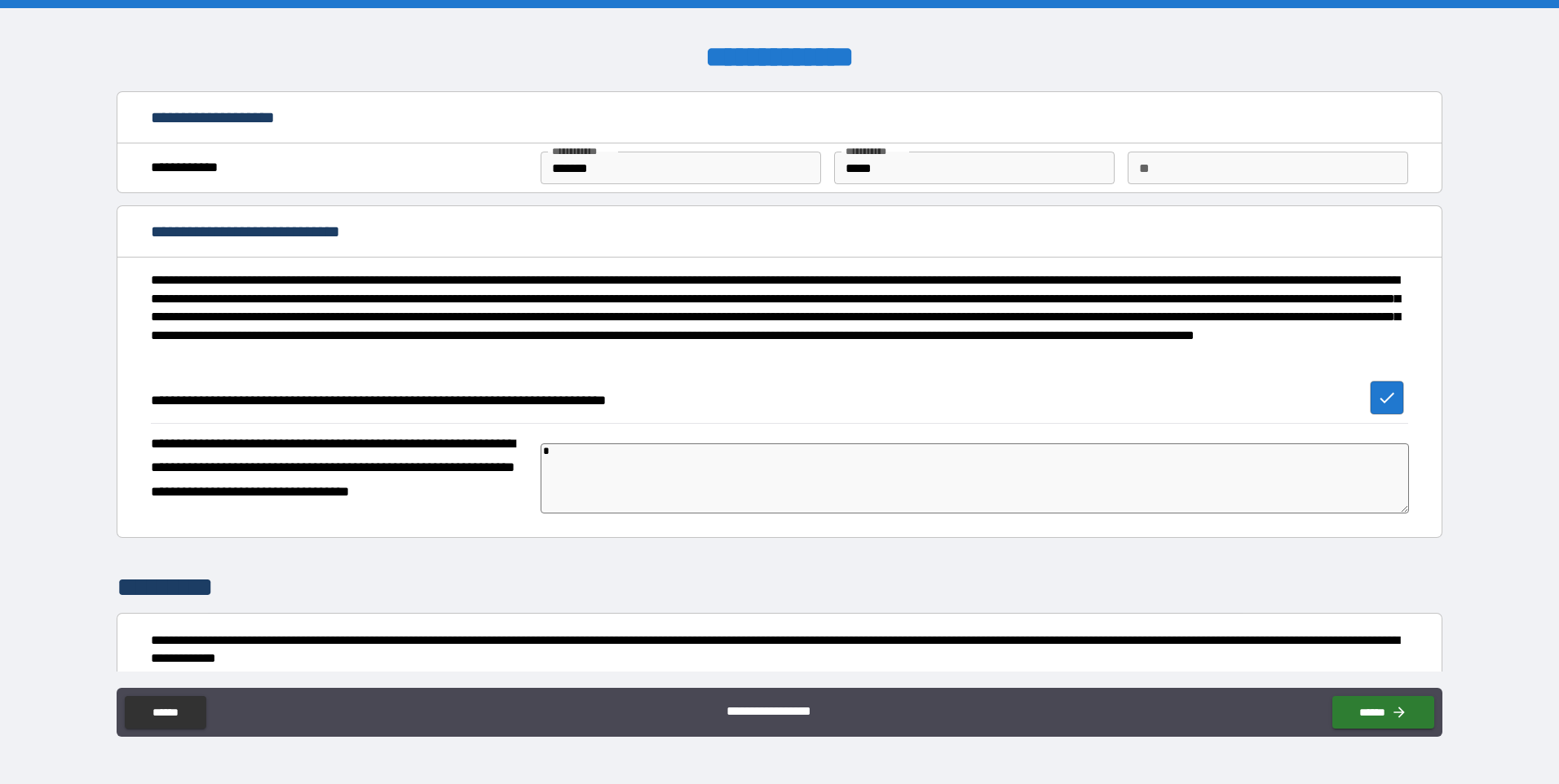 type on "*" 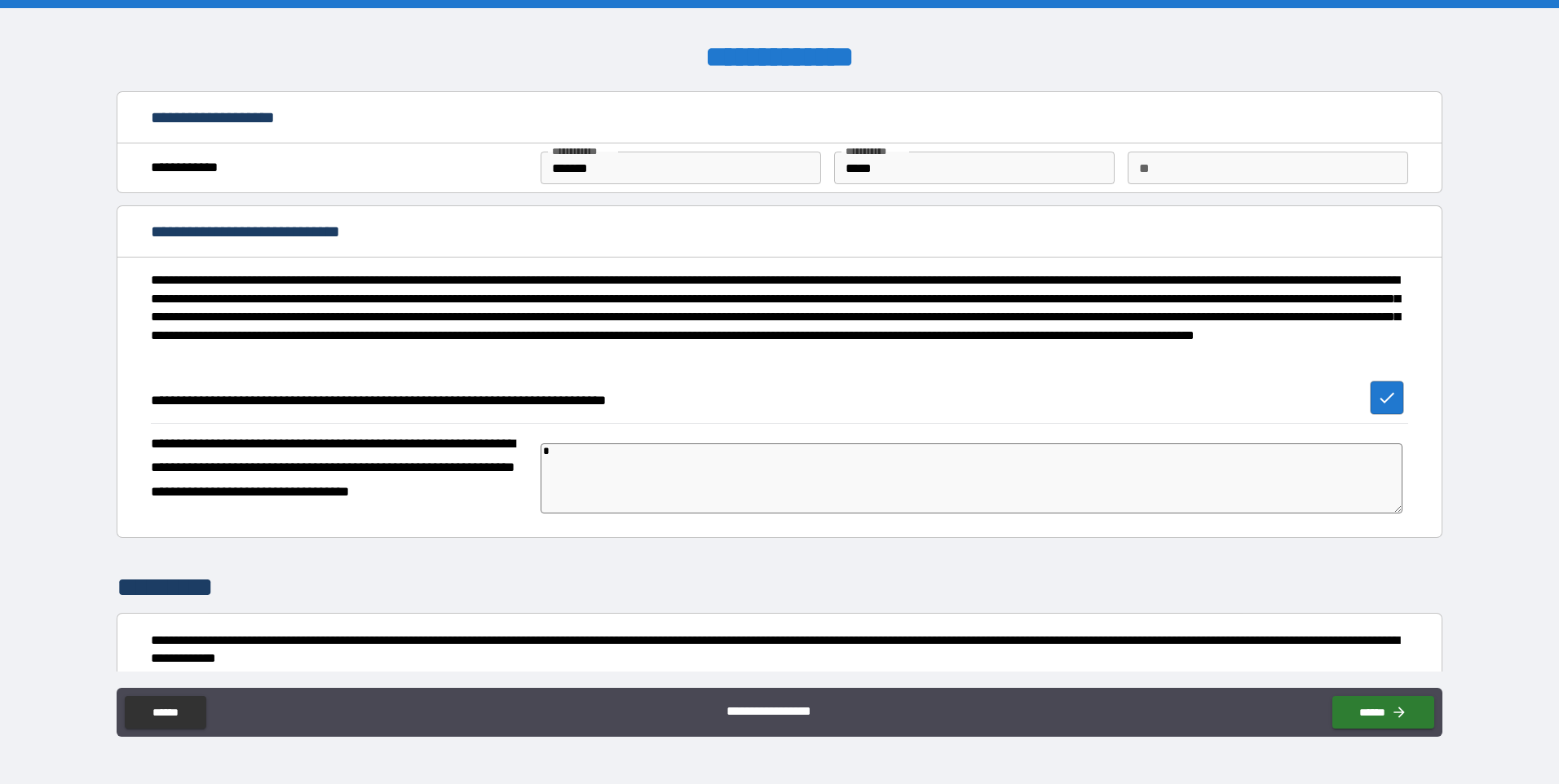 type on "*" 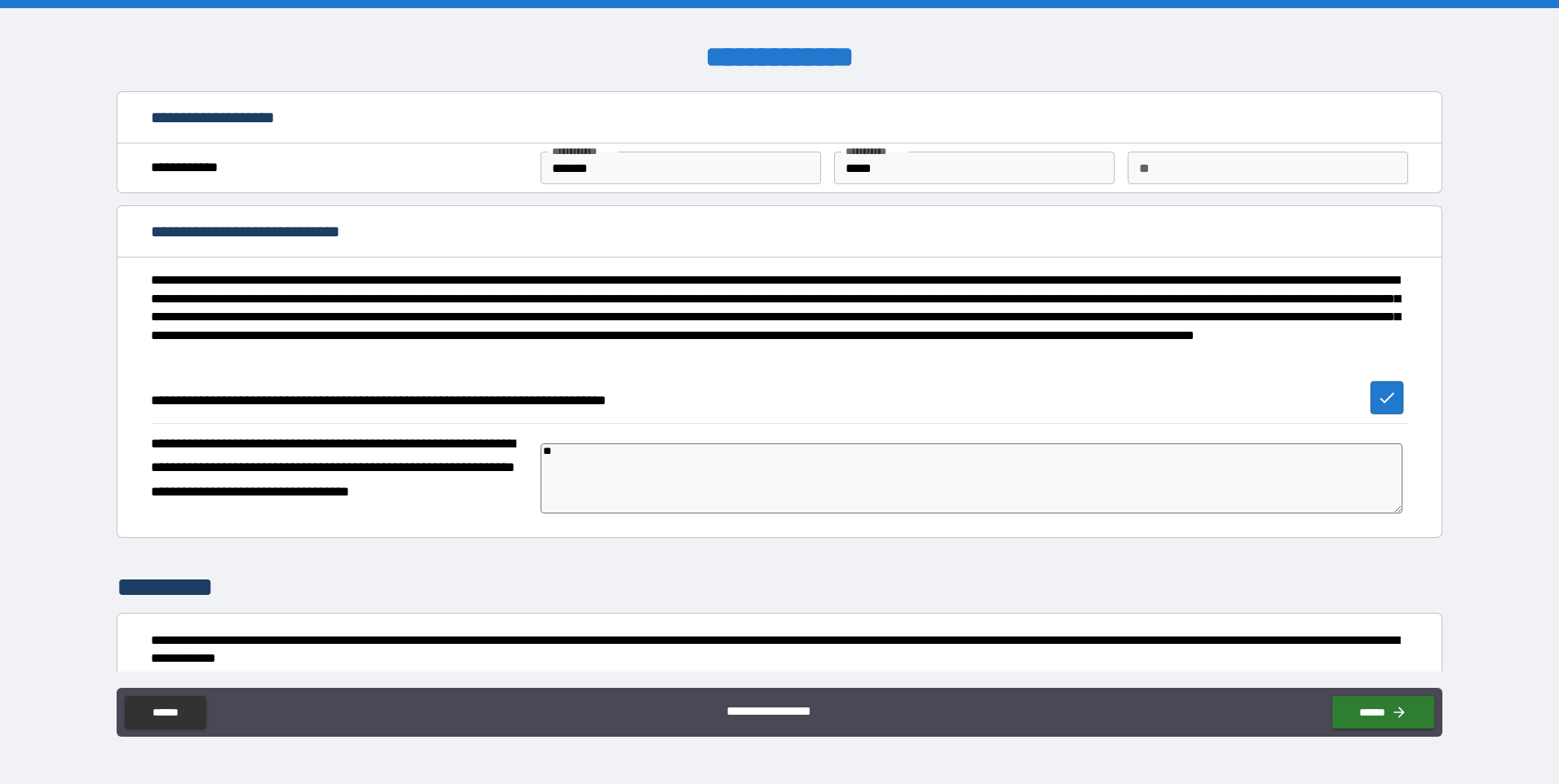 type on "*" 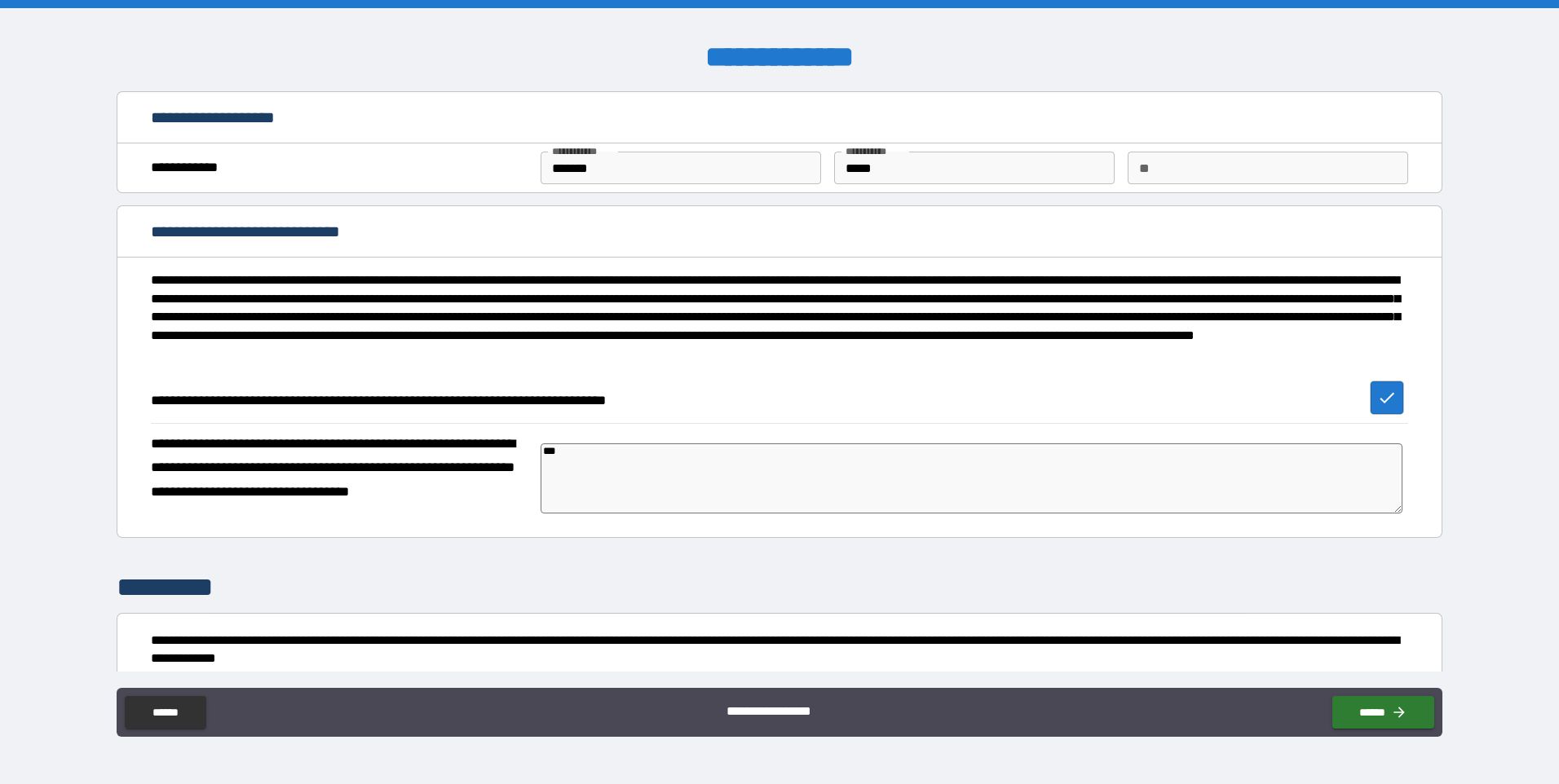type on "****" 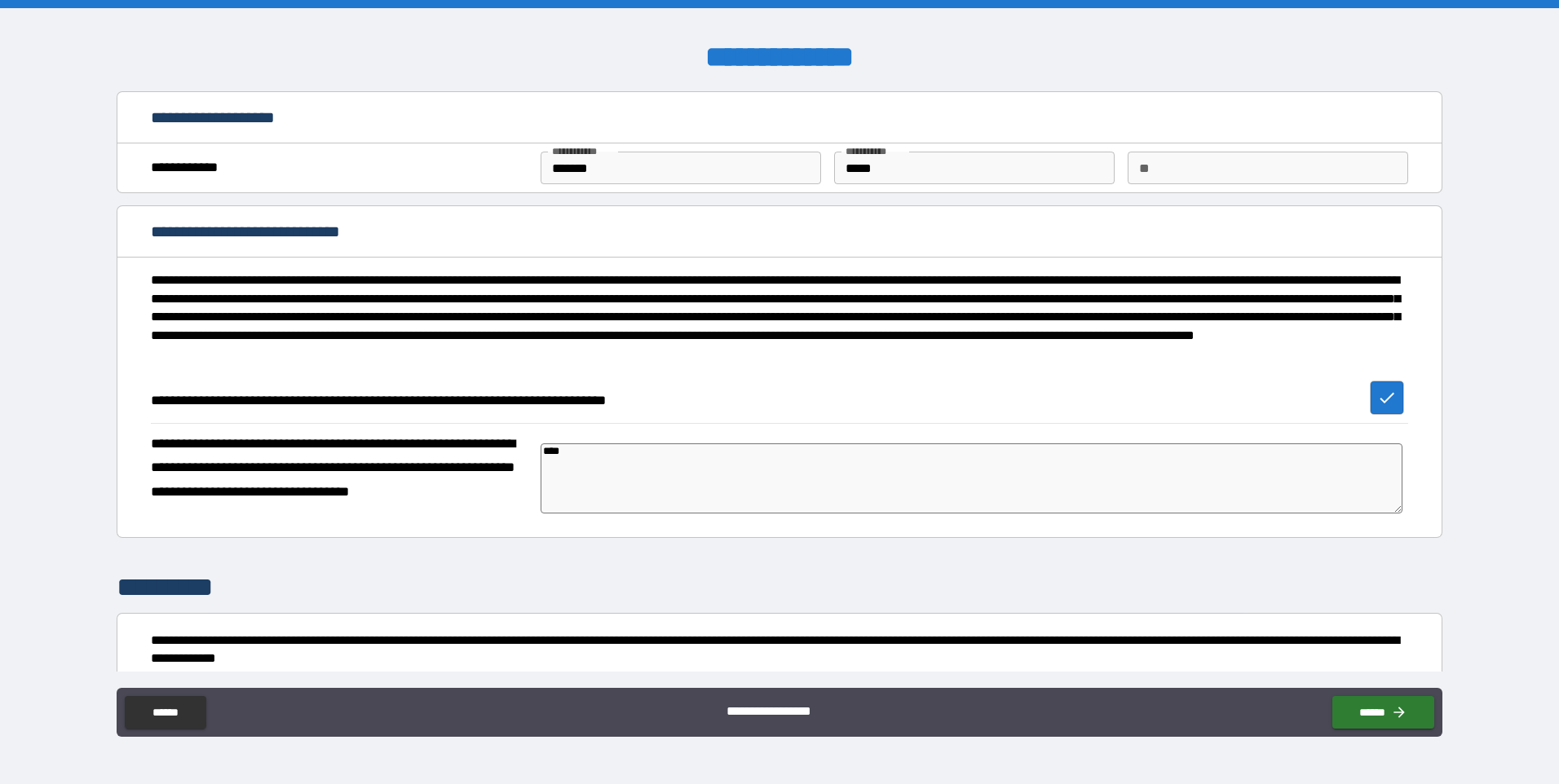 type on "*" 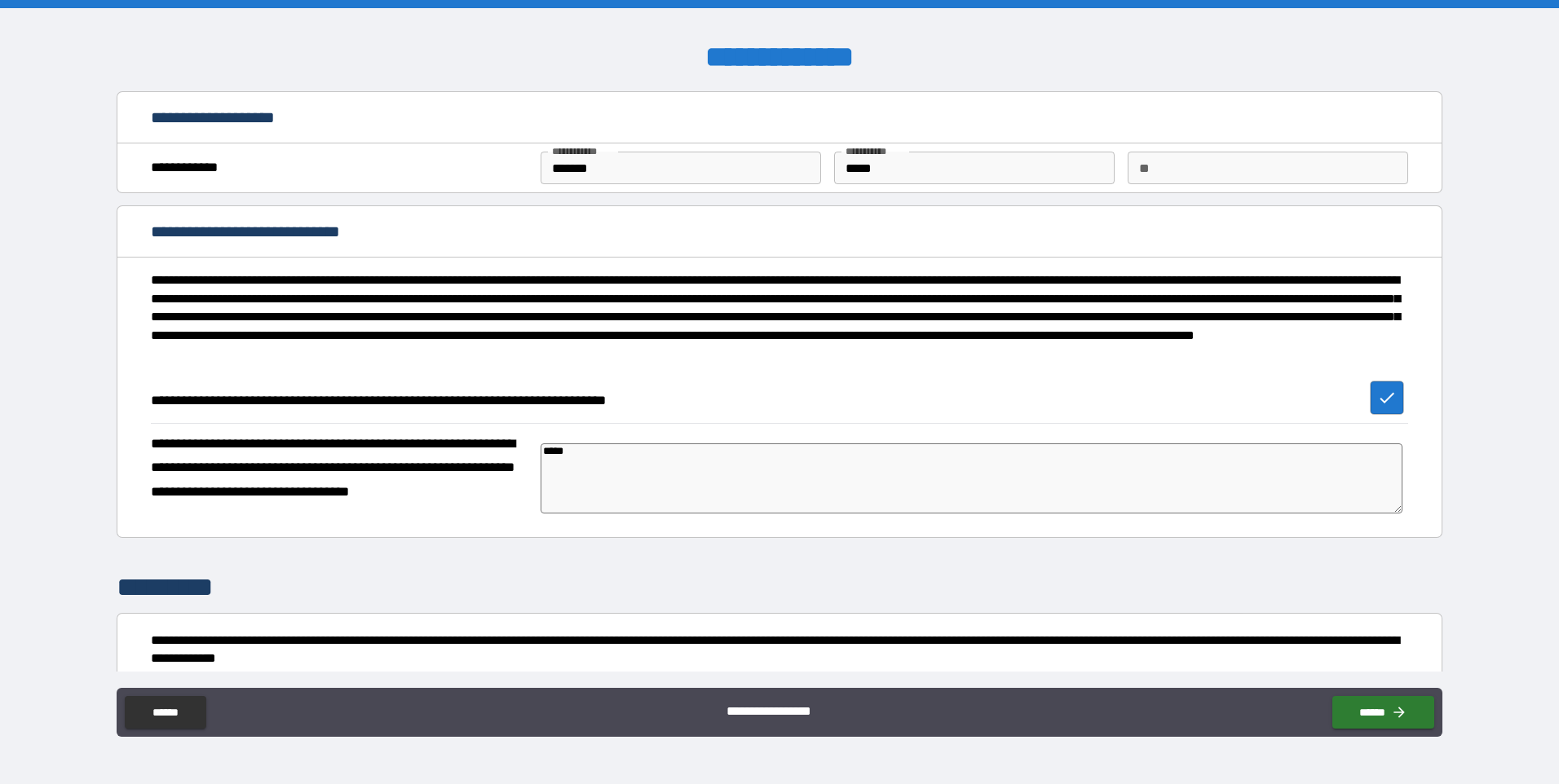 type on "*****" 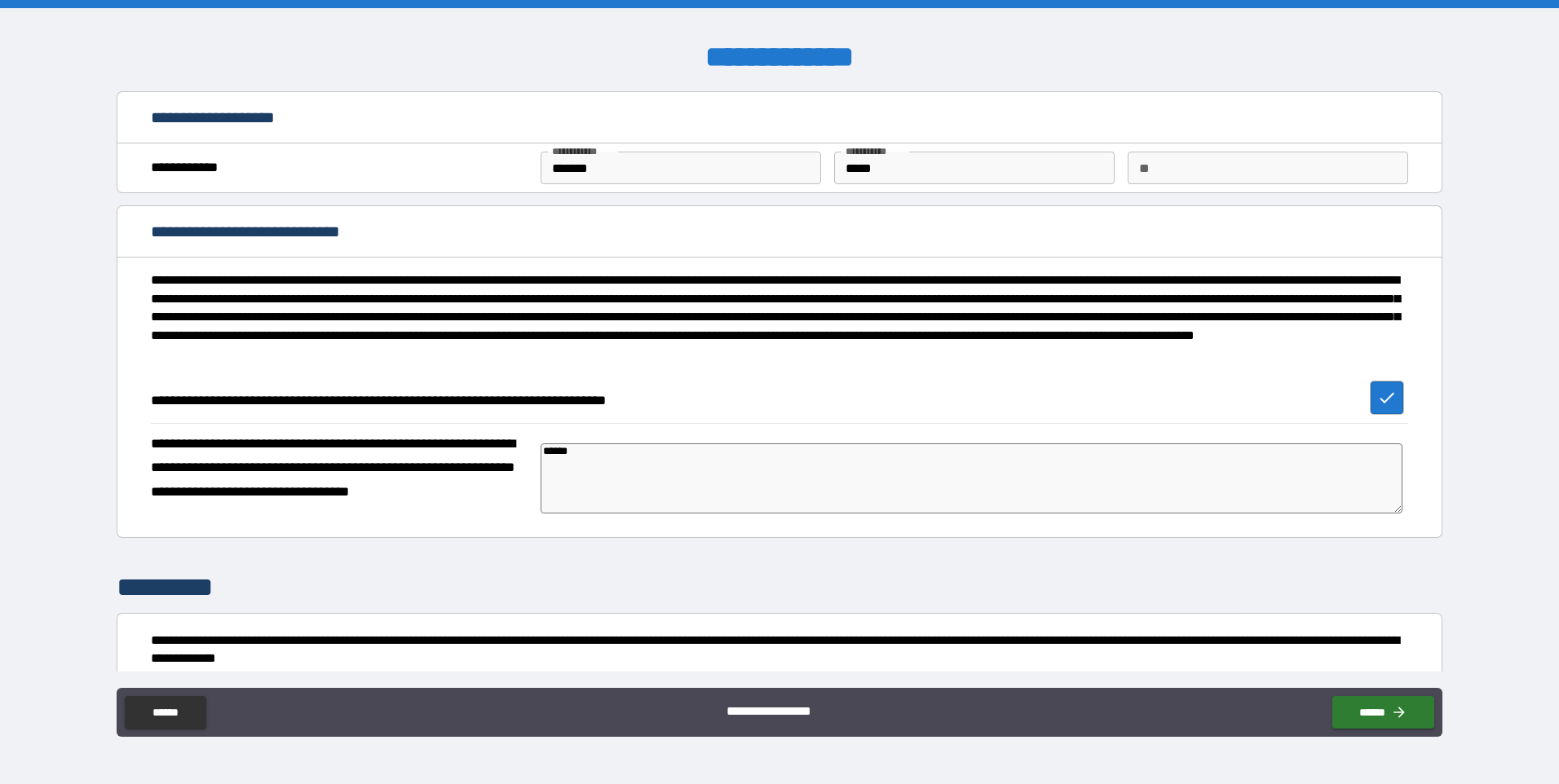 type on "*" 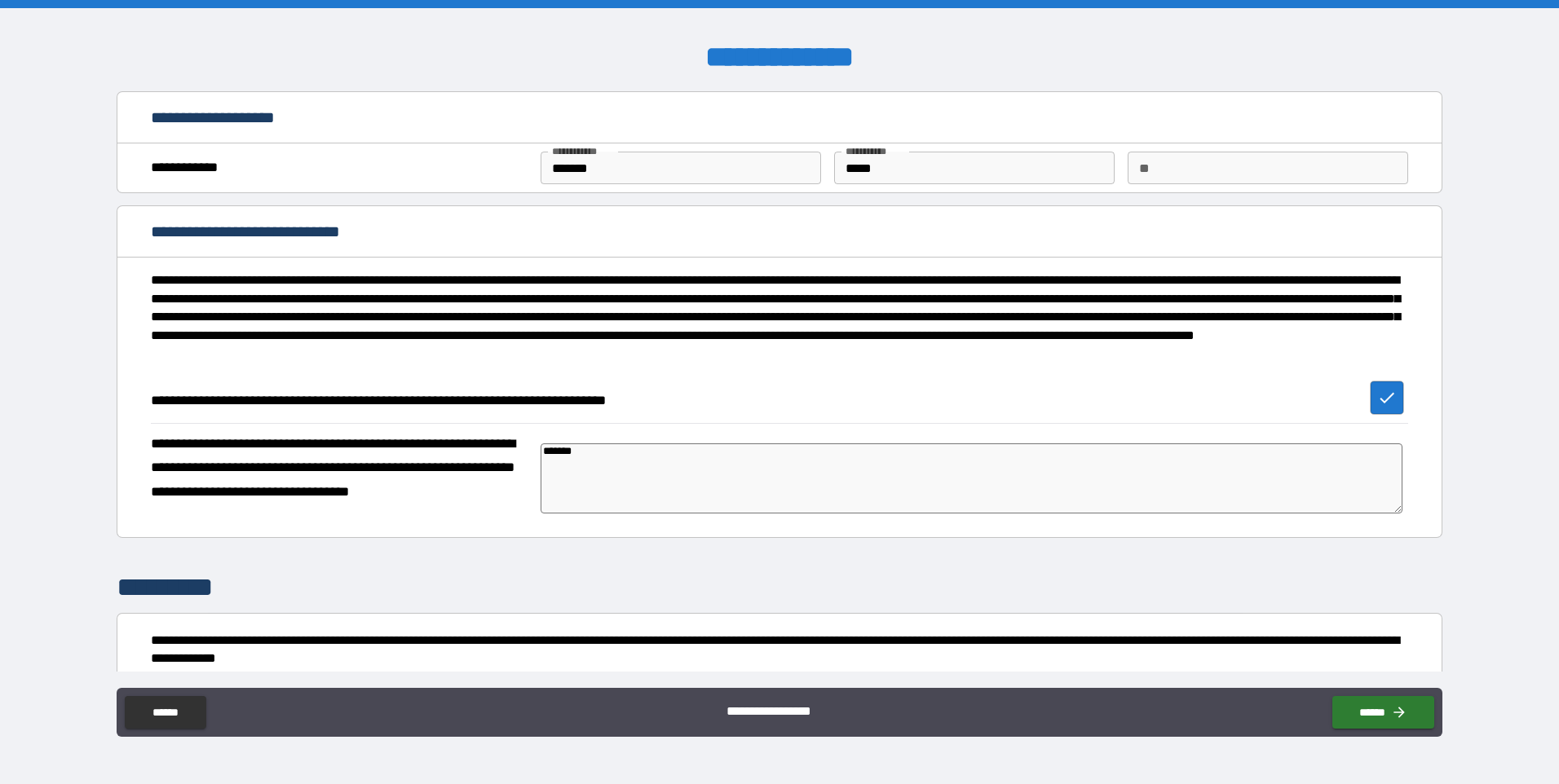 type on "********" 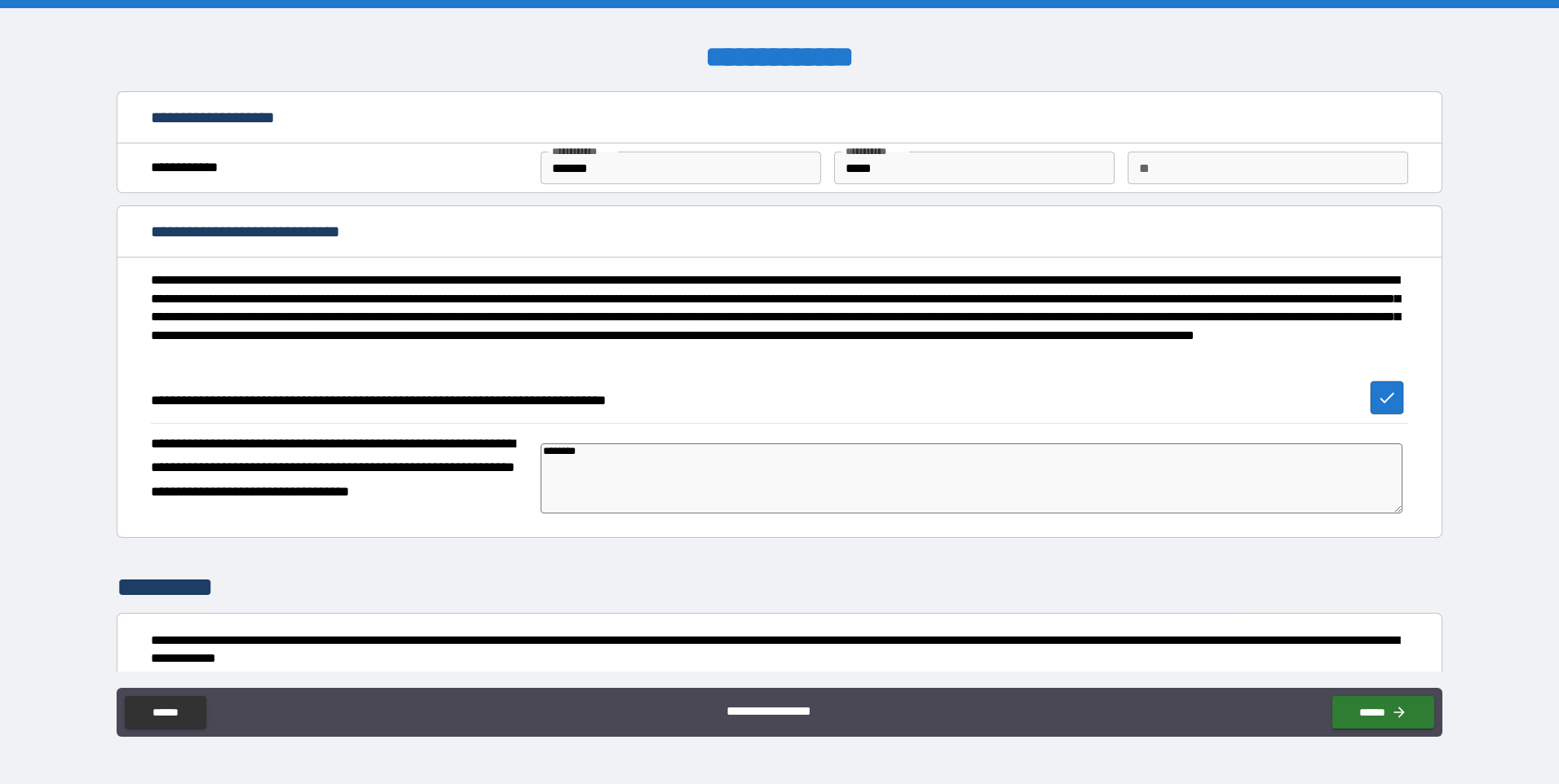 type on "*" 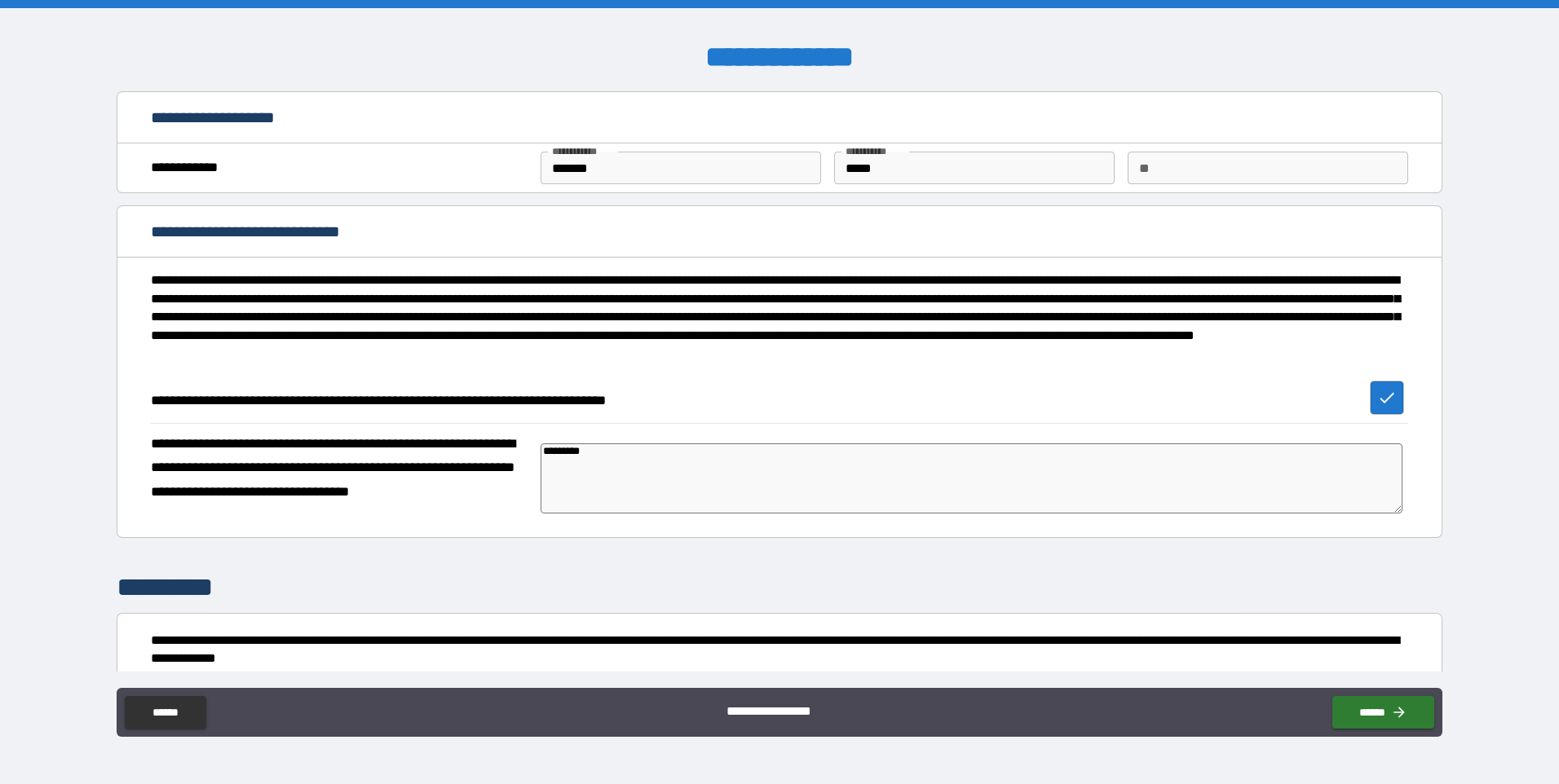 type on "**********" 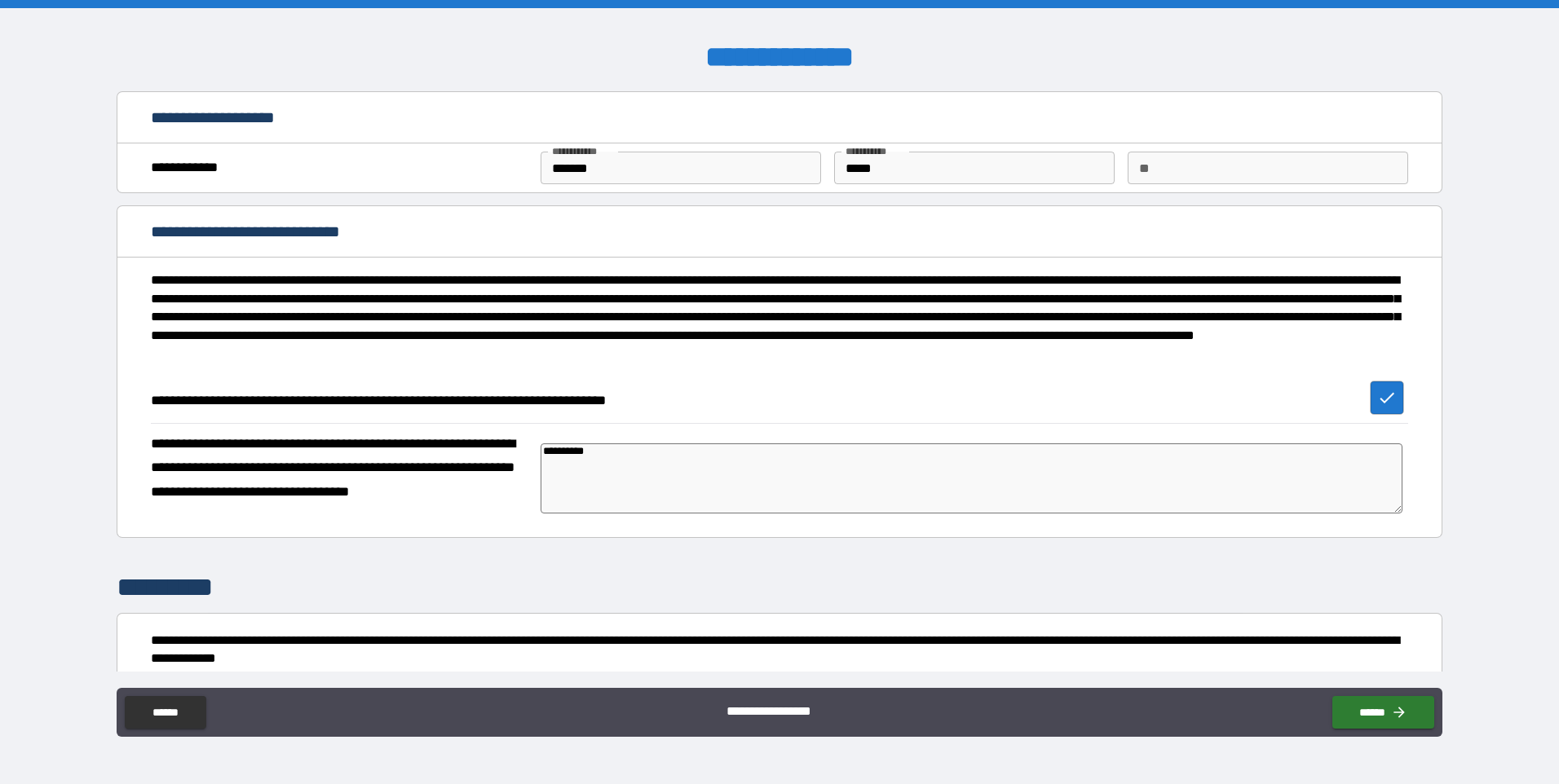 type on "**********" 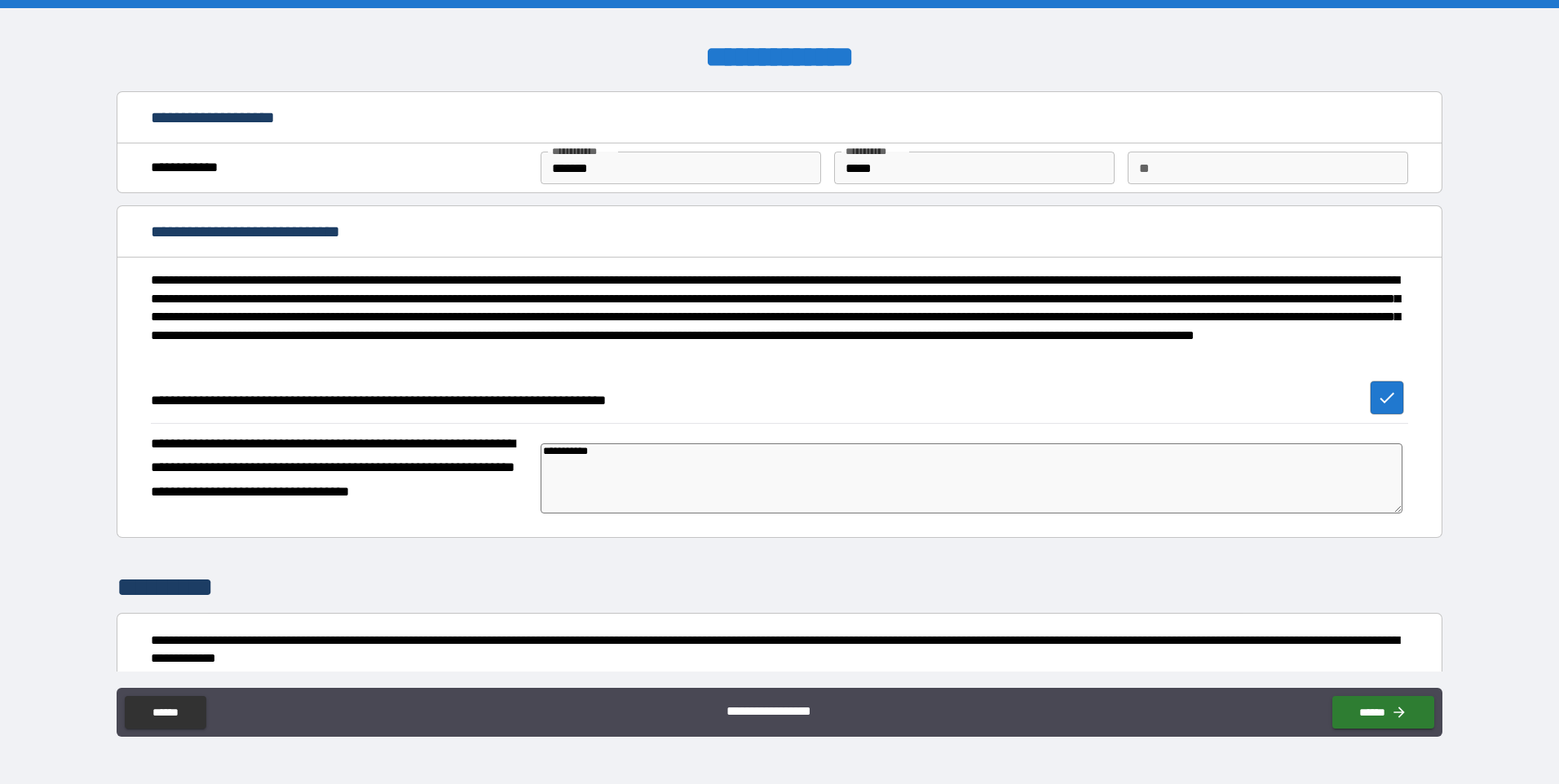 type on "*" 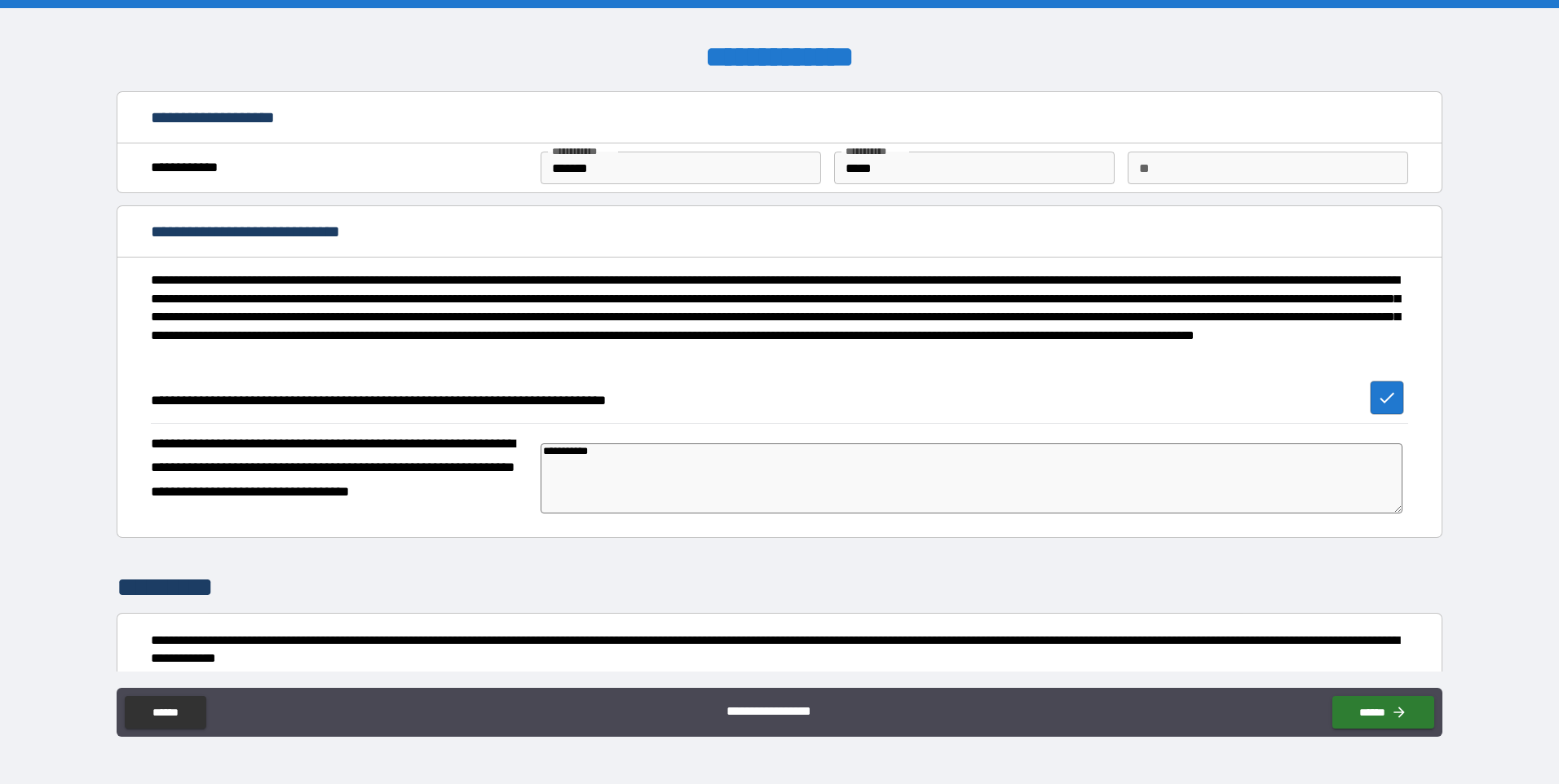 type on "**********" 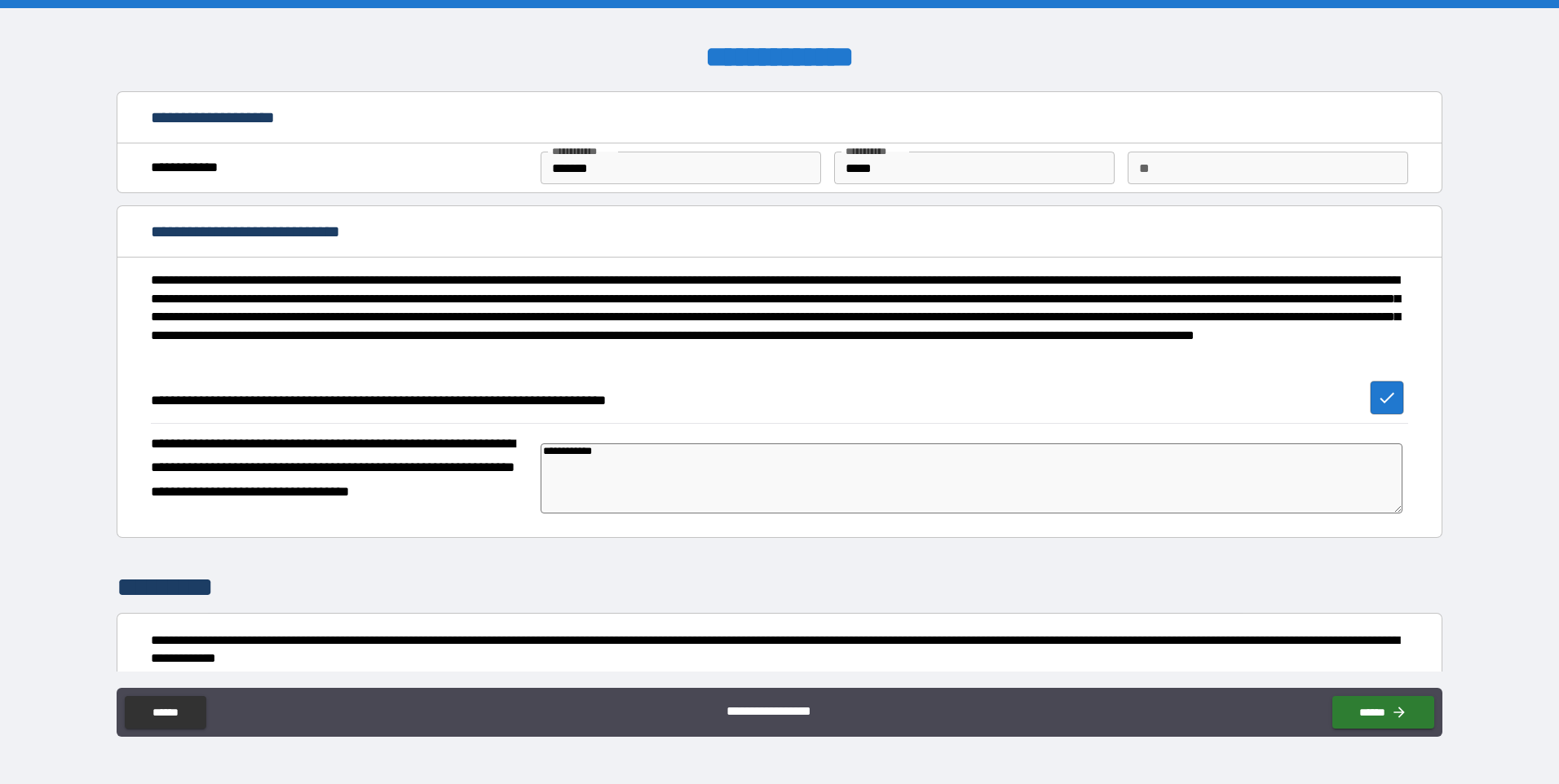 type on "*" 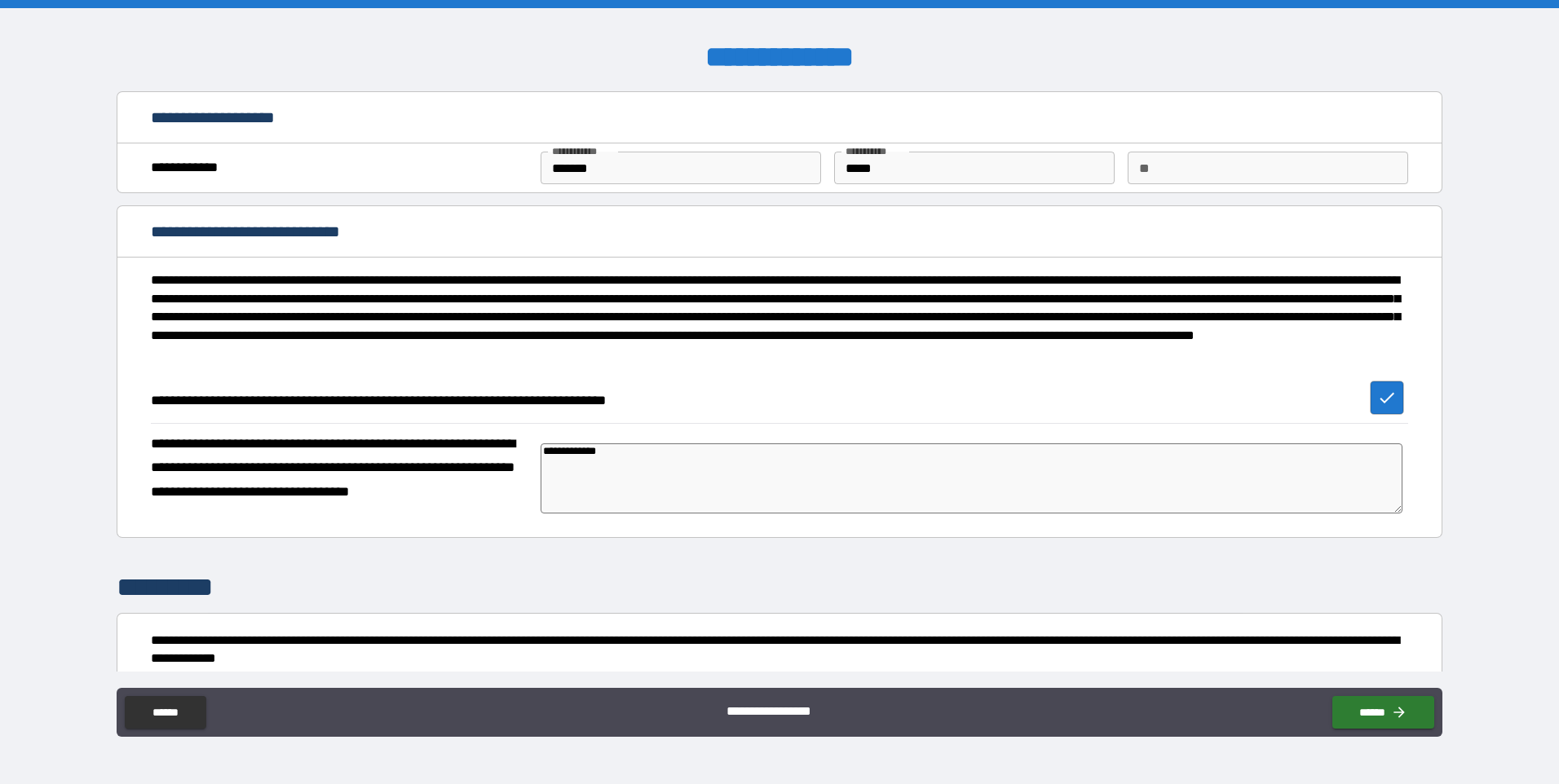 type on "**********" 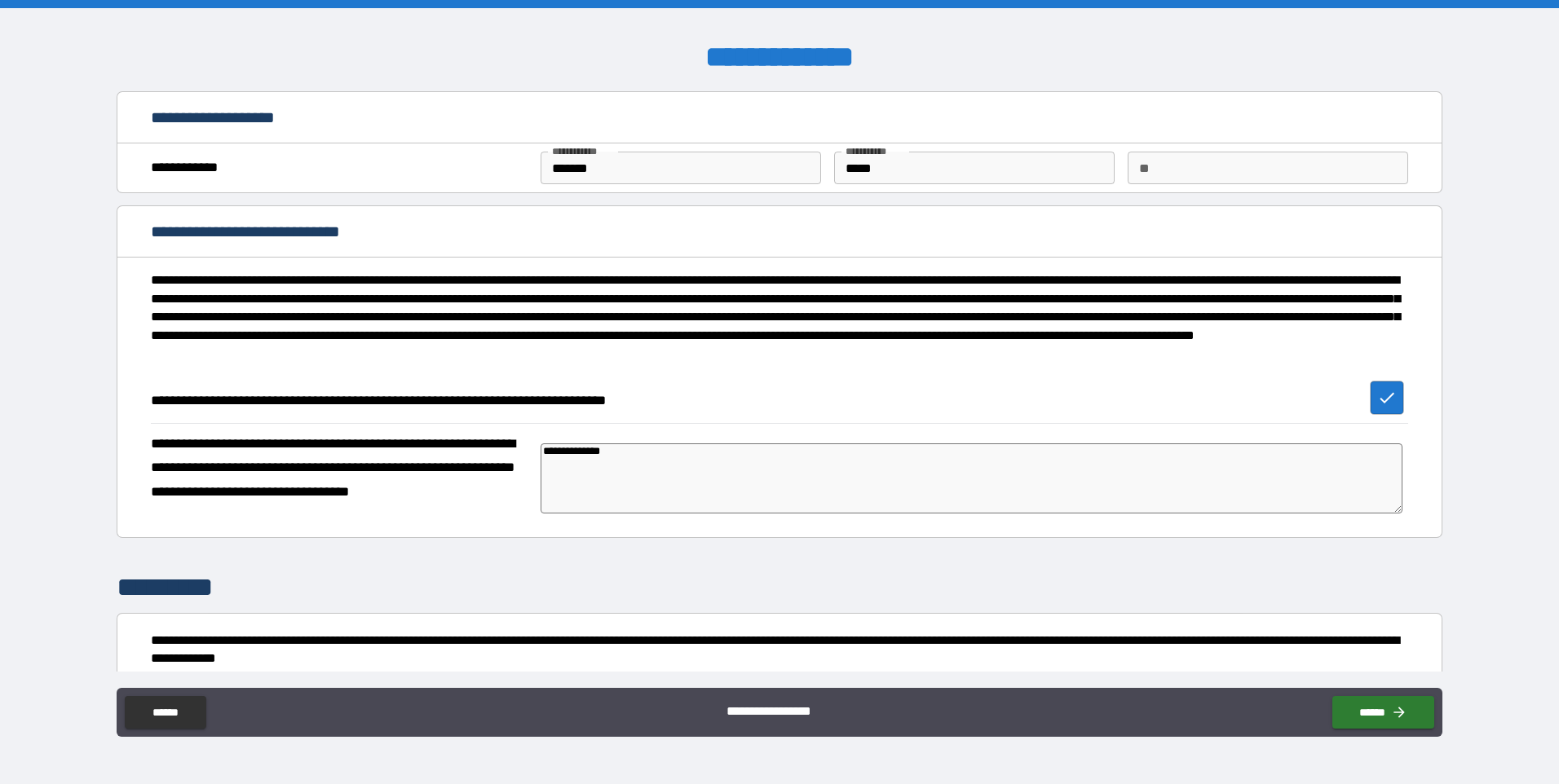 type on "*" 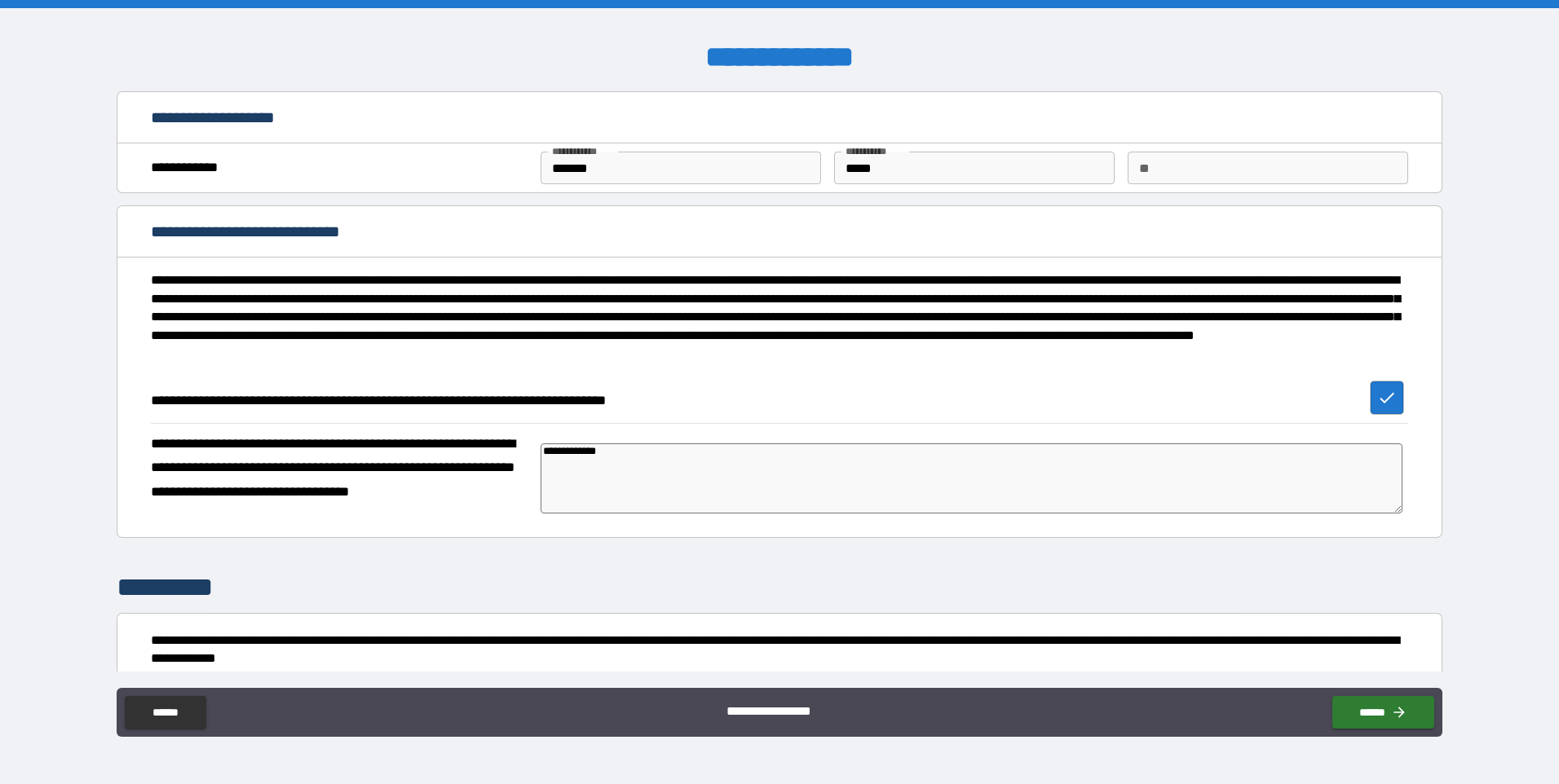 type on "*" 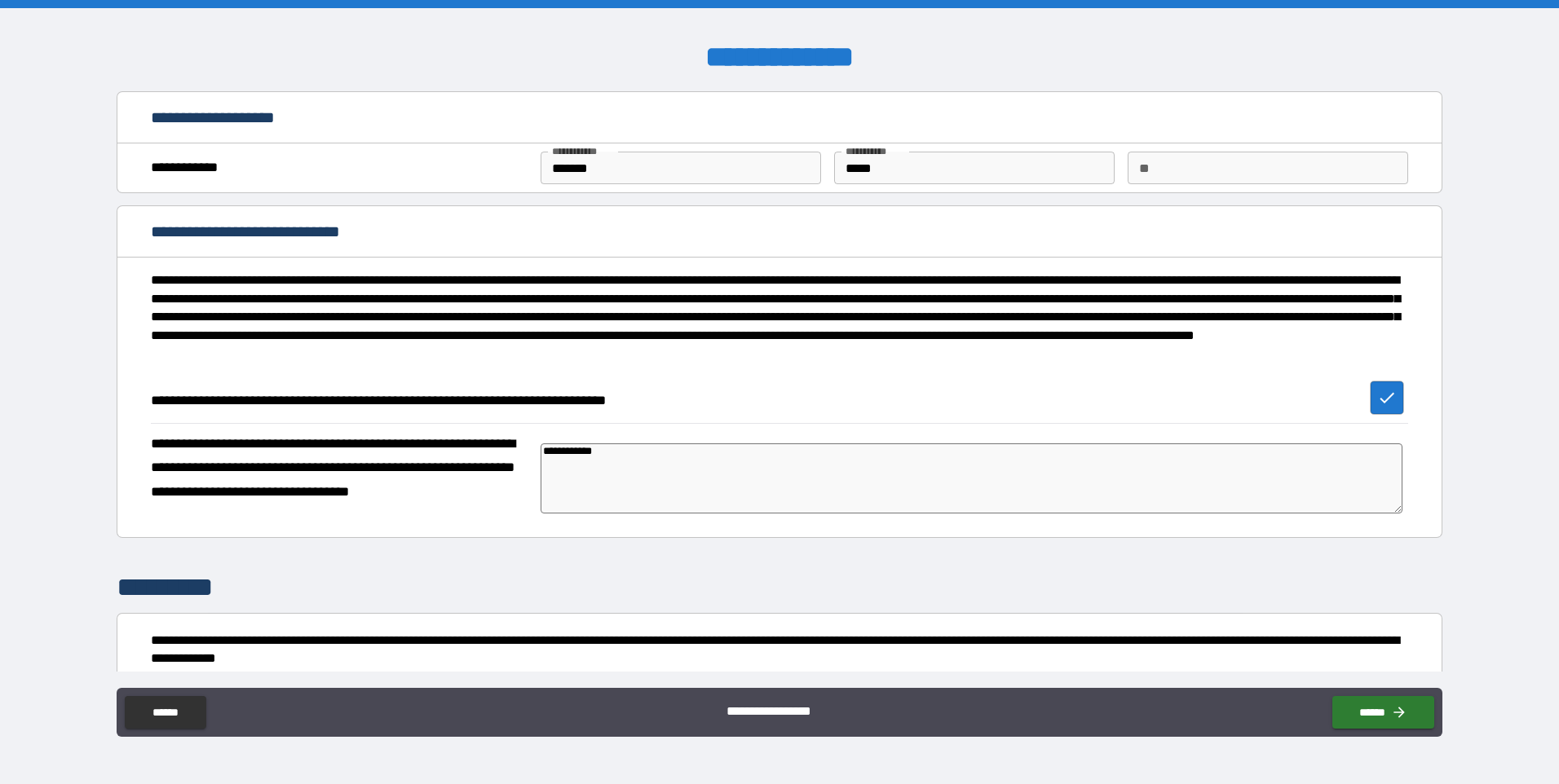 type on "*" 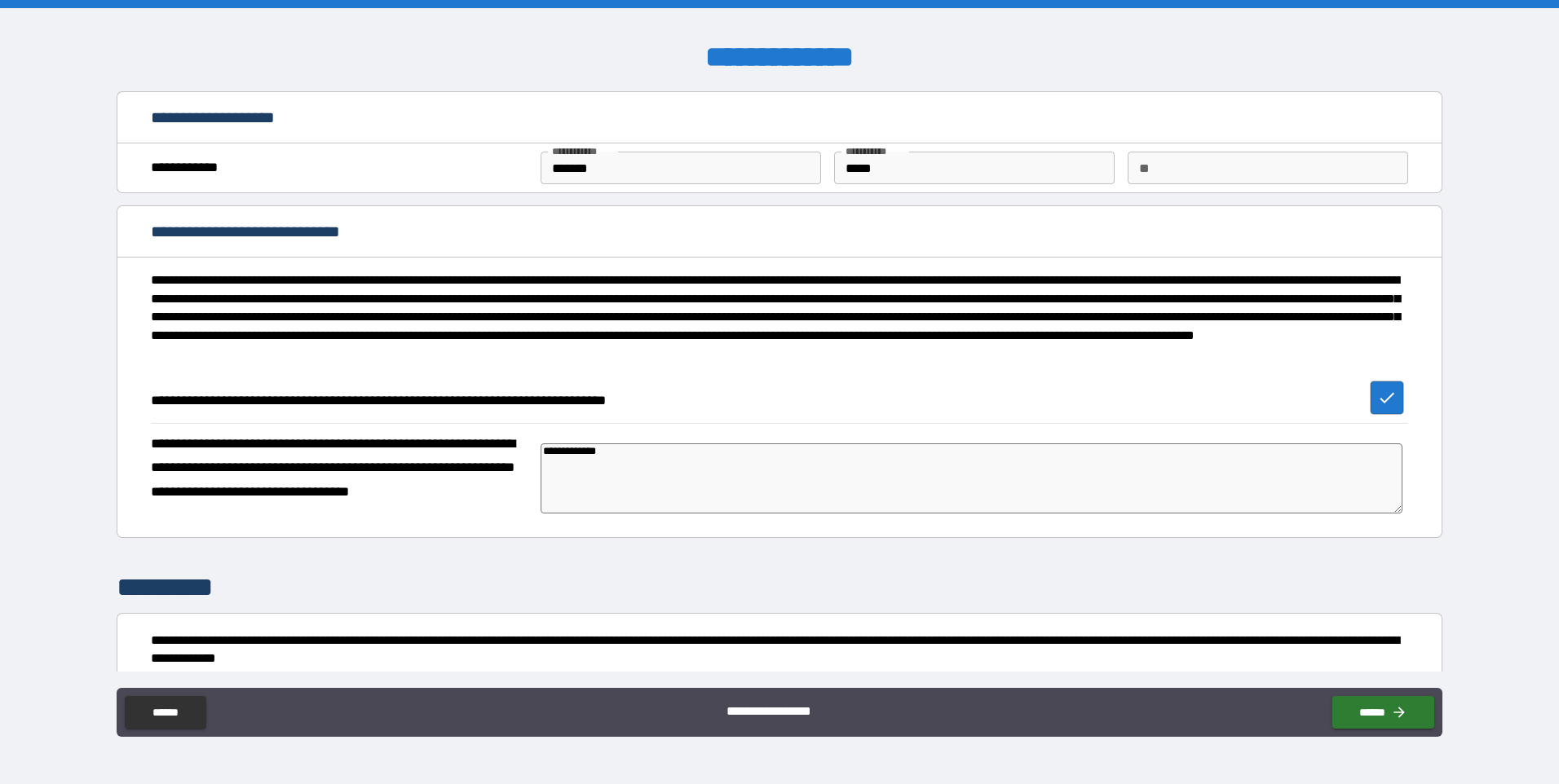 type on "*" 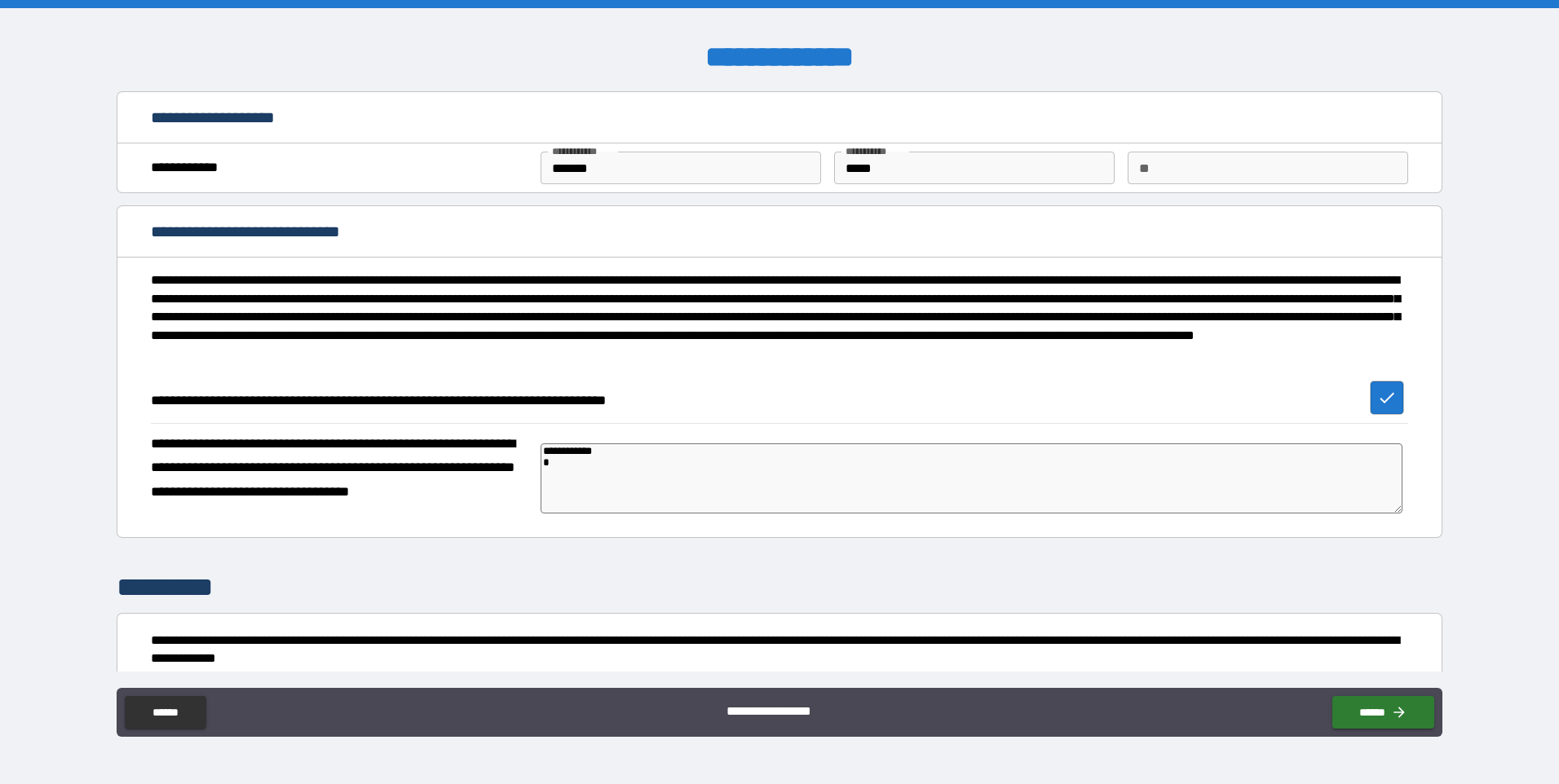 type on "*" 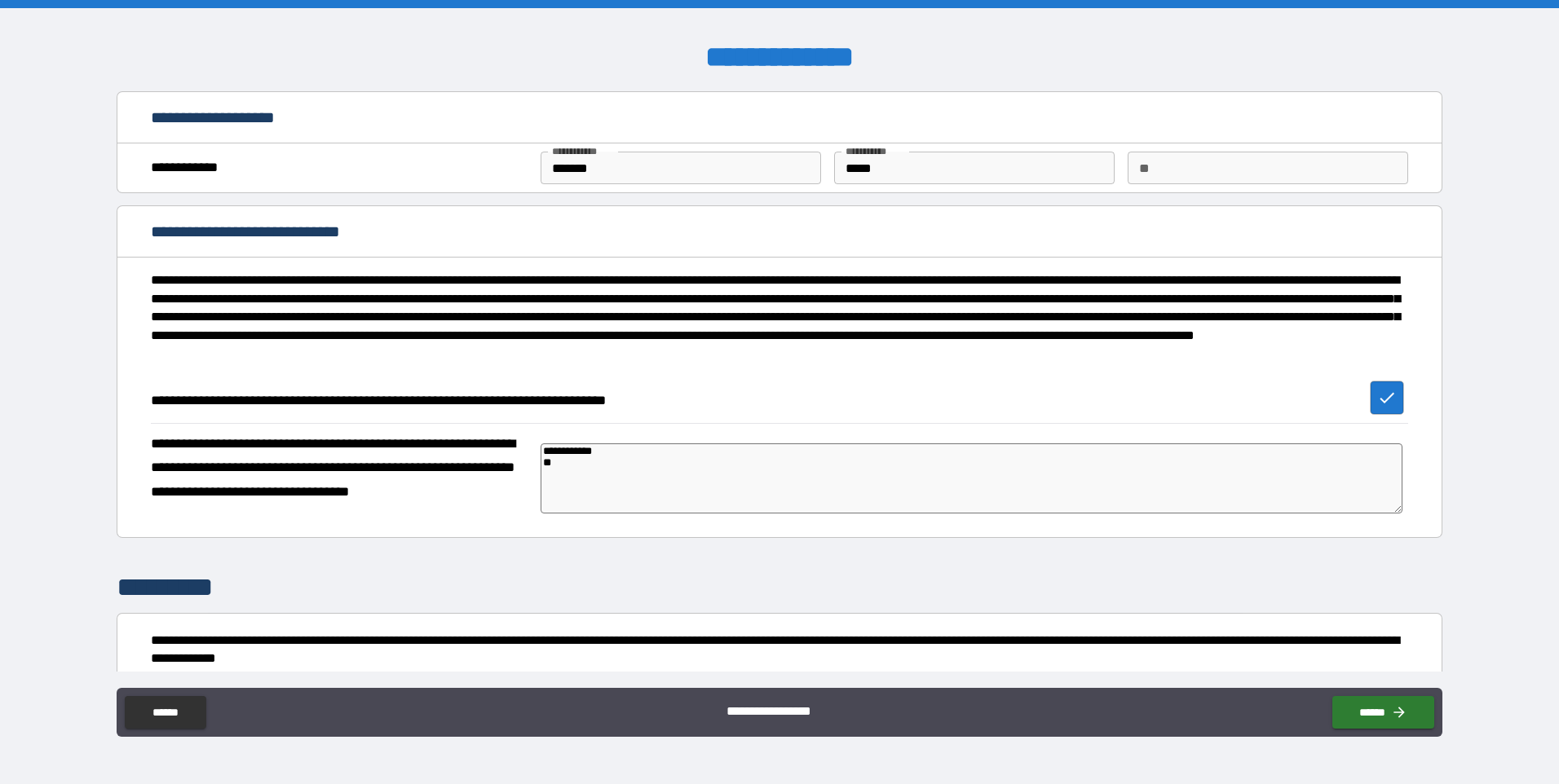 type on "*" 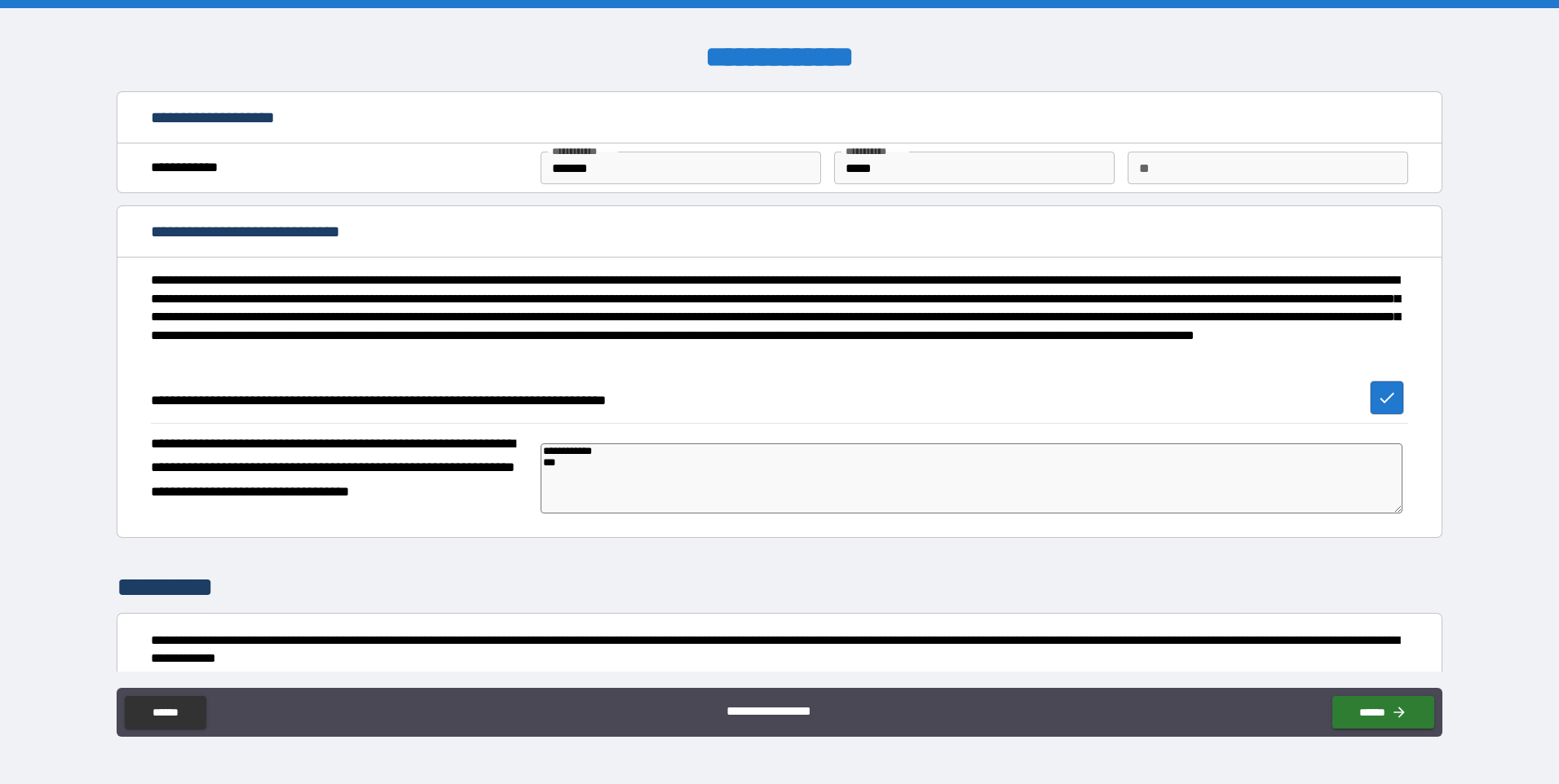 type on "*" 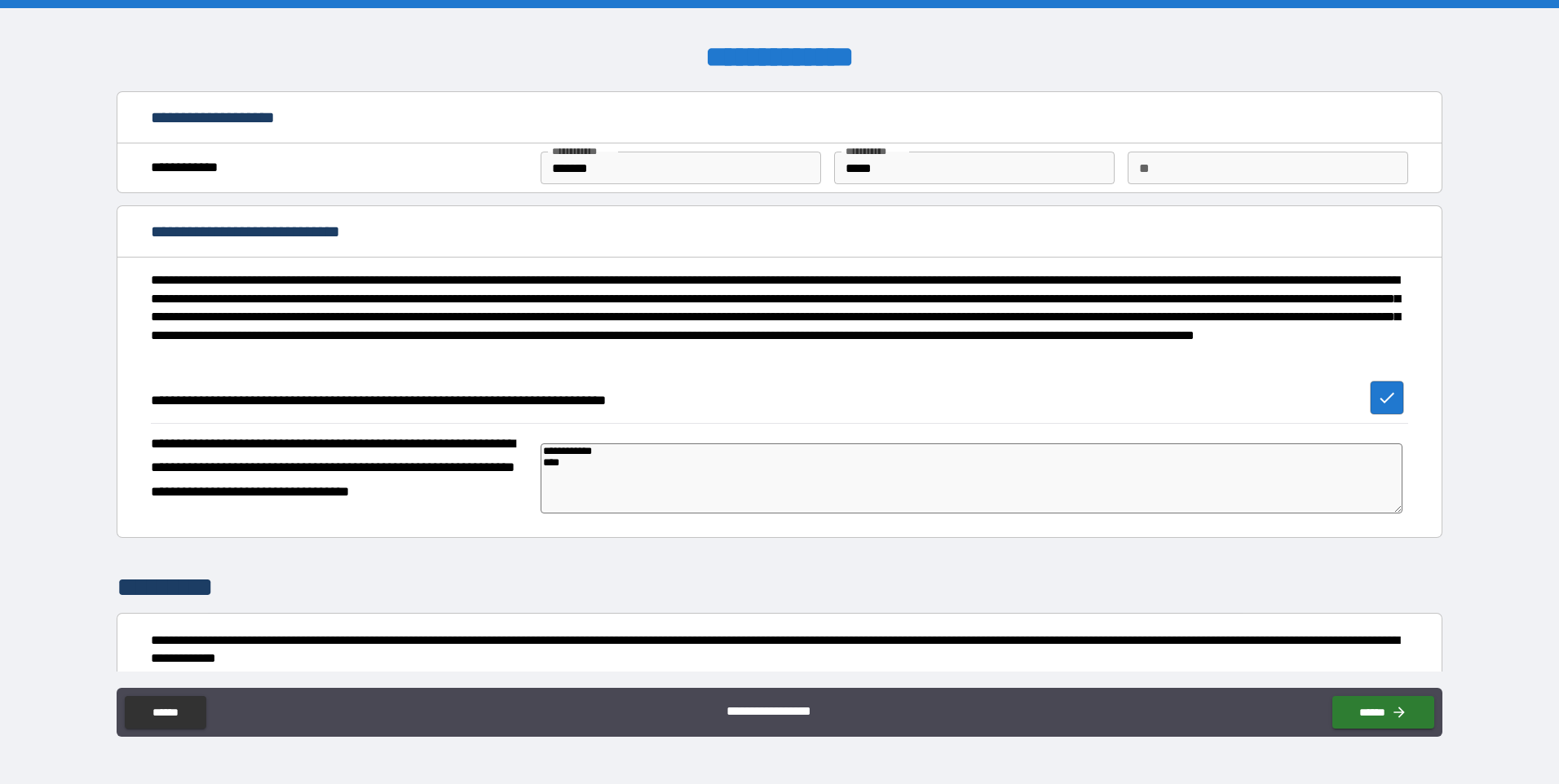 type on "*" 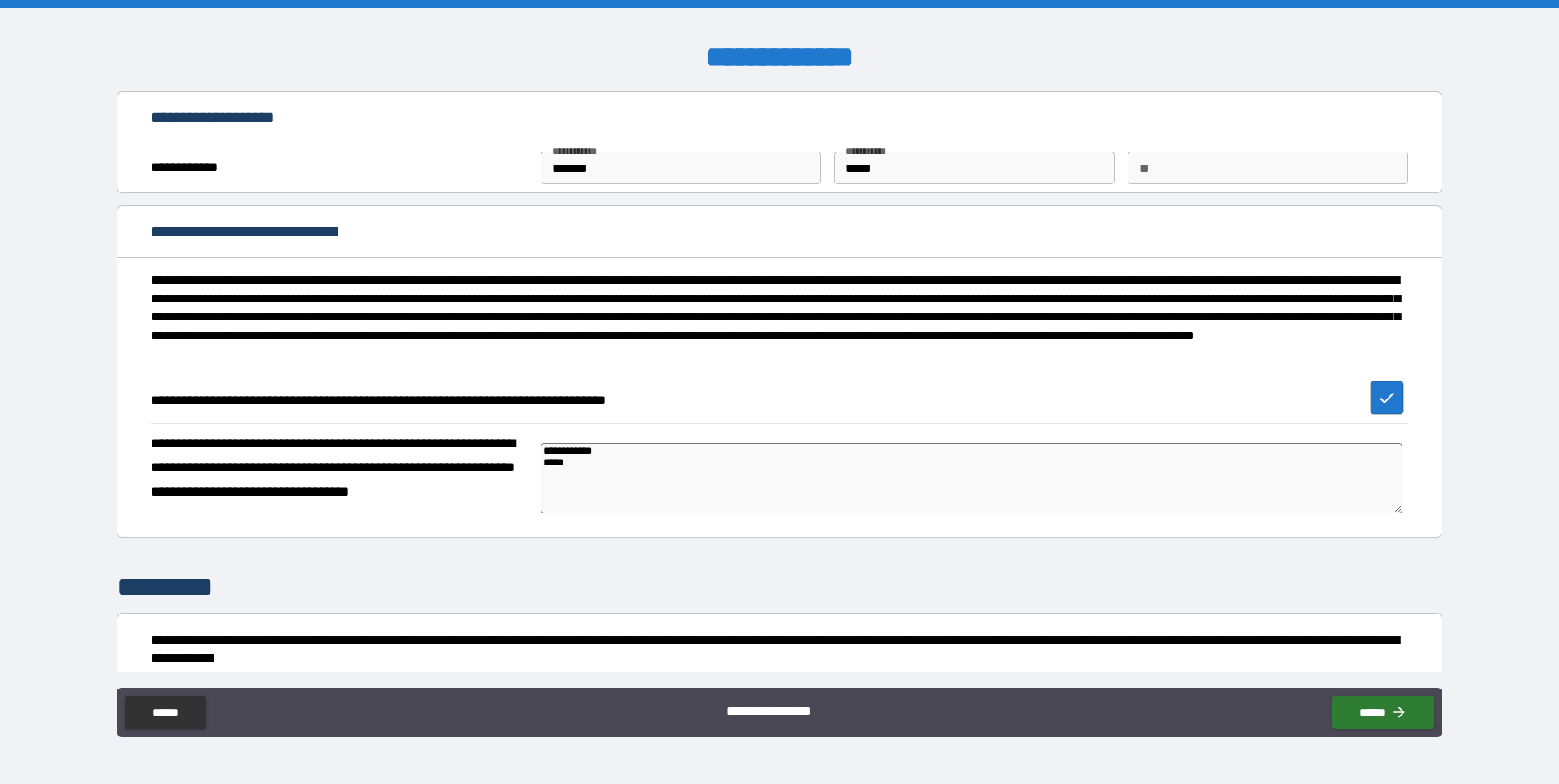 type on "*" 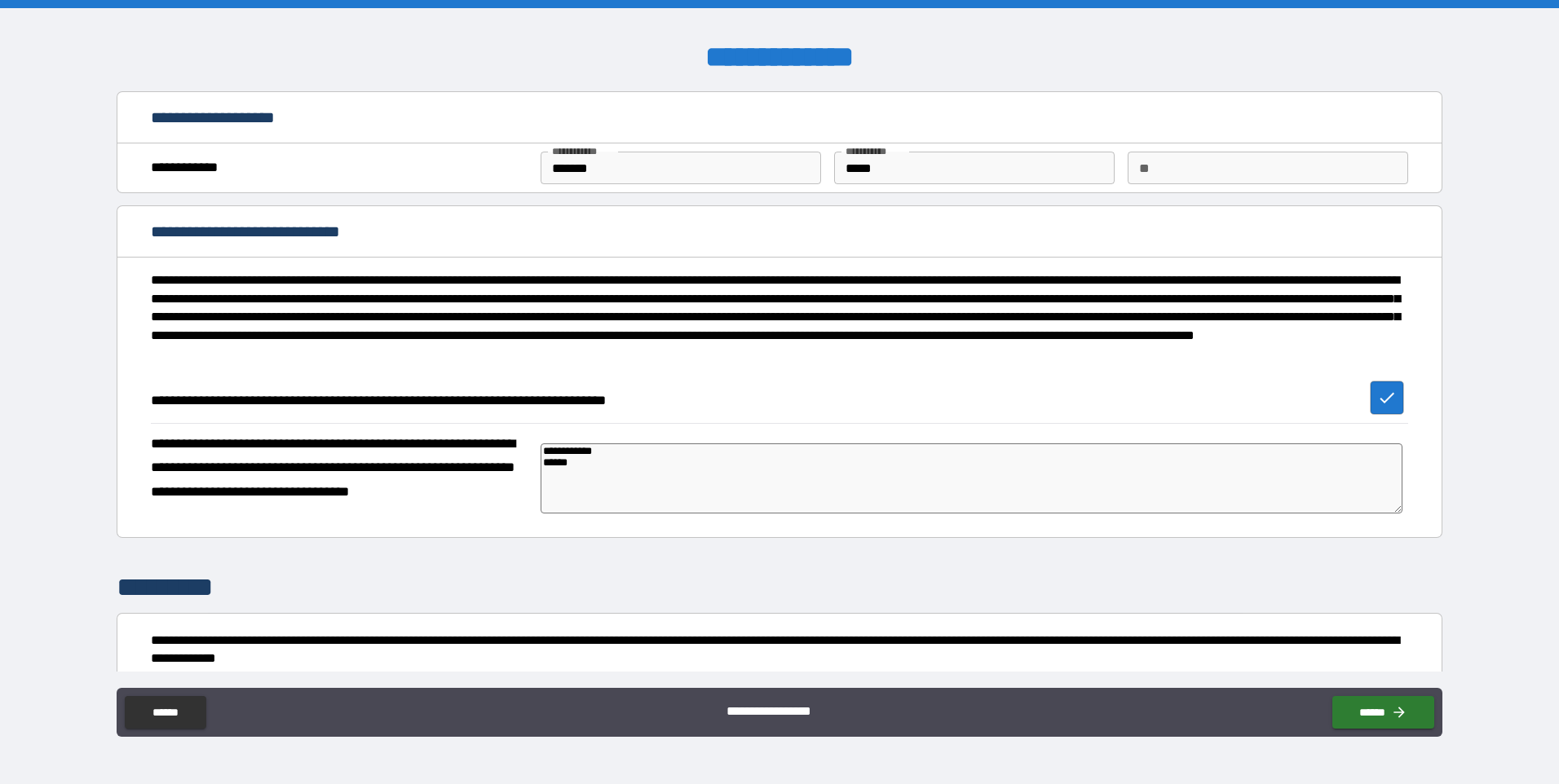 type on "**********" 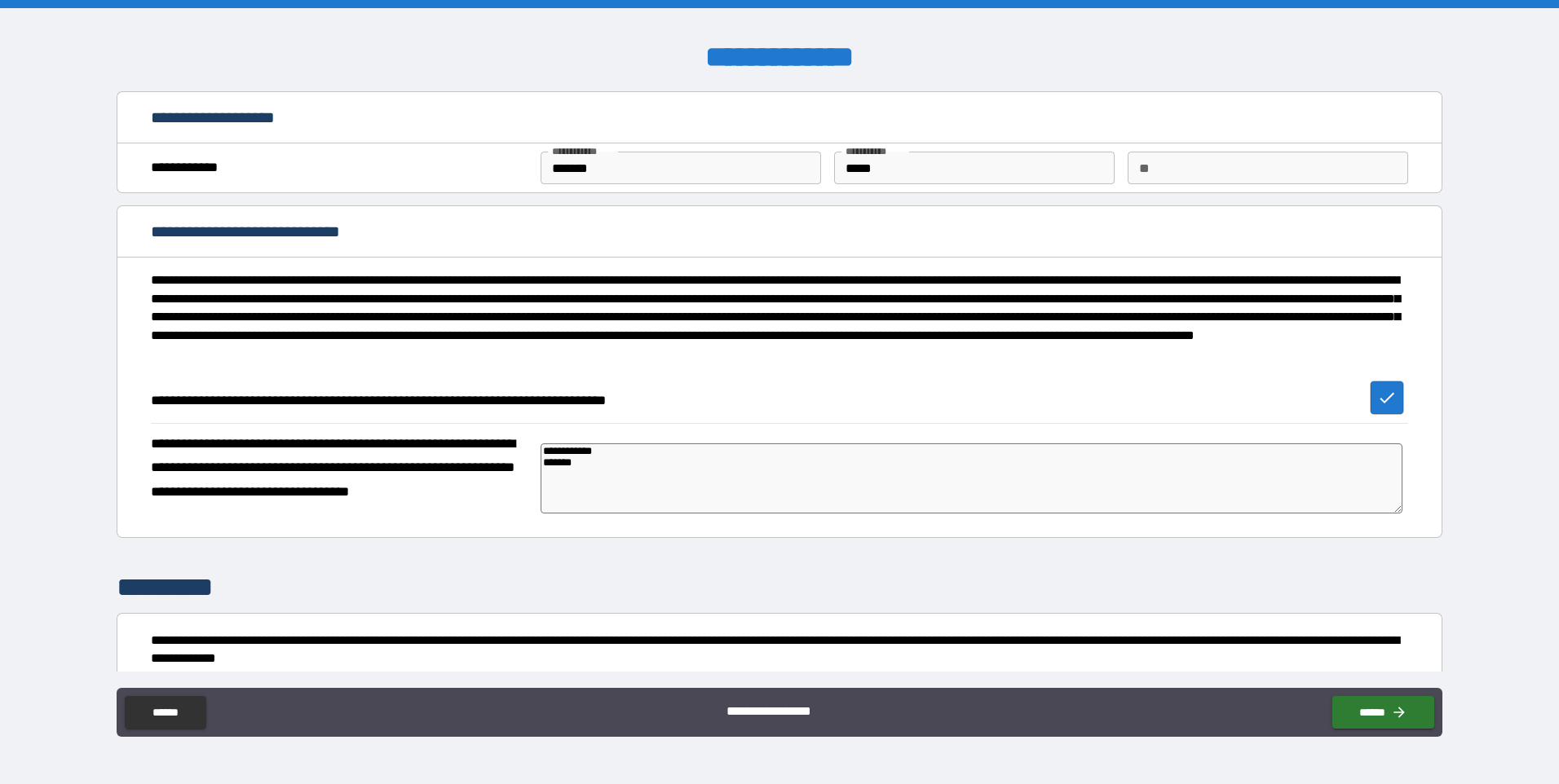 type on "*" 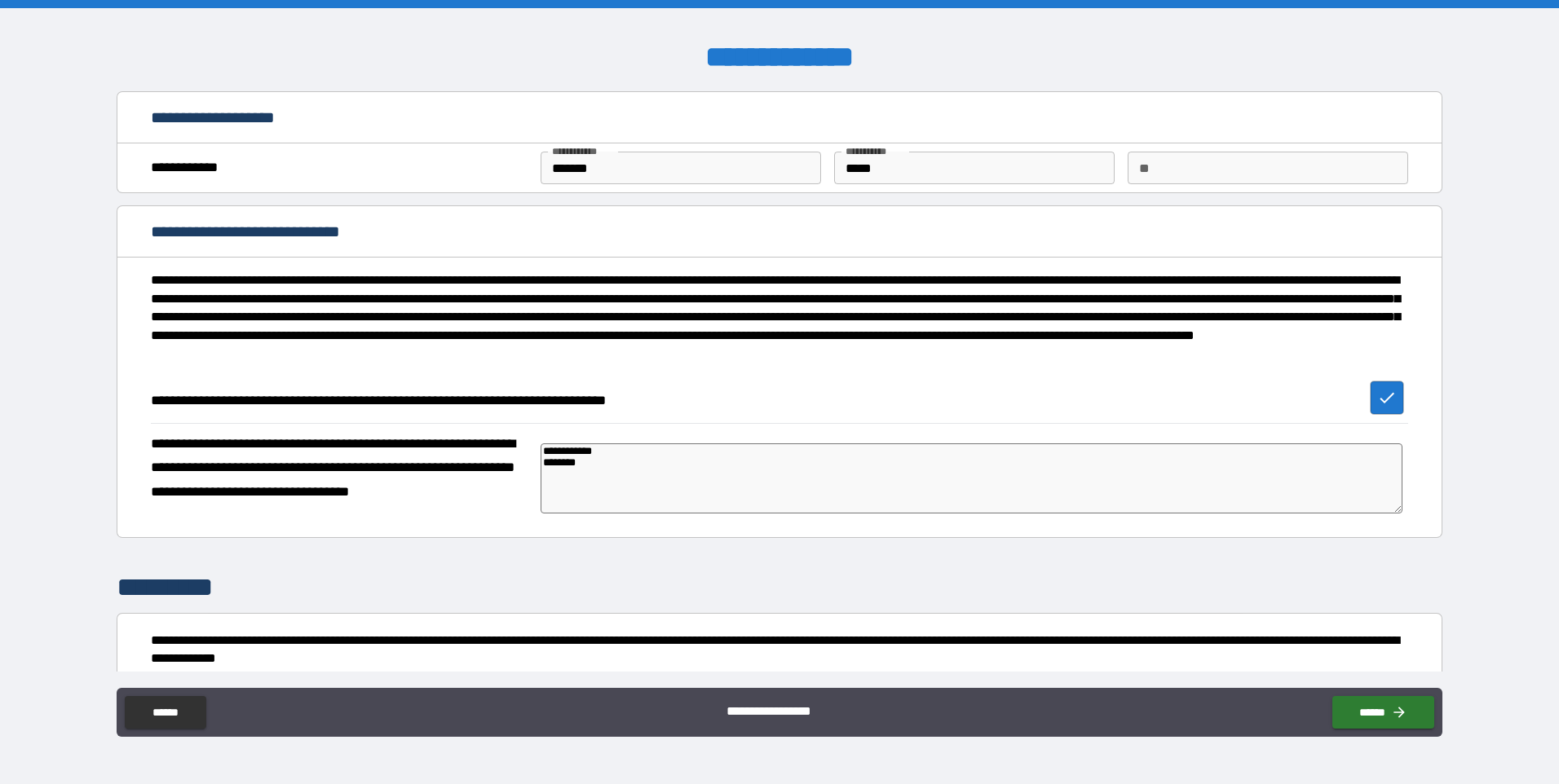 type on "*" 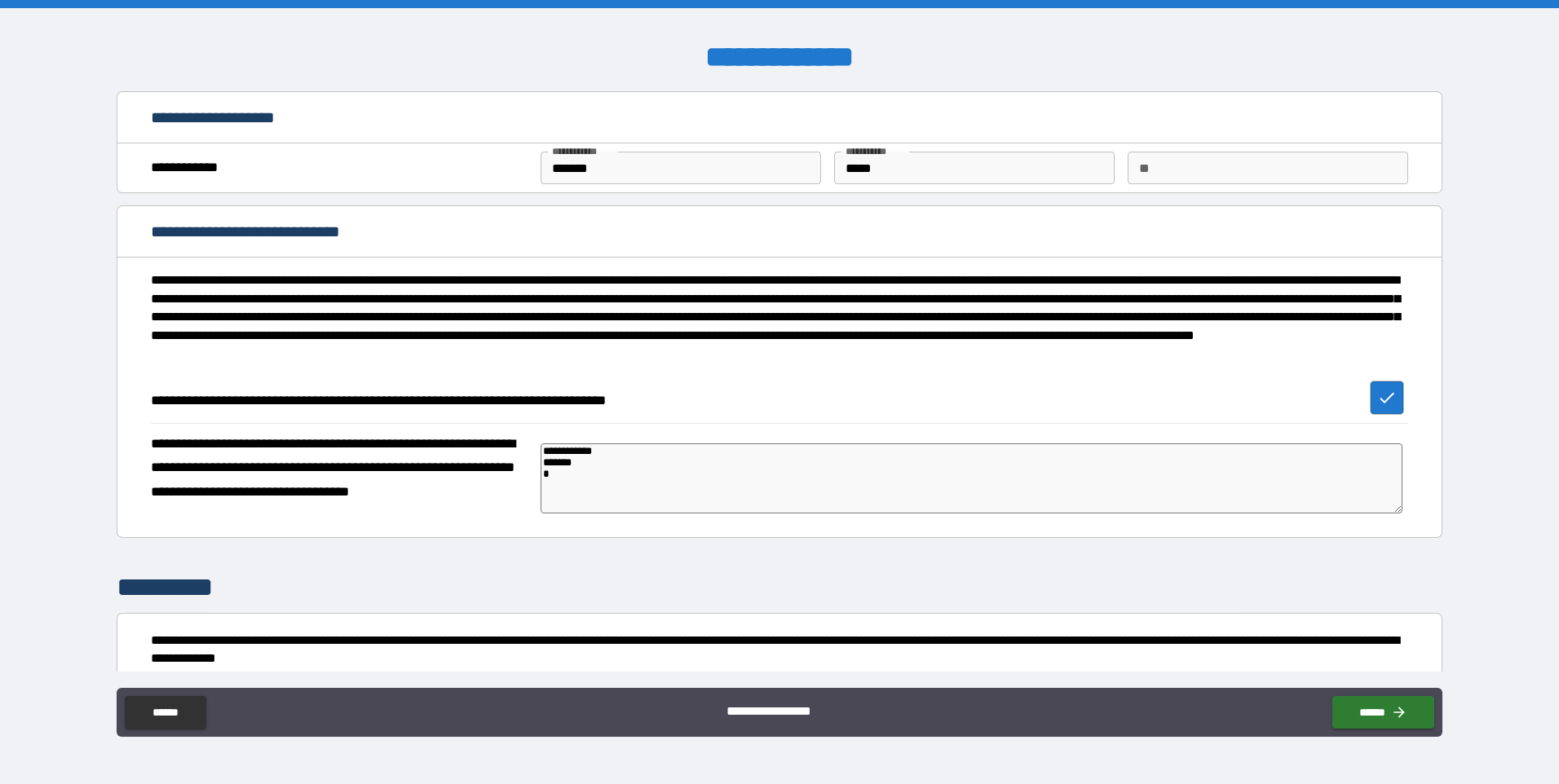 type on "[ADDRESS]
[ADDRESS]
[ADDRESS]" 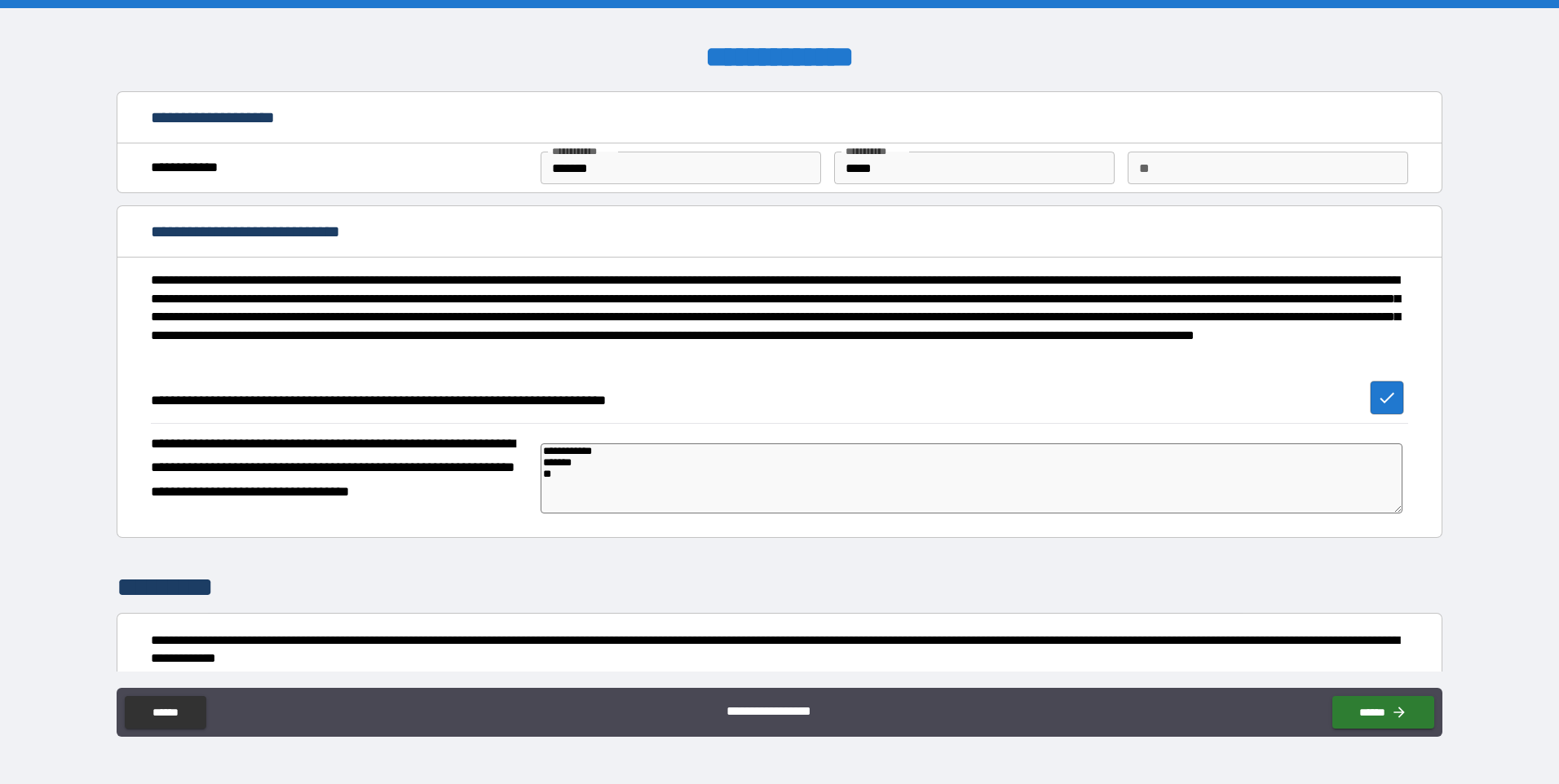 type on "[ADDRESS]
[ADDRESS]
[ADDRESS]" 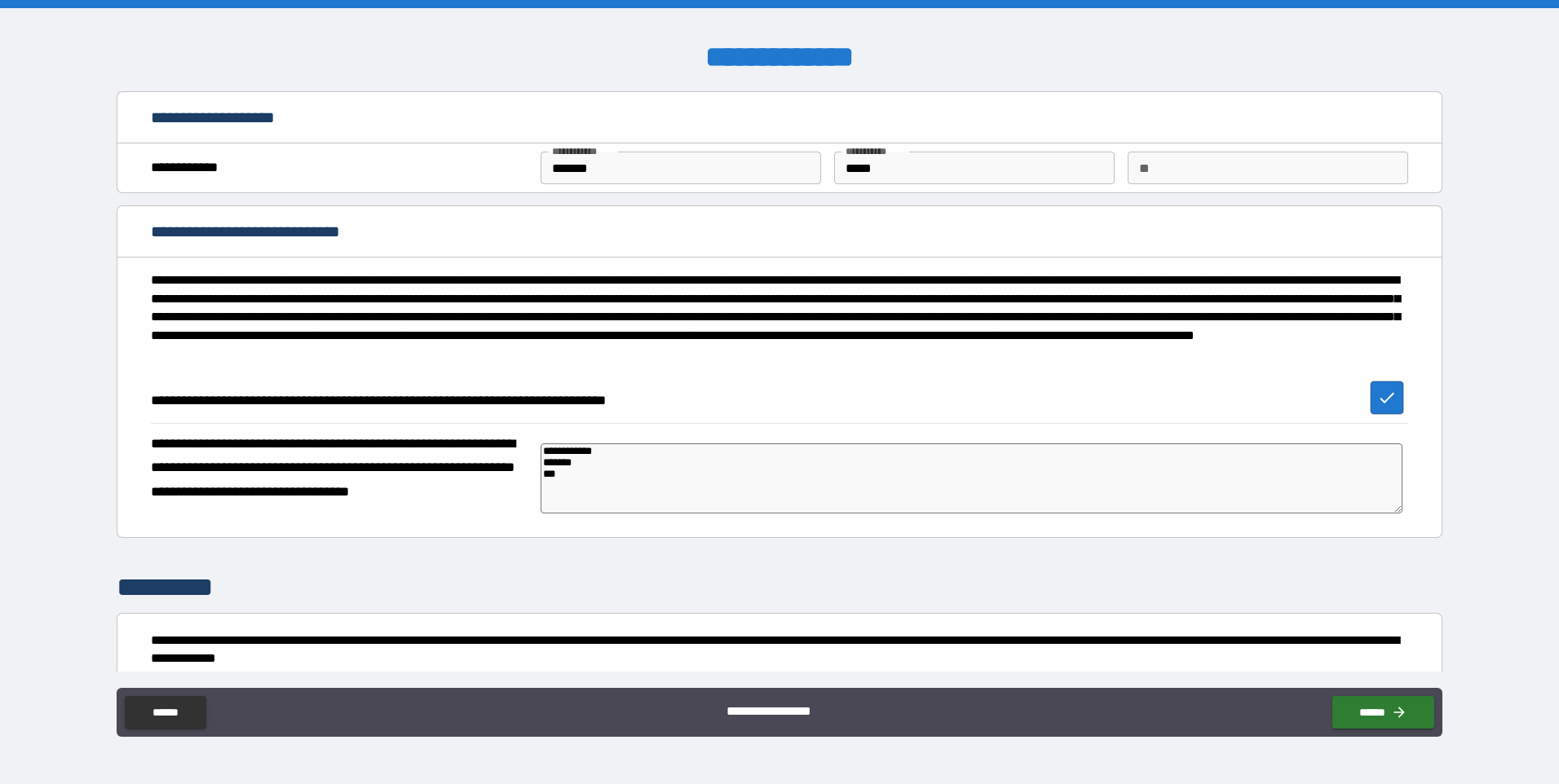 type on "*" 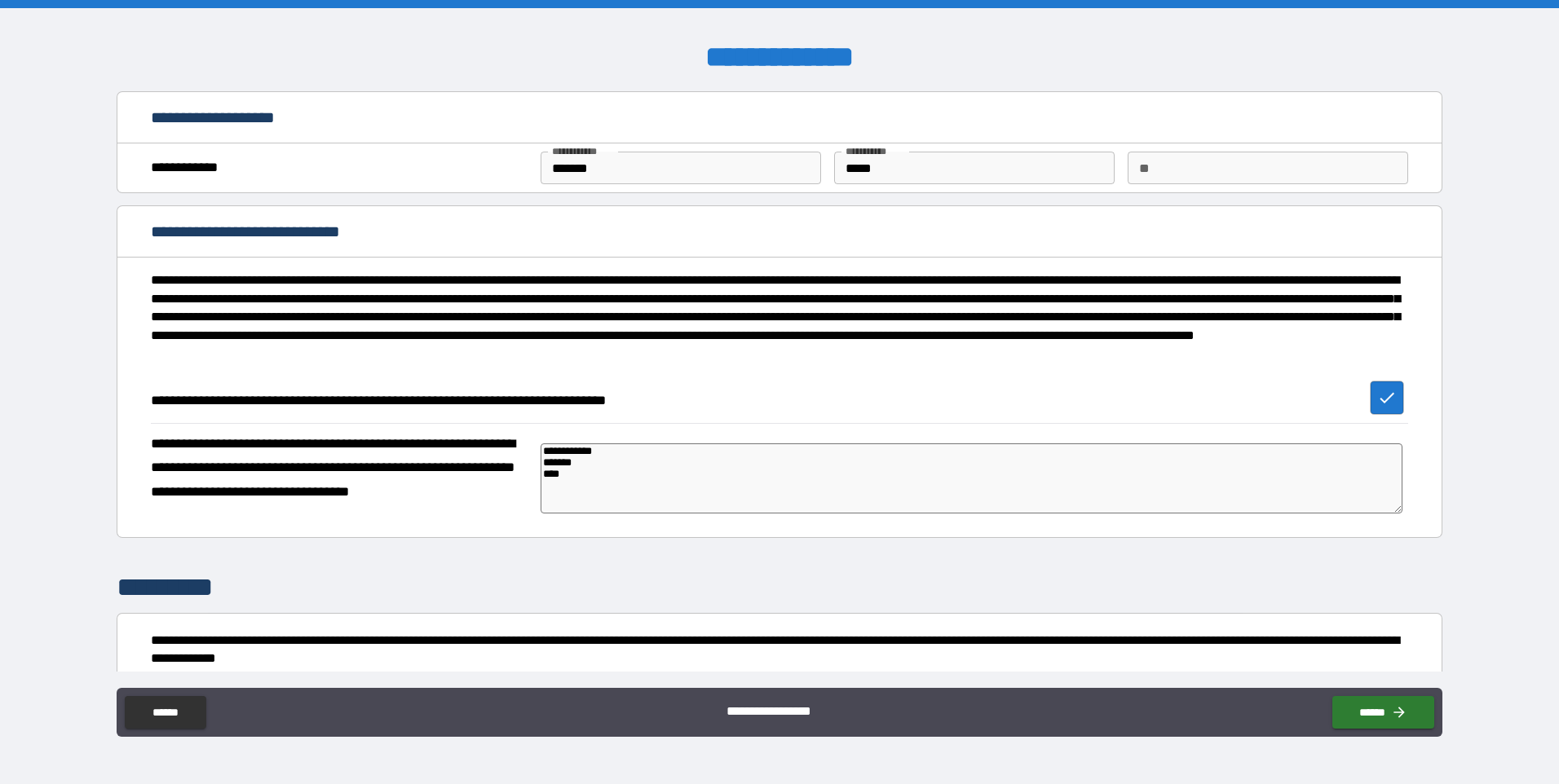 type on "*" 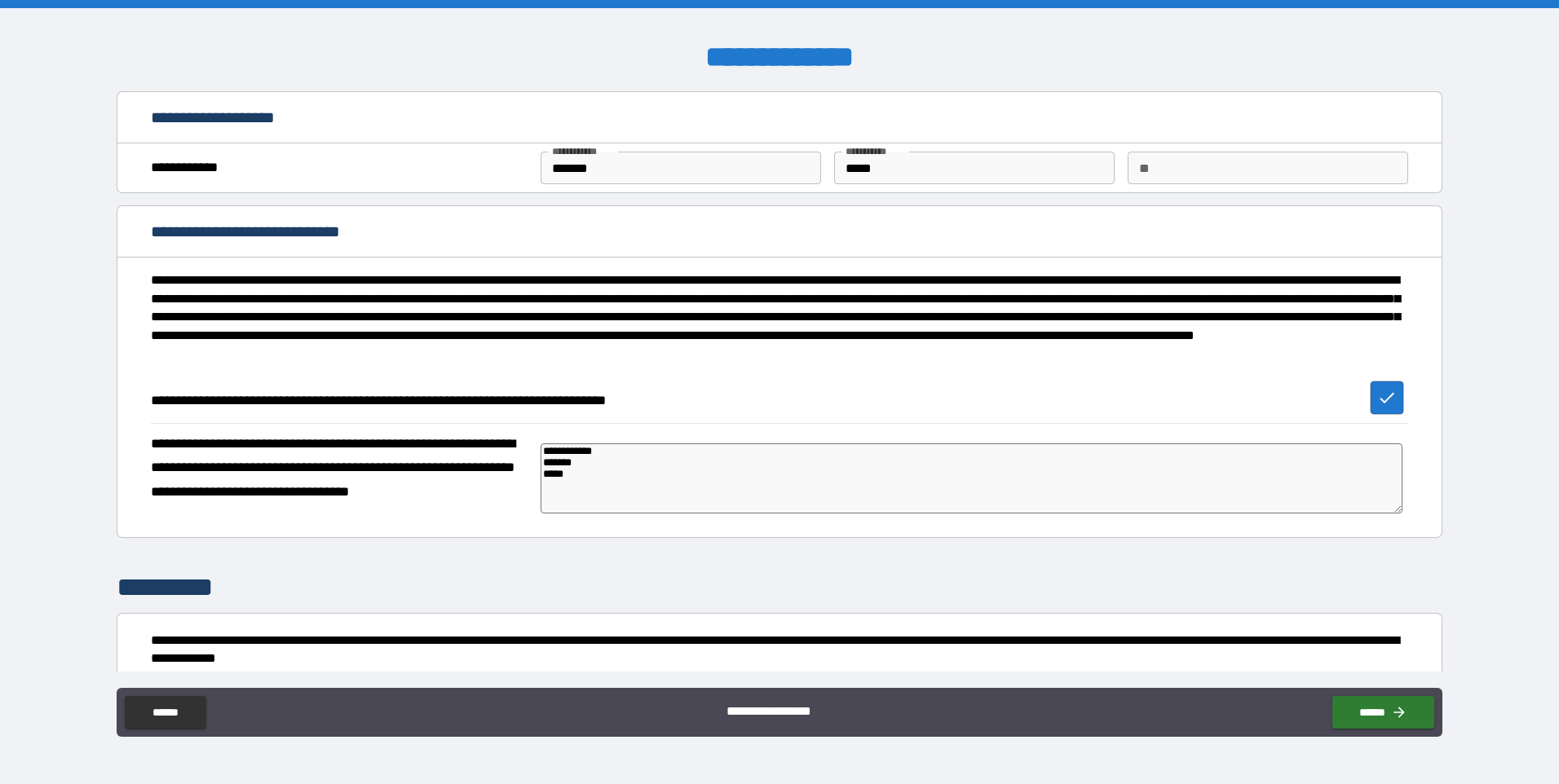 type on "*" 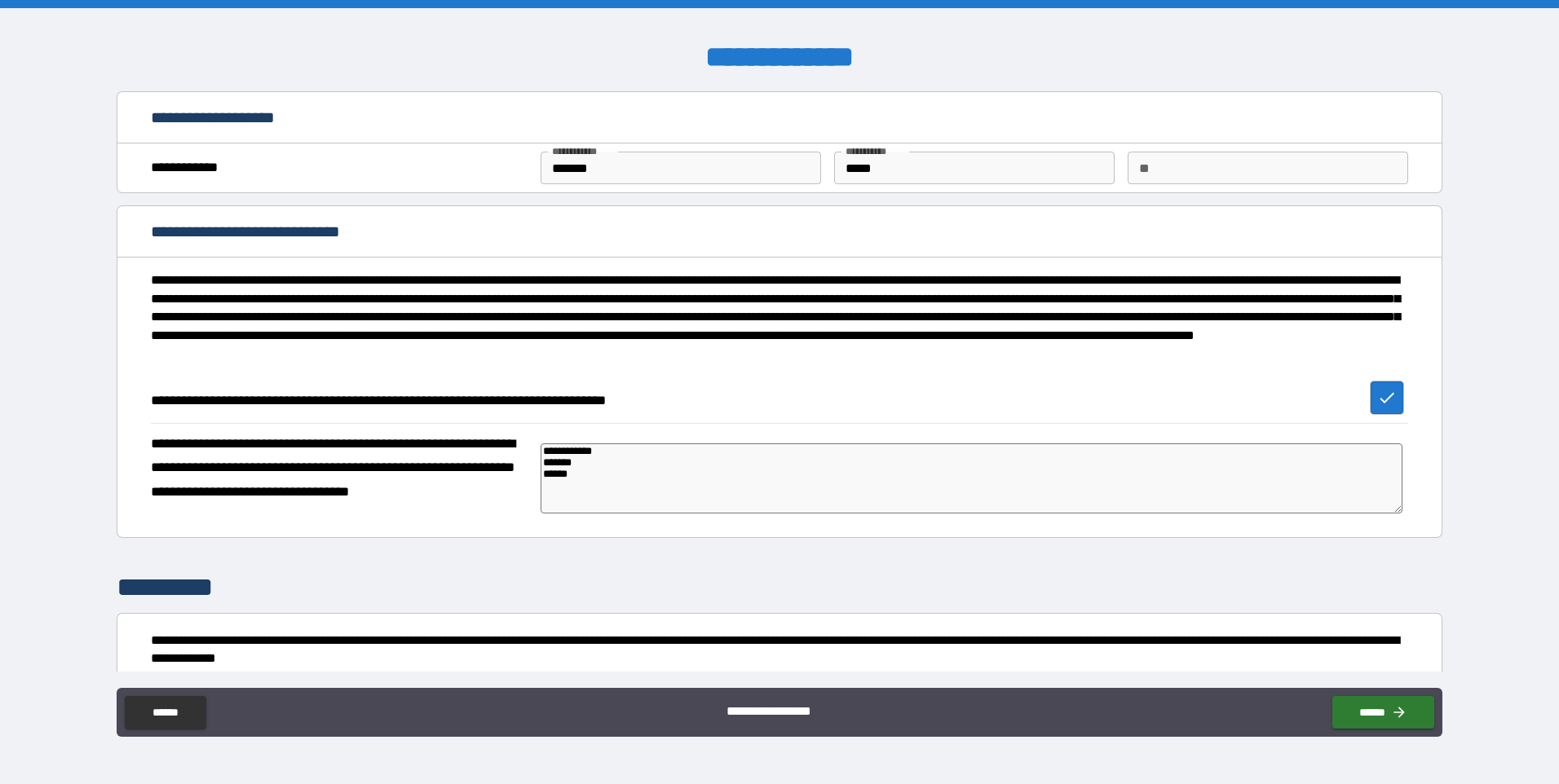 type on "*" 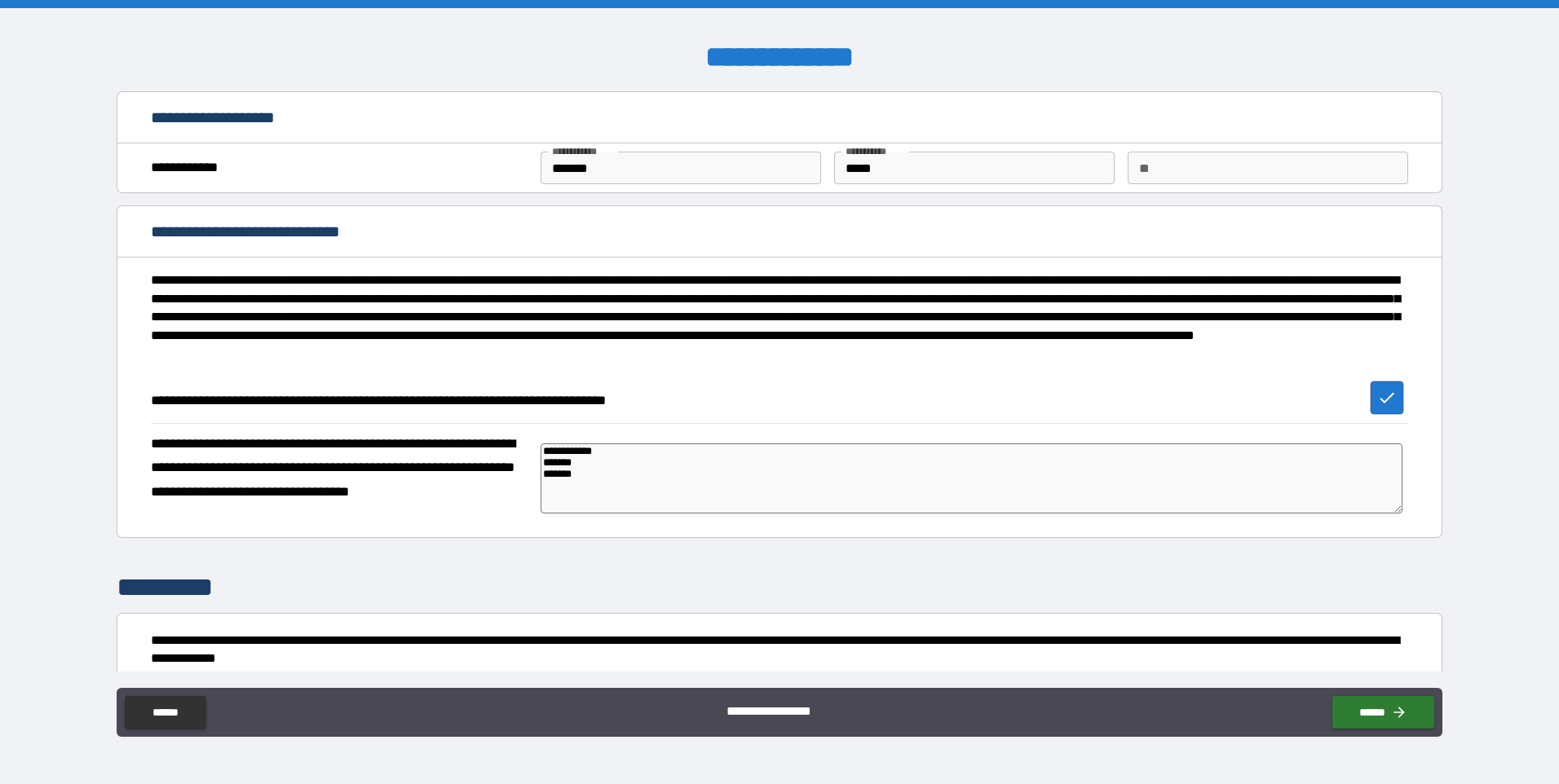 type on "*" 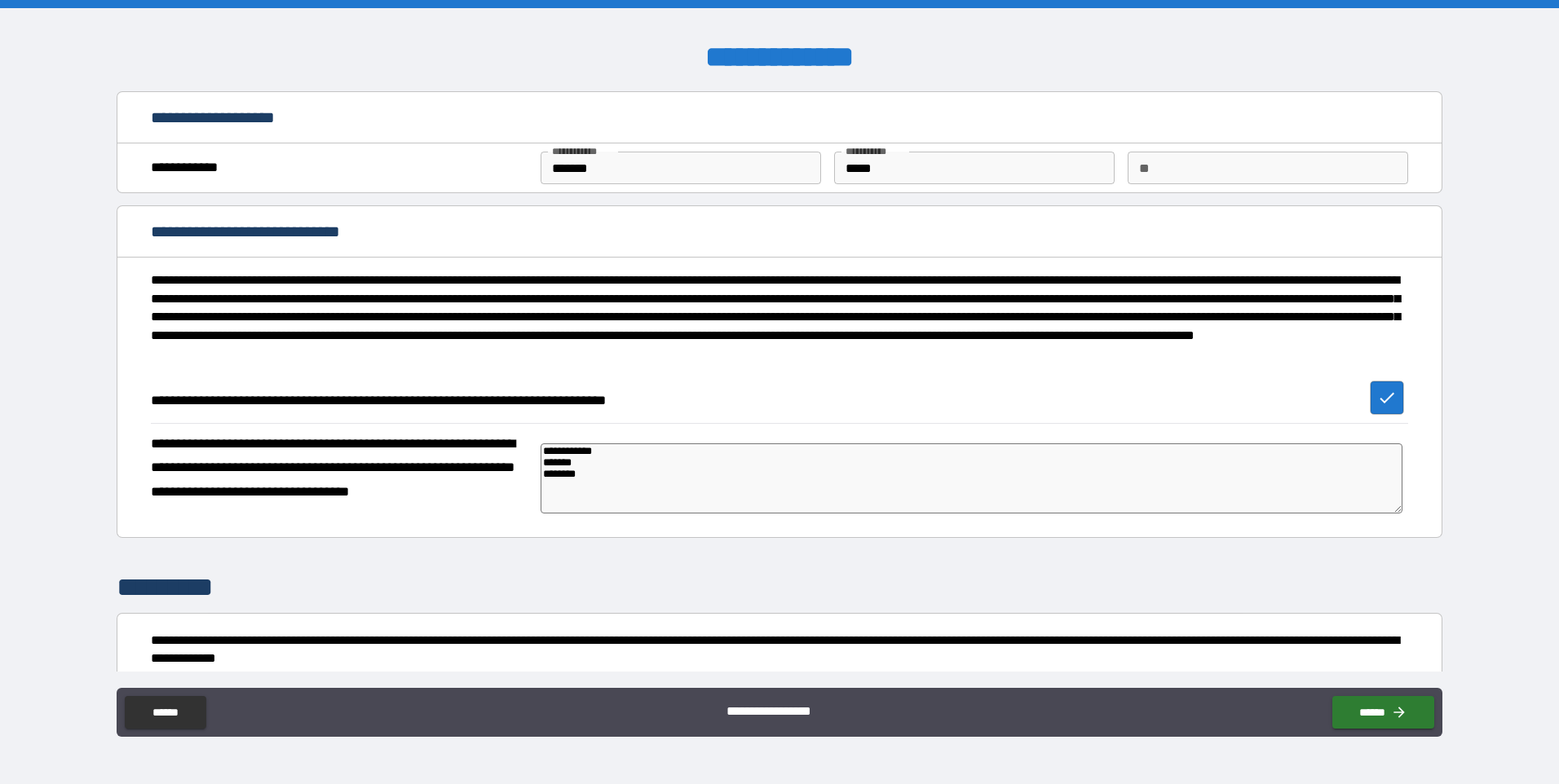 type on "*" 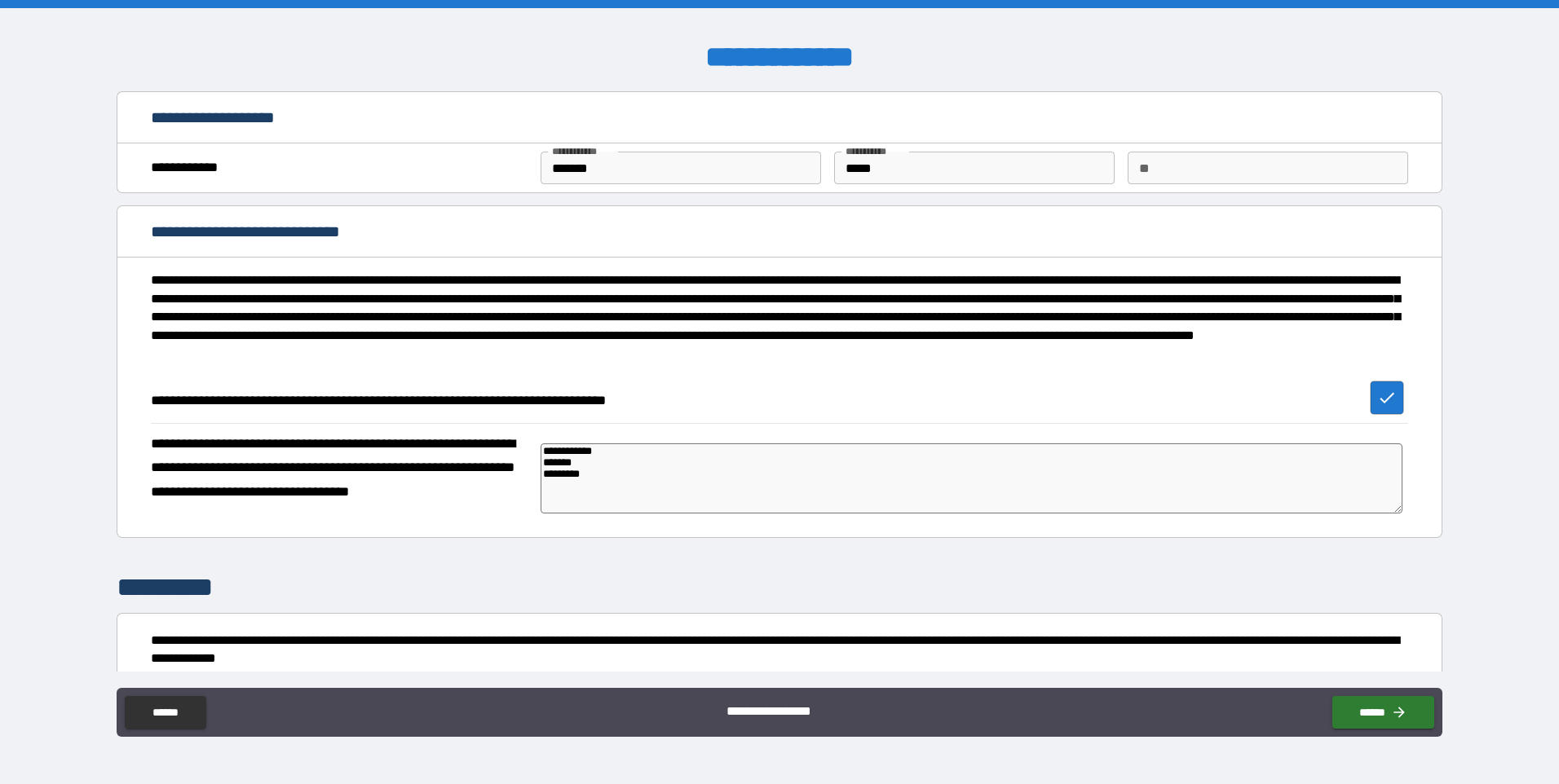 type on "*" 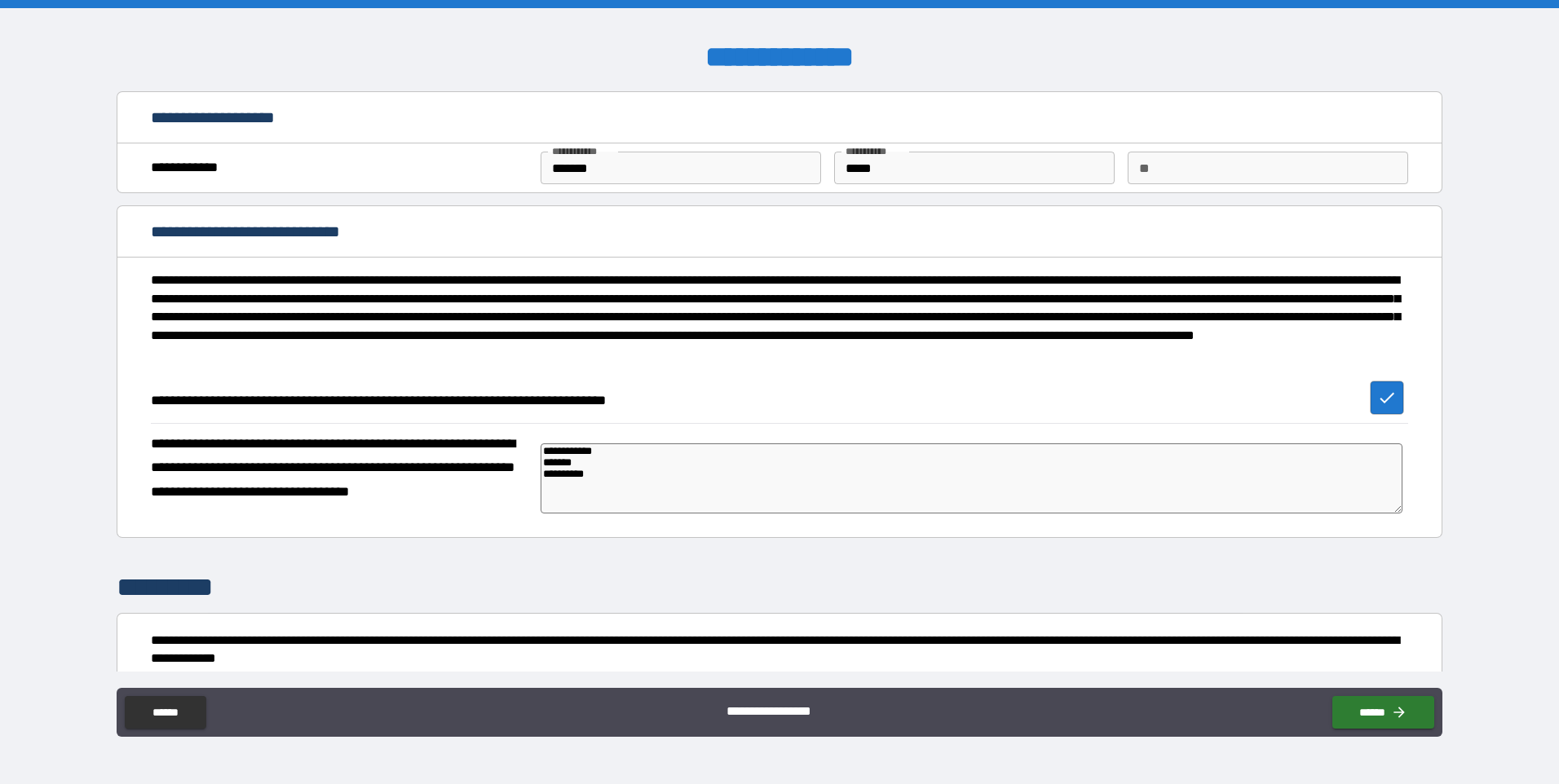 type on "*" 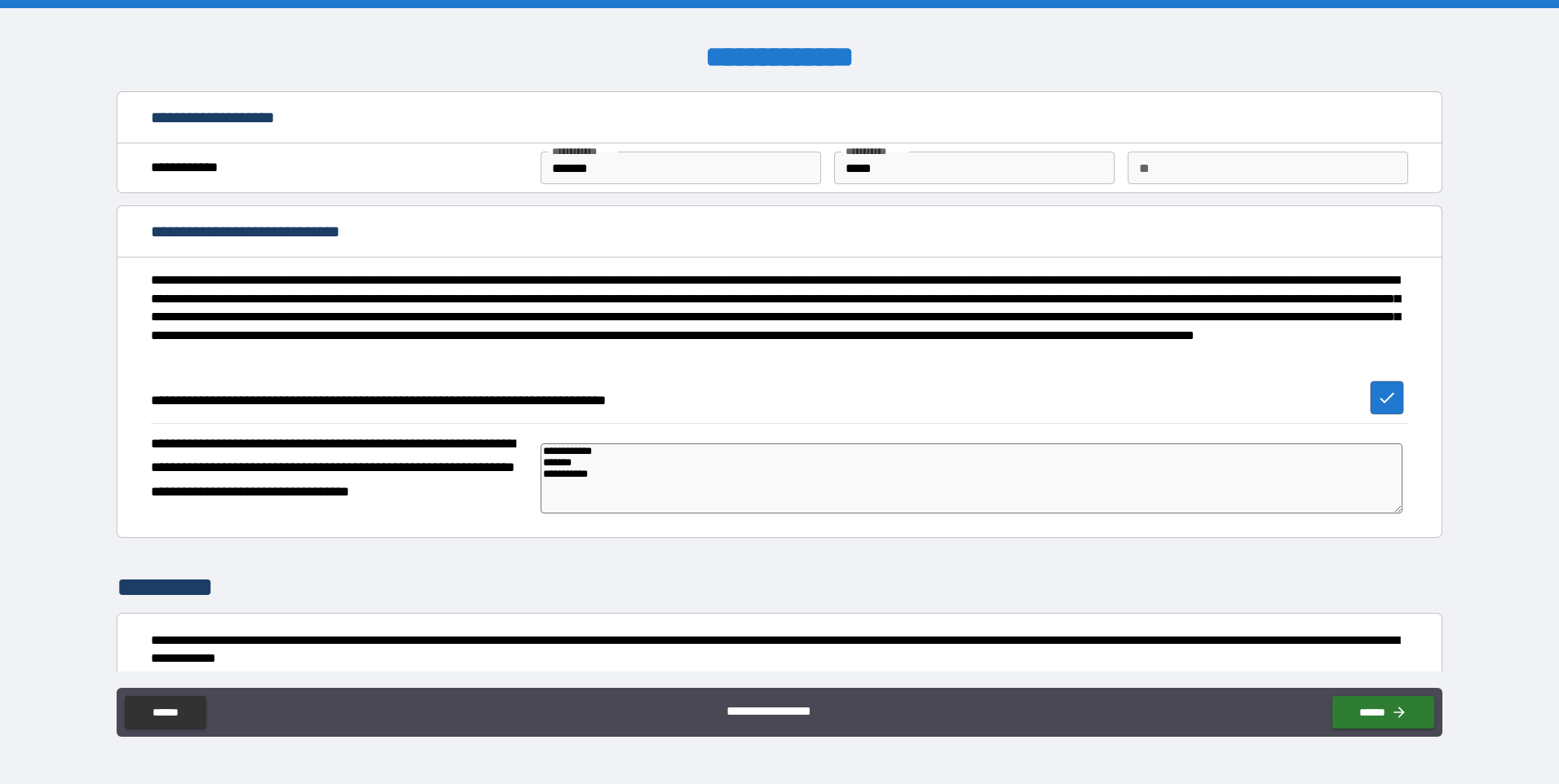 type on "*" 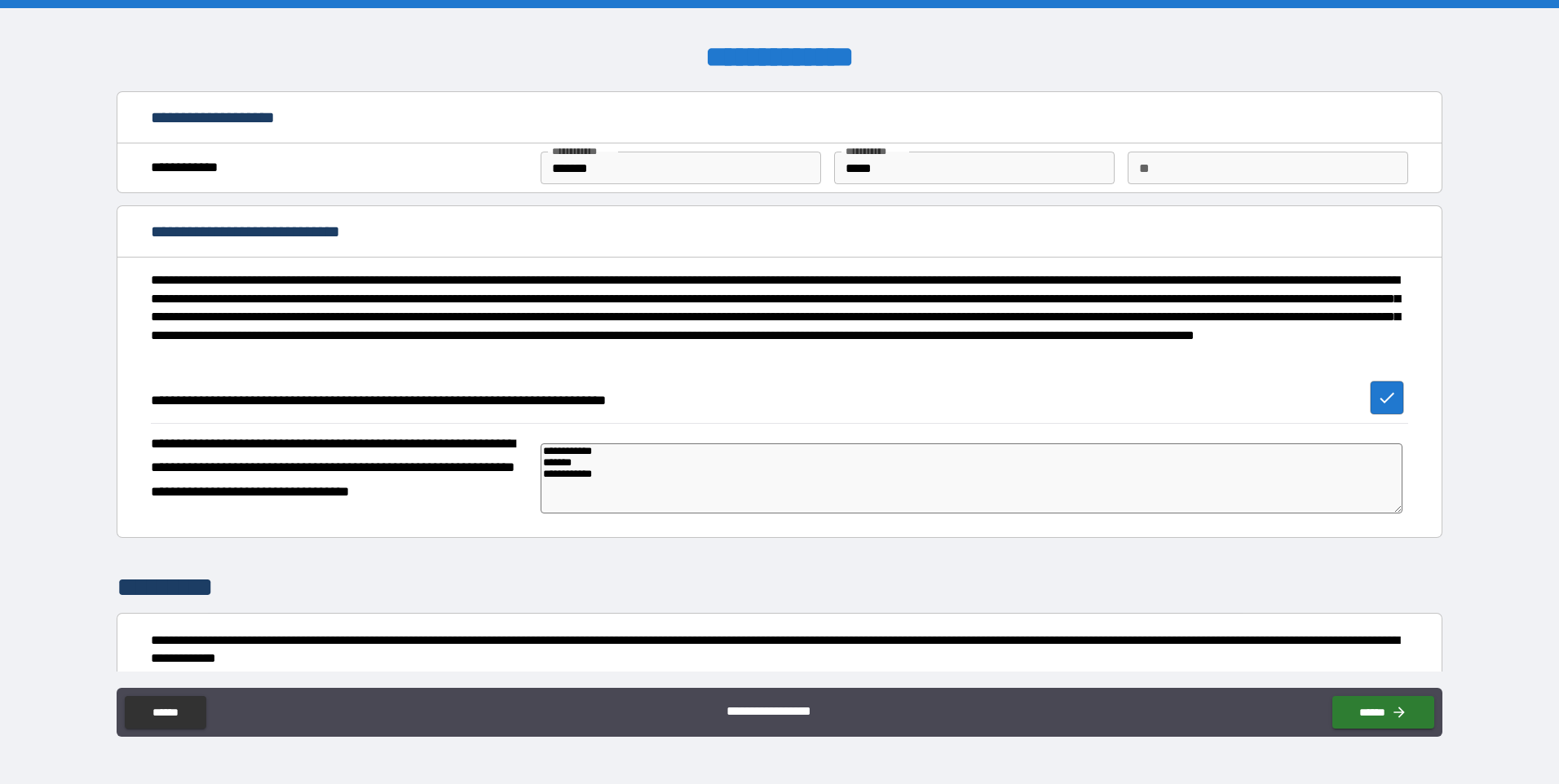 type on "*" 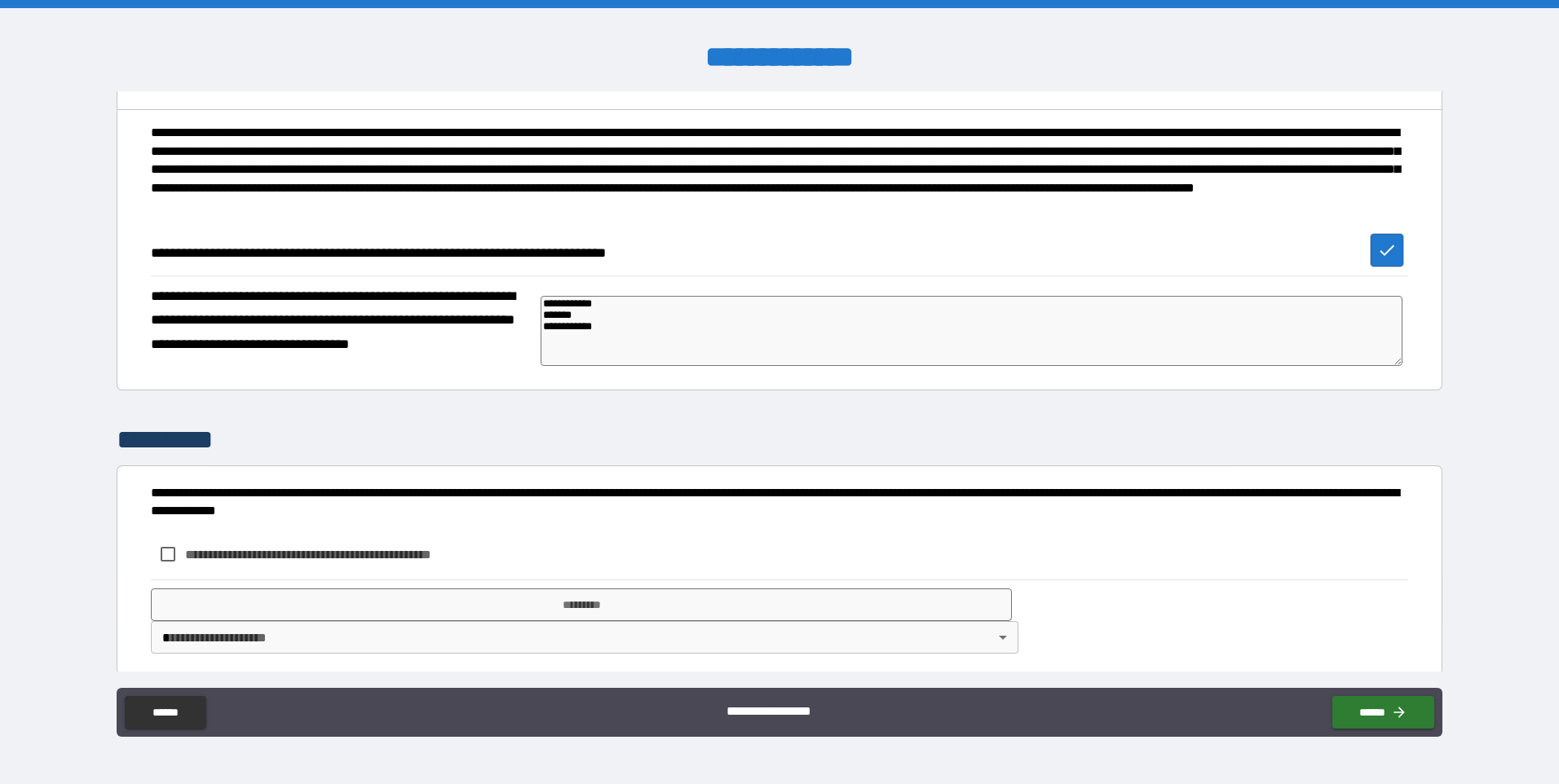 scroll, scrollTop: 155, scrollLeft: 0, axis: vertical 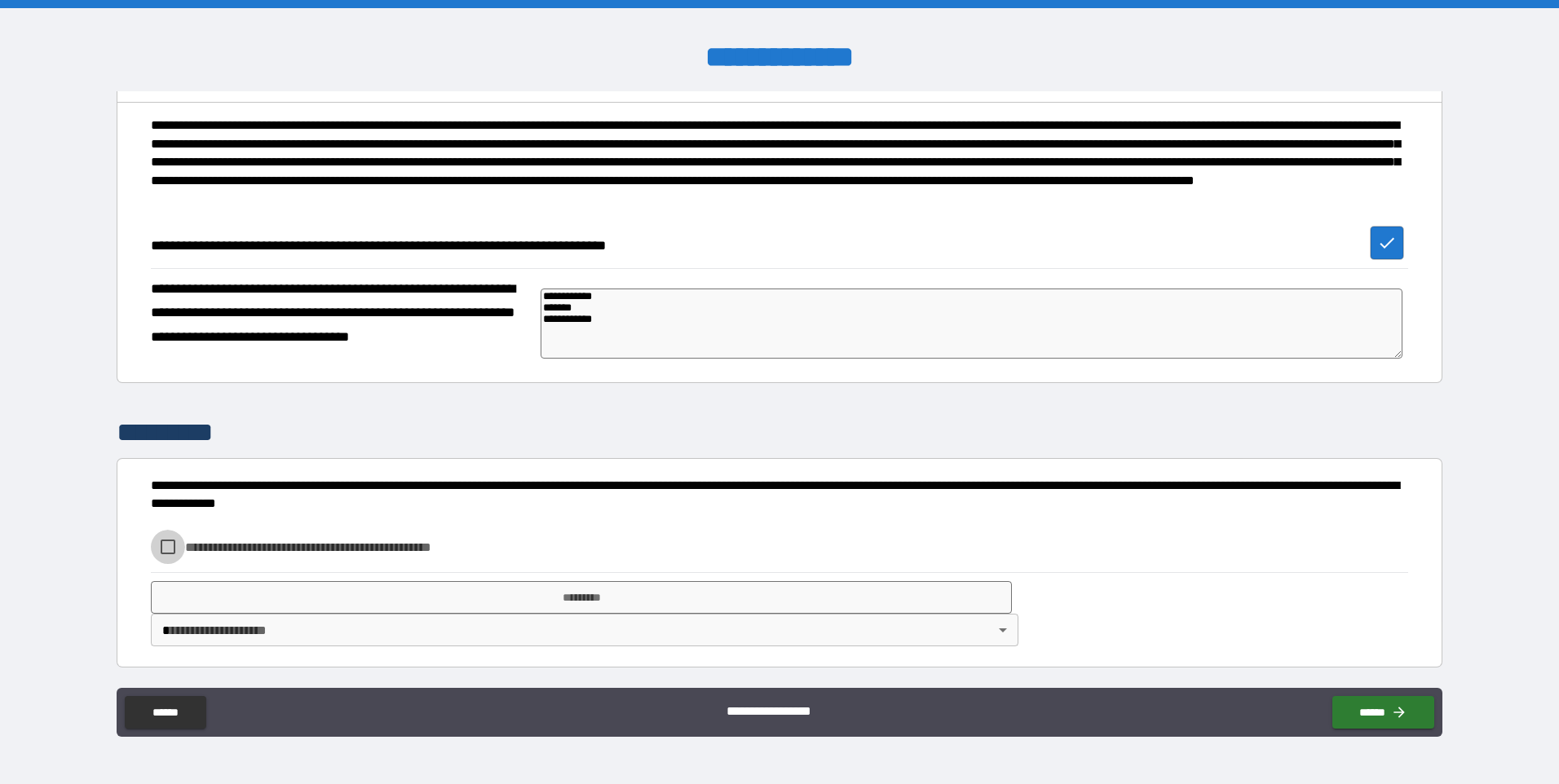 type on "*" 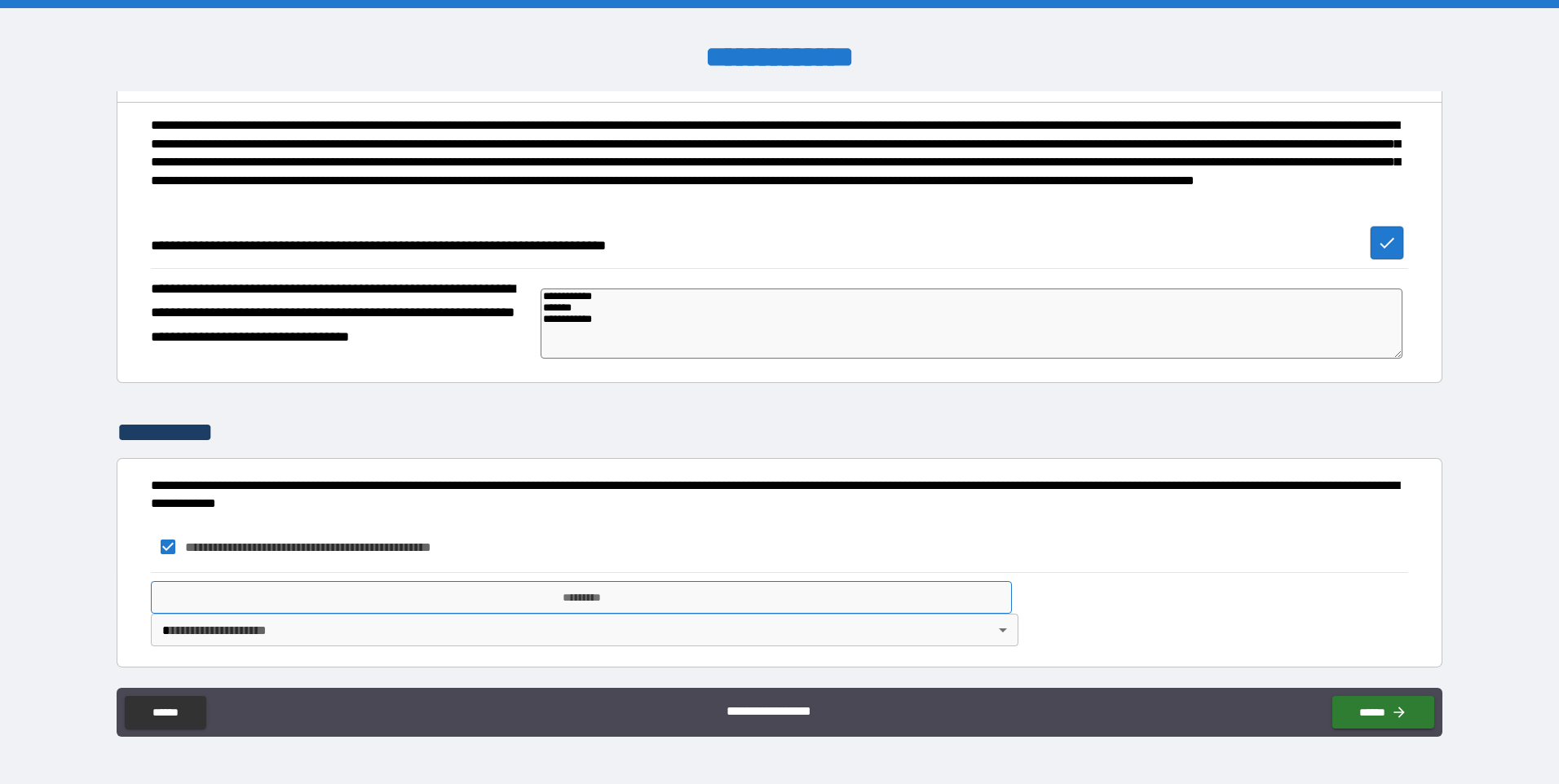 click on "*********" at bounding box center (581, 597) 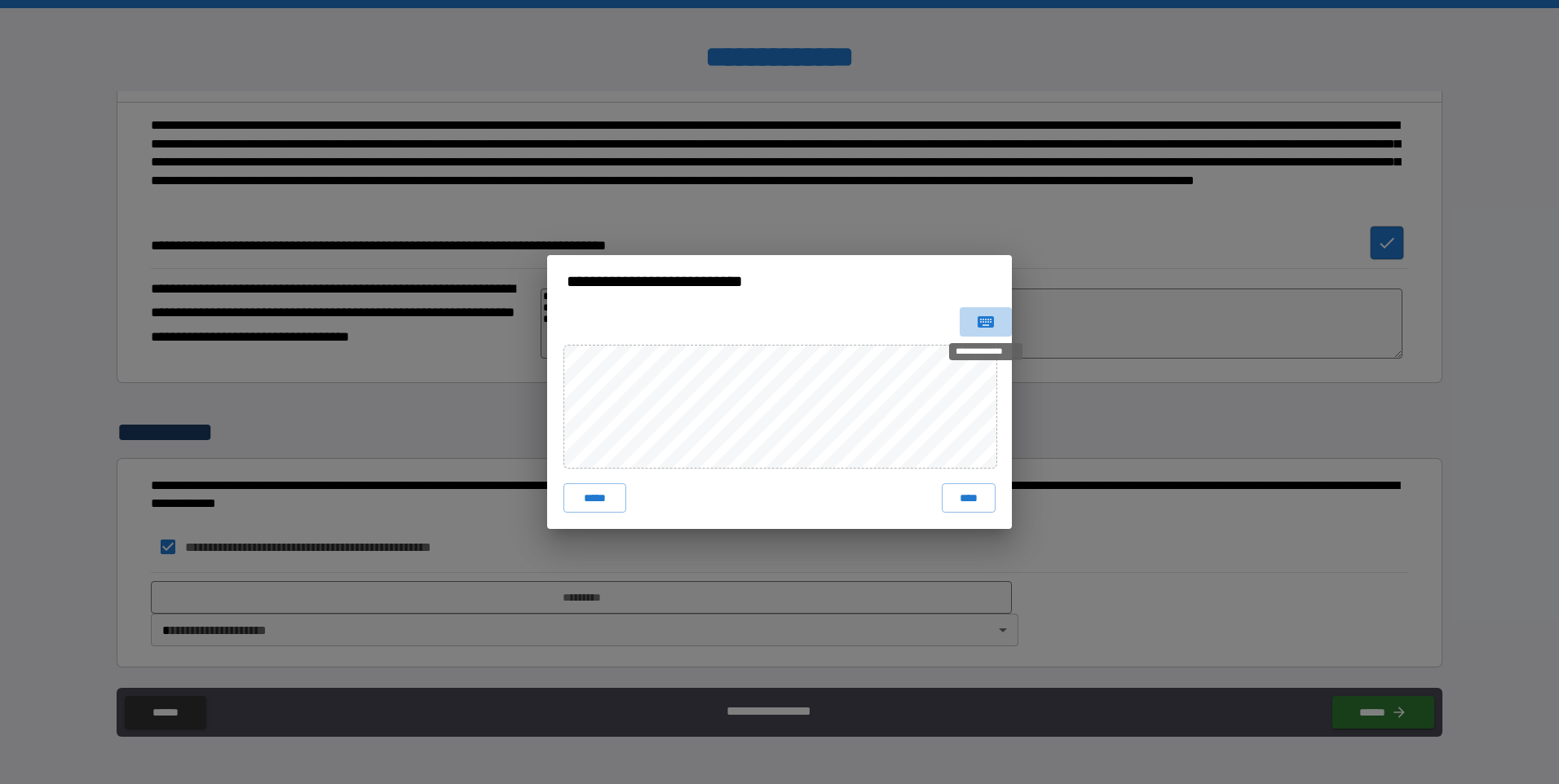 click 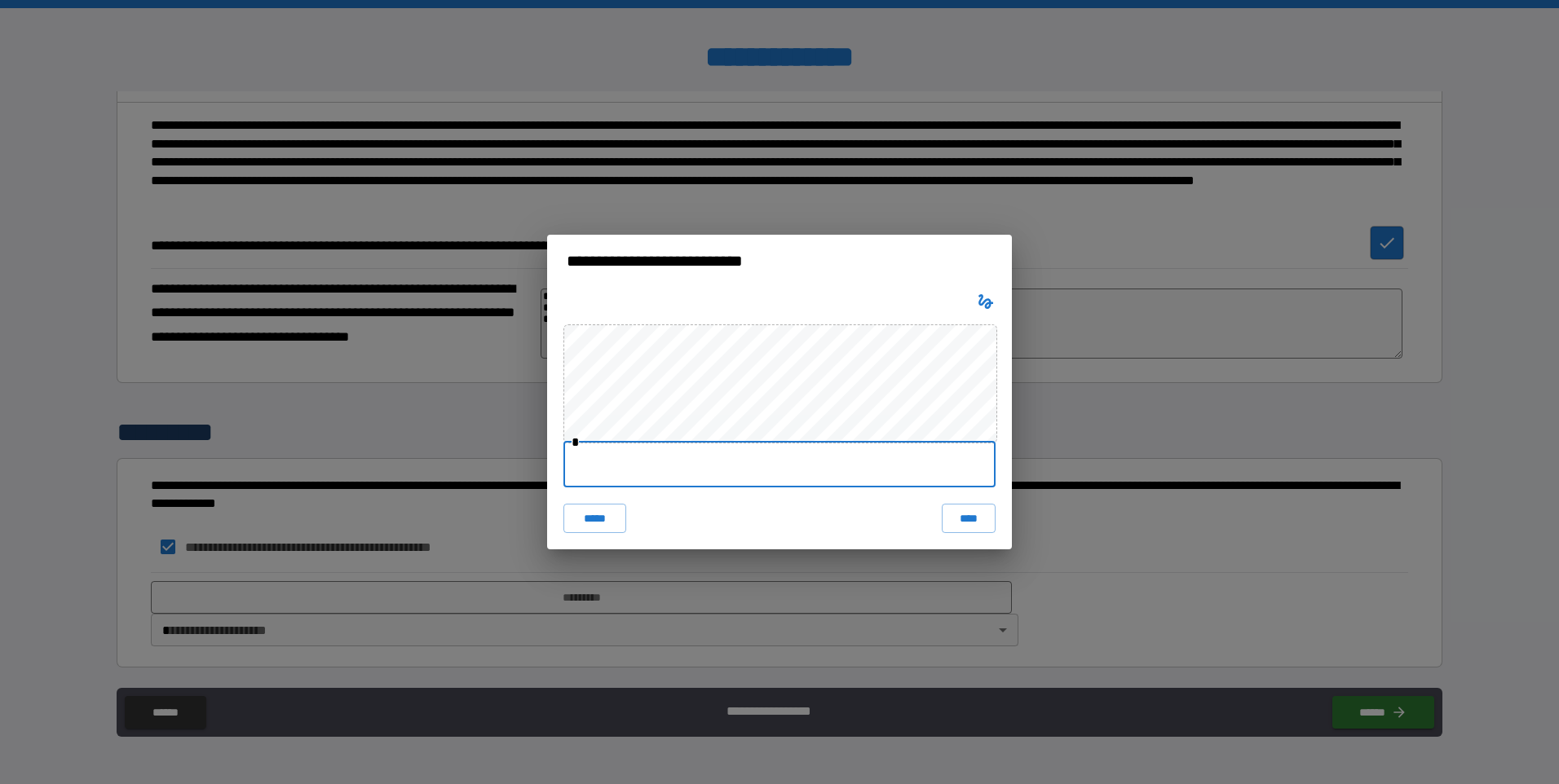 click at bounding box center [780, 465] 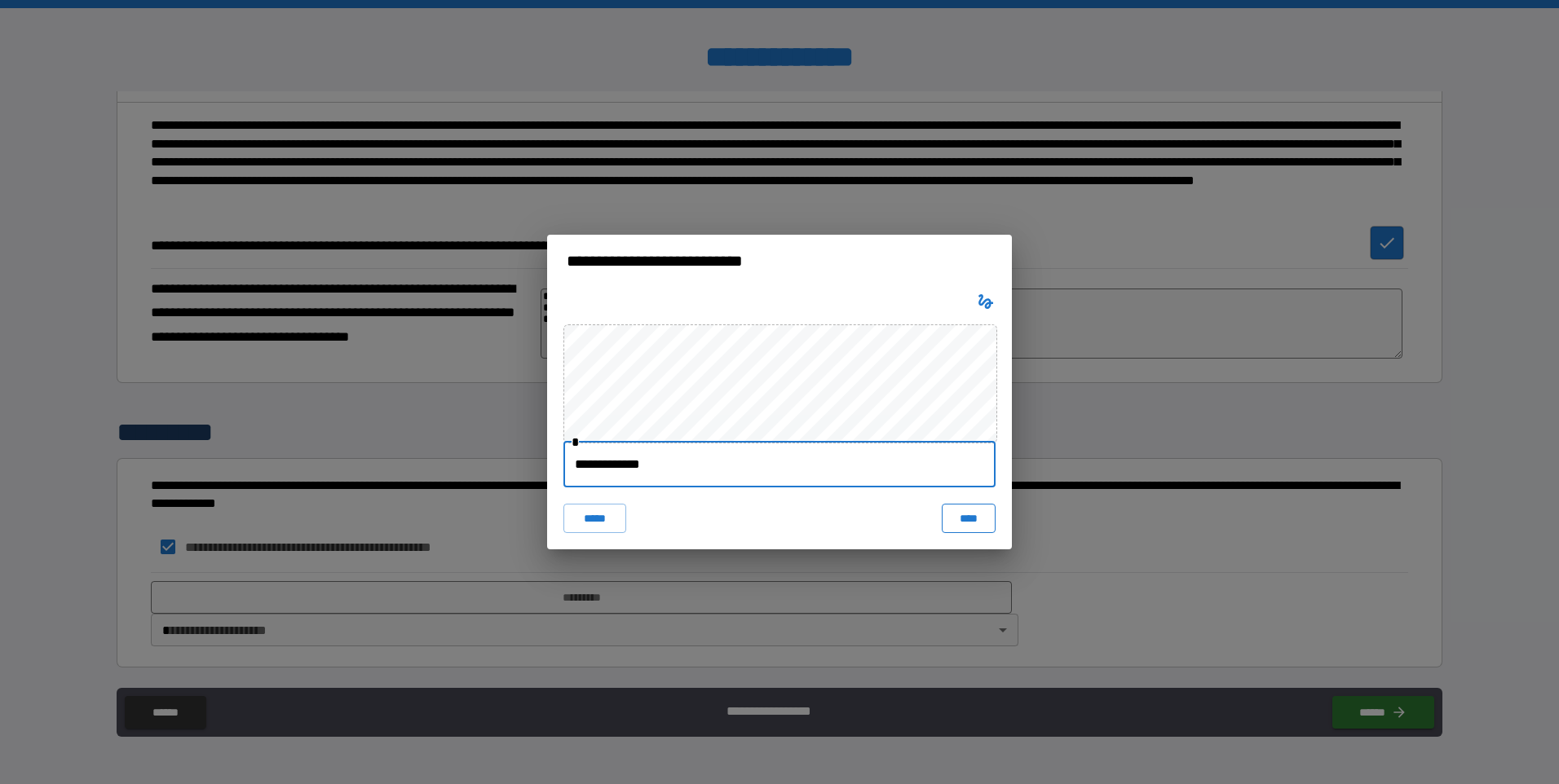 type on "**********" 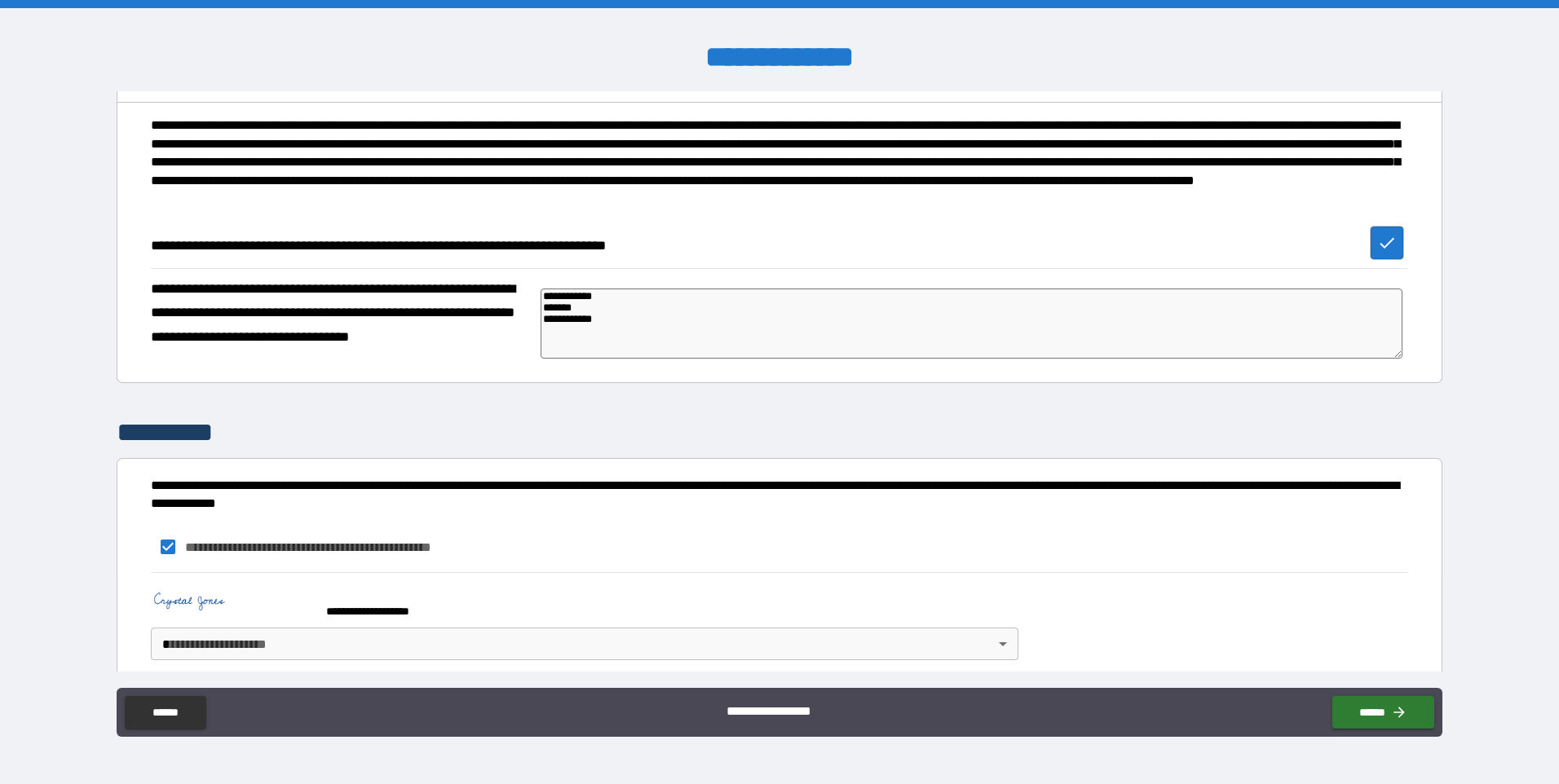 click on "**********" at bounding box center [780, 392] 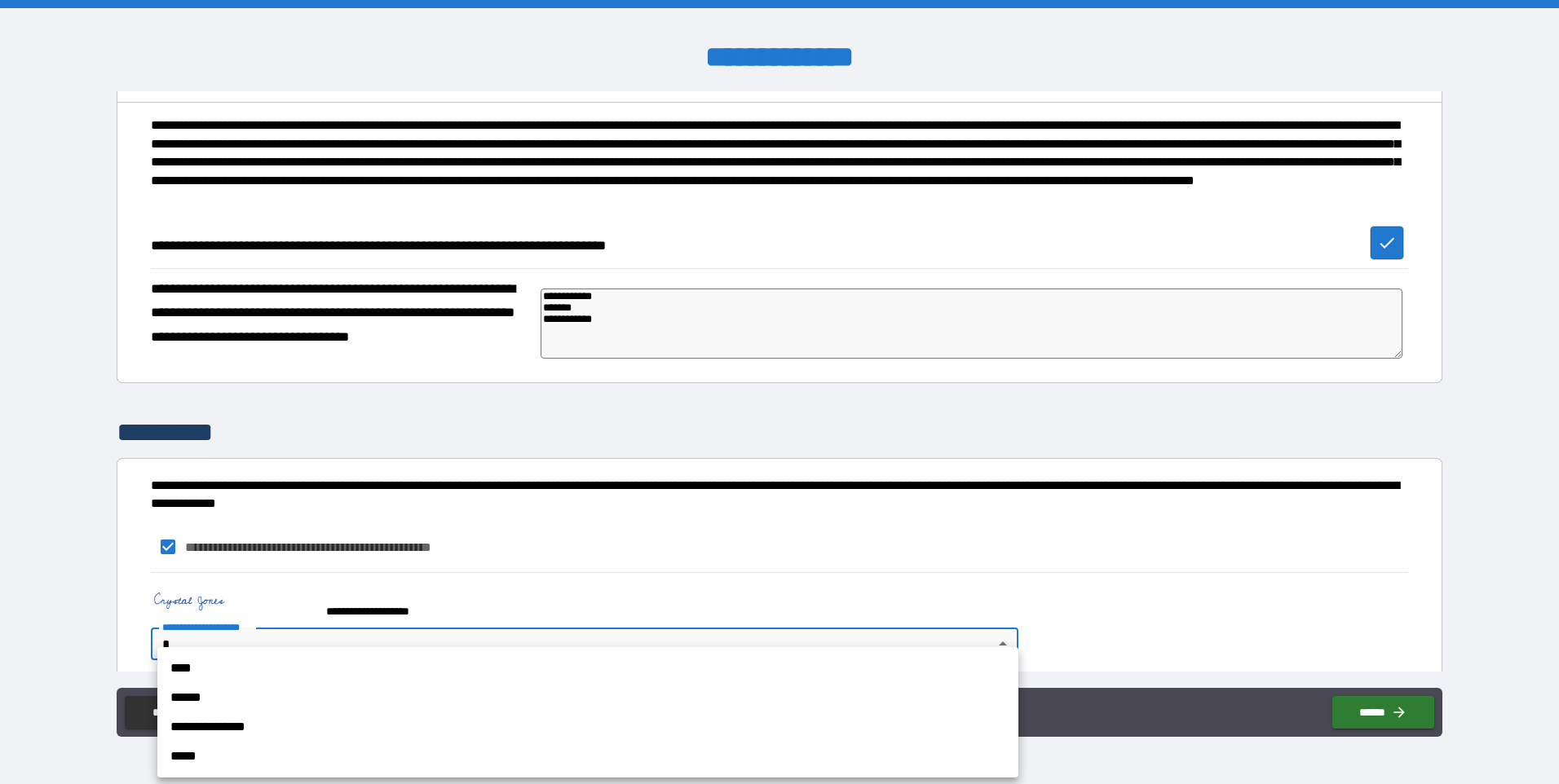 click on "****" at bounding box center [588, 668] 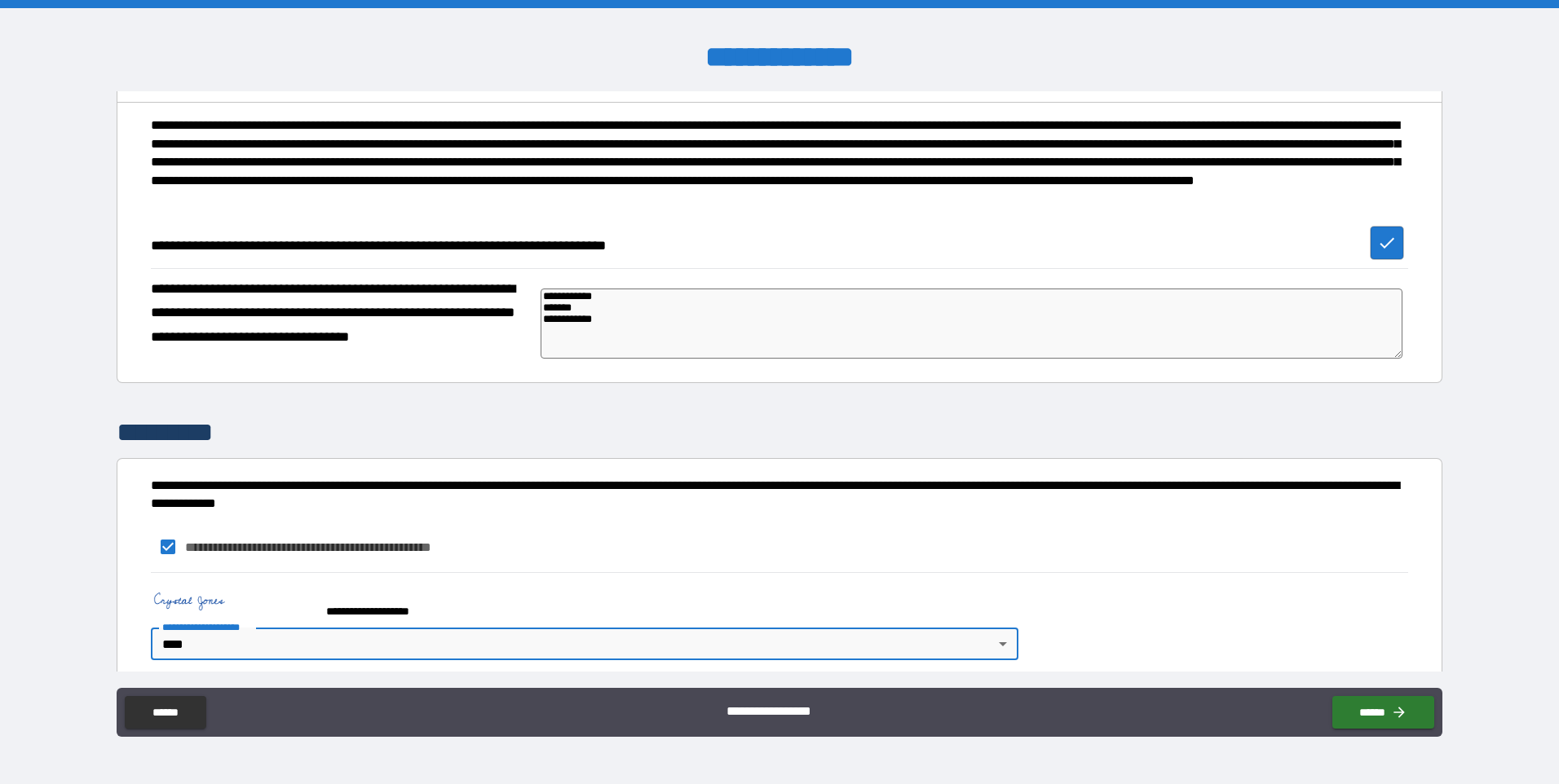 type on "*" 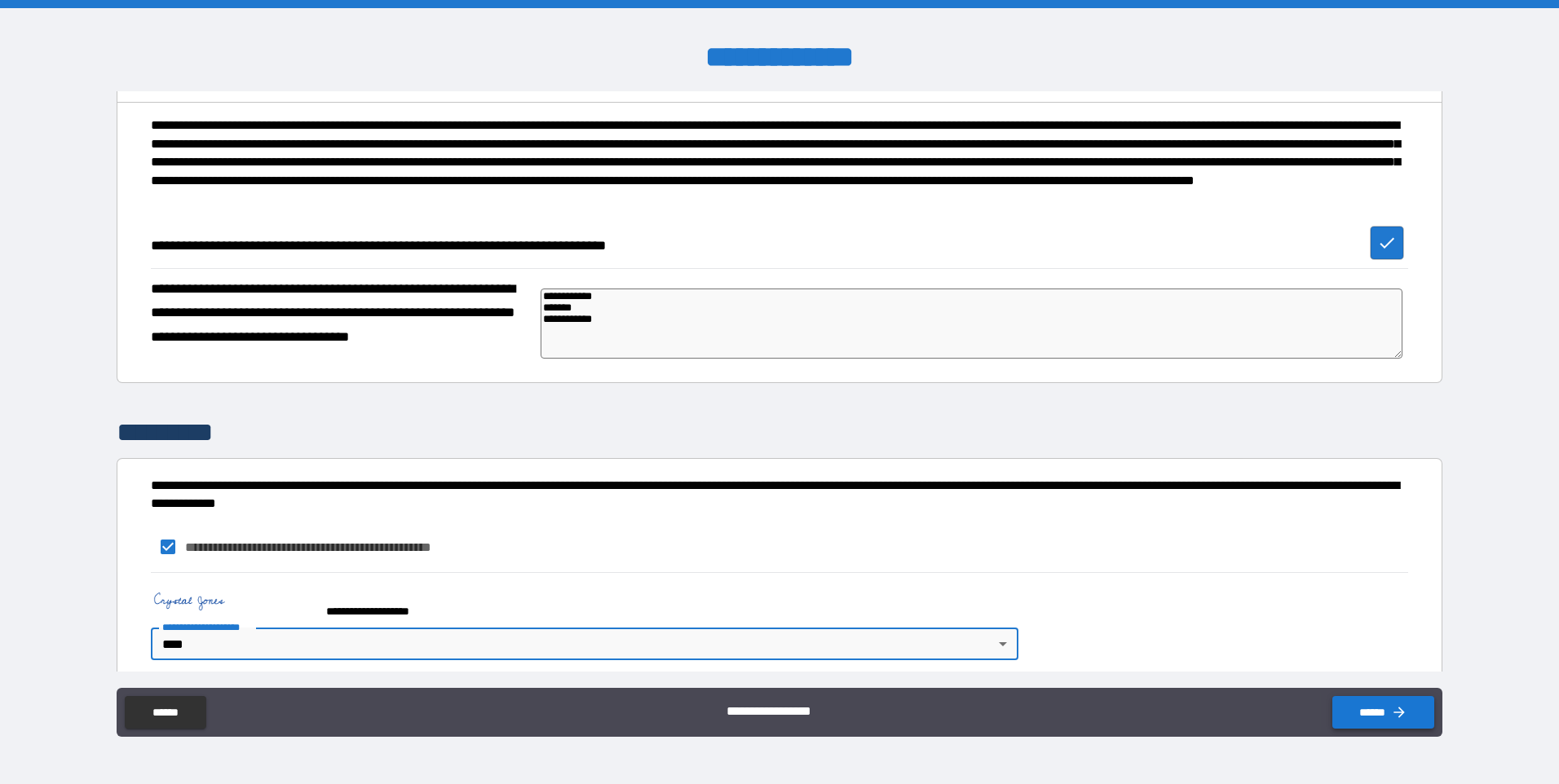 click on "******" at bounding box center (1383, 712) 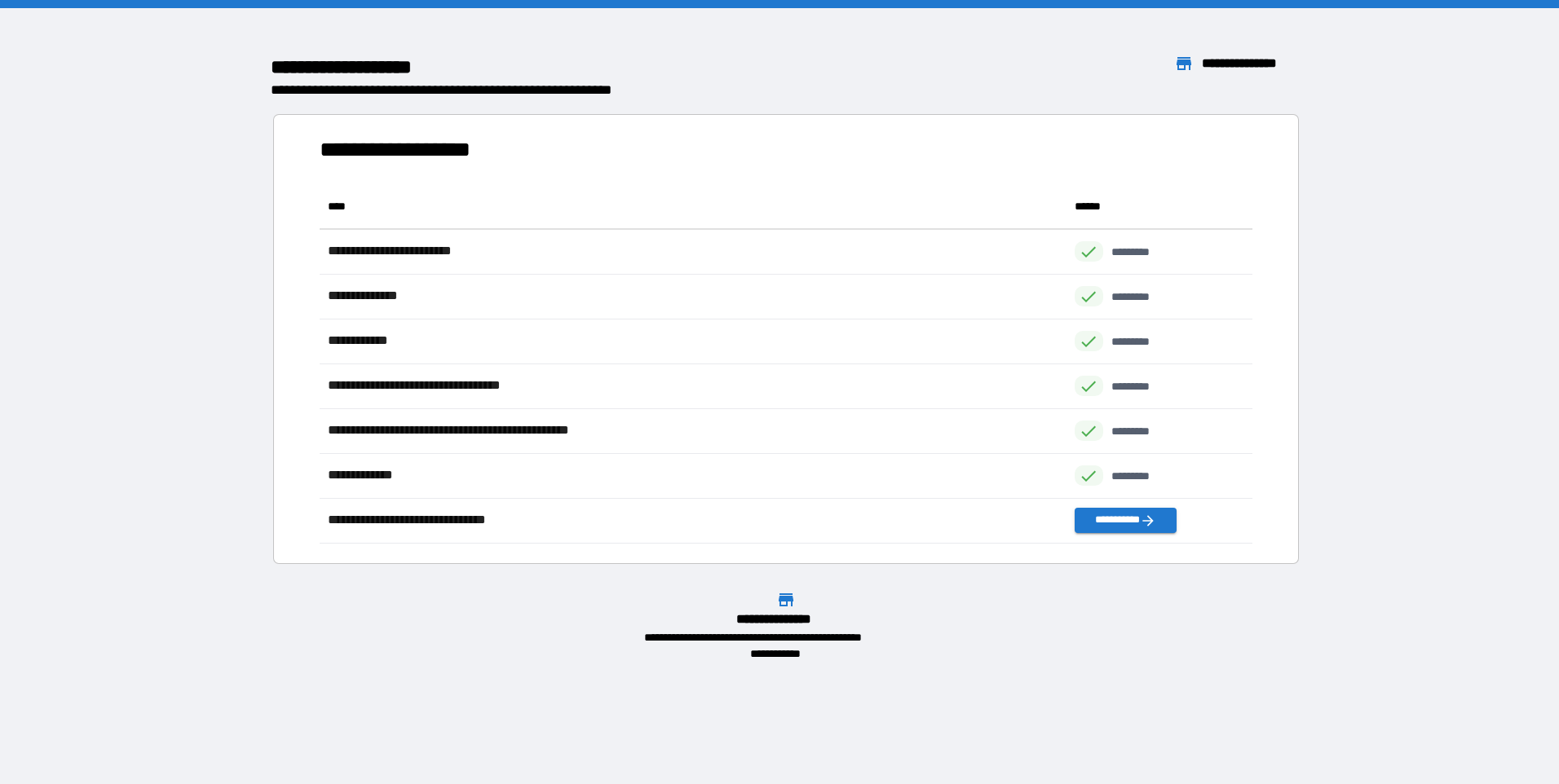 scroll, scrollTop: 13, scrollLeft: 13, axis: both 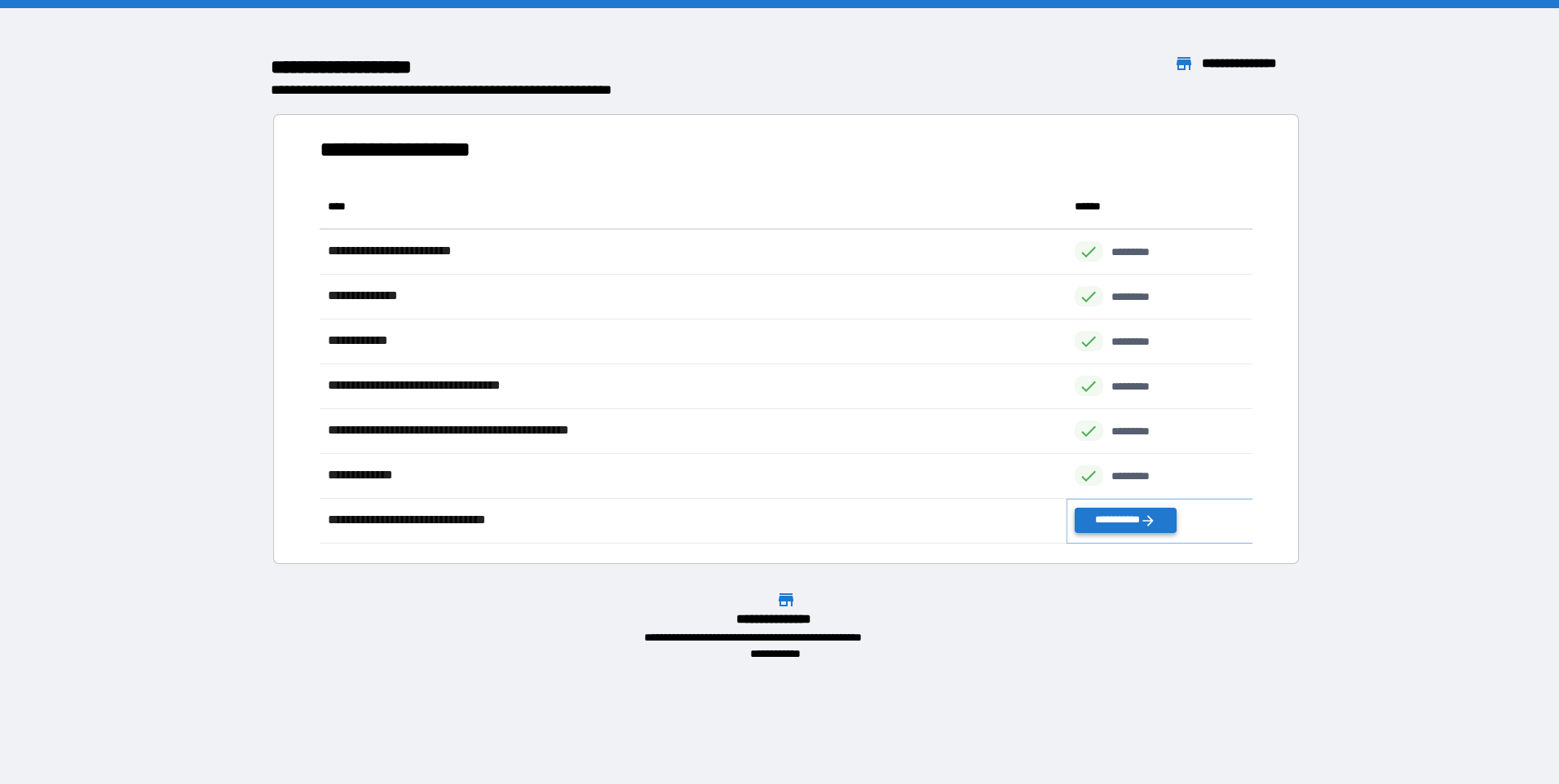 click 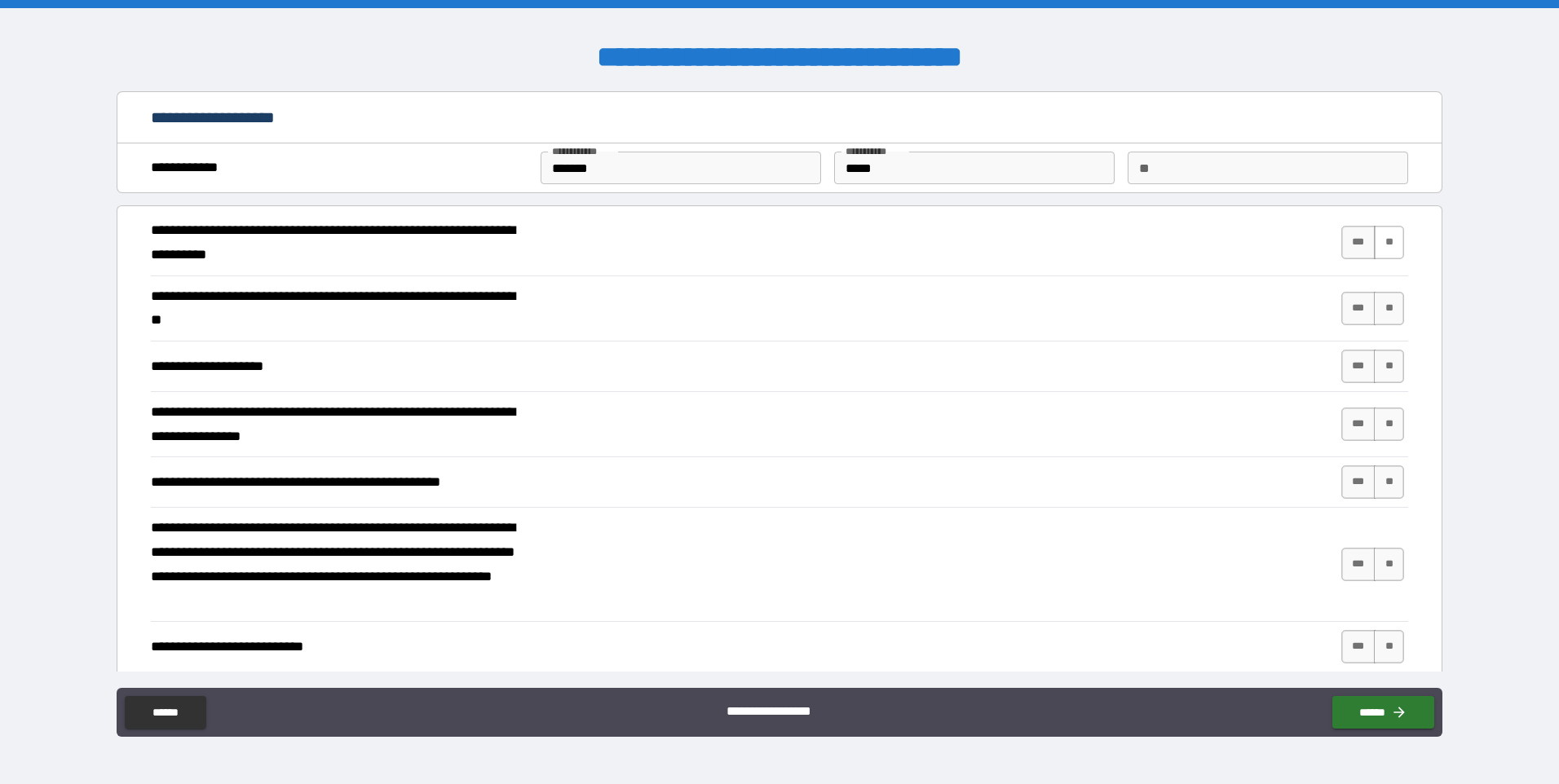 click on "**" at bounding box center [1389, 242] 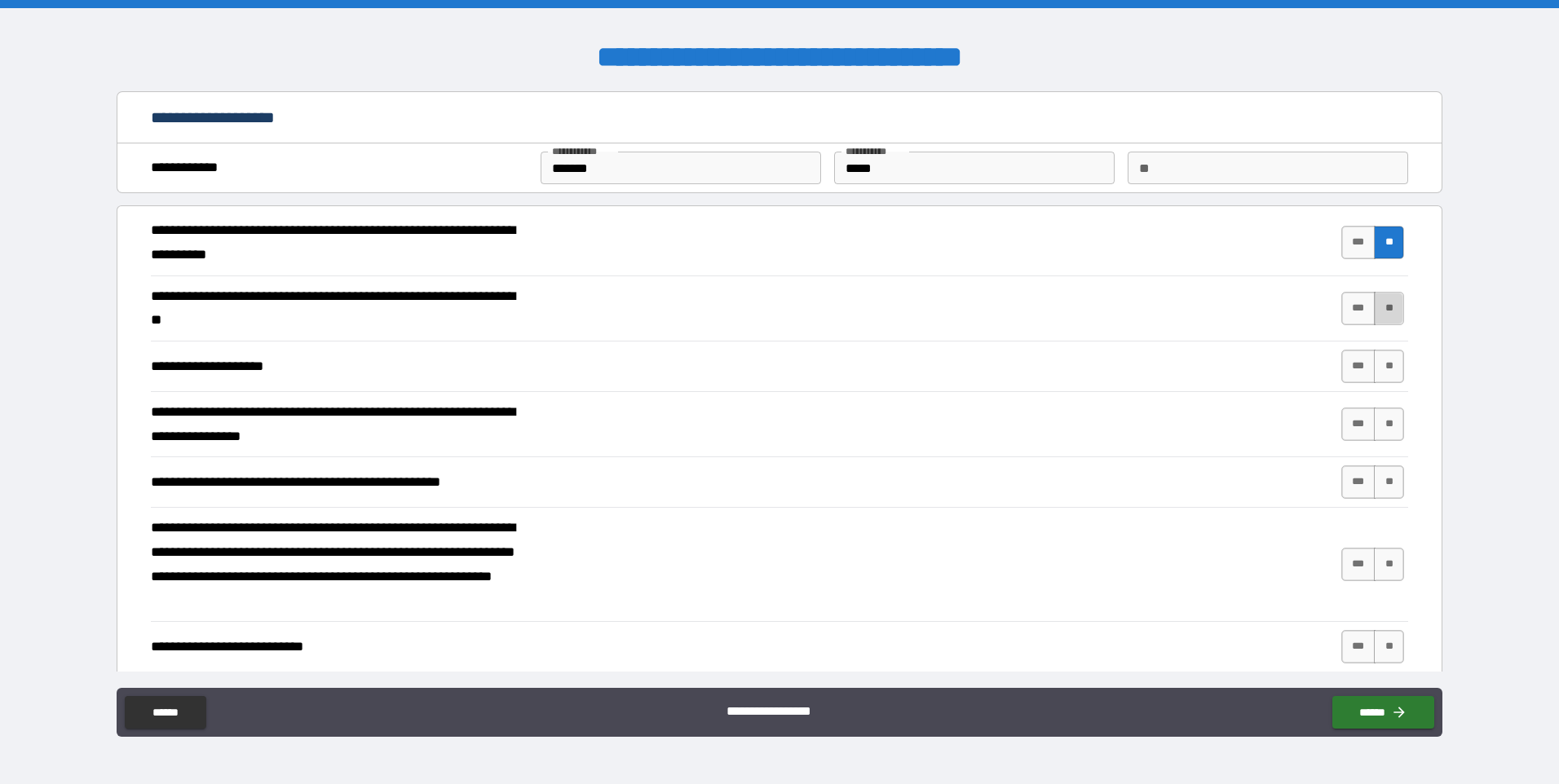 click on "**" at bounding box center (1389, 308) 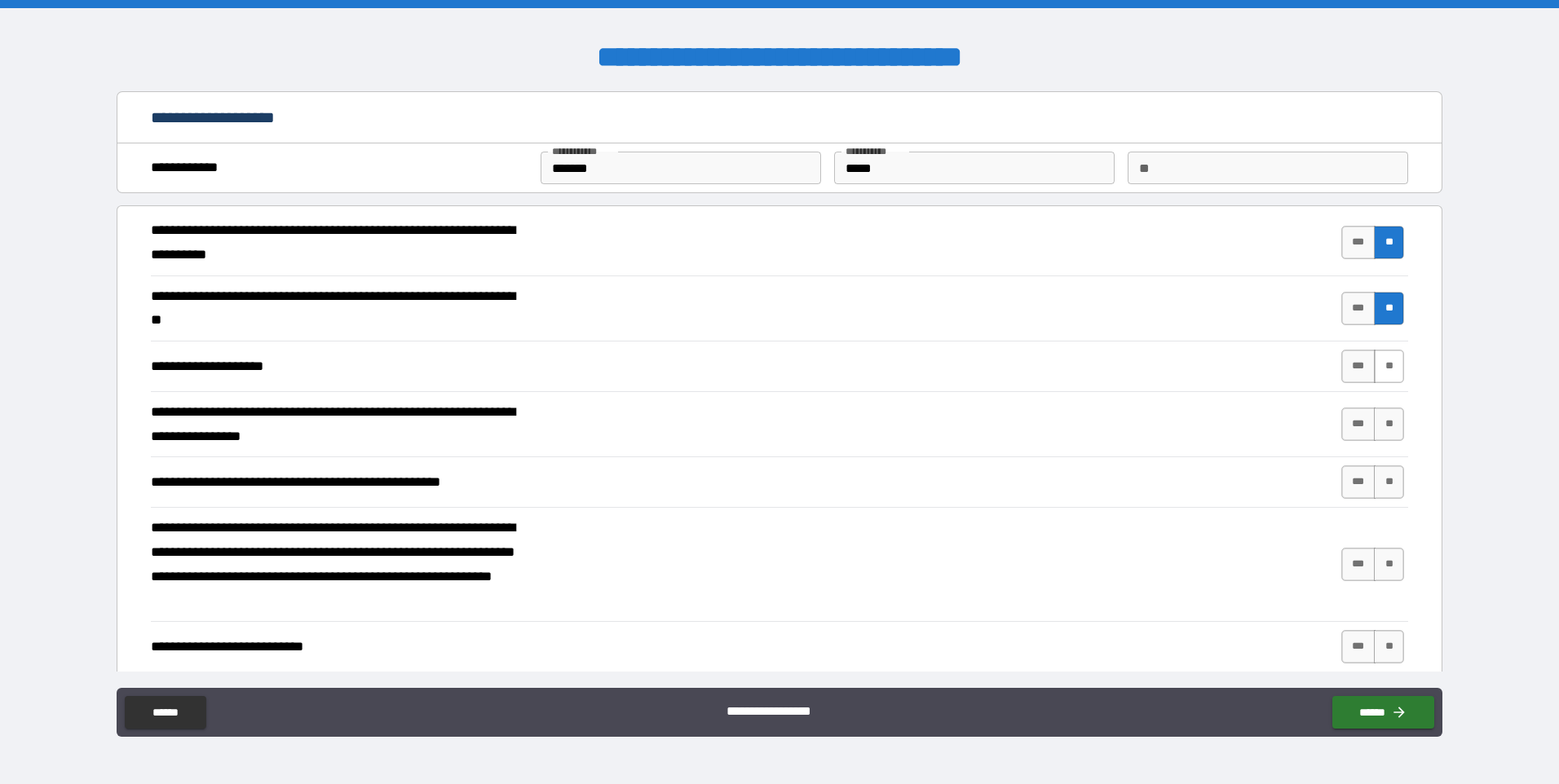 click on "**" at bounding box center (1389, 366) 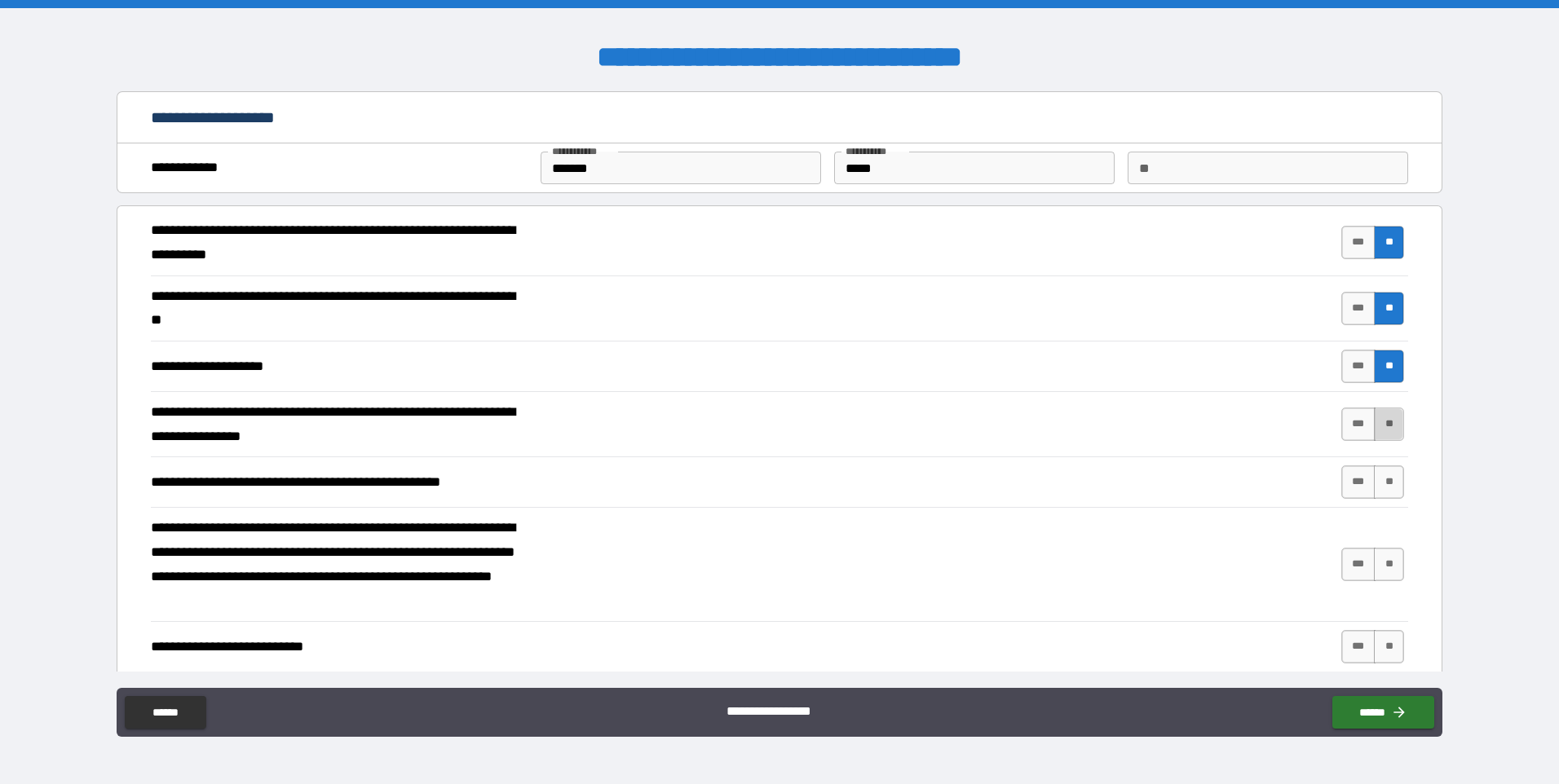 click on "**" at bounding box center [1389, 424] 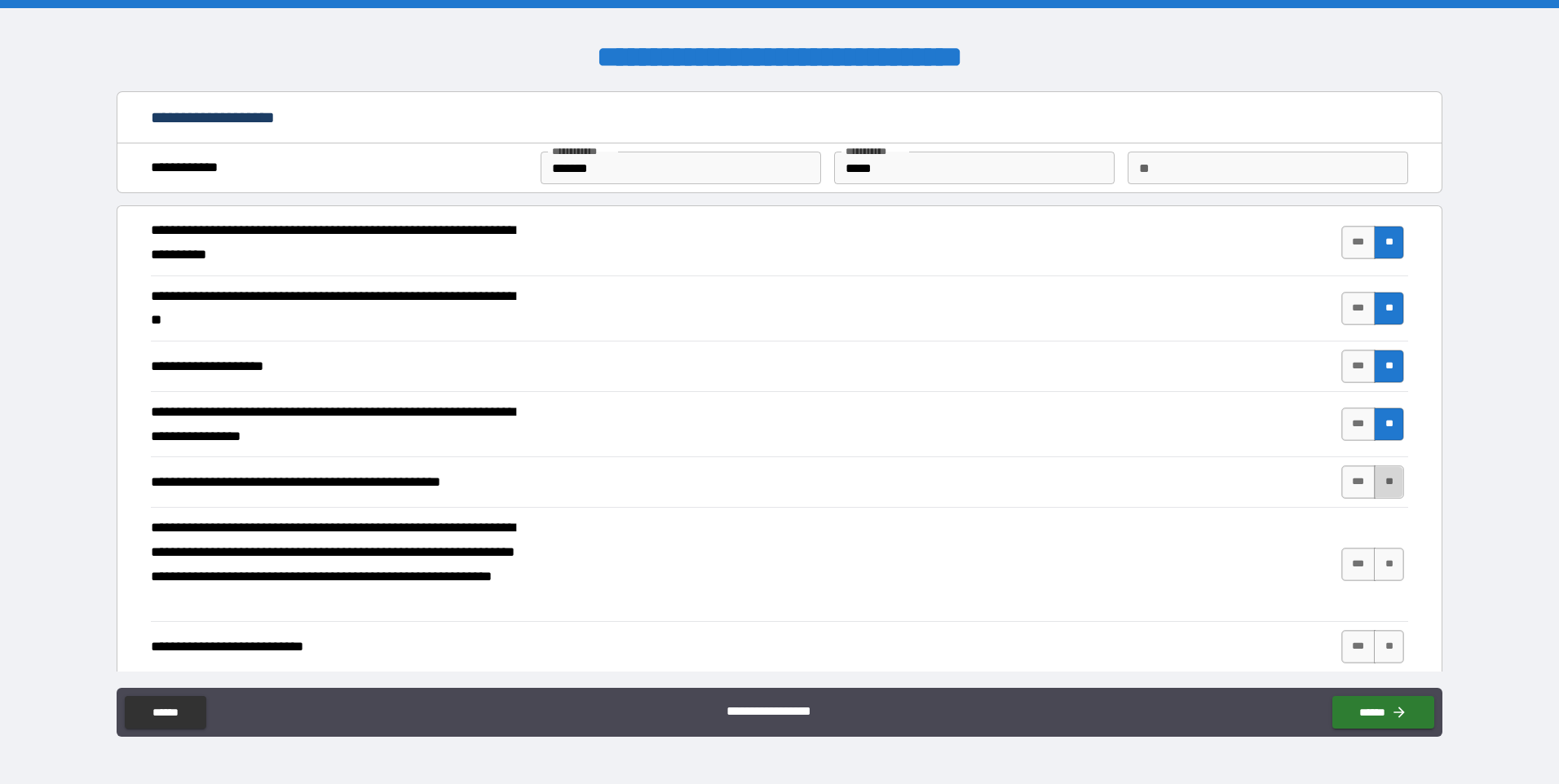 click on "**" at bounding box center (1389, 482) 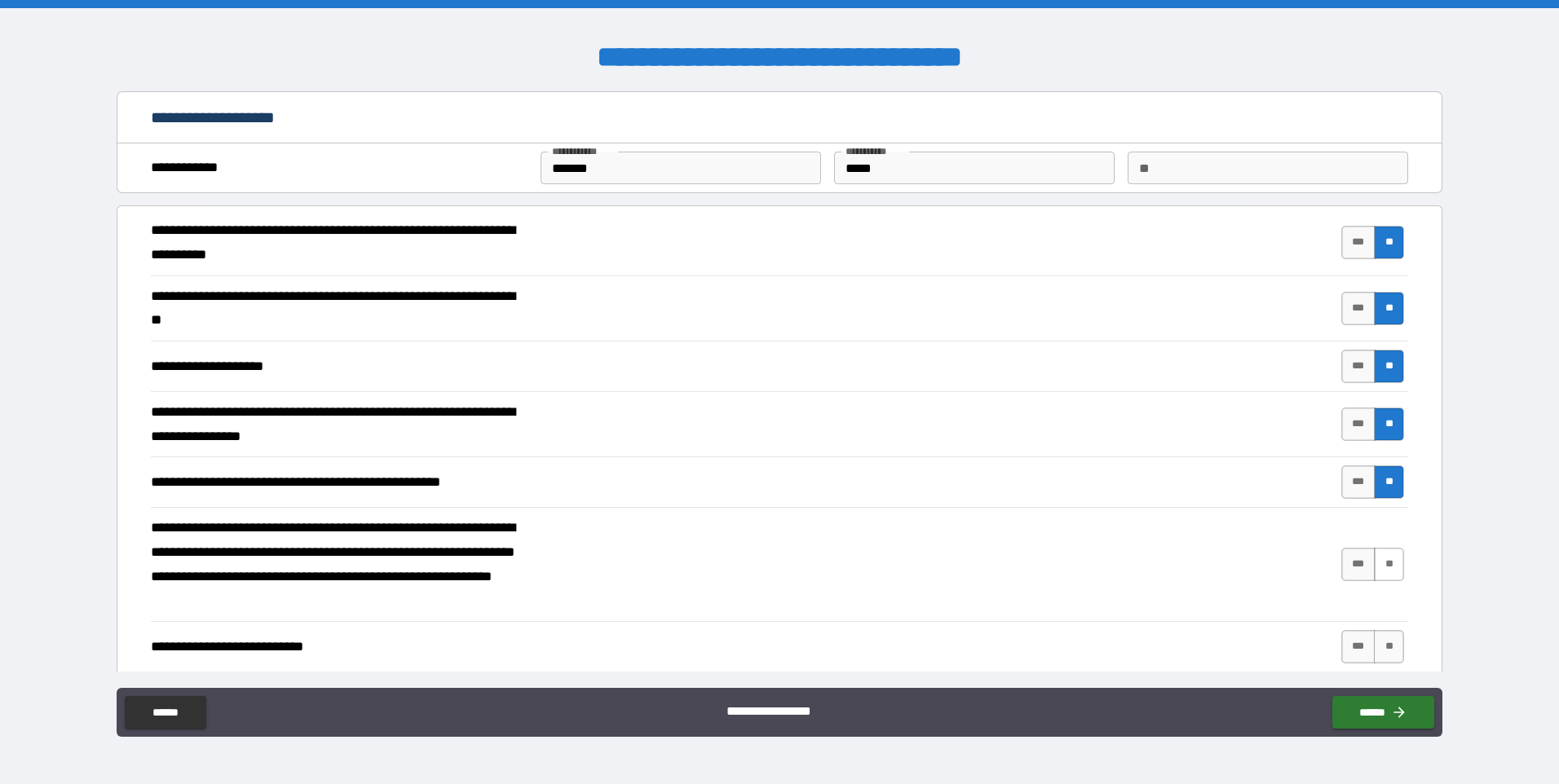 click on "**" at bounding box center (1389, 564) 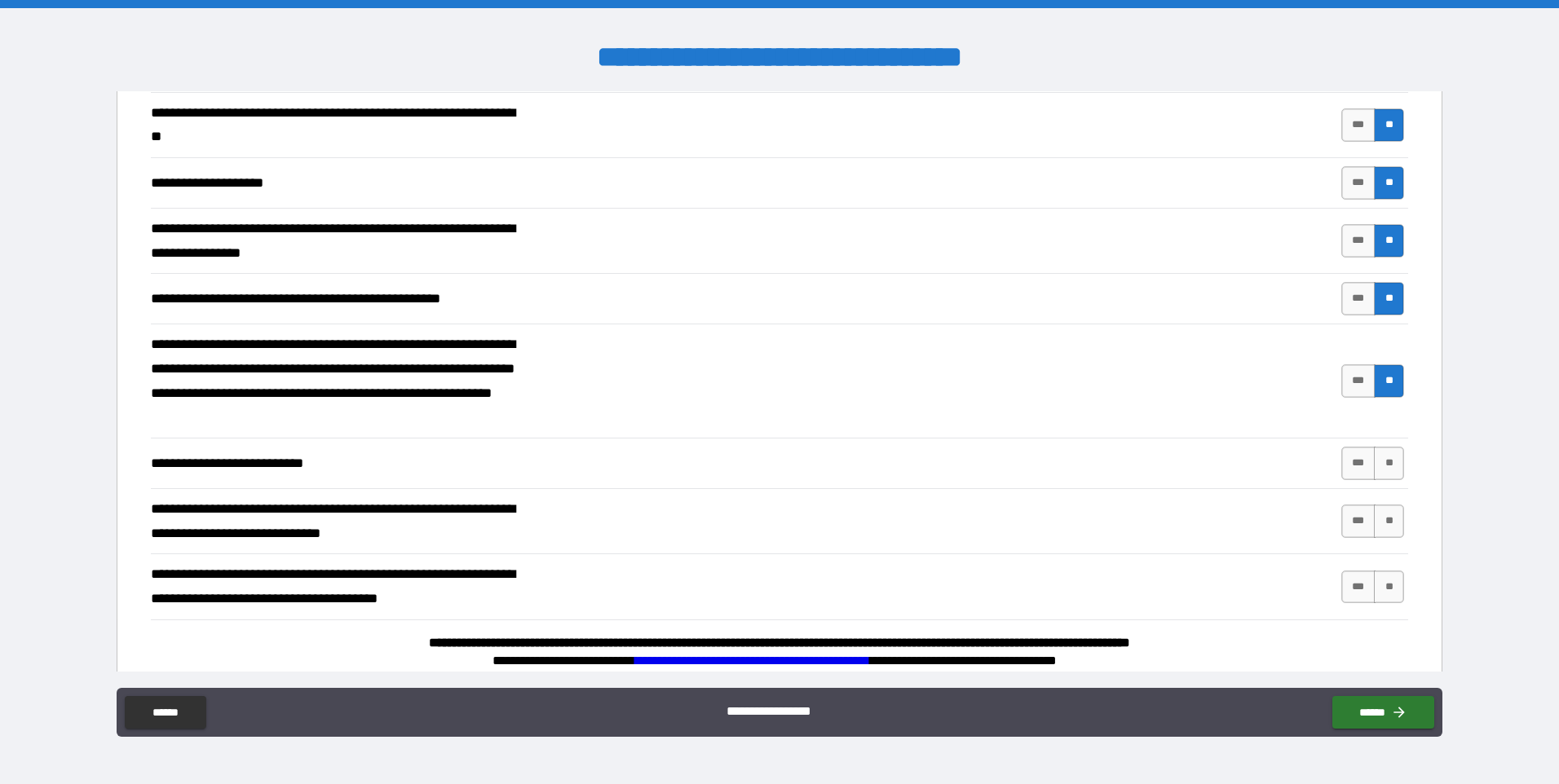 scroll, scrollTop: 208, scrollLeft: 0, axis: vertical 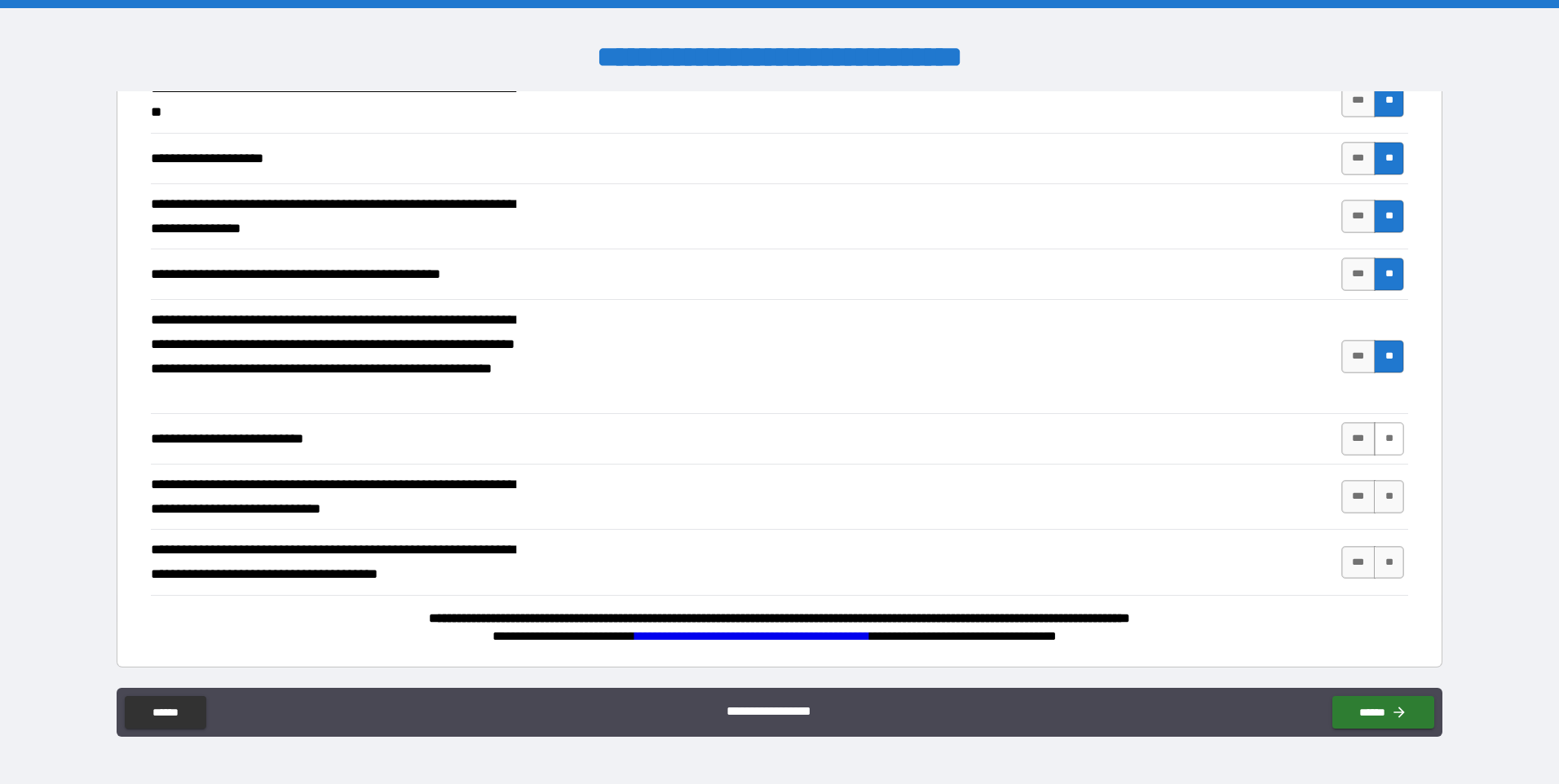 click on "**" at bounding box center [1389, 438] 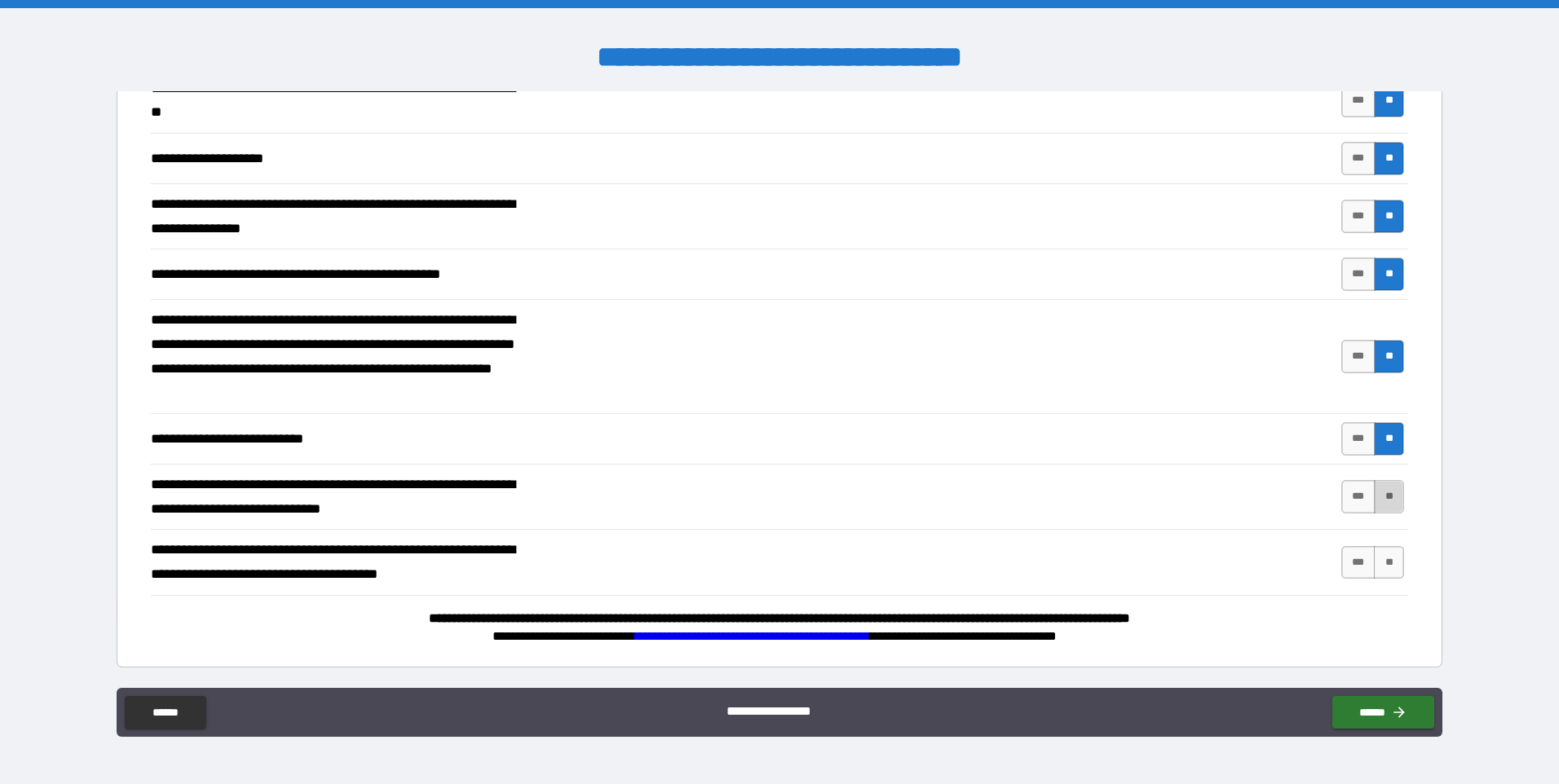 click on "**" at bounding box center [1389, 496] 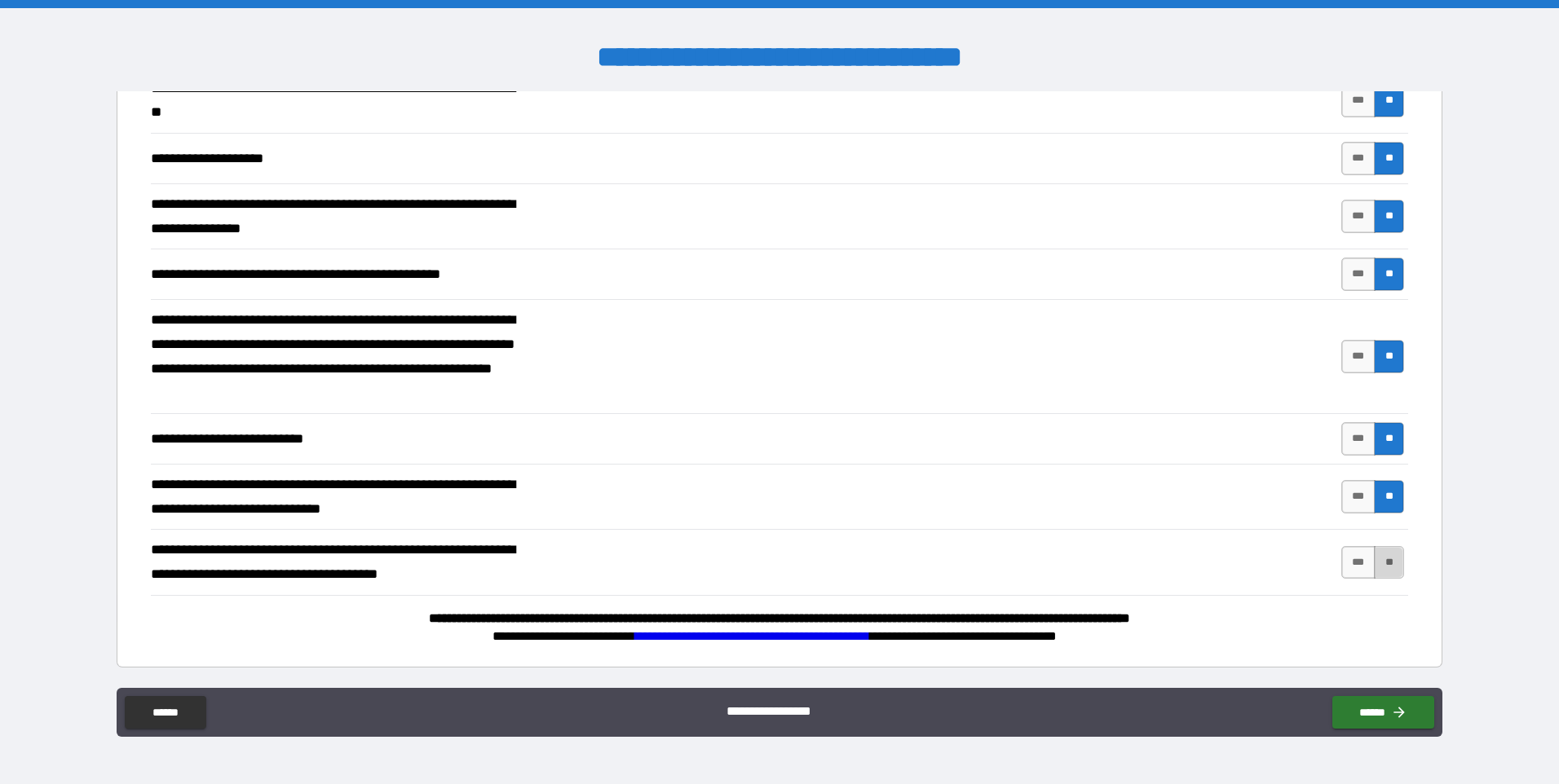 click on "**" at bounding box center (1389, 562) 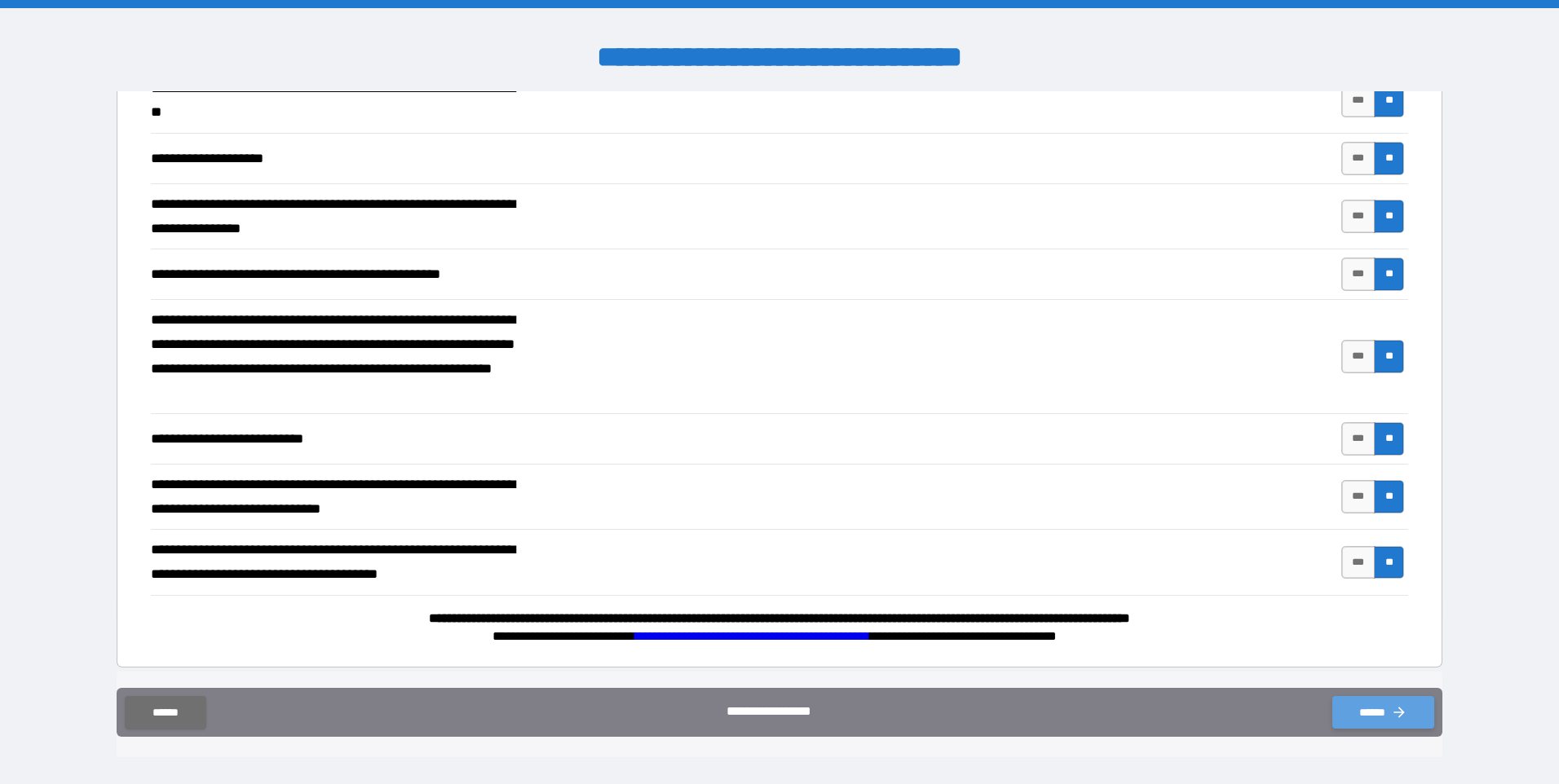 click on "******" at bounding box center (1383, 712) 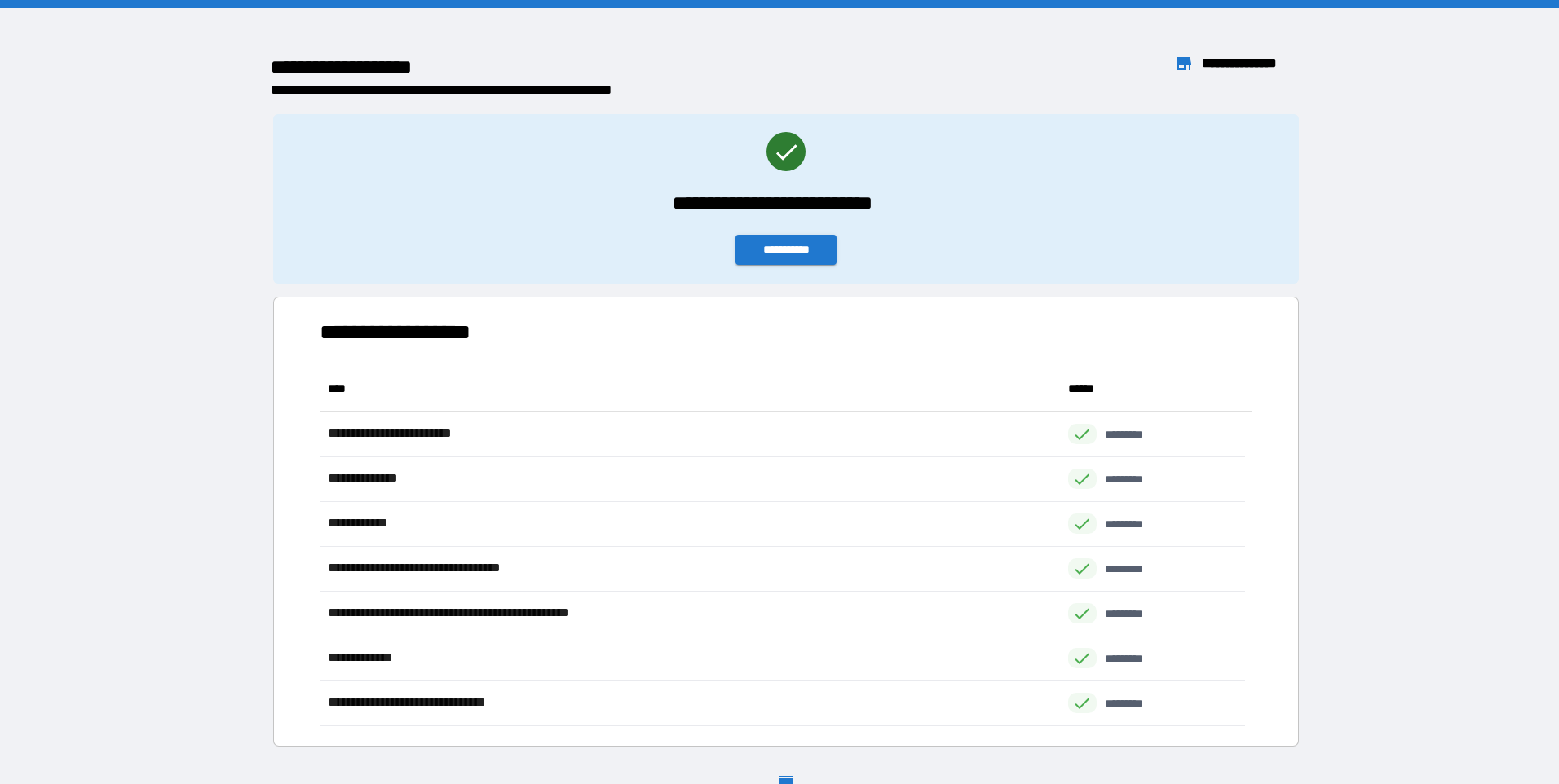 scroll, scrollTop: 13, scrollLeft: 13, axis: both 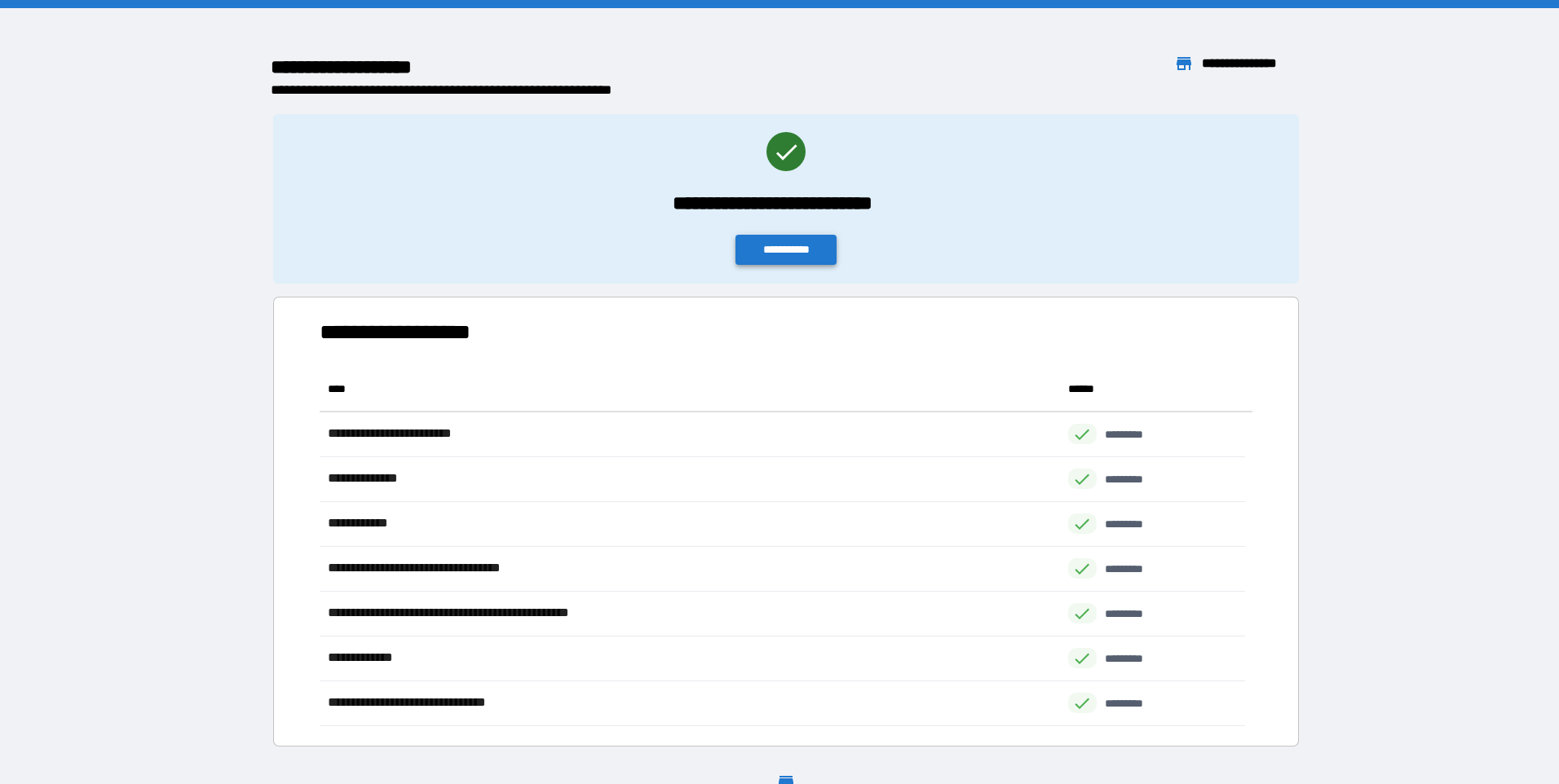 click on "**********" at bounding box center [786, 249] 